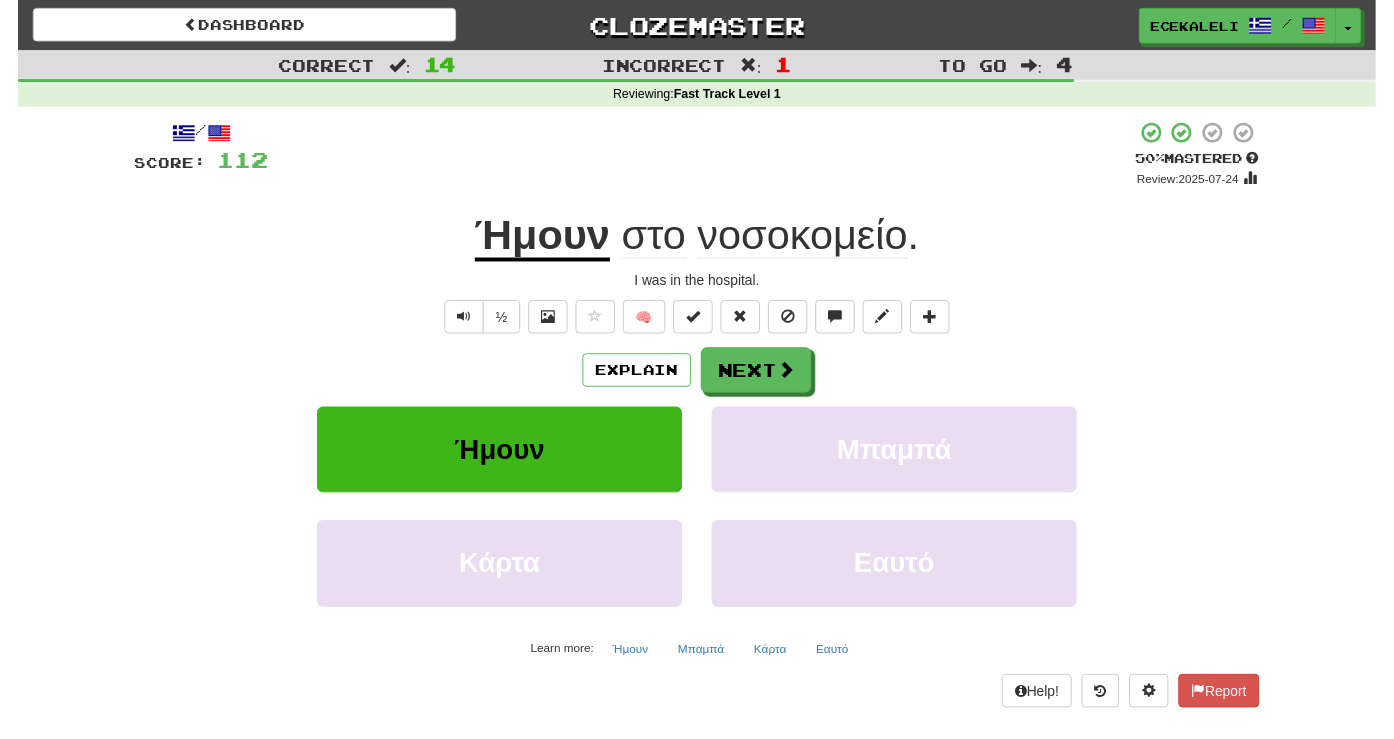 scroll, scrollTop: 0, scrollLeft: 0, axis: both 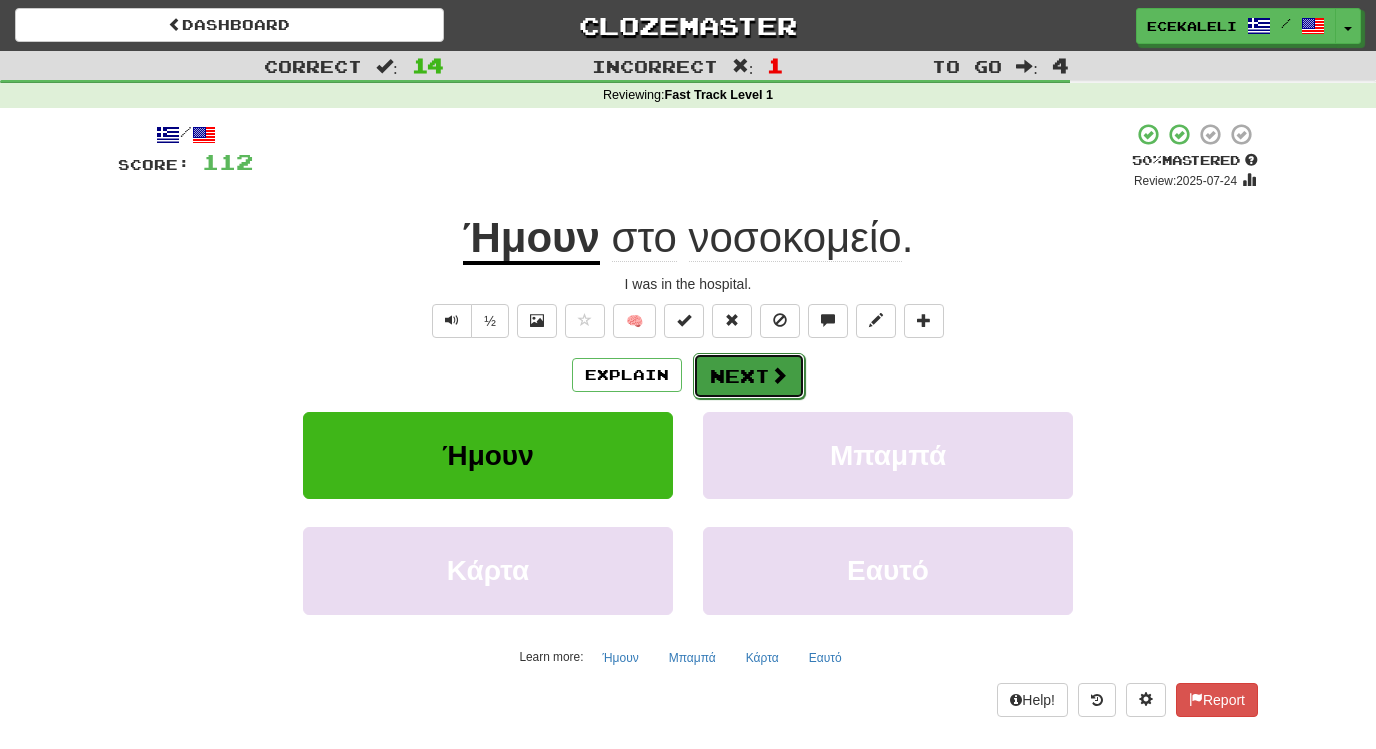 click on "Next" at bounding box center [749, 376] 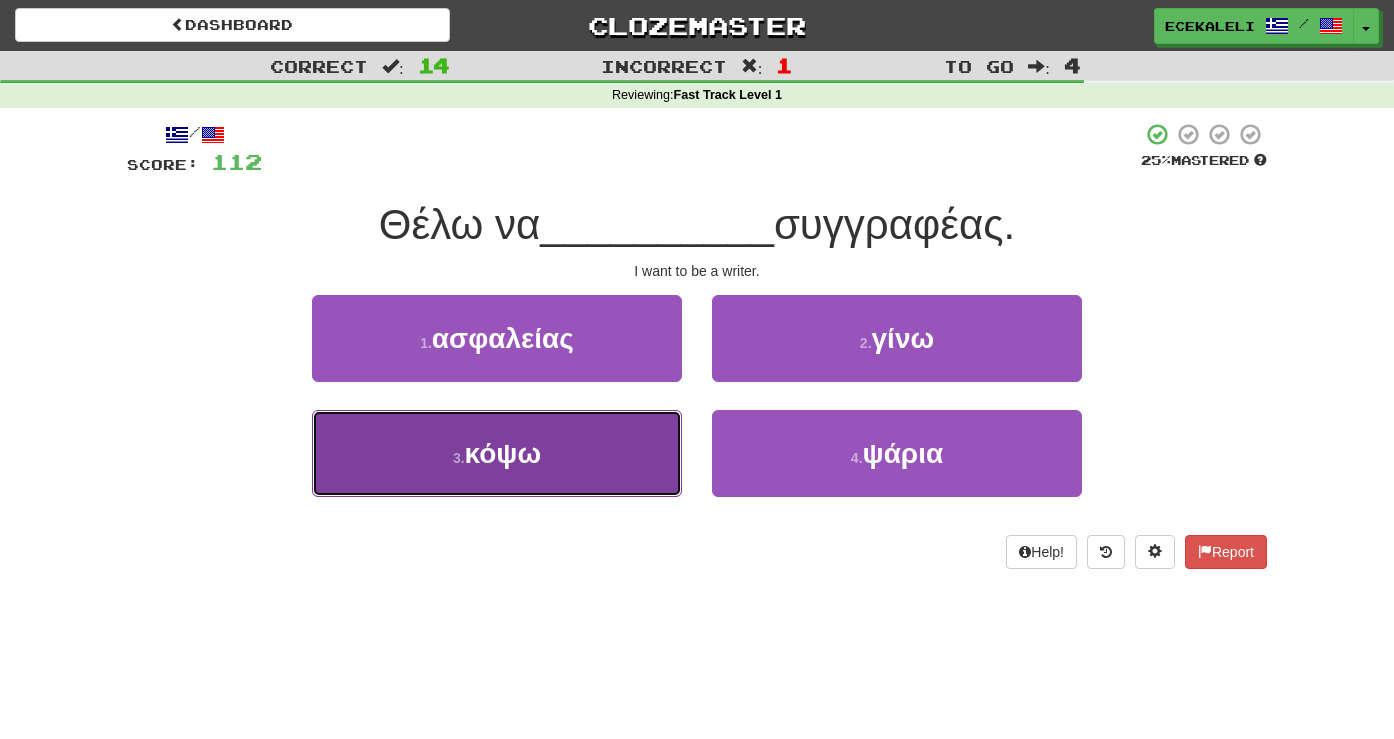 click on "κόψω" at bounding box center (503, 453) 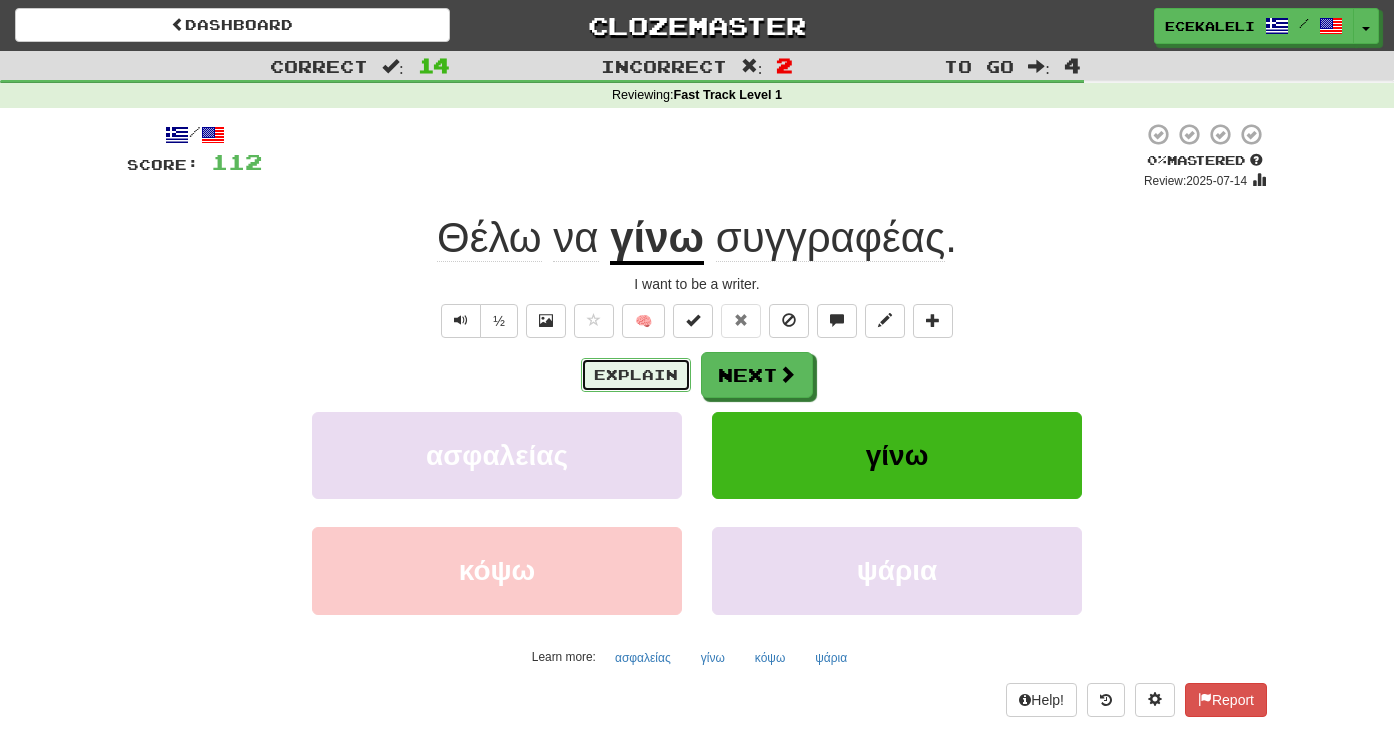 click on "Explain" at bounding box center (636, 375) 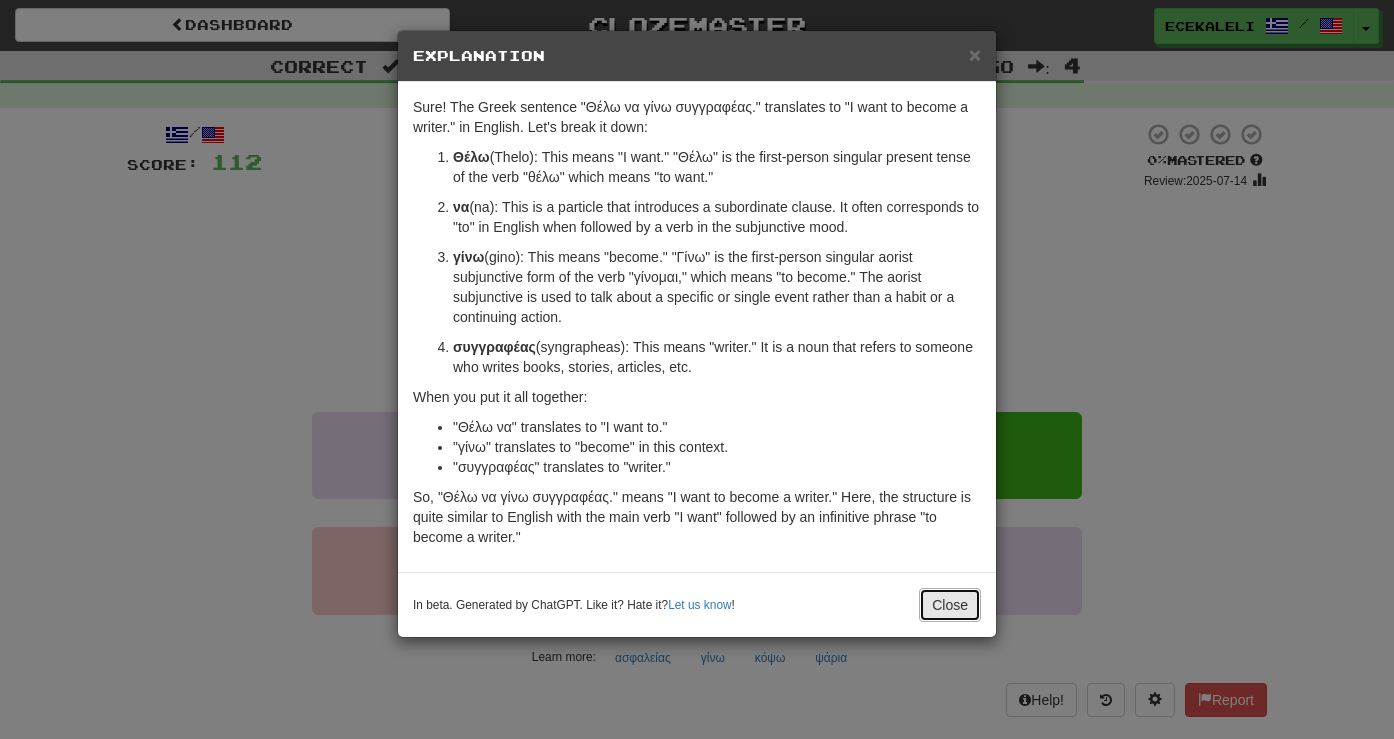 click on "Close" at bounding box center (950, 605) 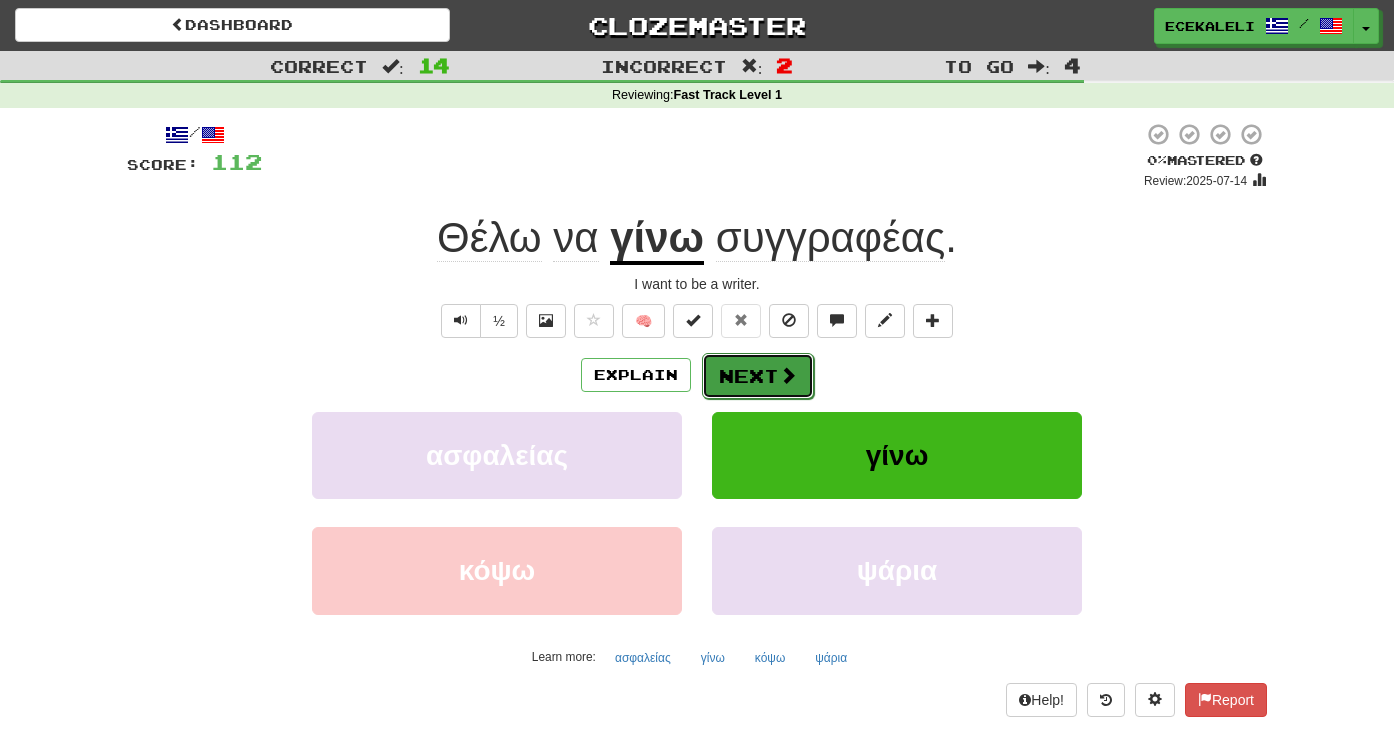 click on "Next" at bounding box center [758, 376] 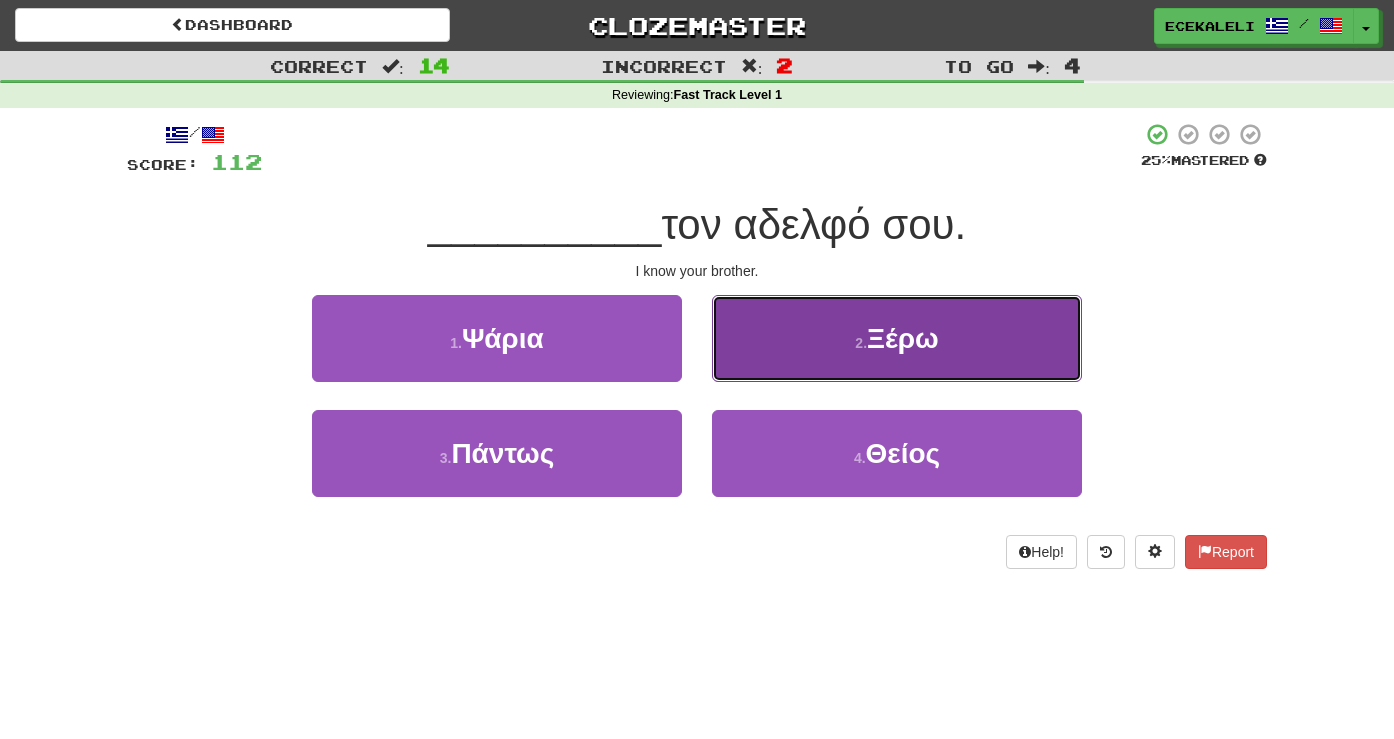 click on "2 .  Ξέρω" at bounding box center [897, 338] 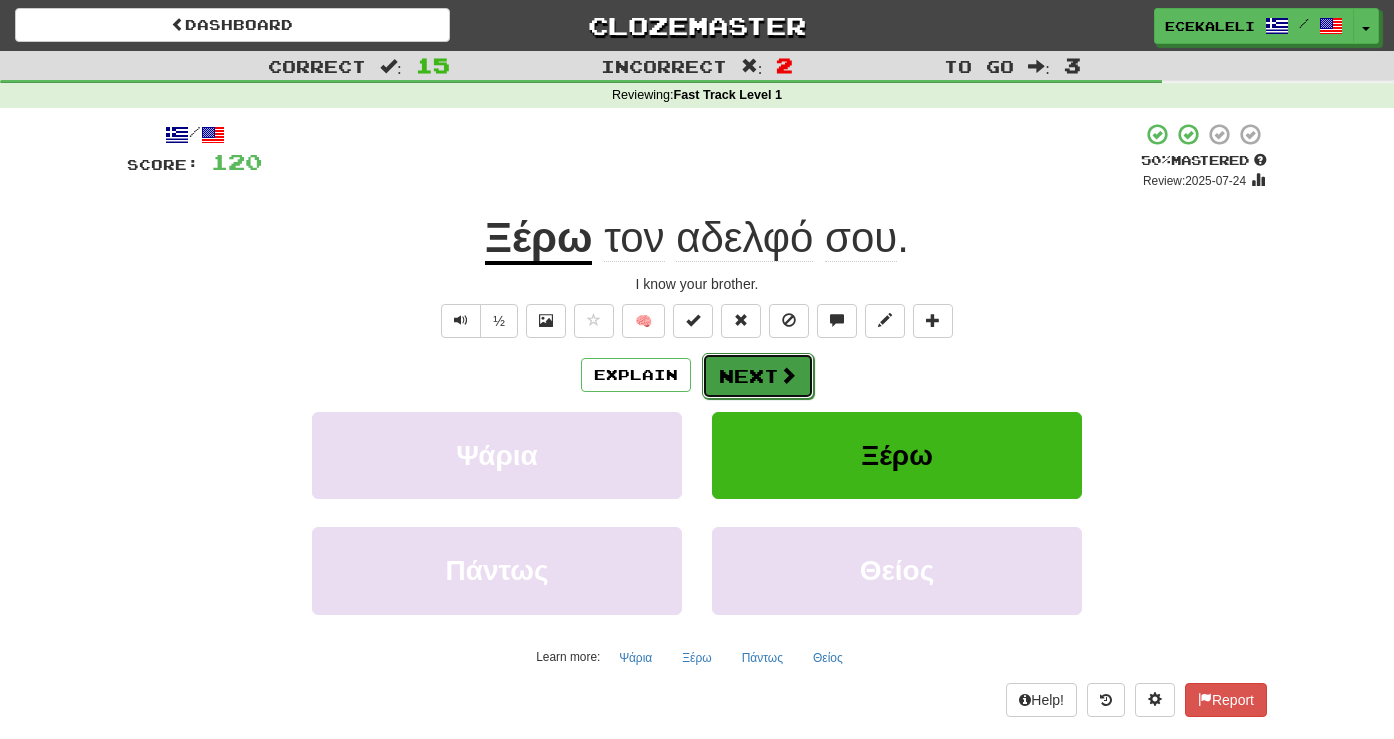 click on "Next" at bounding box center (758, 376) 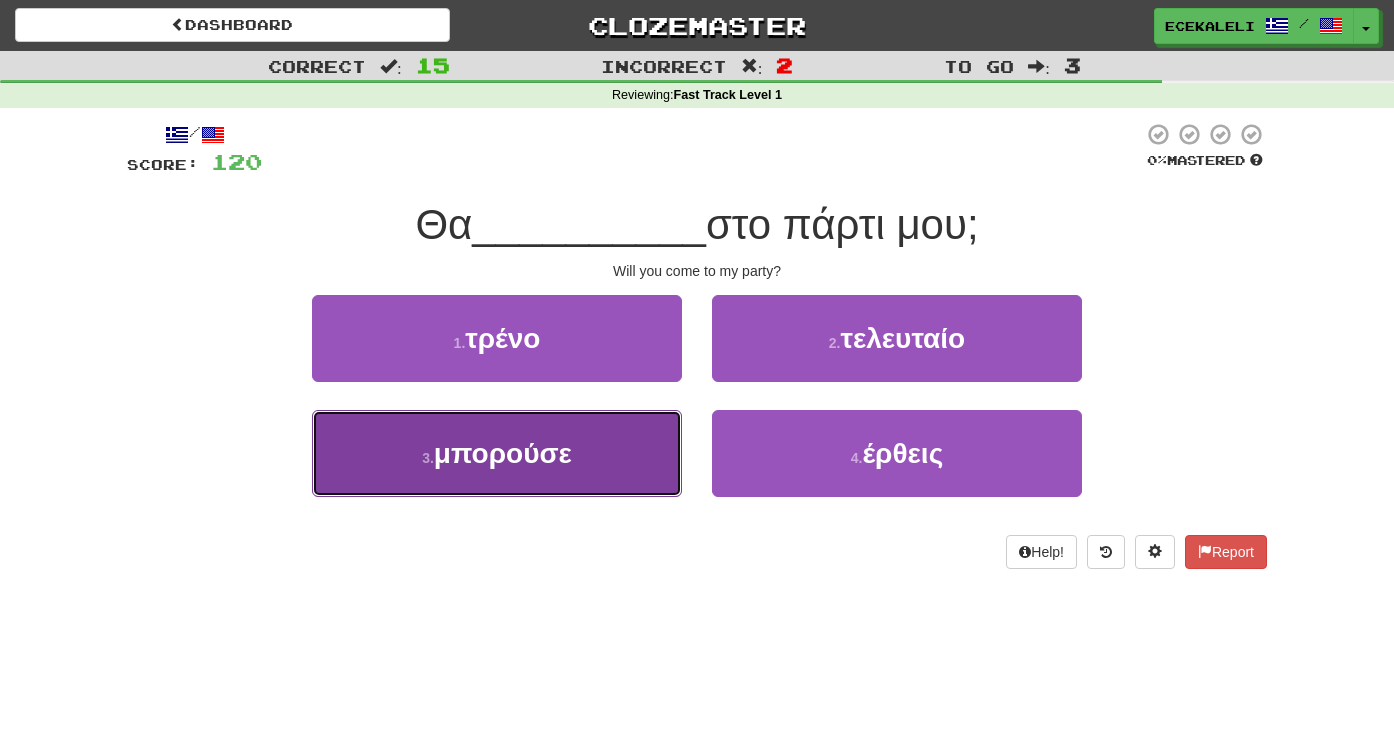 click on "3 .  μπορούσε" at bounding box center [497, 453] 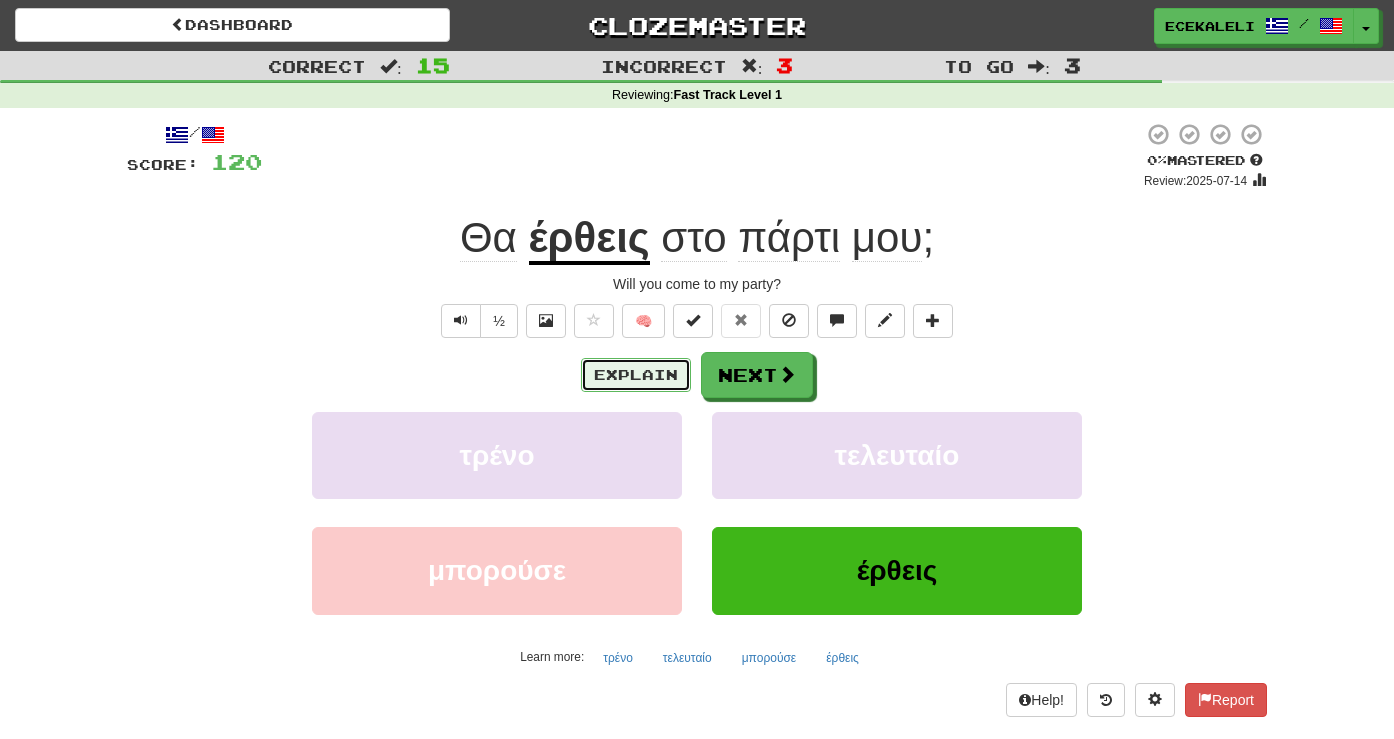 click on "Explain" at bounding box center [636, 375] 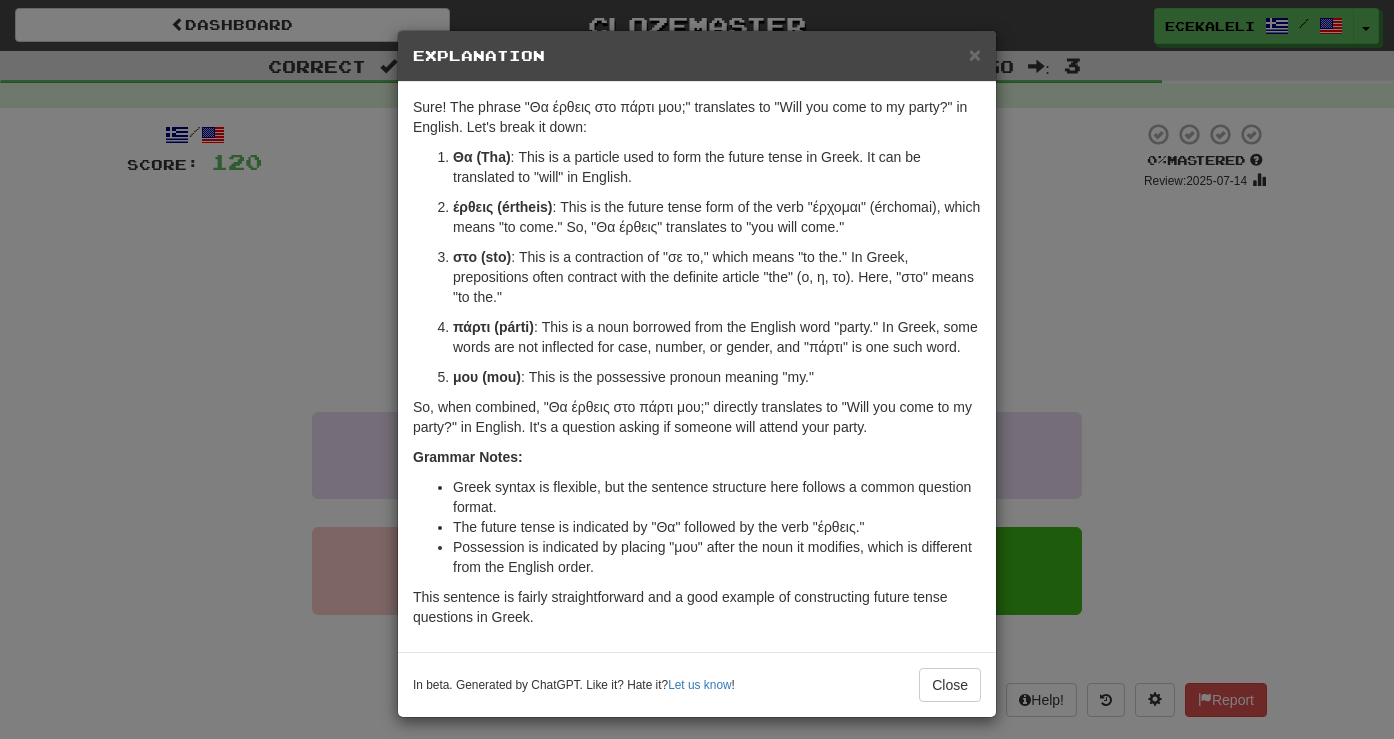 click on "× Explanation Sure! The phrase "Θα έρθεις στο πάρτι μου;" translates to "Will you come to my party?" in English. Let's break it down:
Θα (Tha) : This is a particle used to form the future tense in Greek. It can be translated to "will" in English.
έρθεις (értheis) : This is the future tense form of the verb "έρχομαι" (érchomai), which means "to come." So, "Θα έρθεις" translates to "you will come."
στο (sto) : This is a contraction of "σε το," which means "to the." In Greek, prepositions often contract with the definite article "the" (ο, η, το). Here, "στο" means "to the."
πάρτι (párti) : This is a noun borrowed from the English word "party." In Greek, some words are not inflected for case, number, or gender, and "πάρτι" is one such word.
μου (mou) : This is the possessive pronoun meaning "my."
Grammar Notes:
The future tense is indicated by "Θα" followed by the verb "έρθεις."
!" at bounding box center [697, 369] 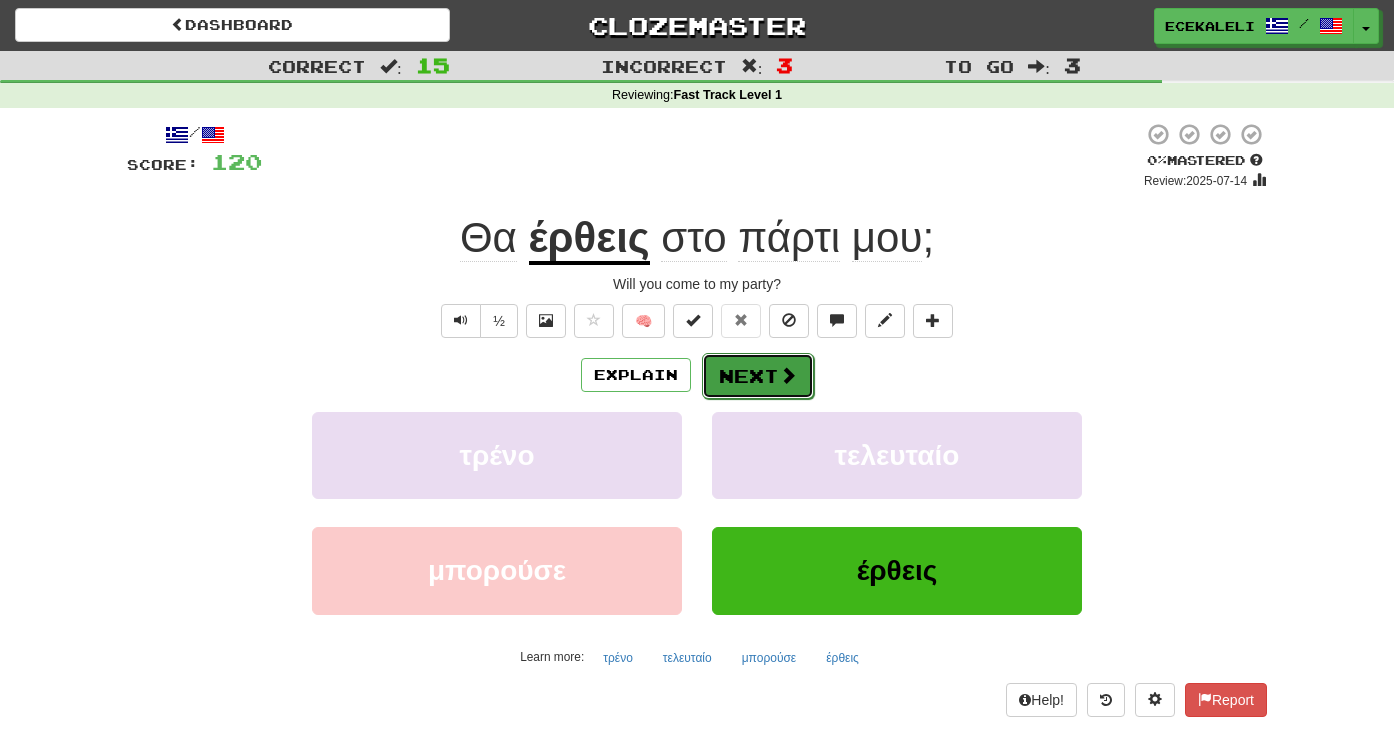 click on "Next" at bounding box center (758, 376) 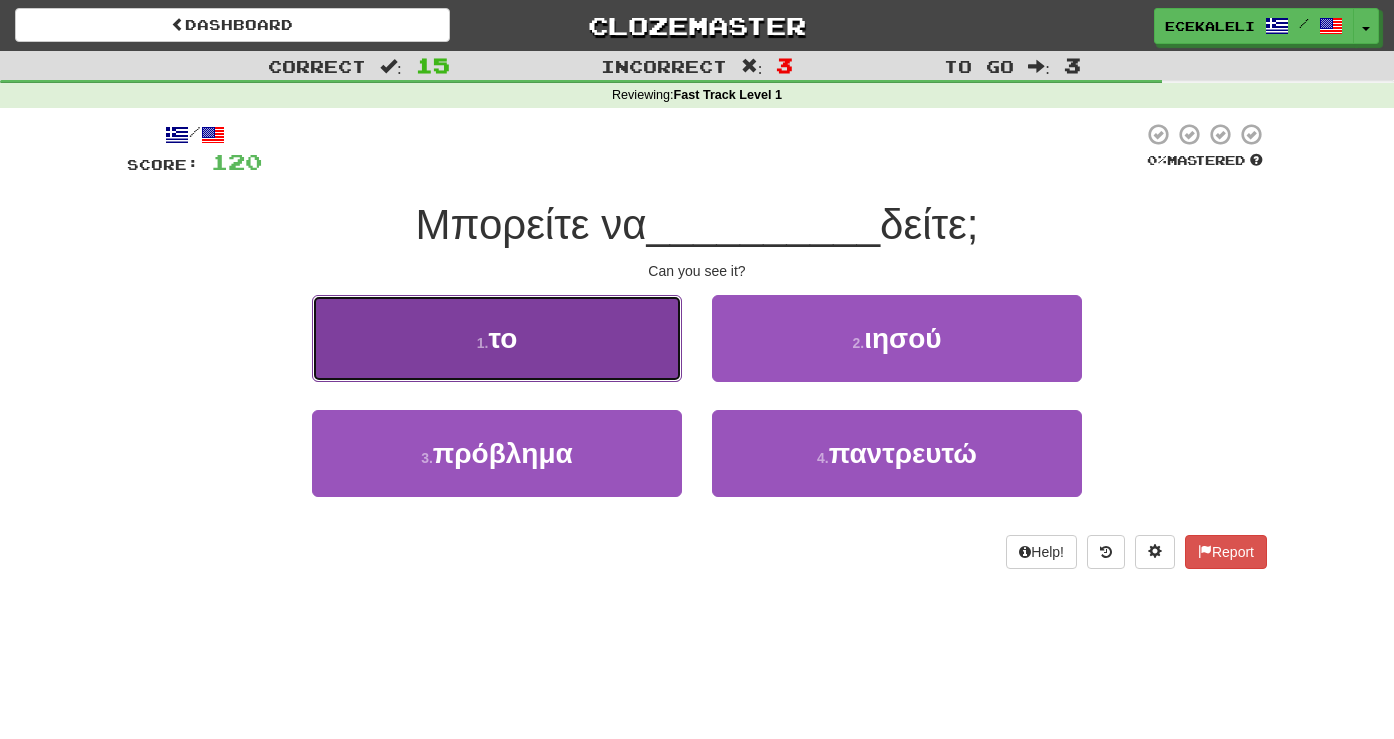 click on "το" at bounding box center [502, 338] 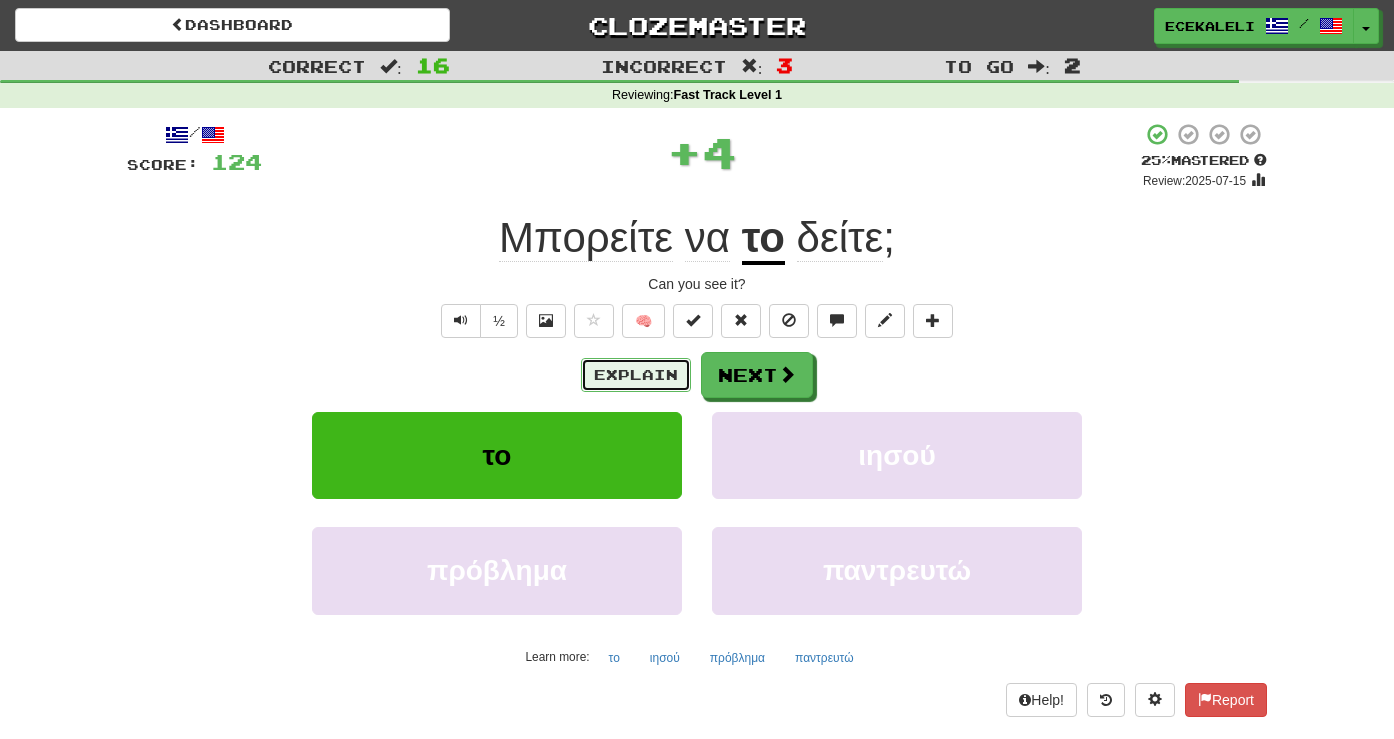 click on "Explain" at bounding box center [636, 375] 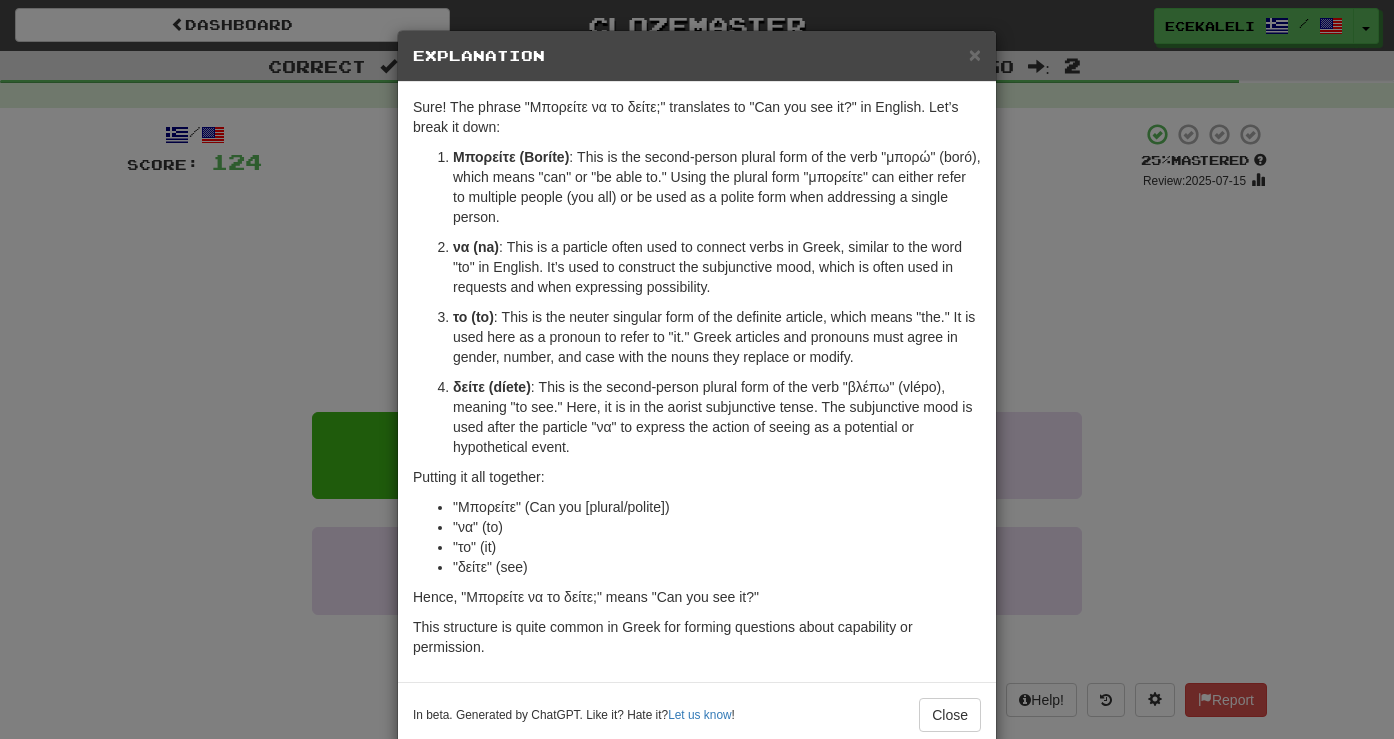 click on "× Explanation Sure! The phrase "Μπορείτε να το δείτε;" translates to "Can you see it?" in English. Let’s break it down:
Μπορείτε (Boríte) : This is the second-person plural form of the verb "μπορώ" (boró), which means "can" or "be able to." Using the plural form "μπορείτε" can either refer to multiple people (you all) or be used as a polite form when addressing a single person.
να (na) : This is a particle often used to connect verbs in Greek, similar to the word "to" in English. It’s used to construct the subjunctive mood, which is often used in requests and when expressing possibility.
το (to) : This is the neuter singular form of the definite article, which means "the." It is used here as a pronoun to refer to "it." Greek articles and pronouns must agree in gender, number, and case with the nouns they replace or modify.
δείτε (díete)
Putting it all together:
"Μπορείτε" (Can you [plural/polite])
"να" (to)" at bounding box center (697, 369) 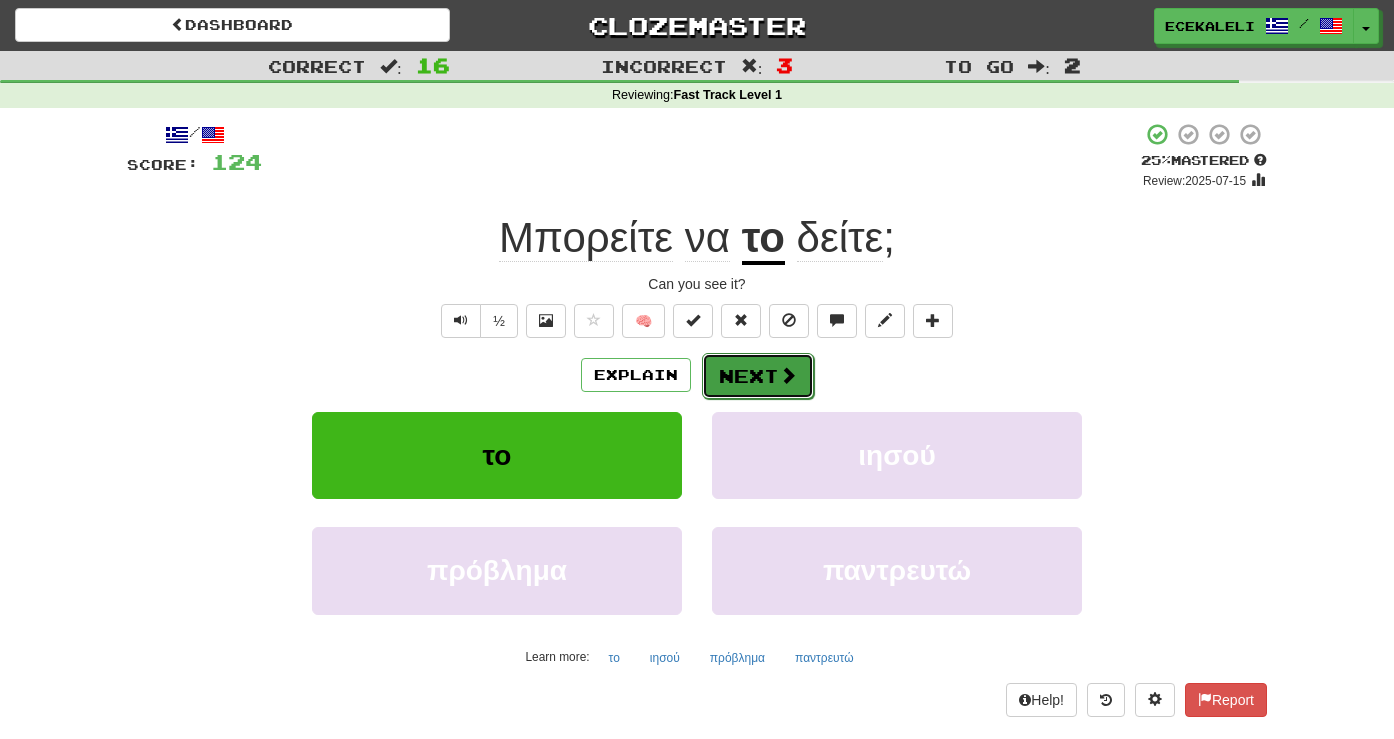 click on "Next" at bounding box center [758, 376] 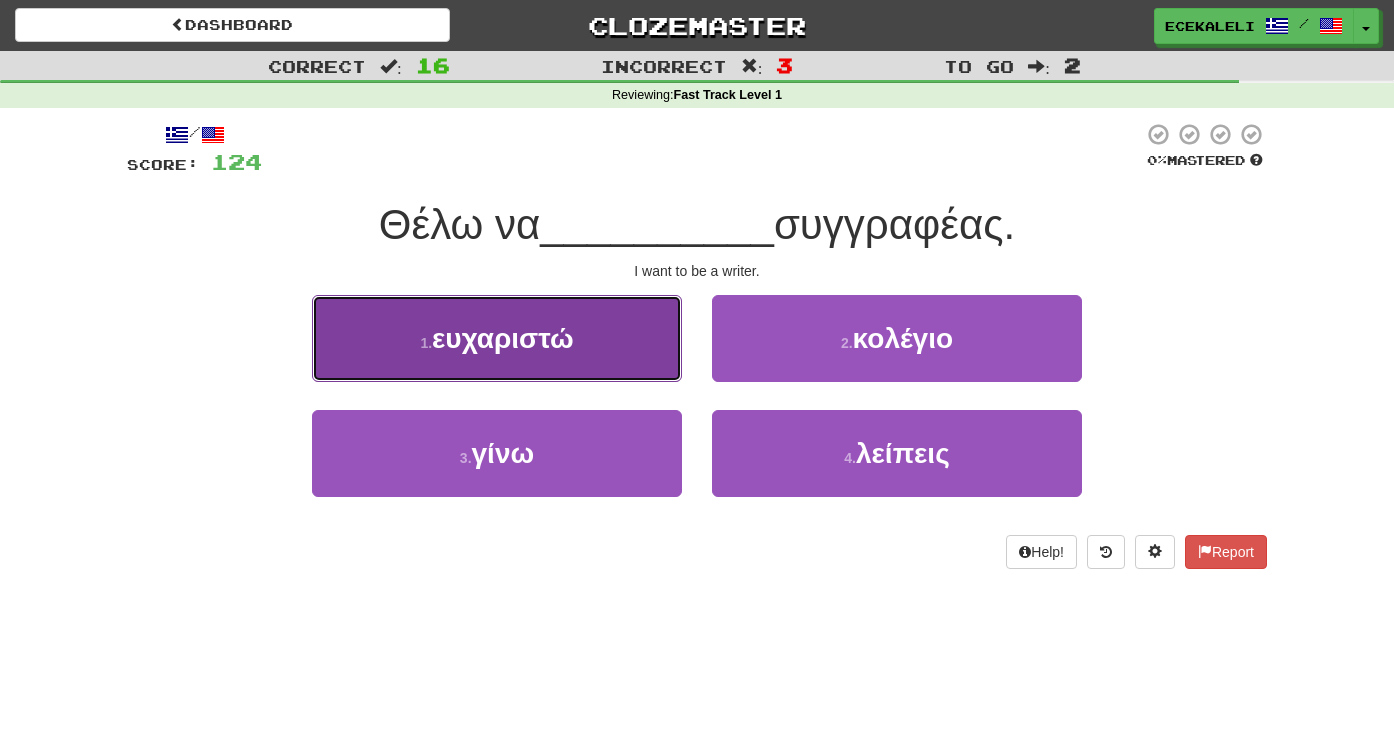 click on "ευχαριστώ" at bounding box center [503, 338] 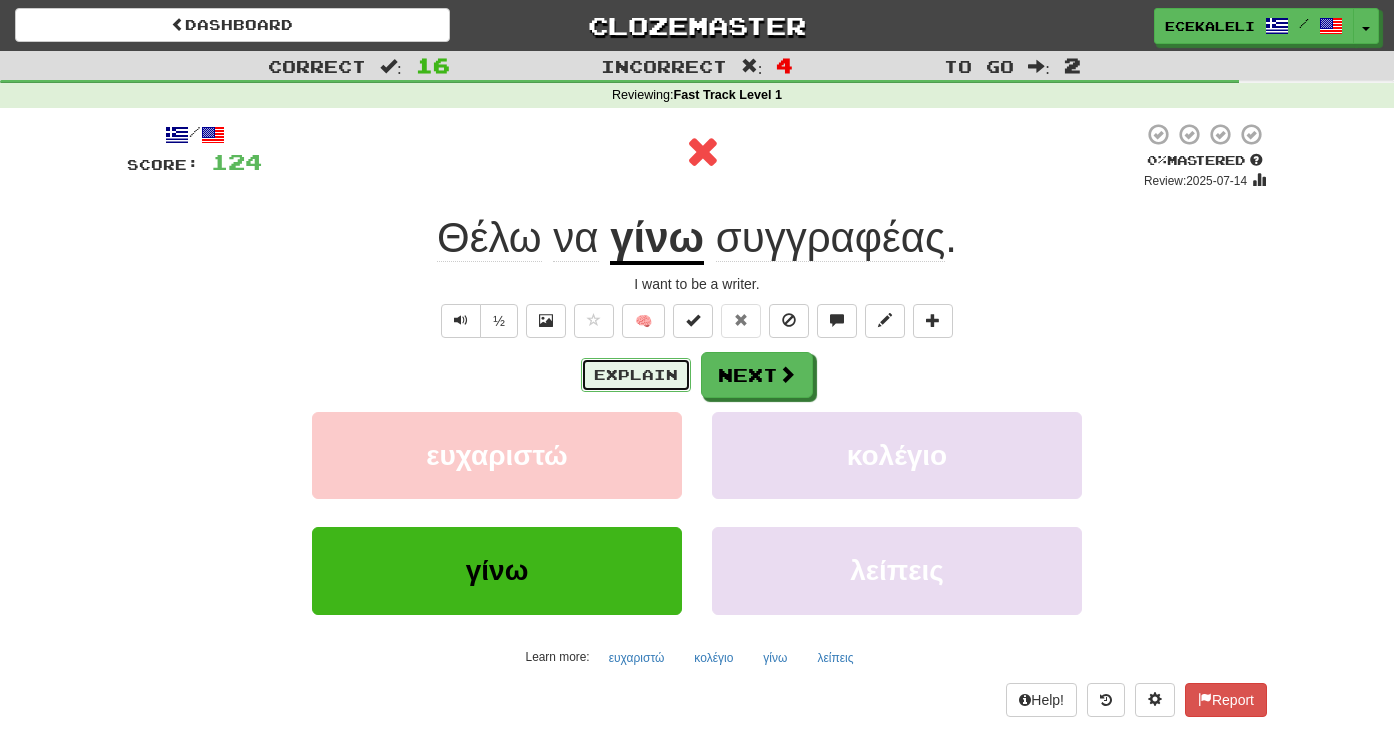 click on "Explain" at bounding box center (636, 375) 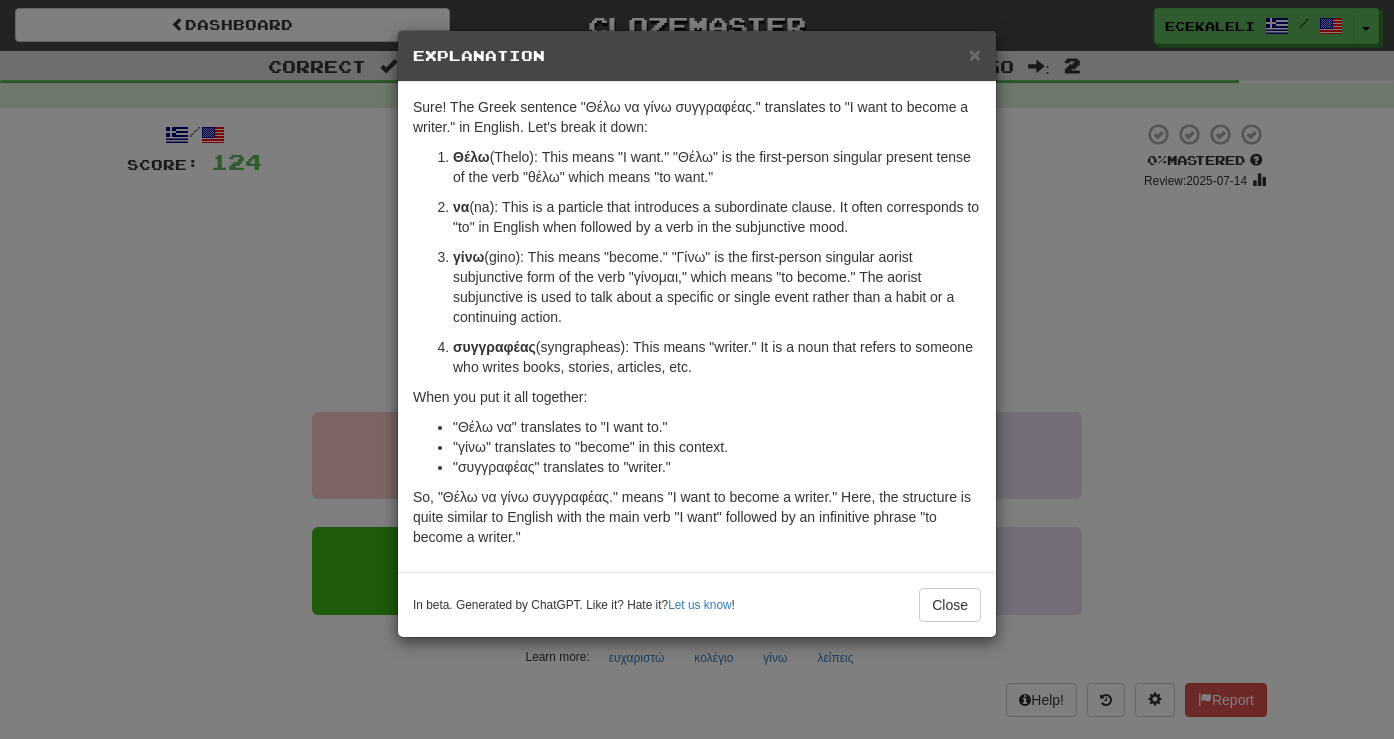 click on "× Explanation Sure! The Greek sentence "Θέλω να γίνω συγγραφέας." translates to "I want to become a writer." in English. Let's break it down:
Θέλω  (Thelo): This means "I want." "Θέλω" is the first-person singular present tense of the verb "θέλω" which means "to want."
να  (na): This is a particle that introduces a subordinate clause. It often corresponds to "to" in English when followed by a verb in the subjunctive mood.
γίνω  (gino): This means "become." "Γίνω" is the first-person singular aorist subjunctive form of the verb "γίνομαι," which means "to become." The aorist subjunctive is used to talk about a specific or single event rather than a habit or a continuing action.
συγγραφέας  (syngrapheas): This means "writer." It is a noun that refers to someone who writes books, stories, articles, etc.
When you put it all together:
"Θέλω να" translates to "I want to."
Let us know ! Close" at bounding box center (697, 369) 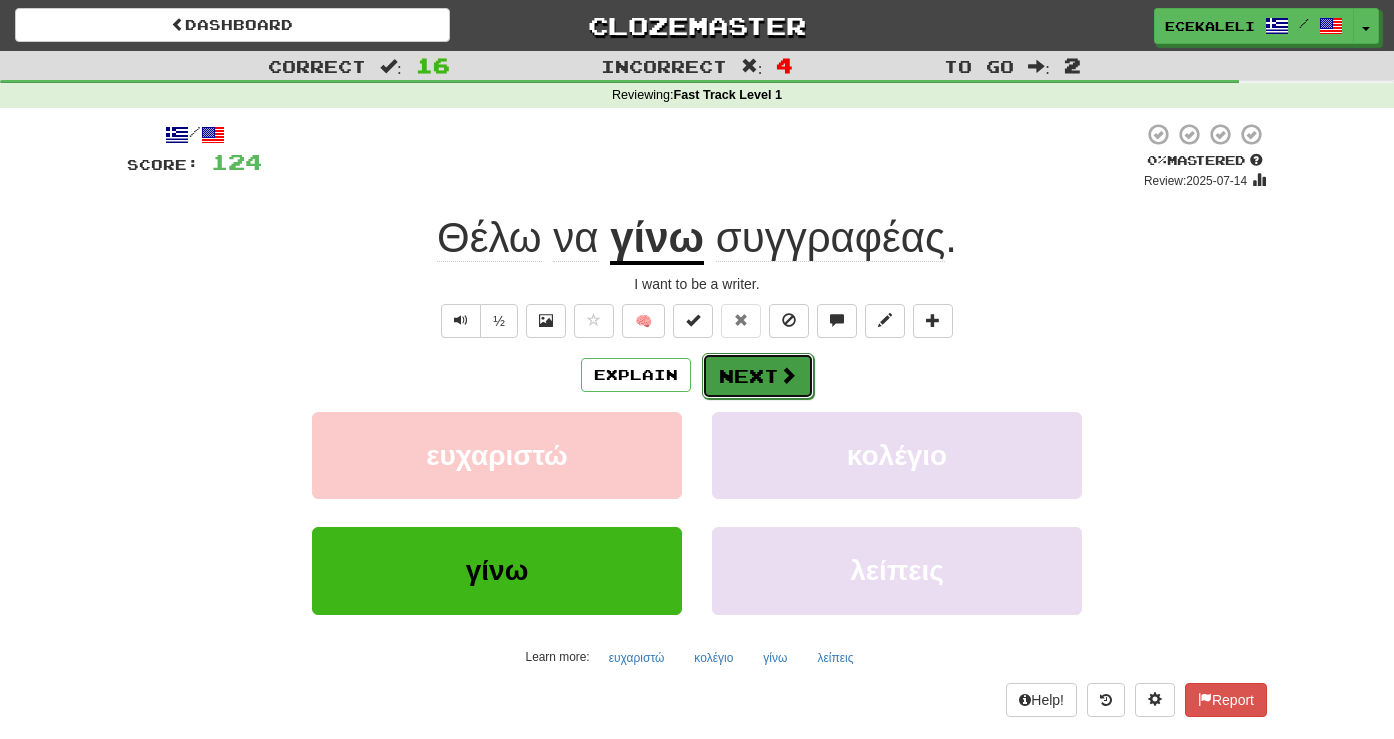 click on "Next" at bounding box center [758, 376] 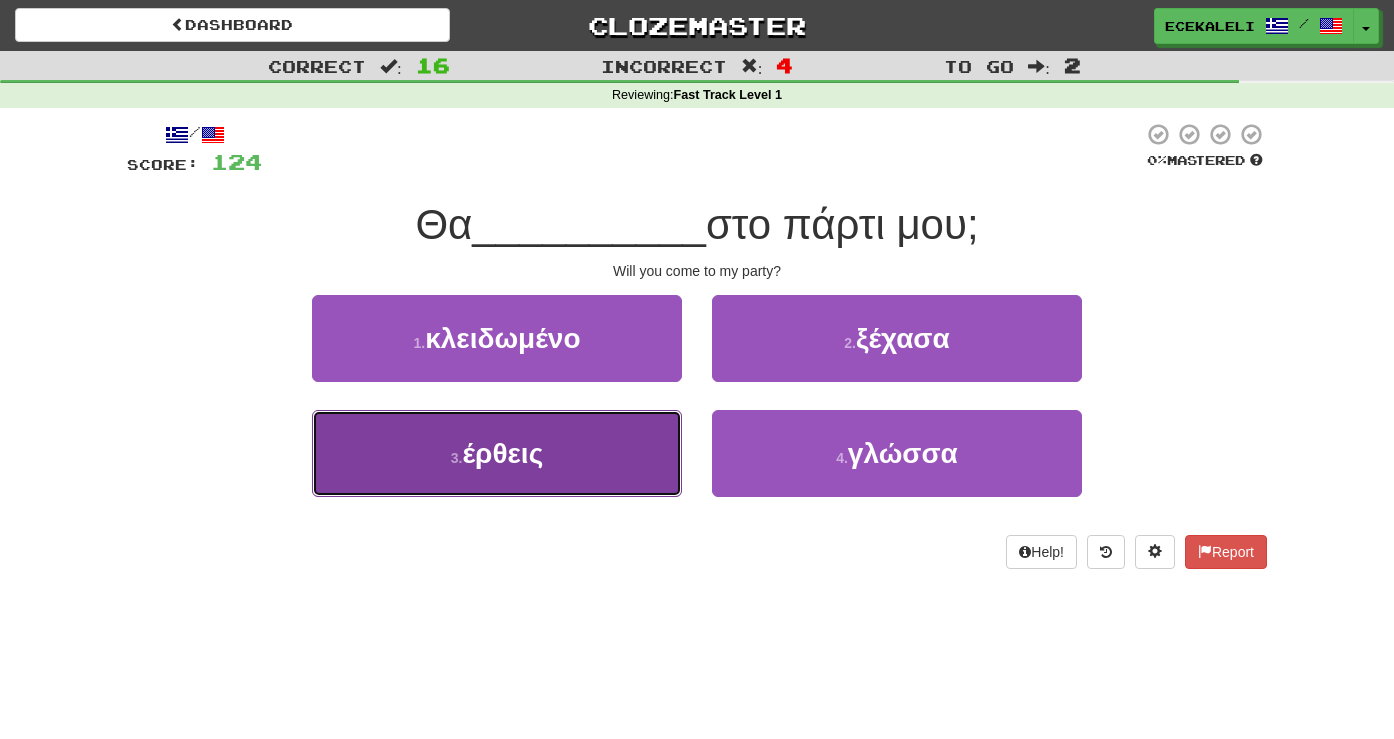 click on "3 .  έρθεις" at bounding box center (497, 453) 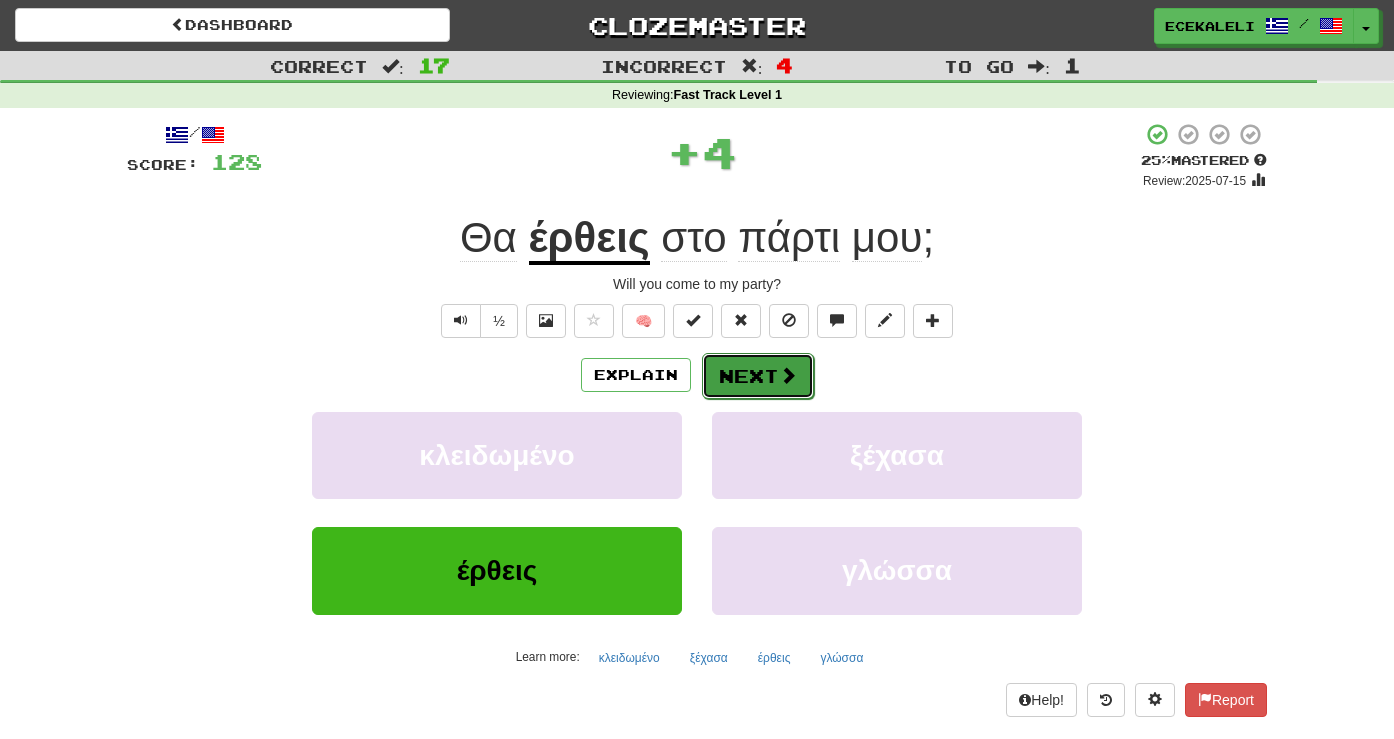 click on "Explain Next" at bounding box center [697, 375] 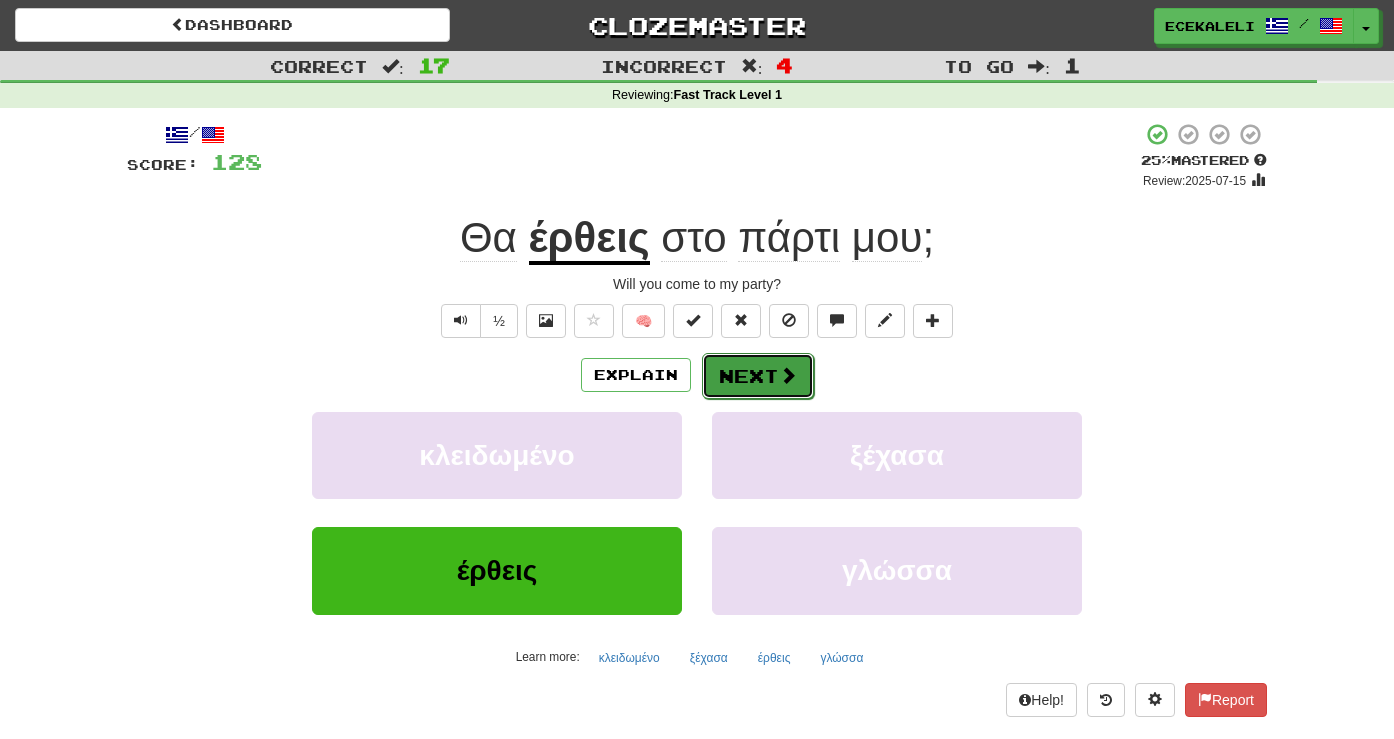 click on "Next" at bounding box center (758, 376) 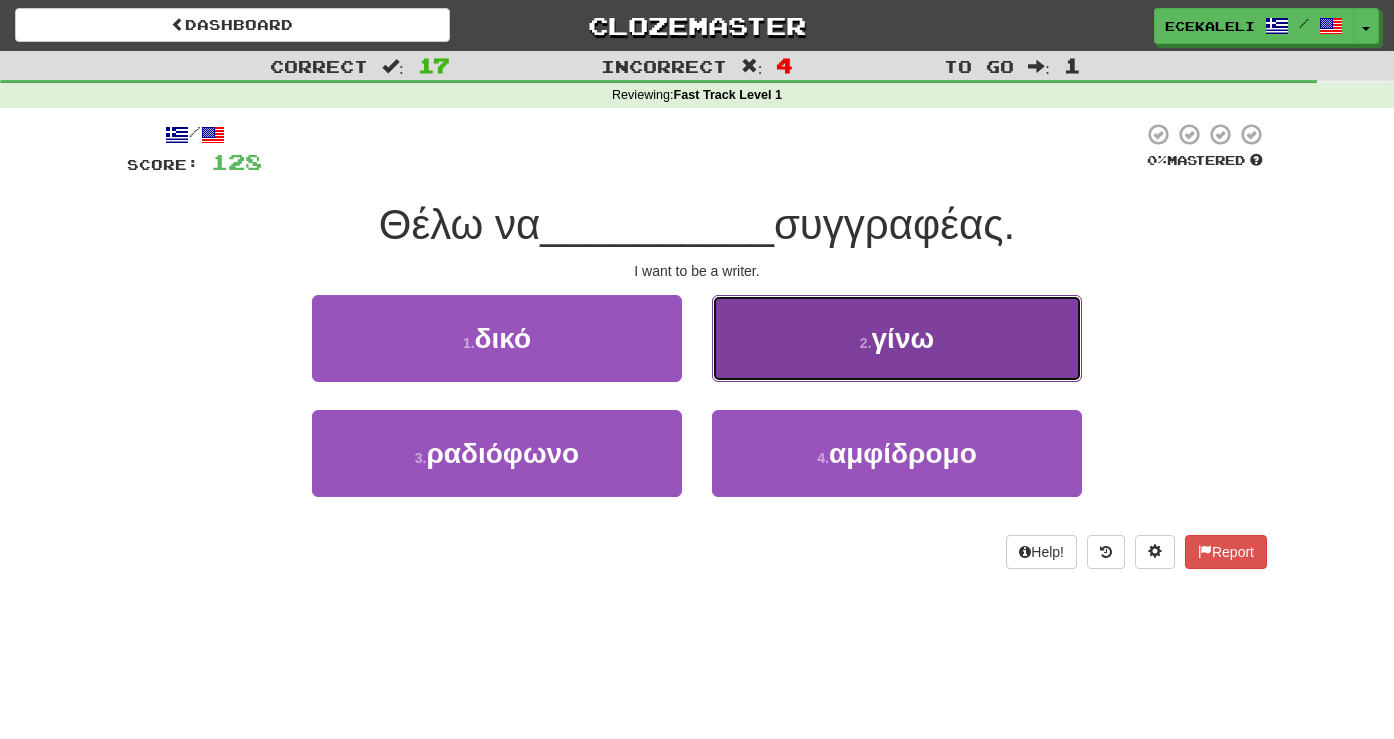 click on "2 .  γίνω" at bounding box center (897, 338) 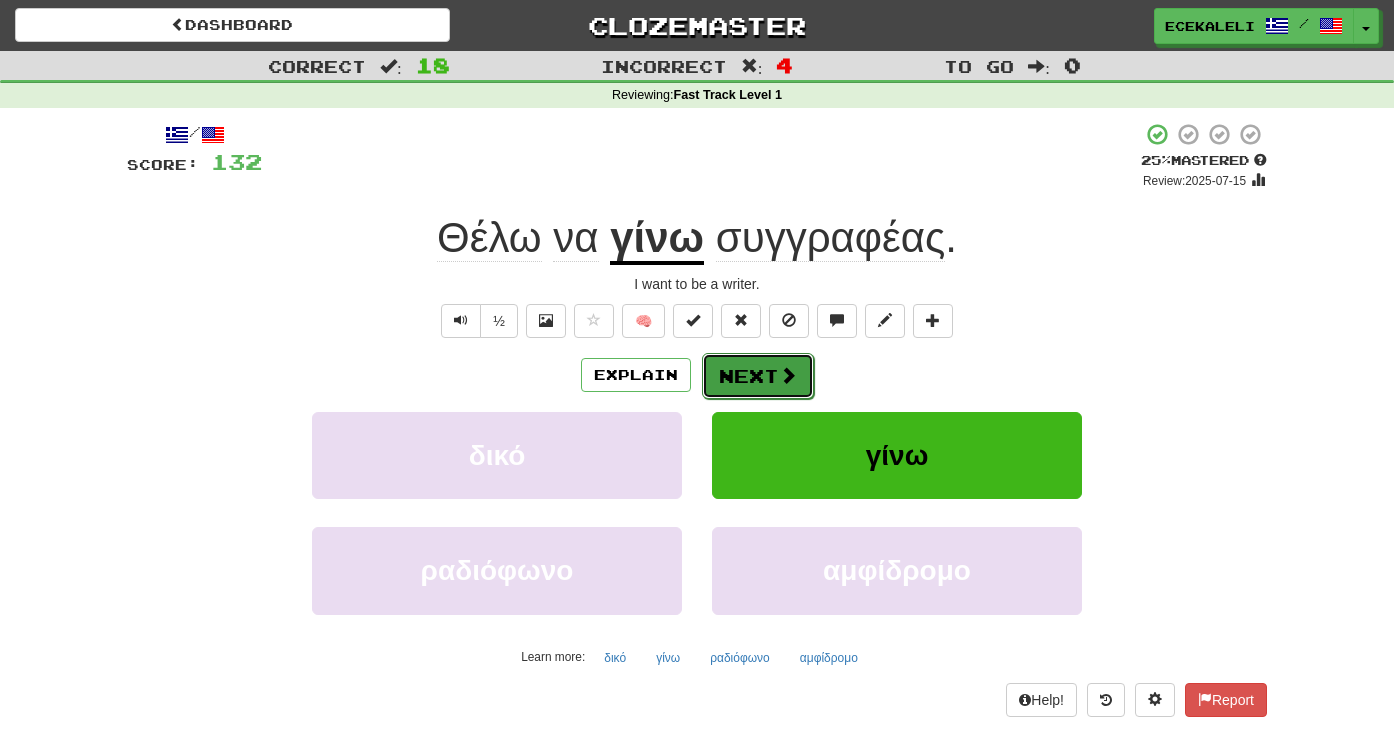 click on "Next" at bounding box center [758, 376] 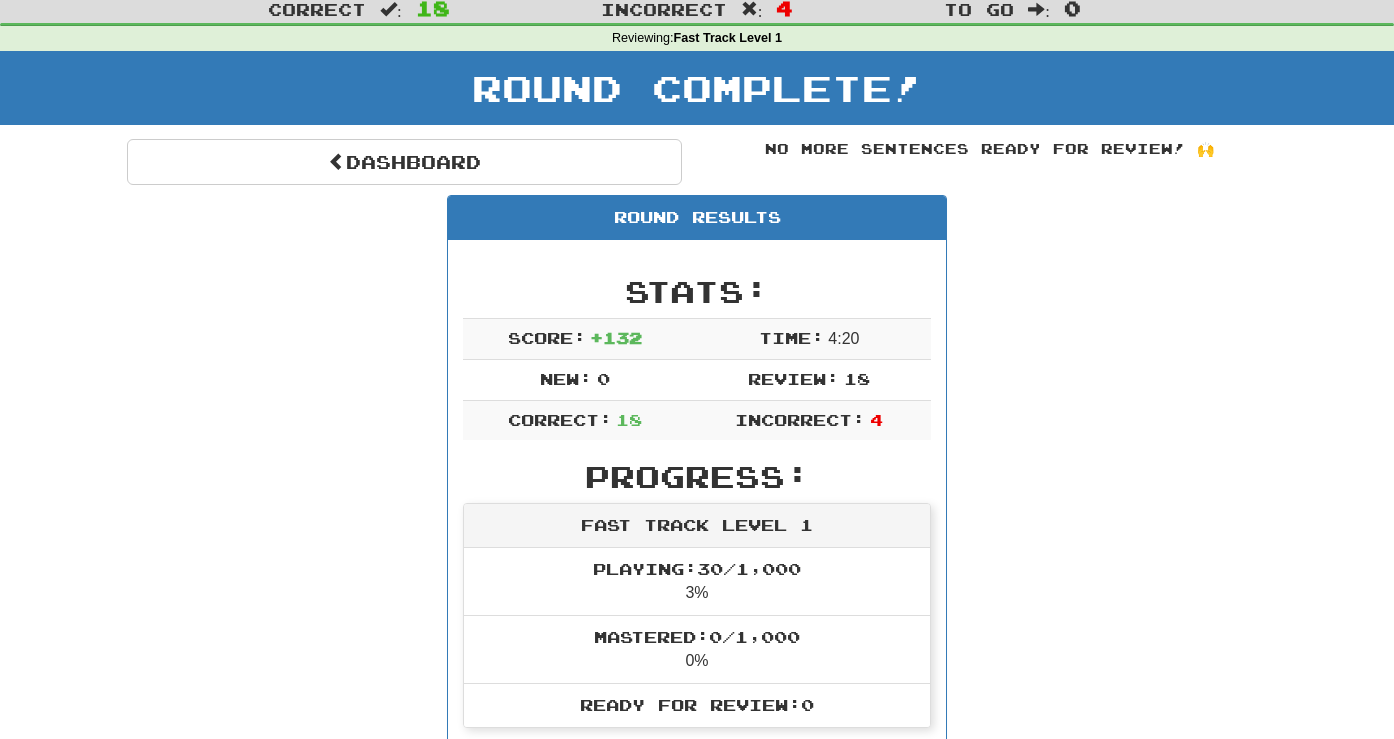 scroll, scrollTop: 0, scrollLeft: 0, axis: both 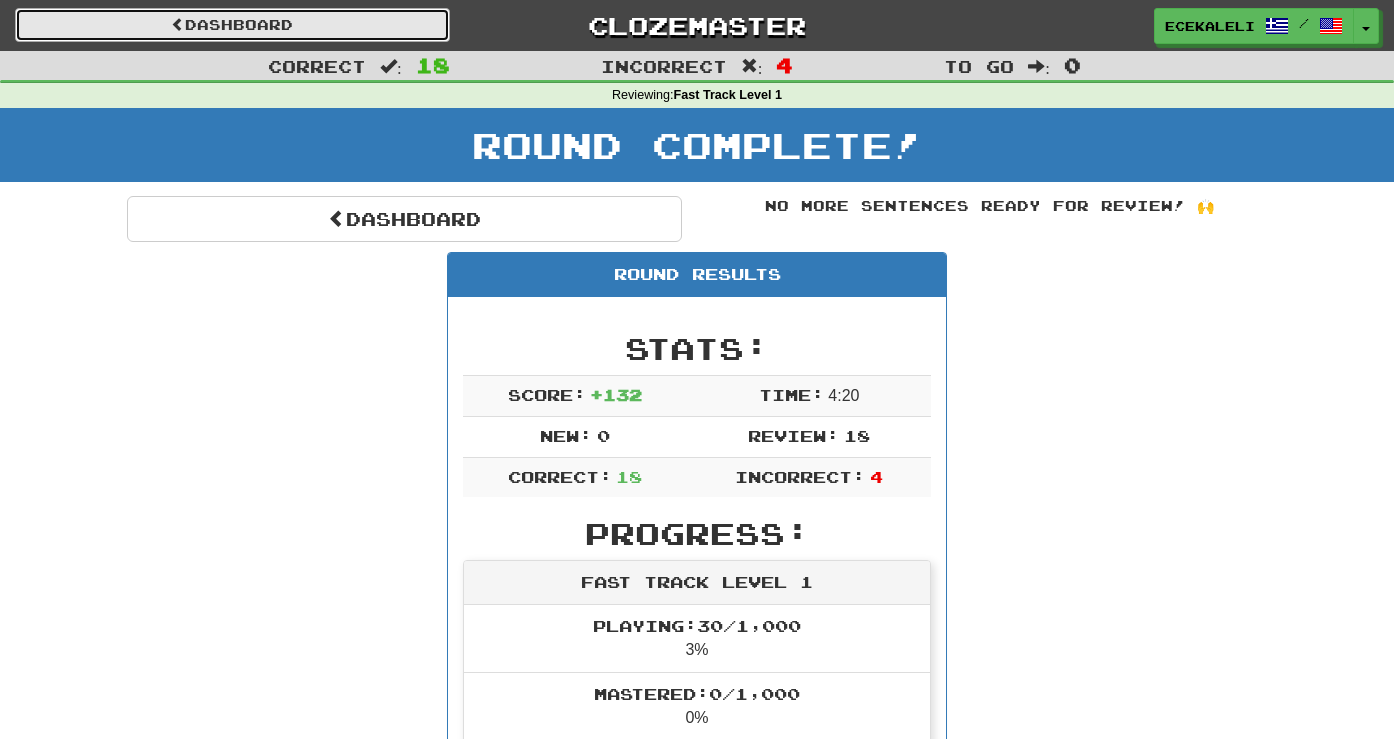 click on "Dashboard" at bounding box center (232, 25) 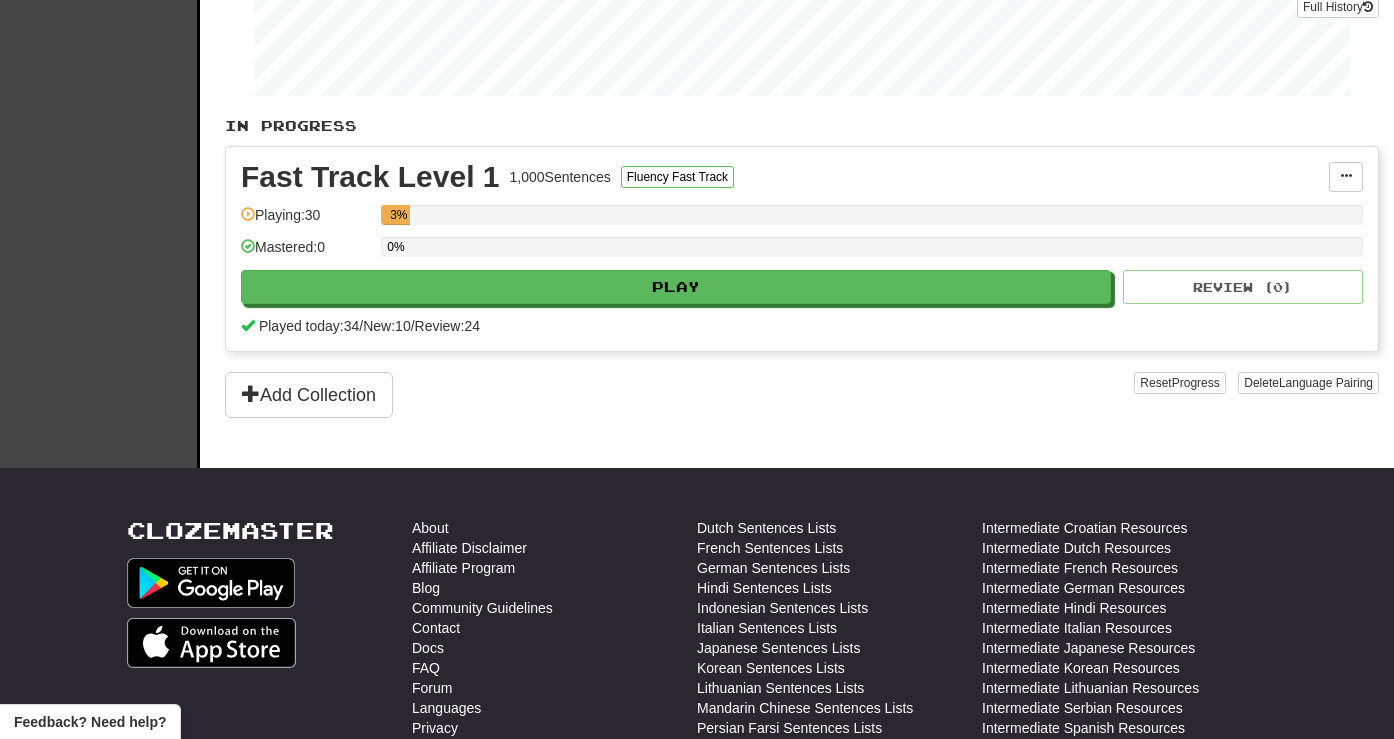 scroll, scrollTop: 343, scrollLeft: 0, axis: vertical 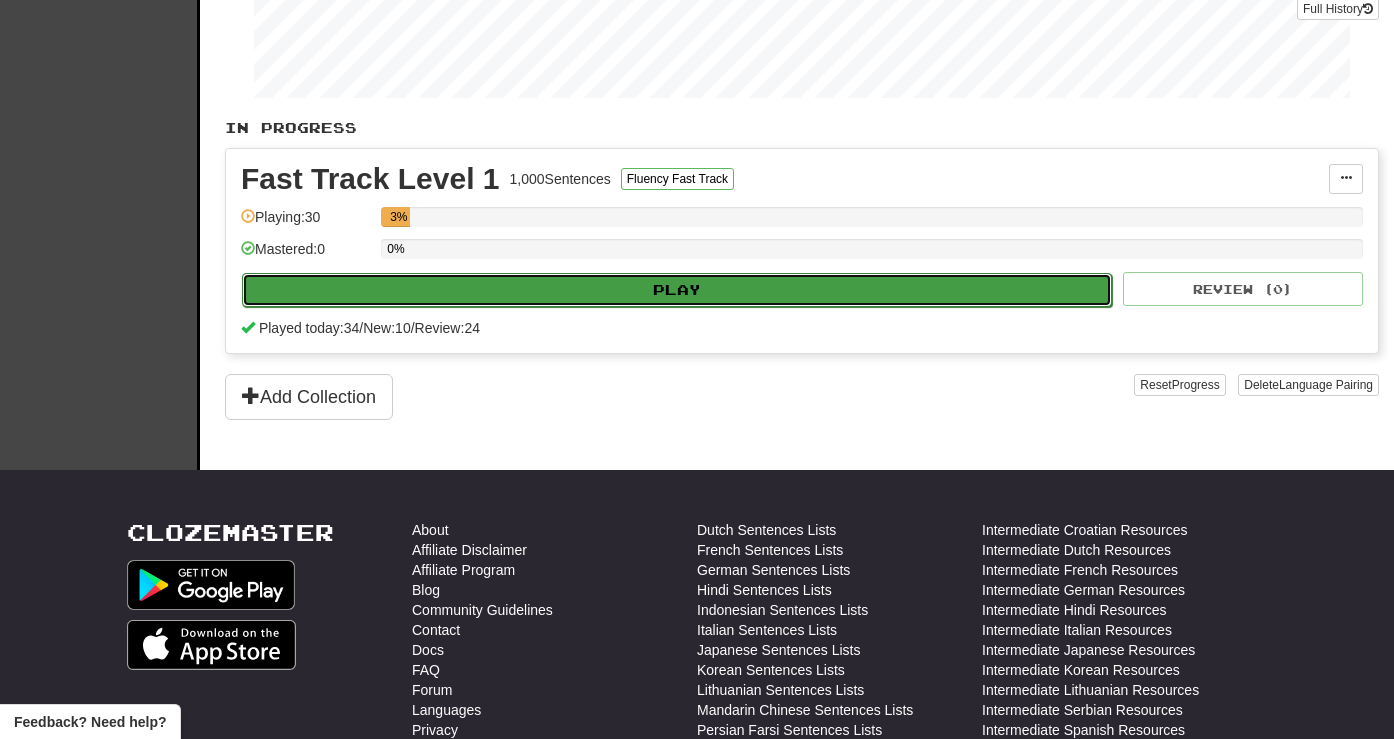 click on "Play" at bounding box center (677, 290) 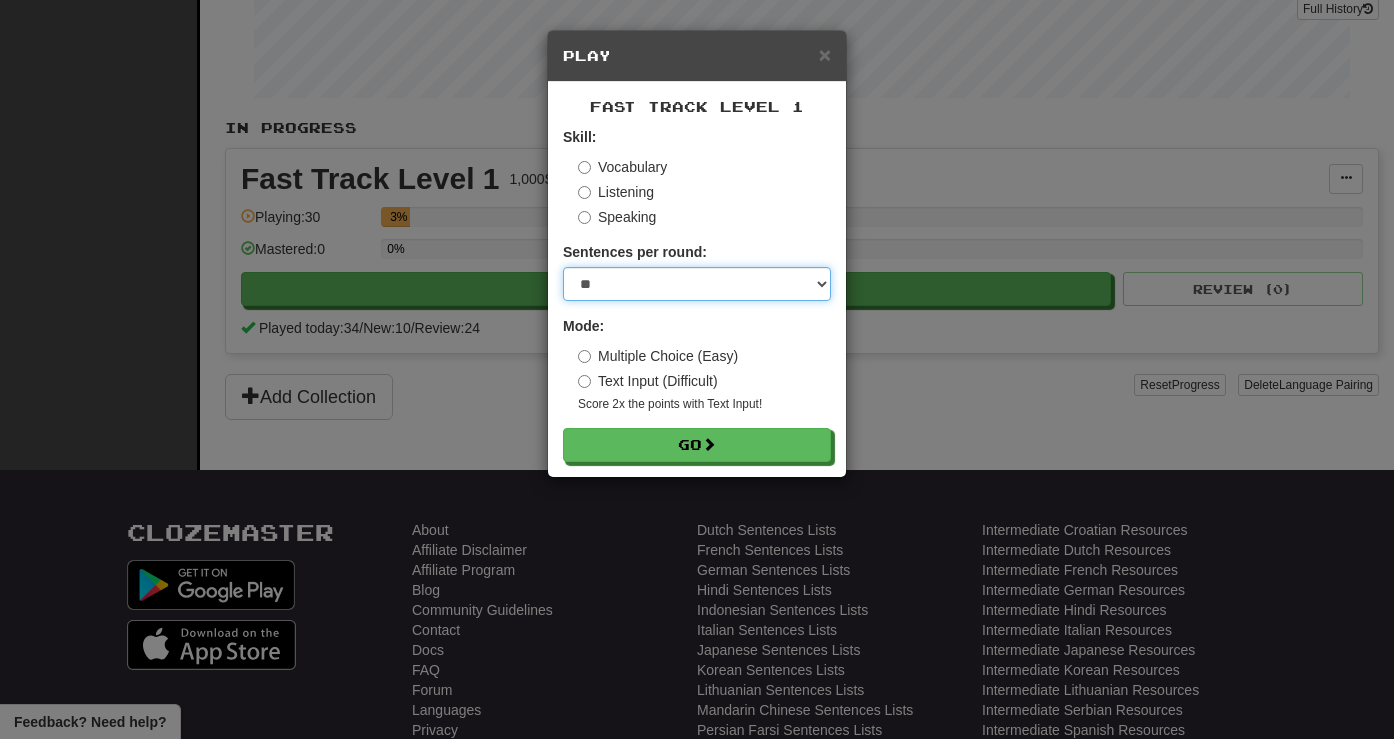 click on "* ** ** ** ** ** *** ********" at bounding box center (697, 284) 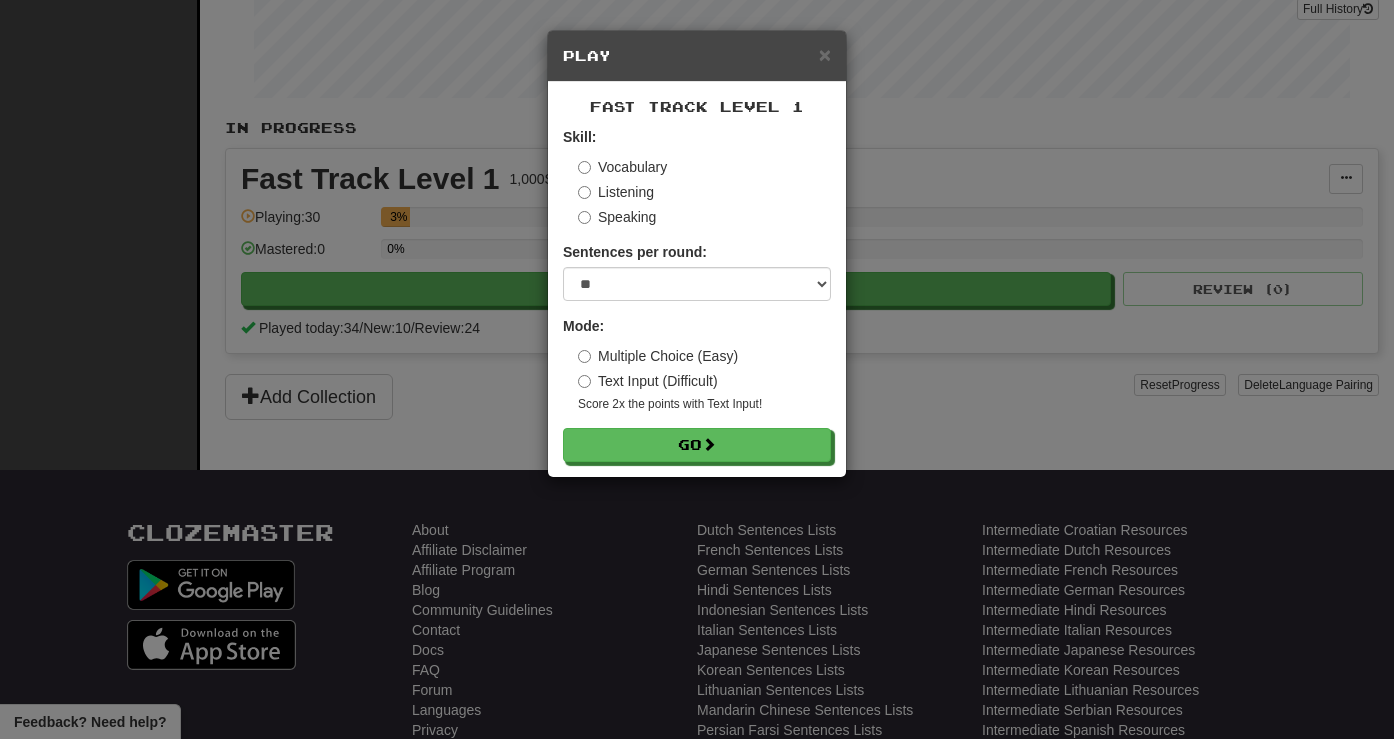 click on "Text Input (Difficult)" at bounding box center [648, 381] 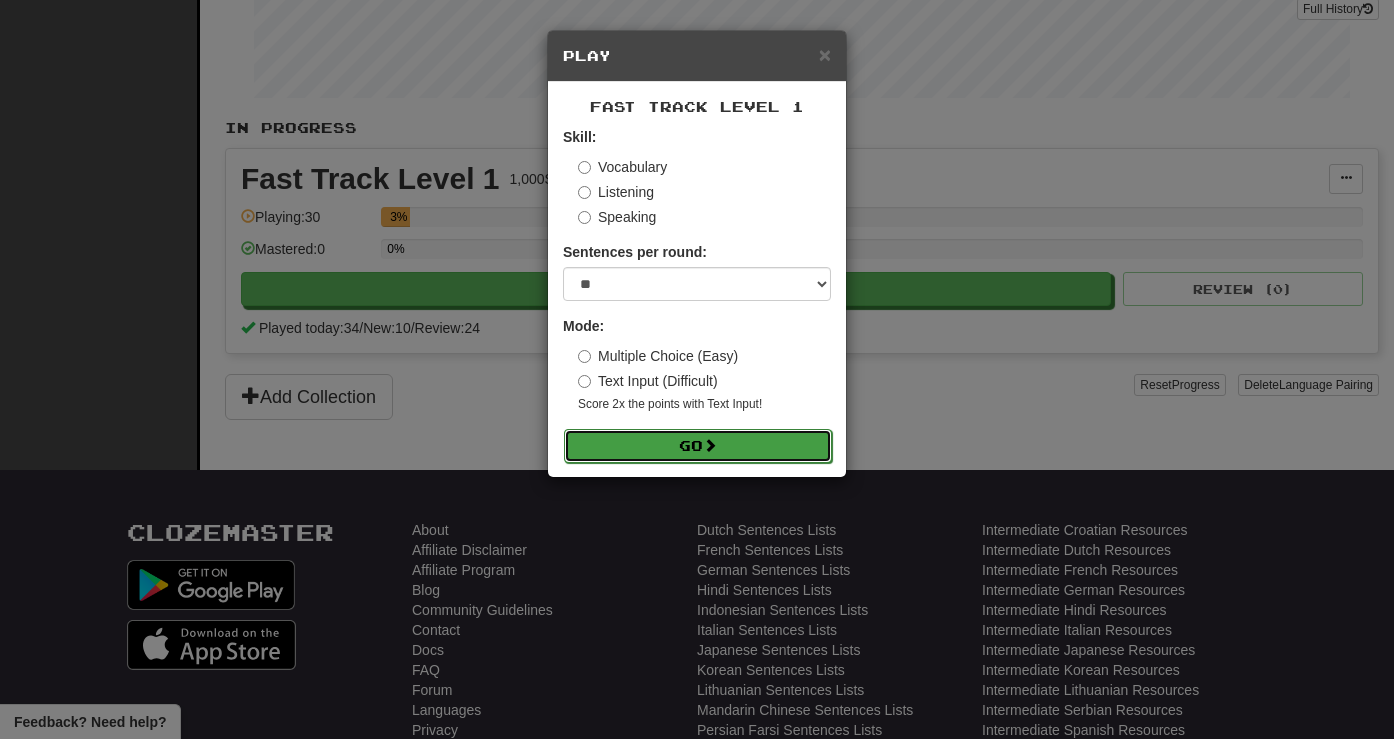 click on "Go" at bounding box center [698, 446] 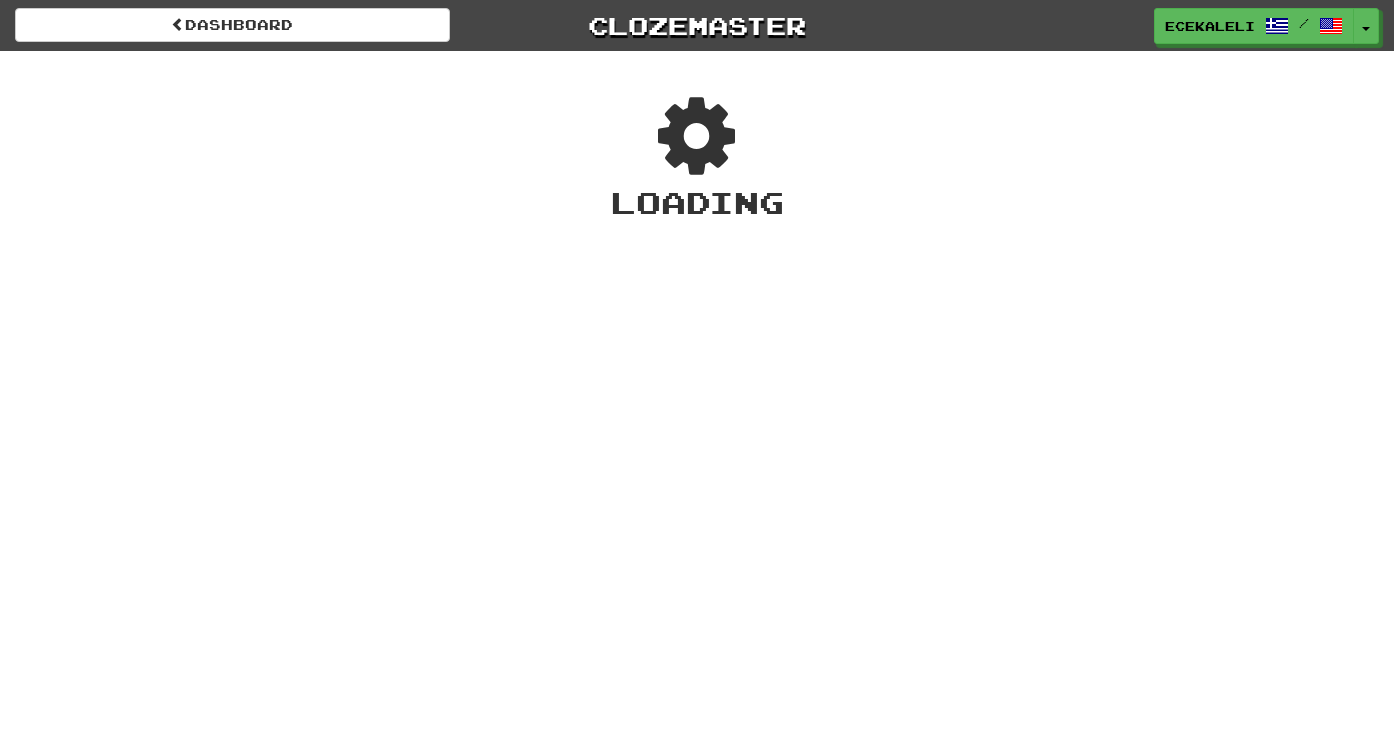 scroll, scrollTop: 0, scrollLeft: 0, axis: both 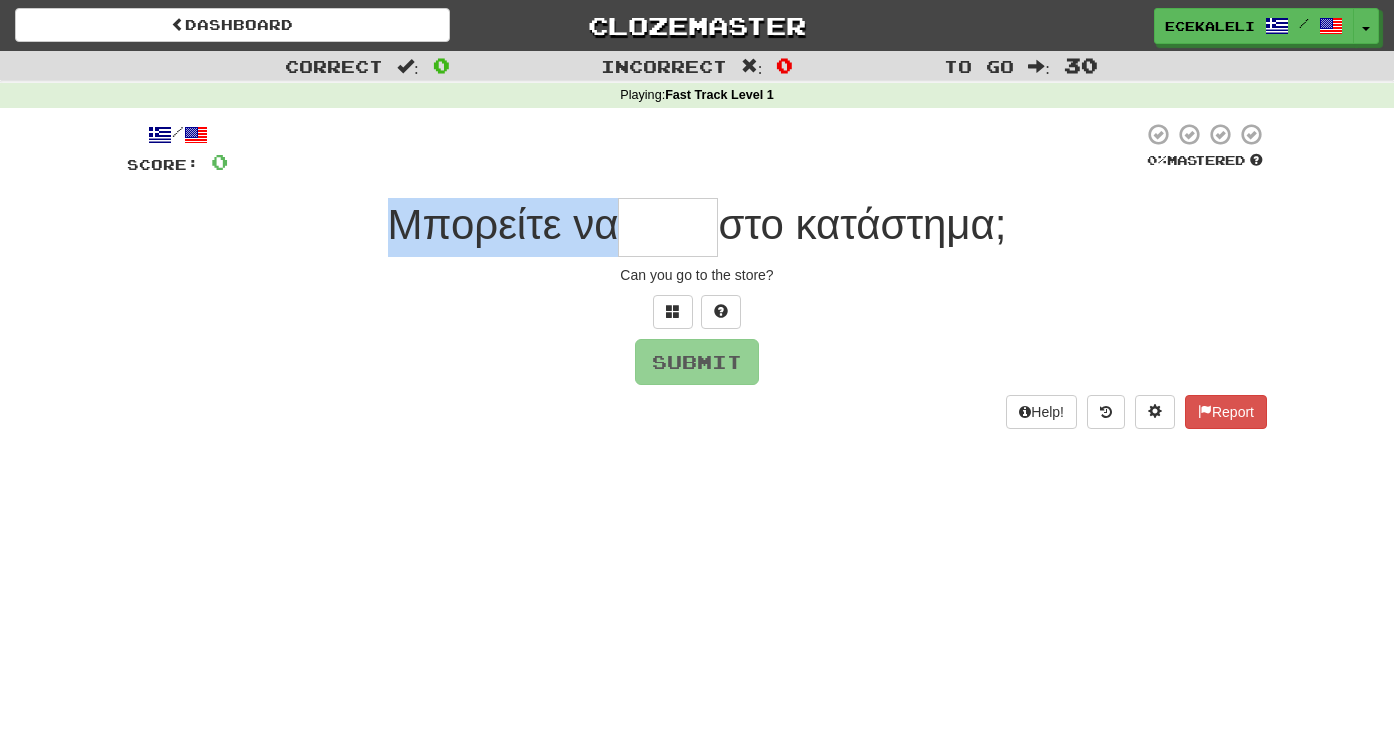 drag, startPoint x: 378, startPoint y: 222, endPoint x: 599, endPoint y: 232, distance: 221.22614 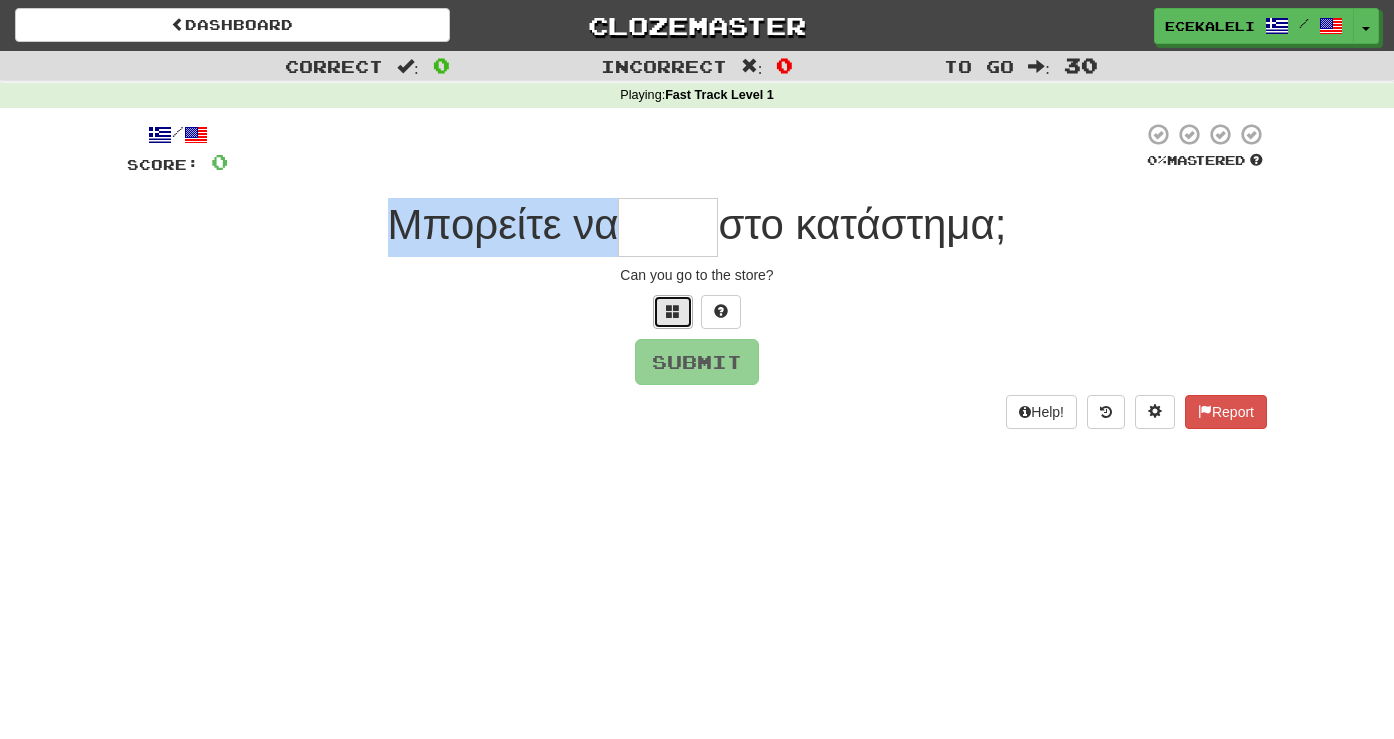 click at bounding box center (673, 311) 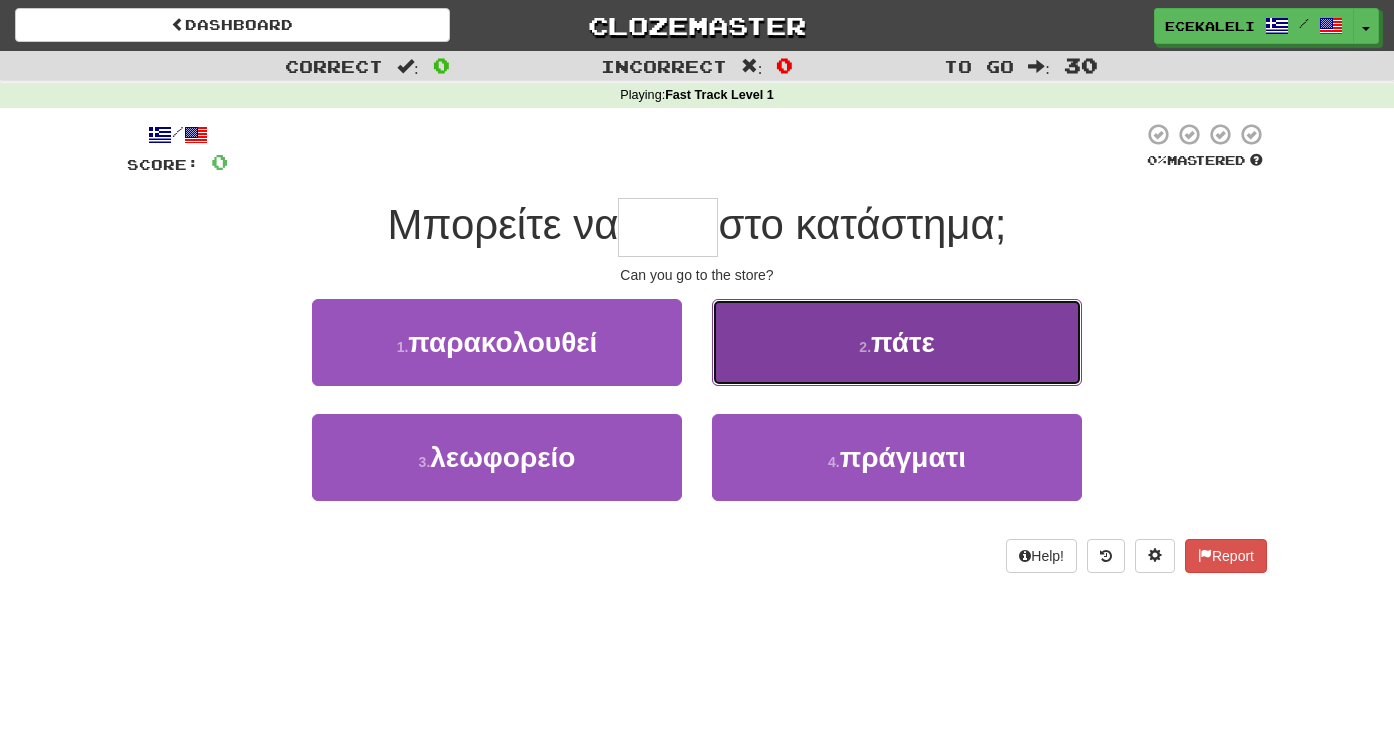 click on "2 .  πάτε" at bounding box center (897, 342) 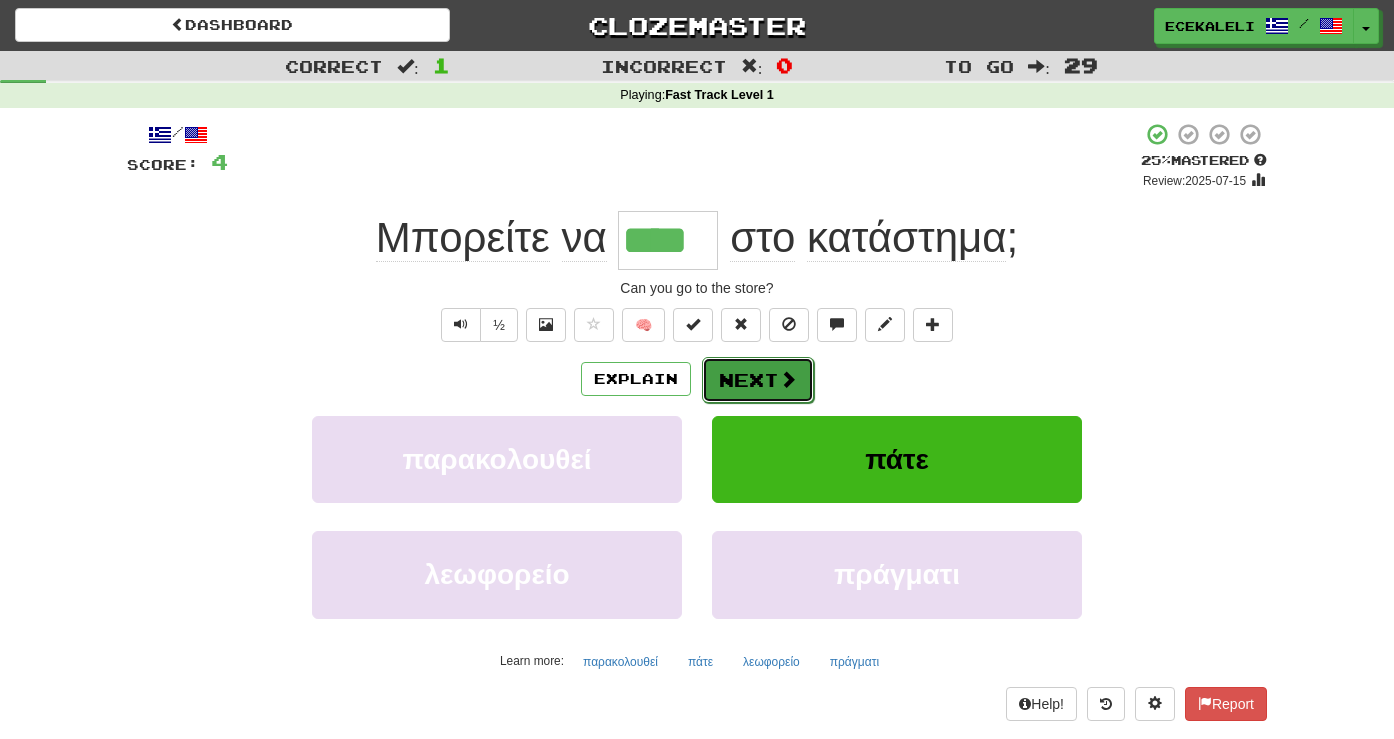 click on "Next" at bounding box center (758, 380) 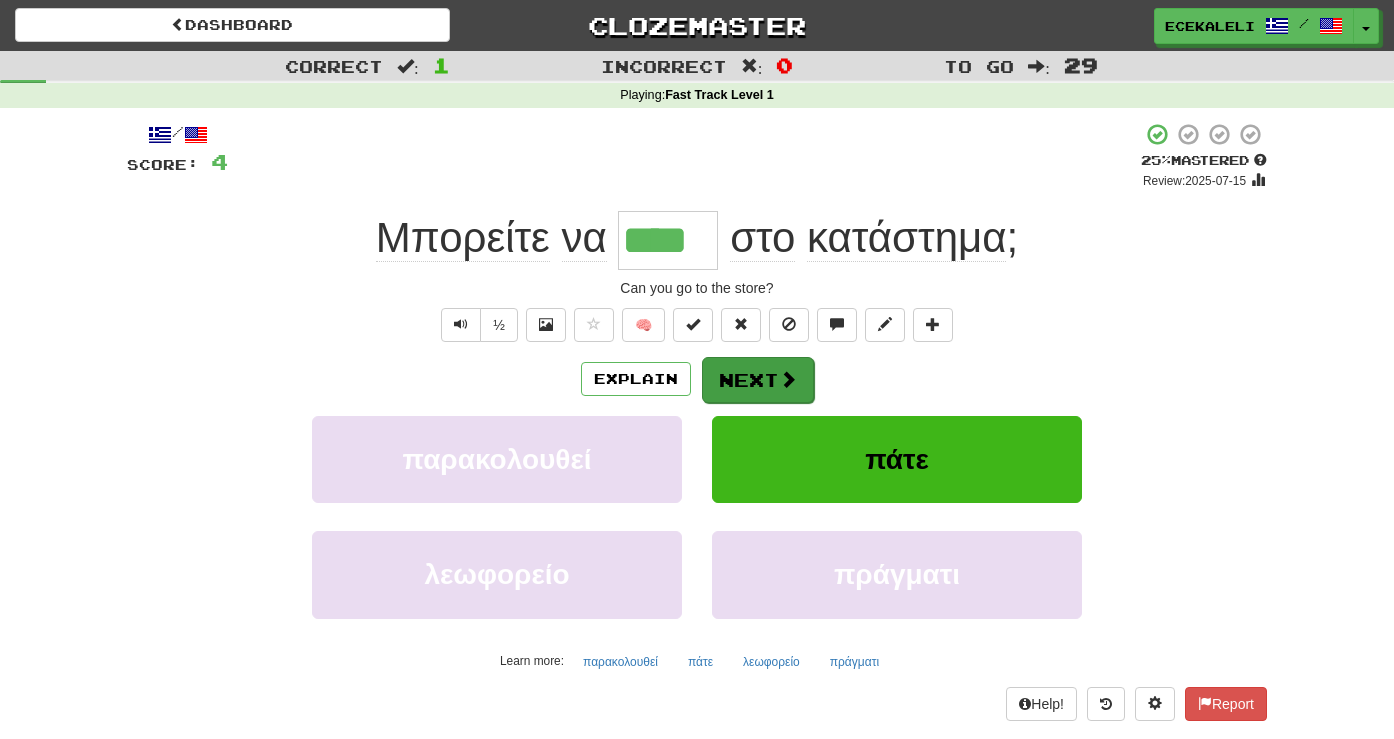 type 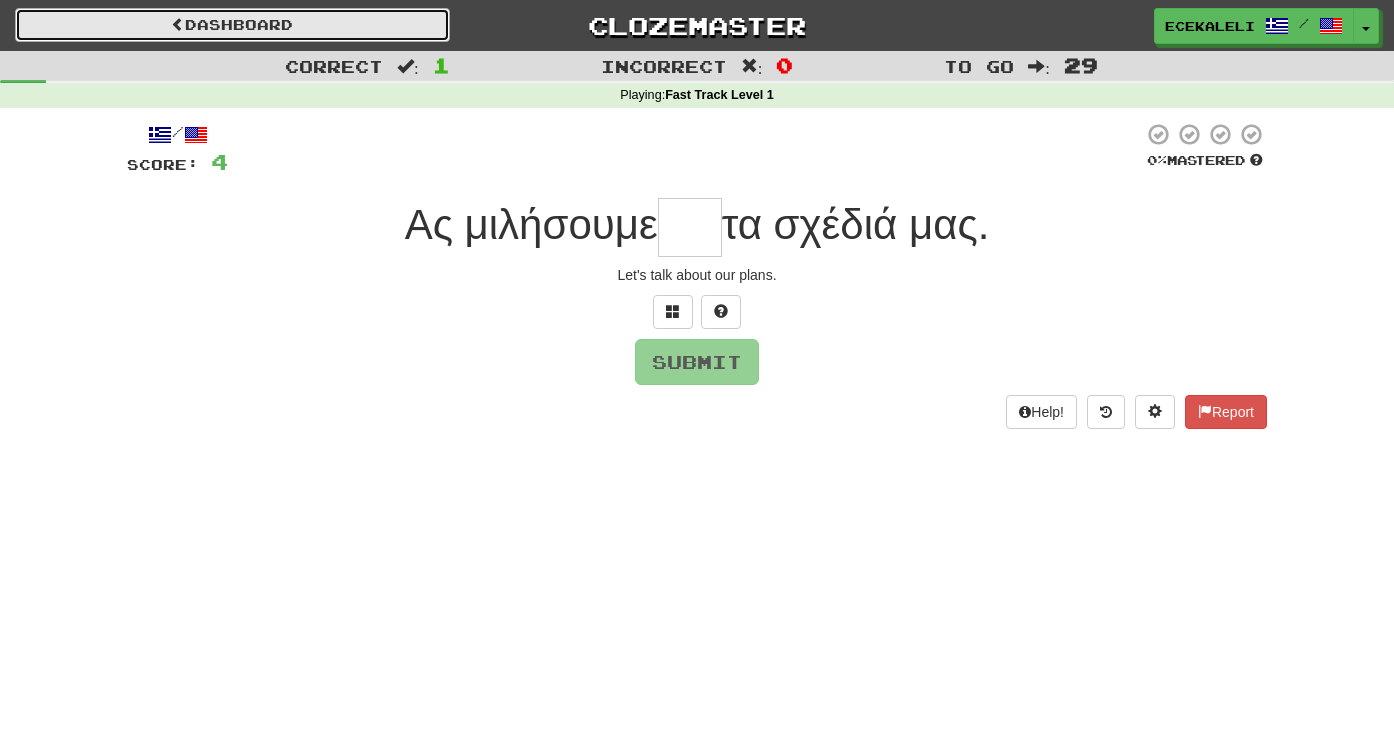 click on "Dashboard" at bounding box center [232, 25] 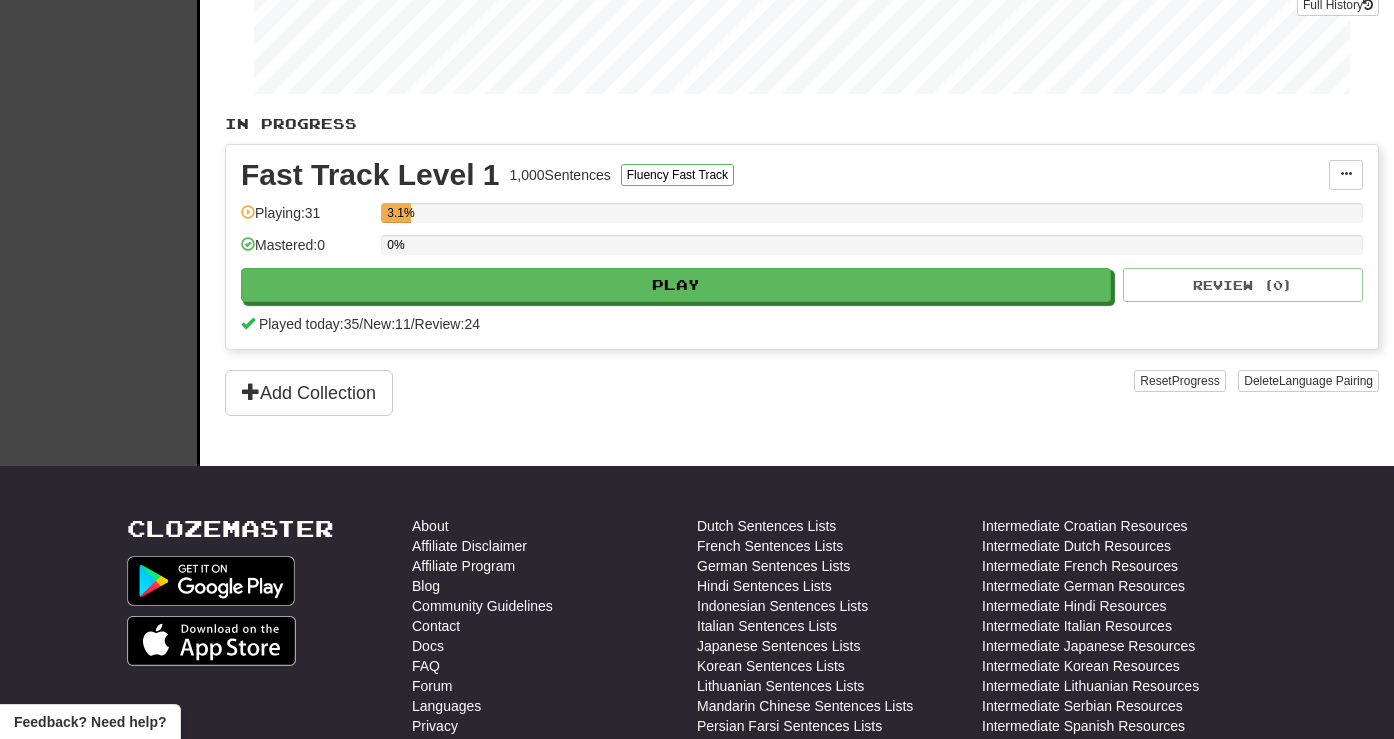 scroll, scrollTop: 552, scrollLeft: 0, axis: vertical 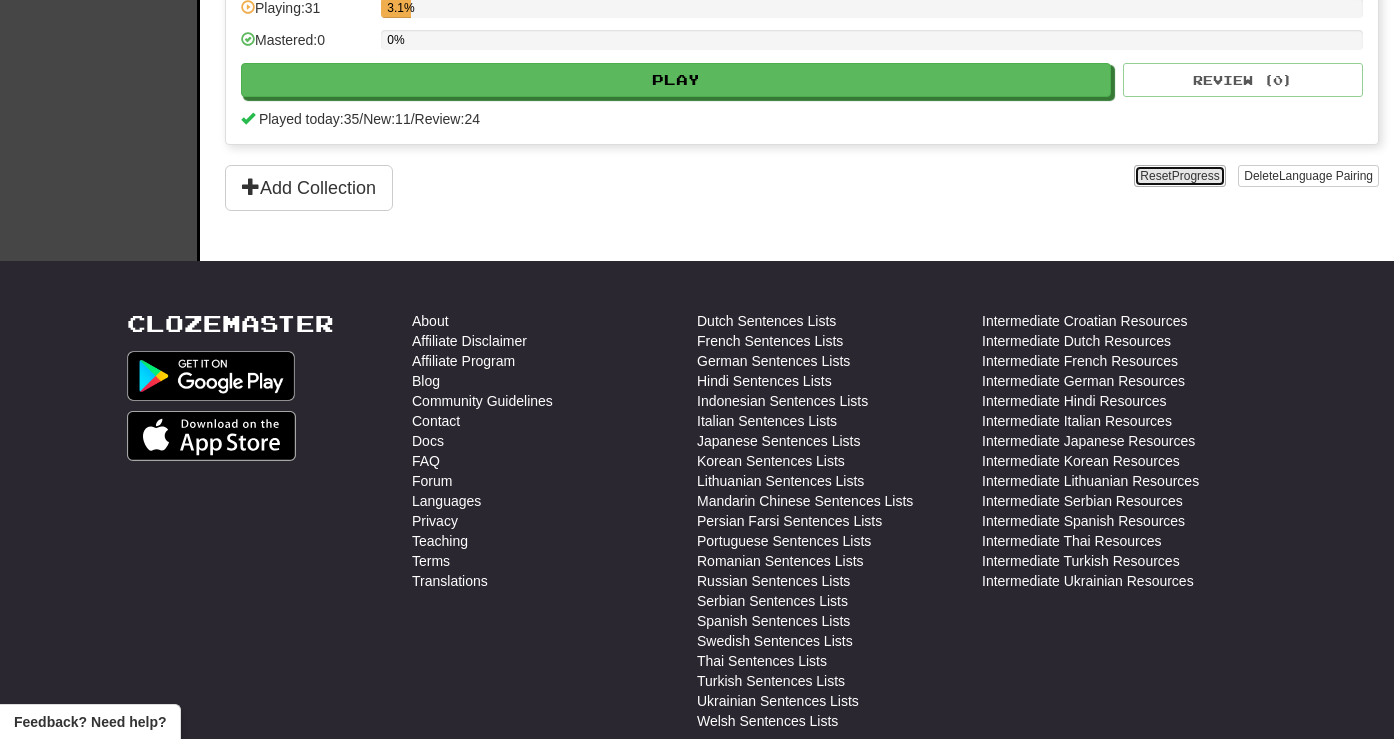 click on "Reset  Progress" at bounding box center (1179, 176) 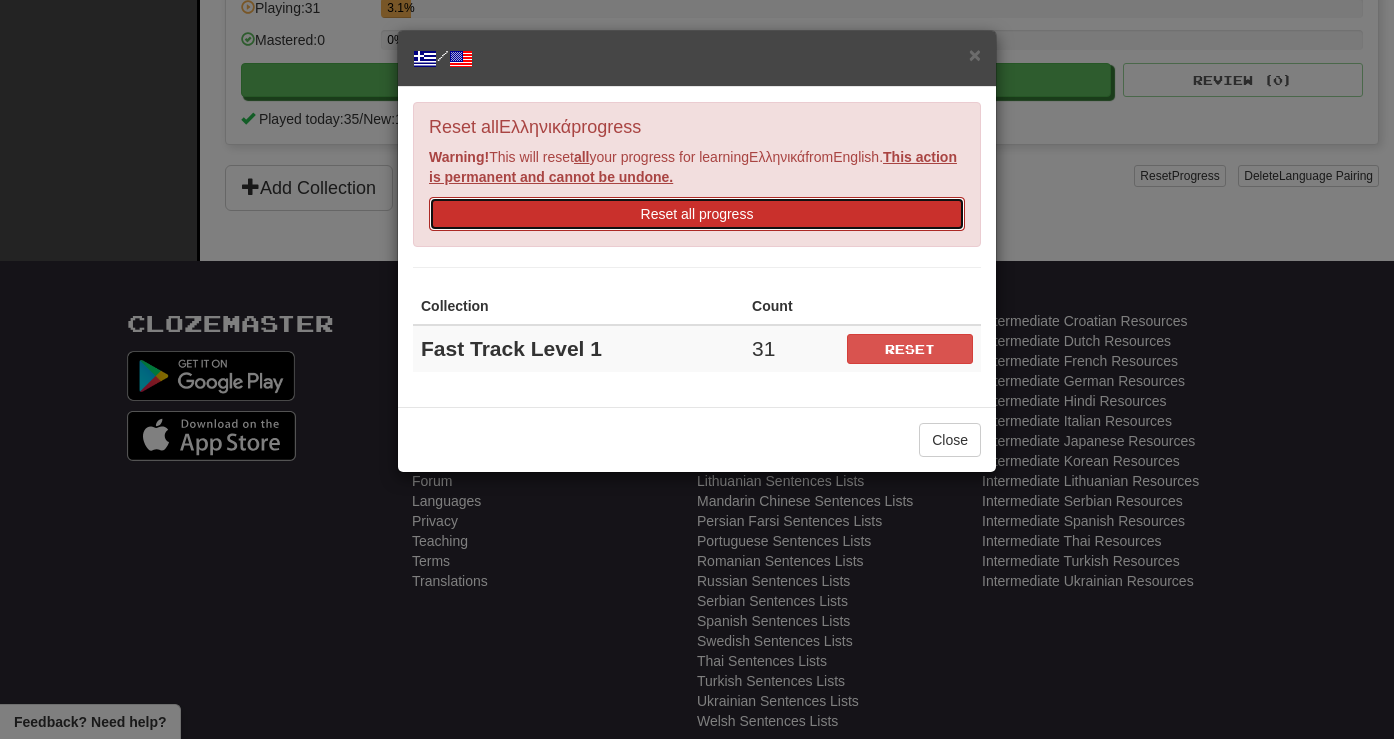 click on "Reset all progress" at bounding box center [697, 214] 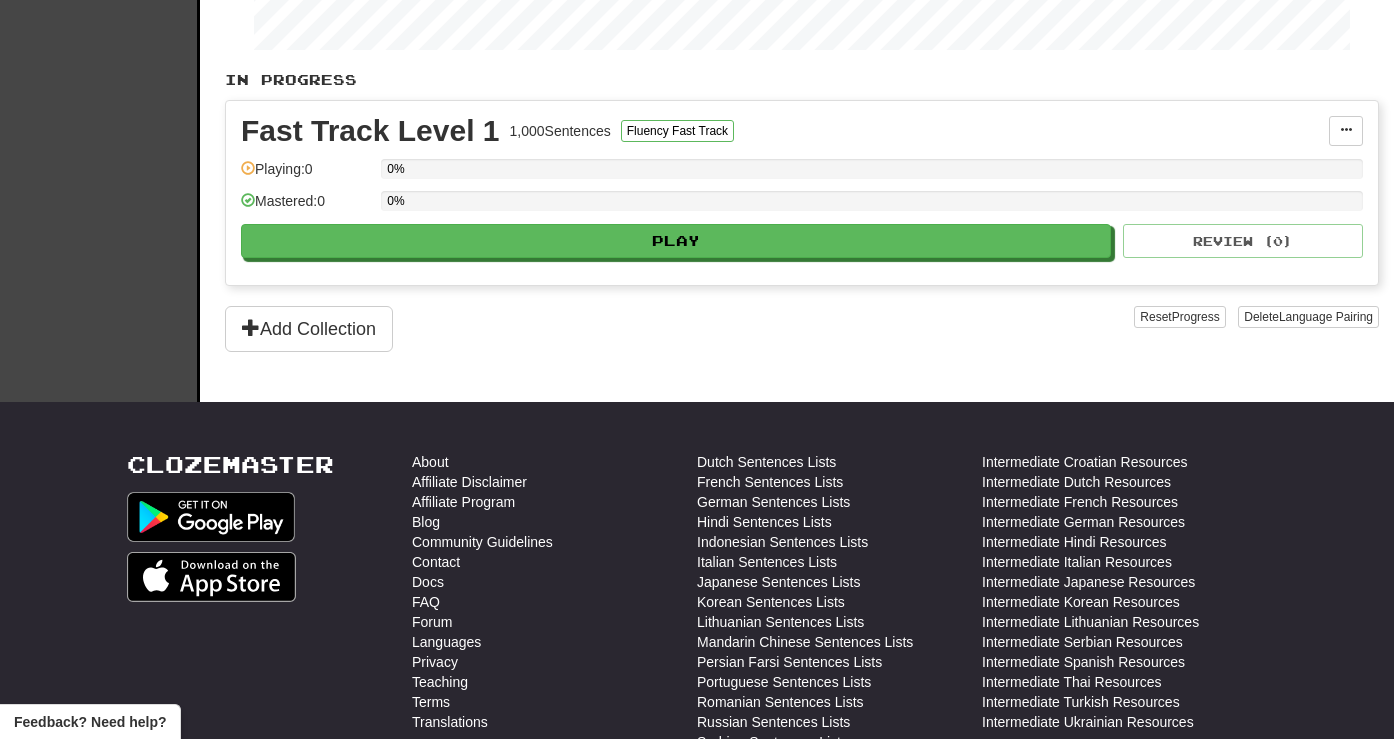 scroll, scrollTop: 395, scrollLeft: 0, axis: vertical 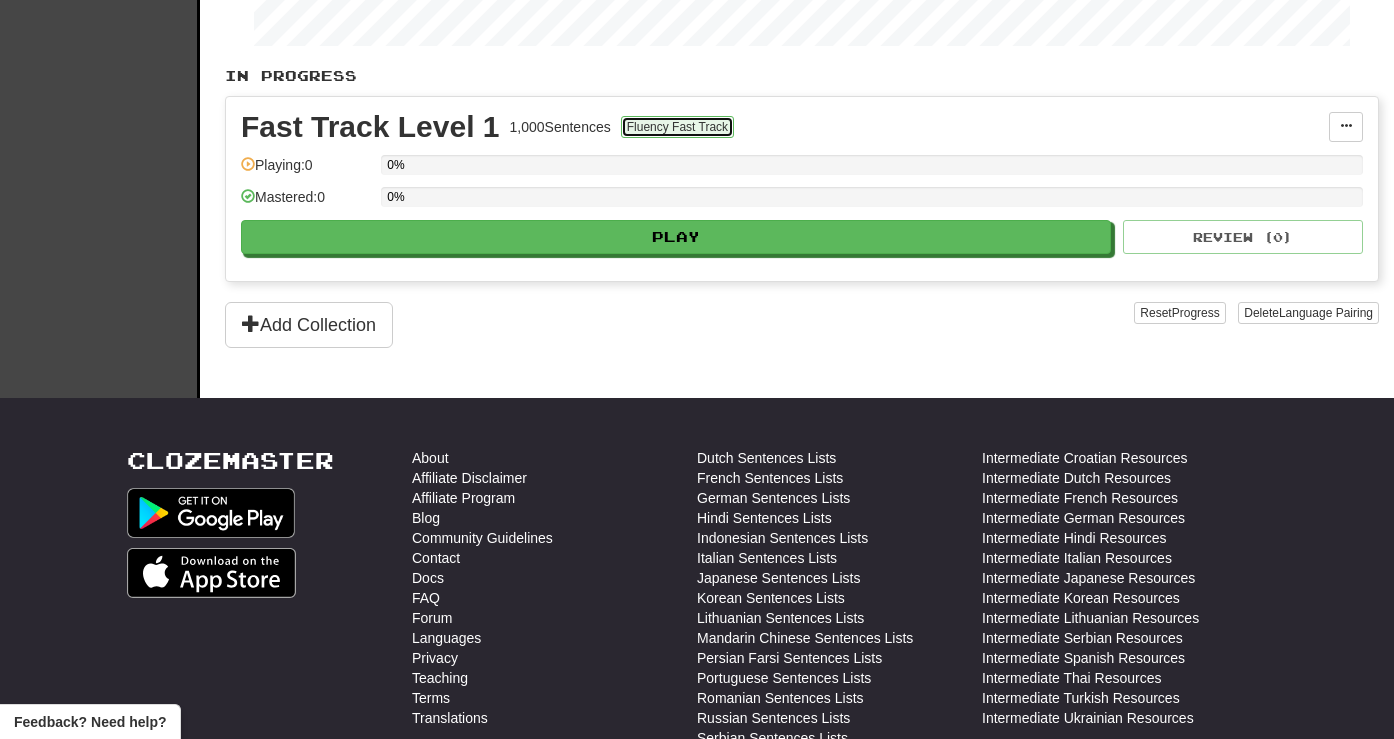 click on "Fluency Fast Track" at bounding box center [677, 127] 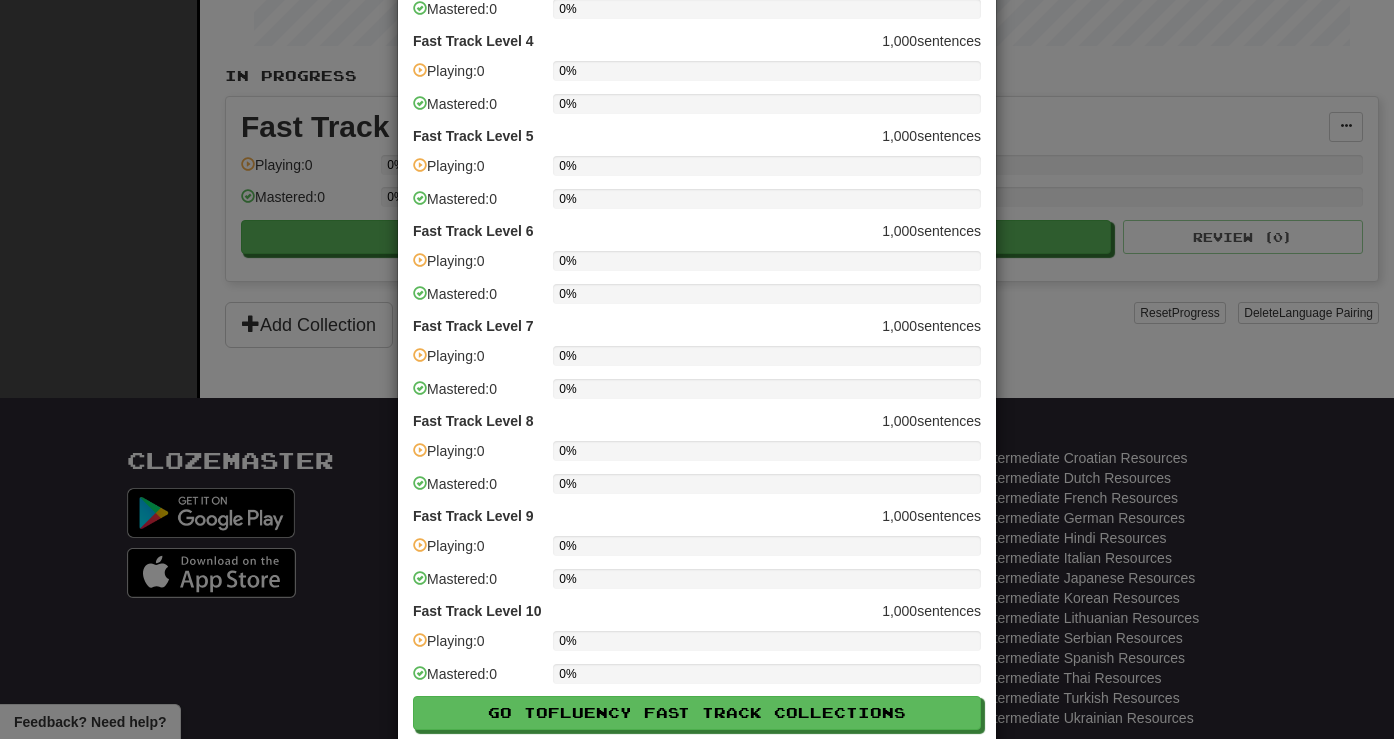 scroll, scrollTop: 453, scrollLeft: 0, axis: vertical 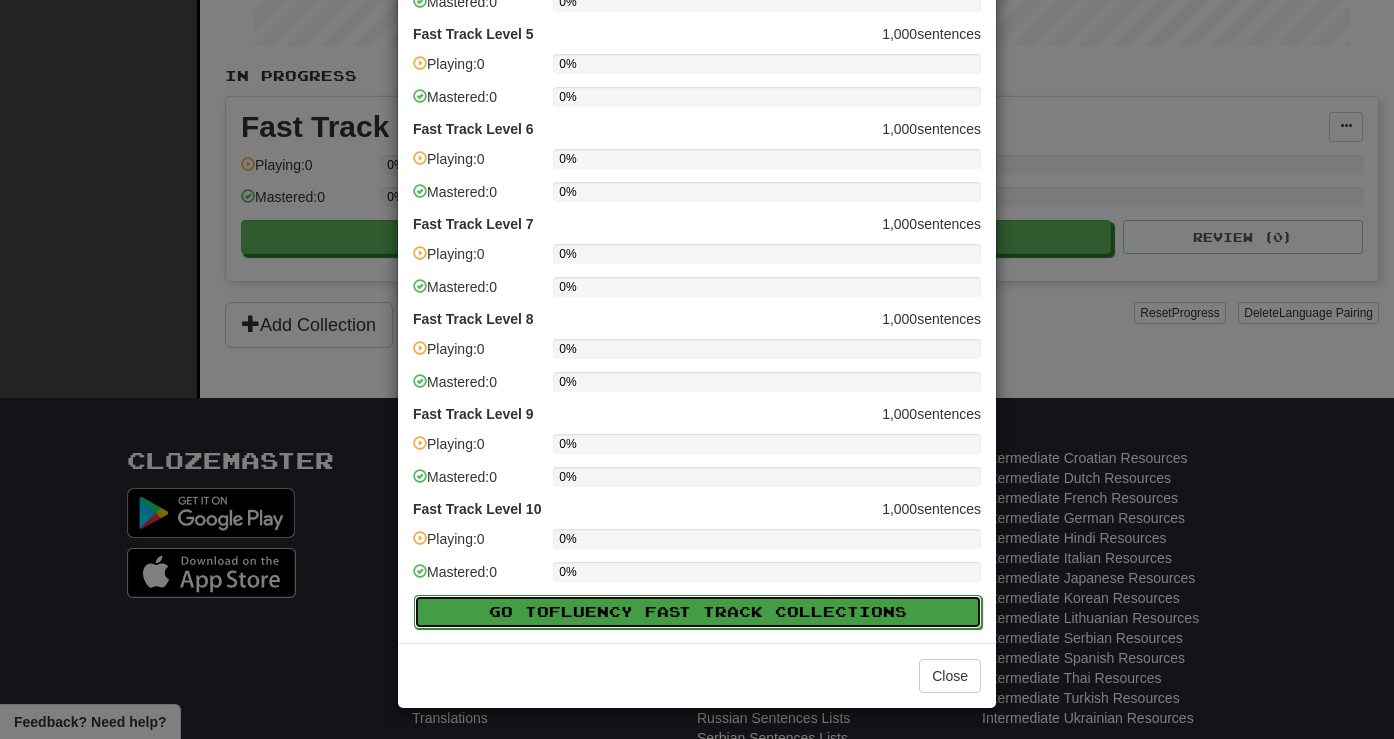 click on "Go to  Fluency Fast Track   Collections" at bounding box center [698, 612] 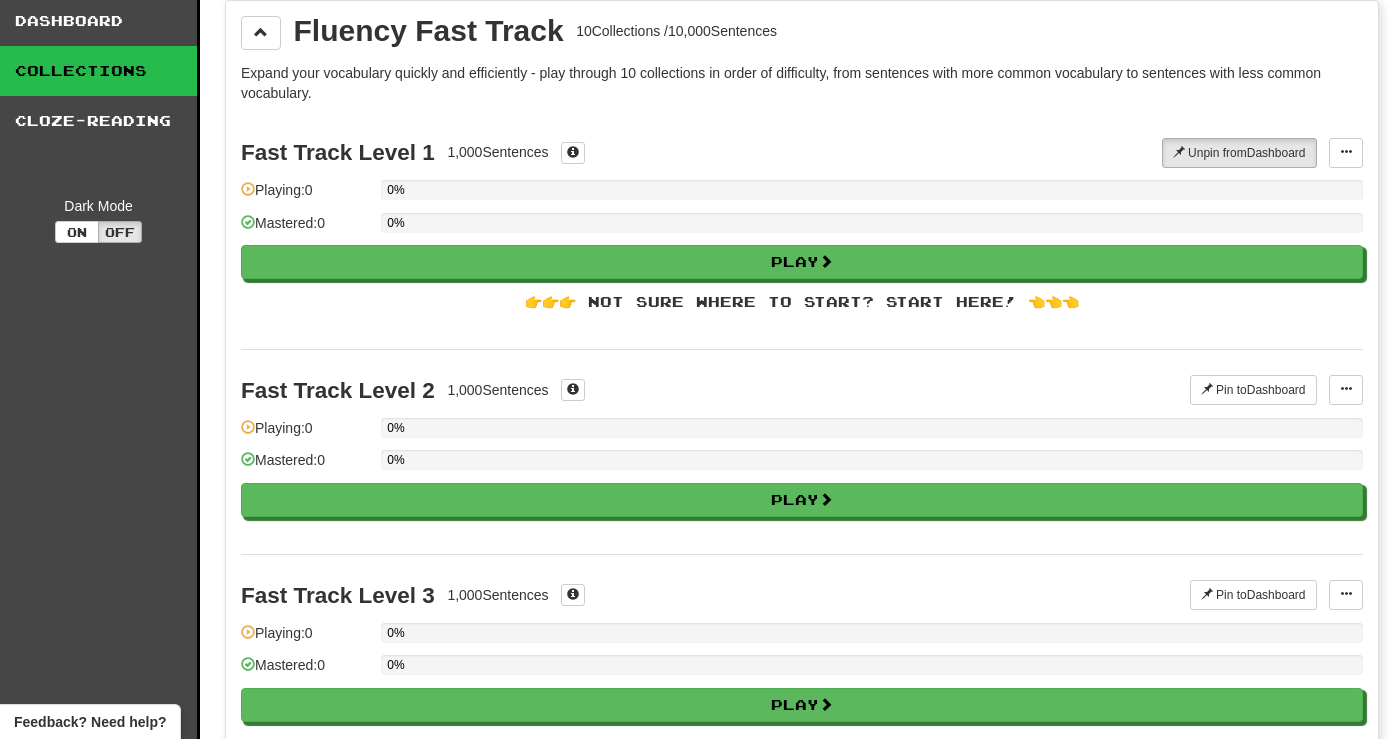 scroll, scrollTop: 0, scrollLeft: 0, axis: both 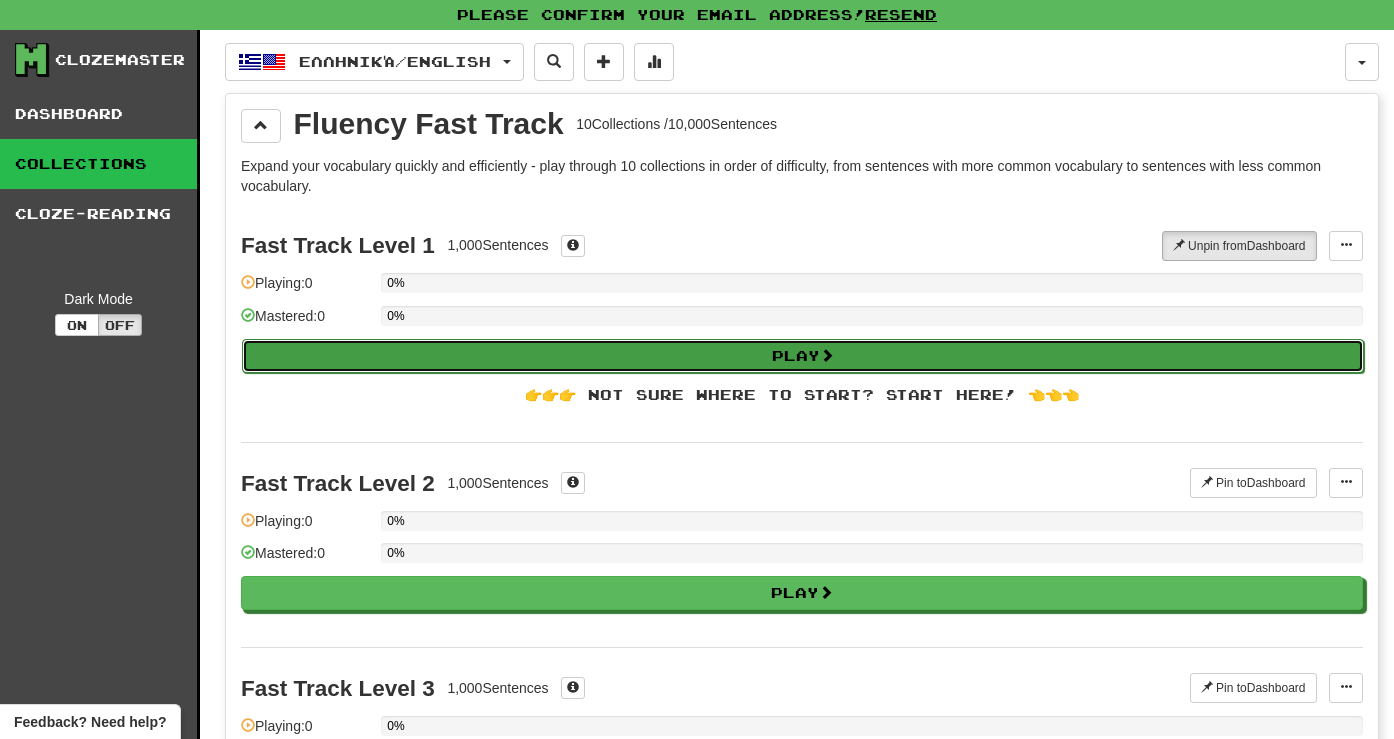 click on "Play" at bounding box center (803, 356) 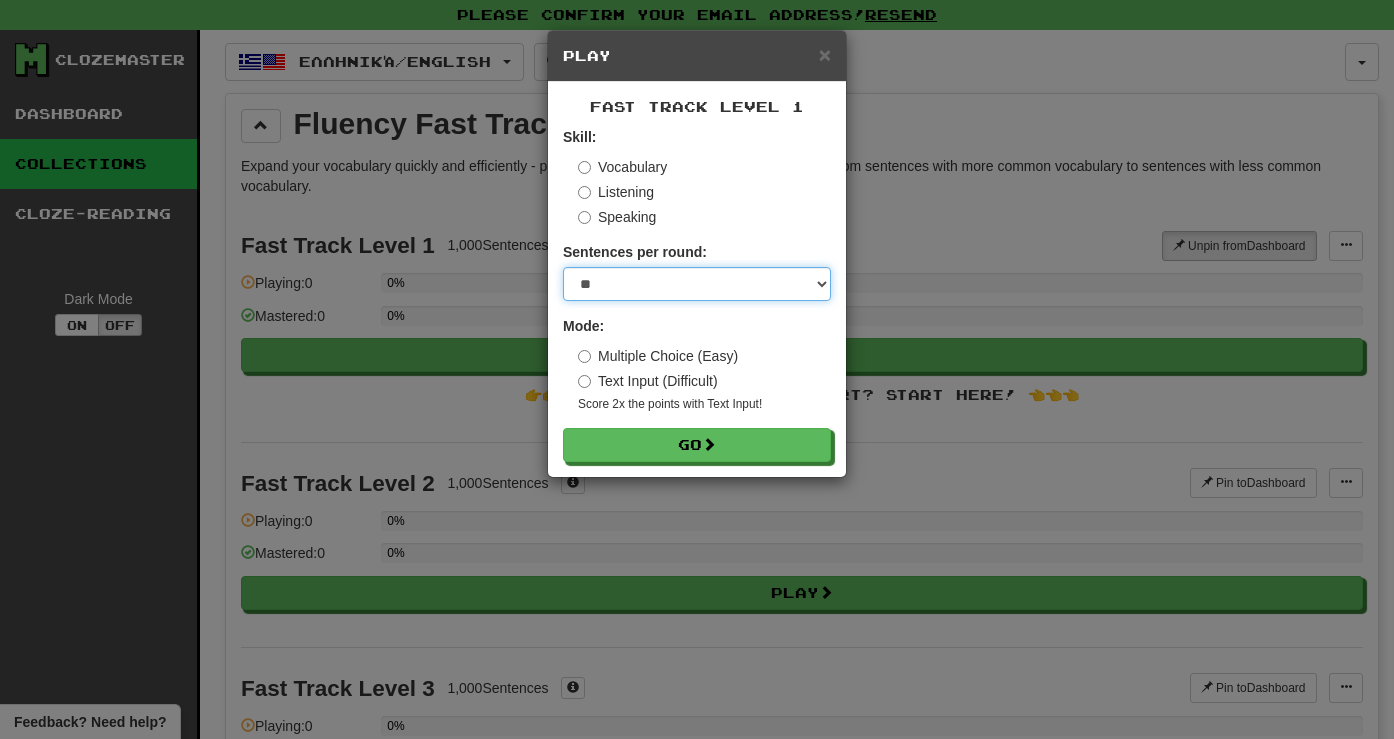 click on "* ** ** ** ** ** *** ********" at bounding box center [697, 284] 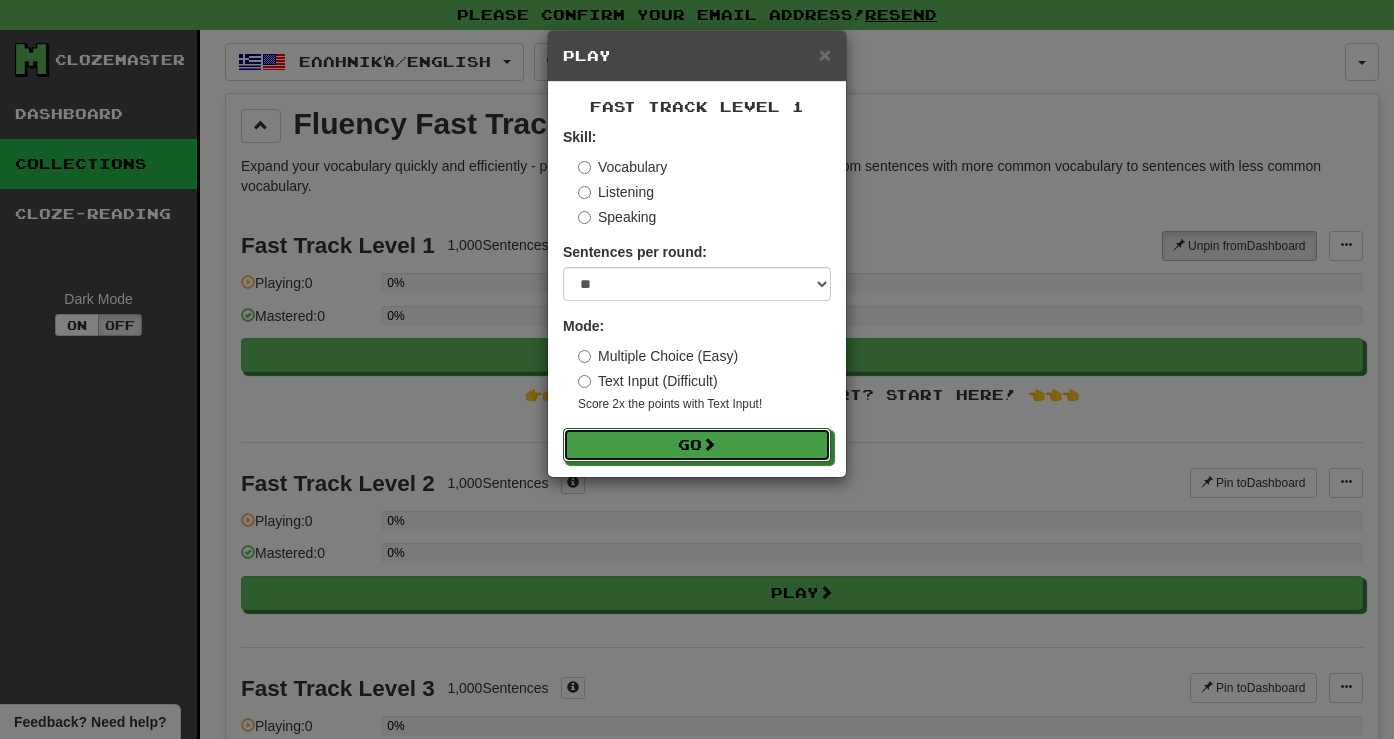 drag, startPoint x: 615, startPoint y: 442, endPoint x: 692, endPoint y: 338, distance: 129.40247 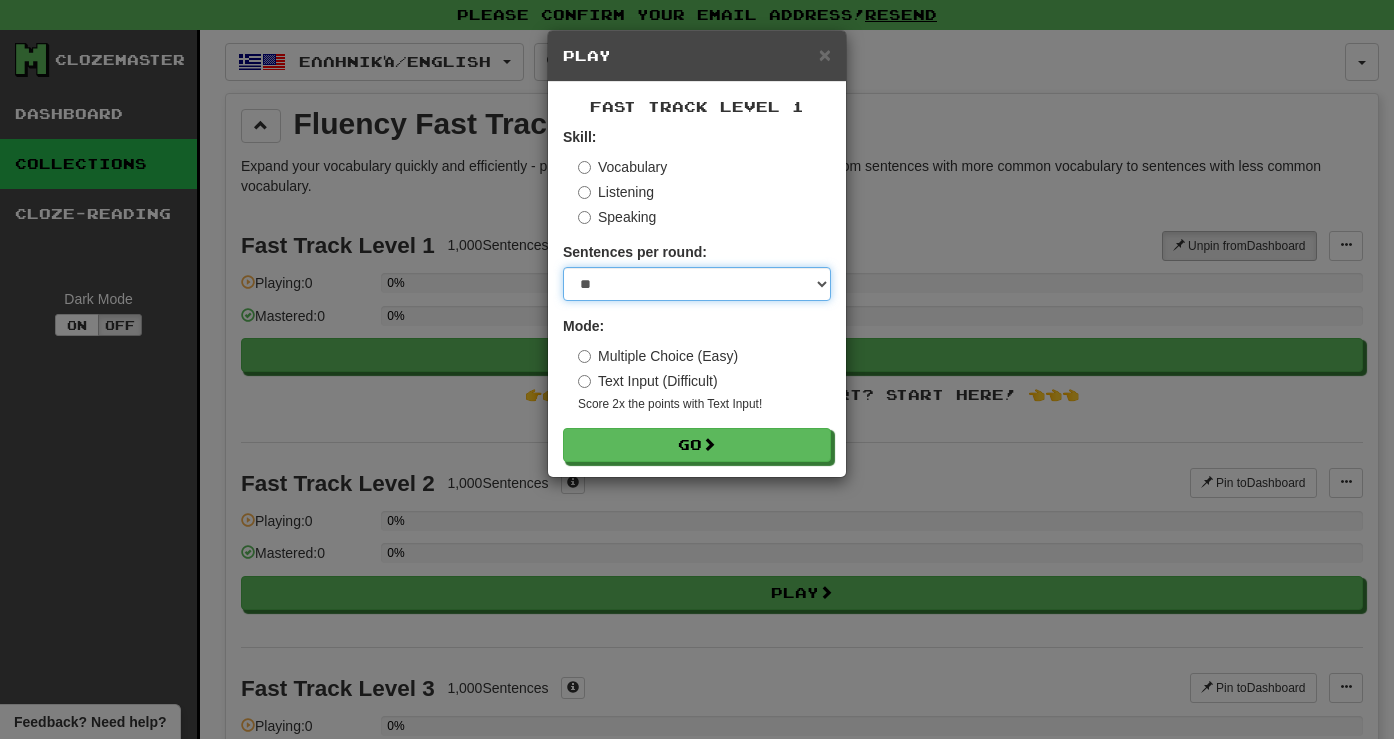 click on "* ** ** ** ** ** *** ********" at bounding box center [697, 284] 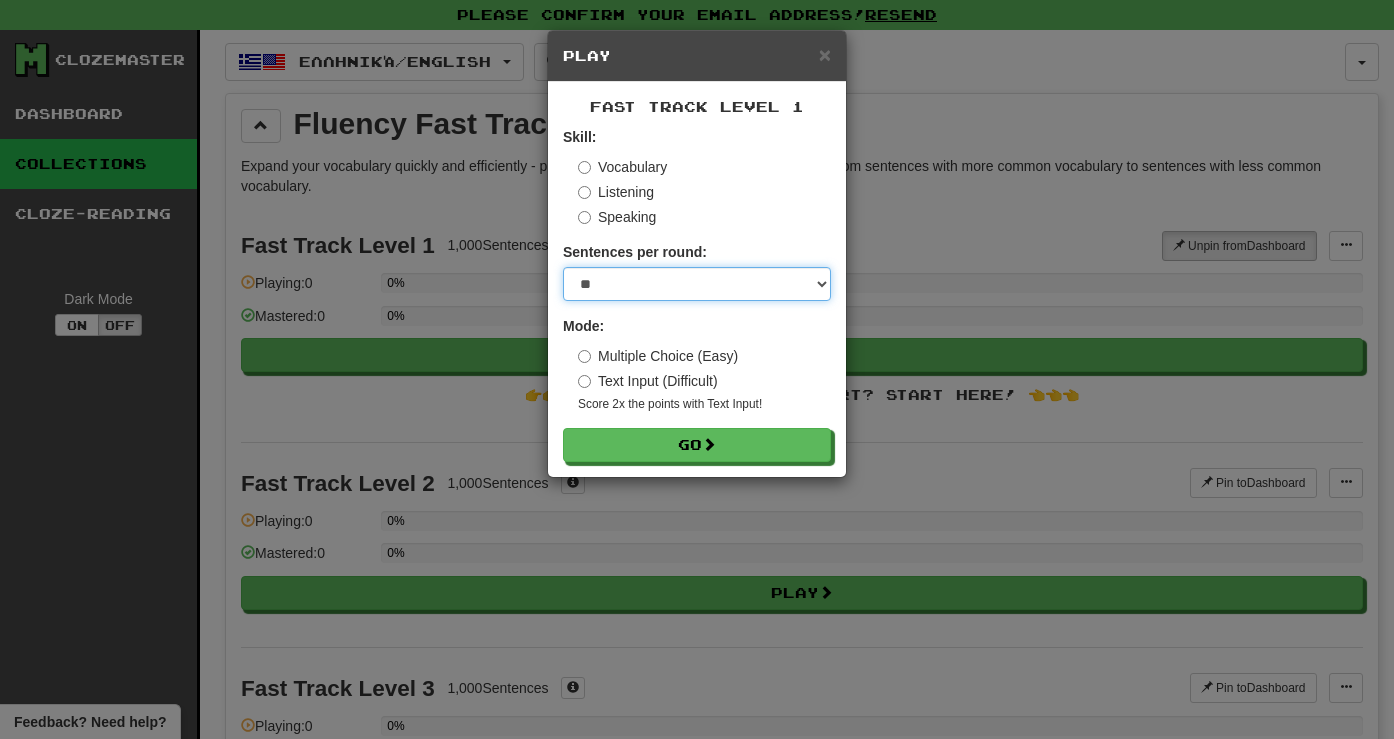 click on "* ** ** ** ** ** *** ********" at bounding box center [697, 284] 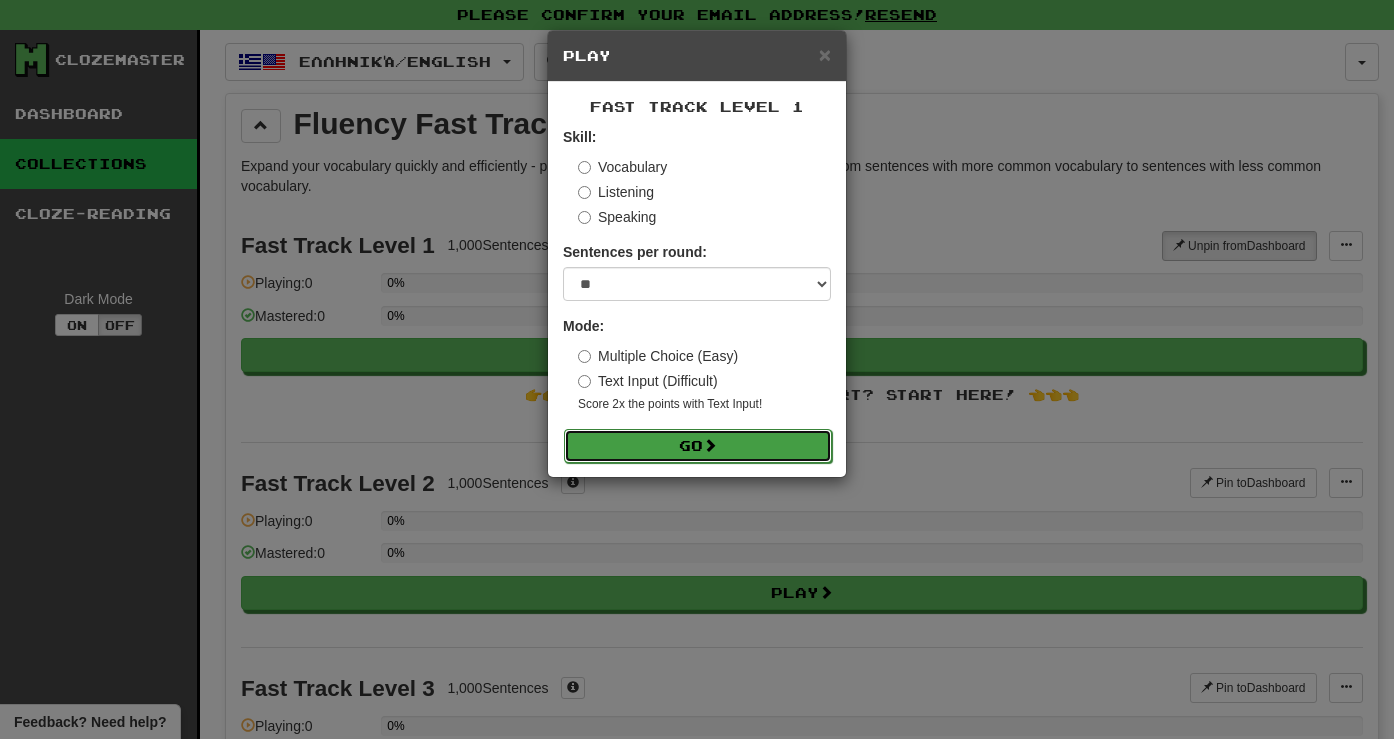 click on "Go" at bounding box center [698, 446] 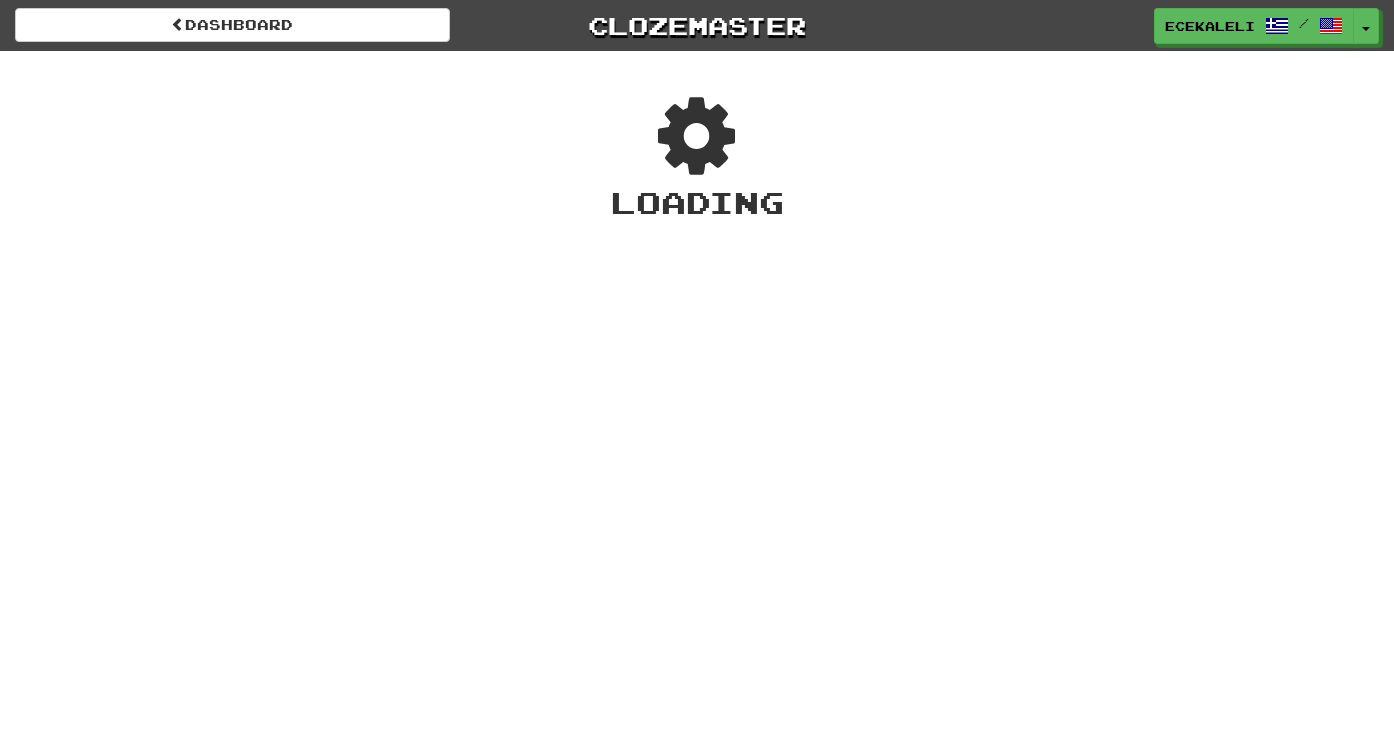 scroll, scrollTop: 0, scrollLeft: 0, axis: both 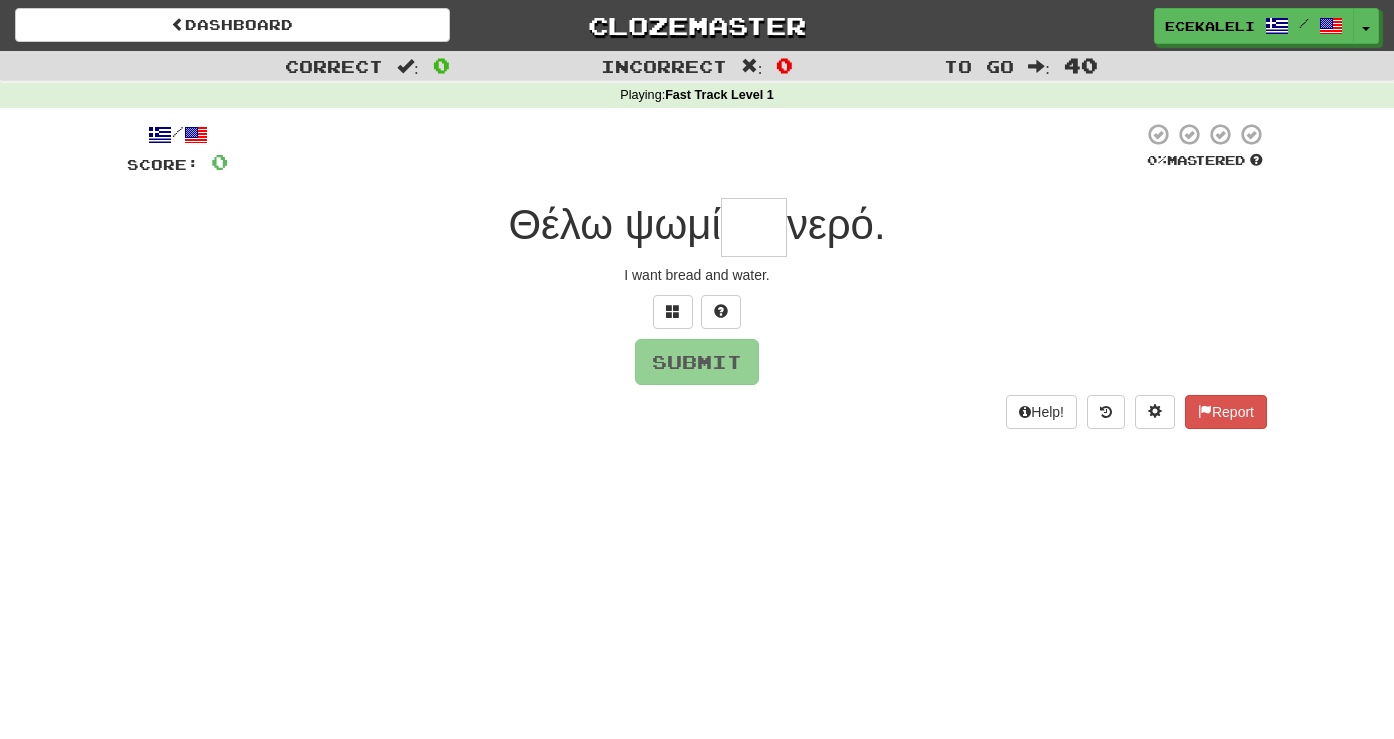 drag, startPoint x: 498, startPoint y: 218, endPoint x: 762, endPoint y: 226, distance: 264.1212 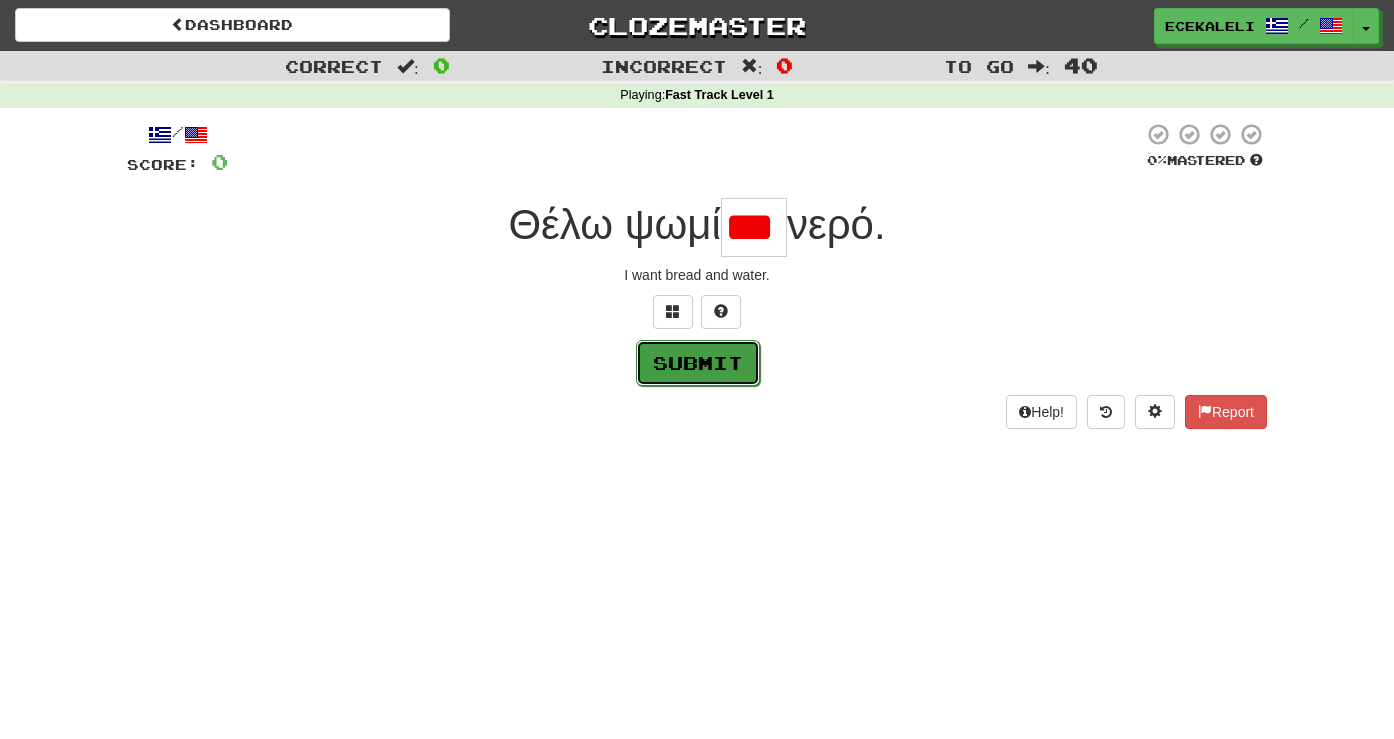 click on "Submit" at bounding box center [698, 363] 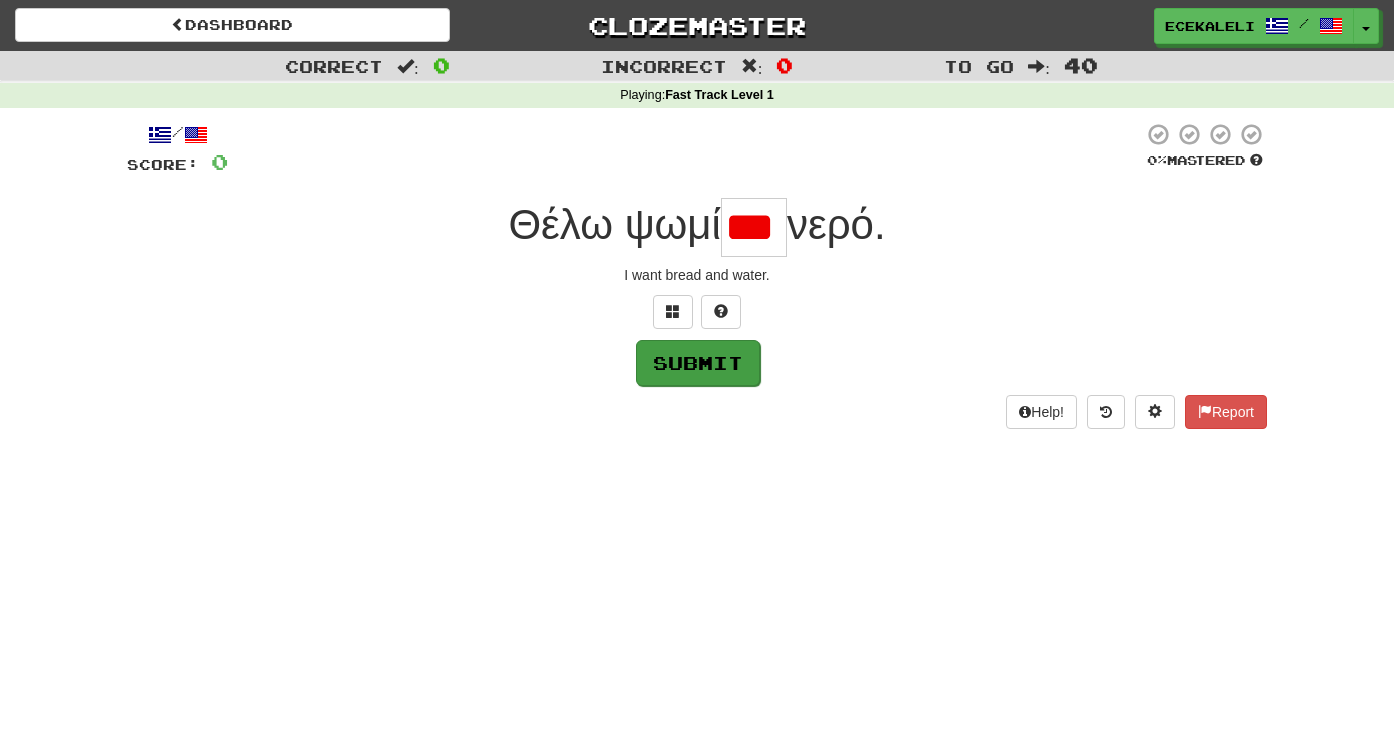 type on "***" 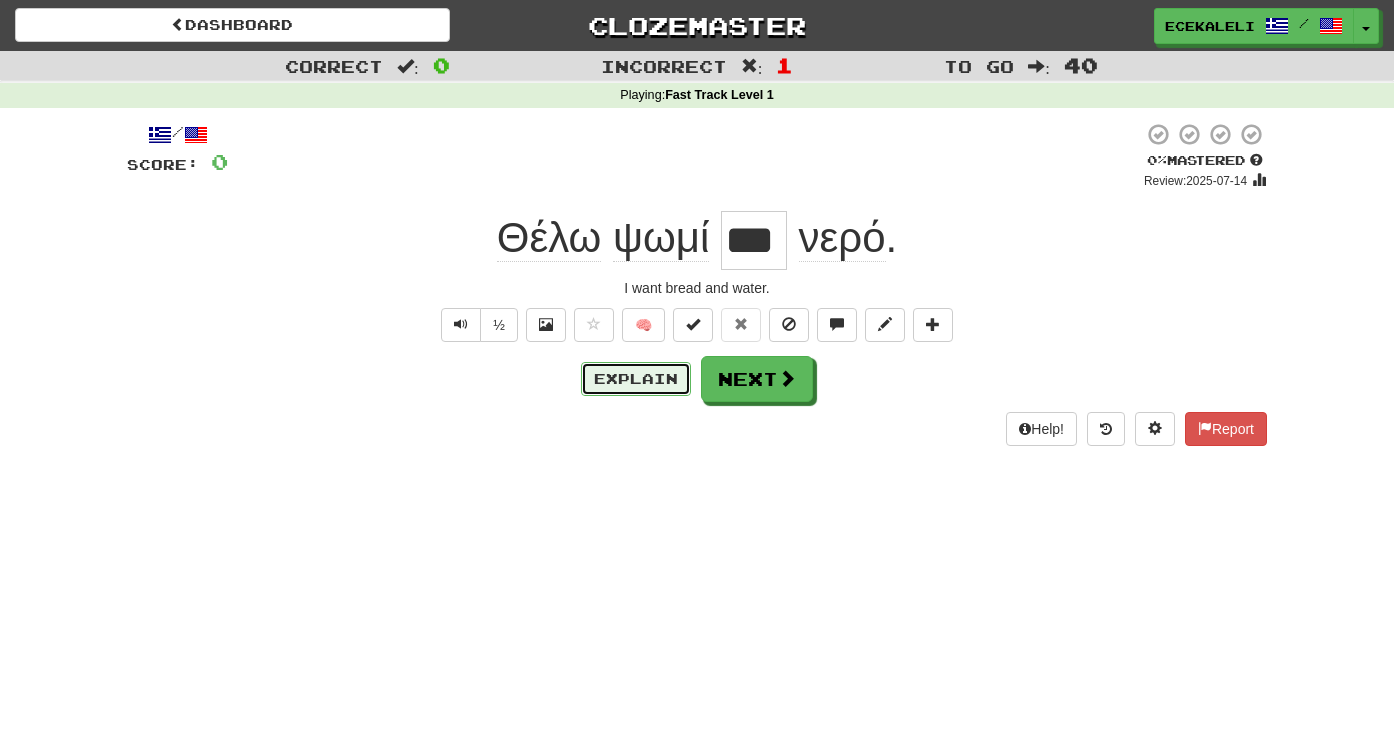 click on "Explain" at bounding box center (636, 379) 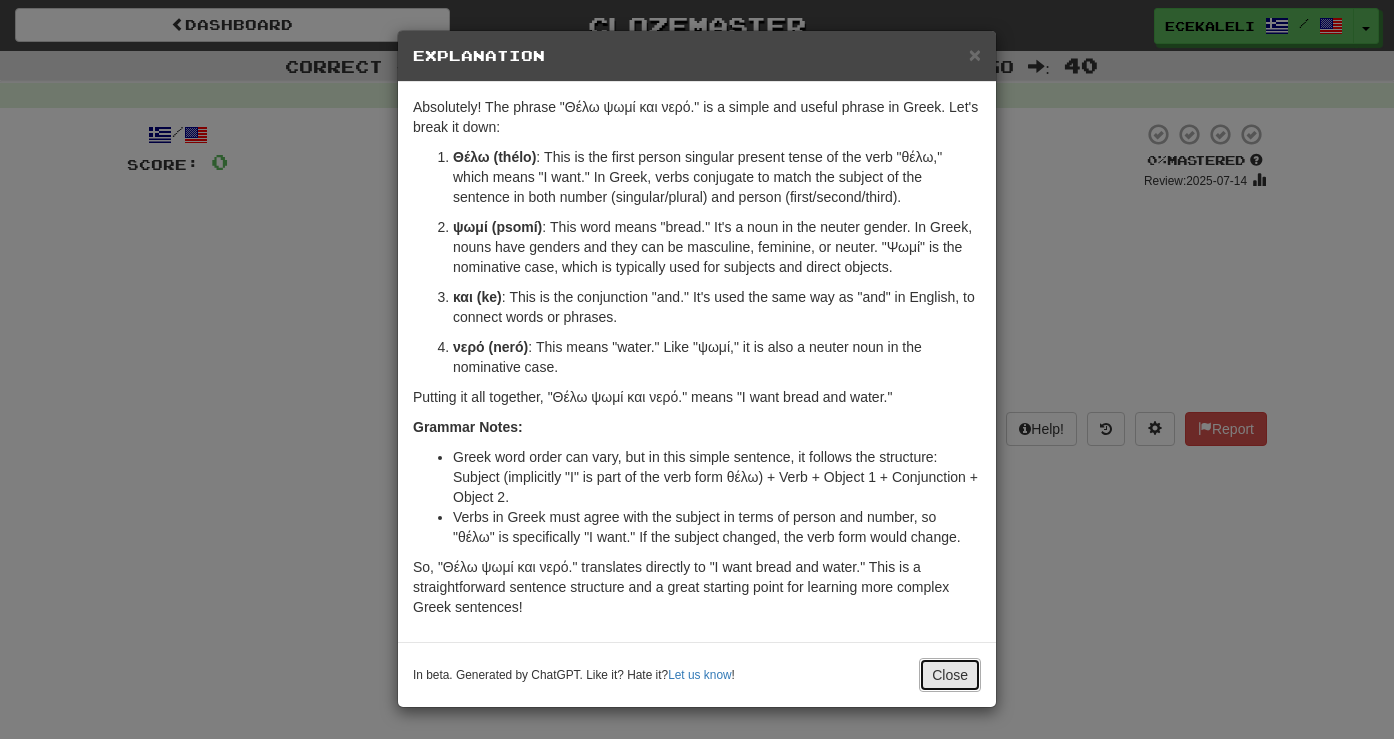 click on "Close" at bounding box center (950, 675) 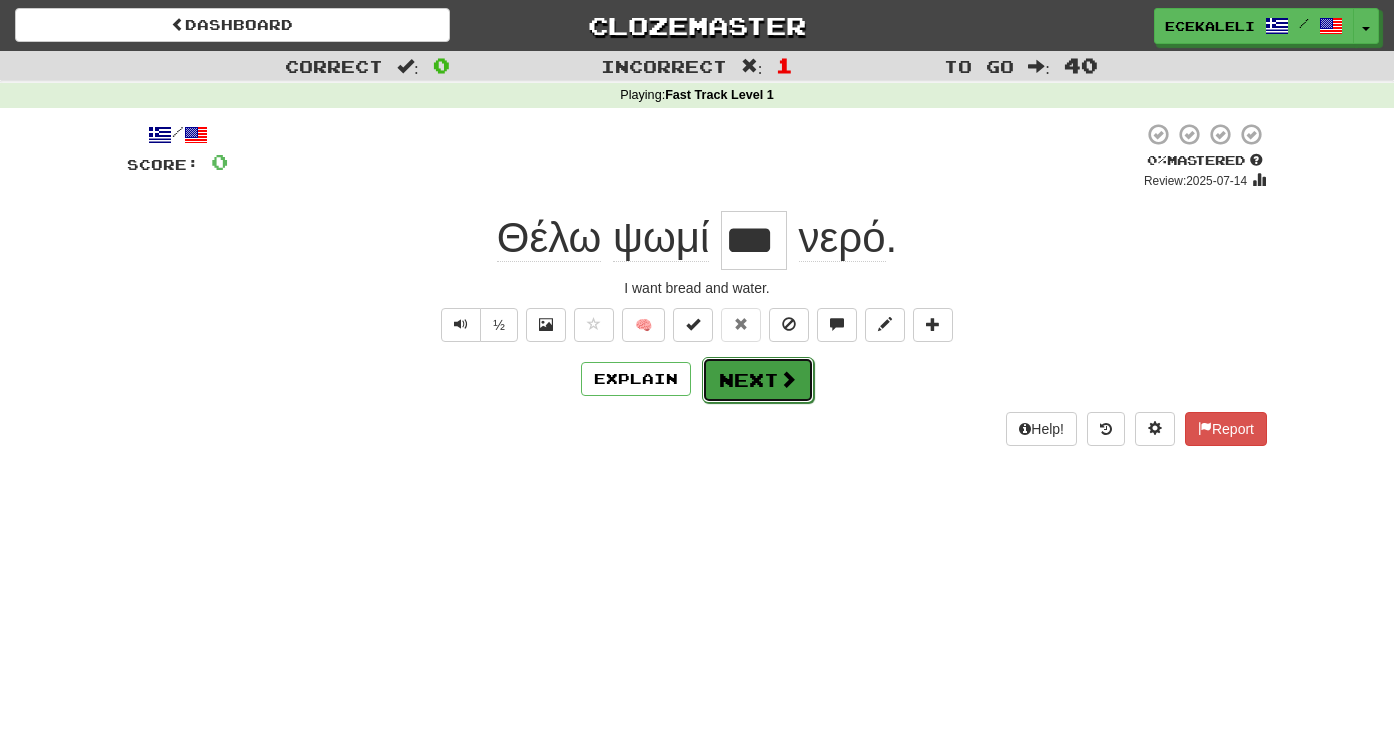 click on "Next" at bounding box center [758, 380] 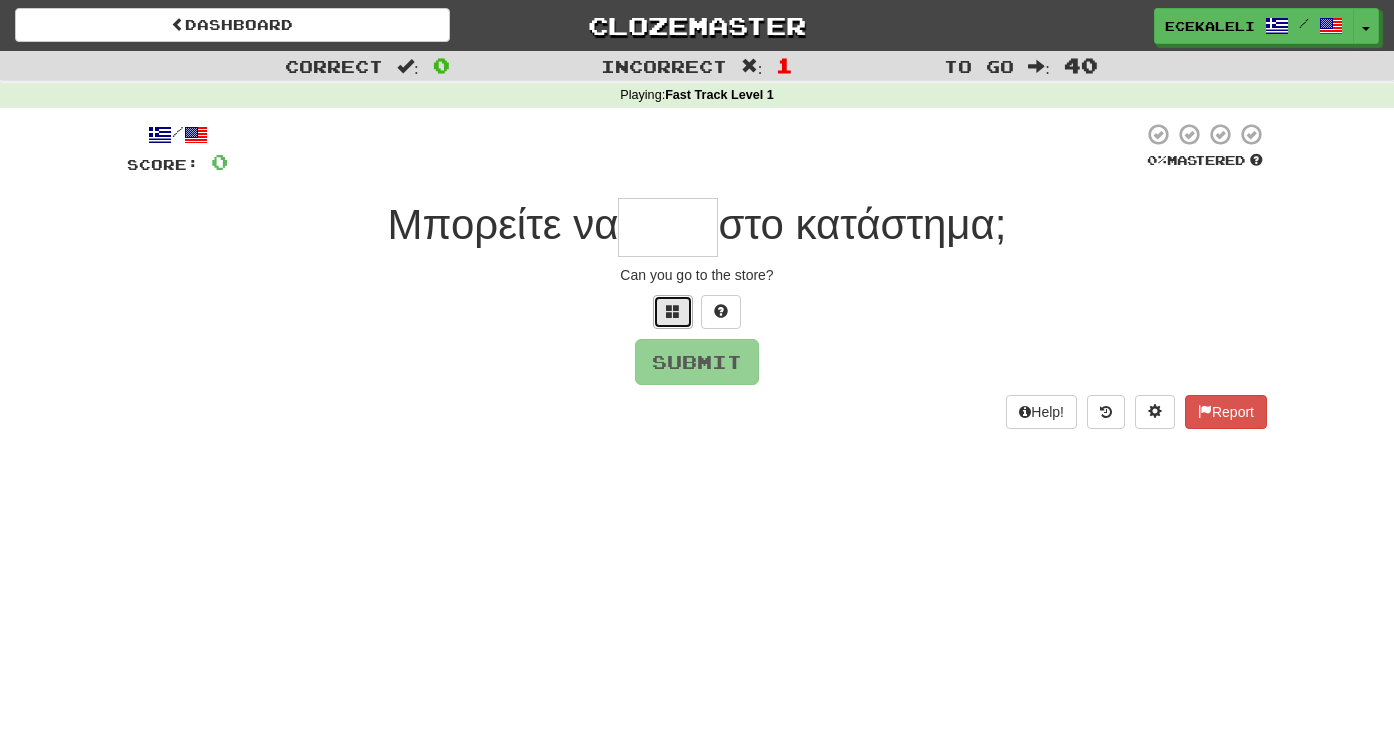 click at bounding box center (673, 311) 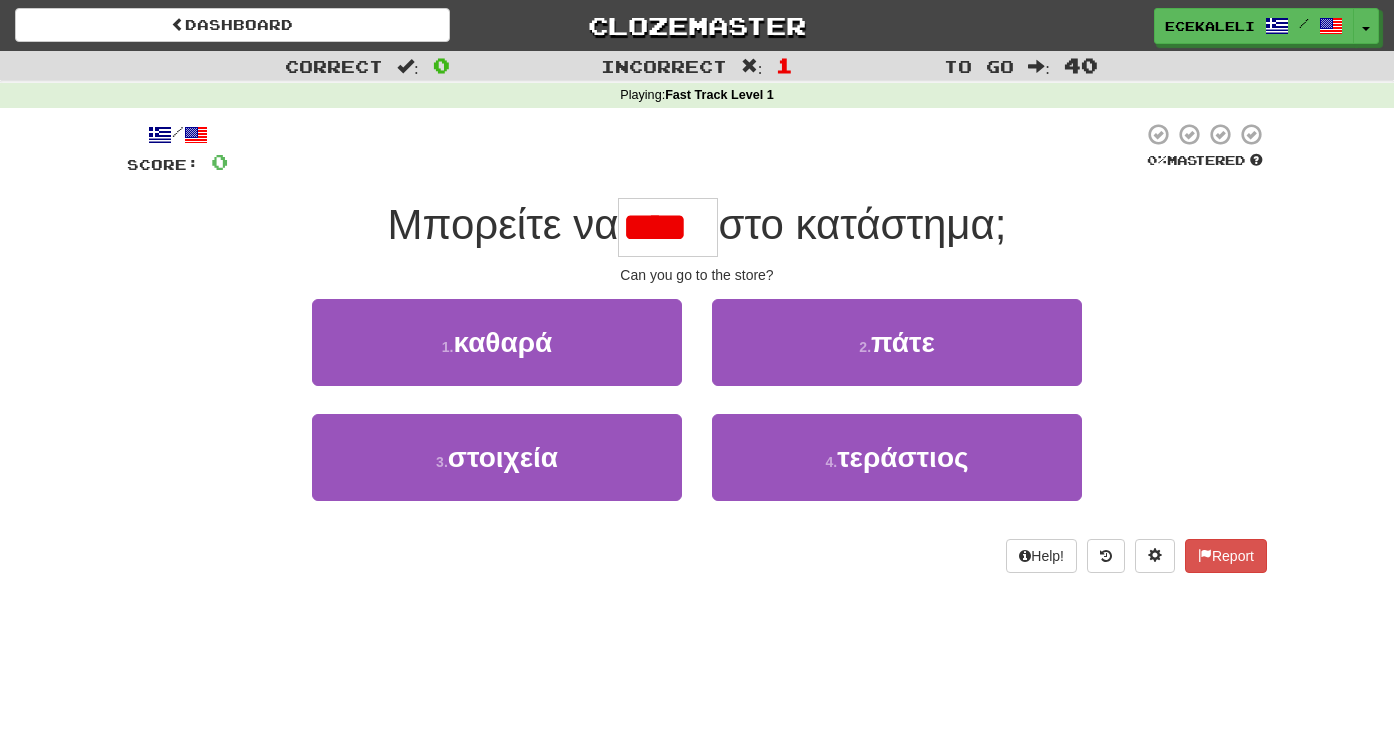 type on "****" 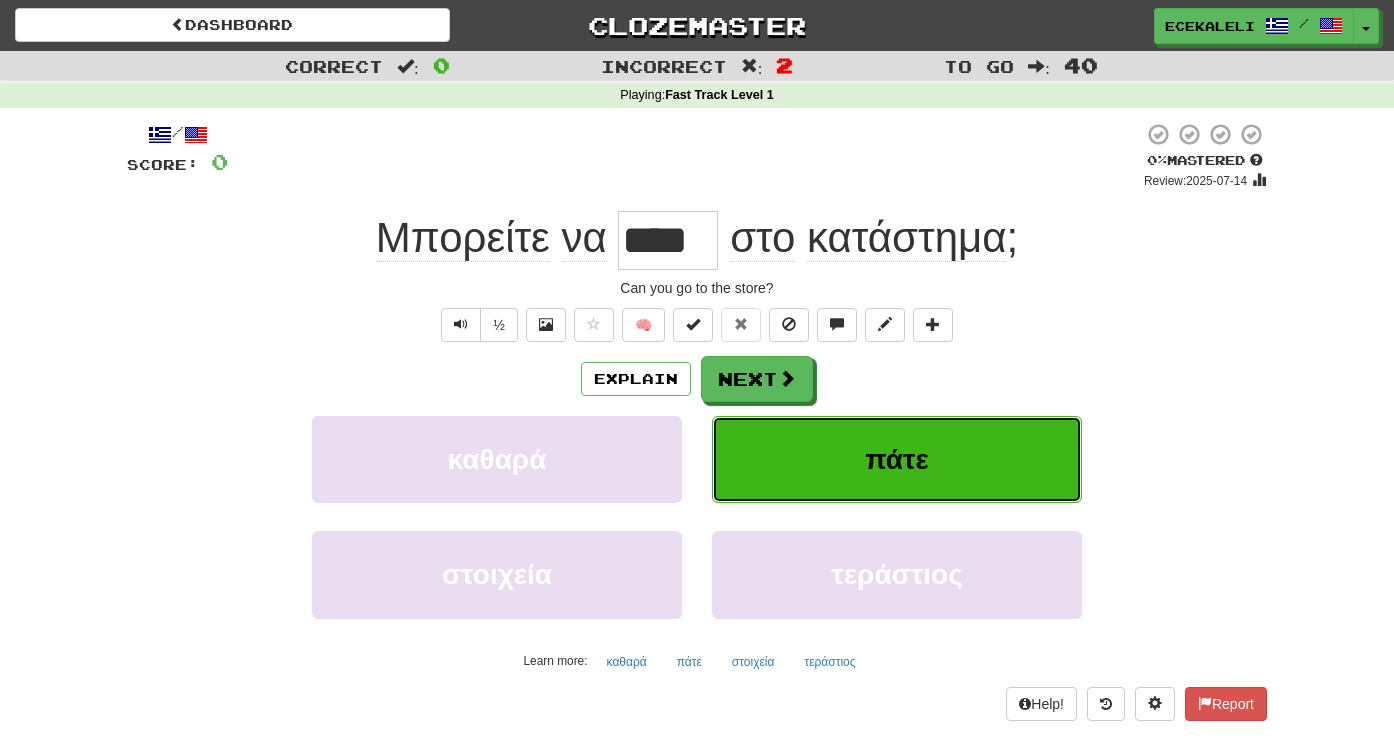 click on "πάτε" at bounding box center (897, 459) 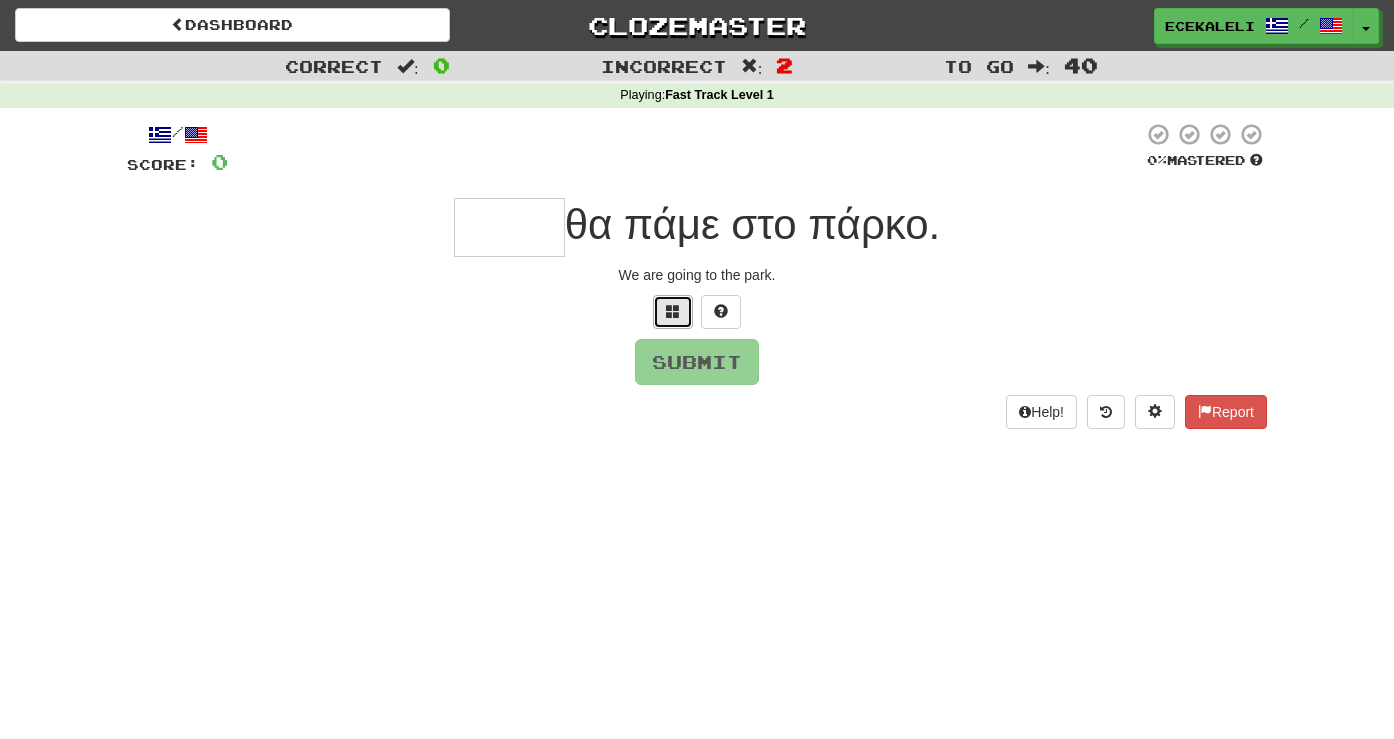click at bounding box center (673, 311) 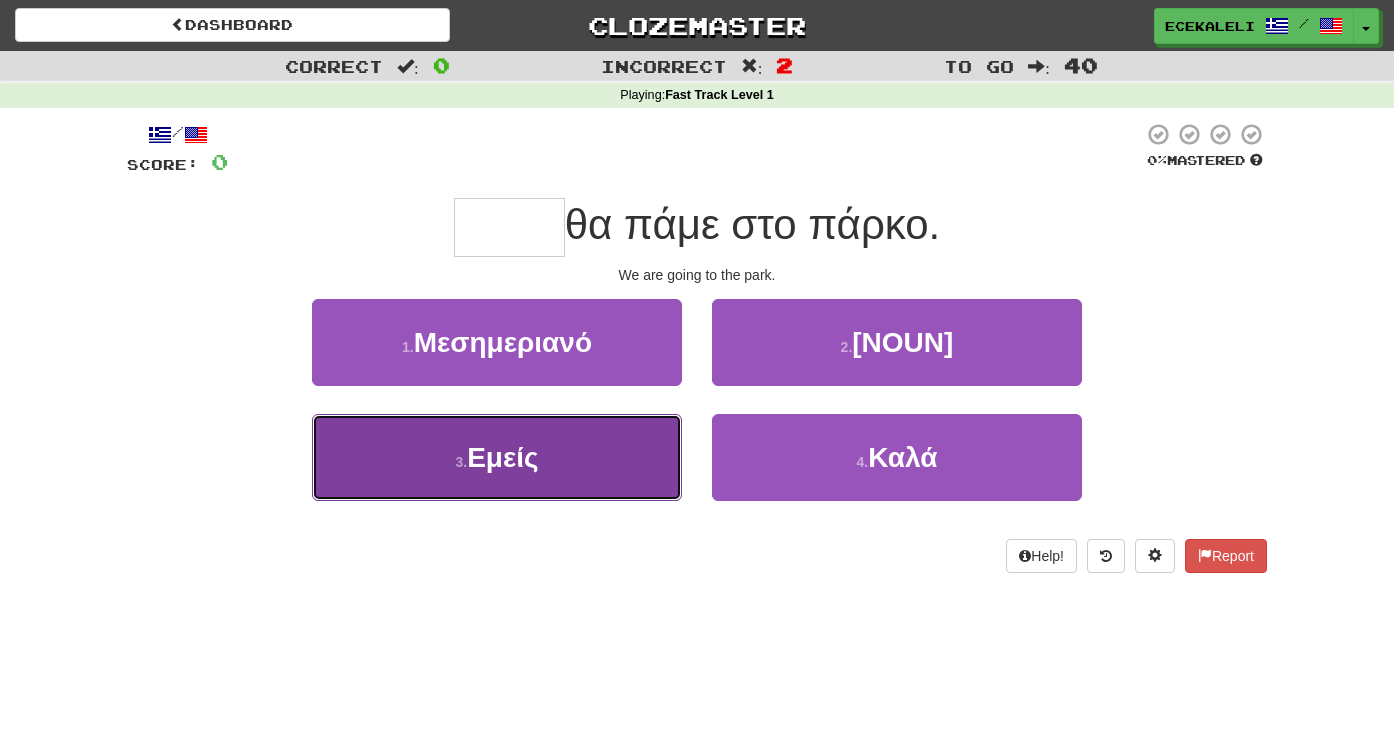 click on "3 .  Εμείς" at bounding box center (497, 457) 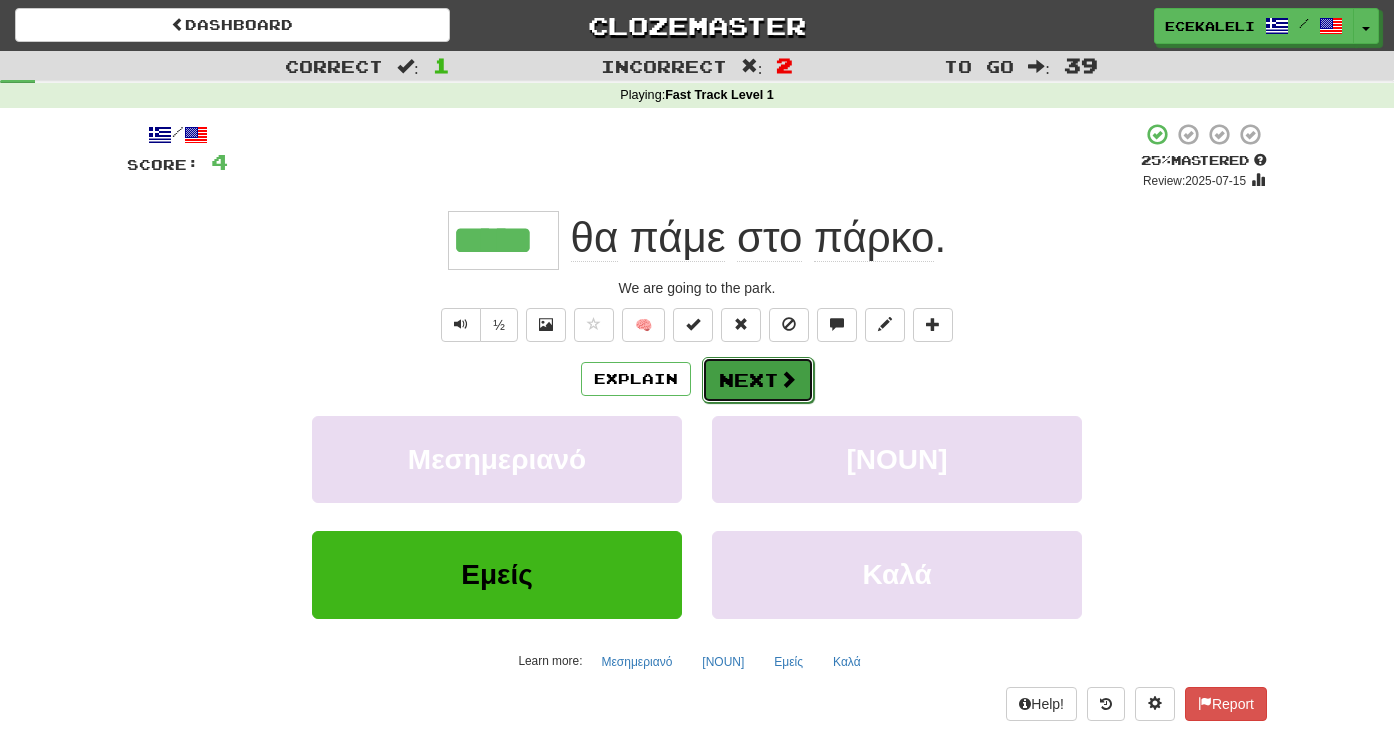 click on "Next" at bounding box center [758, 380] 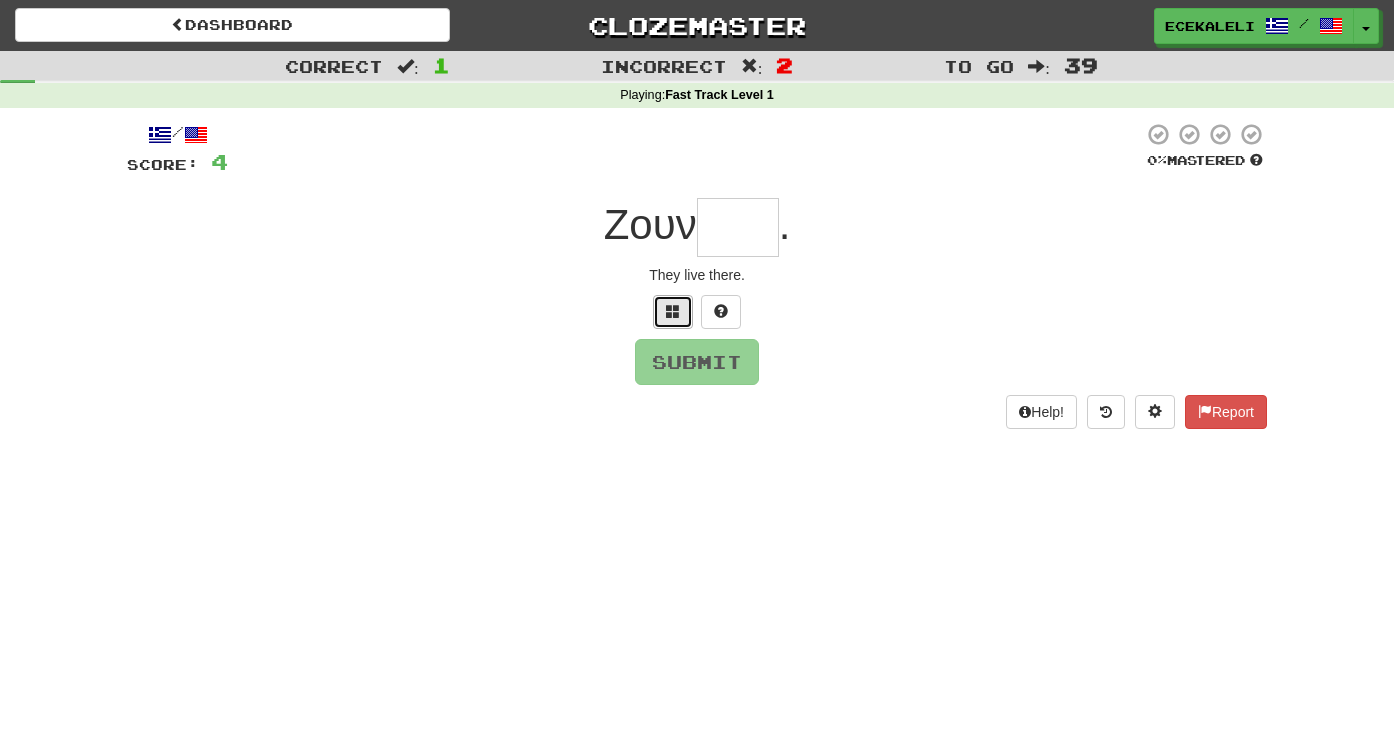click at bounding box center [673, 312] 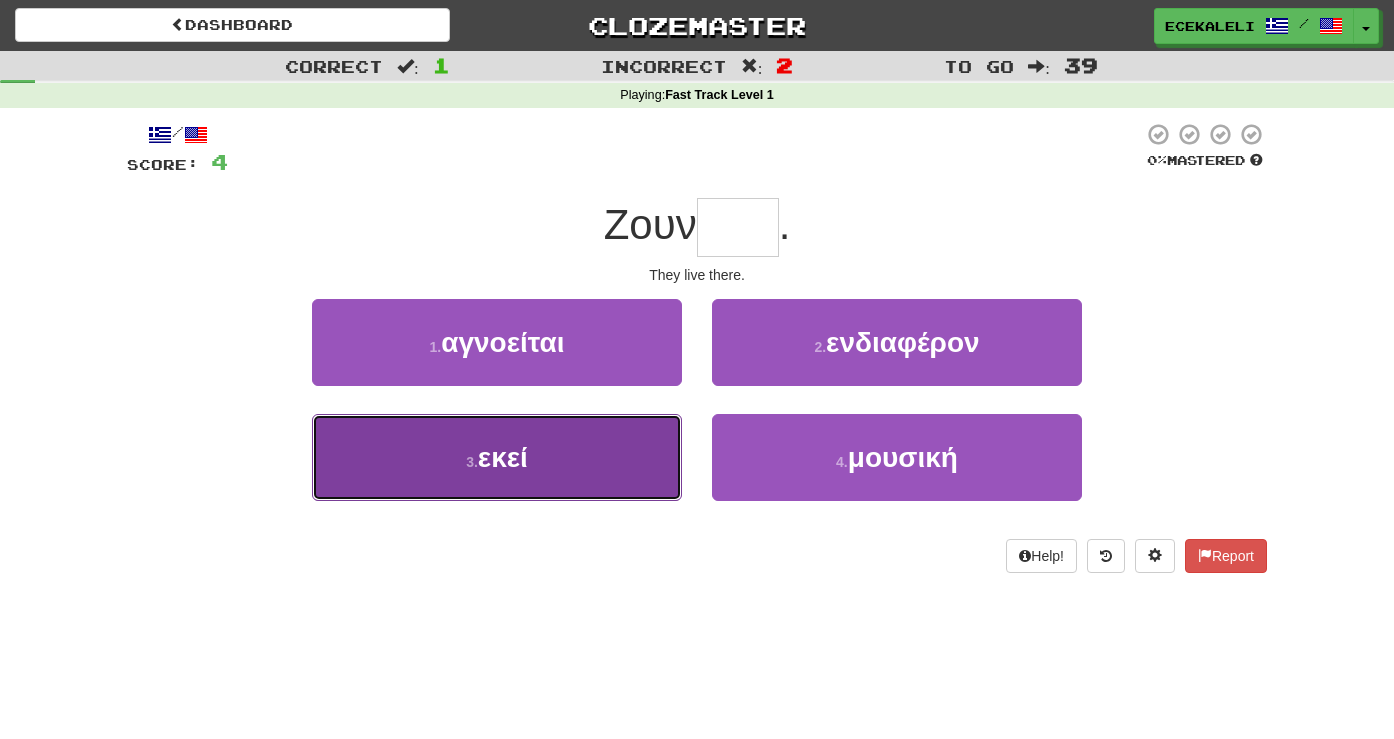 click on "3 .  εκεί" at bounding box center [497, 457] 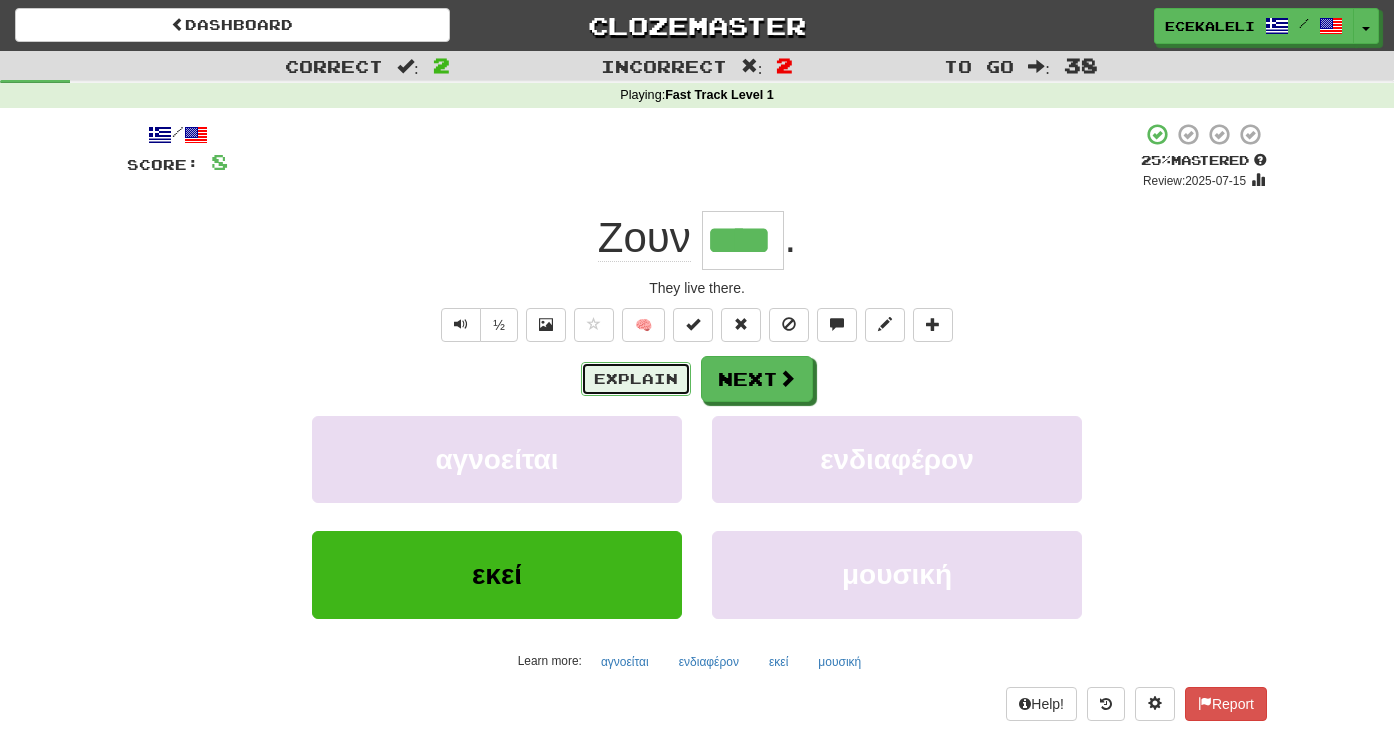 click on "Explain" at bounding box center (636, 379) 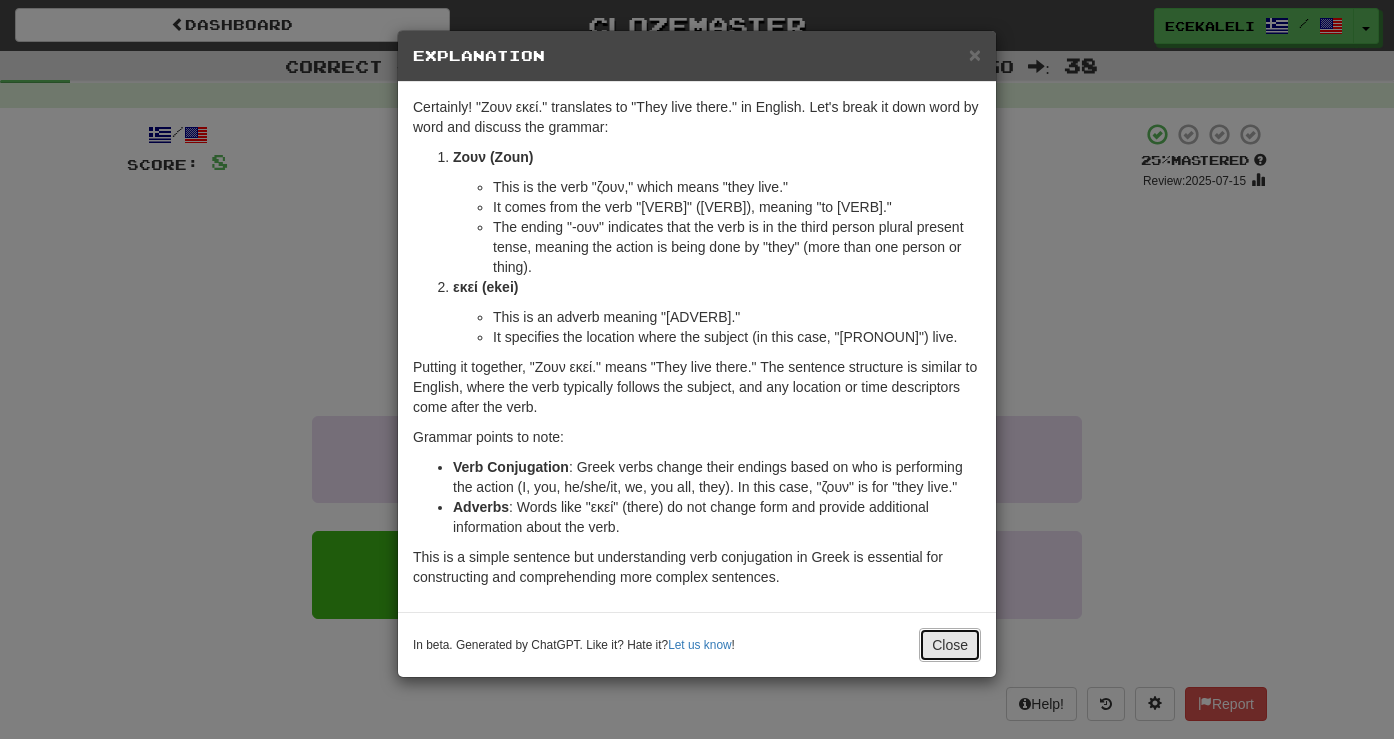 click on "Close" at bounding box center [950, 645] 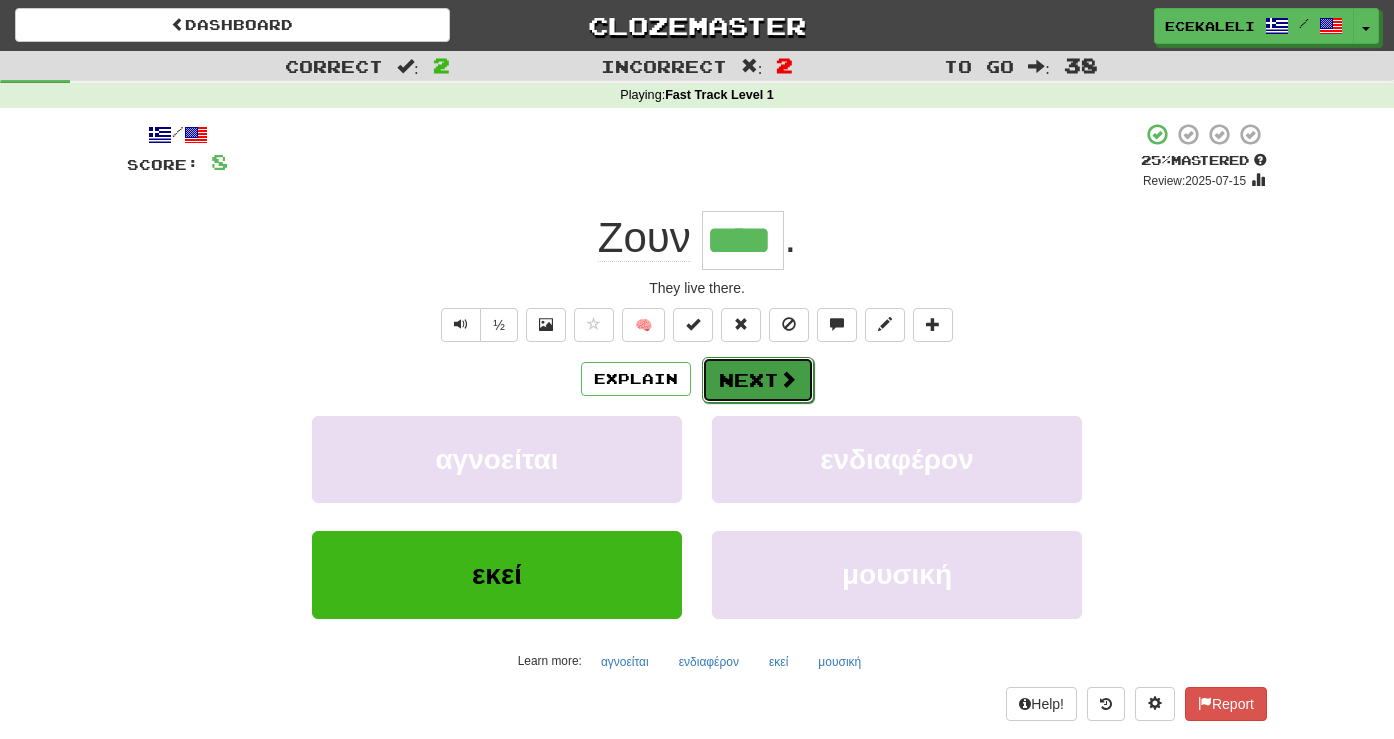 click at bounding box center (788, 379) 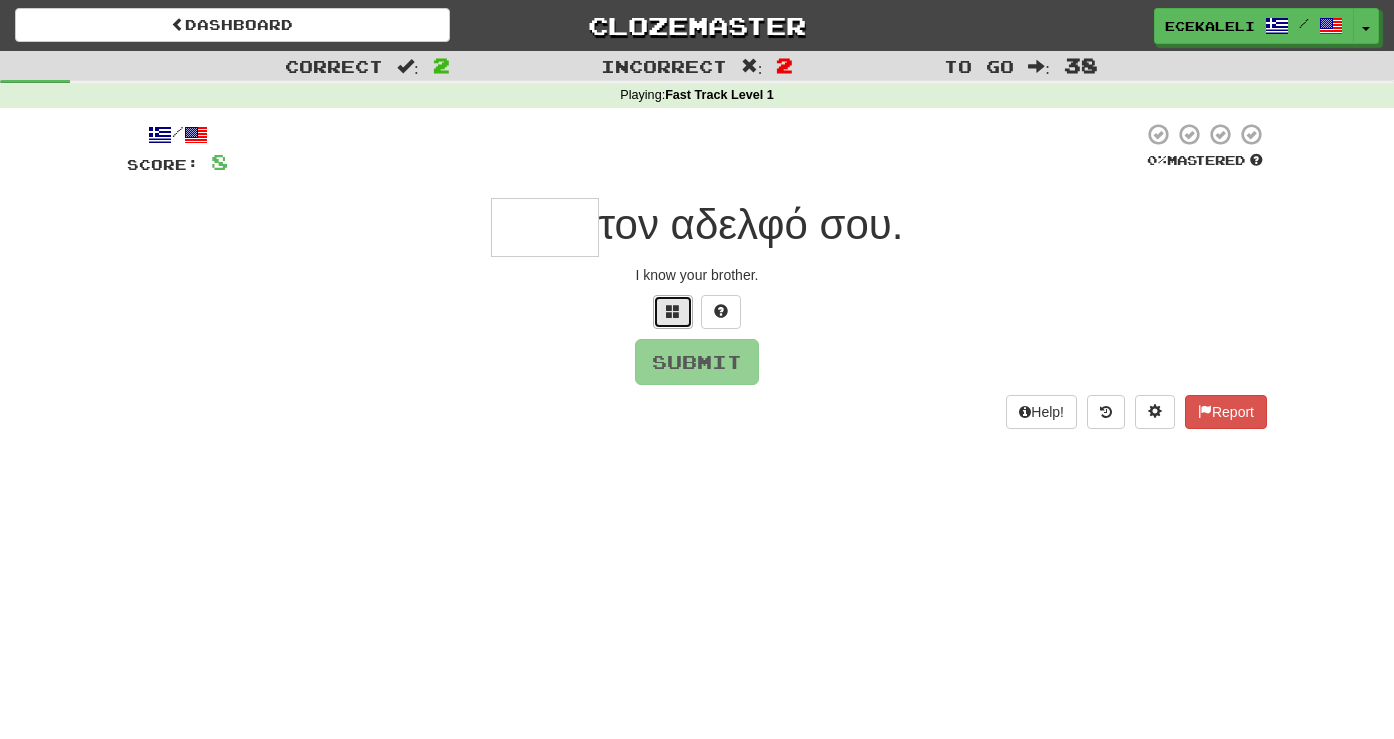 click at bounding box center (673, 311) 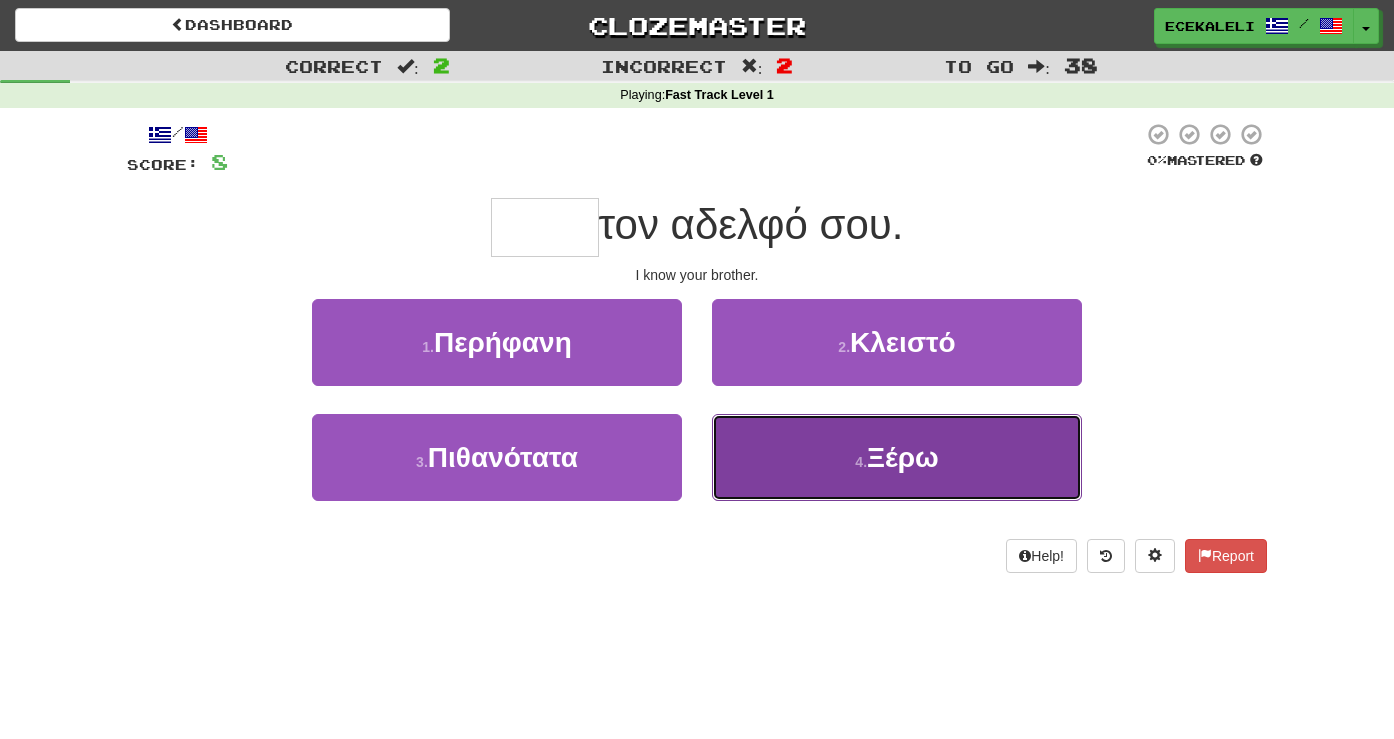 click on "Ξέρω" at bounding box center (903, 457) 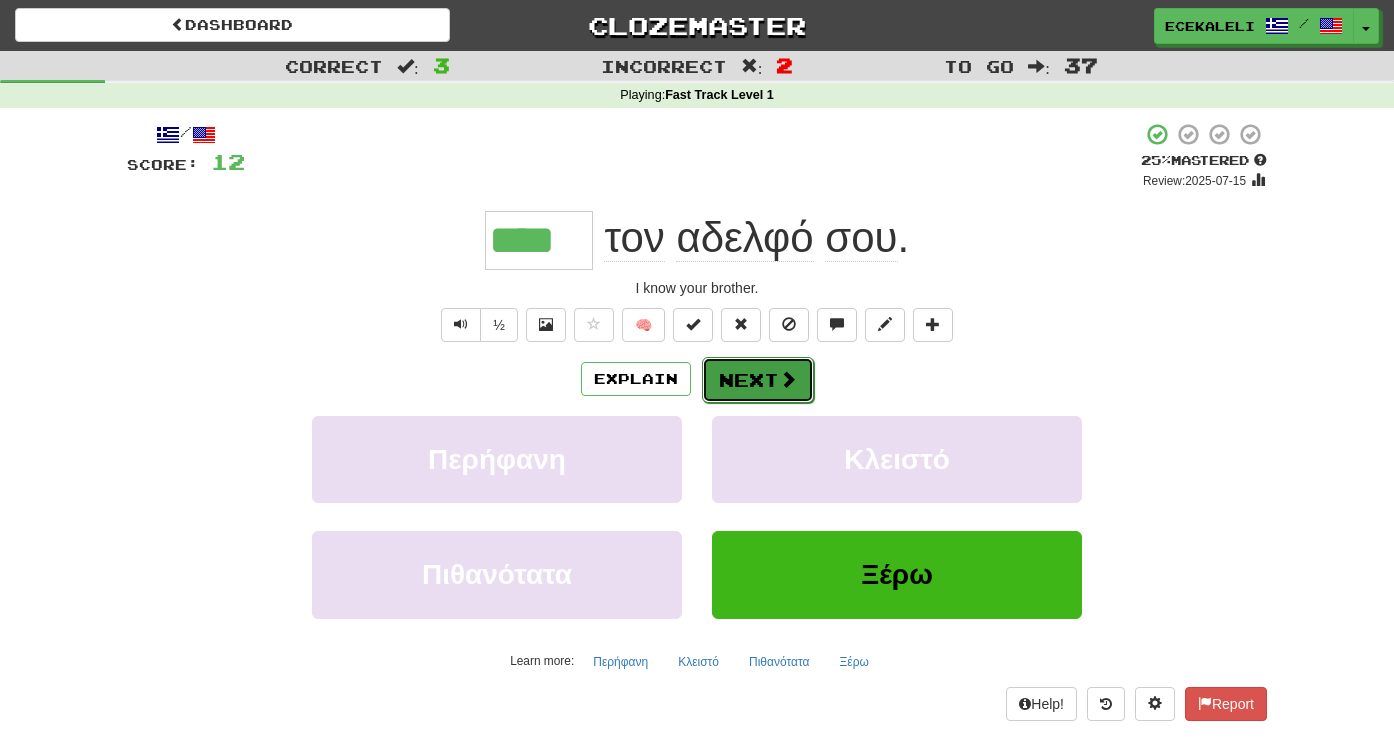 click on "Next" at bounding box center [758, 380] 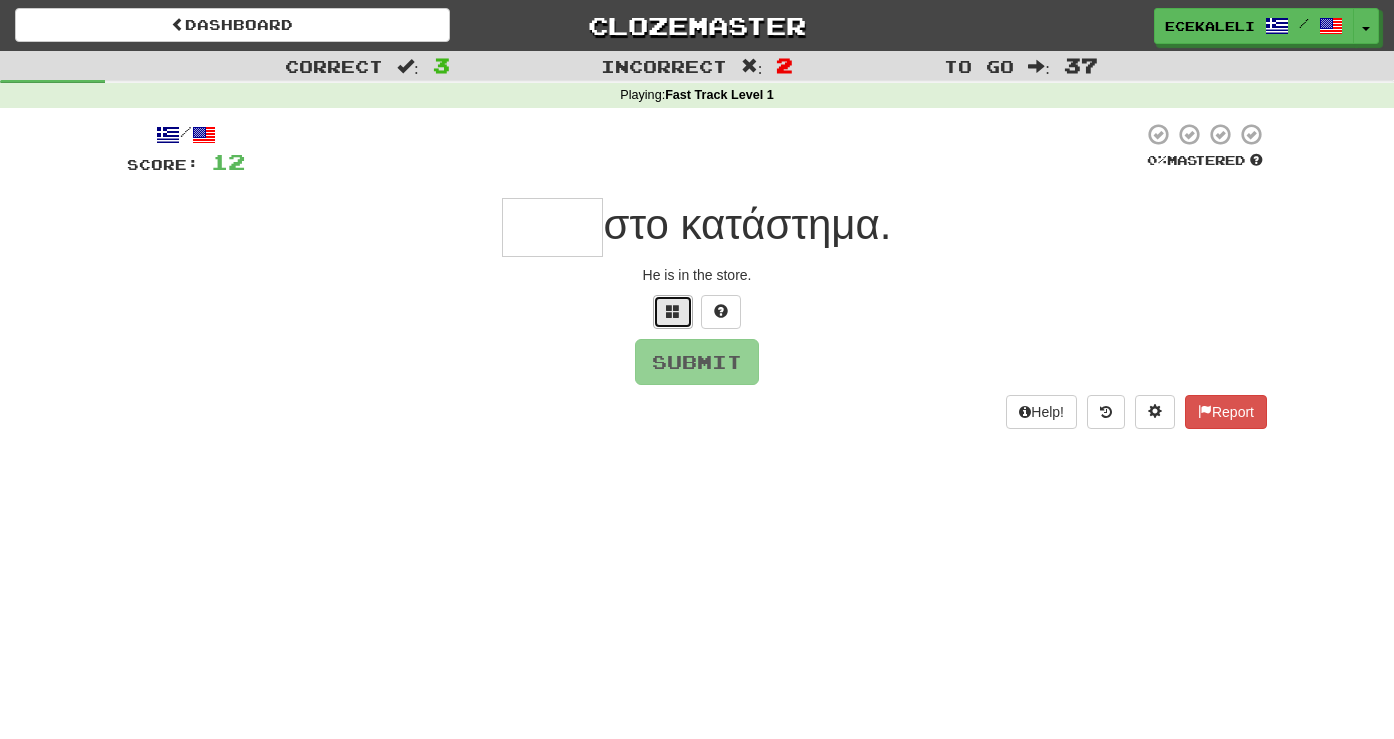 click at bounding box center (673, 311) 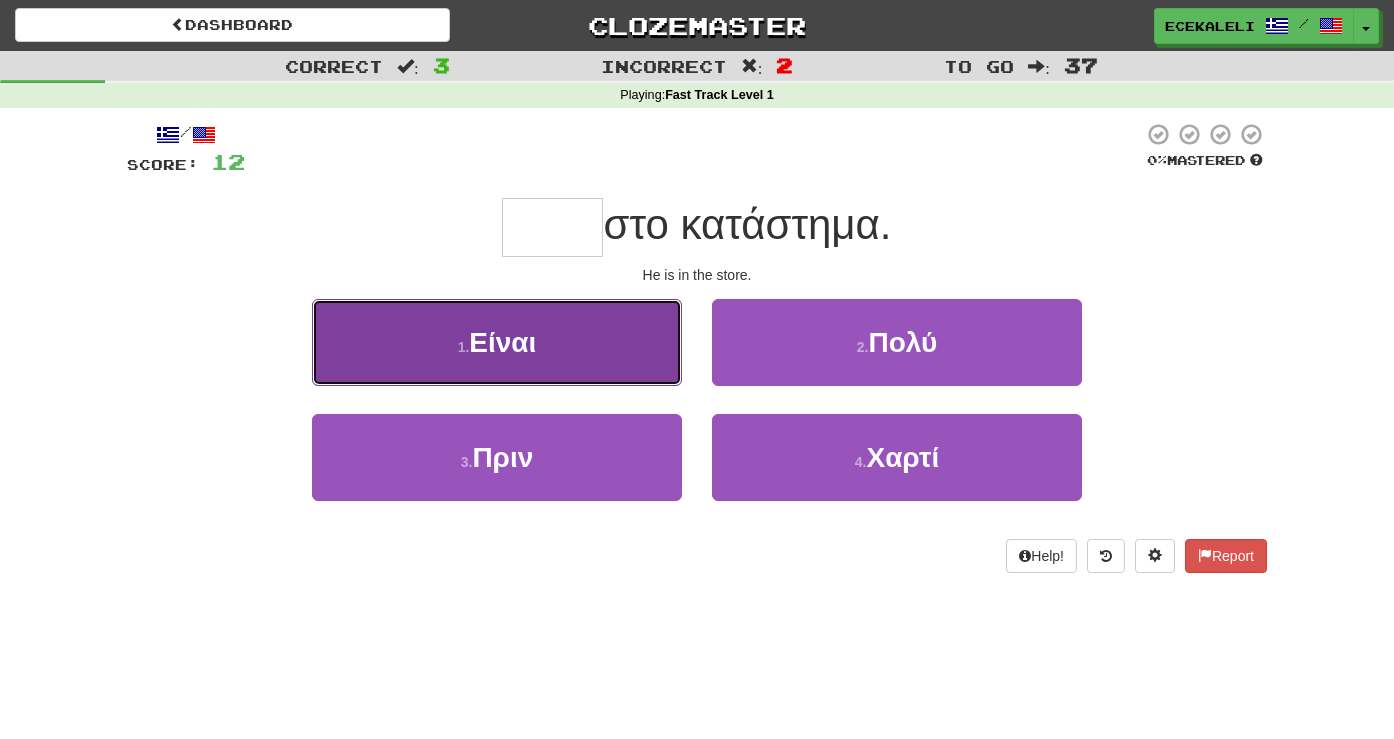click on "1 .  Είναι" at bounding box center [497, 342] 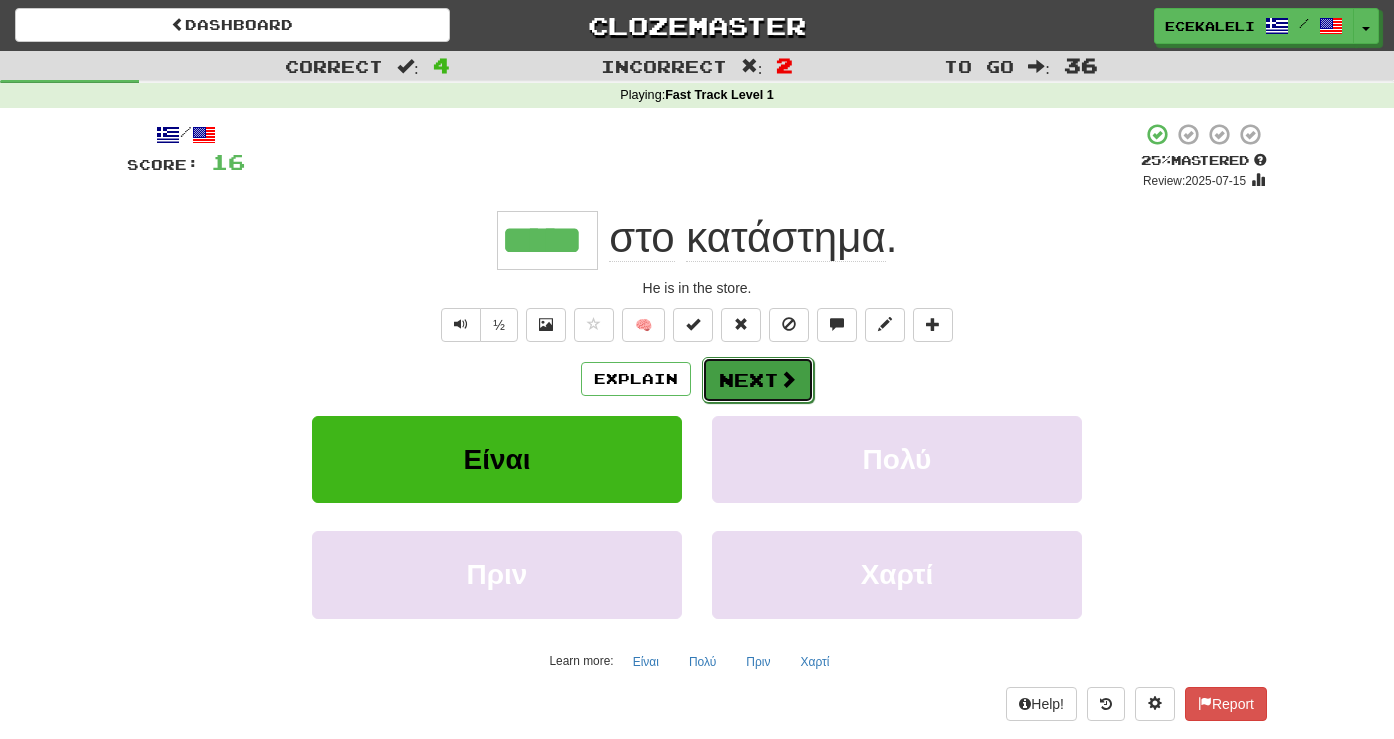 click on "Next" at bounding box center (758, 380) 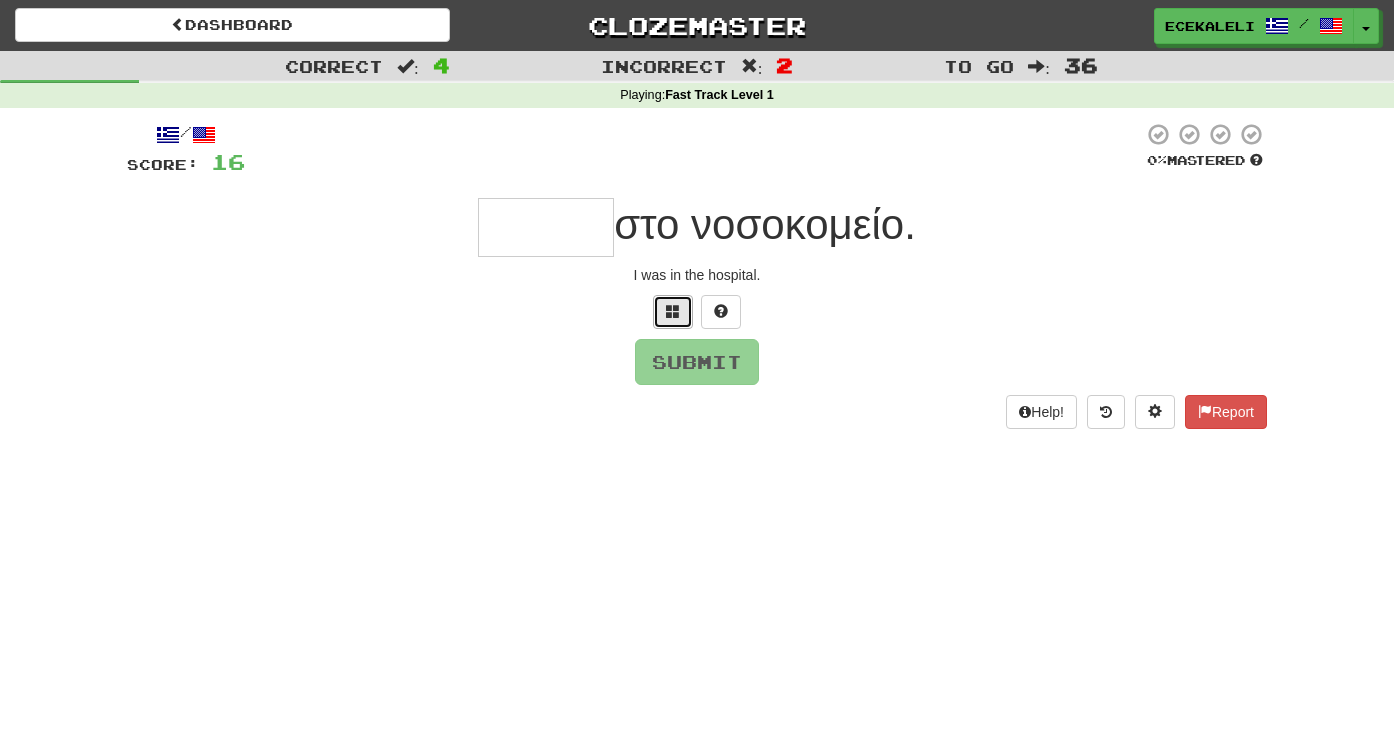 click at bounding box center (673, 311) 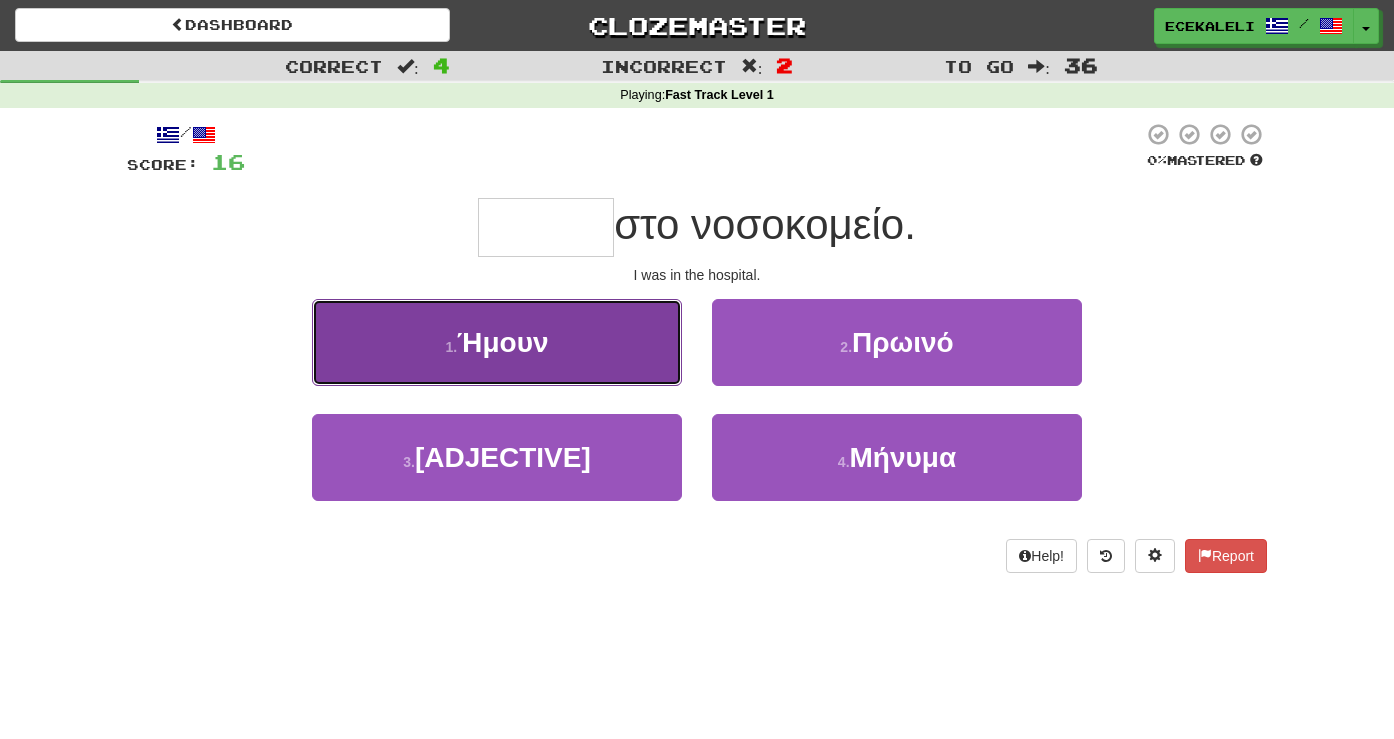 click on "Ήμουν" at bounding box center [502, 342] 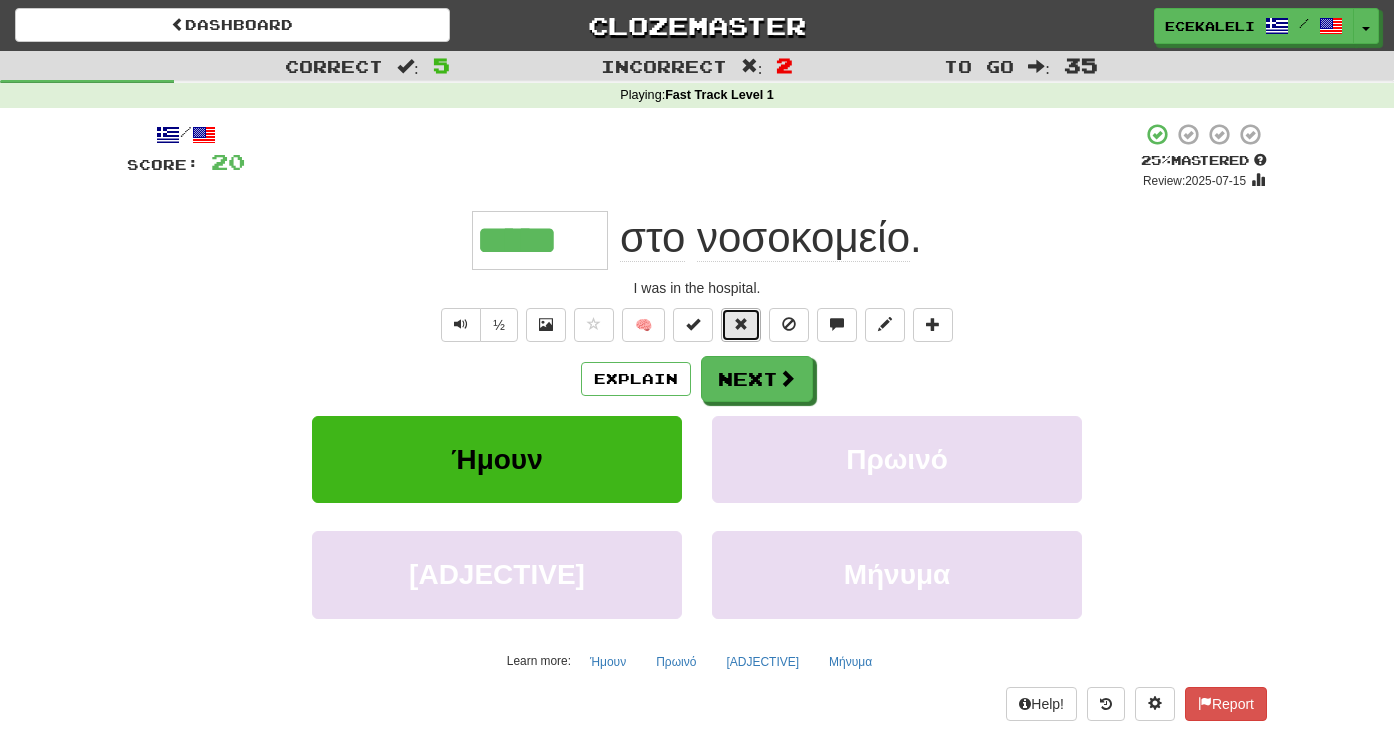 click at bounding box center (741, 324) 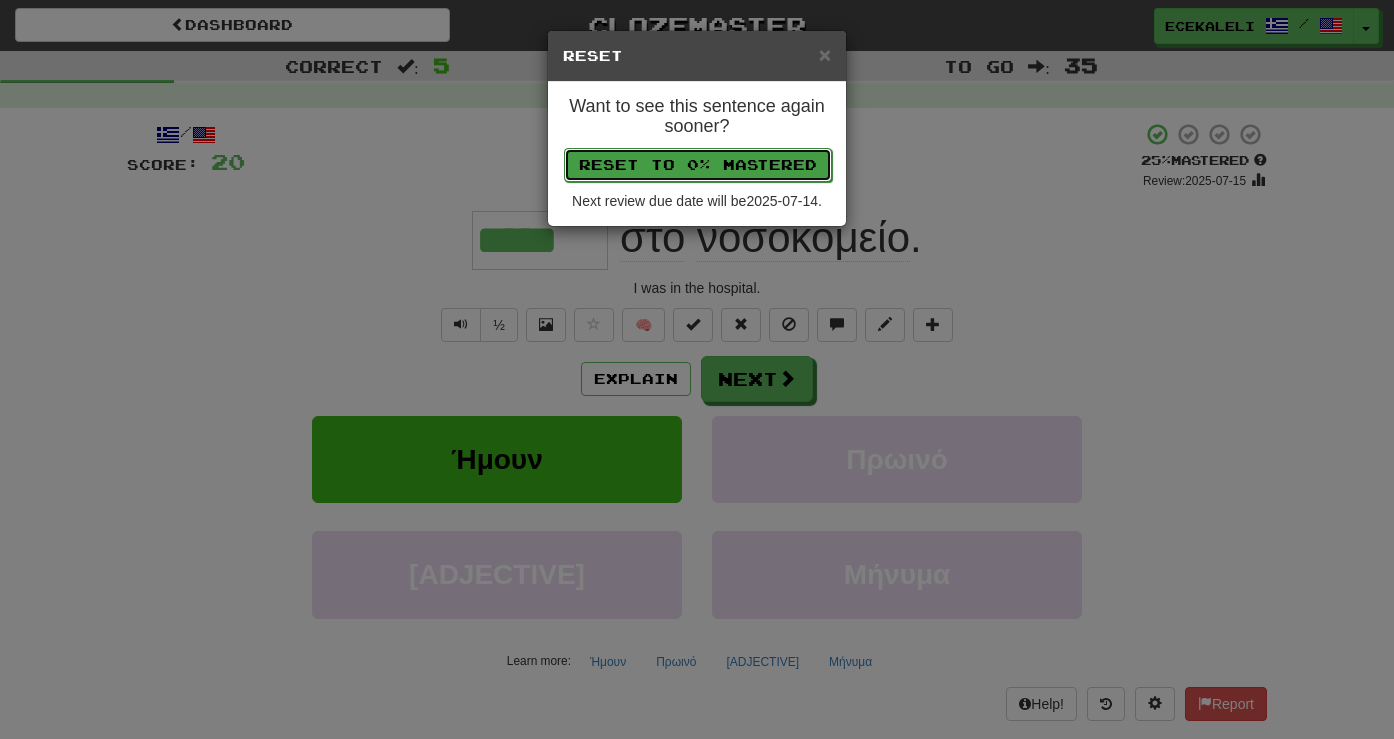 click on "Reset to 0% Mastered" at bounding box center (698, 165) 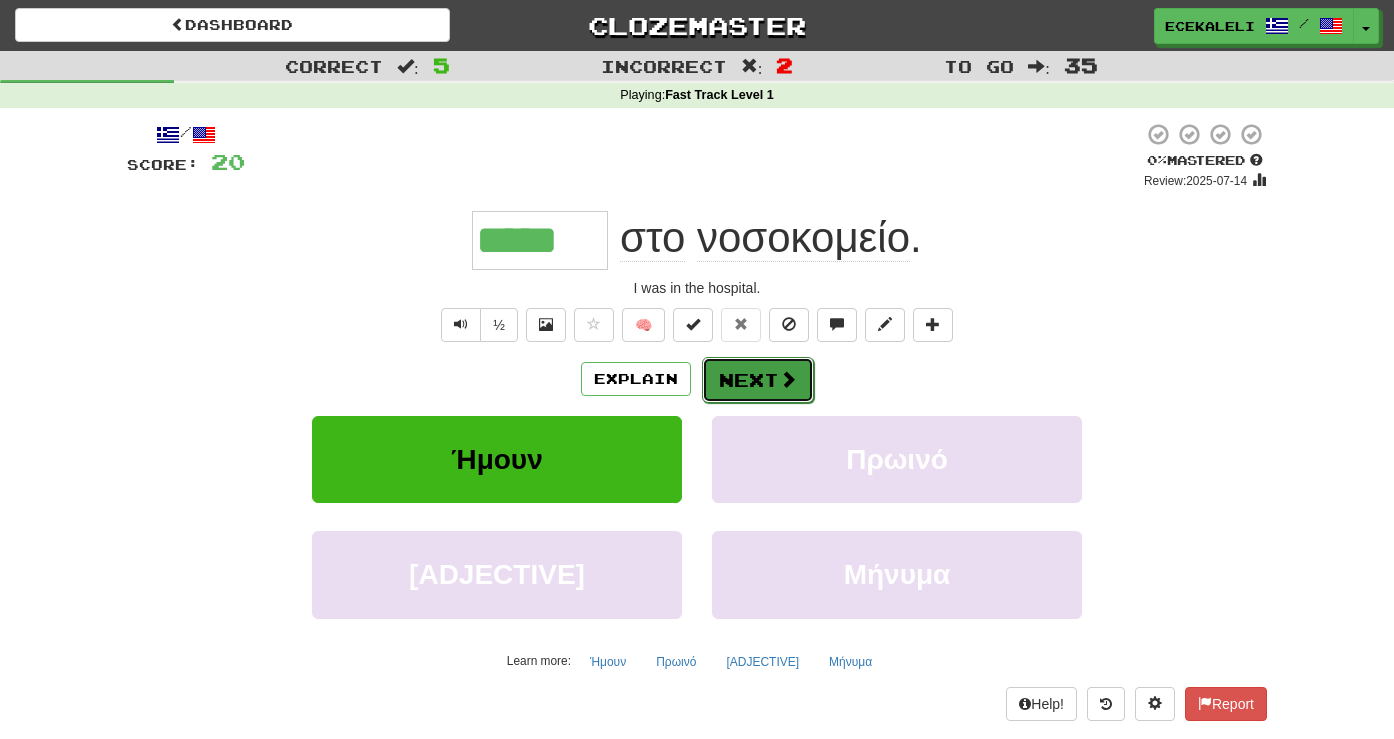 click on "Next" at bounding box center [758, 380] 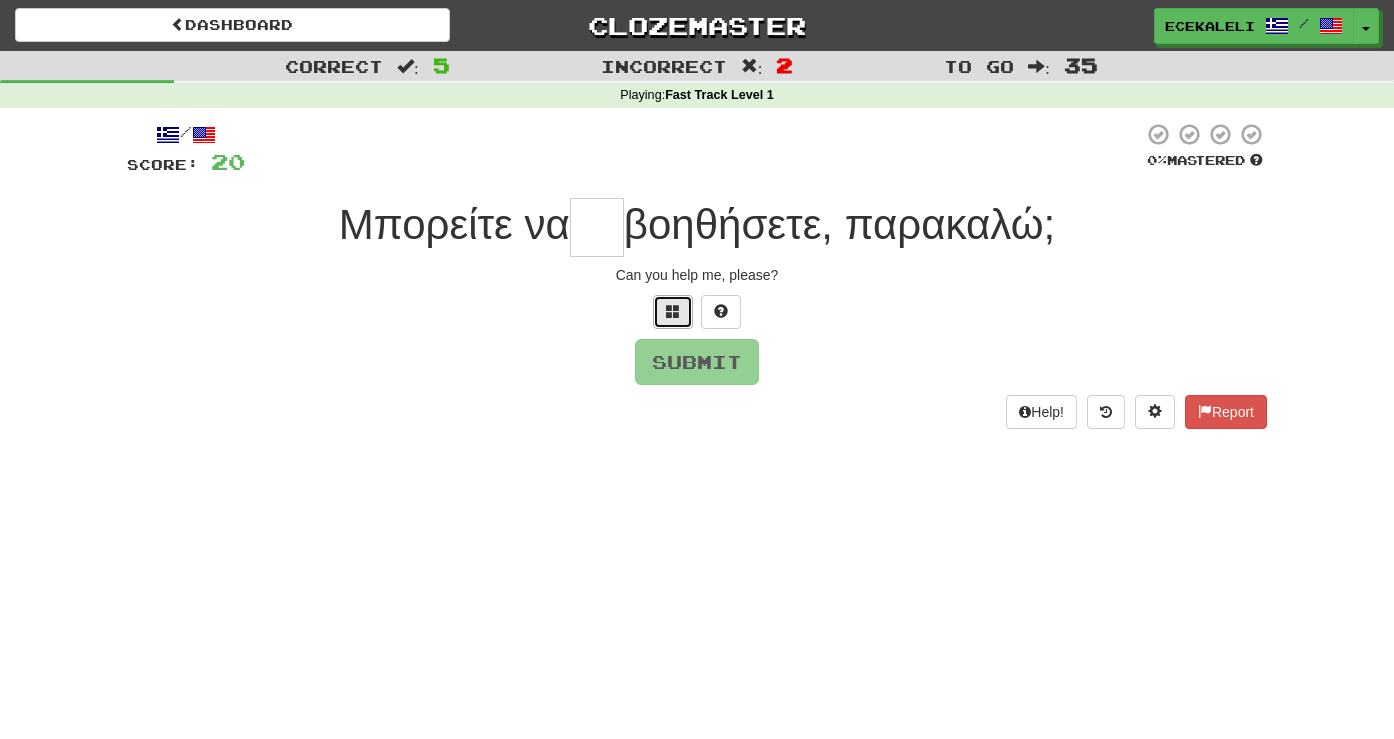 click at bounding box center [673, 312] 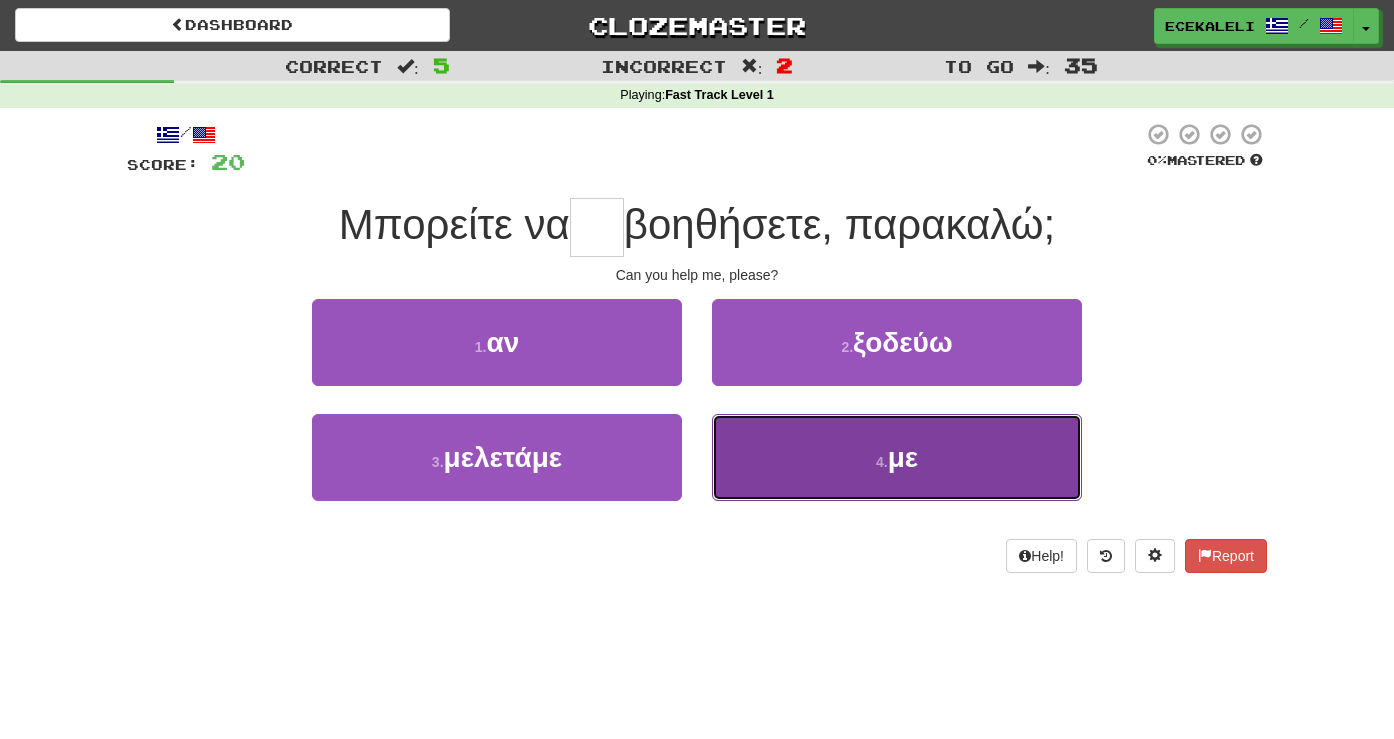 click on "4 .  με" at bounding box center (897, 457) 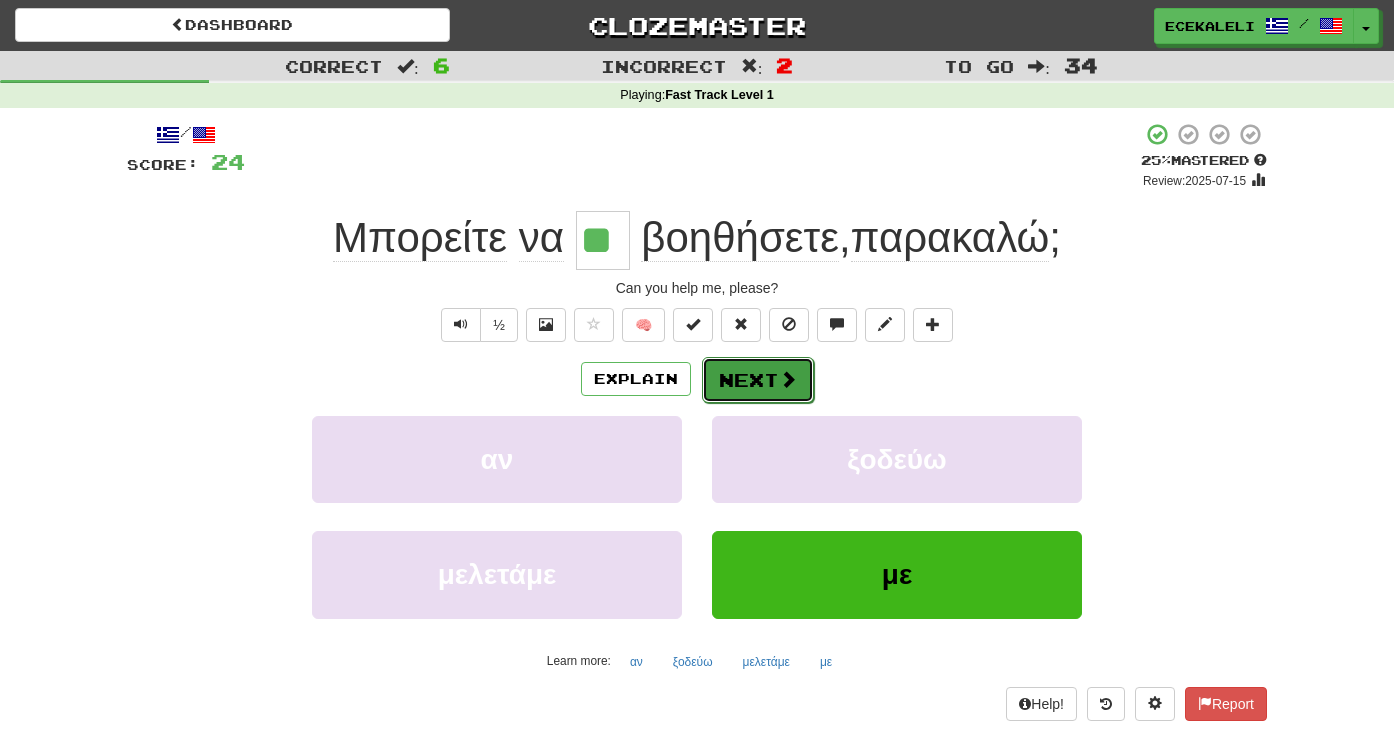 click at bounding box center [788, 379] 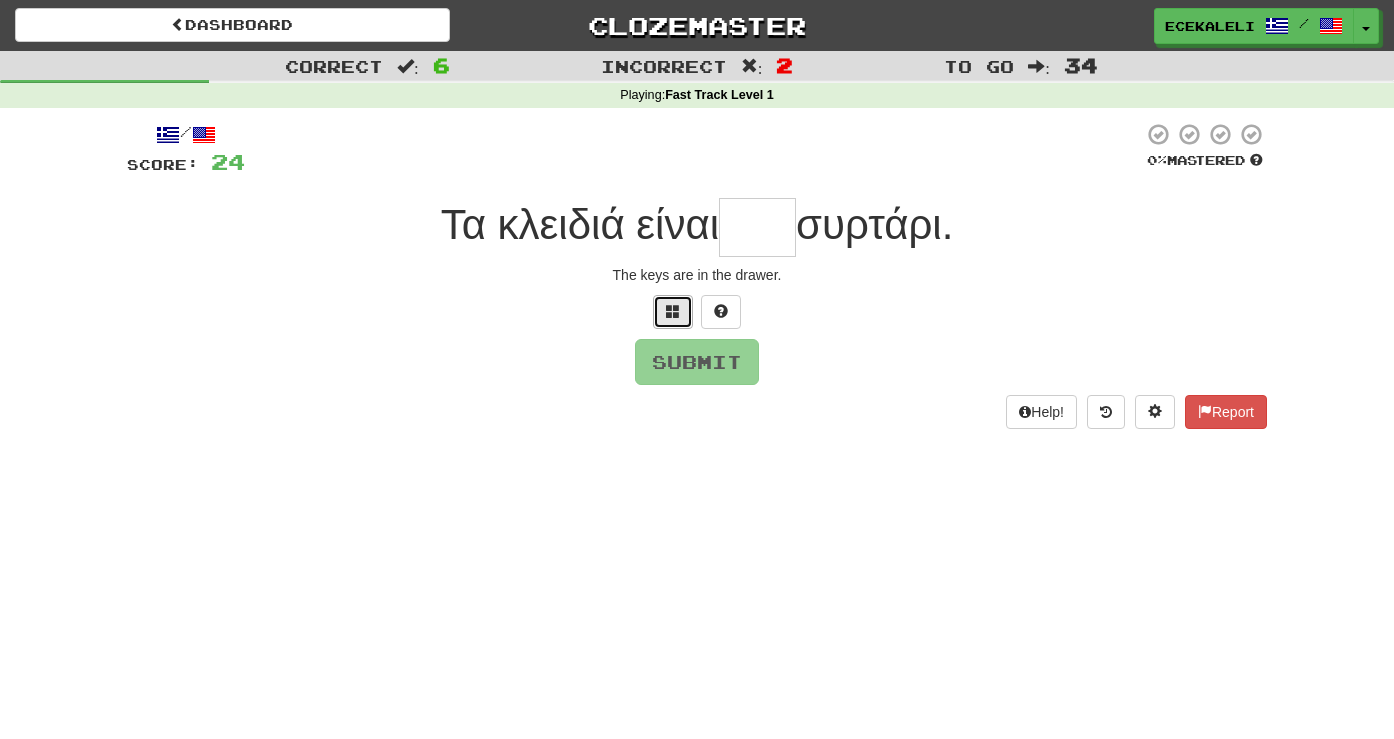 click at bounding box center [673, 311] 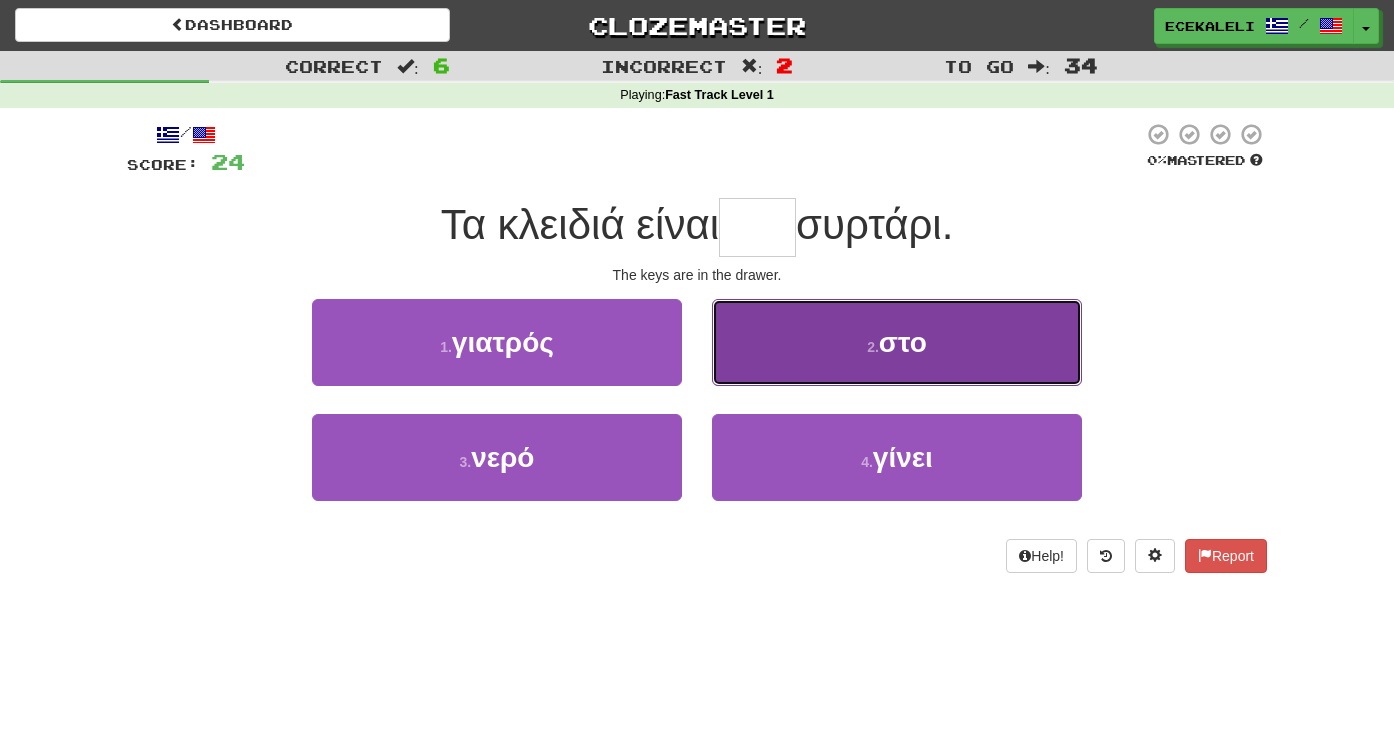 click on "2 .  στο" at bounding box center [897, 342] 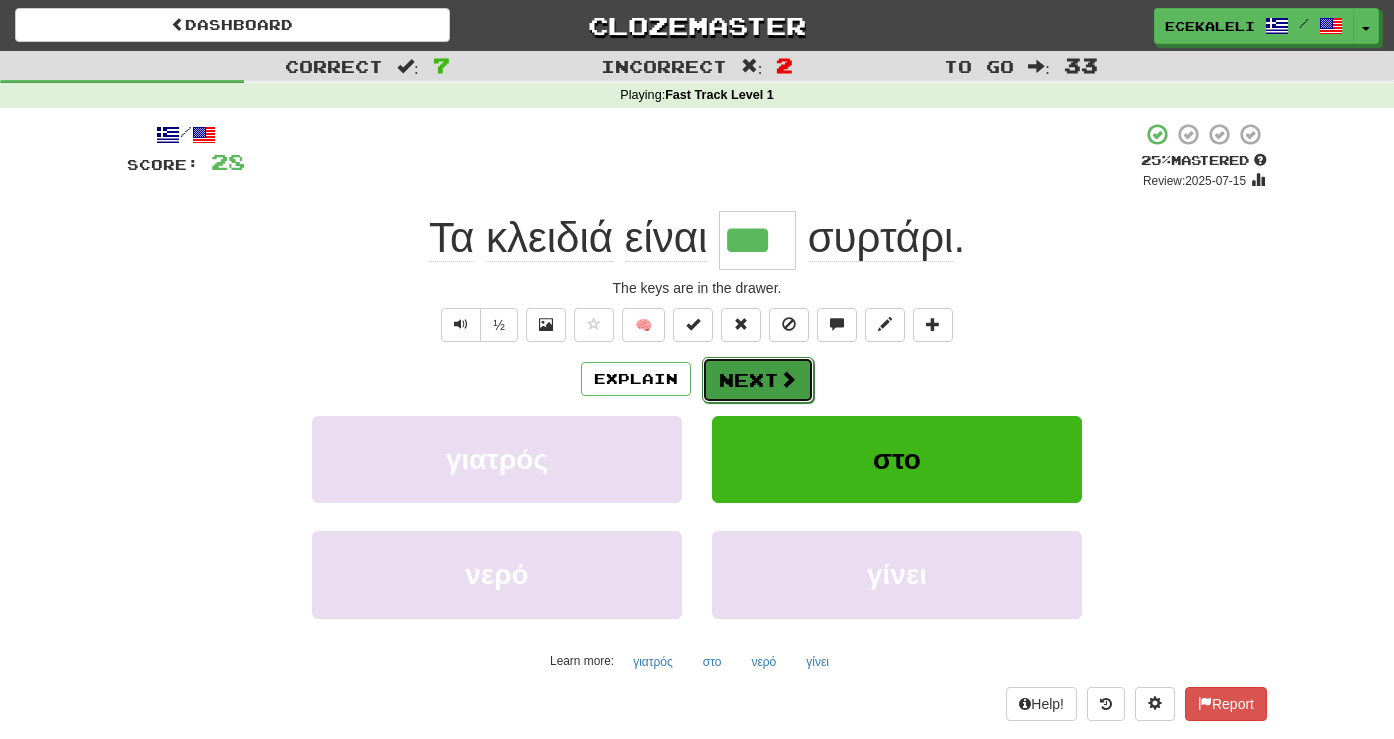 click on "Next" at bounding box center (758, 380) 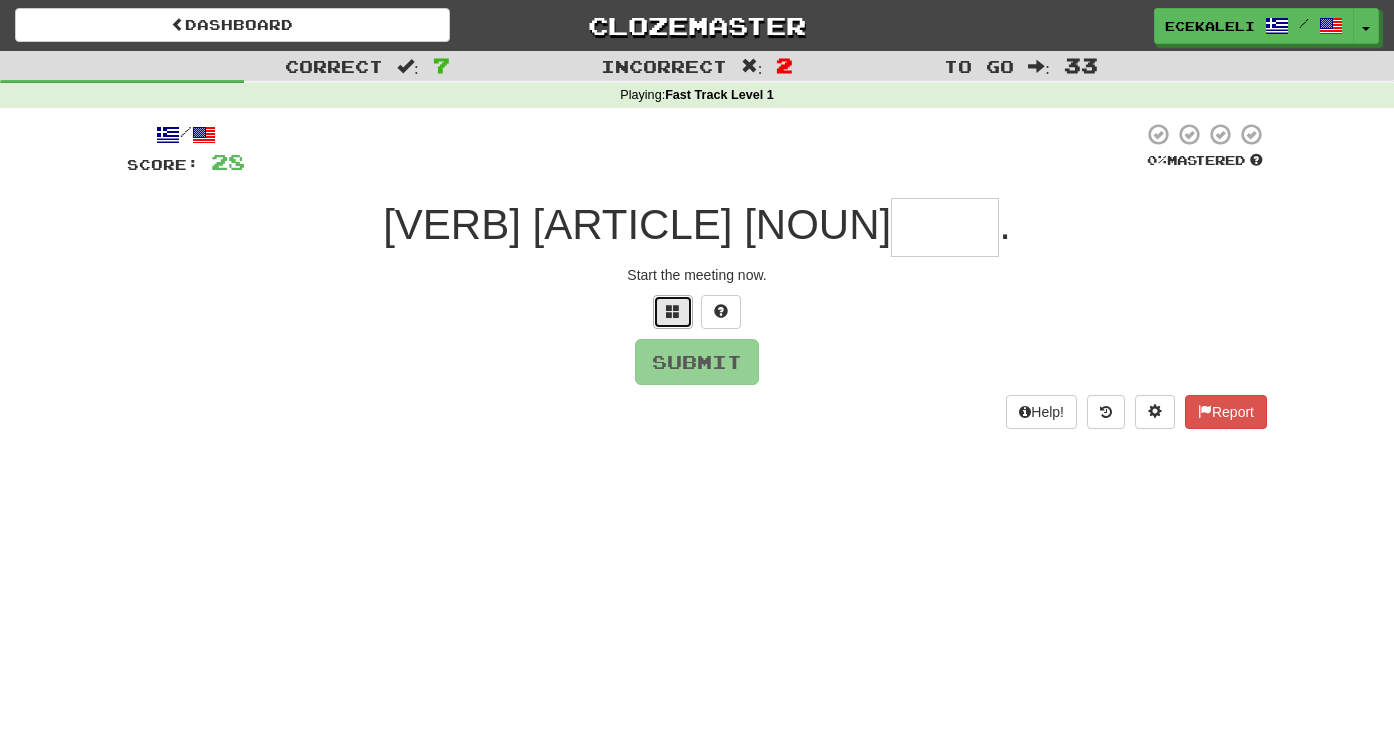 click at bounding box center [673, 312] 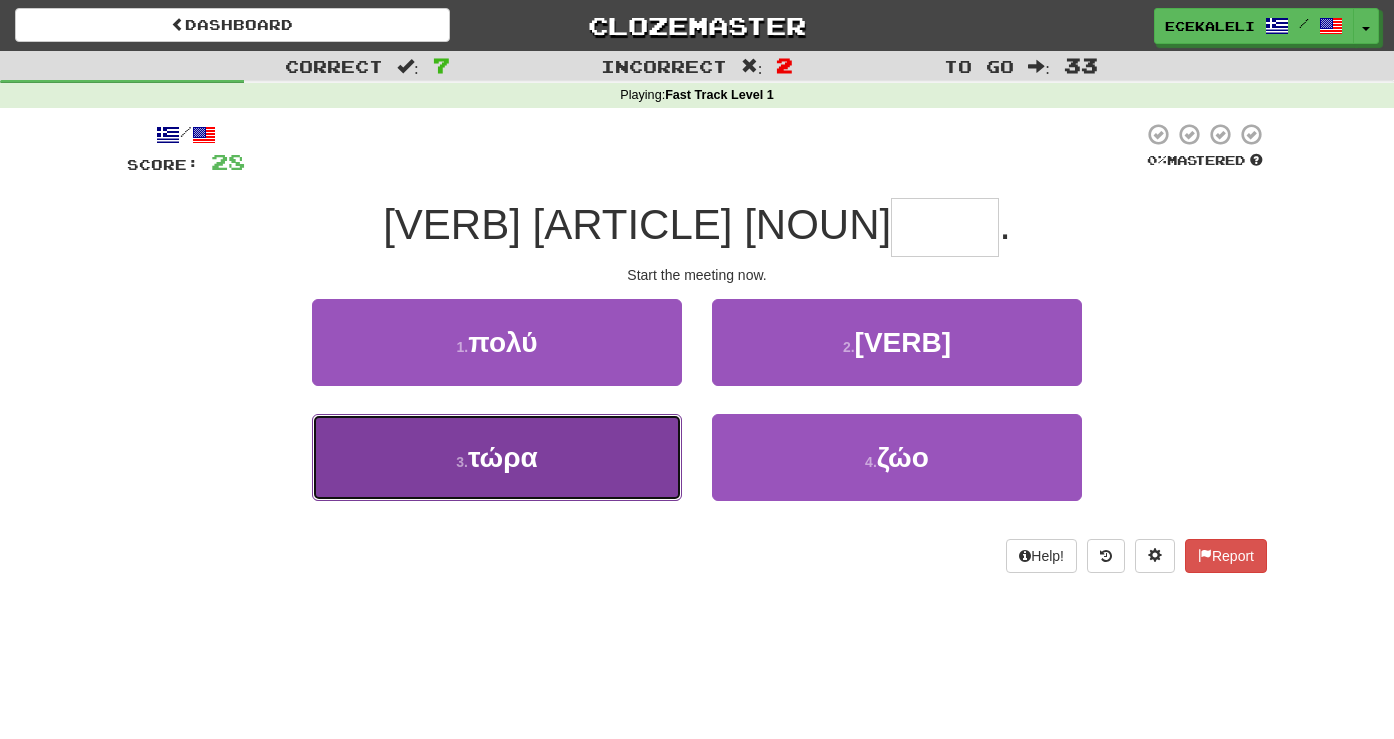 click on "τώρα" at bounding box center [503, 457] 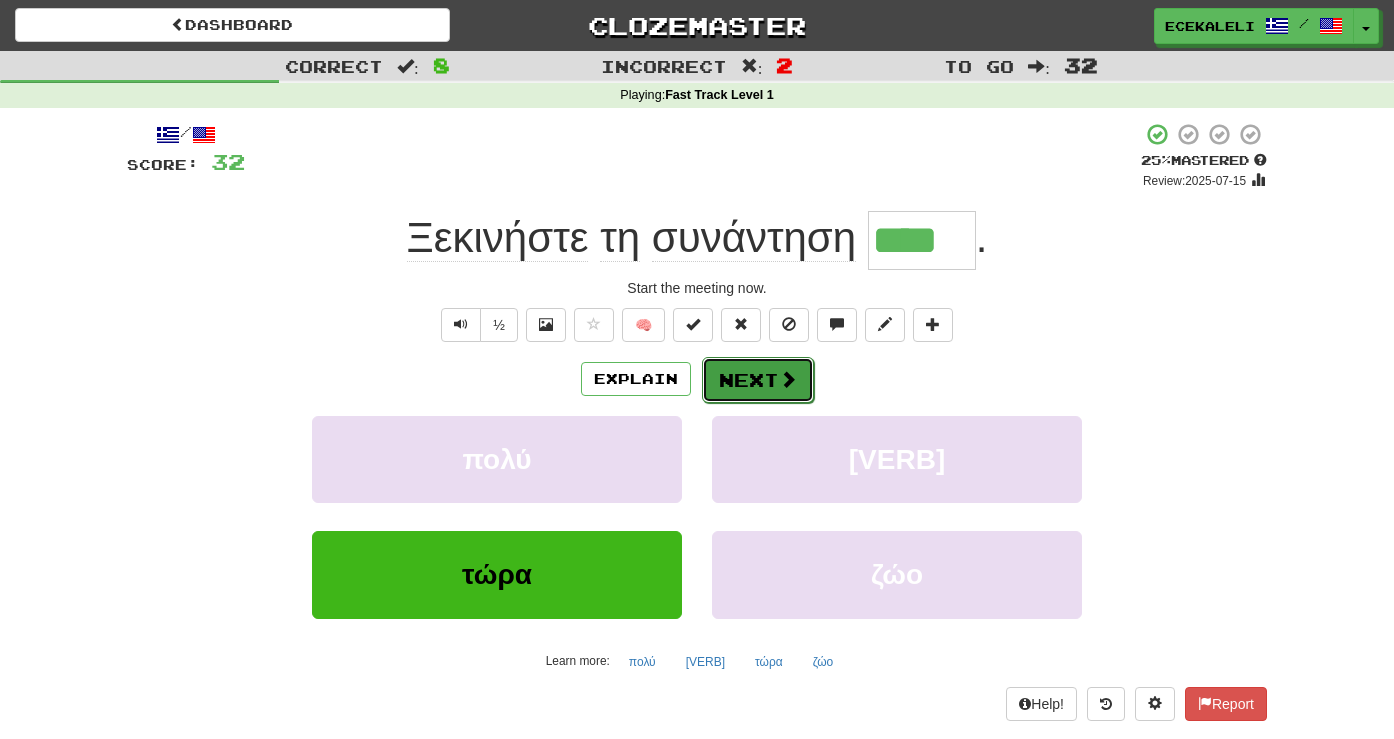 click on "Next" at bounding box center (758, 380) 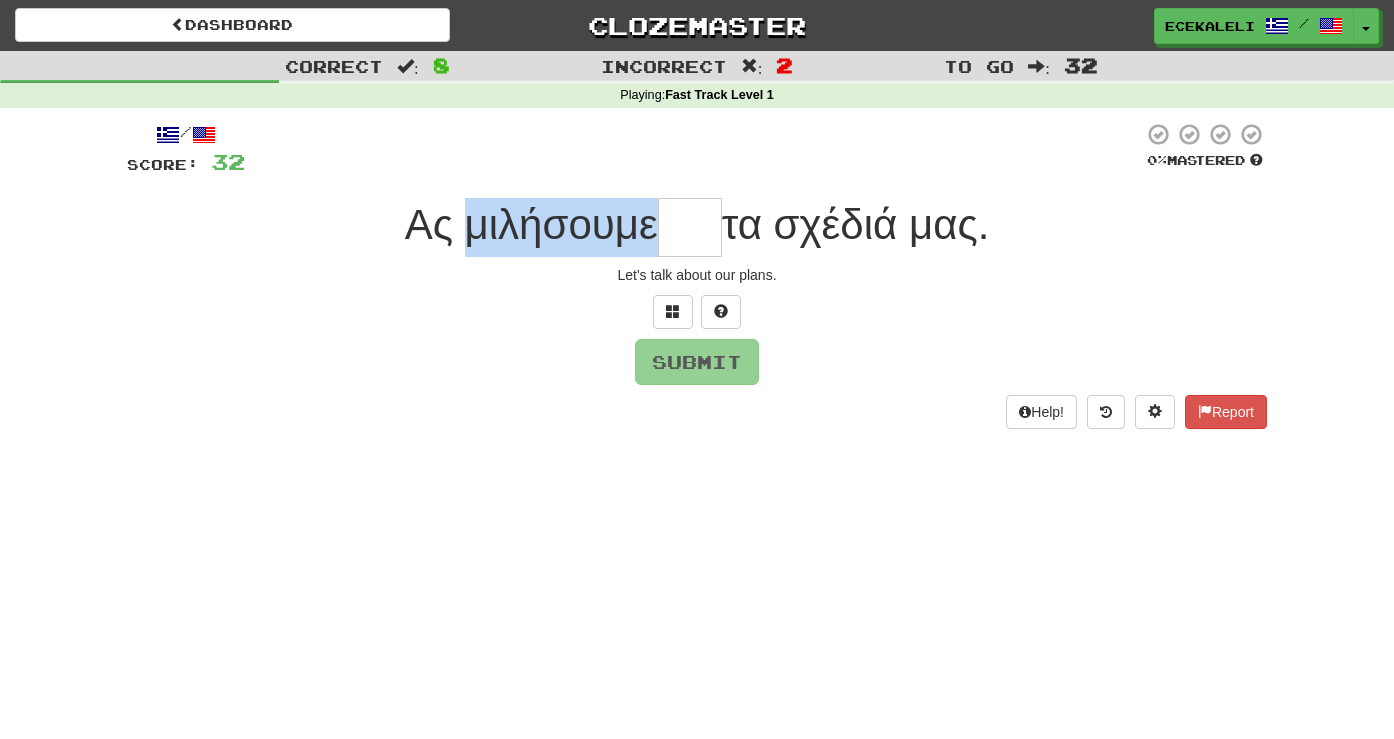 drag, startPoint x: 462, startPoint y: 231, endPoint x: 643, endPoint y: 233, distance: 181.01105 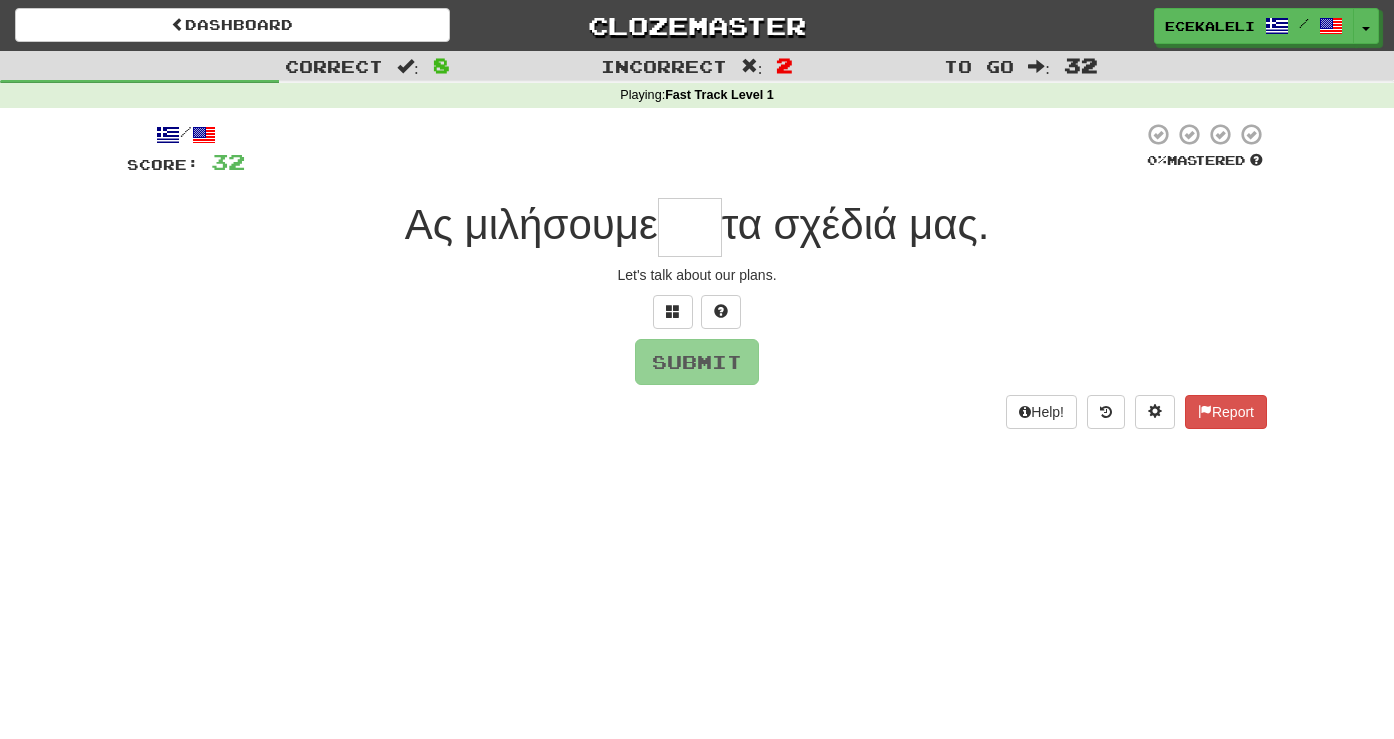 click at bounding box center [694, 149] 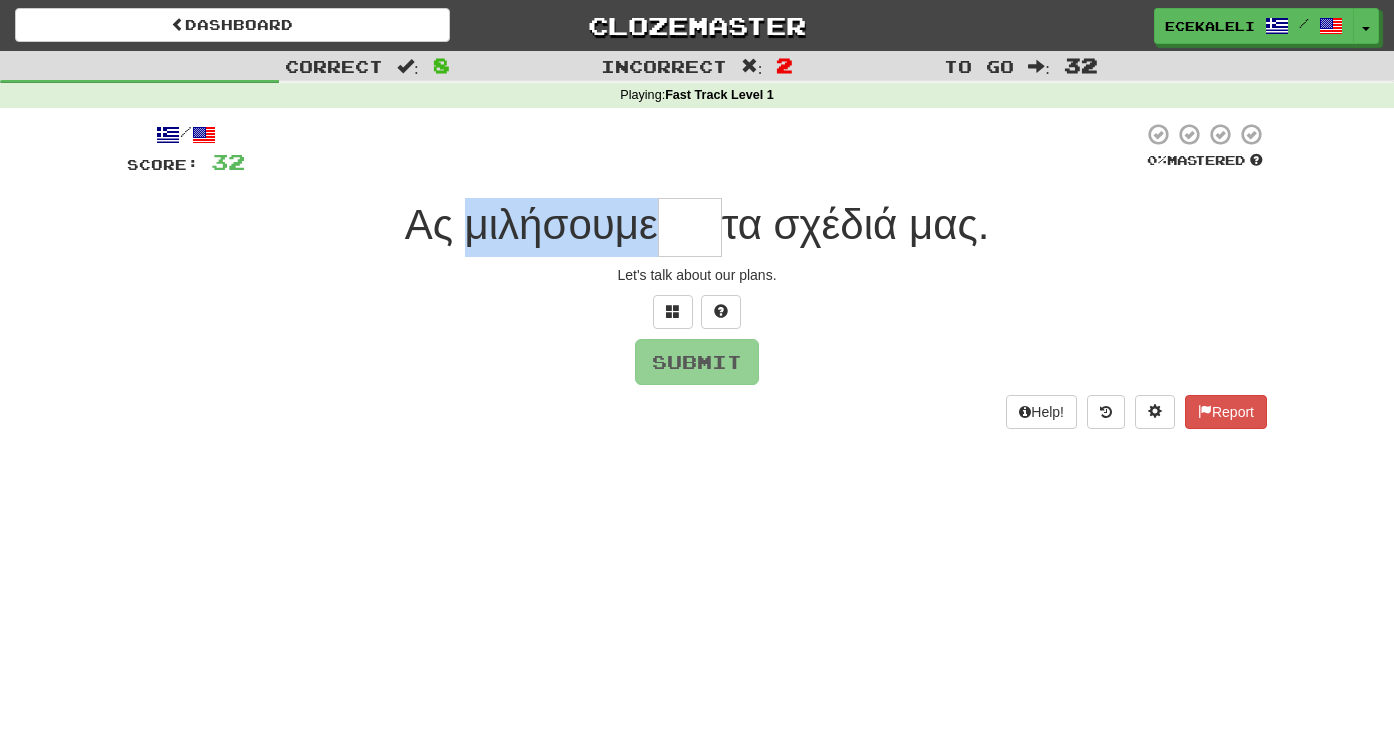 drag, startPoint x: 453, startPoint y: 226, endPoint x: 642, endPoint y: 226, distance: 189 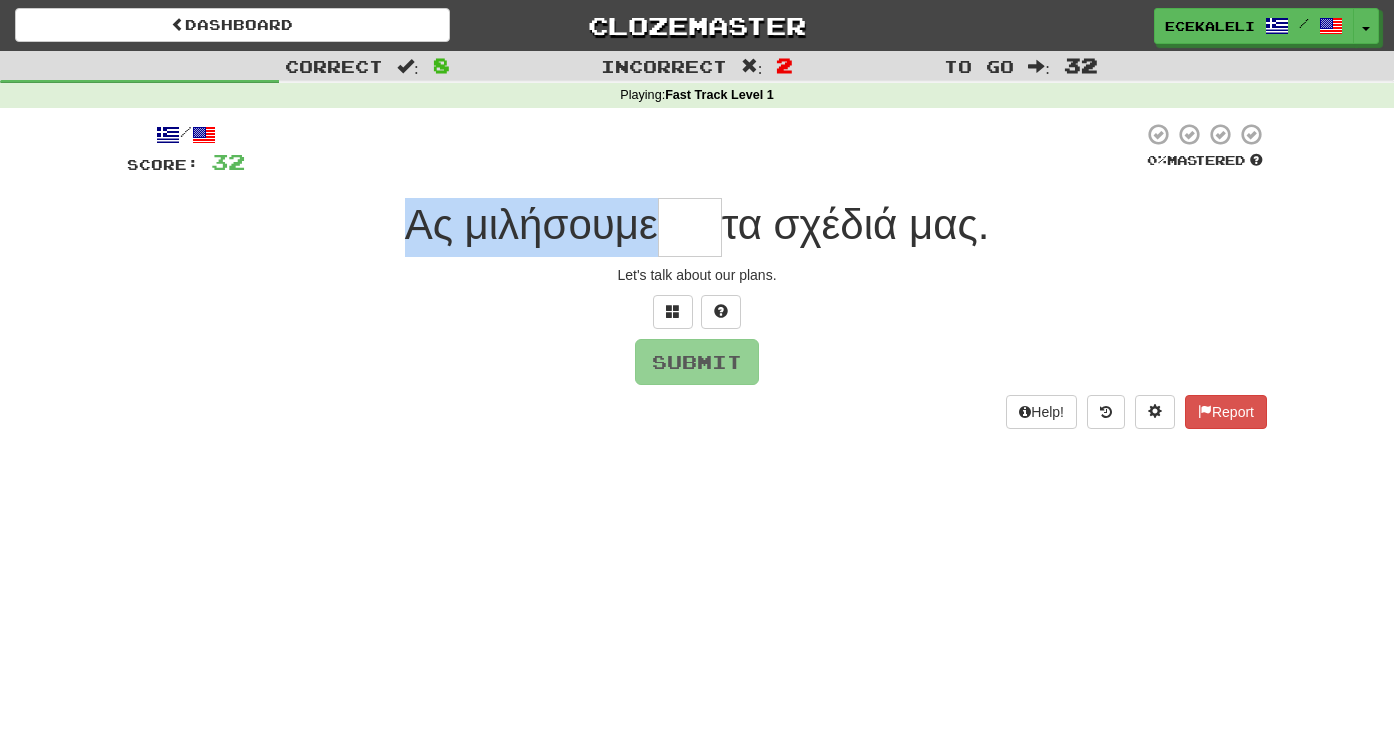 drag, startPoint x: 397, startPoint y: 224, endPoint x: 643, endPoint y: 231, distance: 246.09958 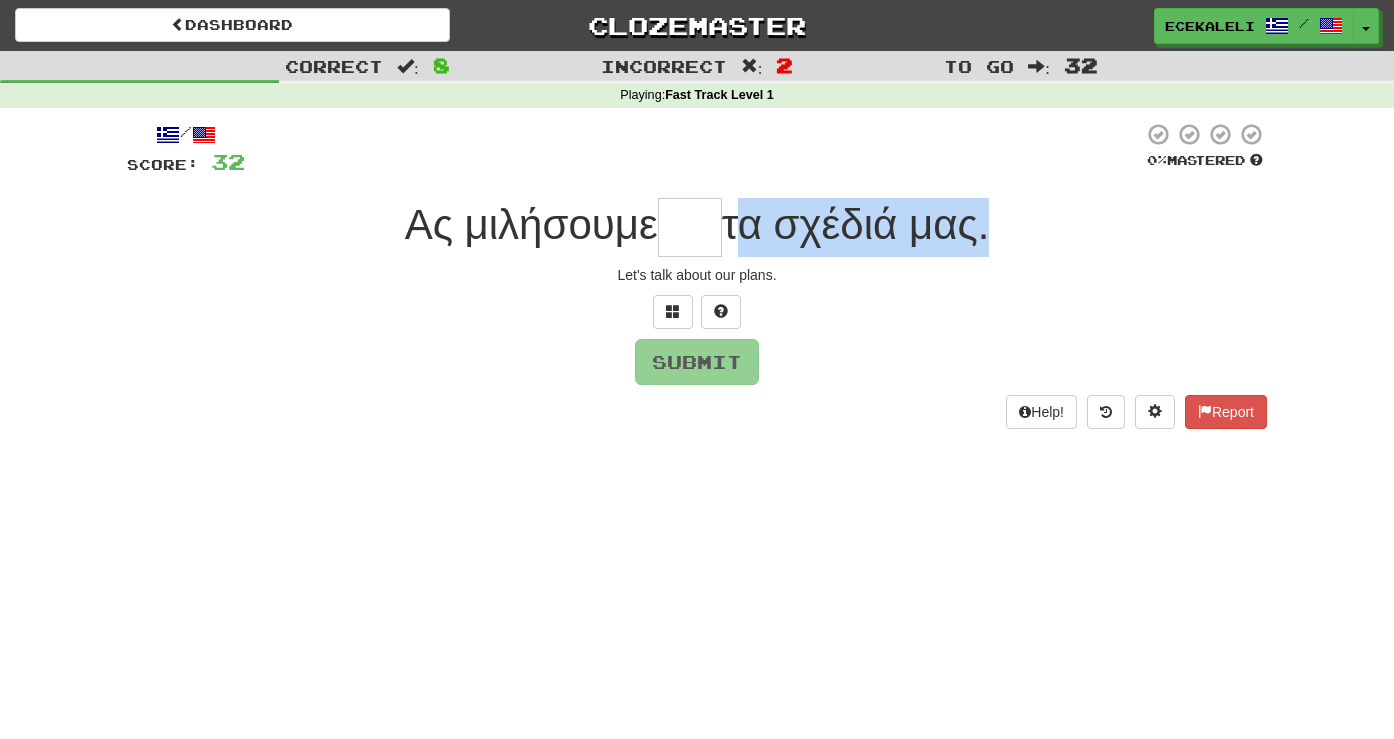 drag, startPoint x: 740, startPoint y: 231, endPoint x: 994, endPoint y: 239, distance: 254.12595 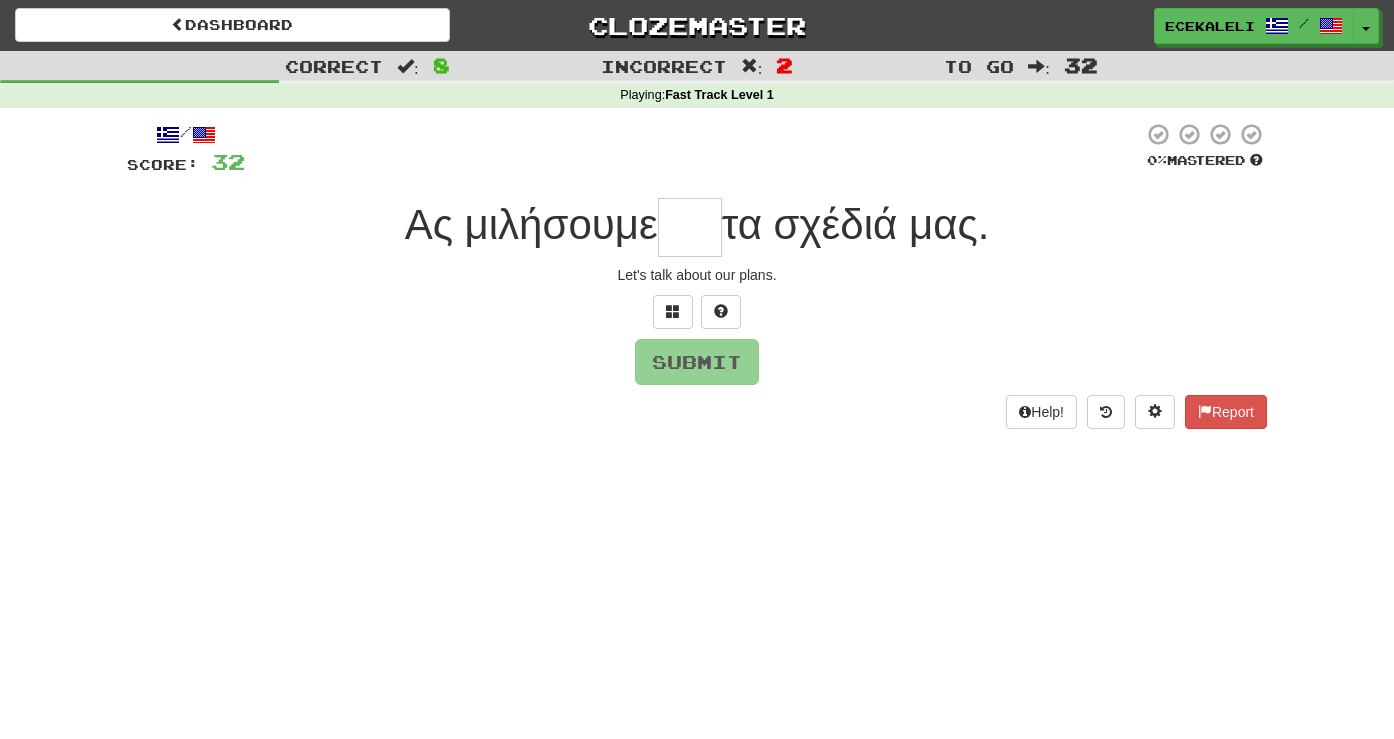 click on "τα σχέδιά μας." at bounding box center [856, 224] 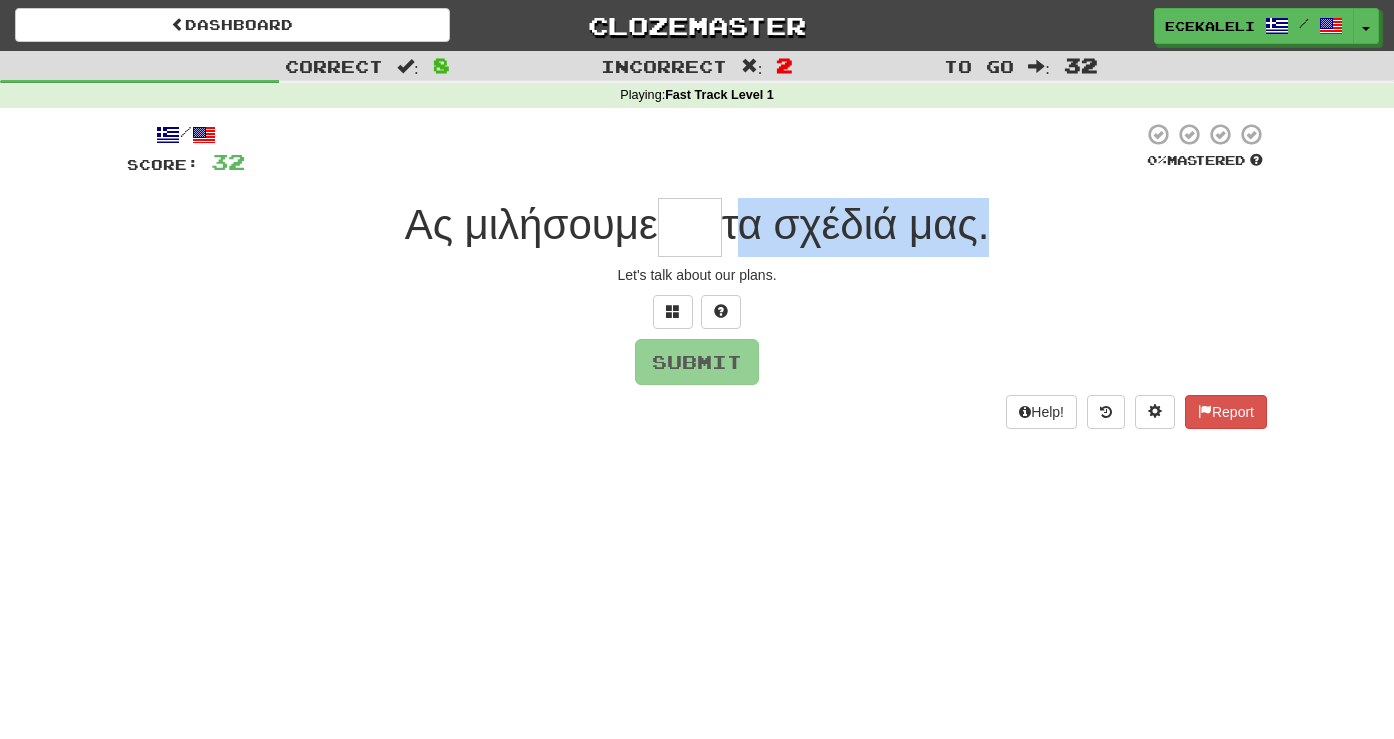 drag, startPoint x: 737, startPoint y: 219, endPoint x: 982, endPoint y: 221, distance: 245.00816 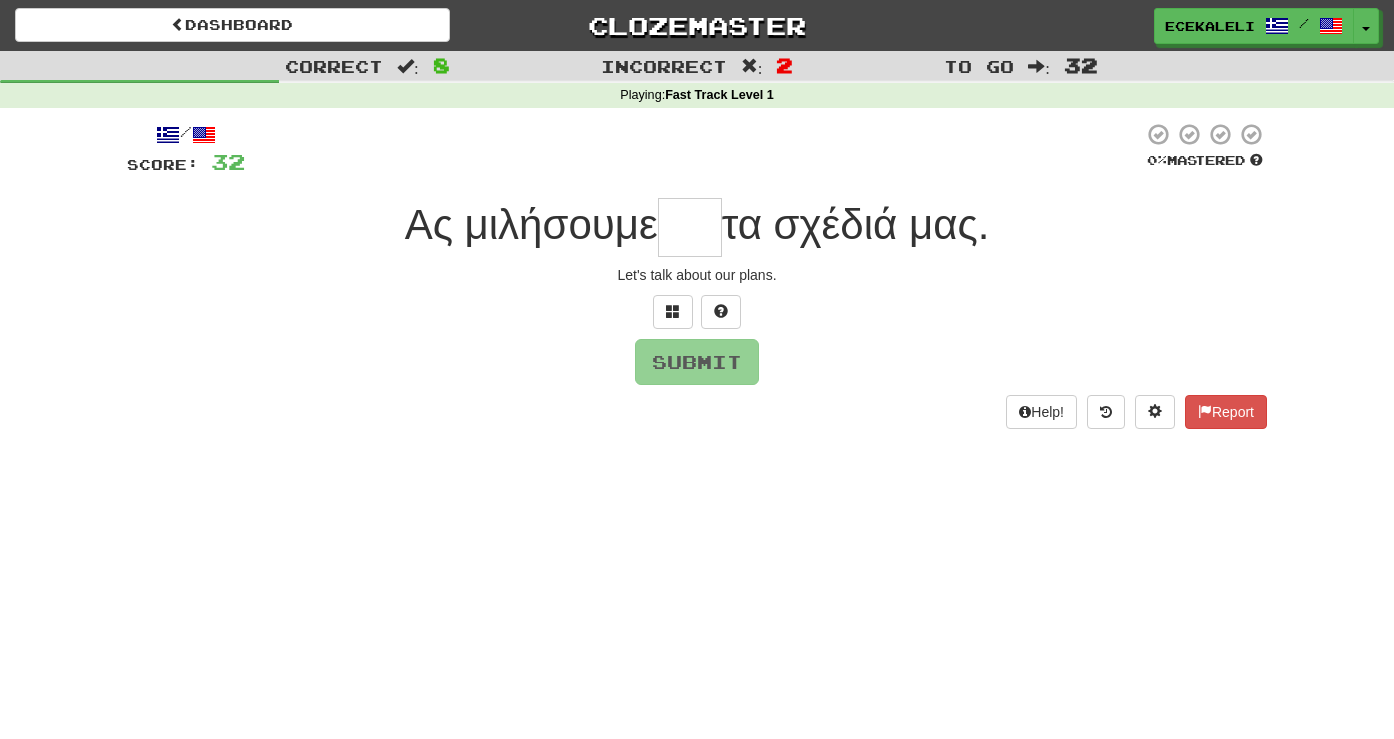 click on "Ας μιλήσουμε   τα σχέδιά μας." at bounding box center [697, 227] 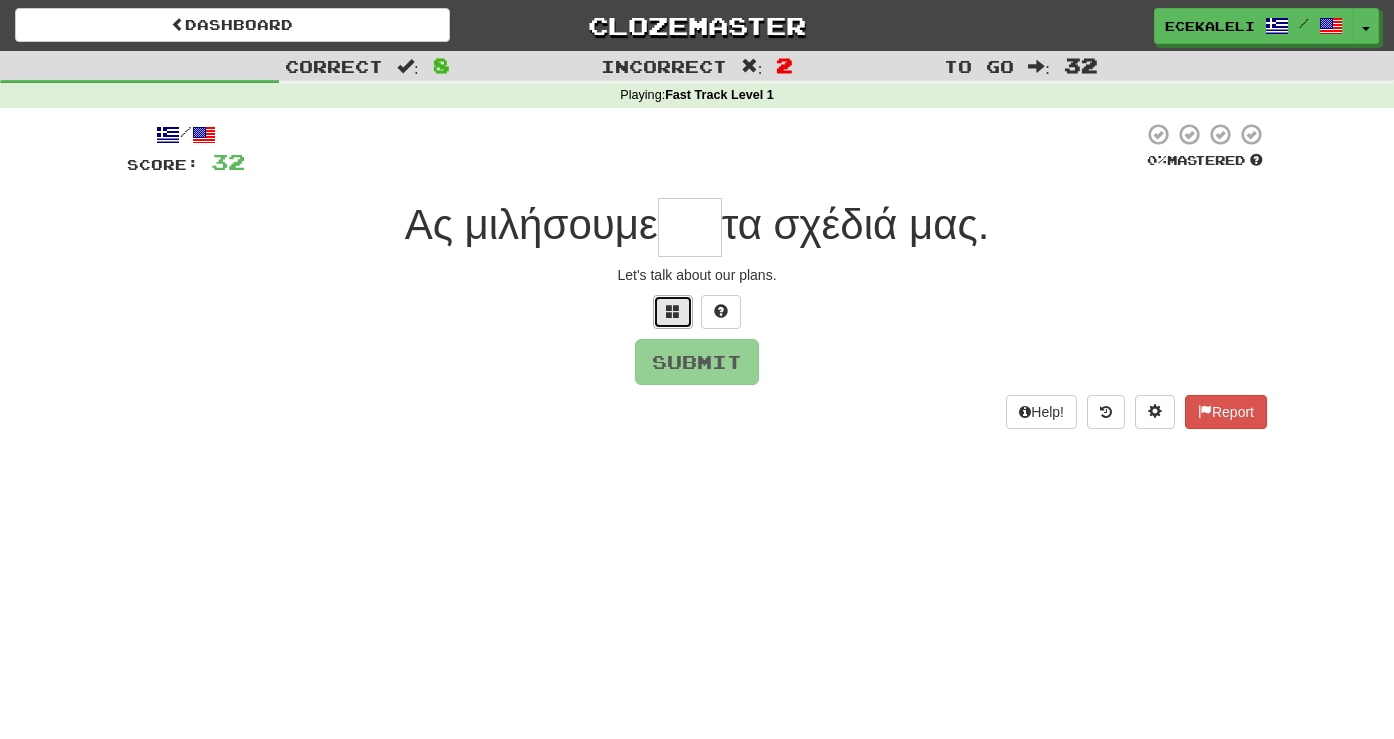click at bounding box center (673, 311) 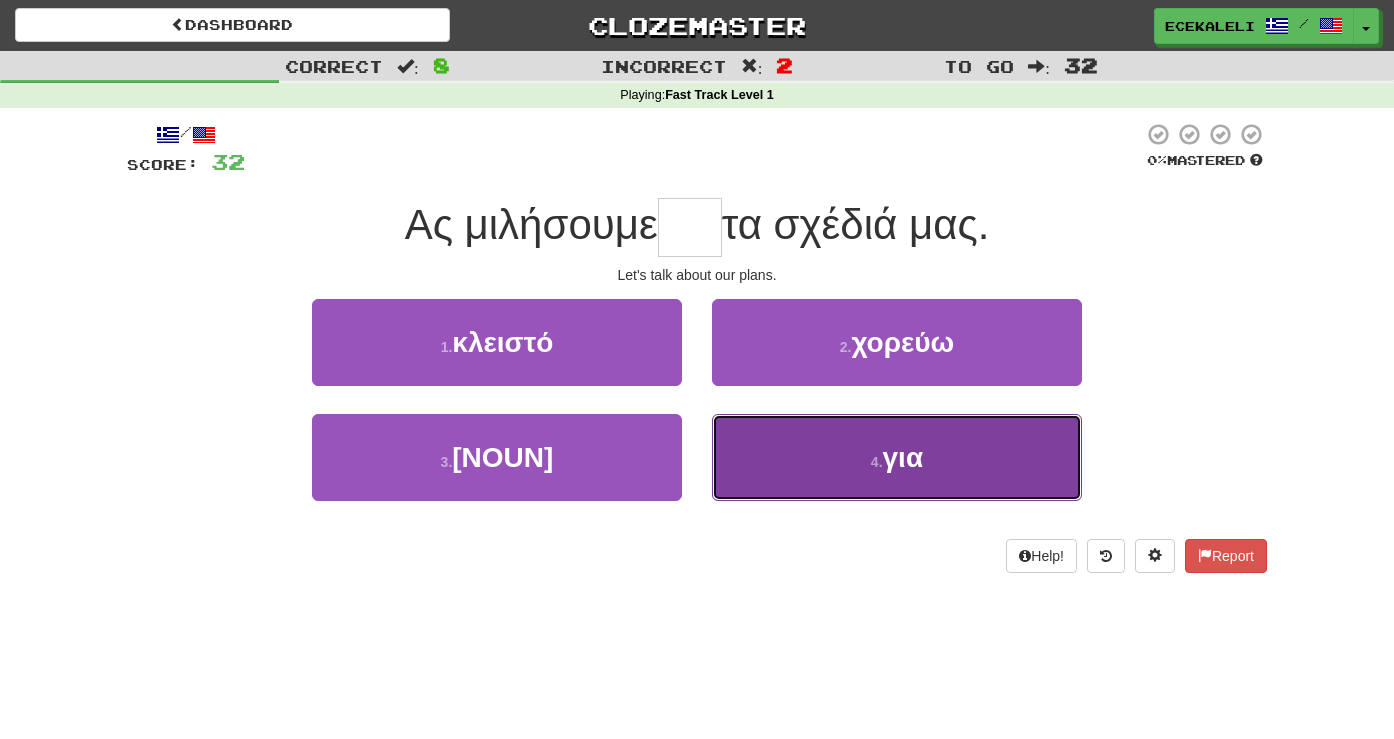 click on "4 .  για" at bounding box center [897, 457] 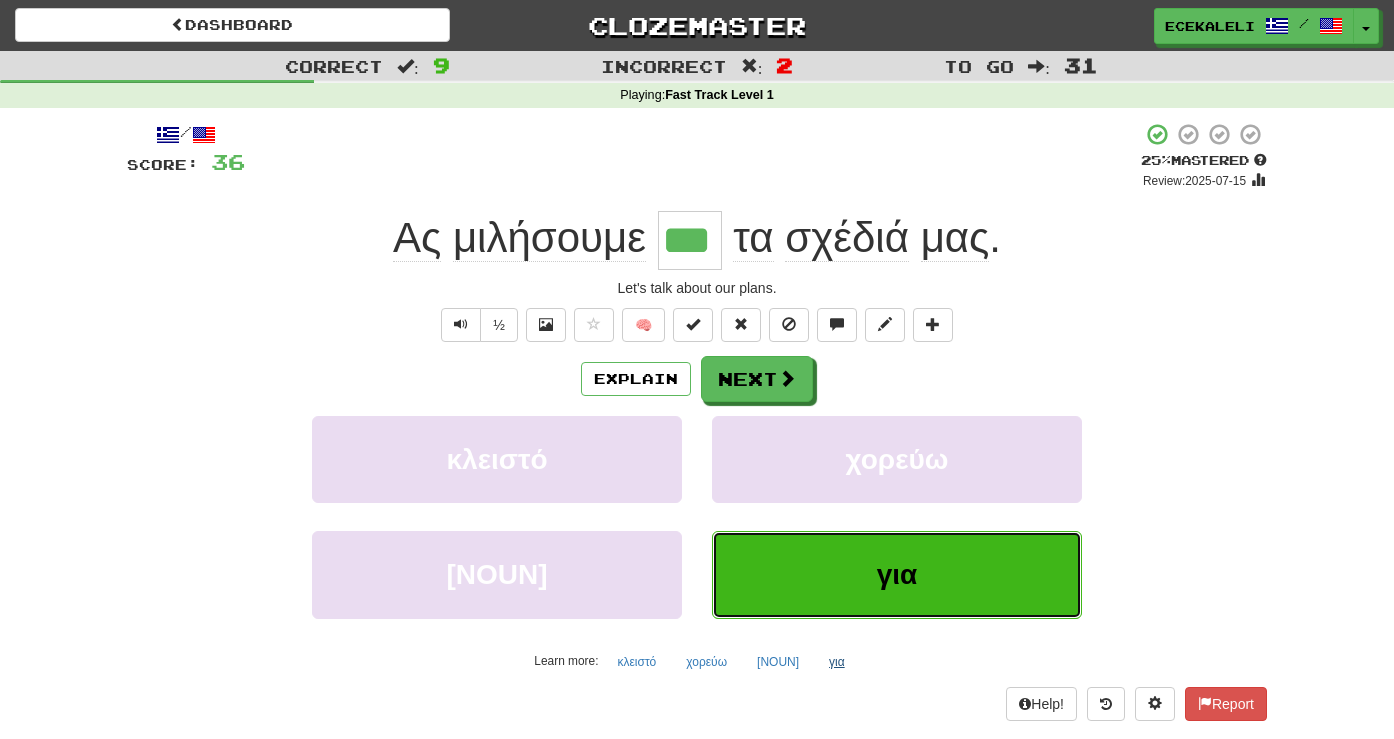 type 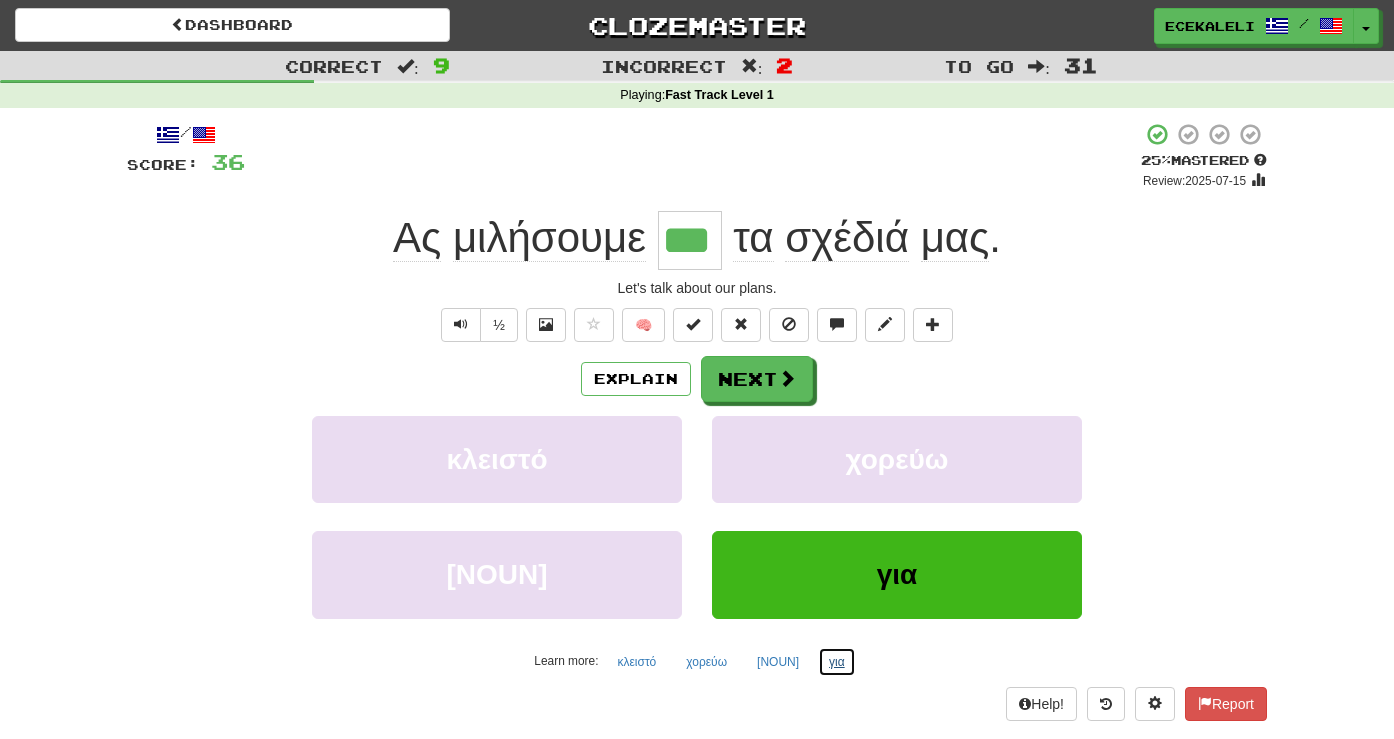 click on "για" at bounding box center (837, 662) 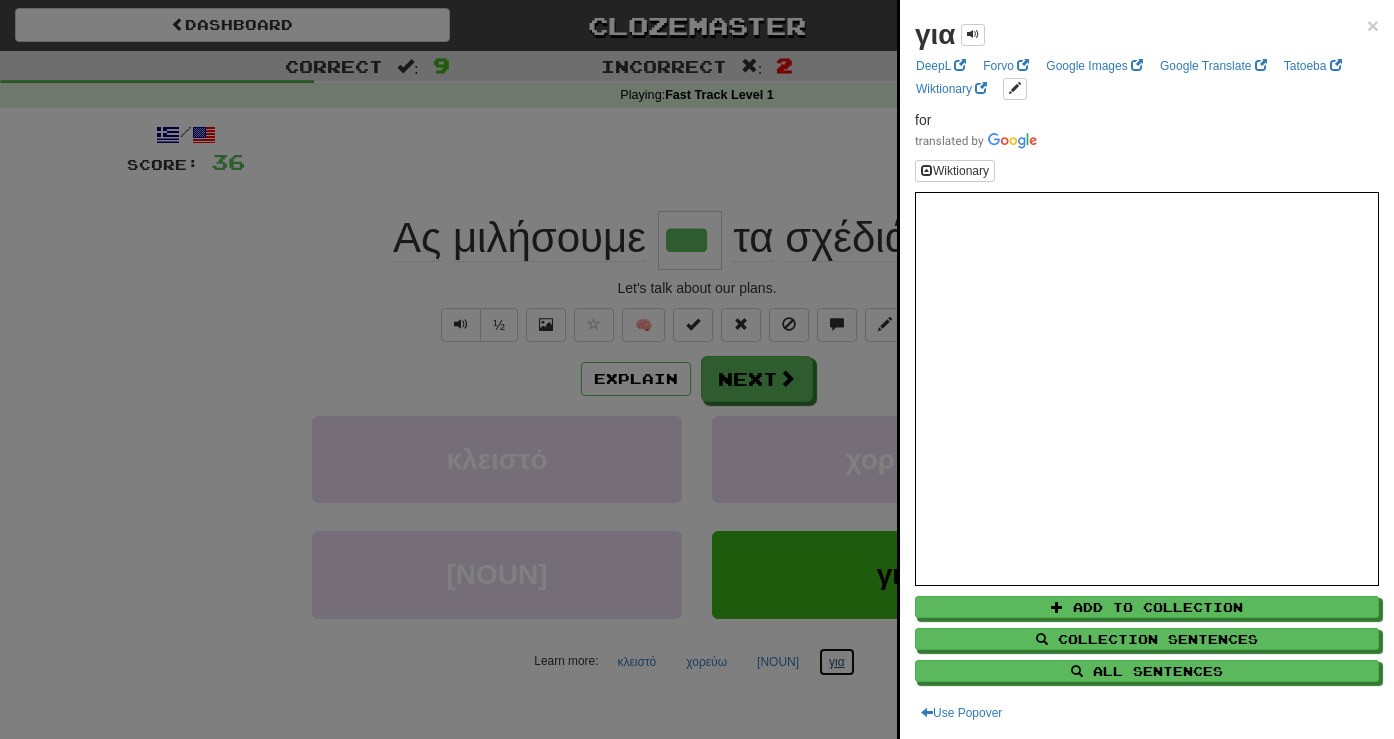 type 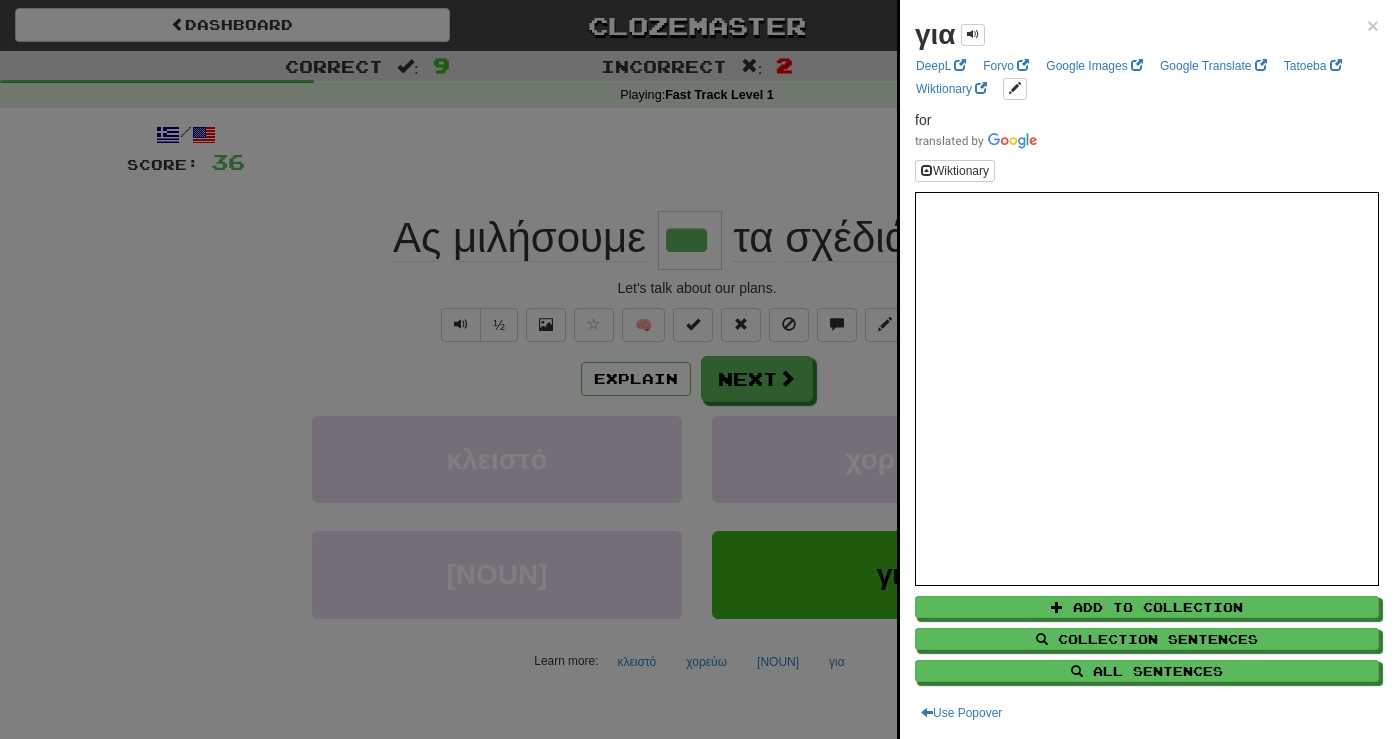 click at bounding box center (697, 369) 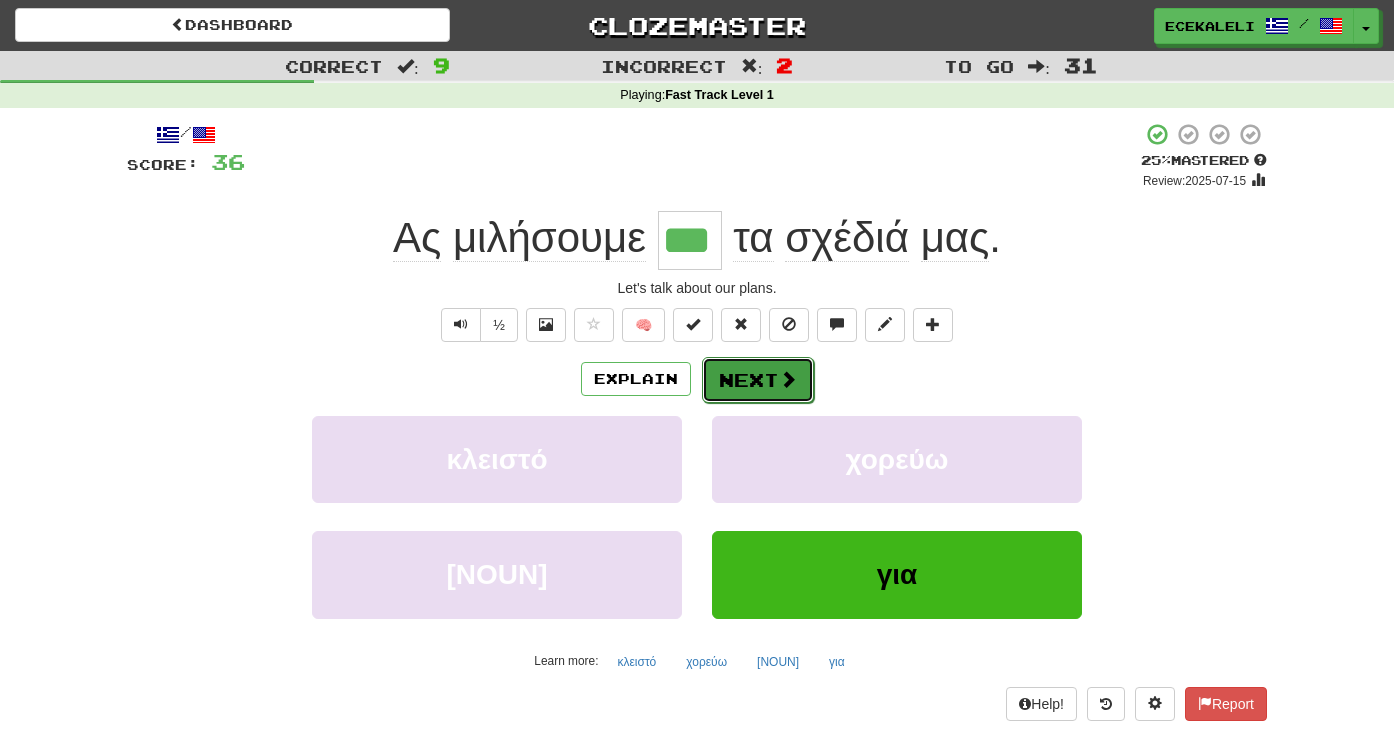 click on "Next" at bounding box center [758, 380] 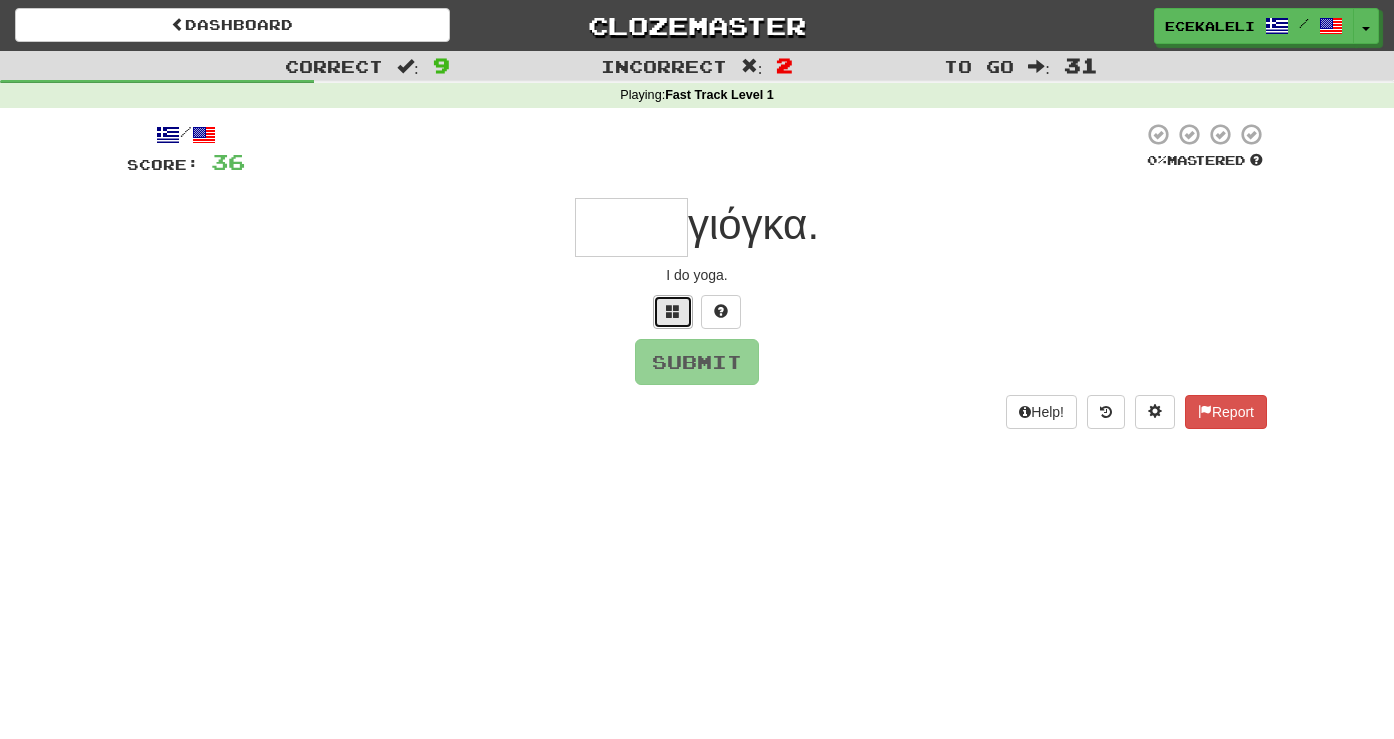 click at bounding box center [673, 311] 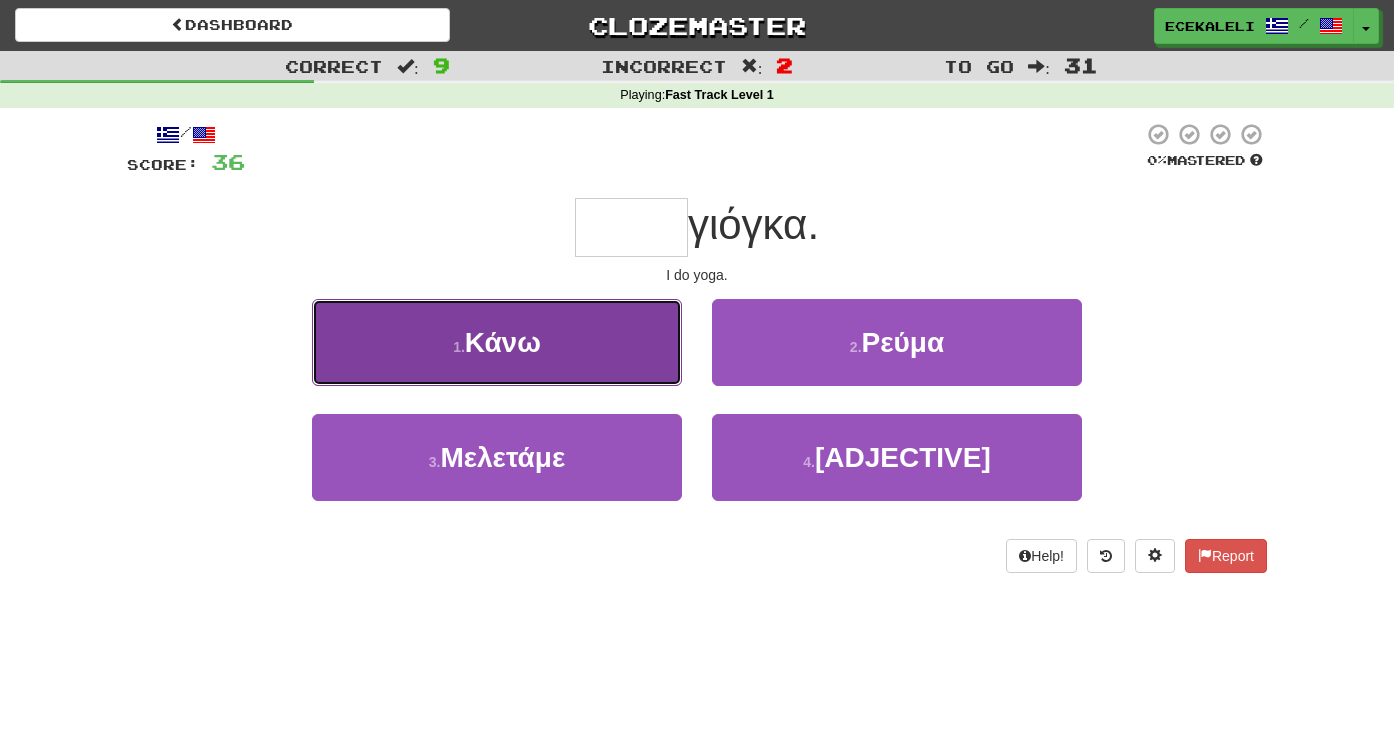 click on "1 .  Κάνω" at bounding box center (497, 342) 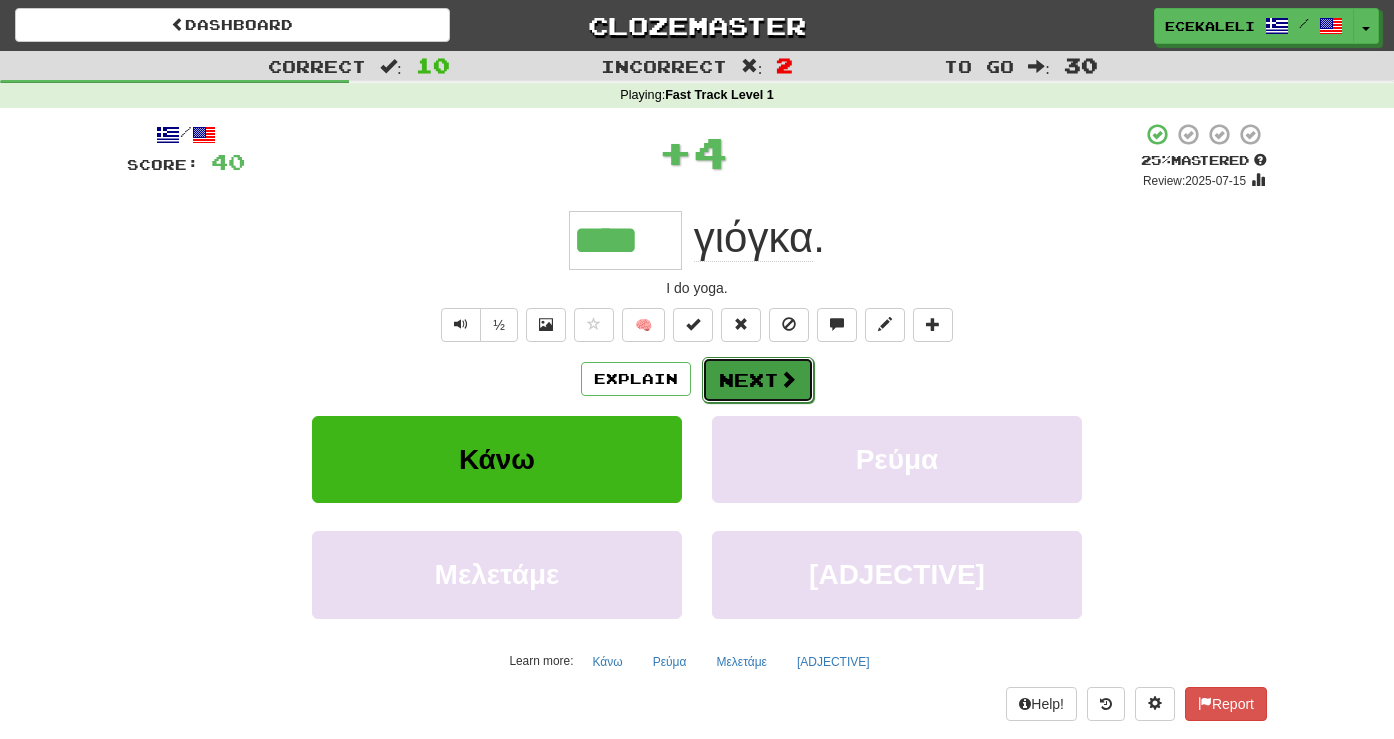 click on "Next" at bounding box center [758, 380] 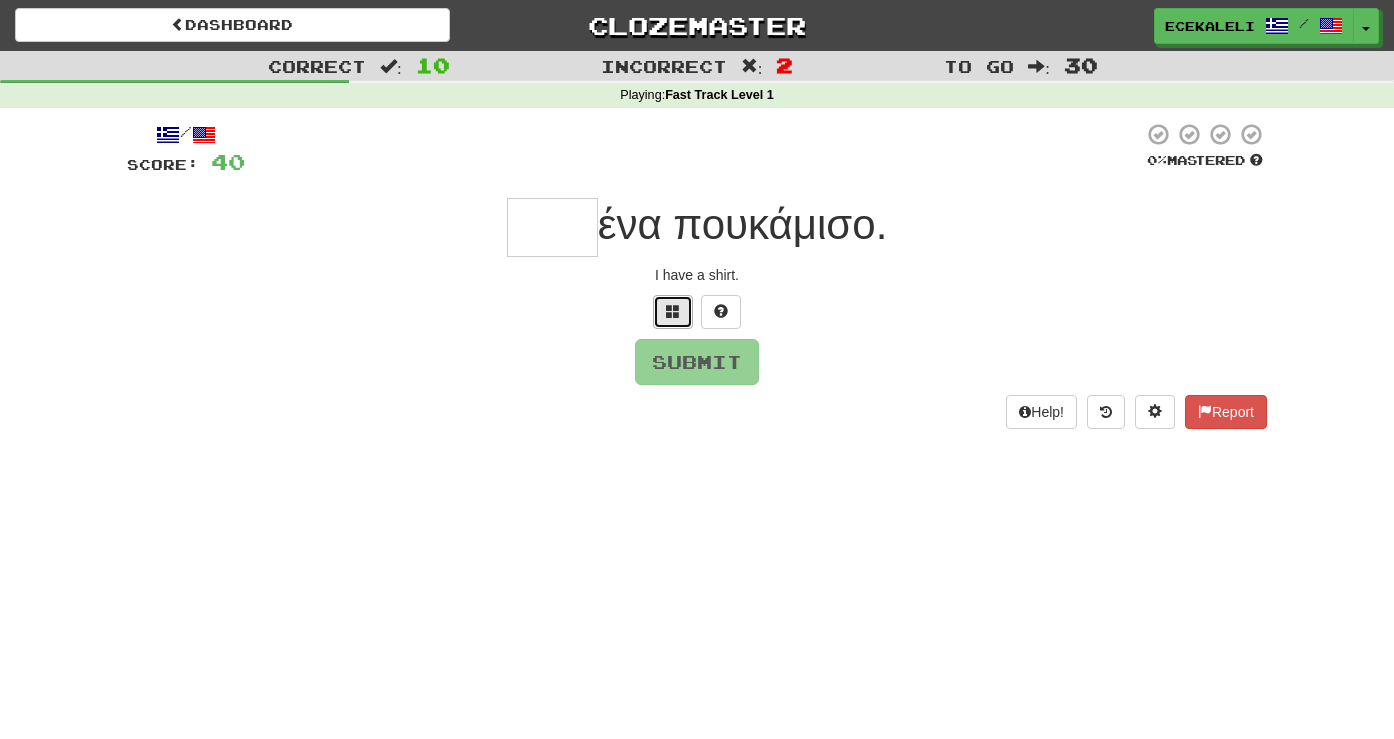 click at bounding box center (673, 311) 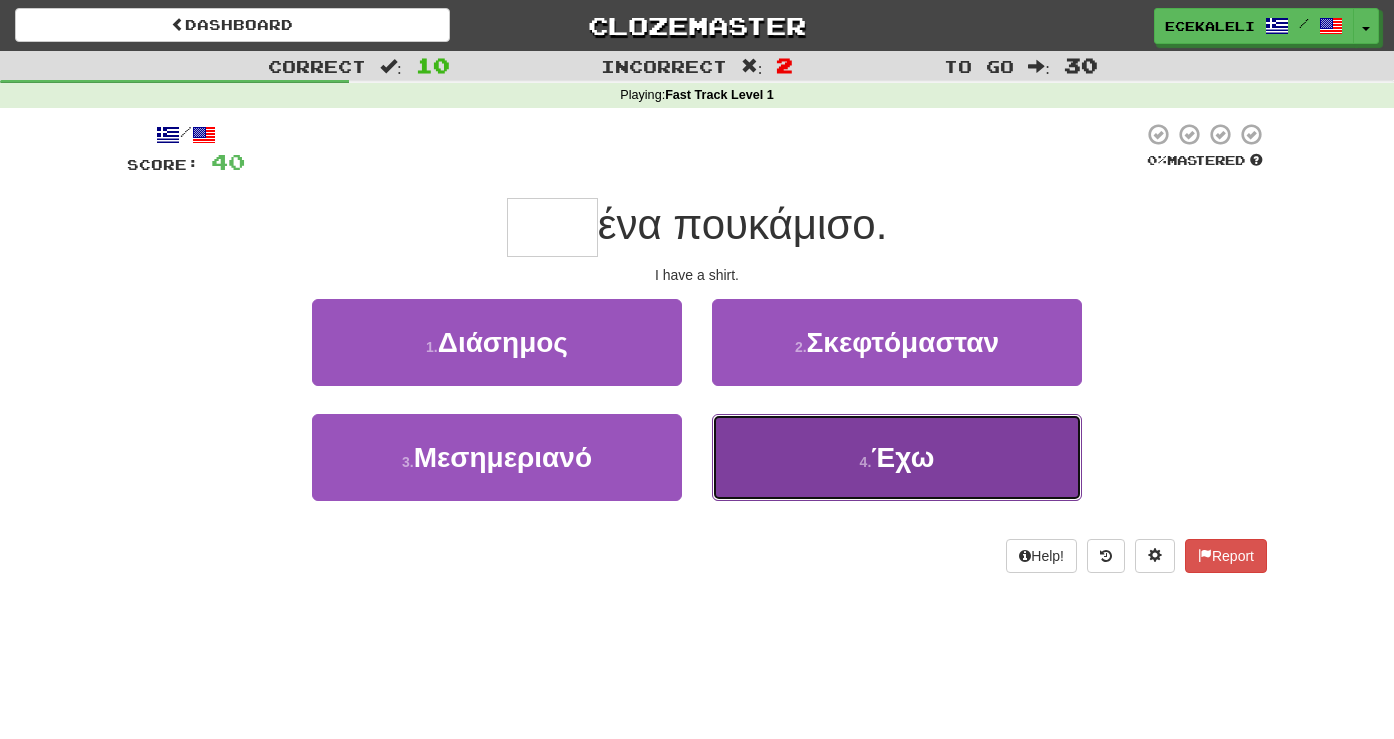 click on "4 .  Έχω" at bounding box center (897, 457) 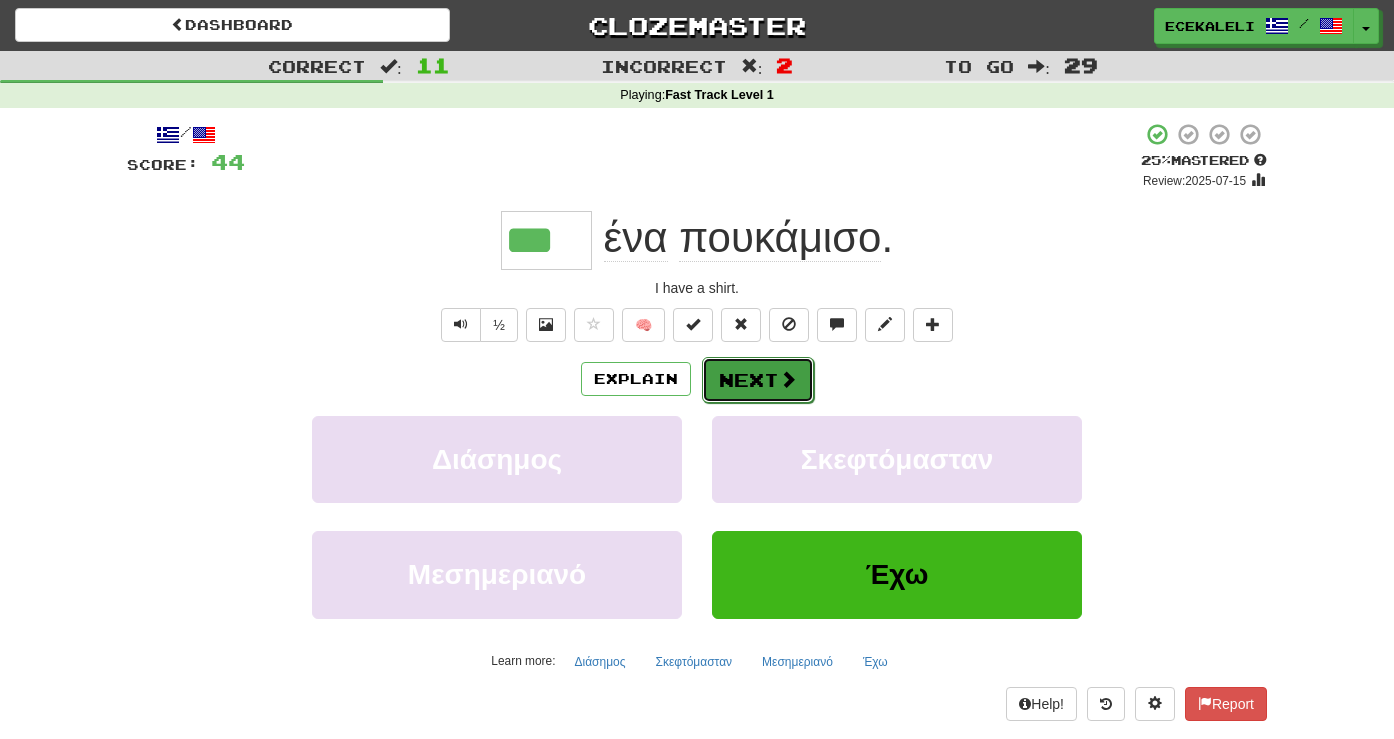 click on "Next" at bounding box center (758, 380) 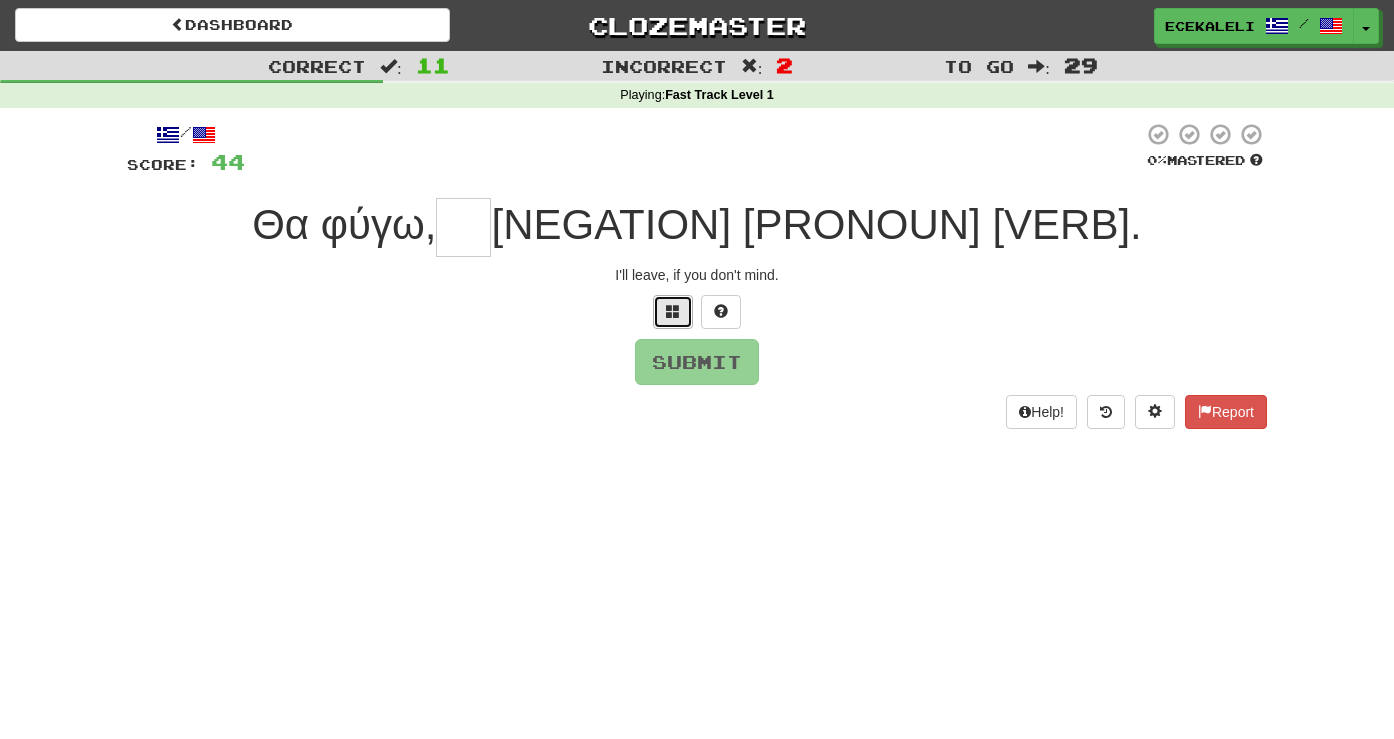 click at bounding box center (673, 311) 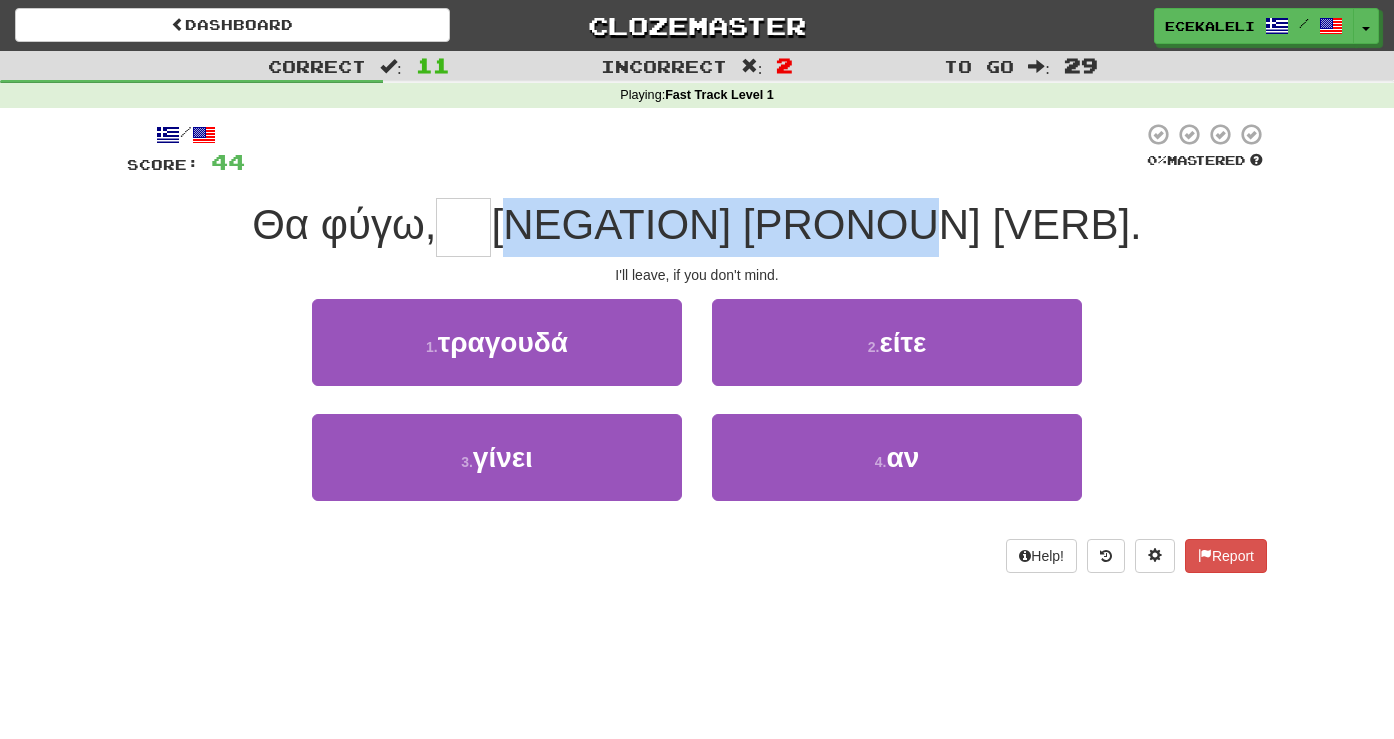 drag, startPoint x: 669, startPoint y: 233, endPoint x: 1026, endPoint y: 236, distance: 357.0126 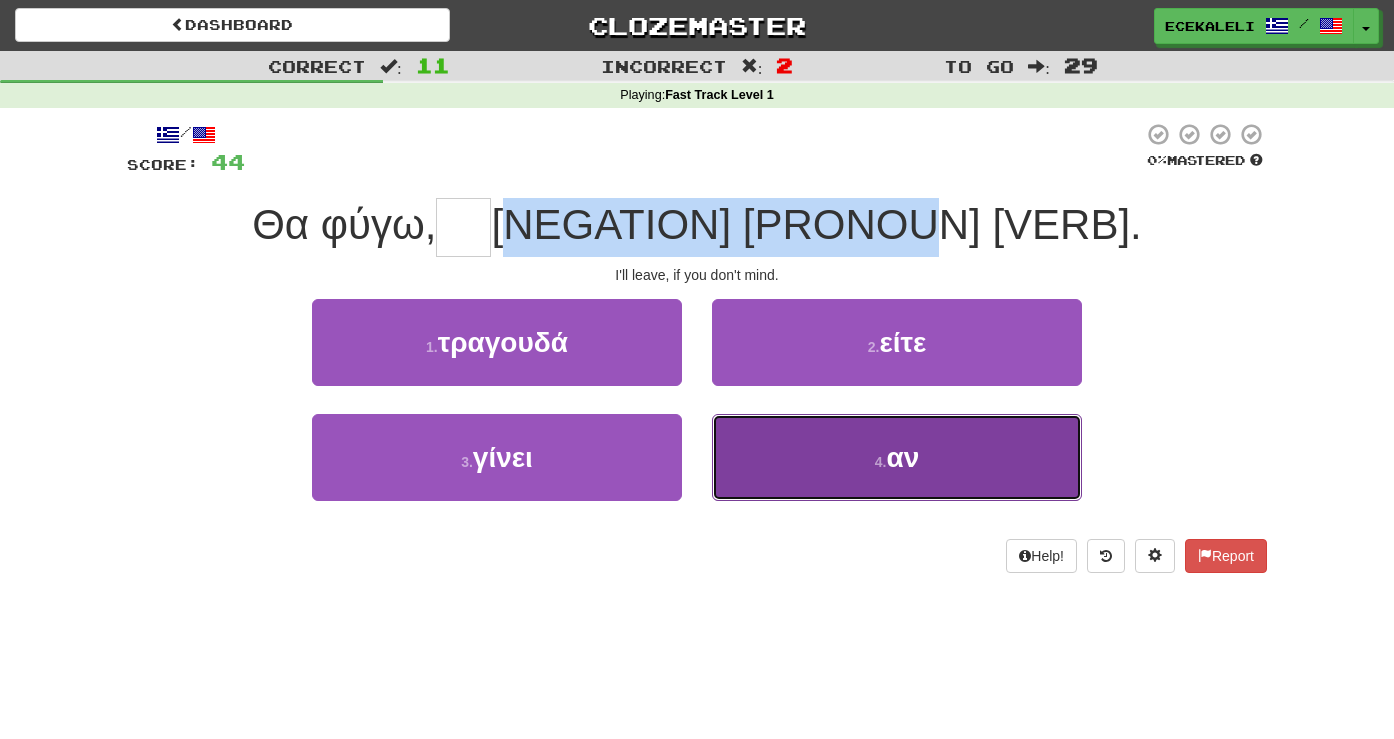click on "4 .  αν" at bounding box center [897, 457] 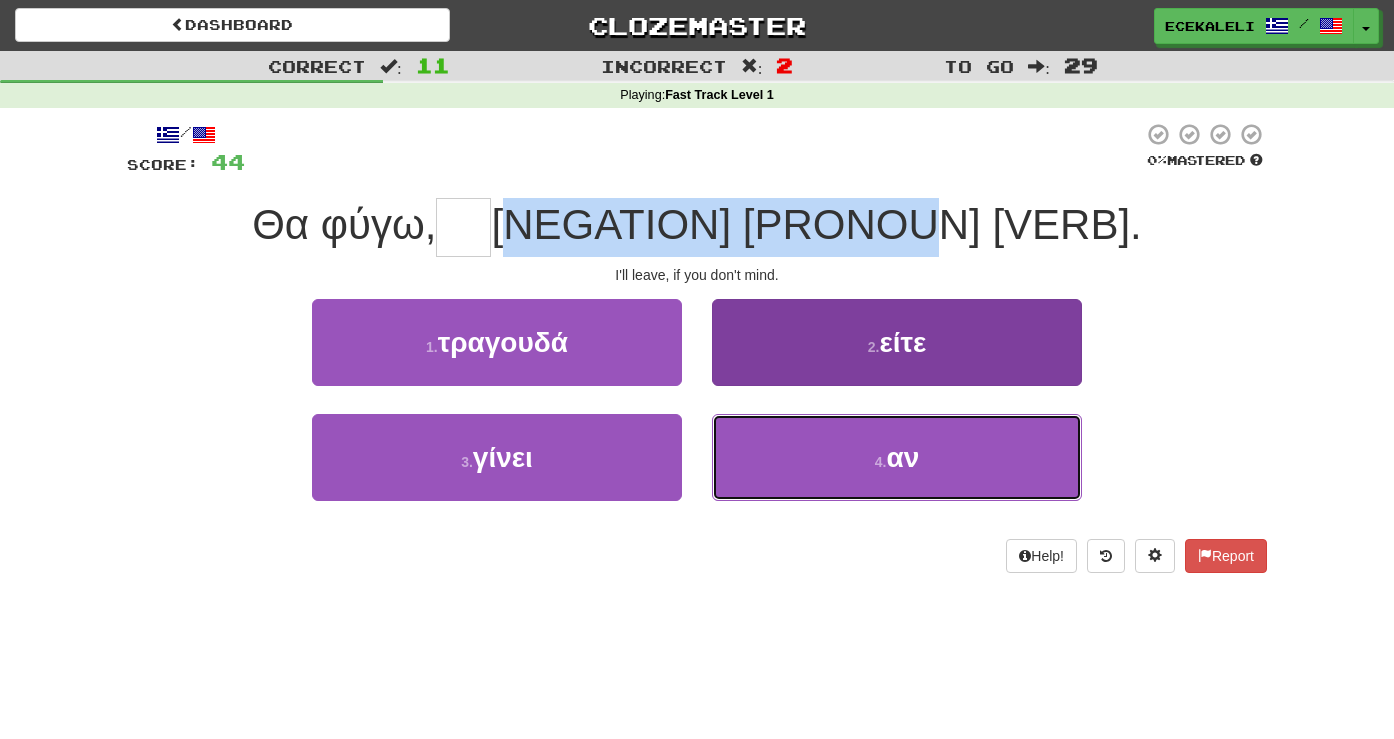 type on "**" 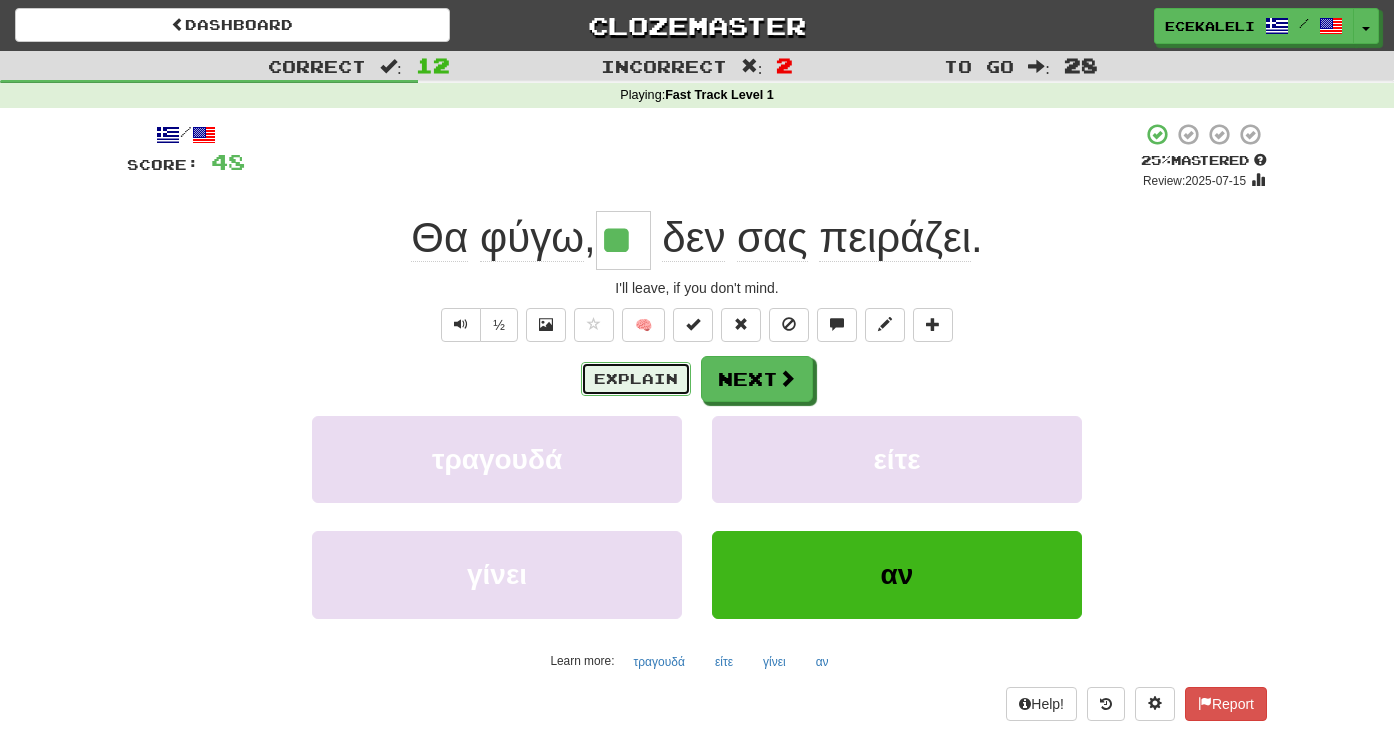 click on "Explain" at bounding box center (636, 379) 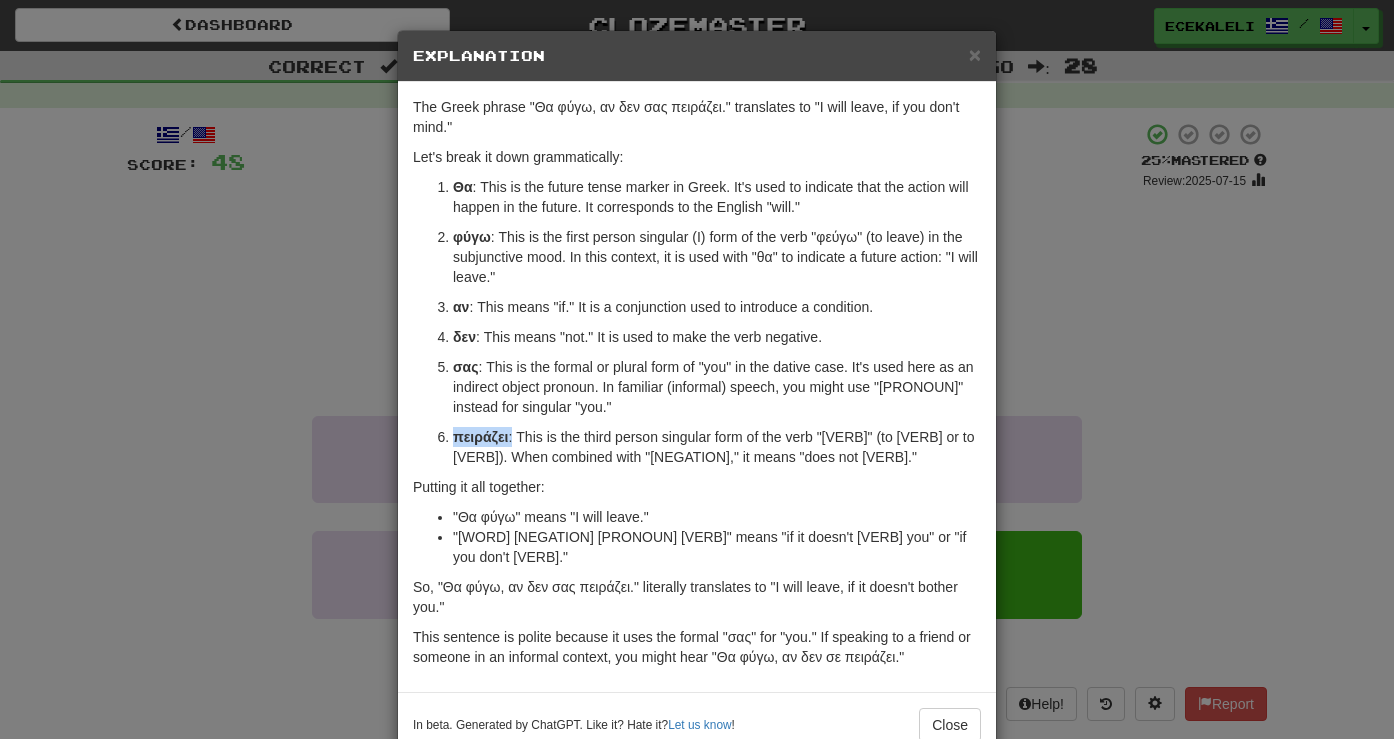 drag, startPoint x: 454, startPoint y: 437, endPoint x: 513, endPoint y: 438, distance: 59.008472 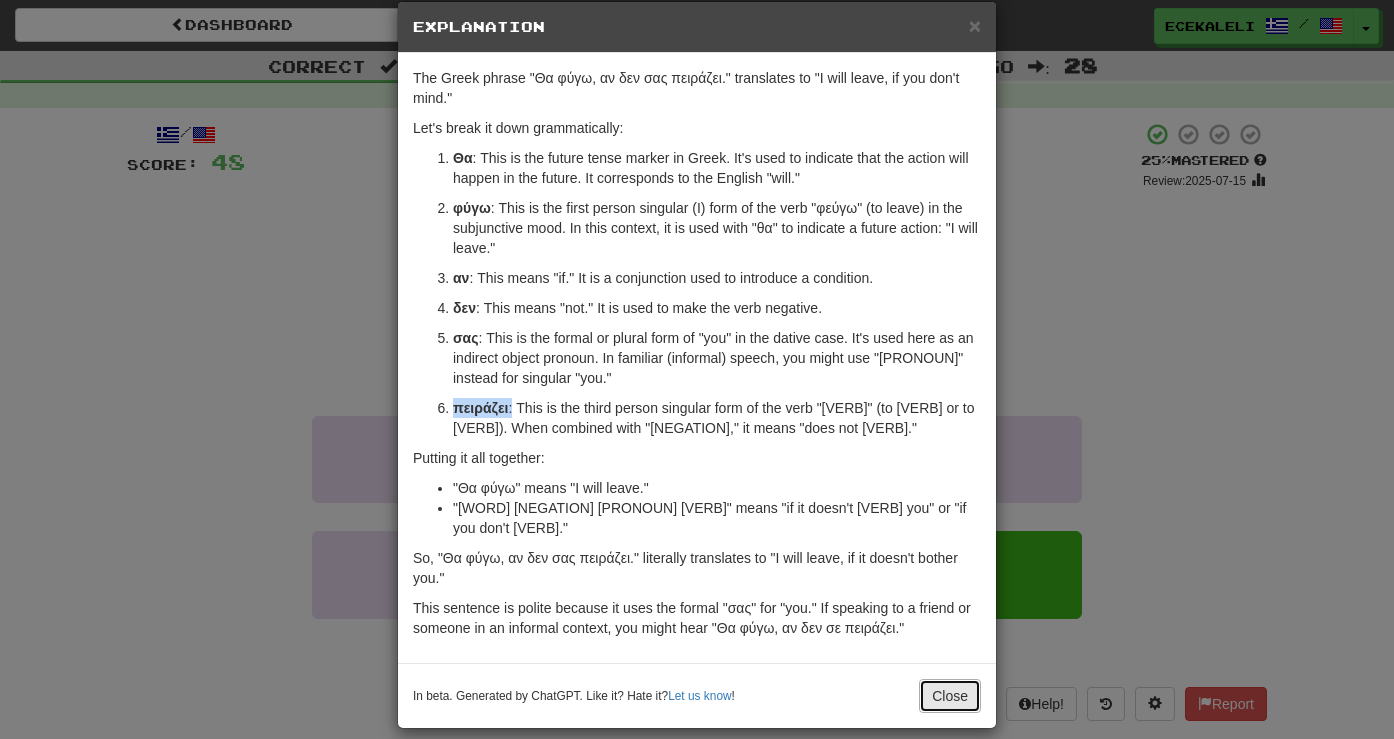 click on "Close" at bounding box center (950, 696) 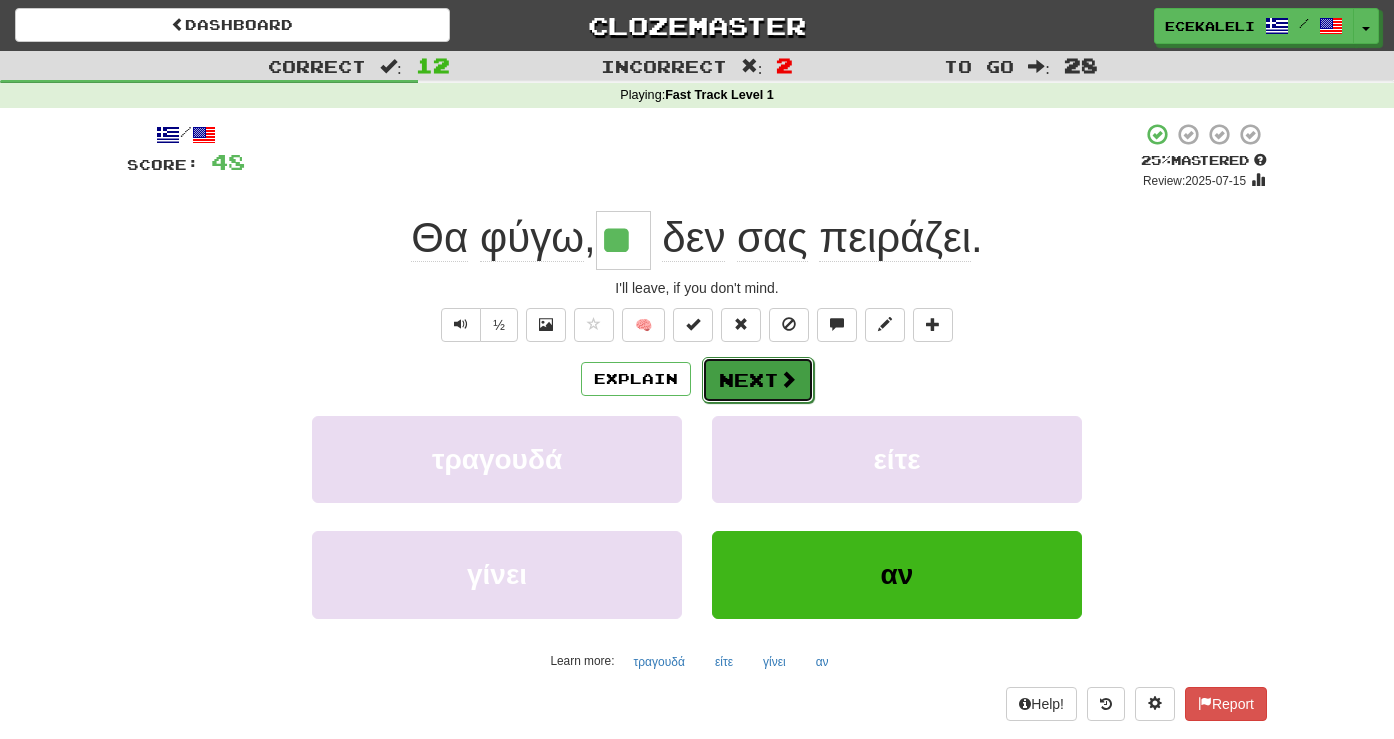 click on "Next" at bounding box center (758, 380) 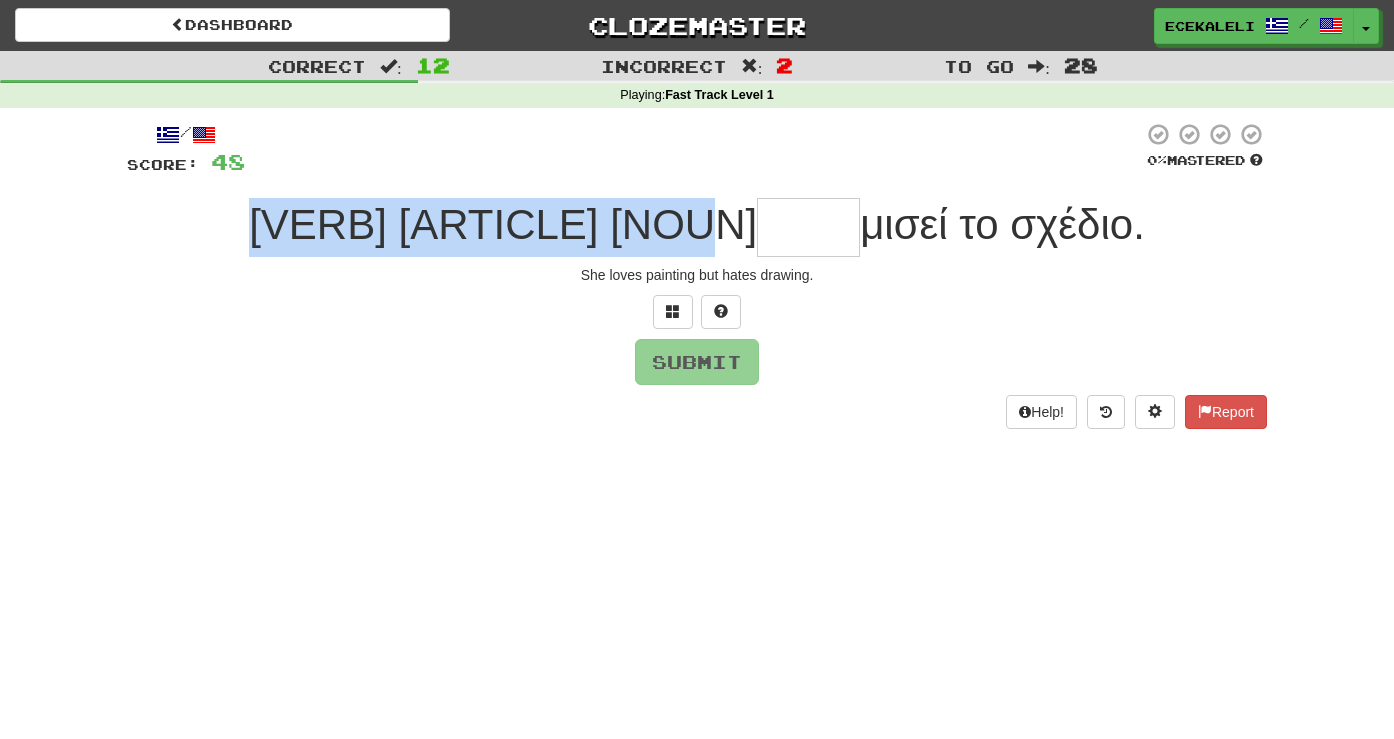 drag, startPoint x: 275, startPoint y: 229, endPoint x: 710, endPoint y: 246, distance: 435.33206 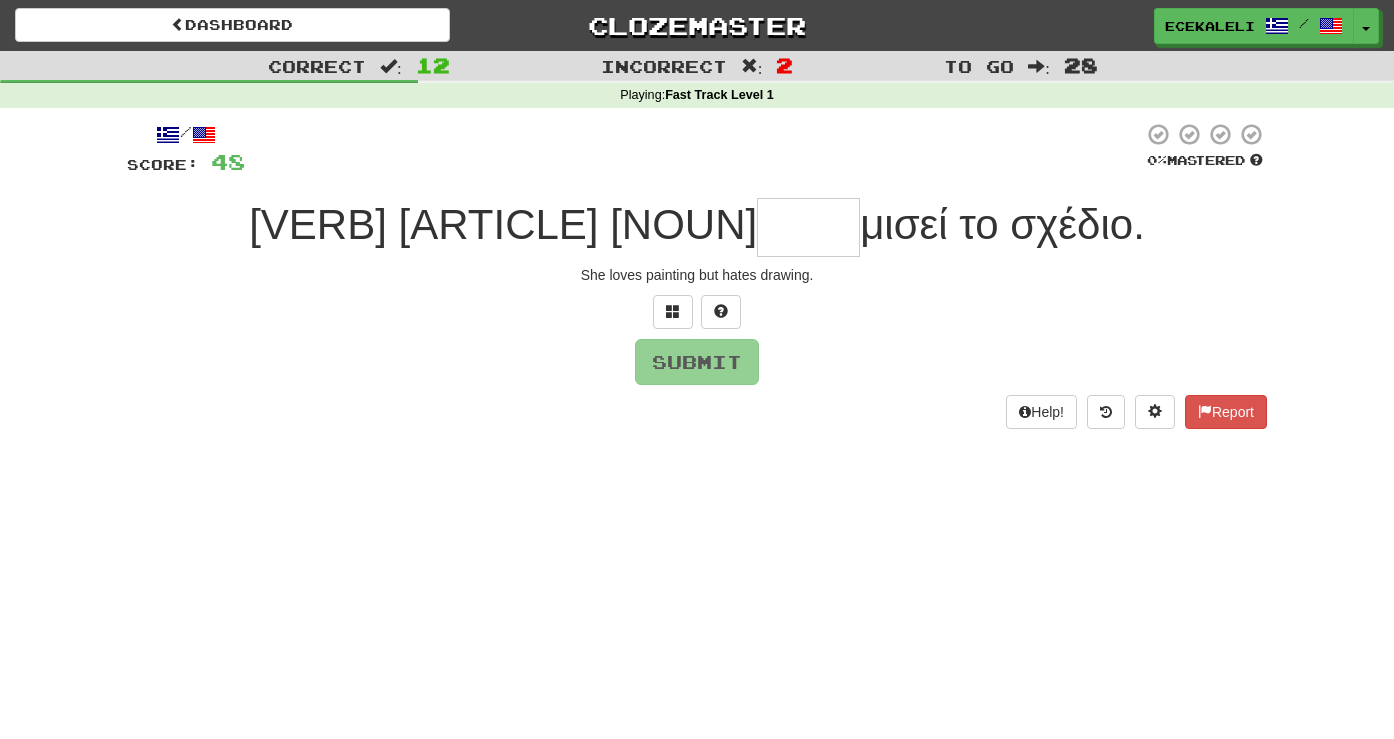 click at bounding box center (694, 149) 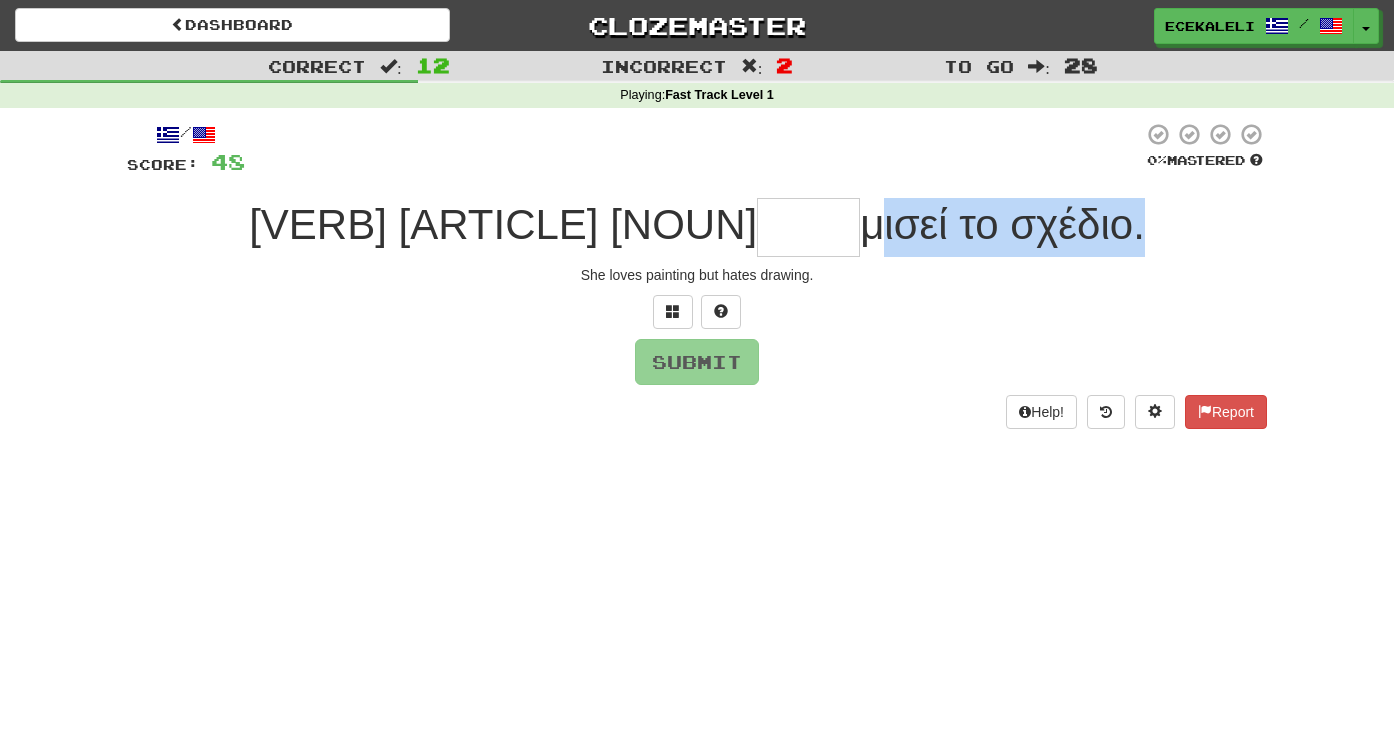 drag, startPoint x: 837, startPoint y: 238, endPoint x: 1106, endPoint y: 245, distance: 269.09106 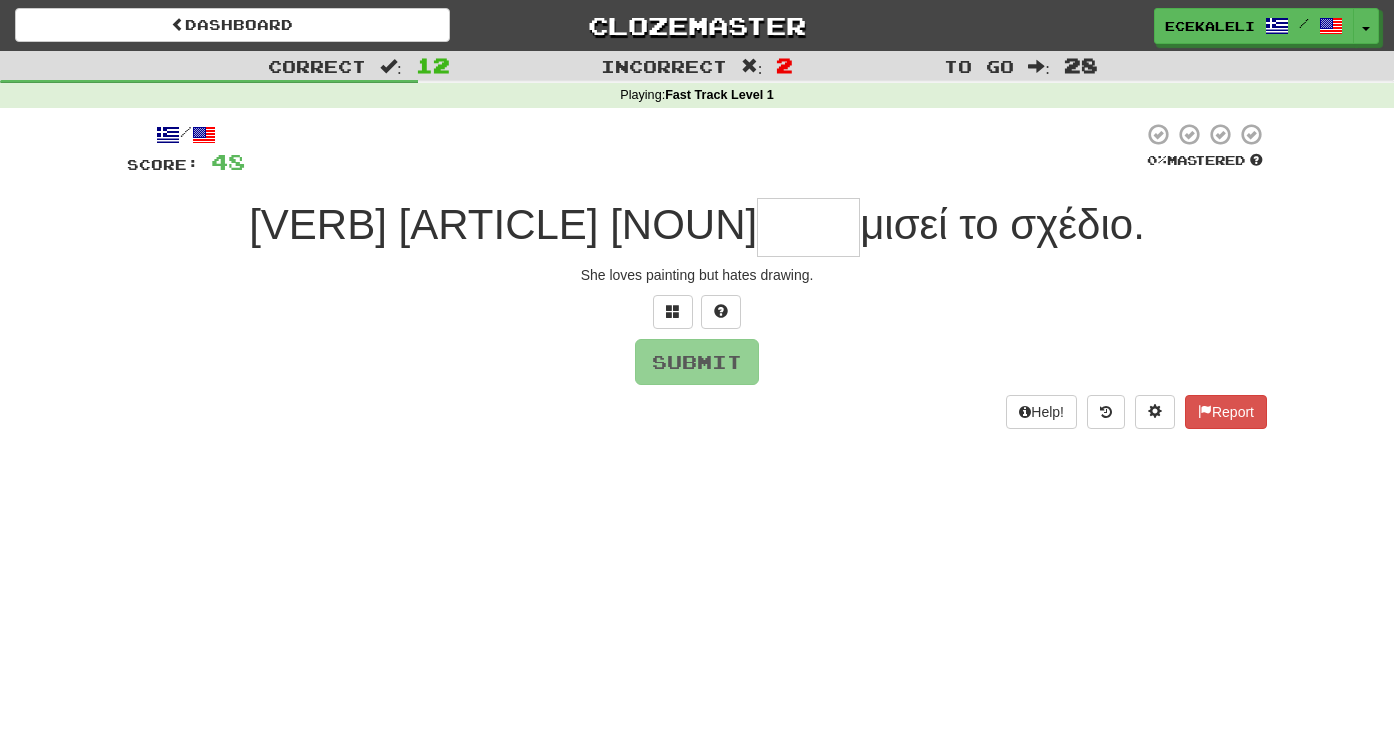 click on "/  Score:   48 0 %  Mastered Λατρεύει τη ζωγραφική   μισεί το σχέδιο. She loves painting but hates drawing. Submit  Help!  Report" at bounding box center [697, 275] 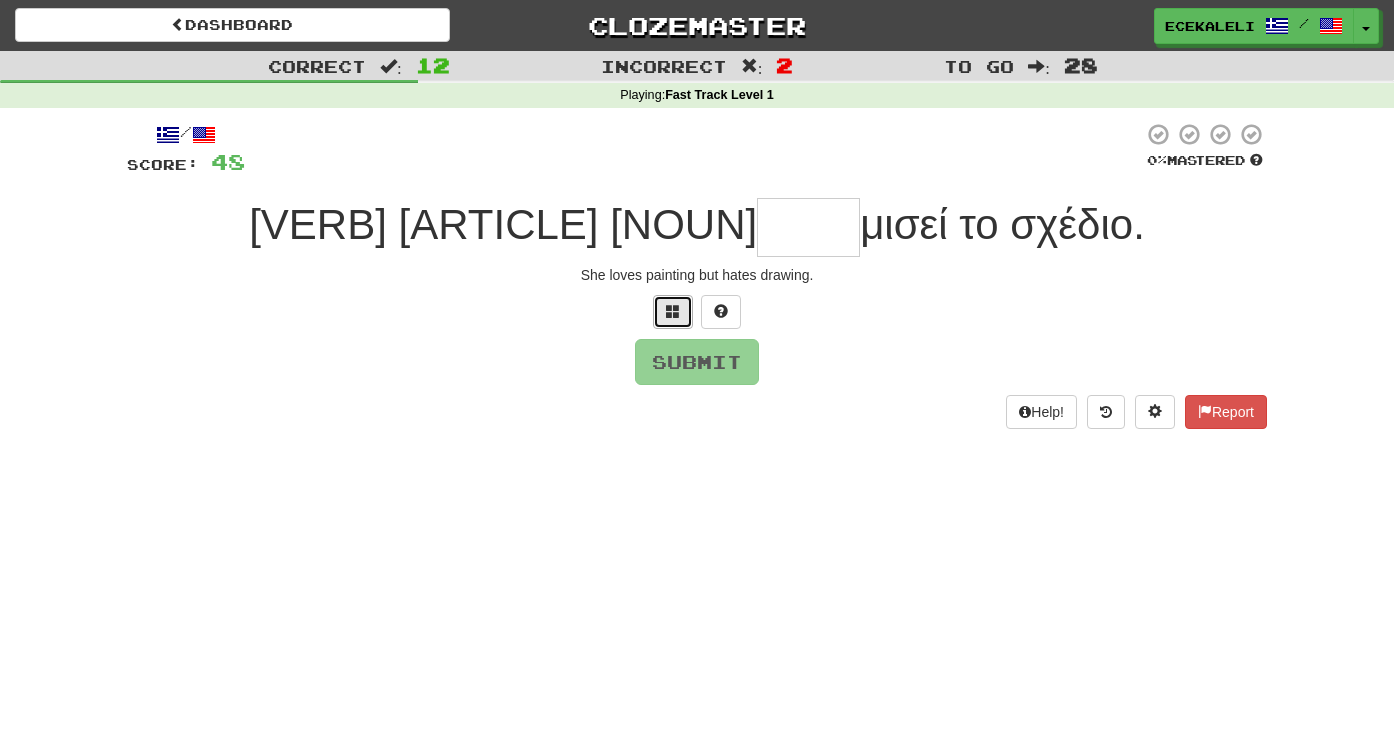 click at bounding box center [673, 311] 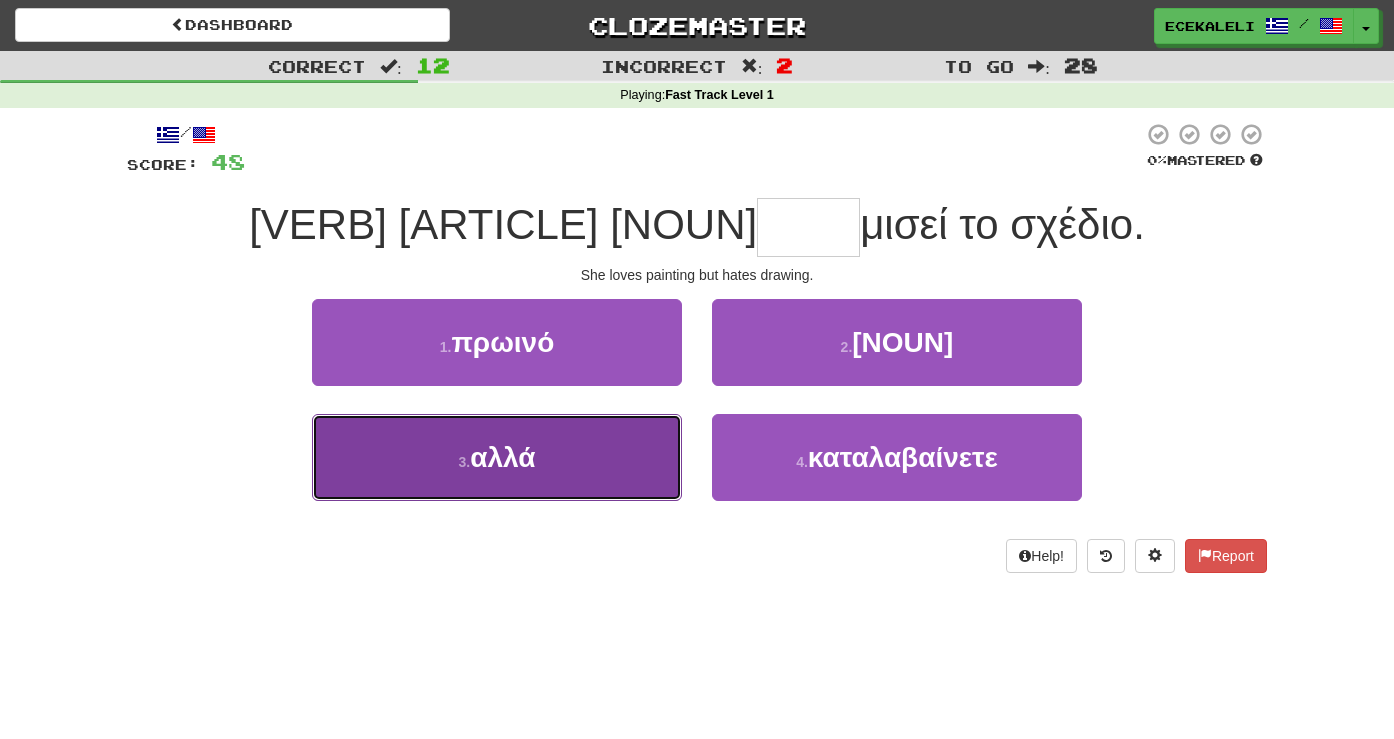click on "3 .  αλλά" at bounding box center [497, 457] 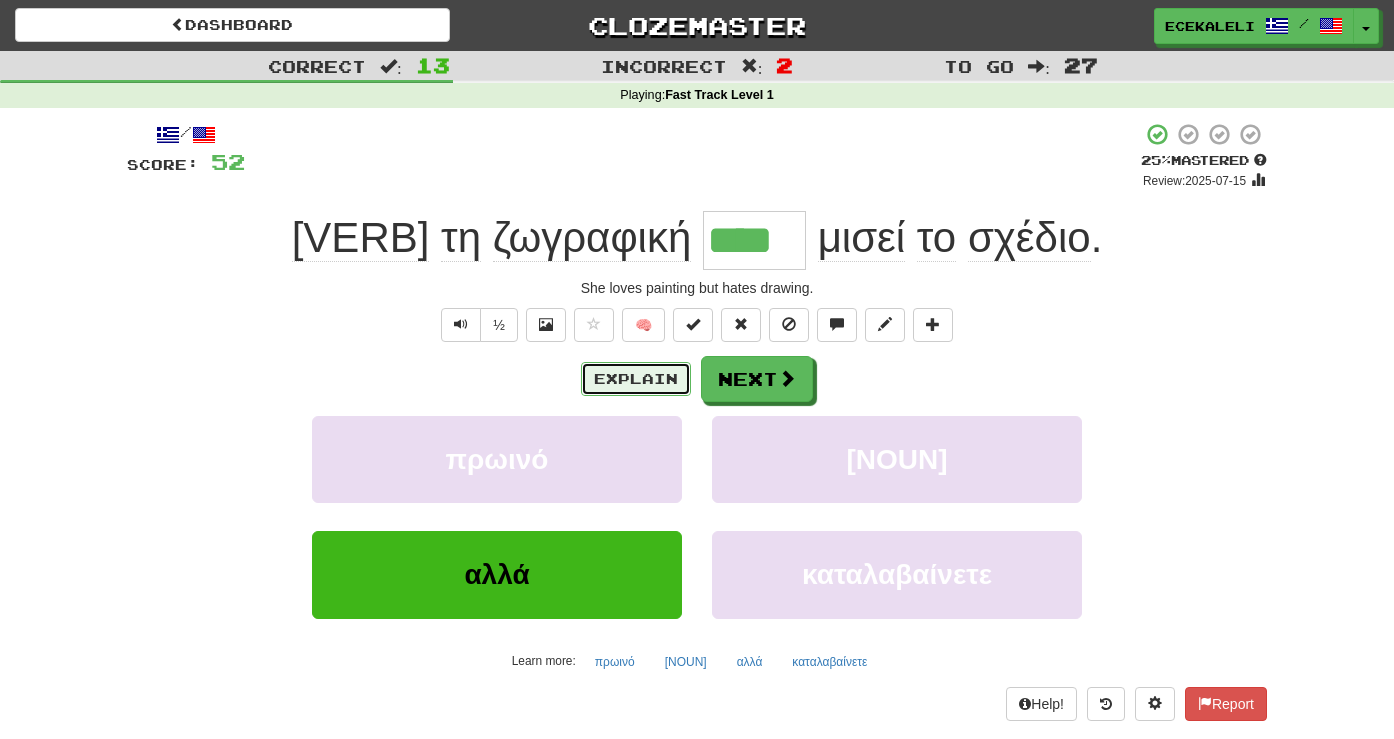 click on "Explain" at bounding box center (636, 379) 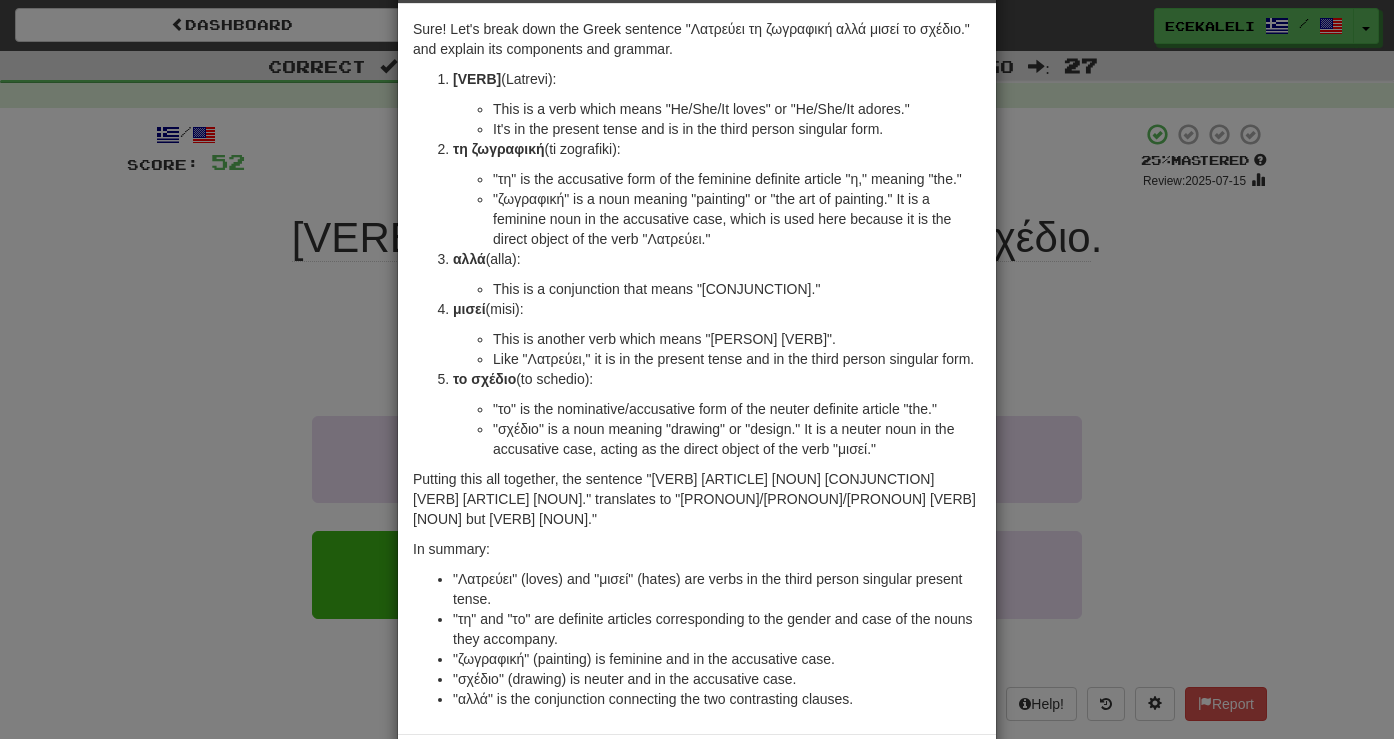 scroll, scrollTop: 149, scrollLeft: 0, axis: vertical 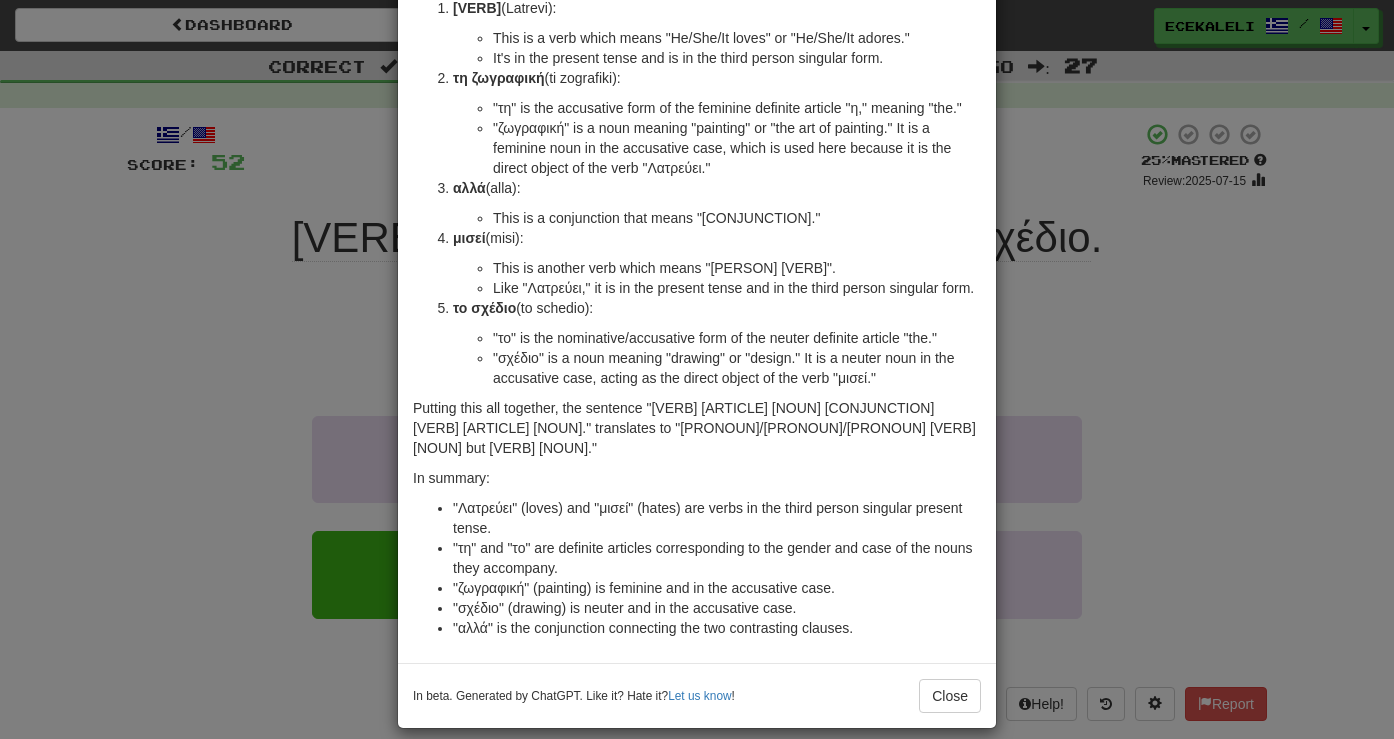 click on "× Explanation Sure! Let's break down the Greek sentence "Λατρεύει τη ζωγραφική αλλά μισεί το σχέδιο." and explain its components and grammar.
Λατρεύει  (Latrevi):
This is a verb which means "He/She/It loves" or "He/She/It adores."
It's in the present tense and is in the third person singular form.
τη ζωγραφική  (ti zografiki):
"τη" is the accusative form of the feminine definite article "η," meaning "the."
"ζωγραφική" is a noun meaning "painting" or "the art of painting." It is a feminine noun in the accusative case, which is used here because it is the direct object of the verb "Λατρεύει."
αλλά  (alla):
This is a conjunction that means "but."
μισεί  (misi):
This is another verb which means "He/She/It hates."
Like "Λατρεύει," it is in the present tense and in the third person singular form.
το σχέδιο  (to schedio):
In summary:" at bounding box center [697, 369] 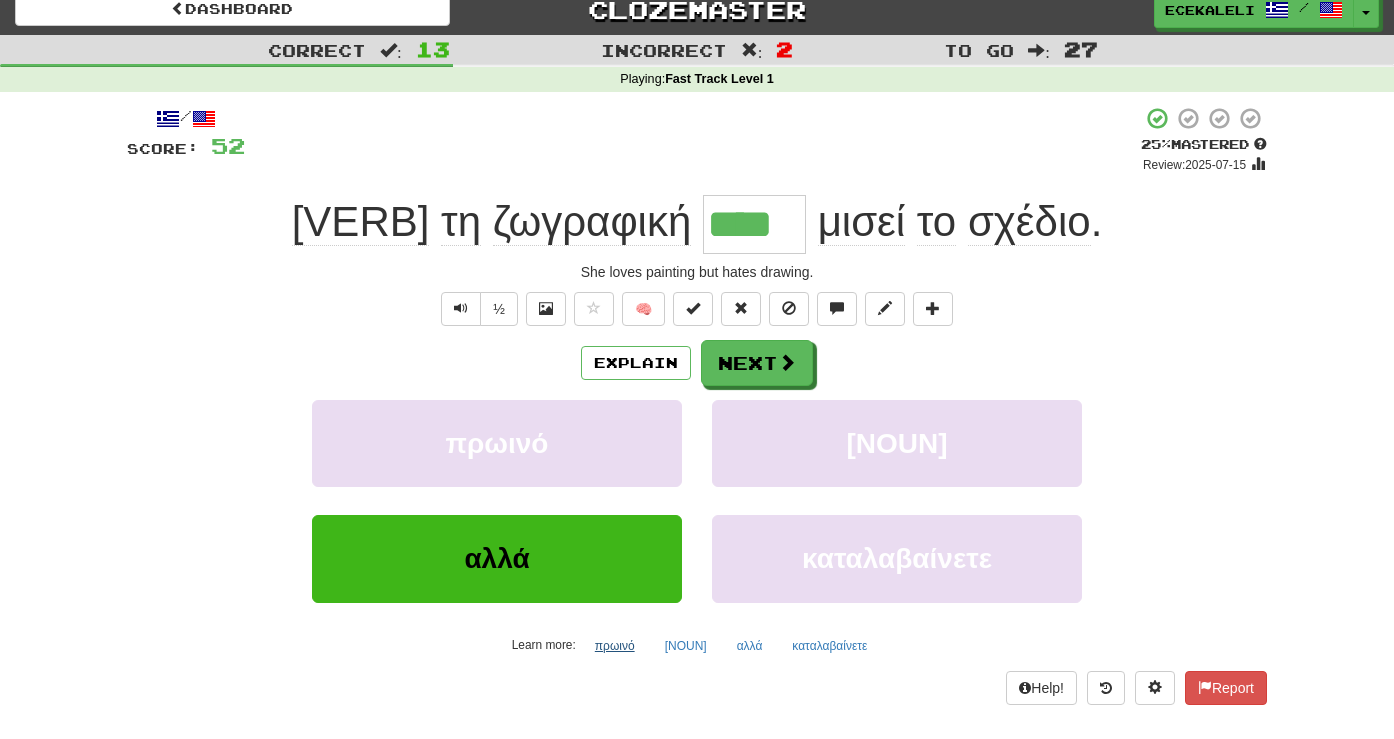 scroll, scrollTop: 27, scrollLeft: 0, axis: vertical 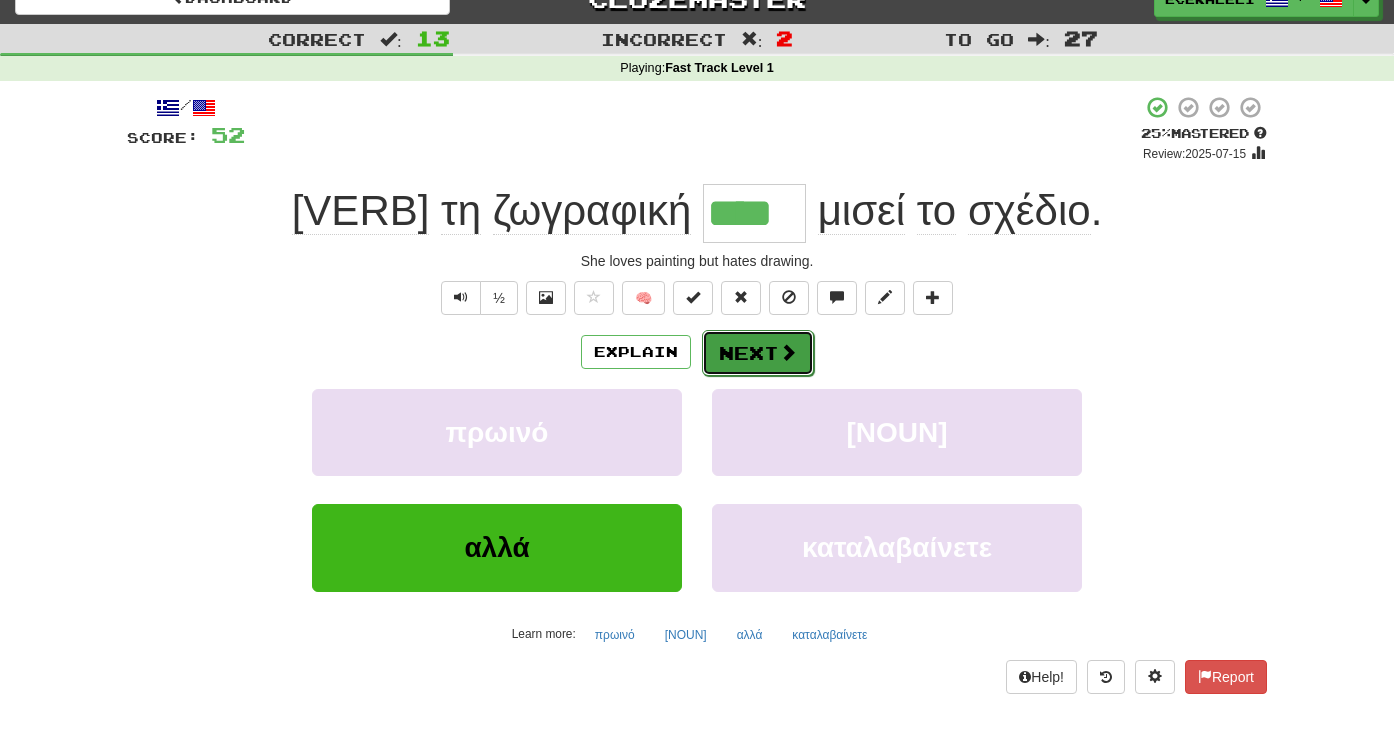 click on "Next" at bounding box center [758, 353] 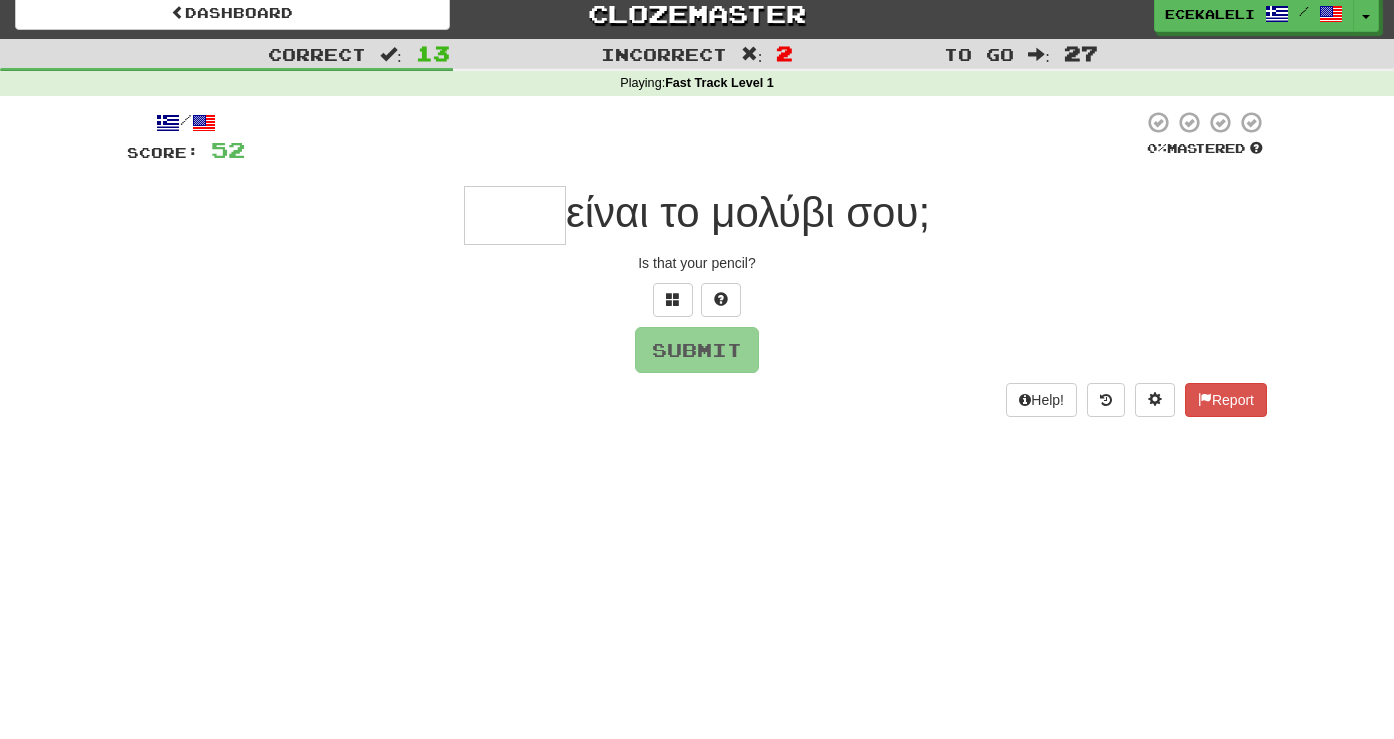 scroll, scrollTop: 10, scrollLeft: 0, axis: vertical 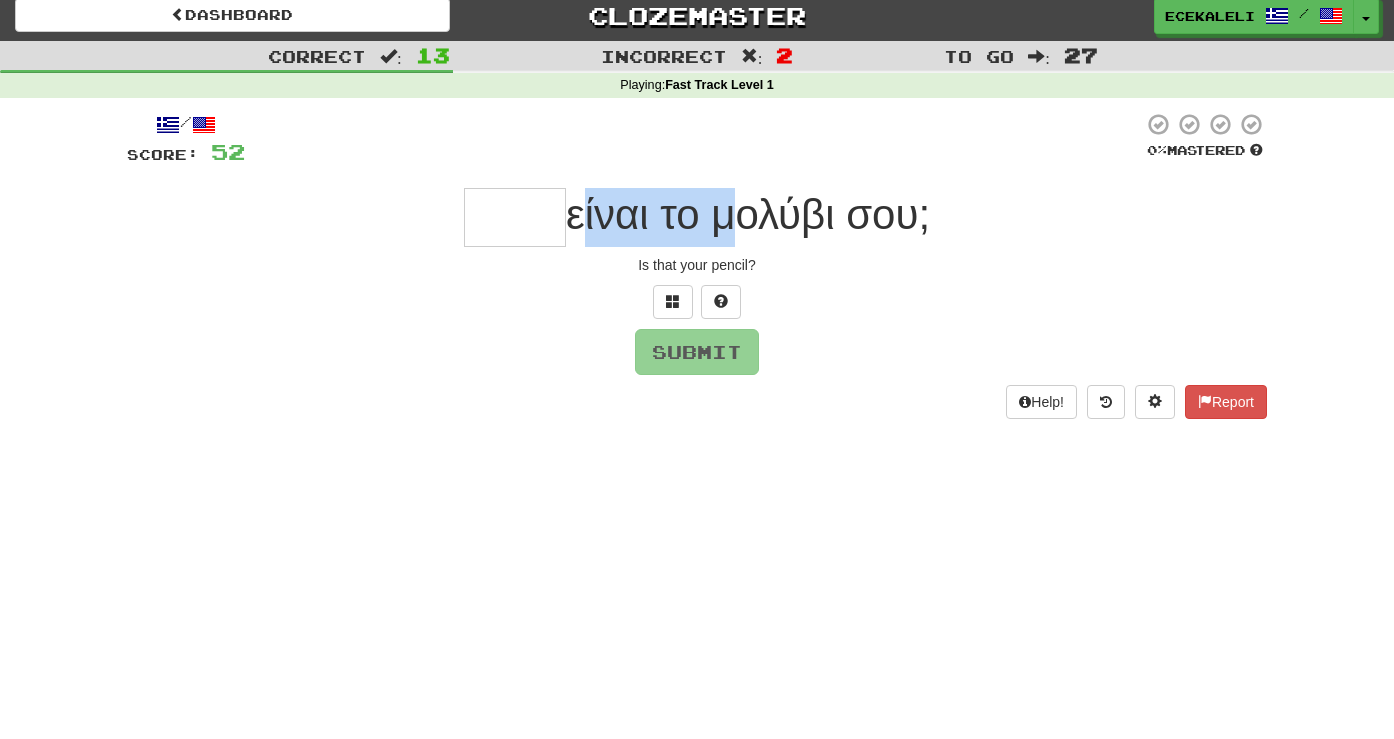 drag, startPoint x: 571, startPoint y: 222, endPoint x: 732, endPoint y: 215, distance: 161.1521 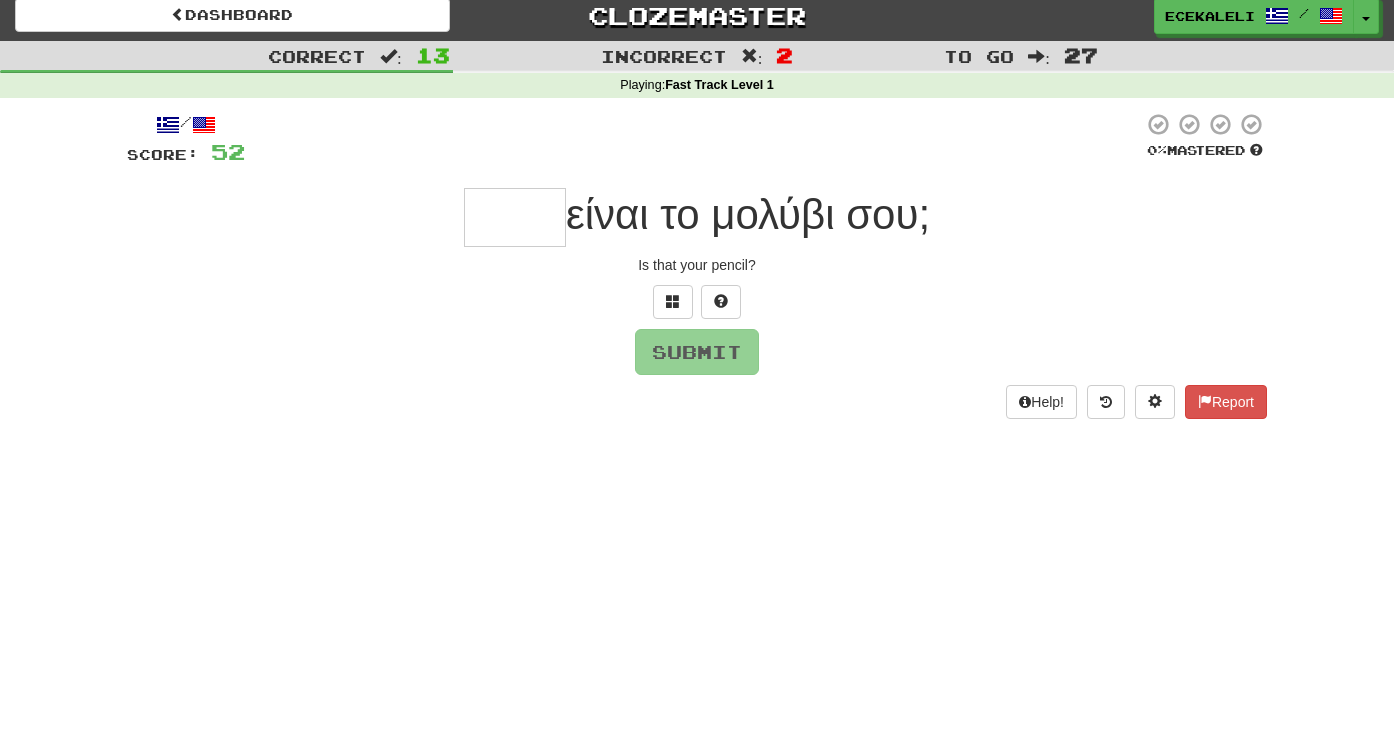 click on "Dashboard
Clozemaster
ecekaleli
/
Toggle Dropdown
Dashboard
Leaderboard
Activity Feed
Notifications
Profile
Discussions
Ελληνικά
/
English
Streak:
3
Review:
0
Points Today: 176
Languages
Account
Logout
ecekaleli
/
Toggle Dropdown
Dashboard
Leaderboard
Activity Feed
Notifications
Profile
Discussions
Ελληνικά
/
English
Streak:
3
Review:
0
Points Today: 176
Languages
Account
Logout
clozemaster
Correct   :   13 Incorrect   :   2 To go   :   27 Playing :  Fast Track Level 1  /  Score:   52 0 %  Mastered  είναι το μολύβι σου; Is that your pencil? Submit  Help!  Report" at bounding box center (697, 359) 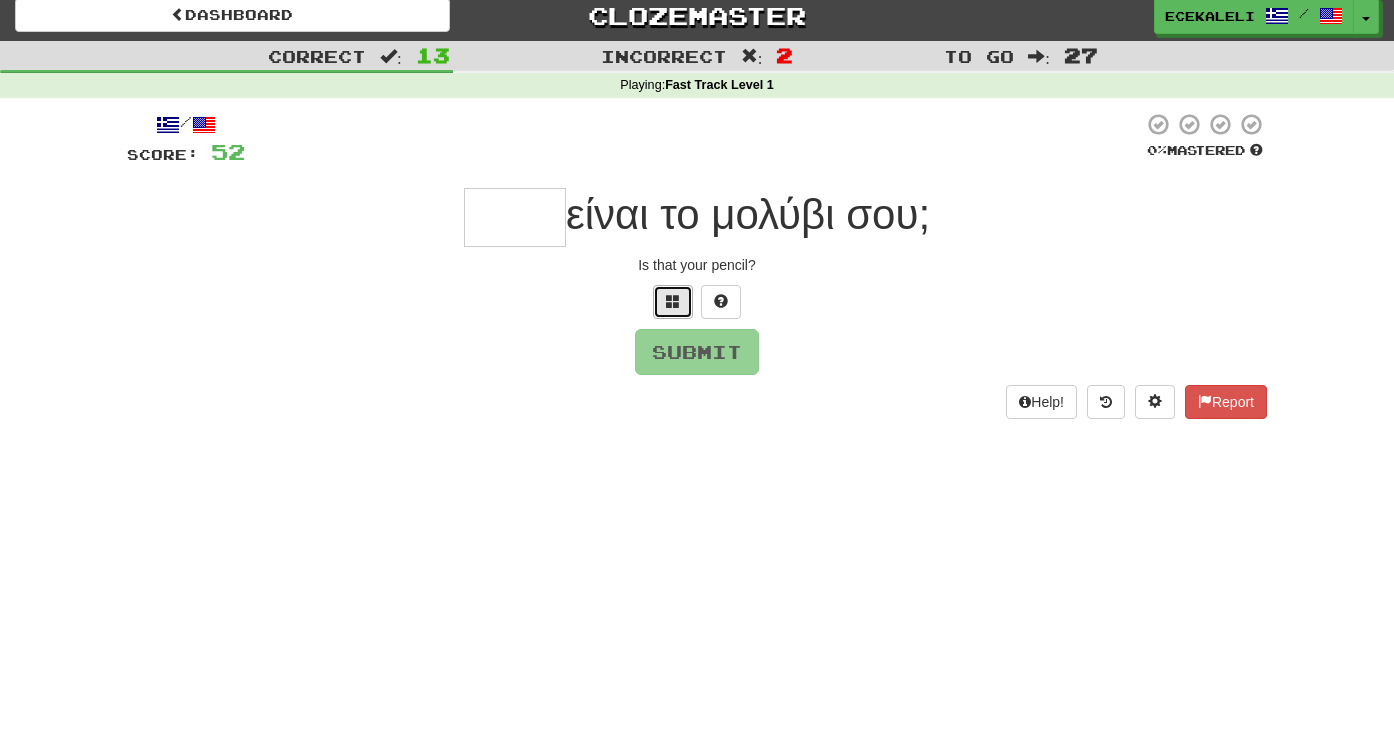 click at bounding box center [673, 301] 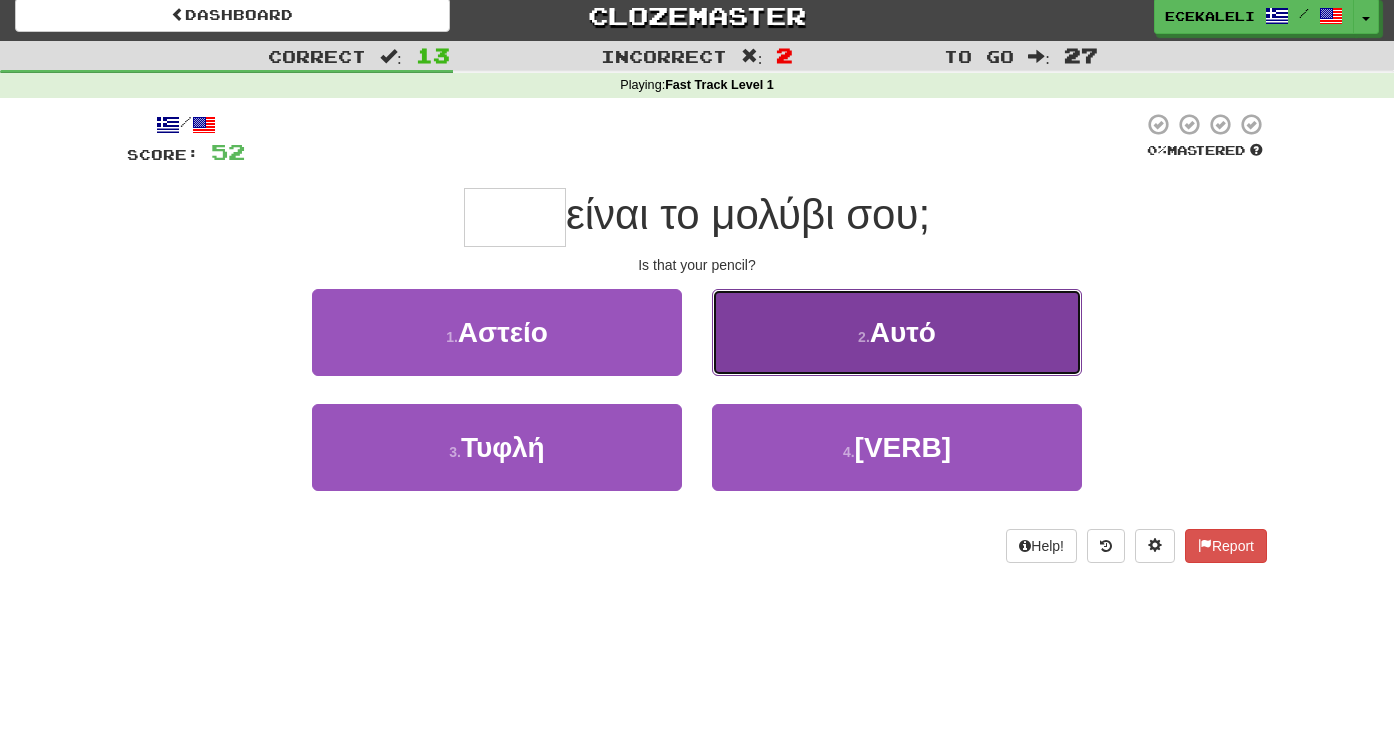 click on "2 .  Αυτό" at bounding box center [897, 332] 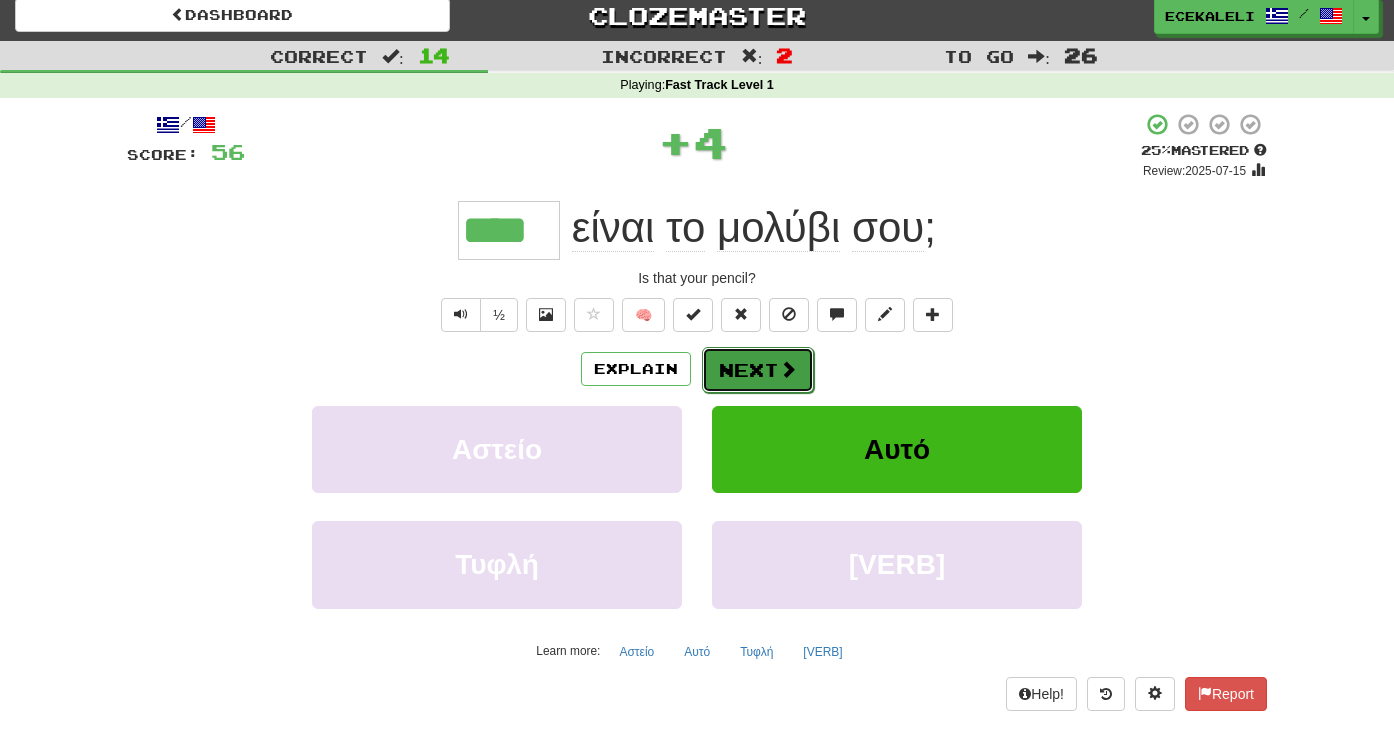 click on "Next" at bounding box center (758, 370) 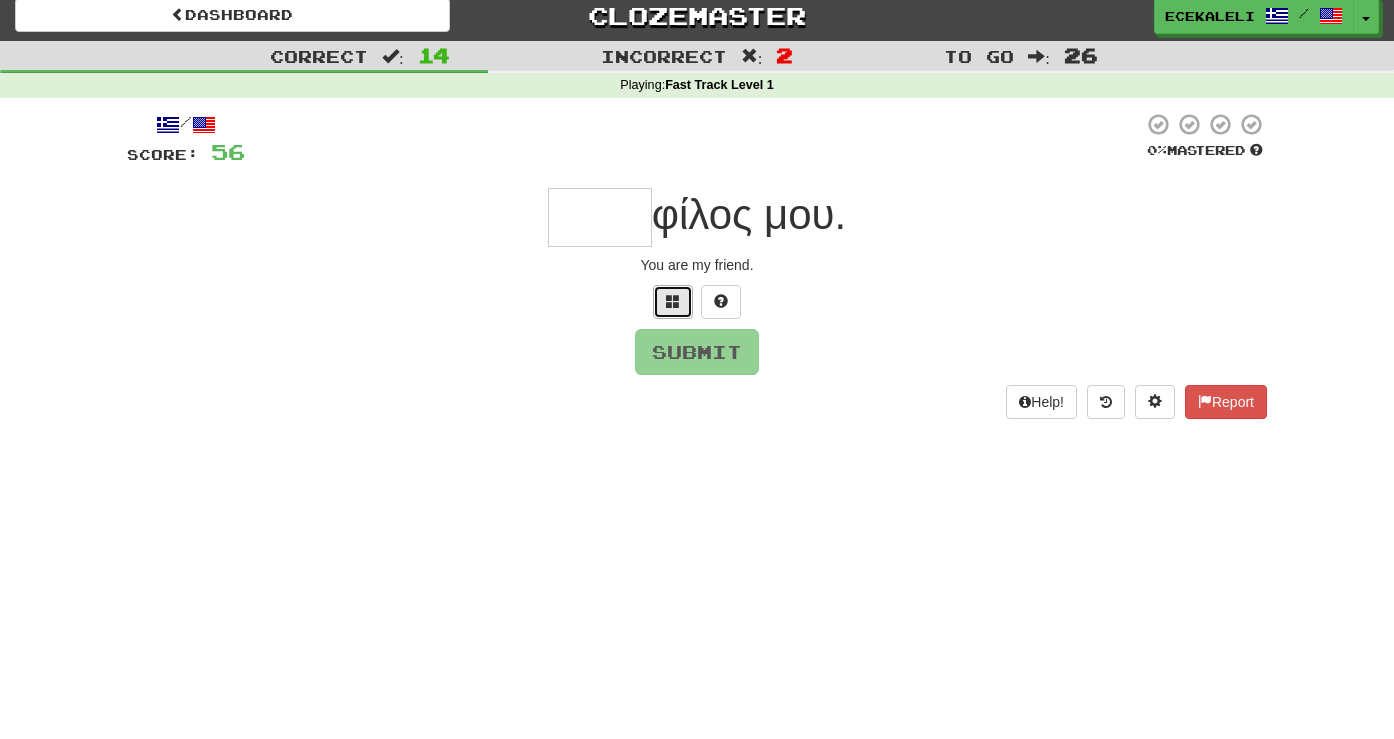 click at bounding box center [673, 302] 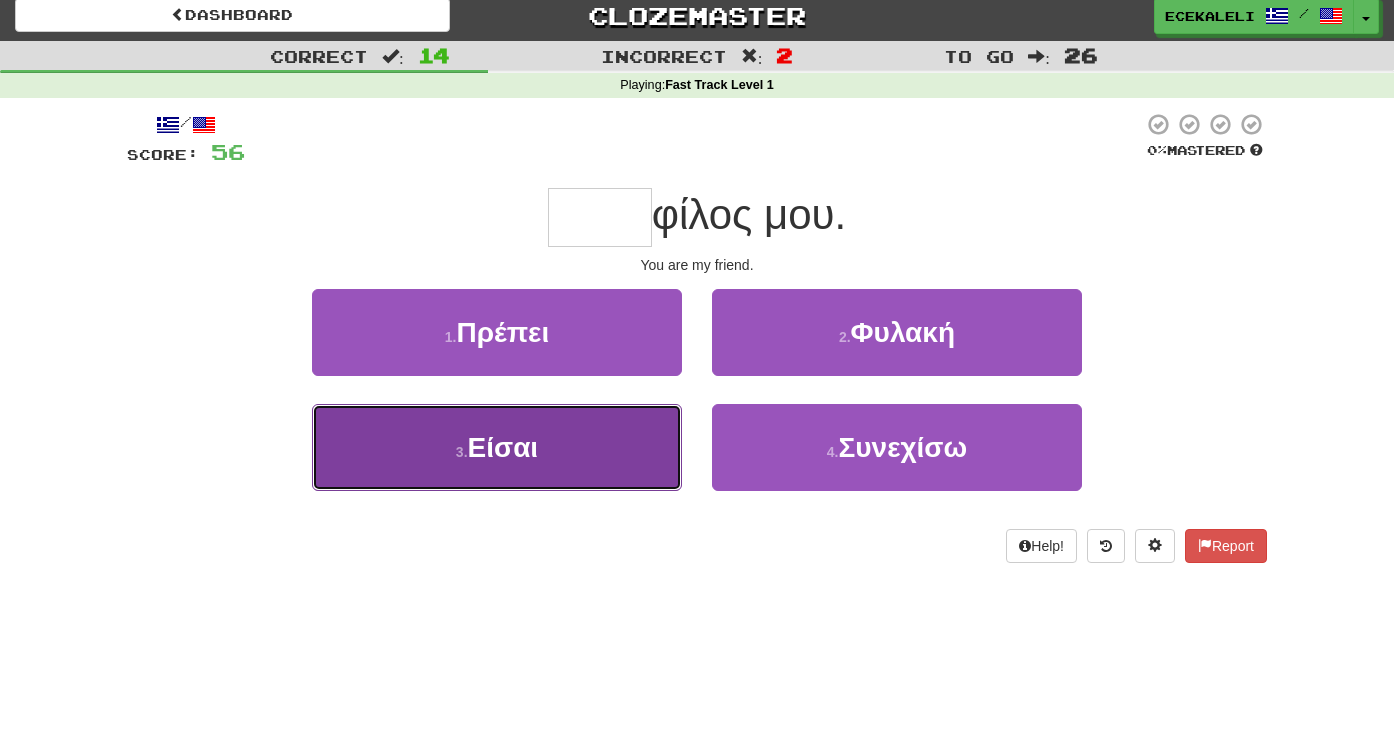click on "3 .  Είσαι" at bounding box center [497, 447] 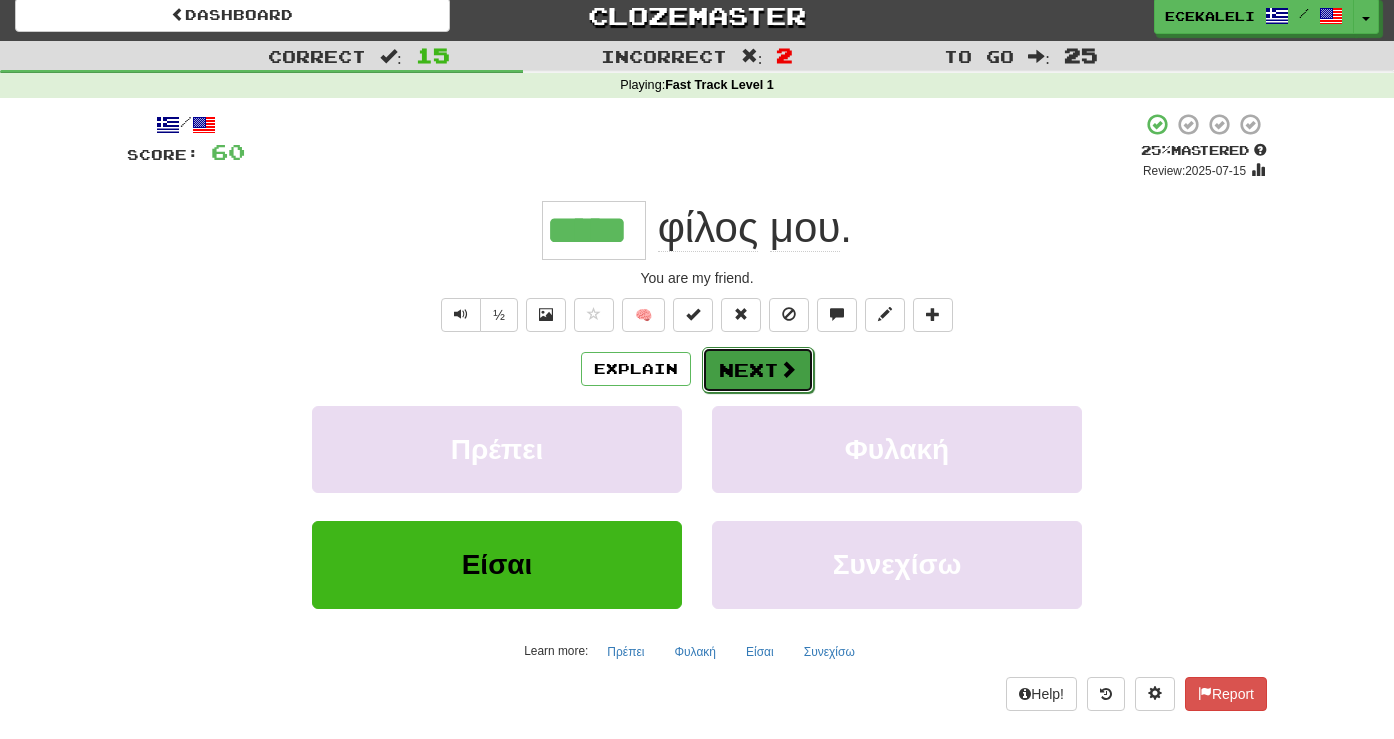 click on "Next" at bounding box center [758, 370] 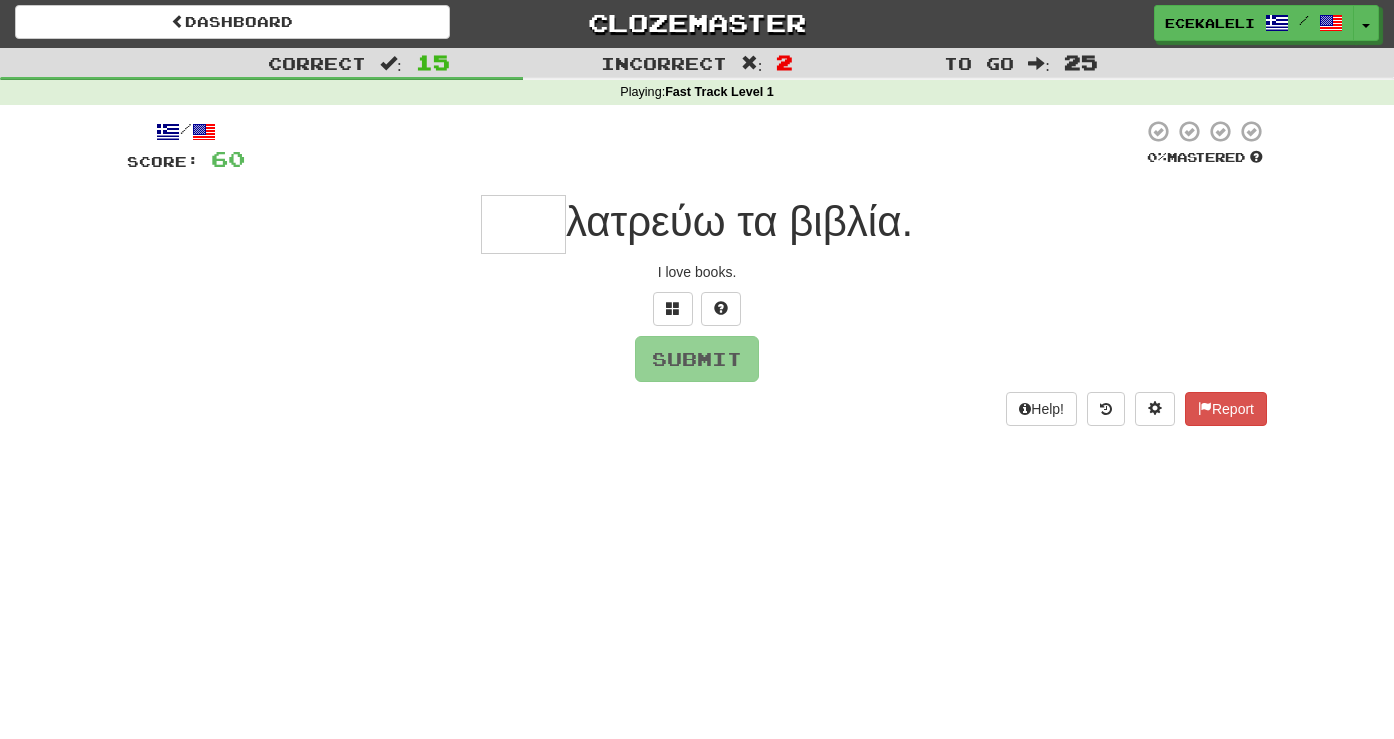 scroll, scrollTop: 0, scrollLeft: 0, axis: both 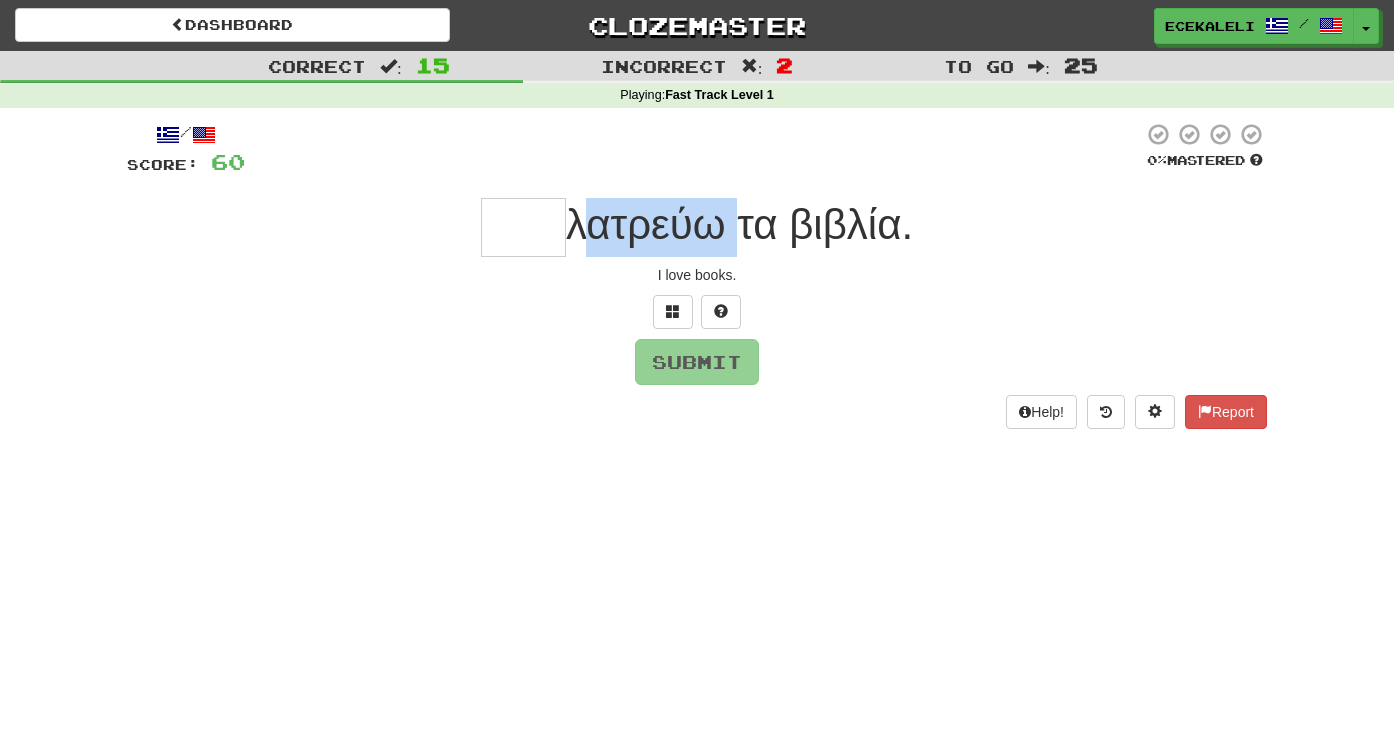 drag, startPoint x: 573, startPoint y: 230, endPoint x: 733, endPoint y: 232, distance: 160.0125 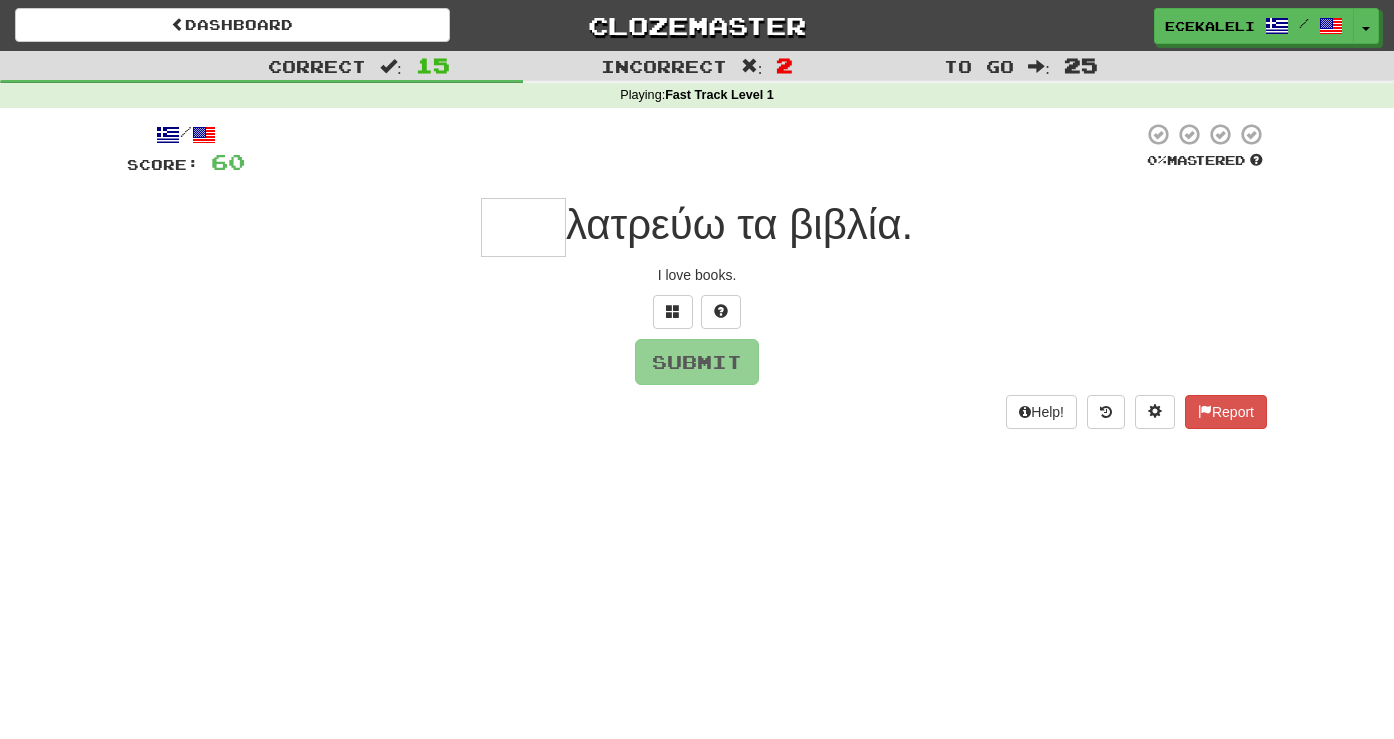 click on "Dashboard
Clozemaster
ecekaleli
/
Toggle Dropdown
Dashboard
Leaderboard
Activity Feed
Notifications
Profile
Discussions
Ελληνικά
/
English
Streak:
3
Review:
0
Points Today: 176
Languages
Account
Logout
ecekaleli
/
Toggle Dropdown
Dashboard
Leaderboard
Activity Feed
Notifications
Profile
Discussions
Ελληνικά
/
English
Streak:
3
Review:
0
Points Today: 176
Languages
Account
Logout
clozemaster
Correct   :   15 Incorrect   :   2 To go   :   25 Playing :  Fast Track Level 1  /  Score:   60 0 %  Mastered  λατρεύω τα βιβλία. I love books. Submit  Help!  Report" at bounding box center [697, 369] 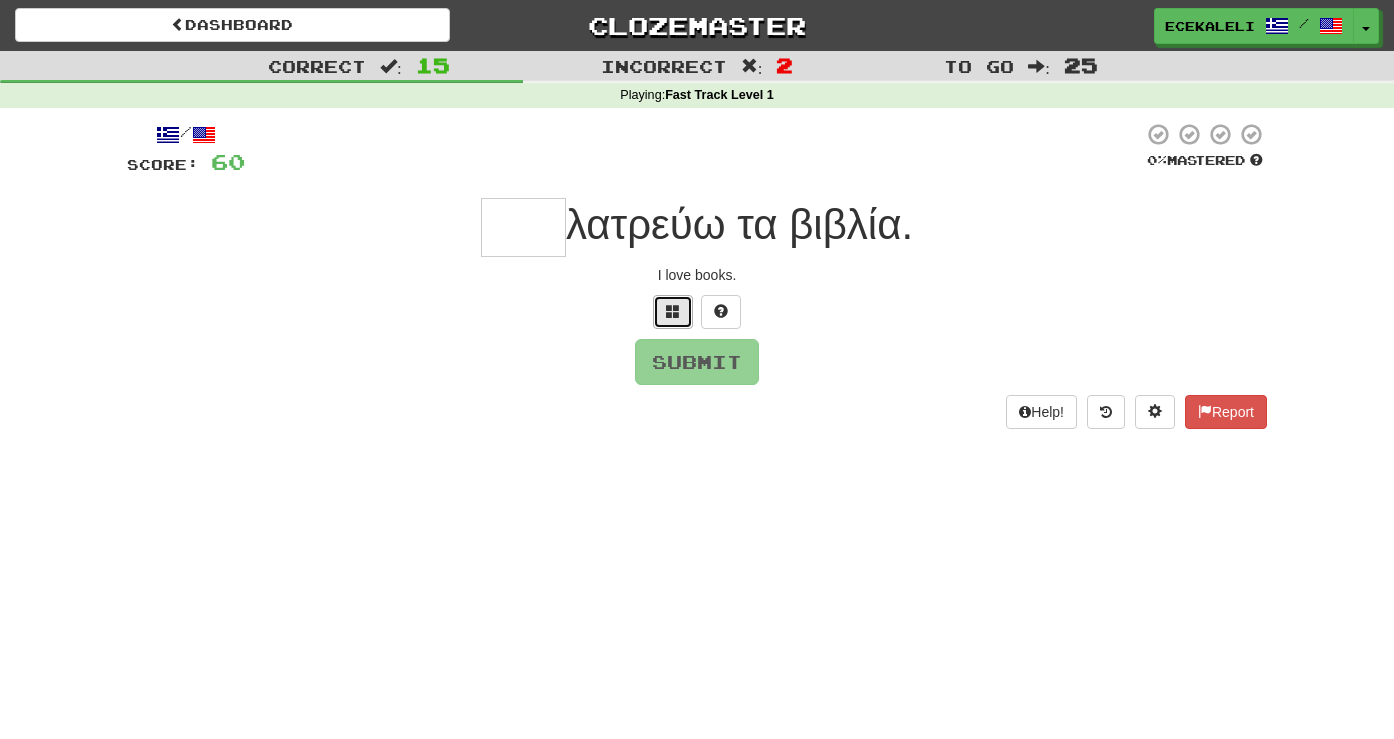 click at bounding box center (673, 311) 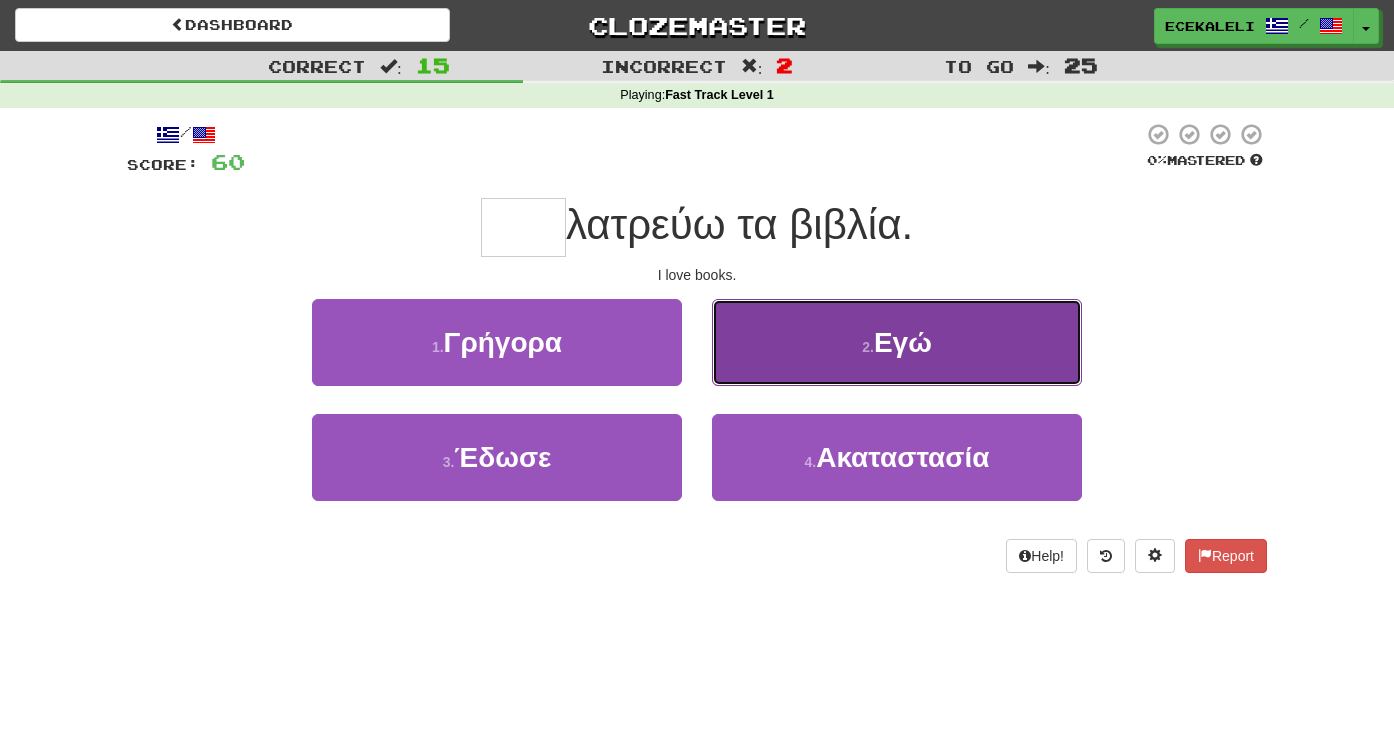 click on "2 .  Εγώ" at bounding box center [897, 342] 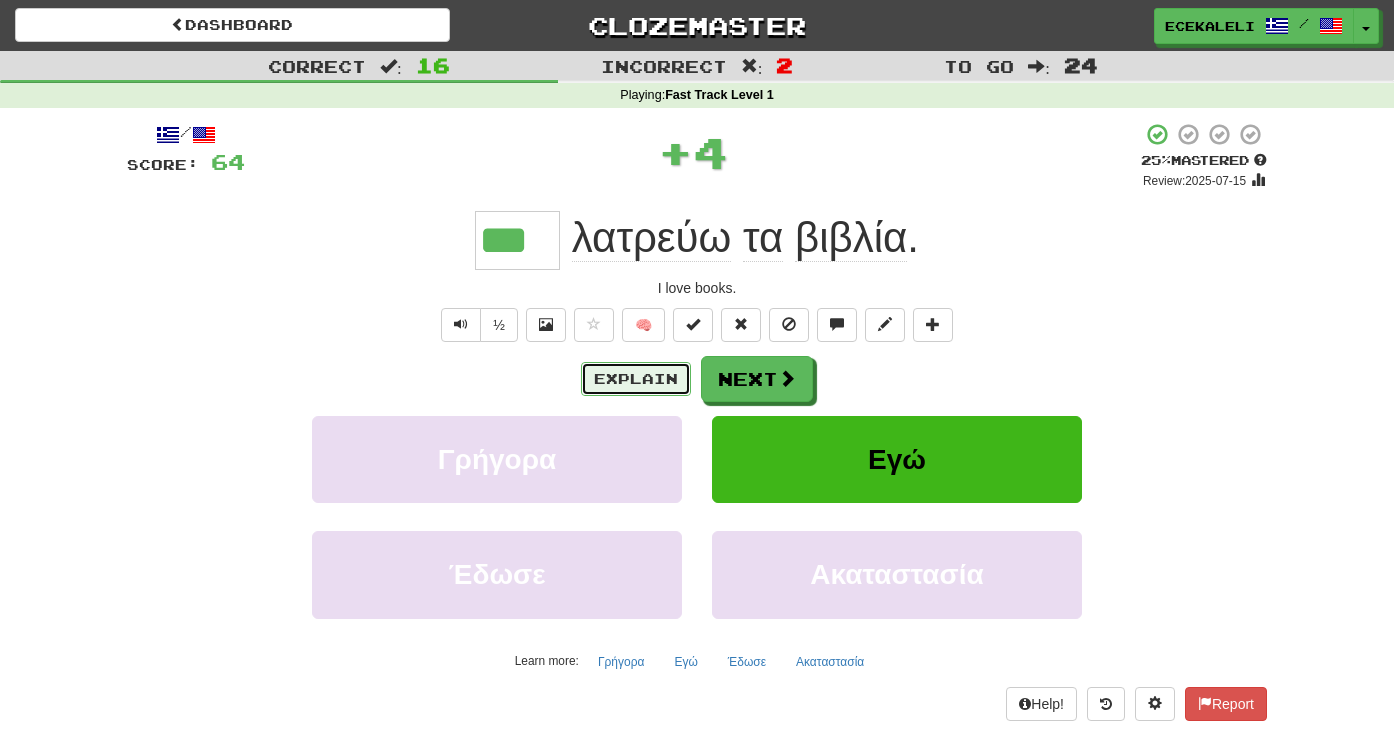 click on "Explain" at bounding box center [636, 379] 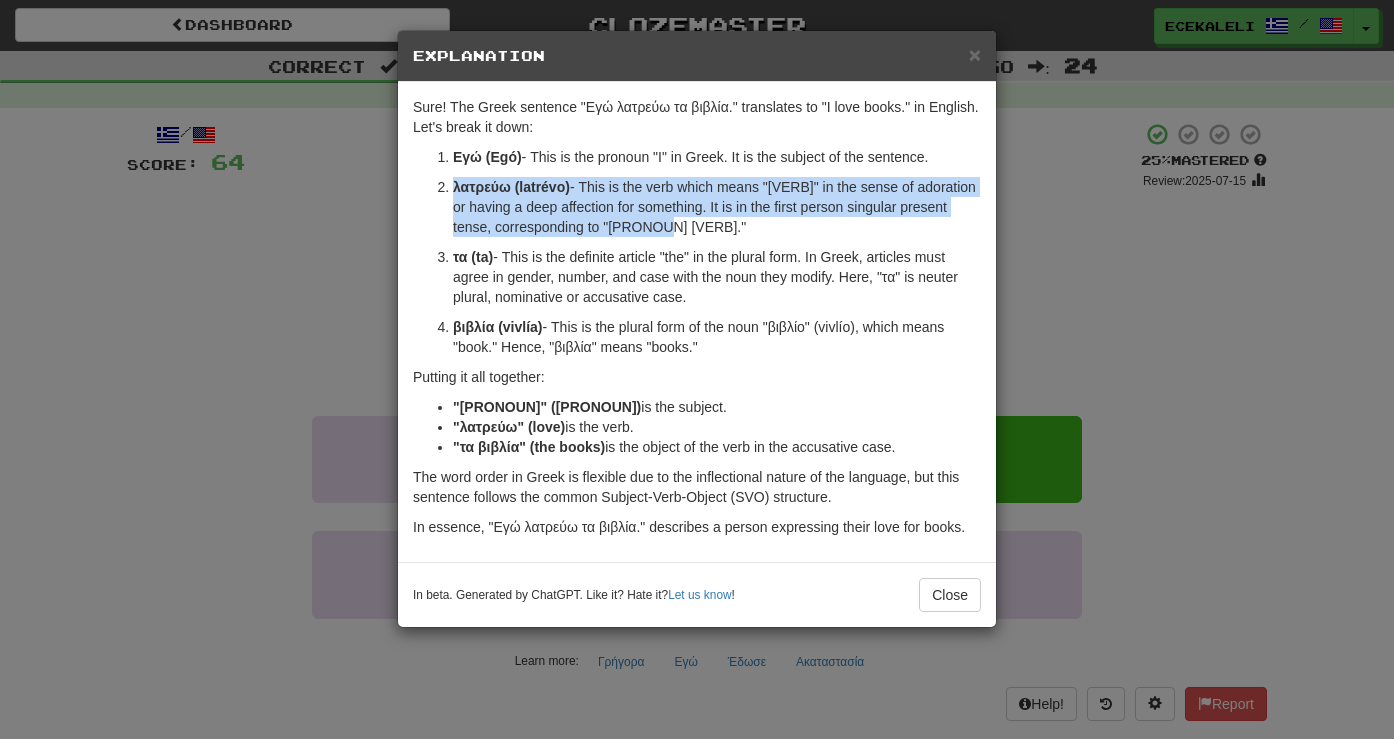 drag, startPoint x: 452, startPoint y: 188, endPoint x: 627, endPoint y: 226, distance: 179.0782 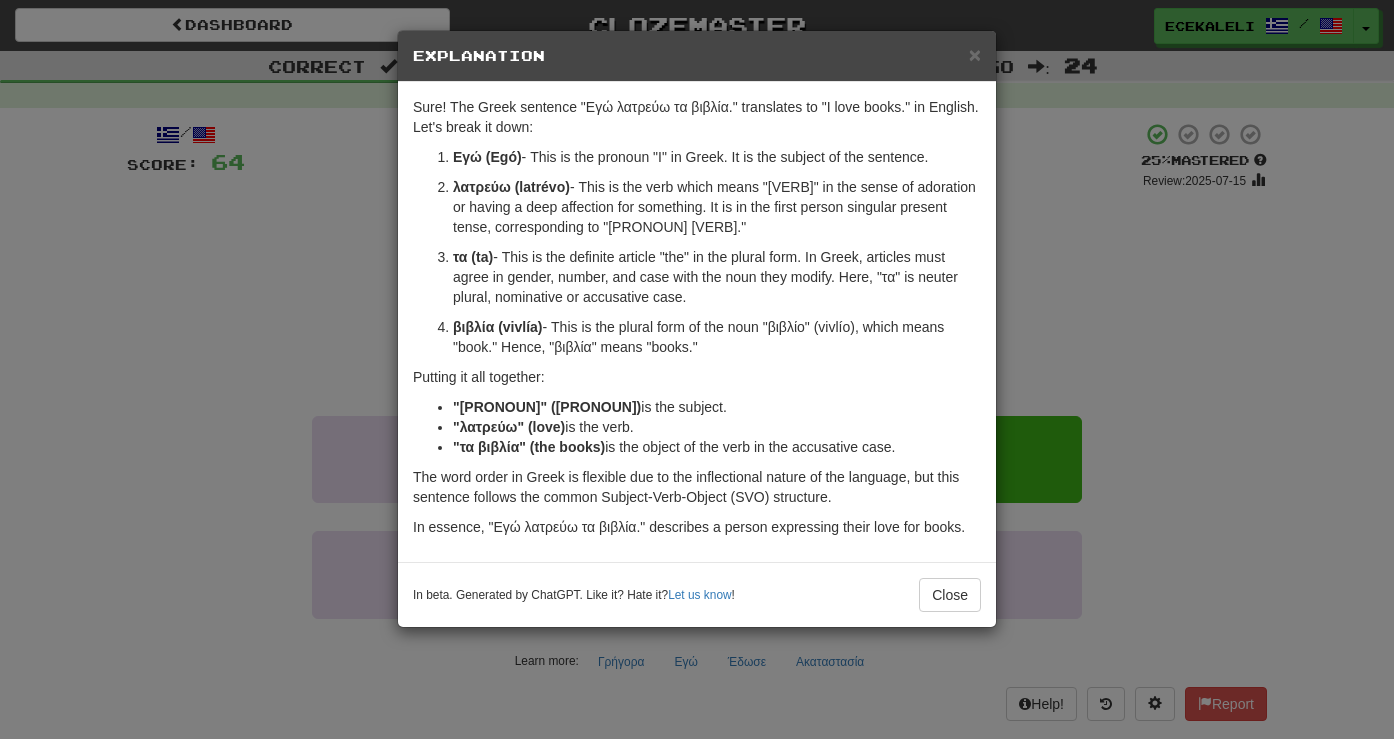 click on "τα (ta)  - This is the definite article "the" in the plural form. In Greek, articles must agree in gender, number, and case with the noun they modify. Here, "τα" is neuter plural, nominative or accusative case." at bounding box center [717, 277] 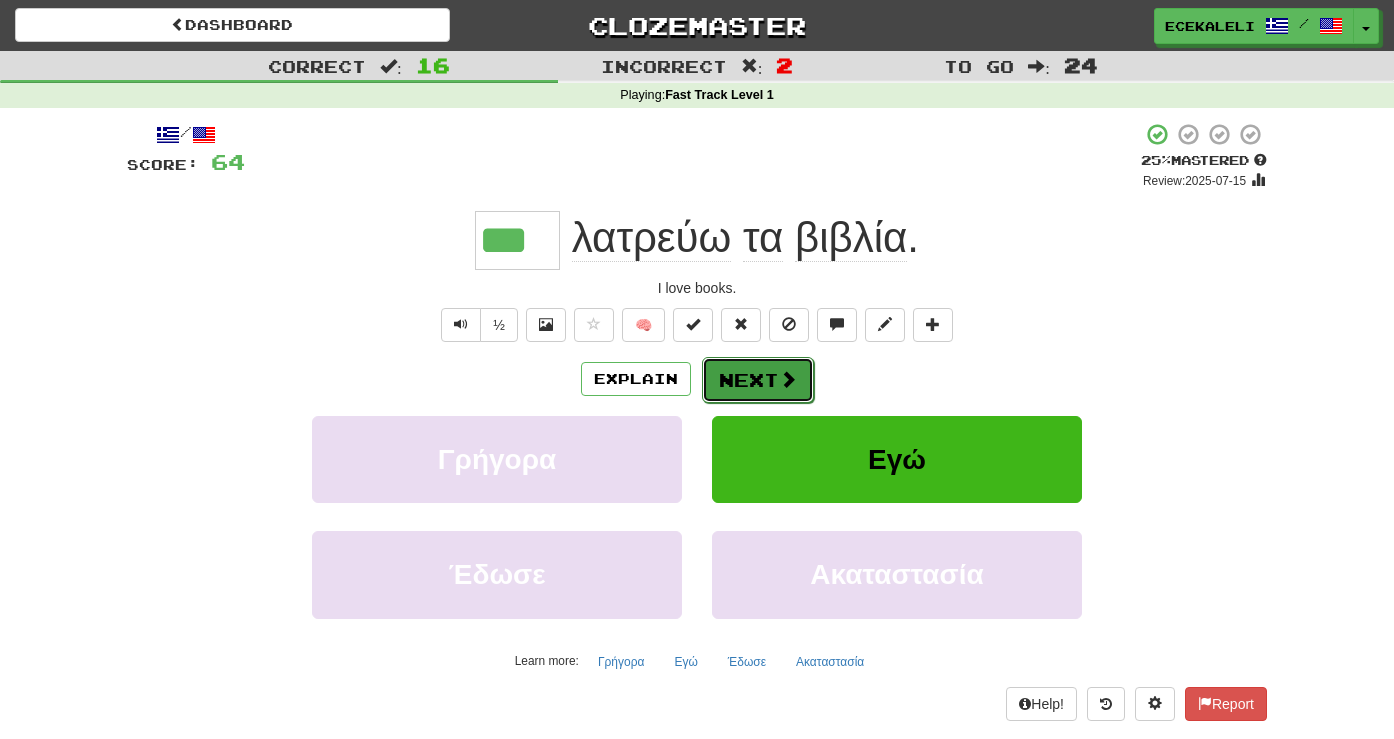 click on "Next" at bounding box center [758, 380] 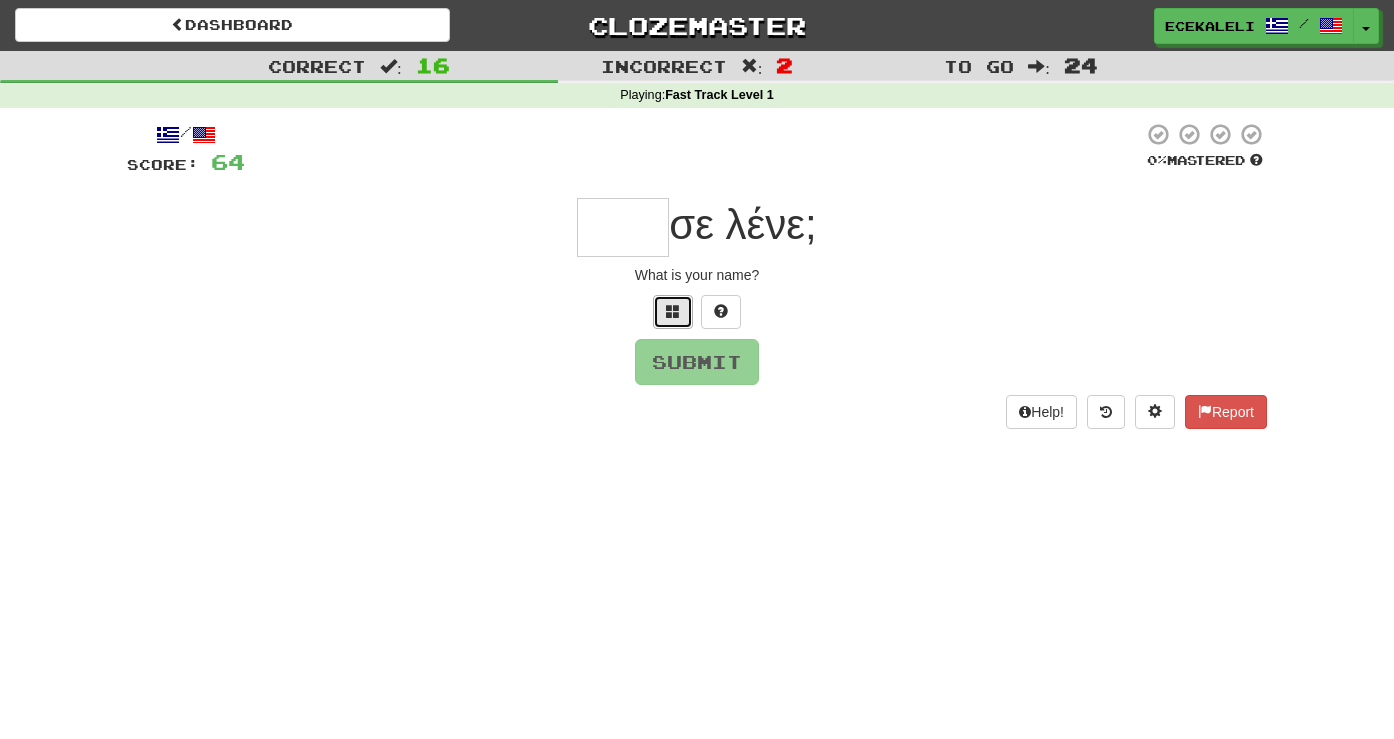 click at bounding box center (673, 312) 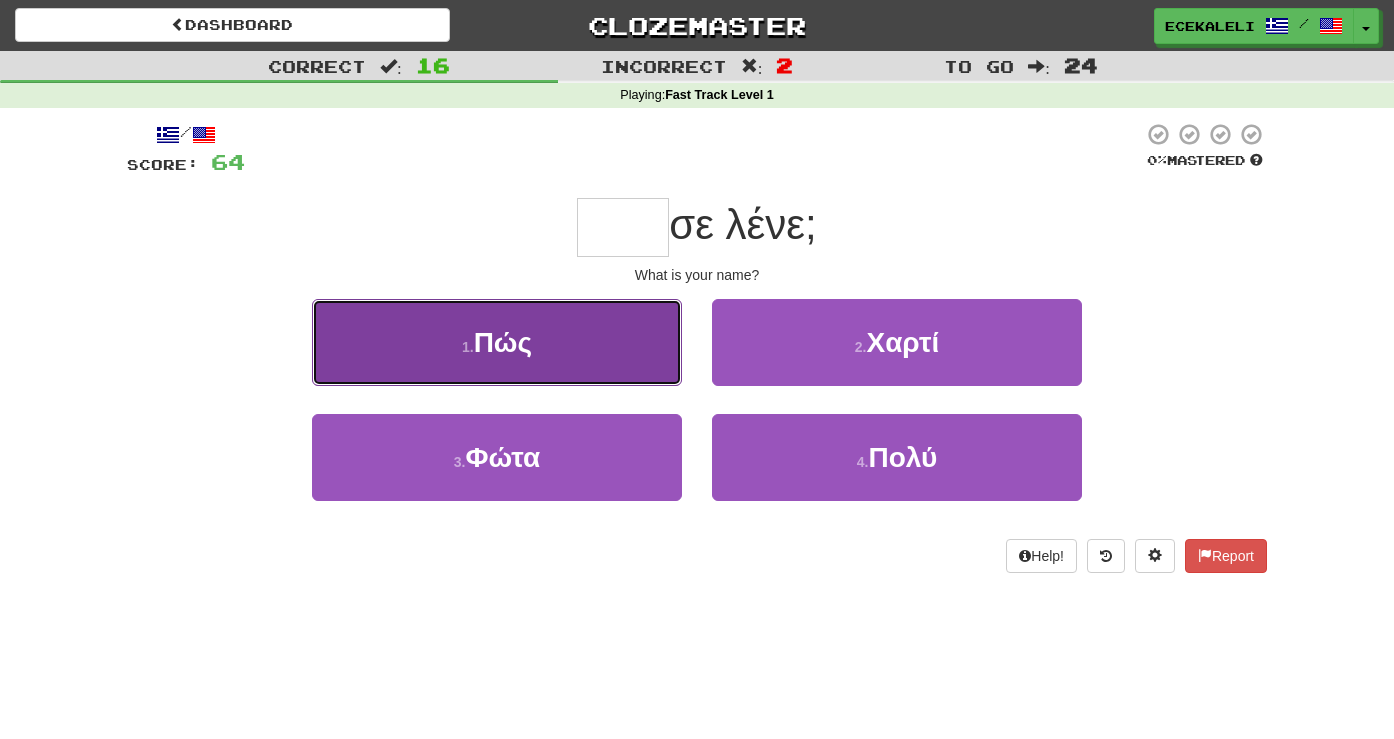 click on "1 .  Πώς" at bounding box center (497, 342) 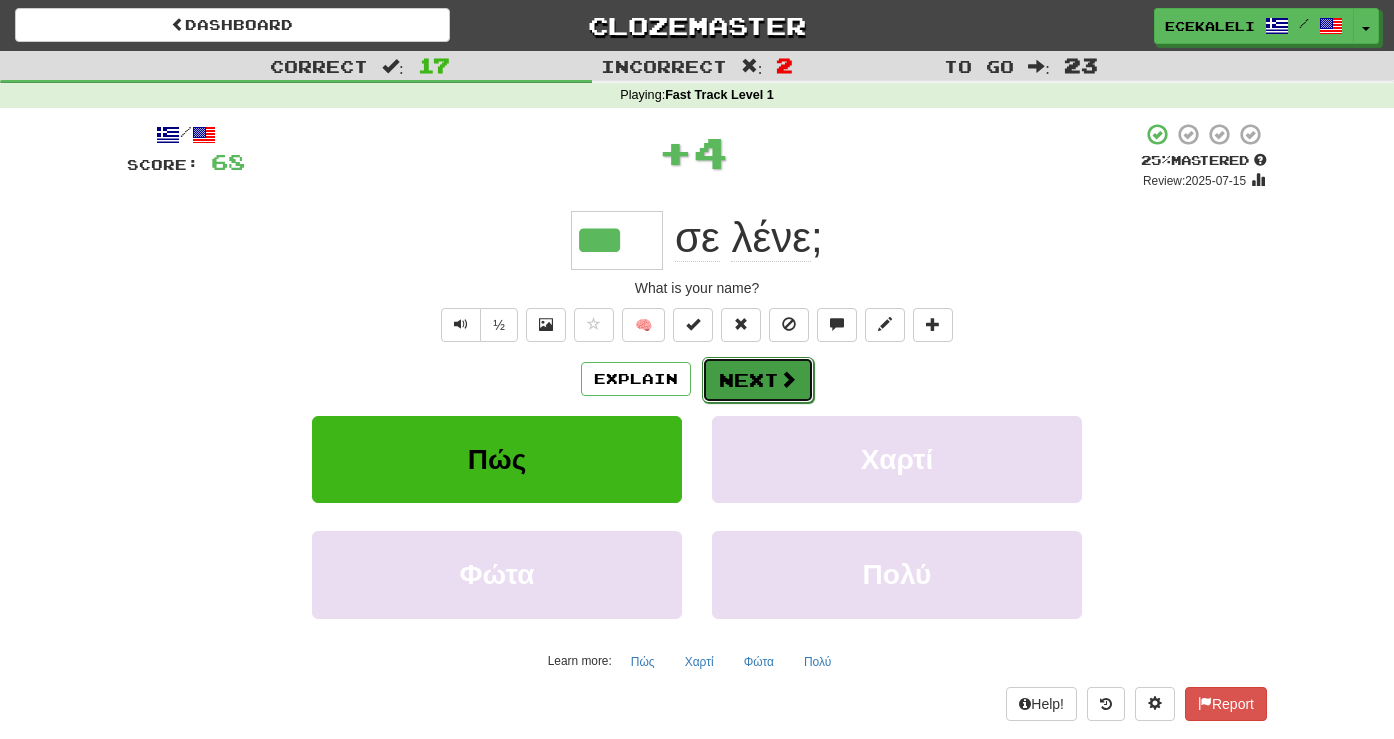 click on "Next" at bounding box center (758, 380) 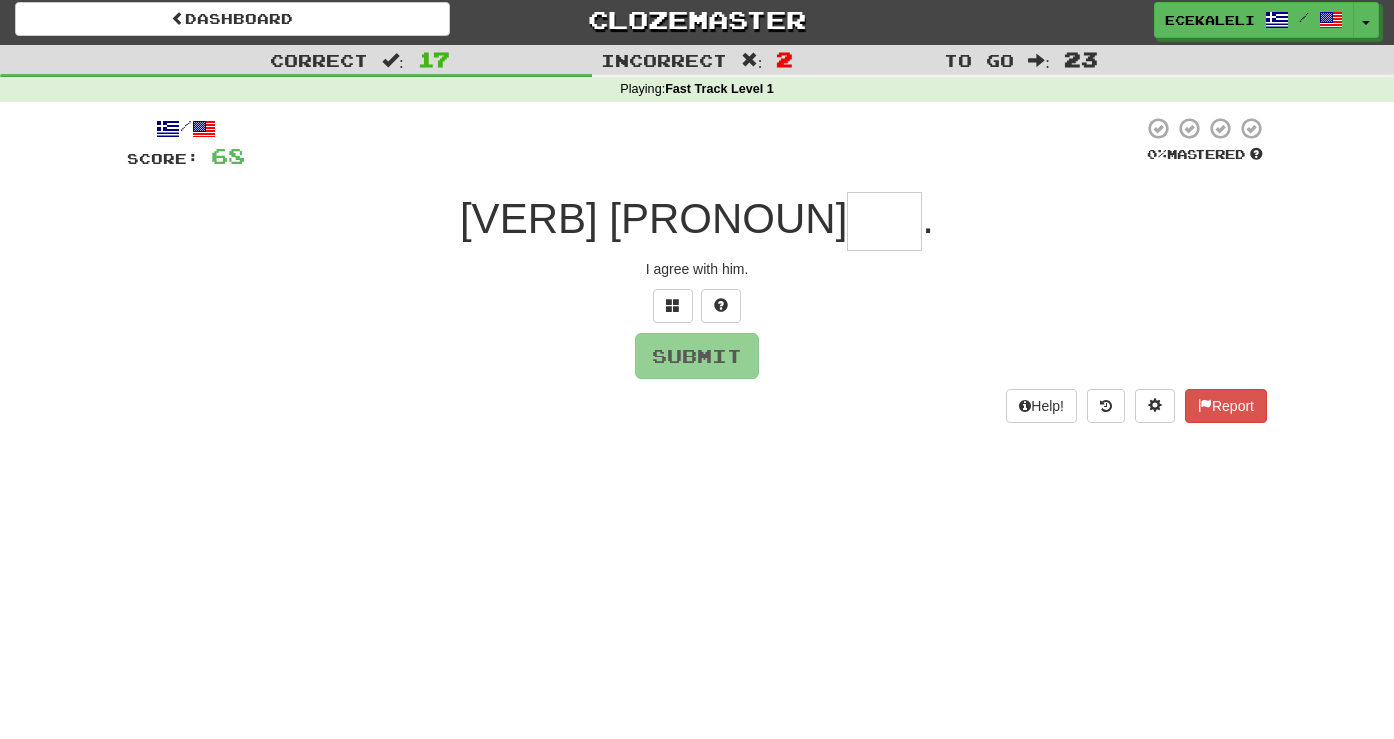 scroll, scrollTop: 0, scrollLeft: 0, axis: both 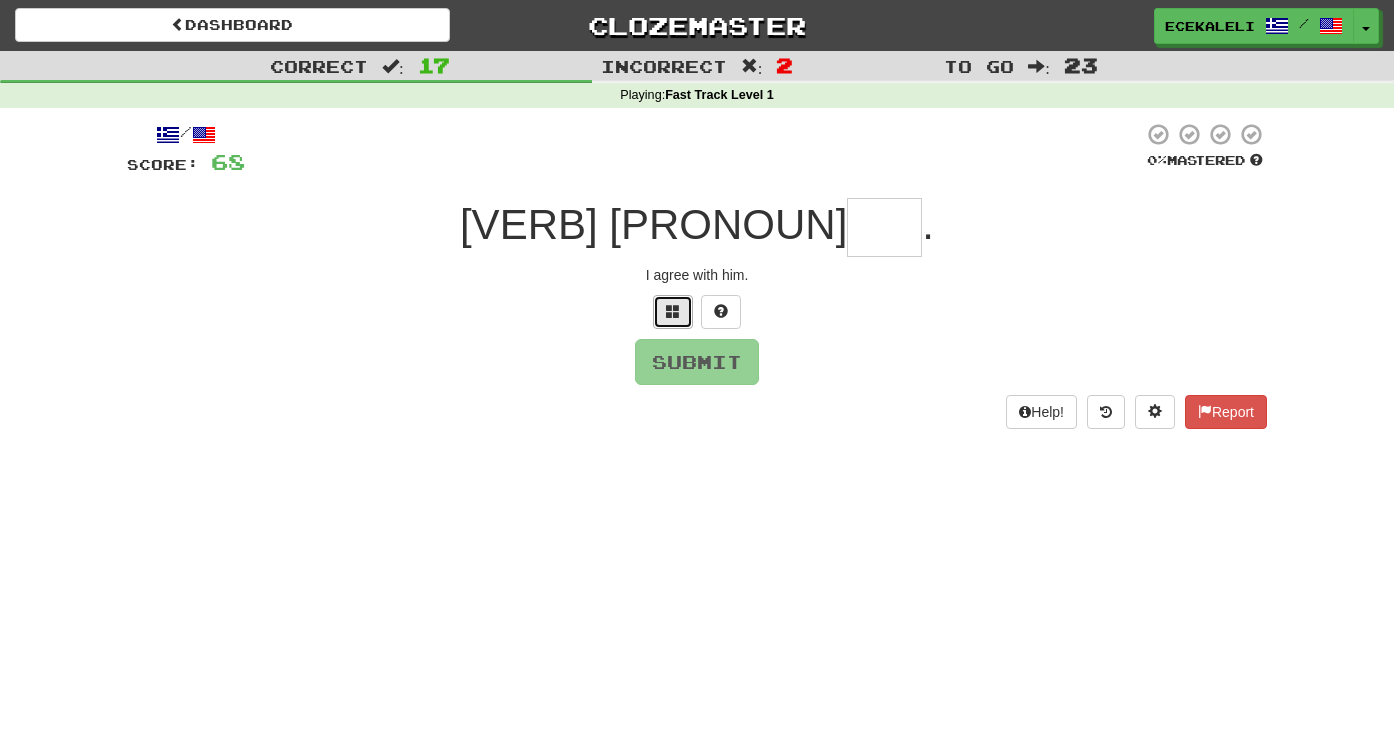 click at bounding box center (673, 311) 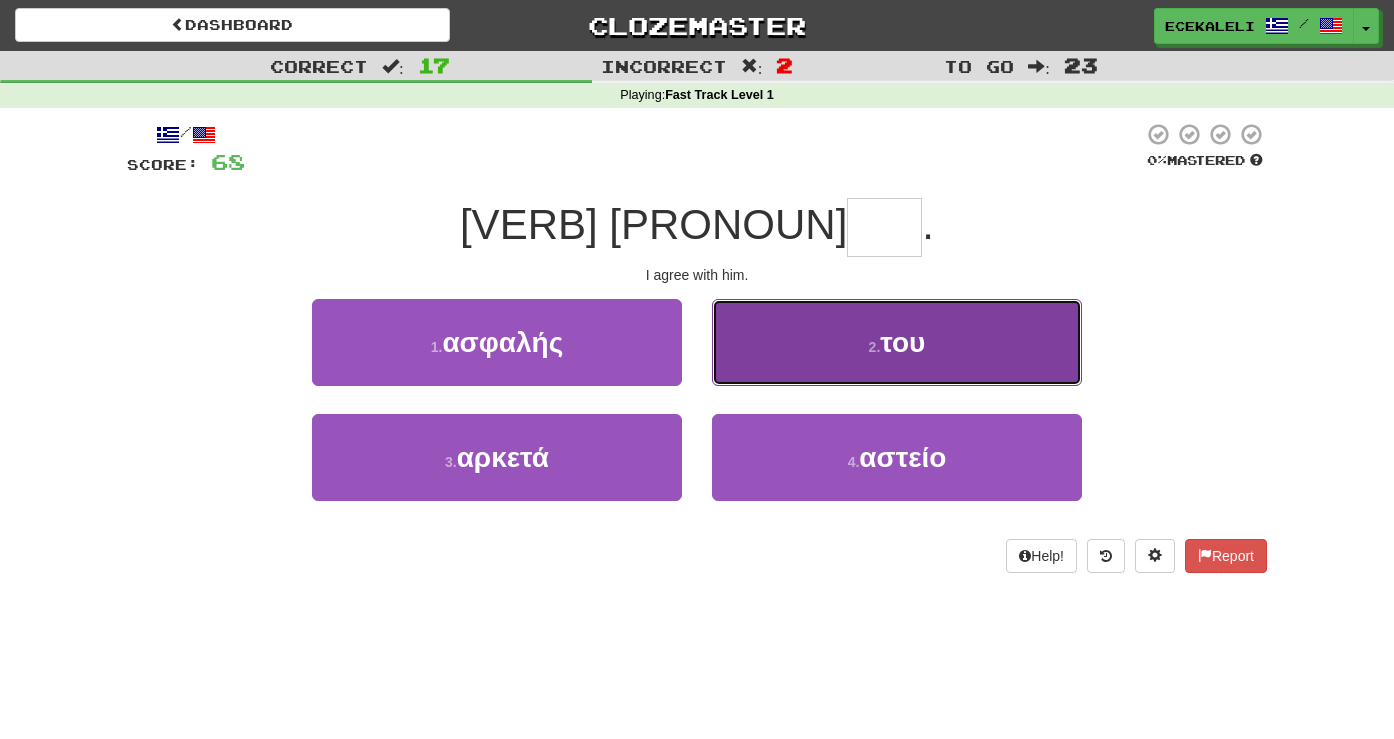 click on "2 .  του" at bounding box center [897, 342] 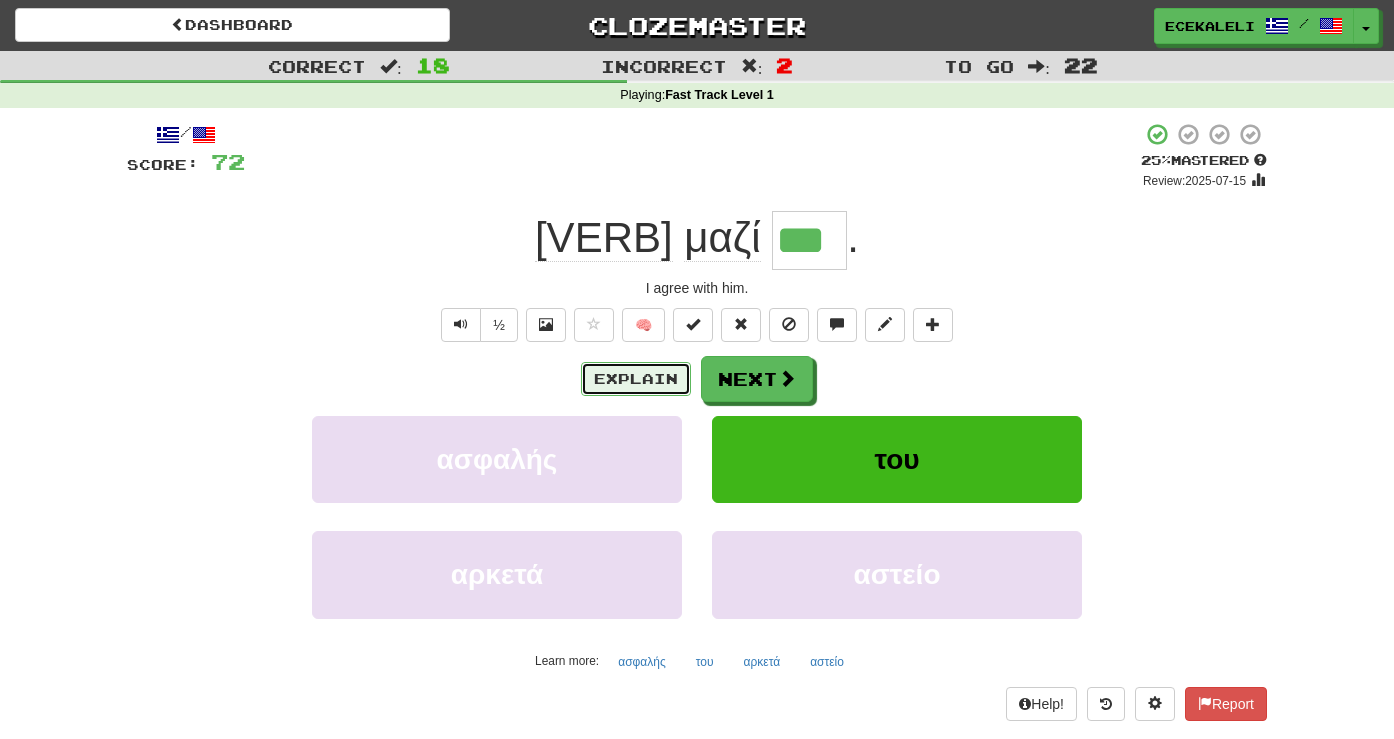 click on "Explain" at bounding box center [636, 379] 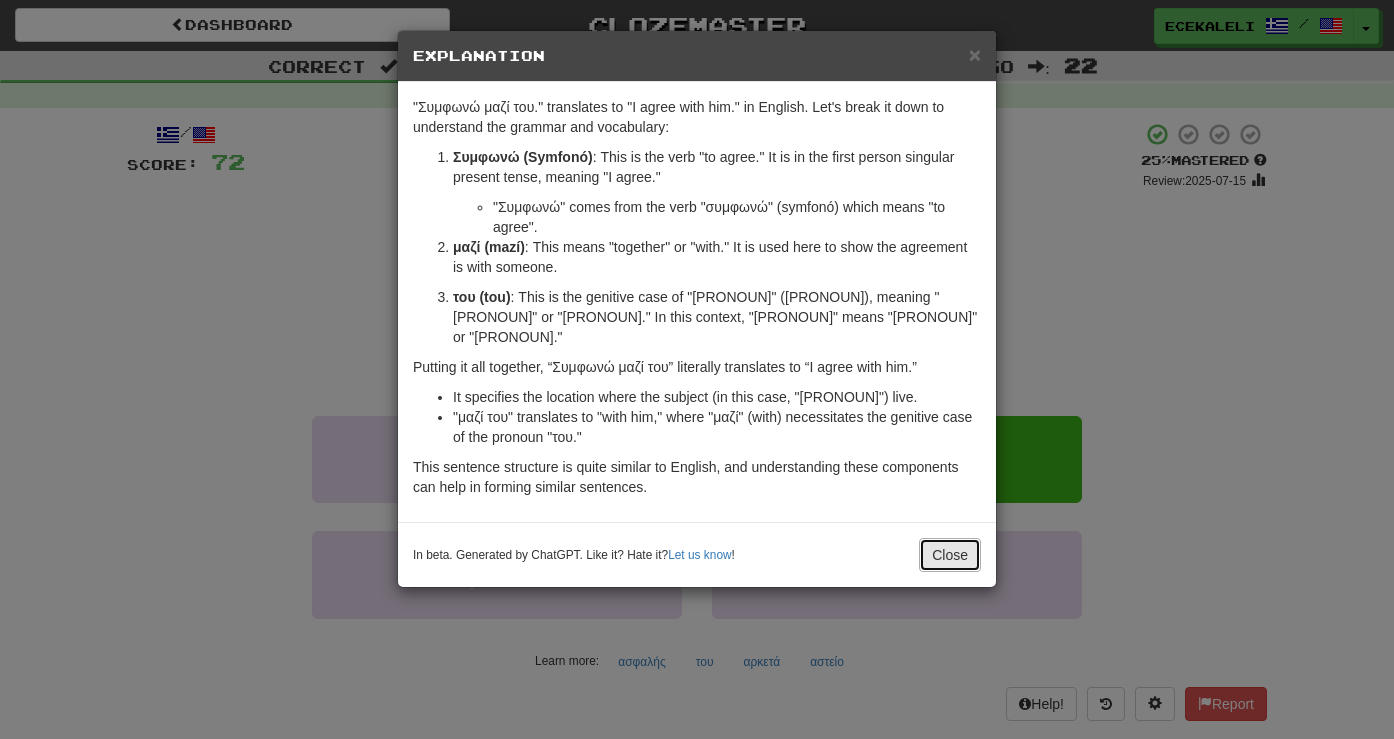 click on "Close" at bounding box center (950, 555) 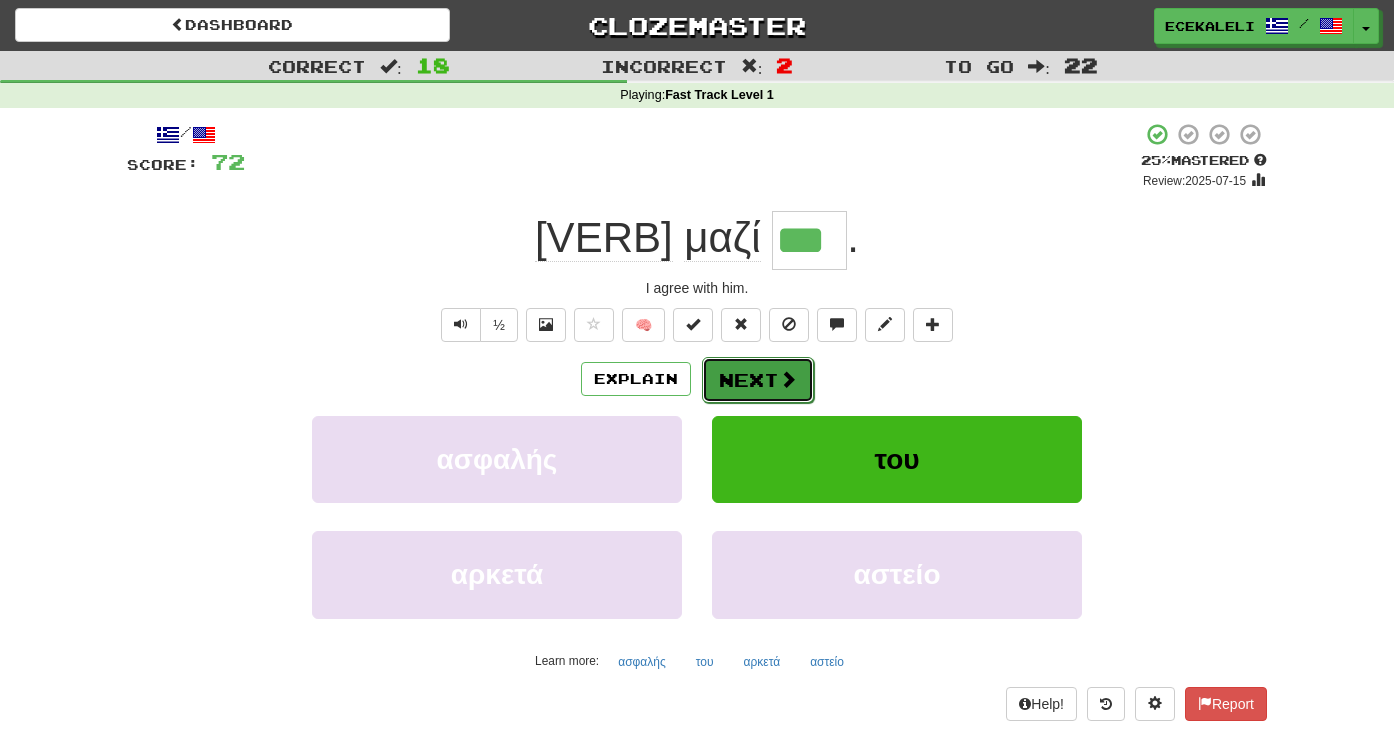 click on "Next" at bounding box center [758, 380] 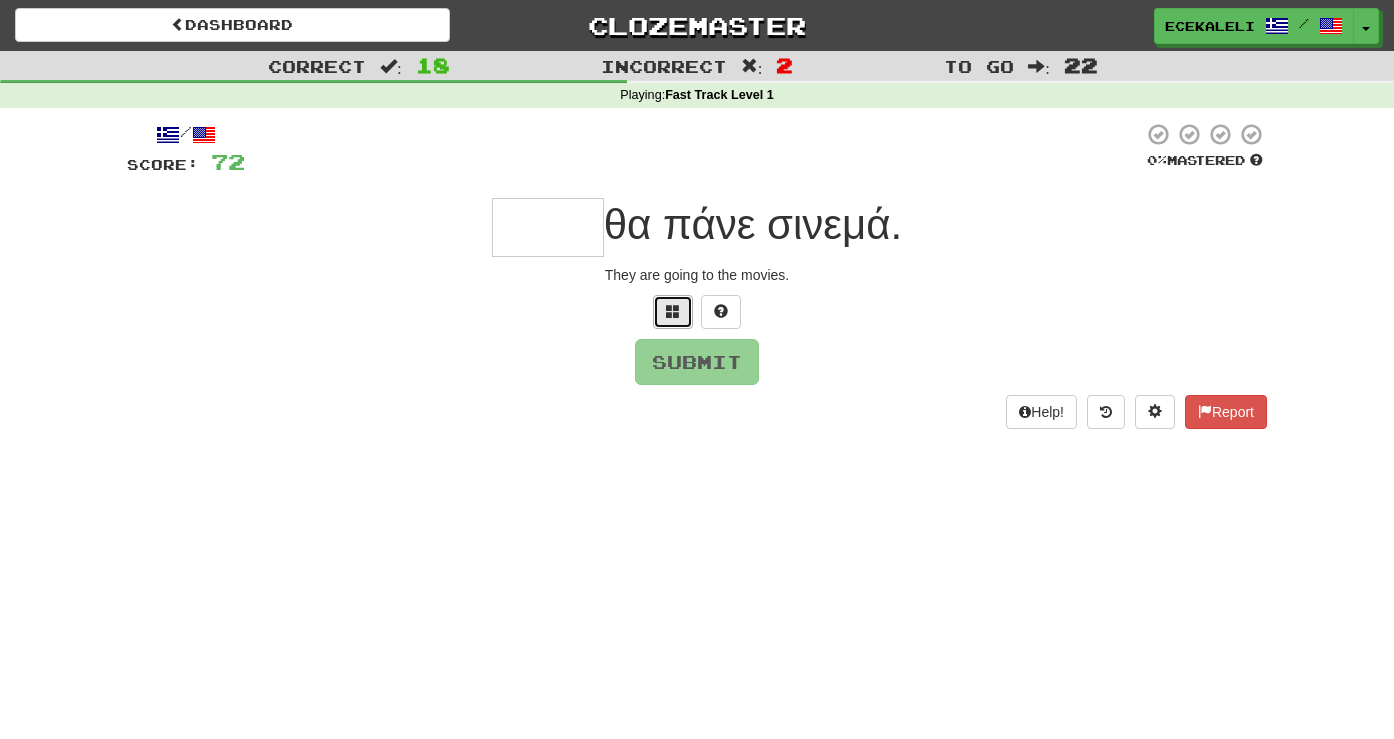 click at bounding box center [673, 311] 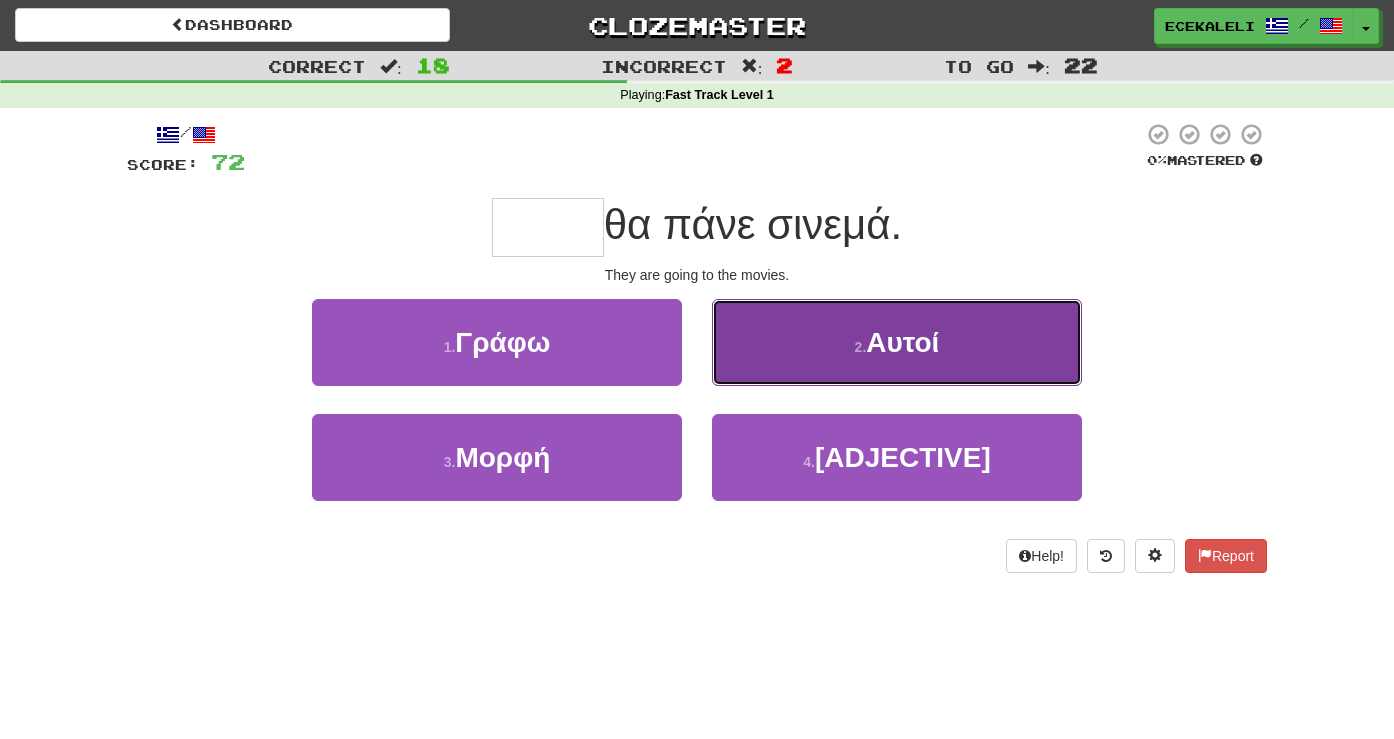 click on "2 .  Αυτοί" at bounding box center [897, 342] 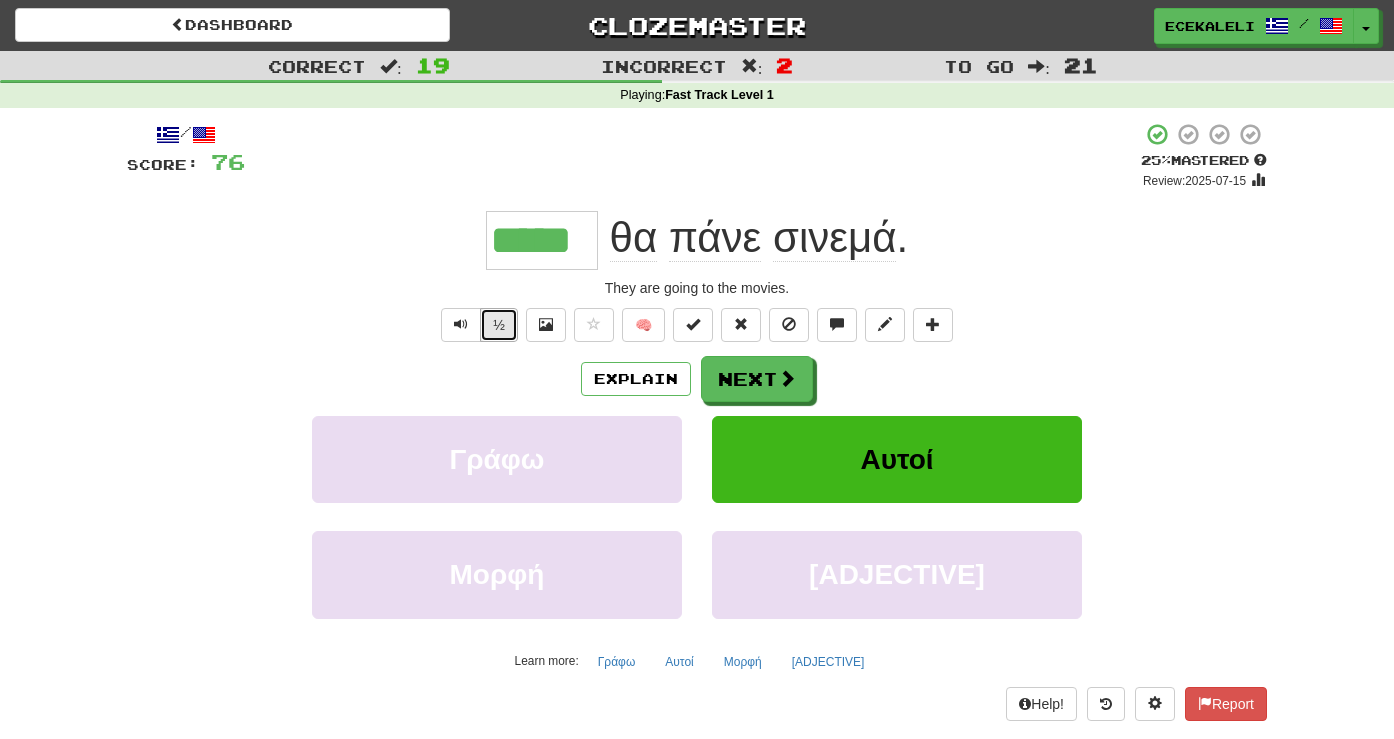click on "½" at bounding box center [499, 325] 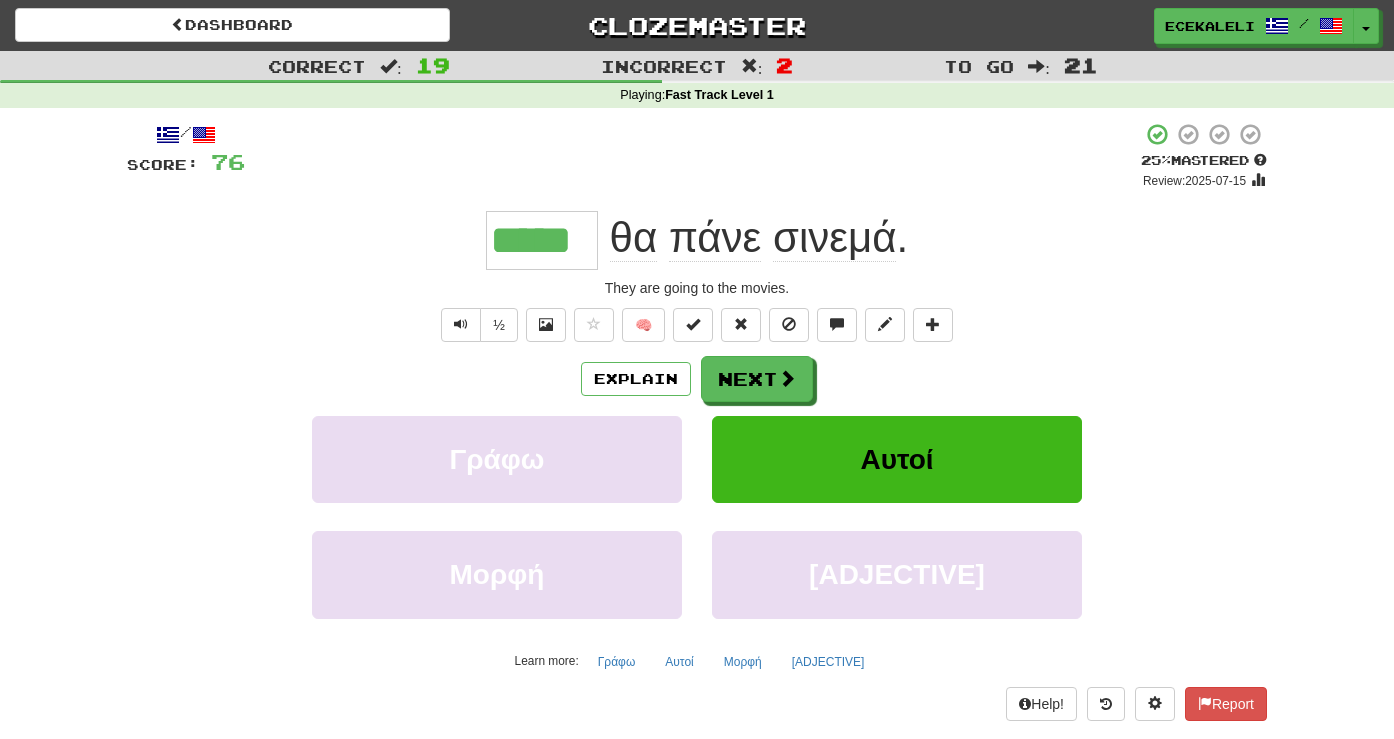 click on "/  Score:   76 + 4 25 %  Mastered Review:  2025-07-15 *****   θα   πάνε   σινεμά . They are going to the movies. ½ 🧠 Explain Next Γράφω Αυτοί Μορφή Ενδιαφέρον Learn more: Γράφω Αυτοί Μορφή Ενδιαφέρον  Help!  Report" at bounding box center [697, 421] 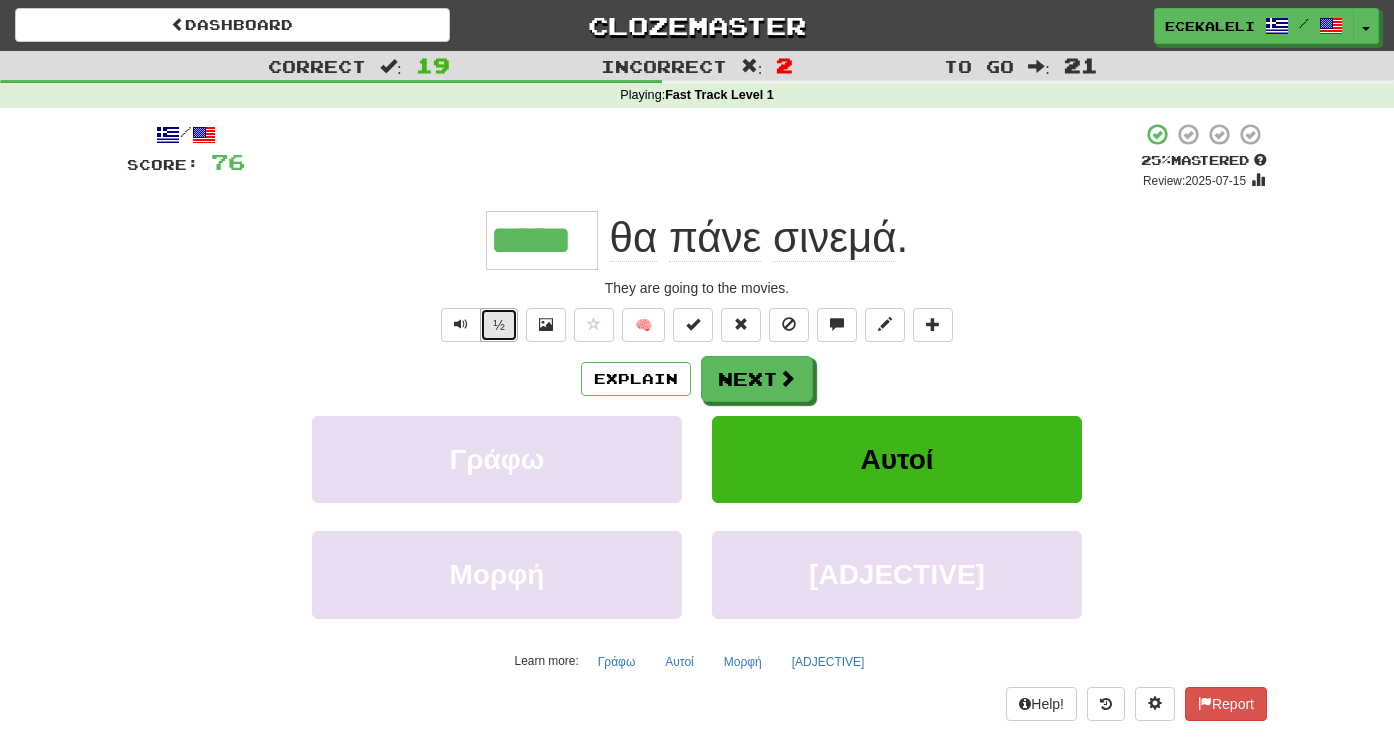 click on "½" at bounding box center (499, 325) 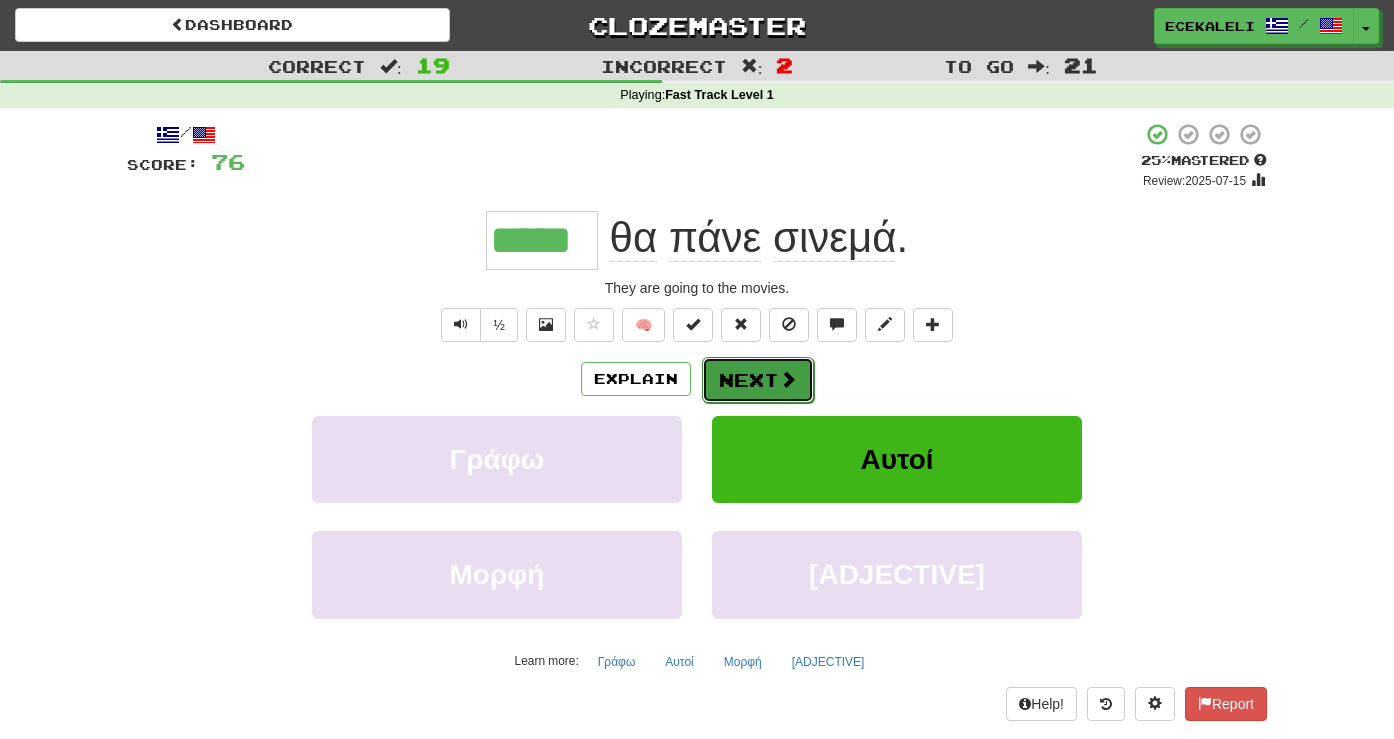 click on "Next" at bounding box center [758, 380] 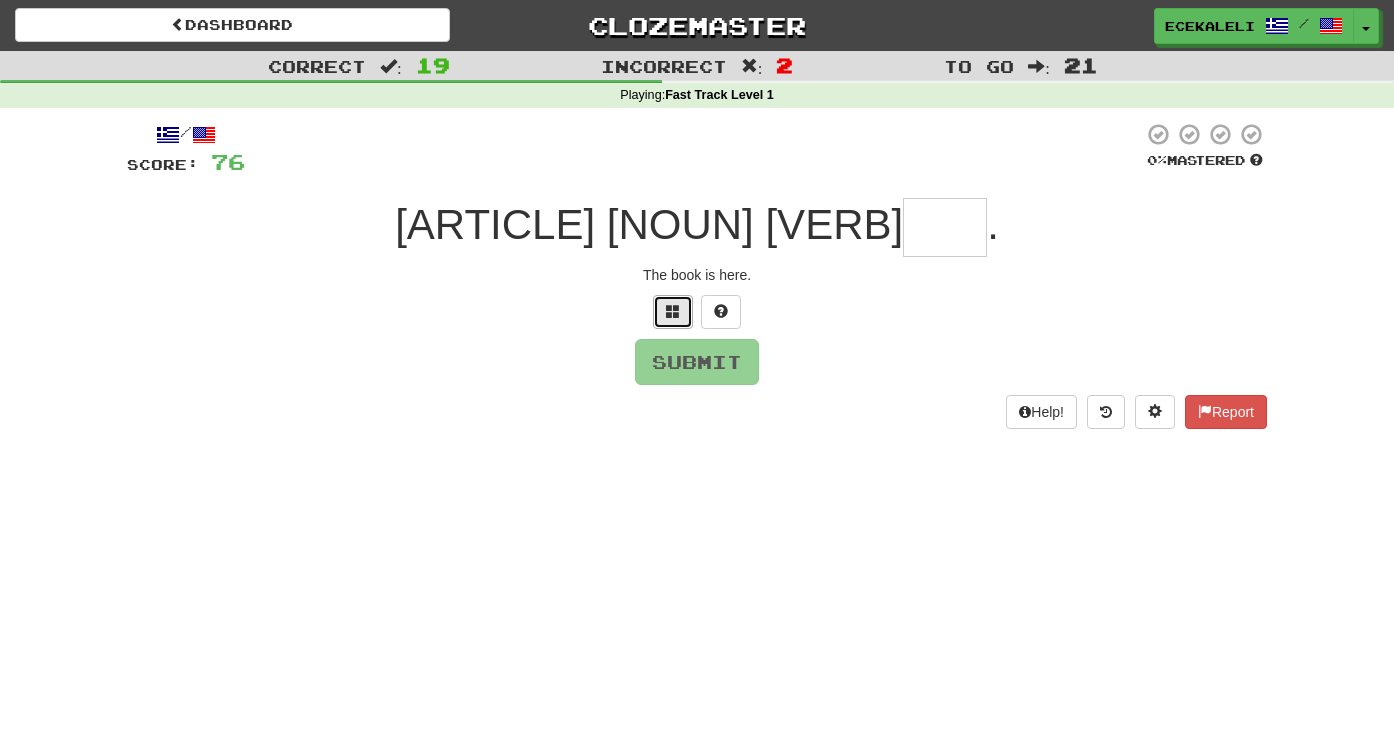 click at bounding box center (673, 311) 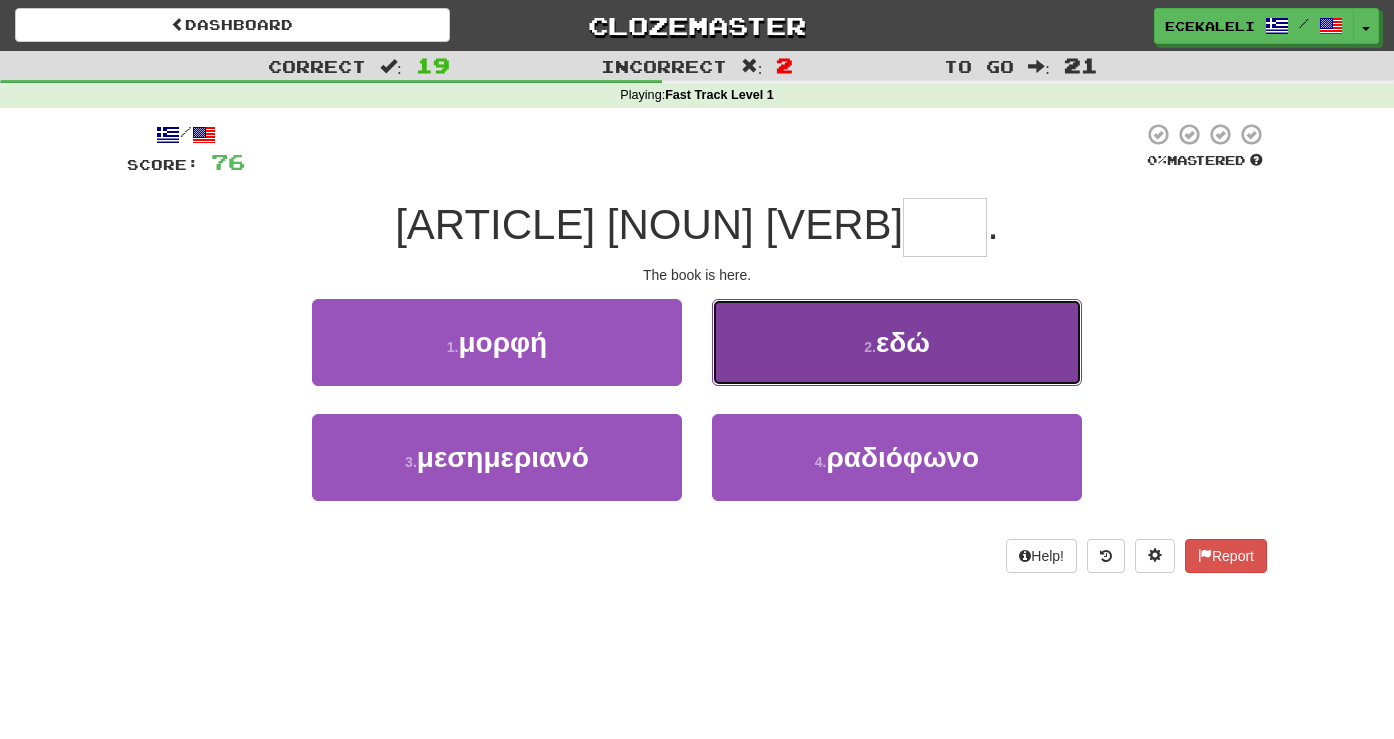 click on "2 .  εδώ" at bounding box center [897, 342] 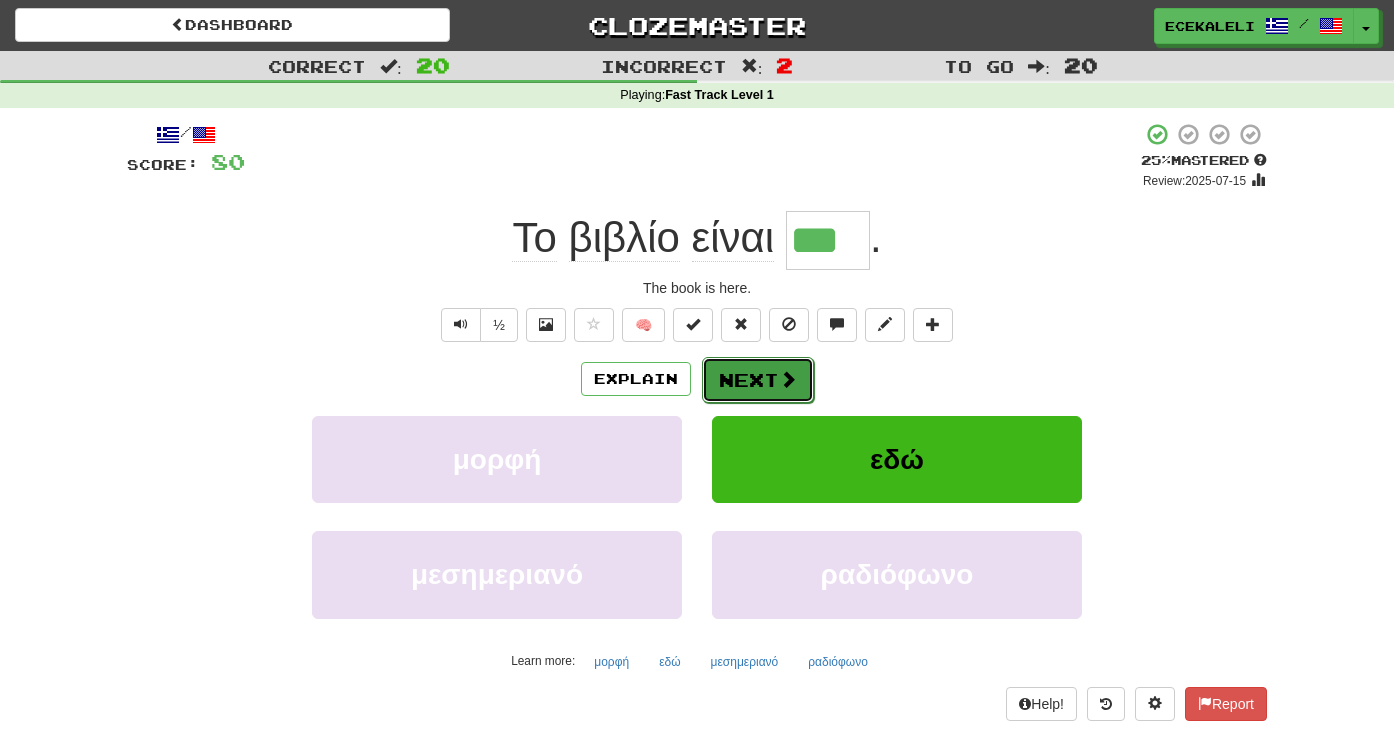 click on "Next" at bounding box center (758, 380) 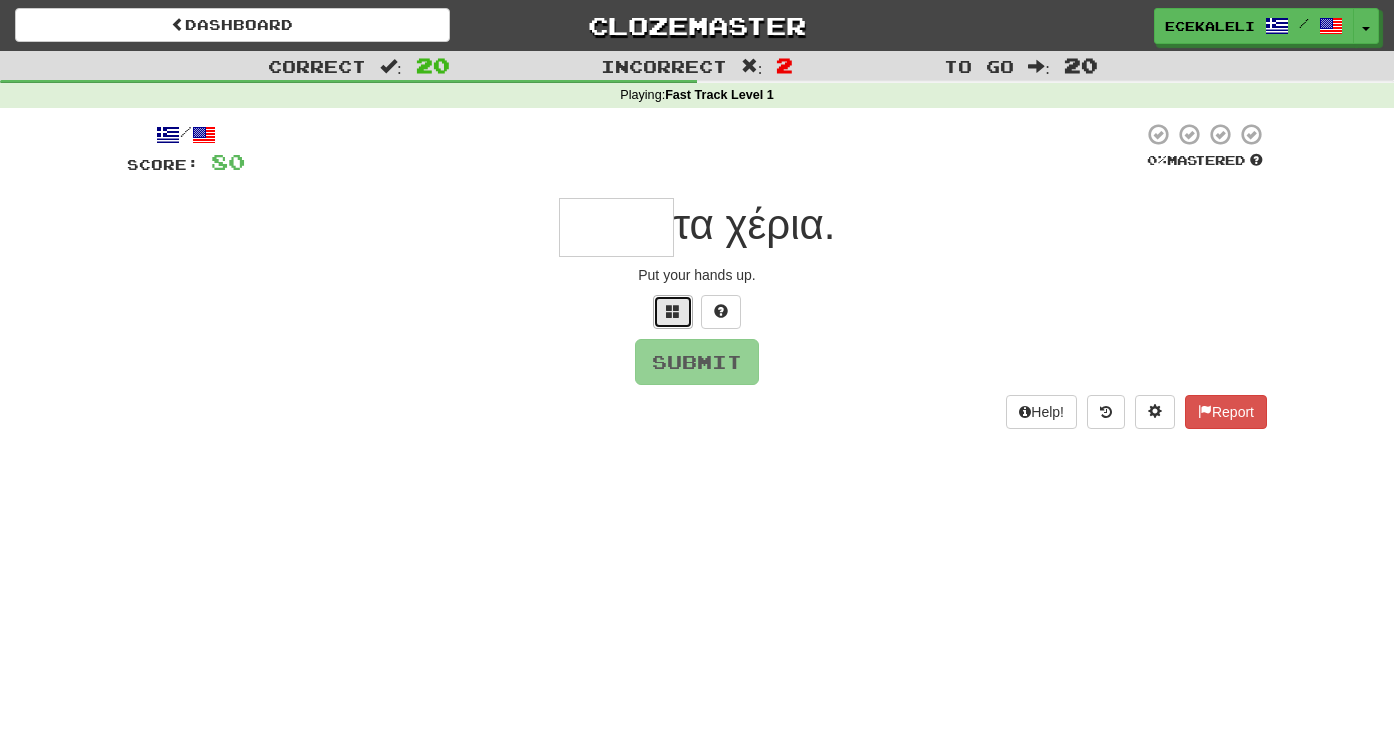 click at bounding box center (673, 312) 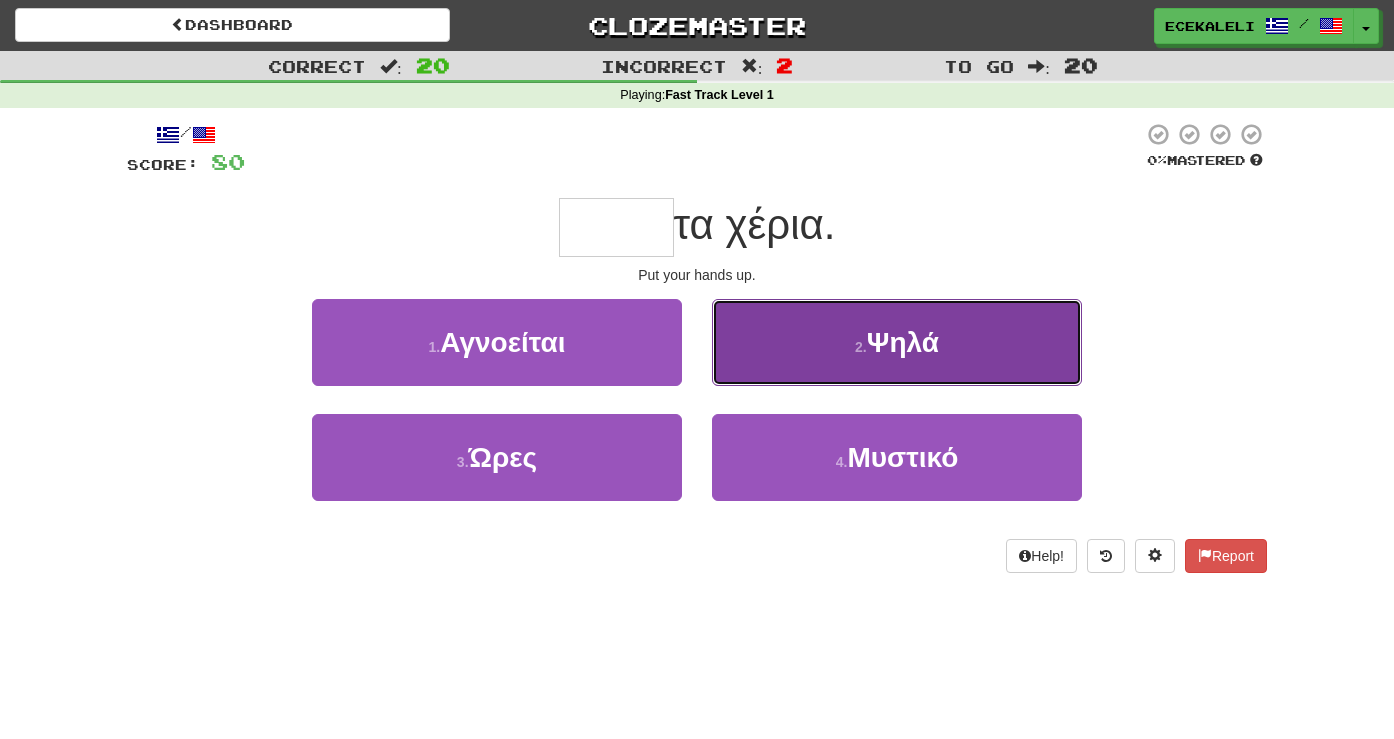 click on "2 .  Ψηλά" at bounding box center [897, 342] 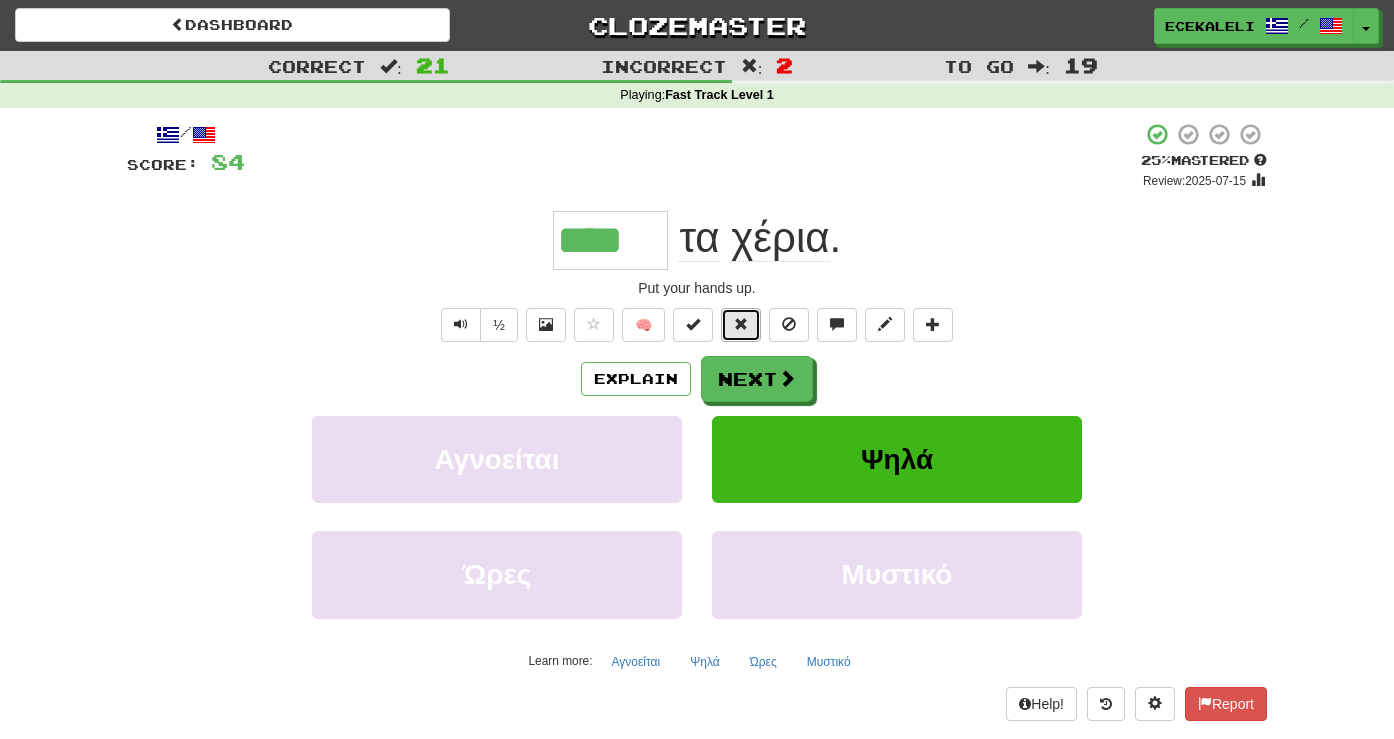 click at bounding box center (741, 324) 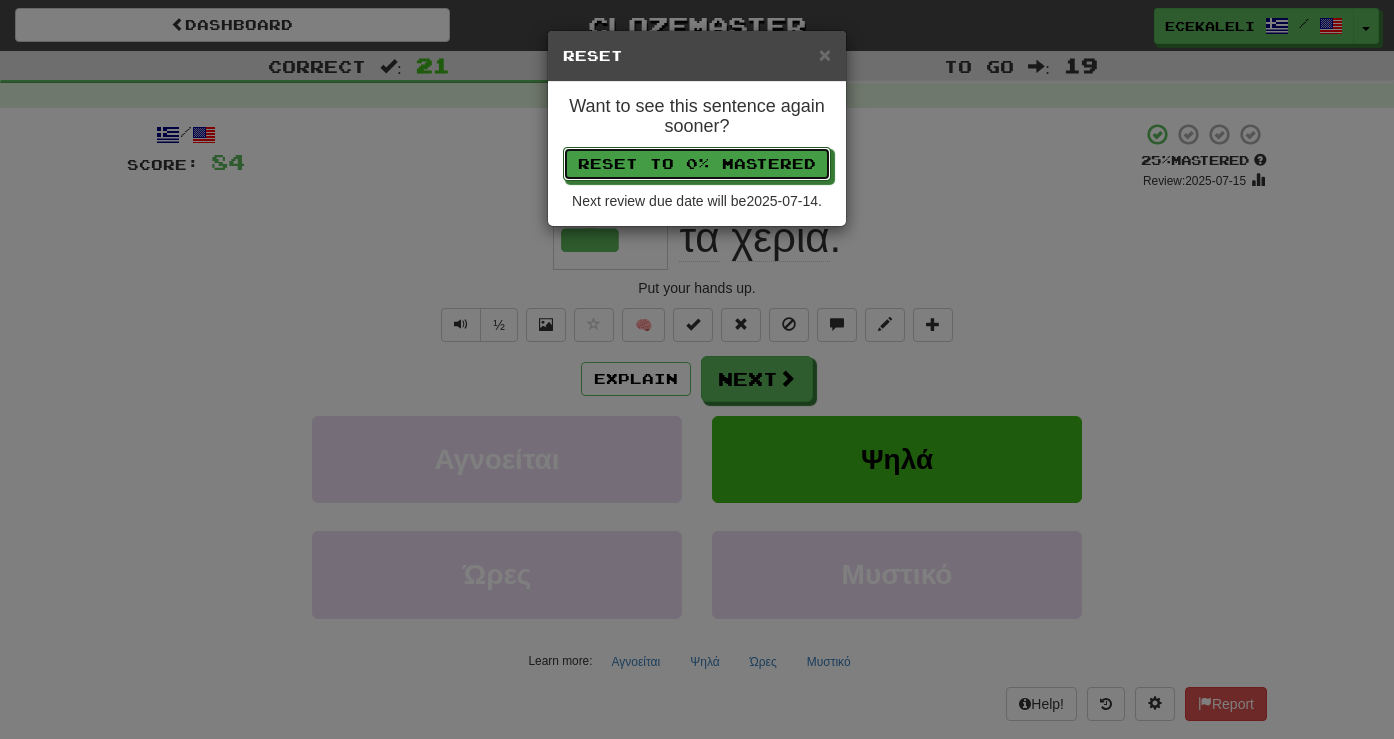 type 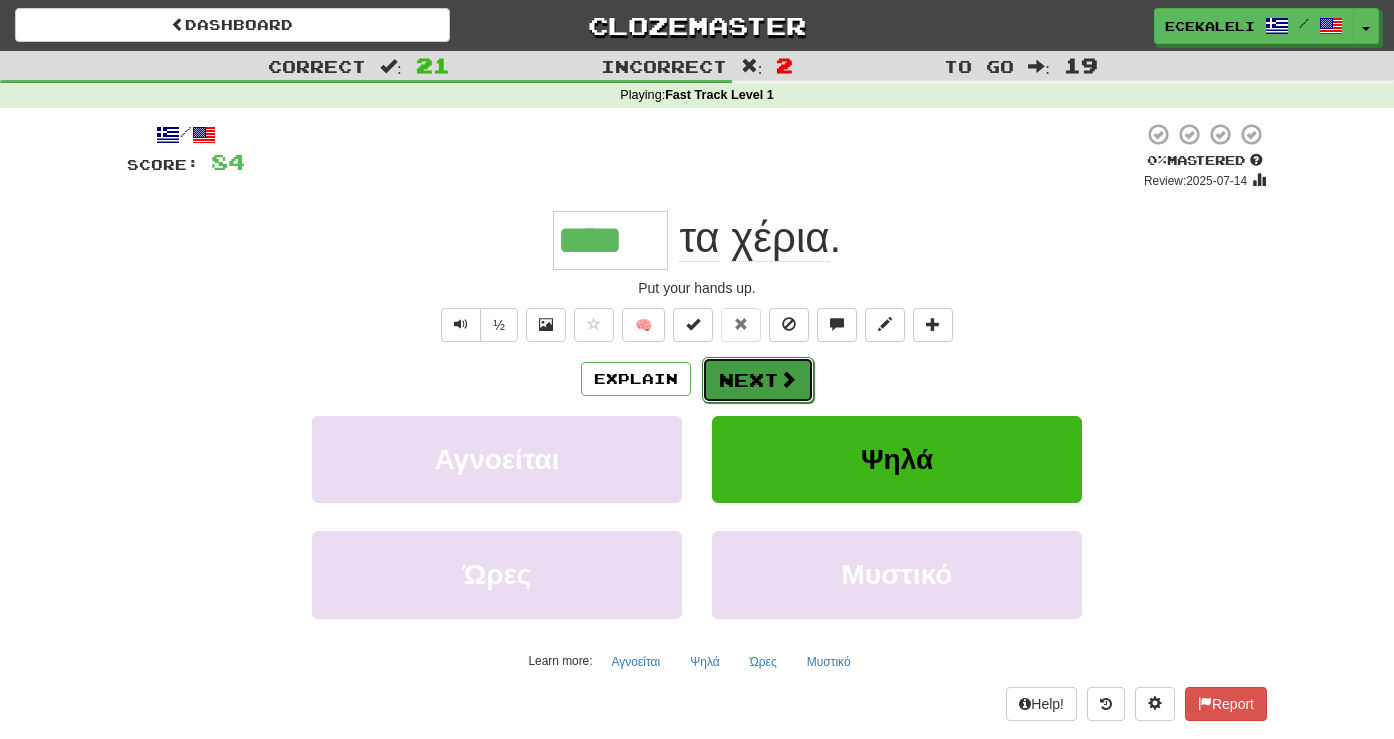click on "Next" at bounding box center [758, 380] 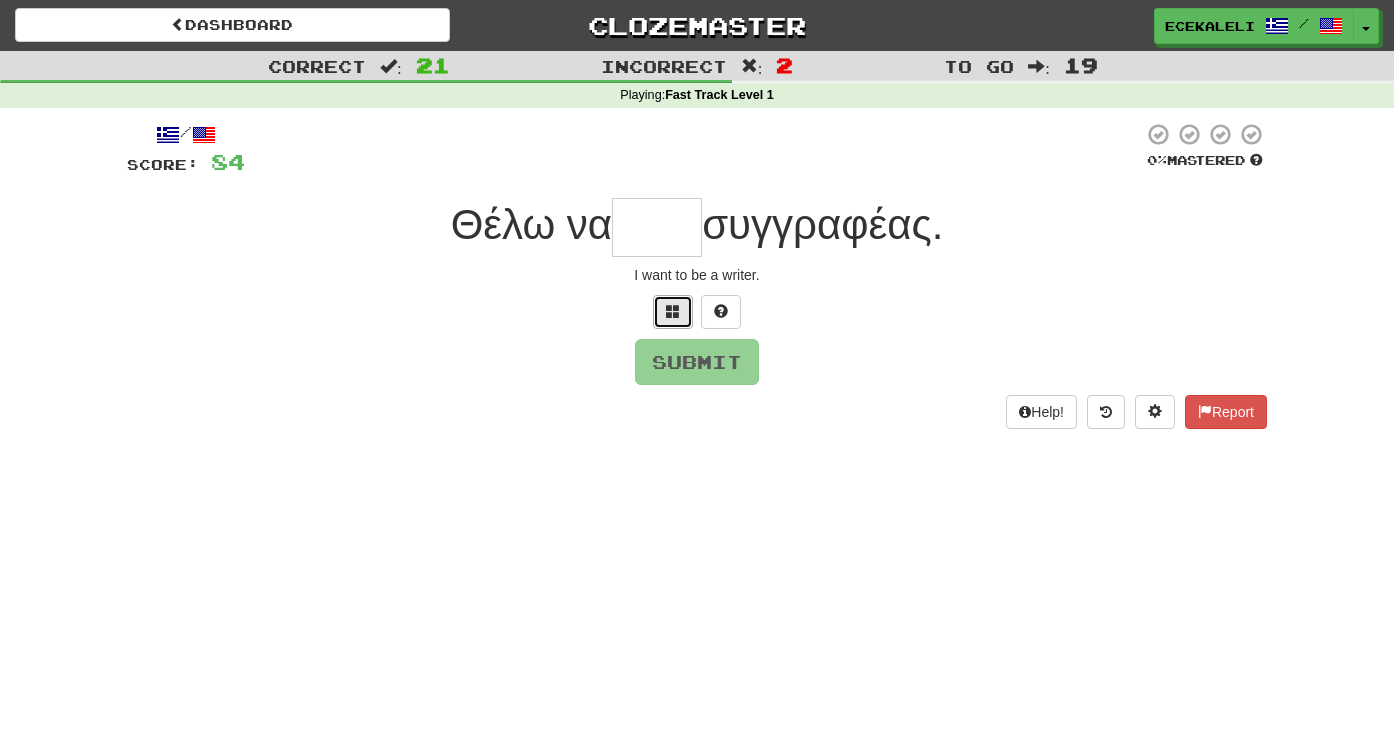 click at bounding box center [673, 312] 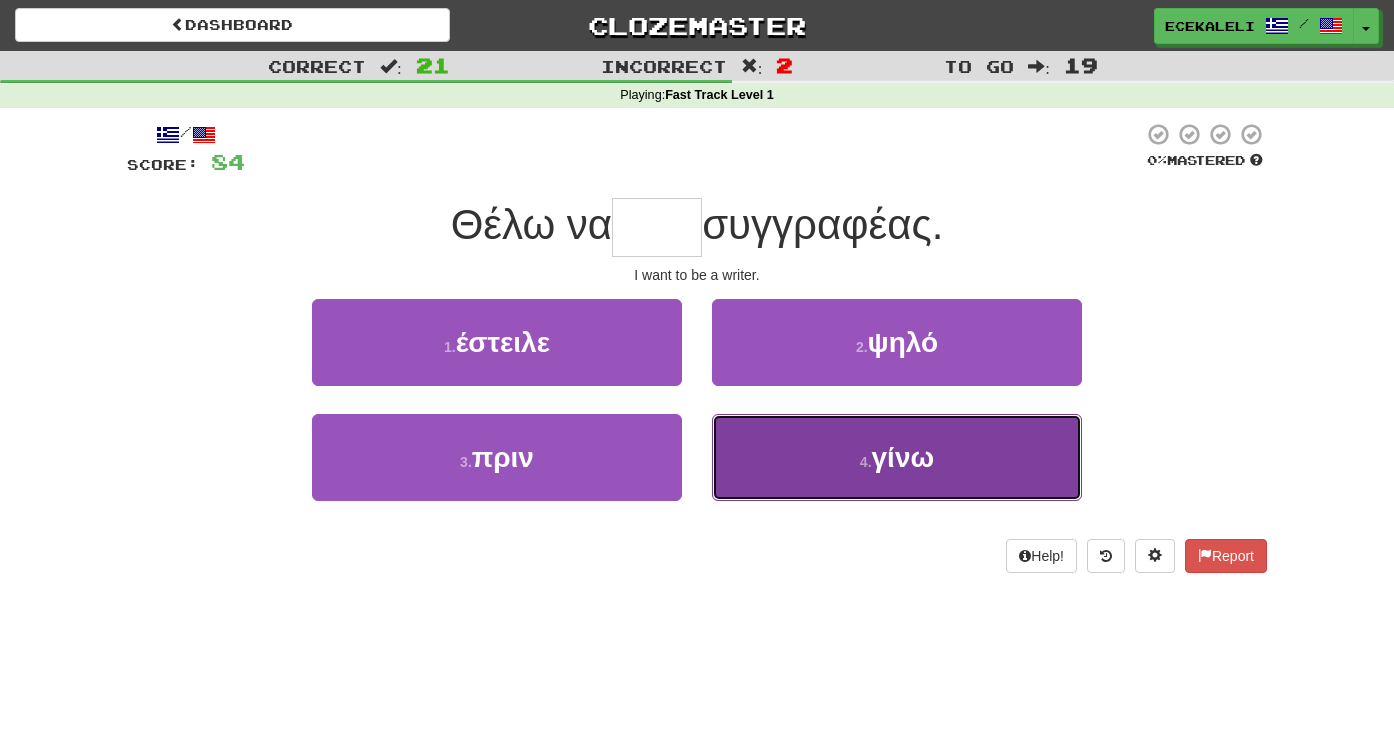 click on "4 .  γίνω" at bounding box center (897, 457) 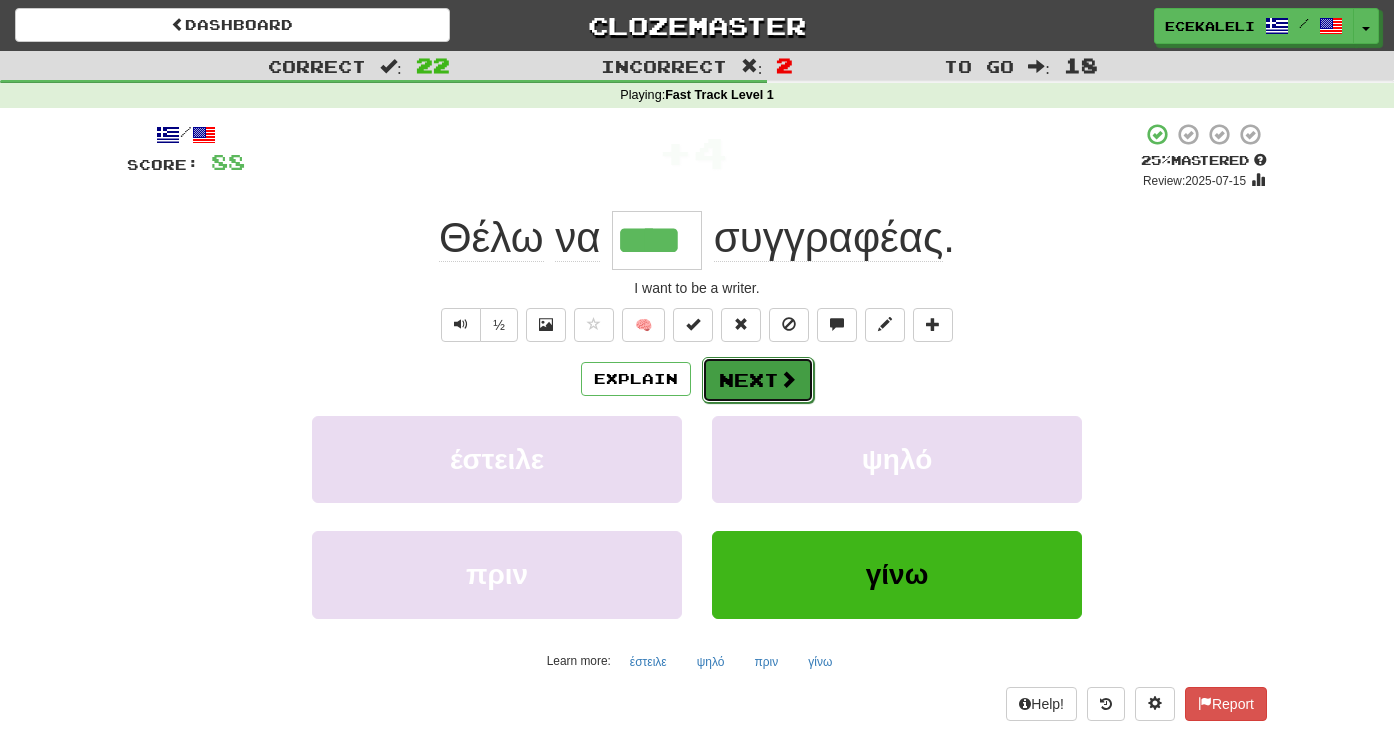click on "Next" at bounding box center [758, 380] 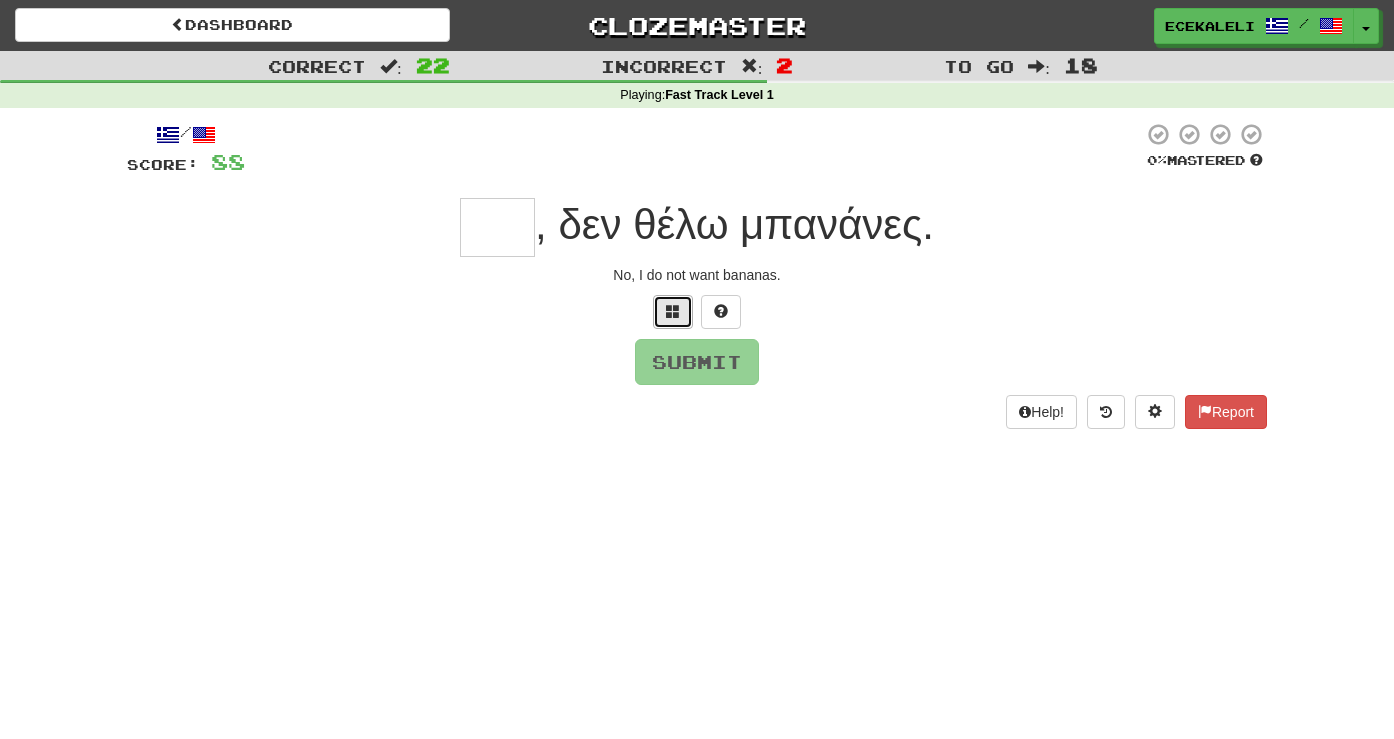 click at bounding box center [673, 311] 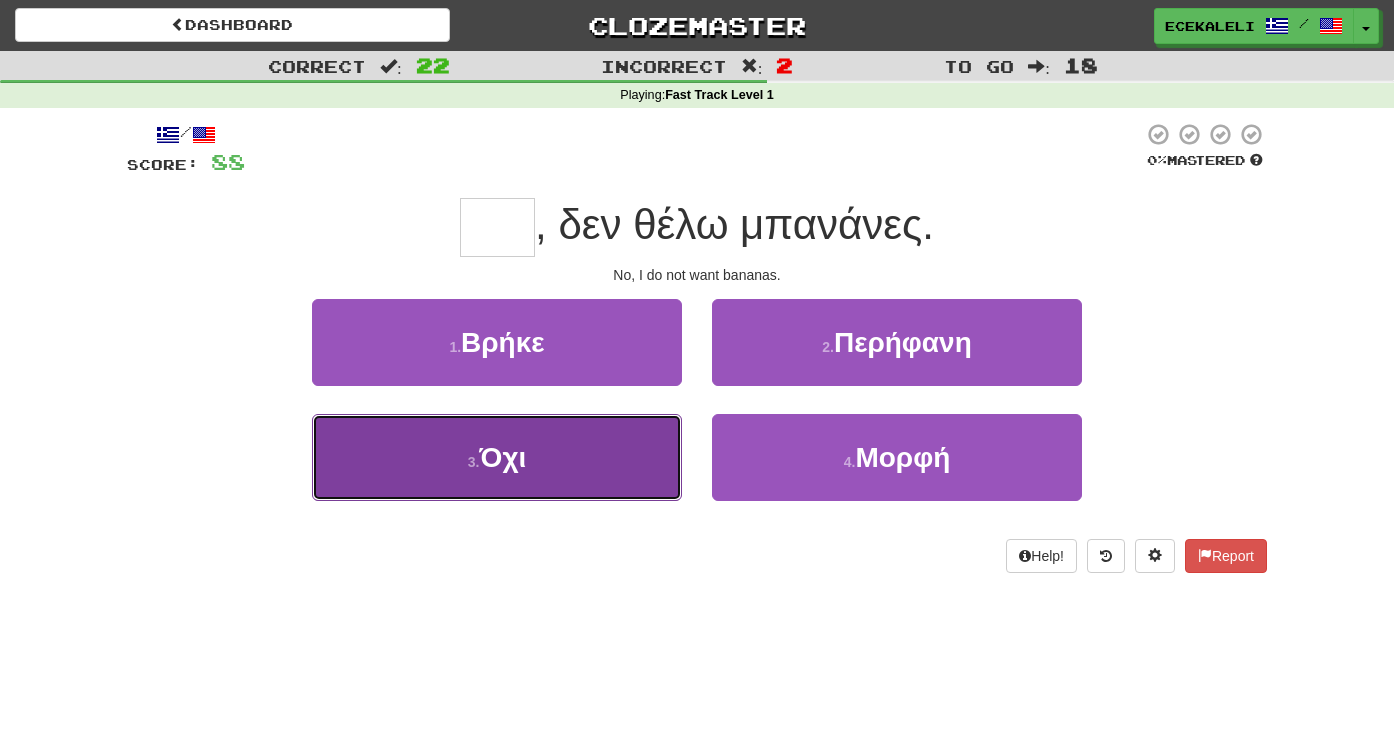click on "3 .  Όχι" at bounding box center (497, 457) 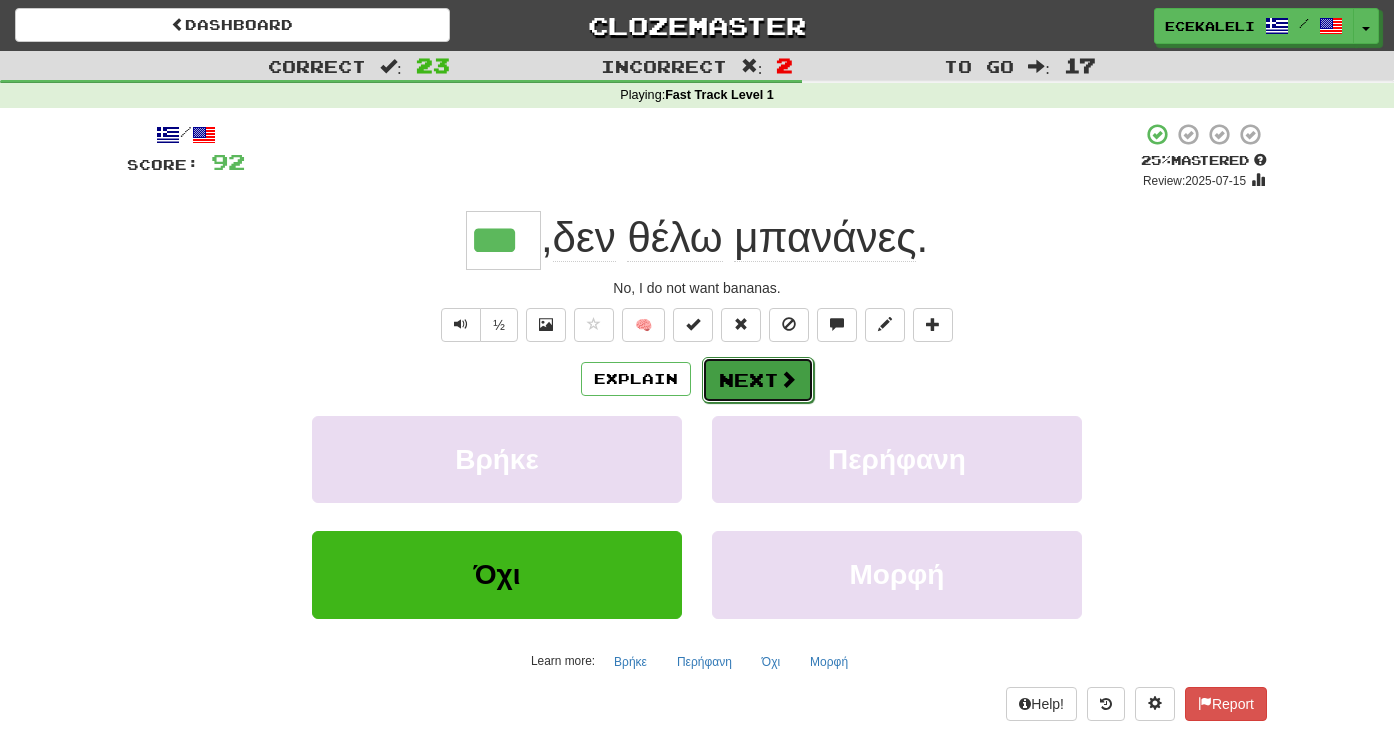 click on "Next" at bounding box center (758, 380) 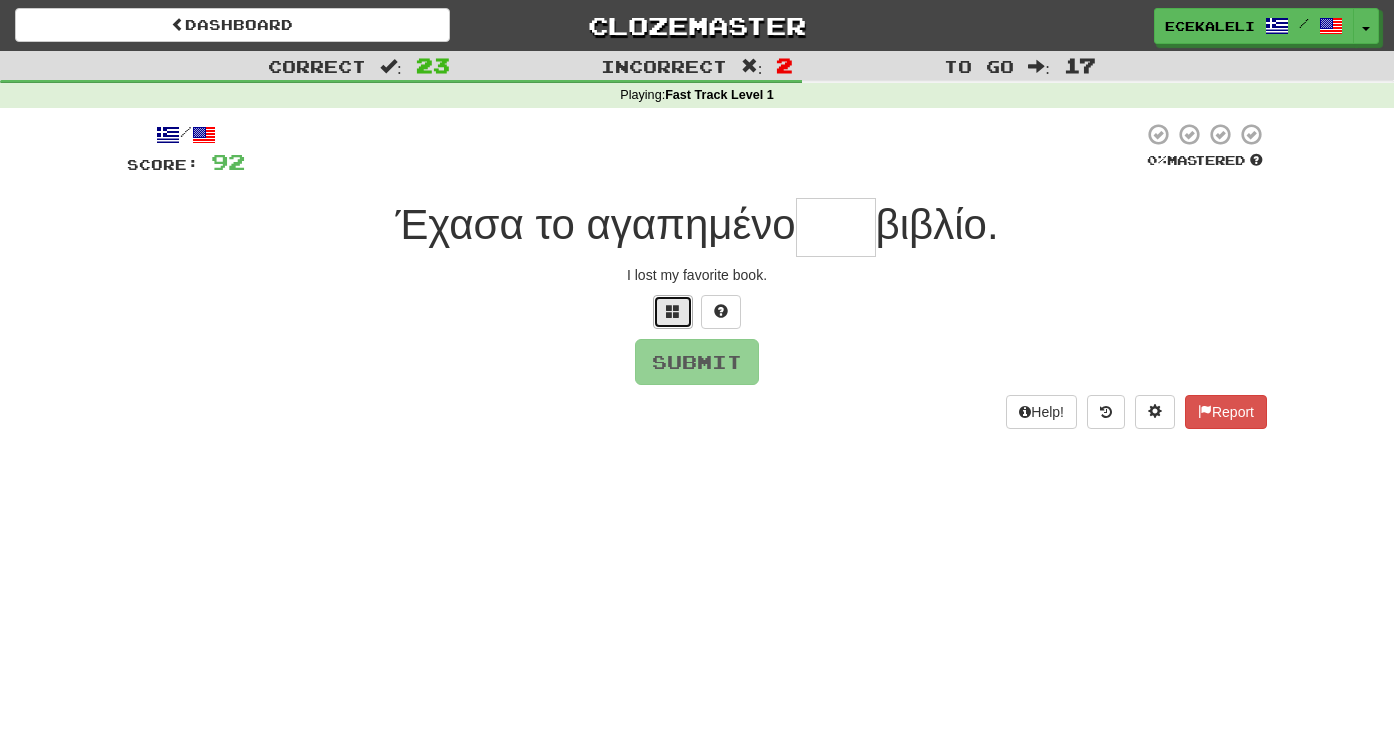 click at bounding box center [673, 311] 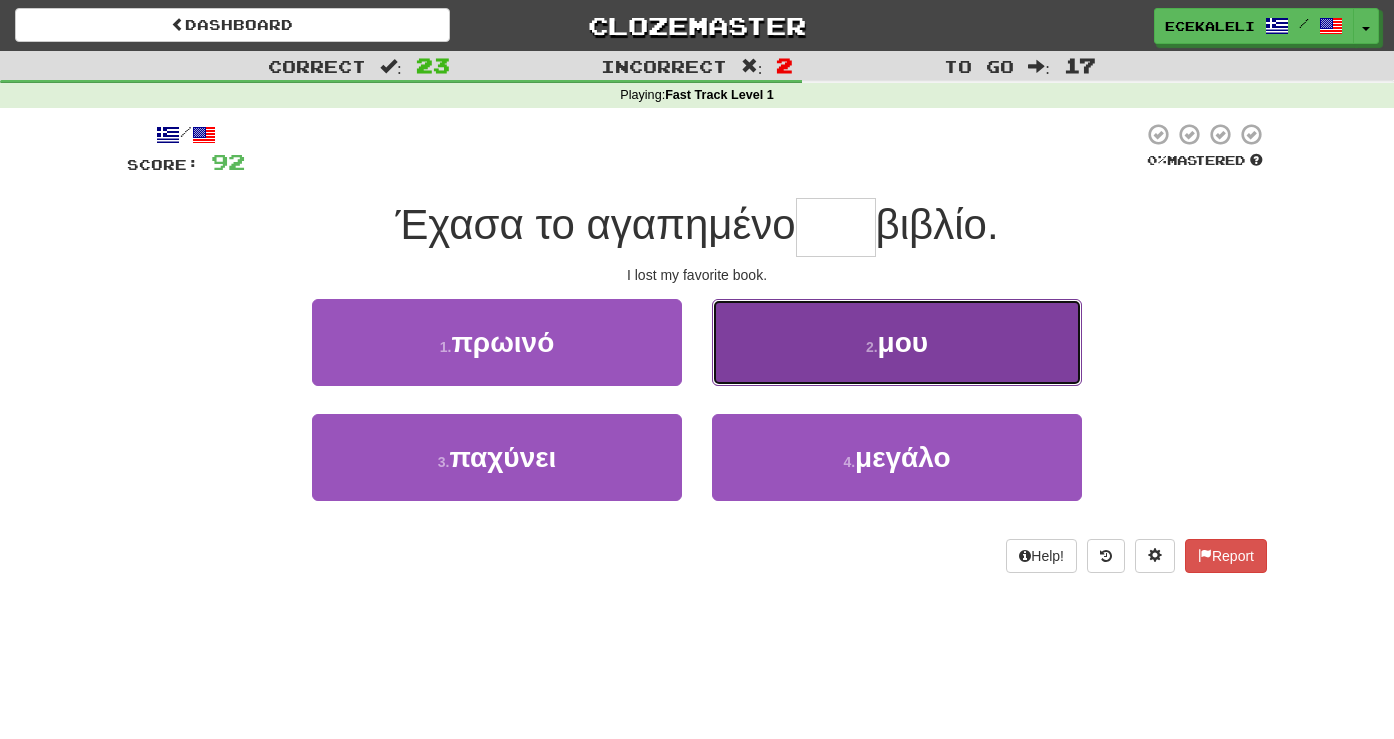 click on "2 .  μου" at bounding box center [897, 342] 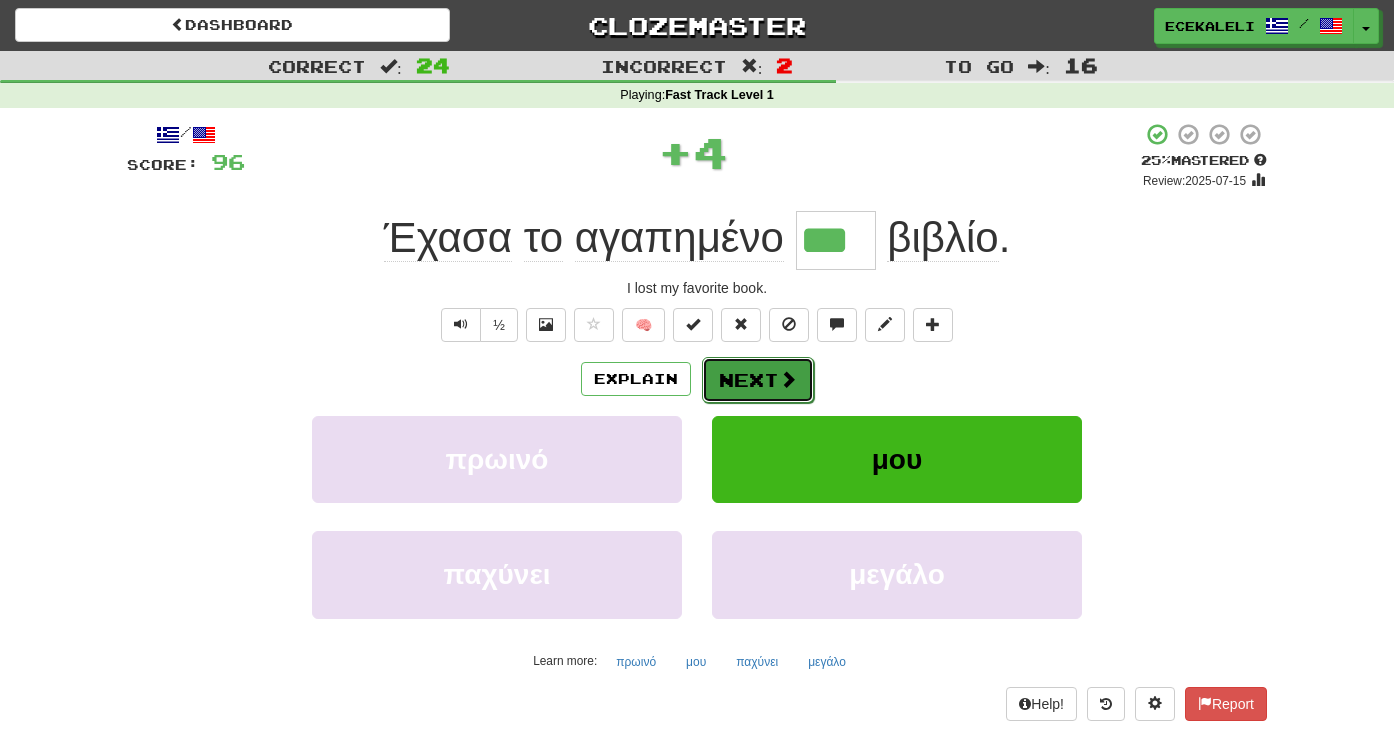 click on "Next" at bounding box center [758, 380] 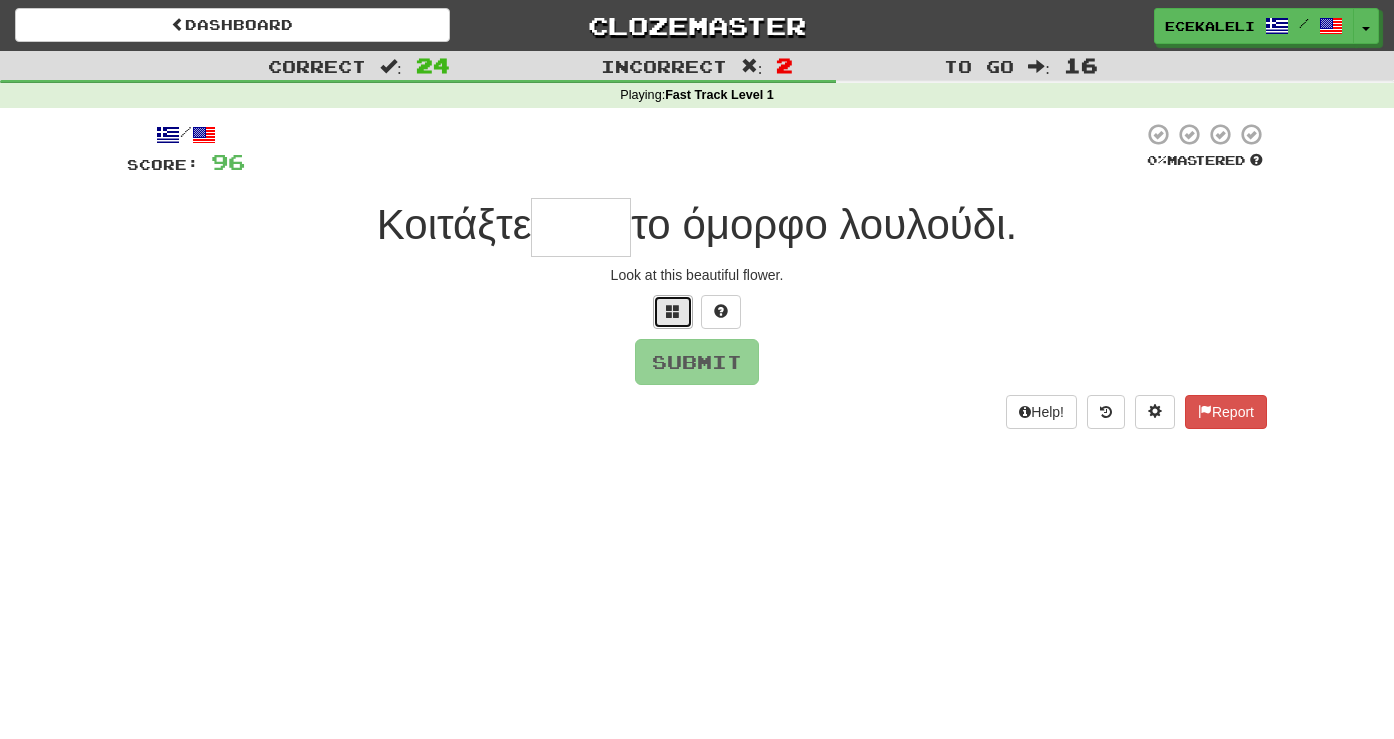 click at bounding box center [673, 311] 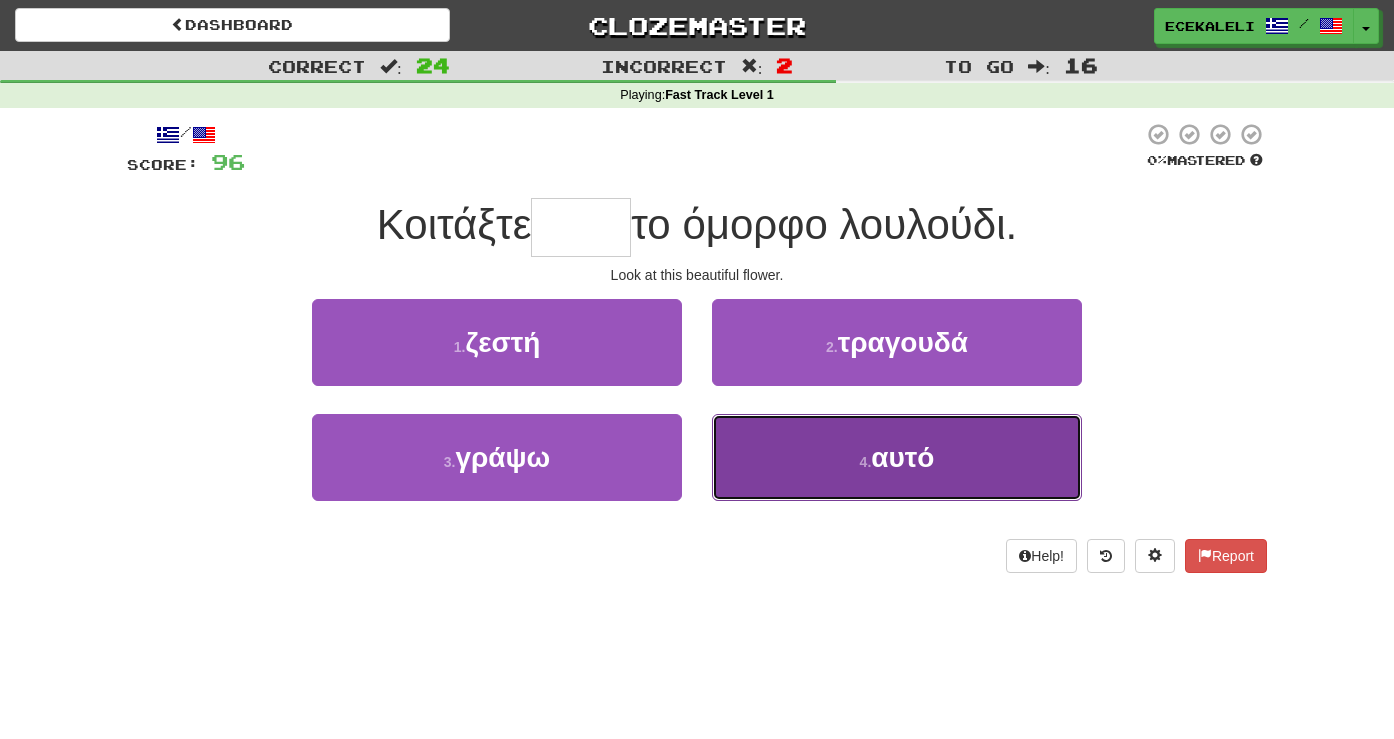 click on "αυτό" at bounding box center [902, 457] 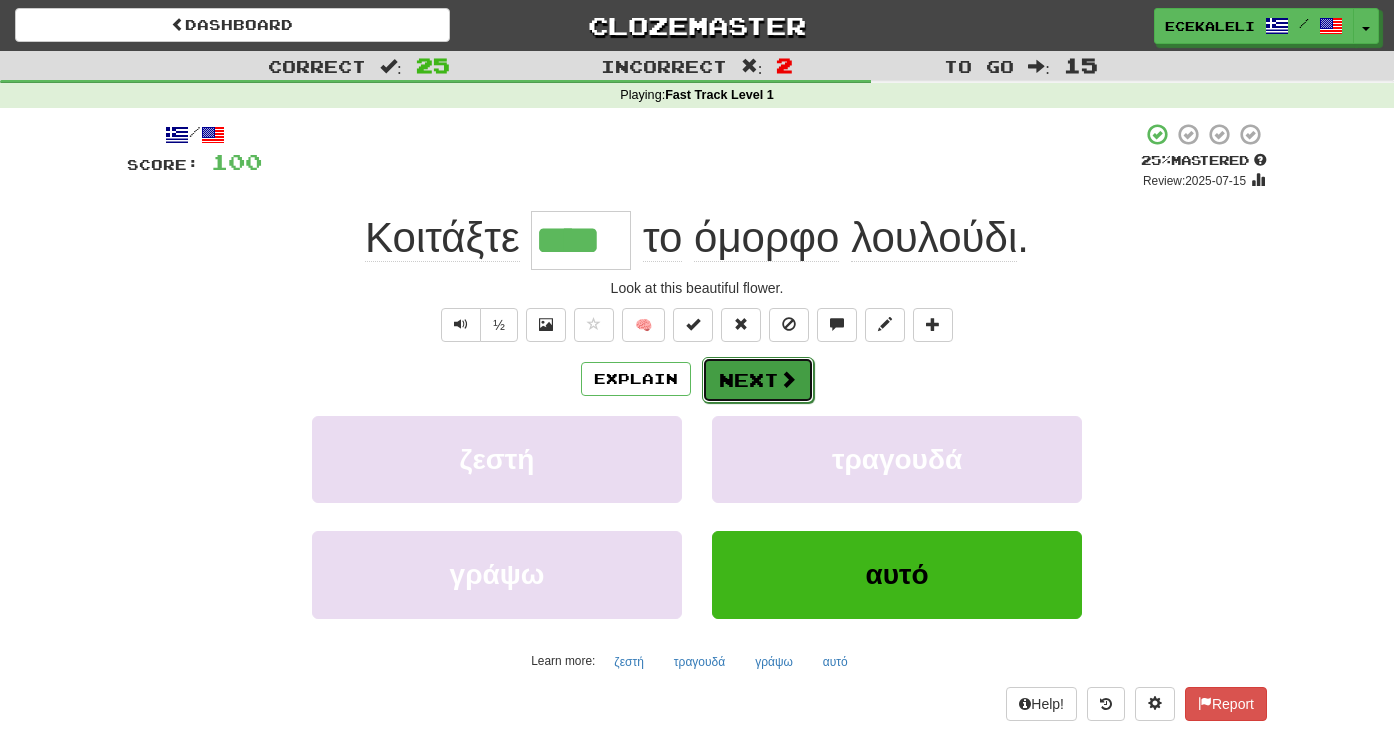 click on "Next" at bounding box center (758, 380) 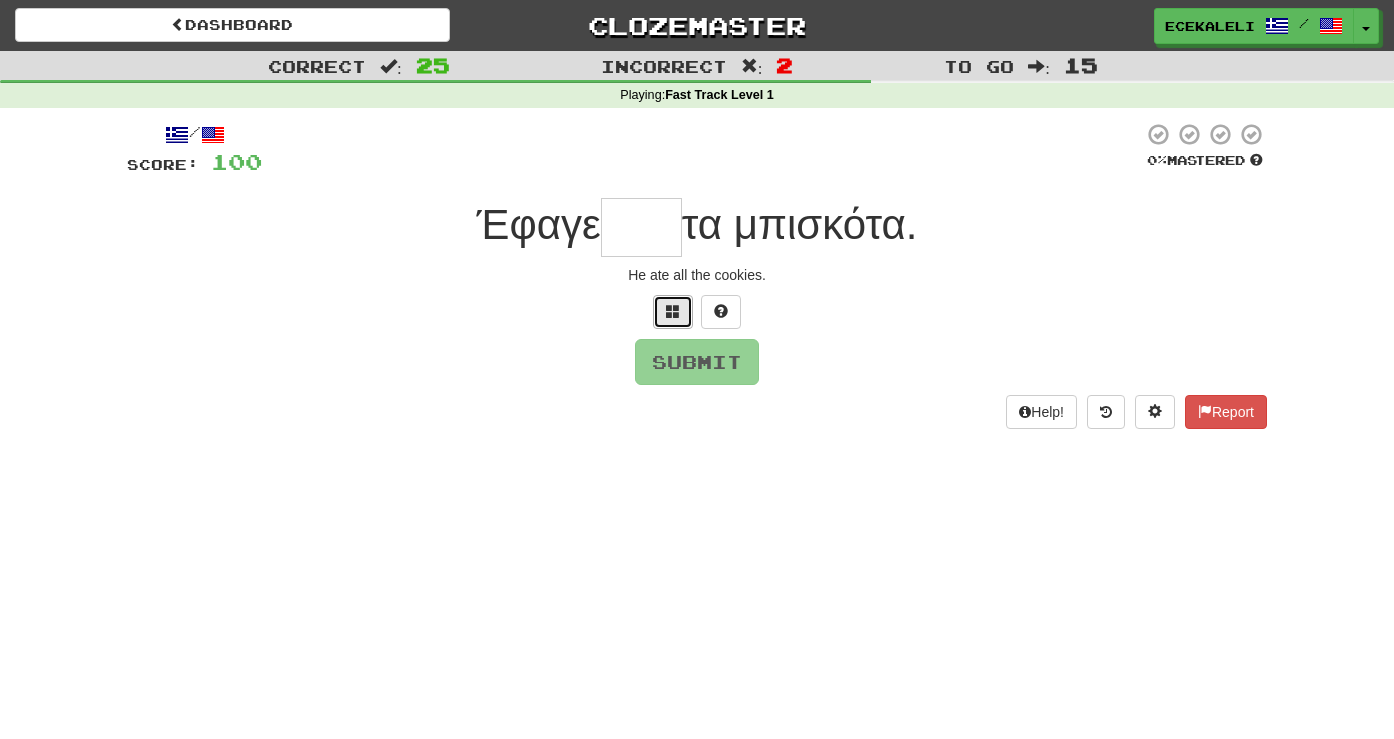 click at bounding box center [673, 311] 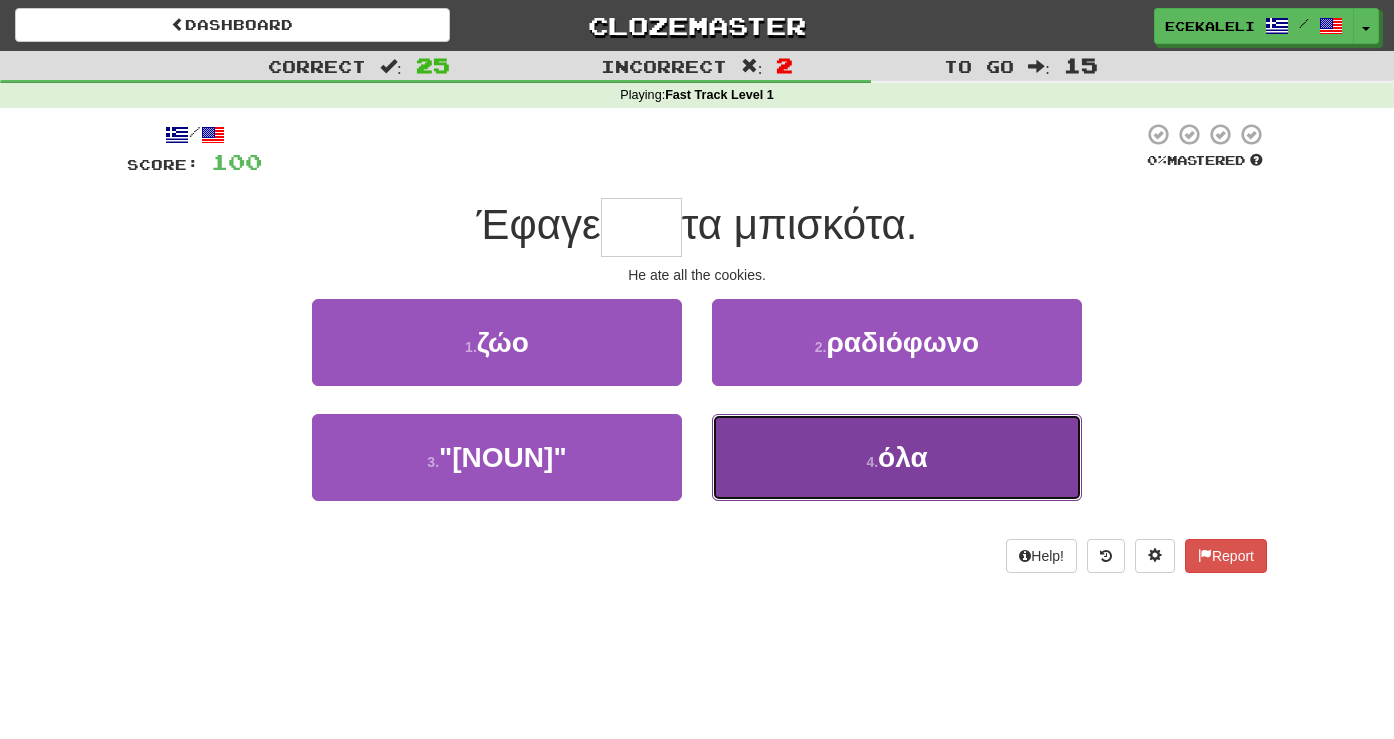 click on "4 .  όλα" at bounding box center (897, 457) 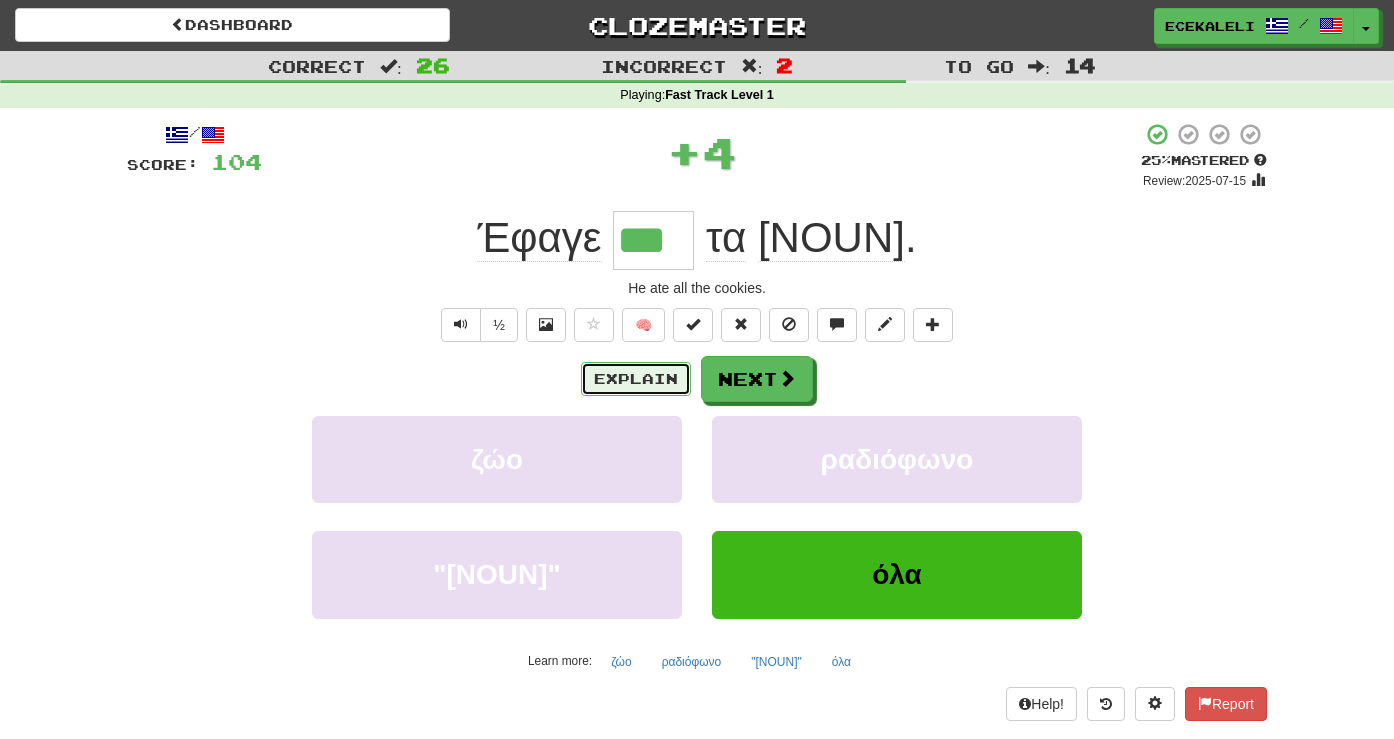 click on "Explain" at bounding box center (636, 379) 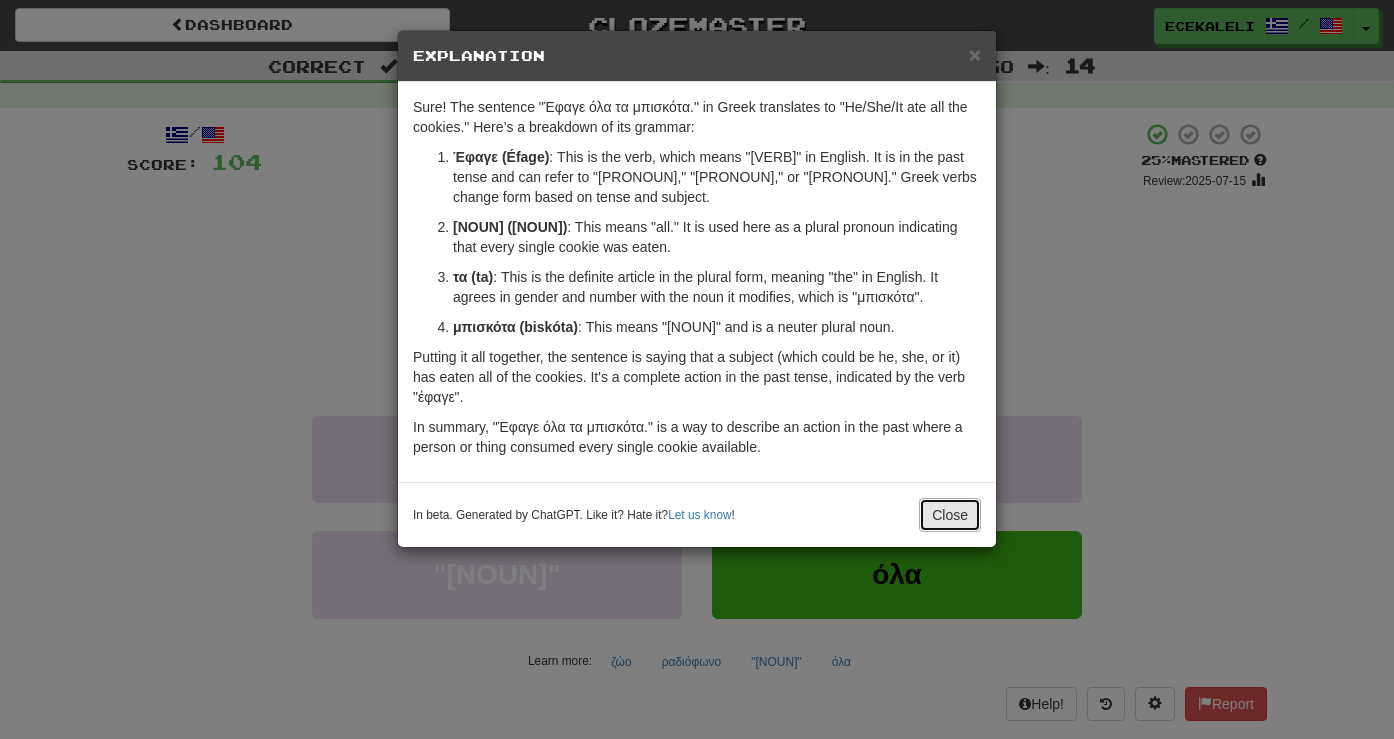 click on "Close" at bounding box center [950, 515] 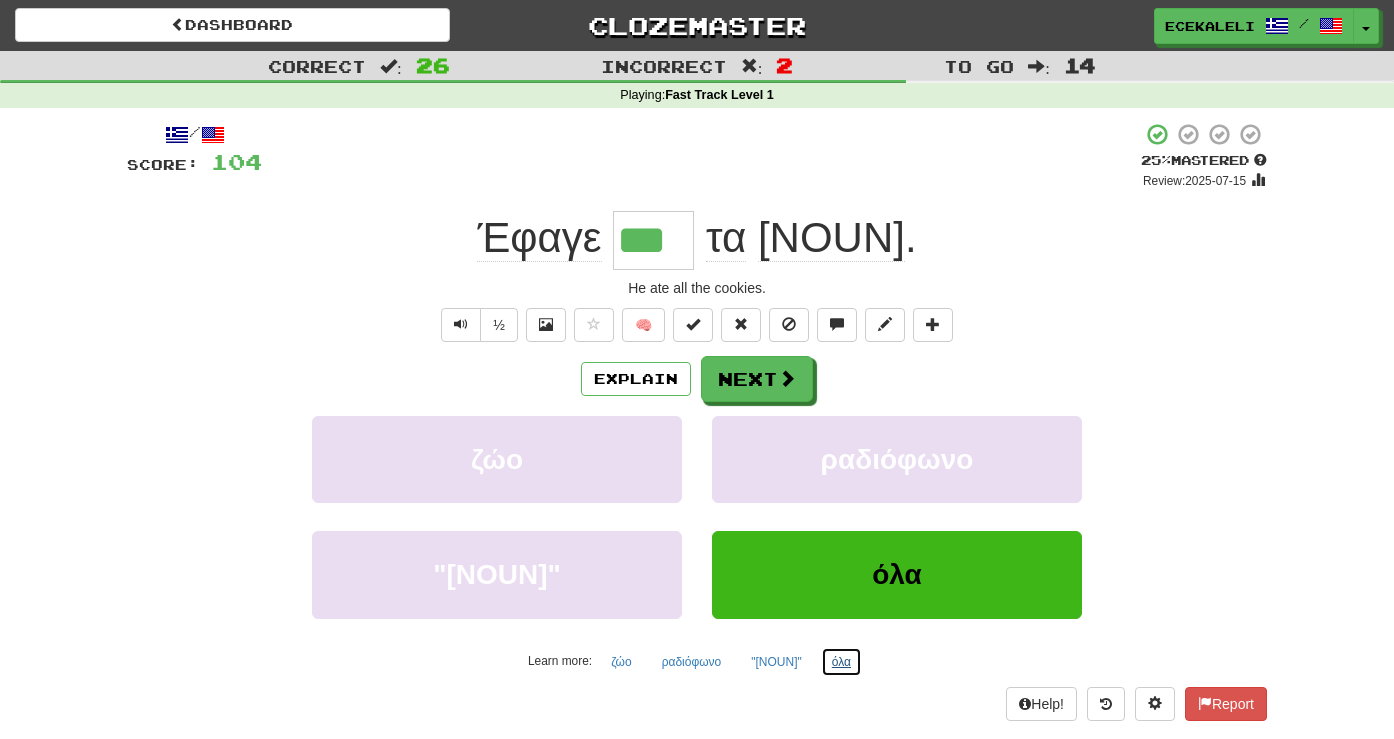 click on "όλα" at bounding box center (841, 662) 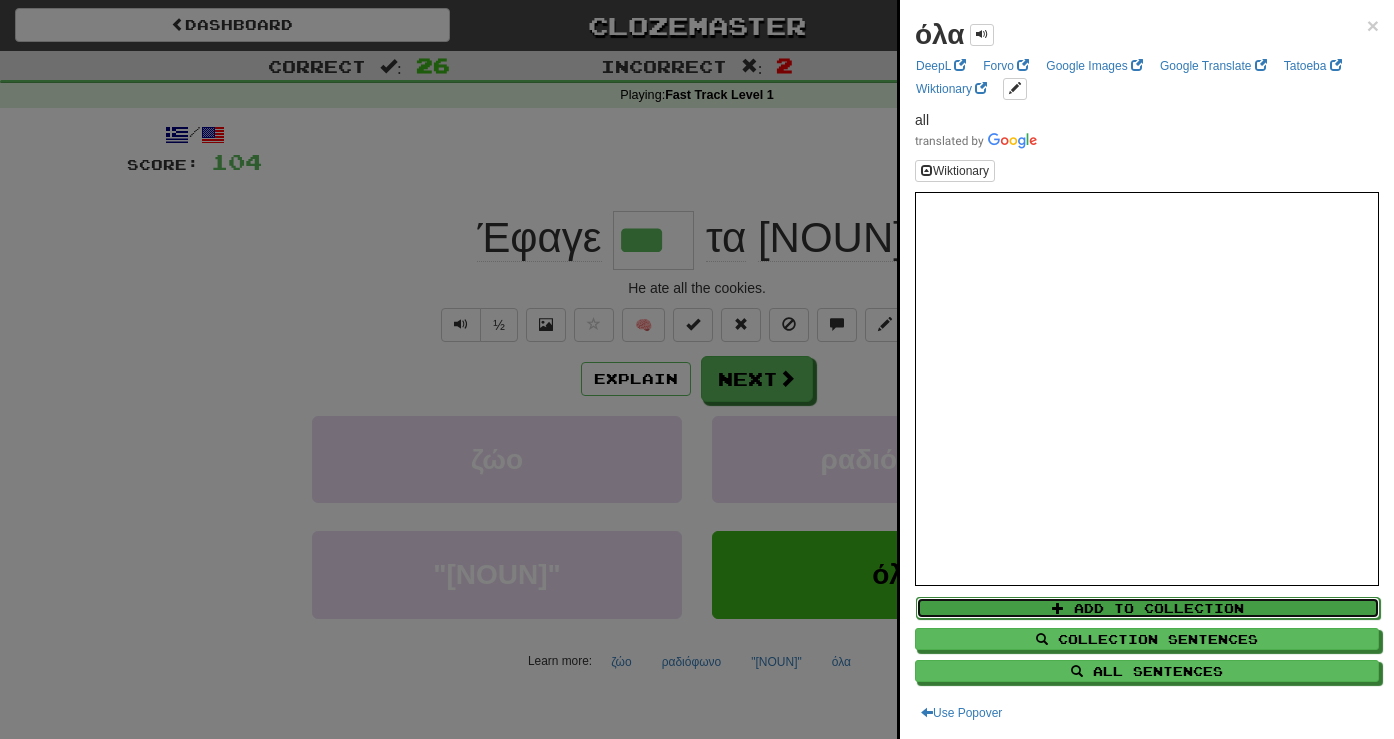 click on "Add to Collection" at bounding box center [1148, 608] 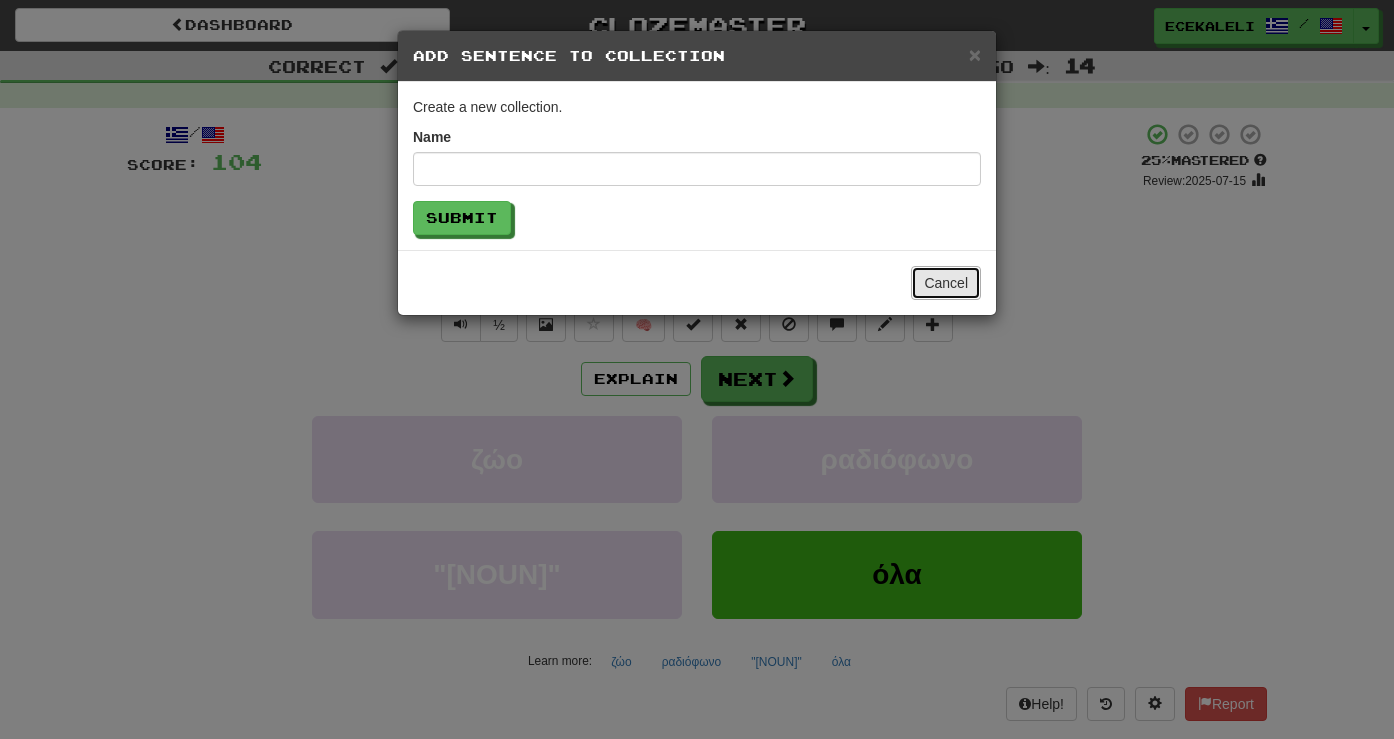 click on "Cancel" at bounding box center (946, 283) 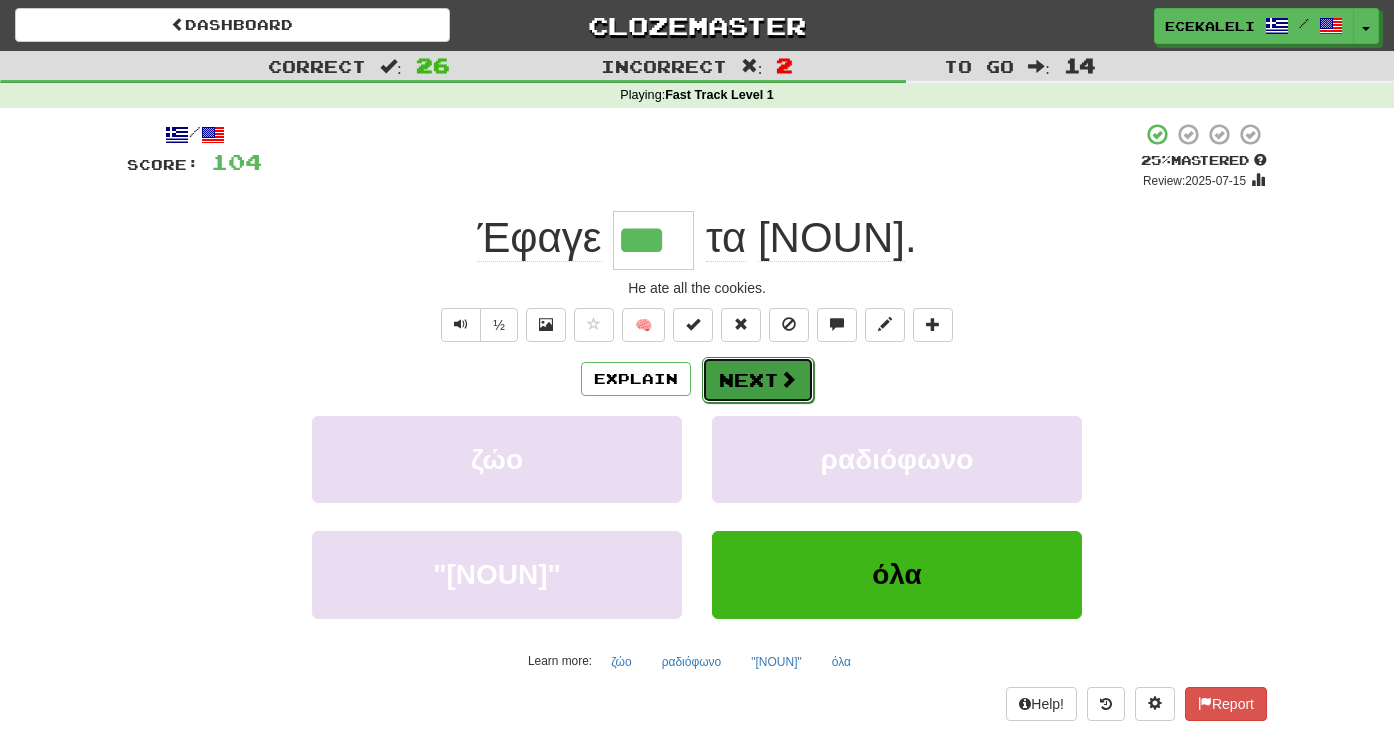 click on "Next" at bounding box center [758, 380] 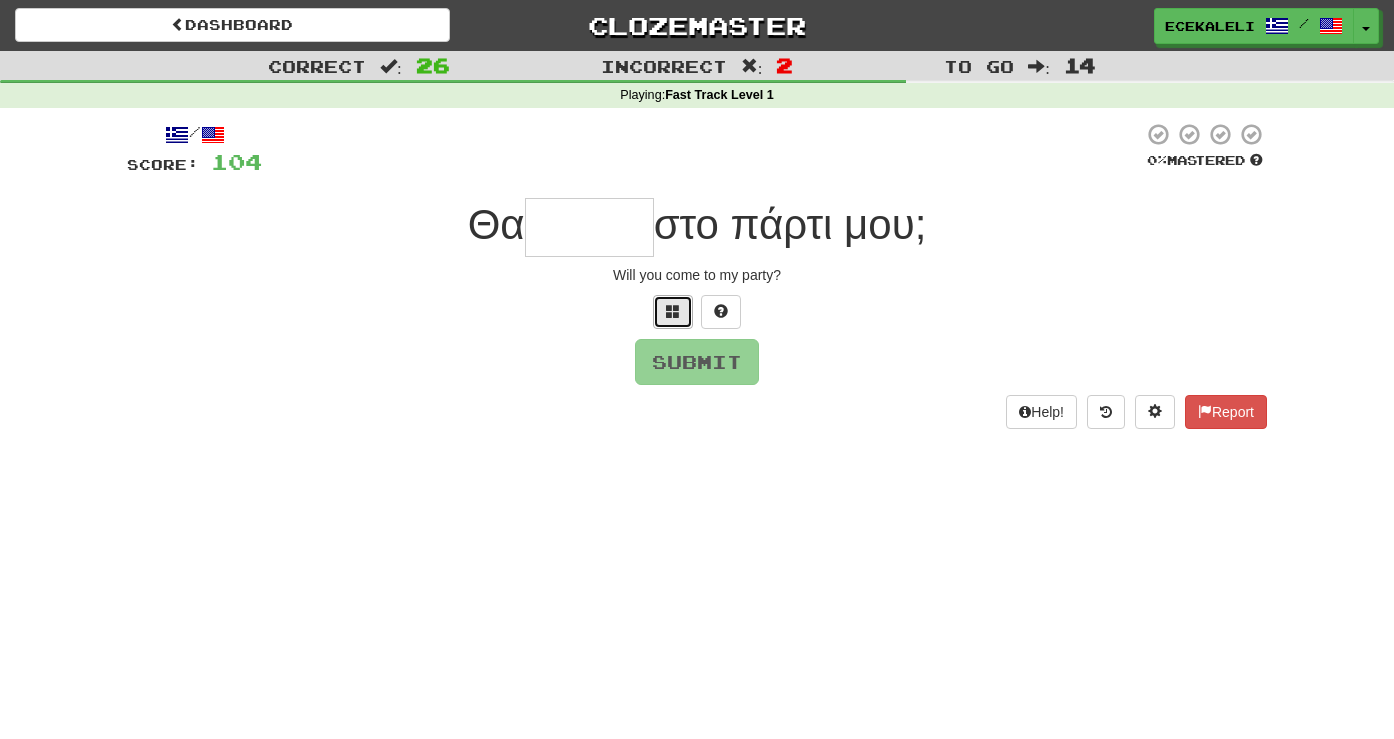 click at bounding box center [673, 312] 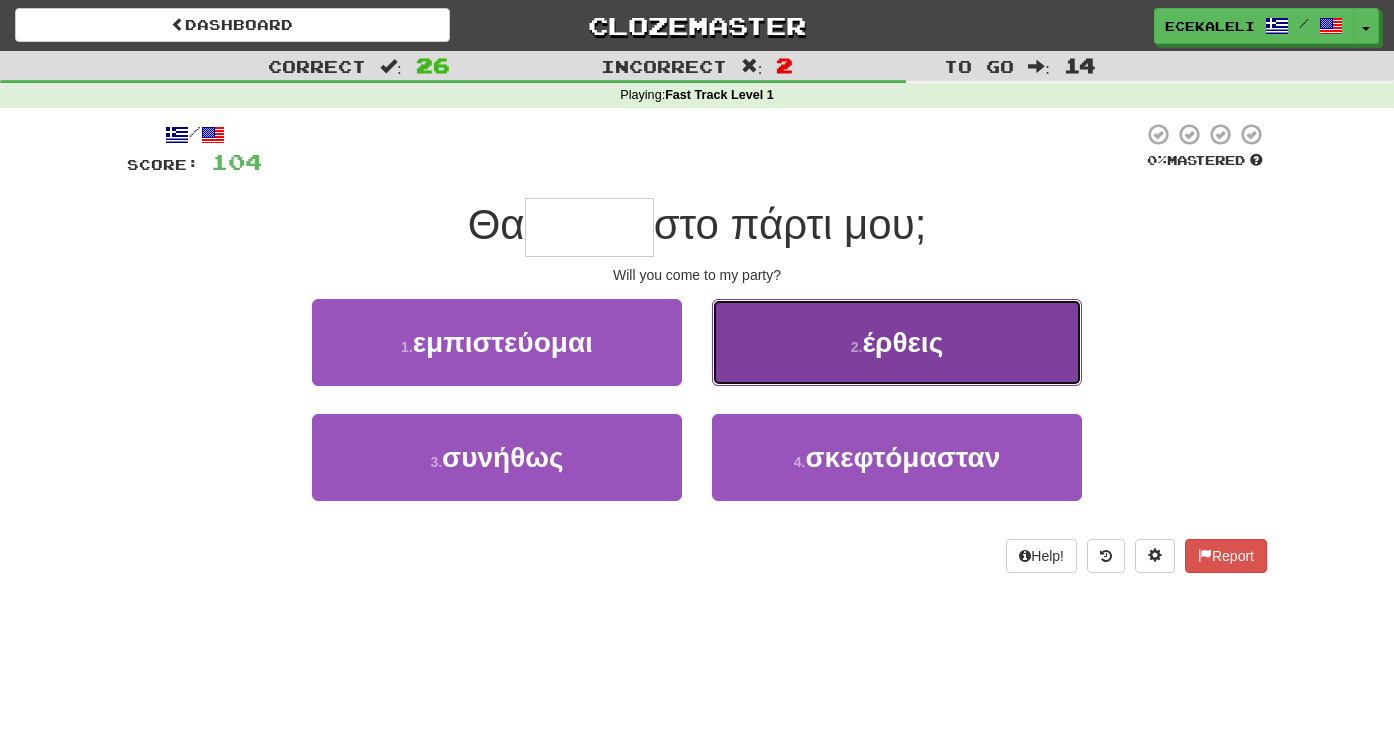 click on "2 .  έρθεις" at bounding box center (897, 342) 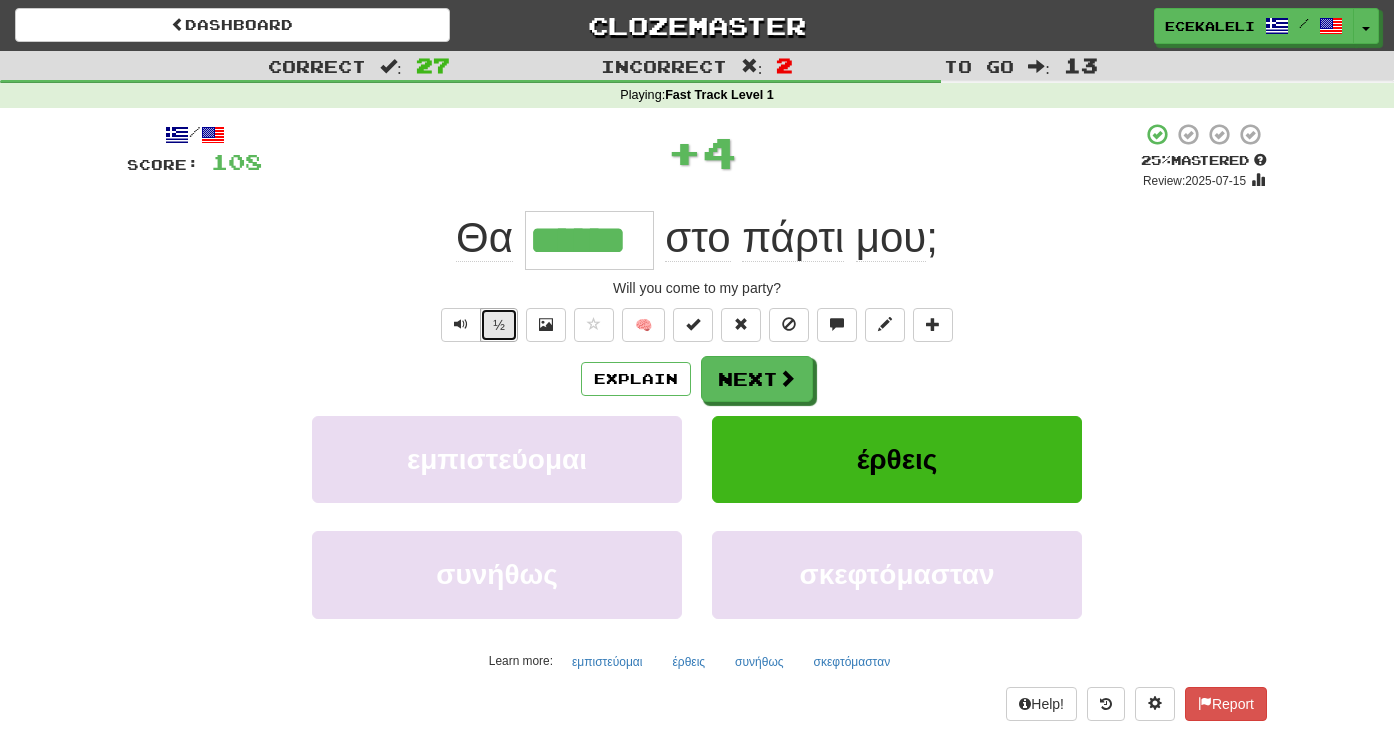 click on "½" at bounding box center [499, 325] 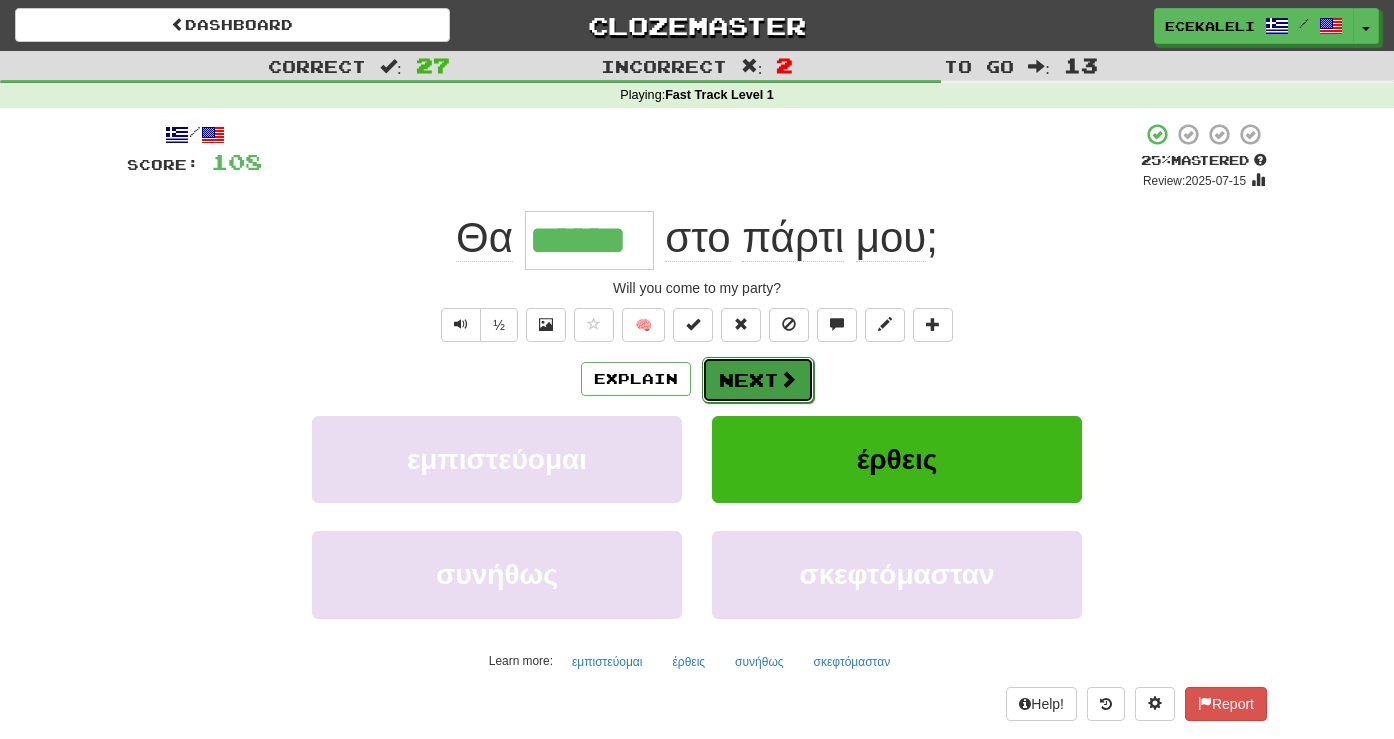 click on "Next" at bounding box center (758, 380) 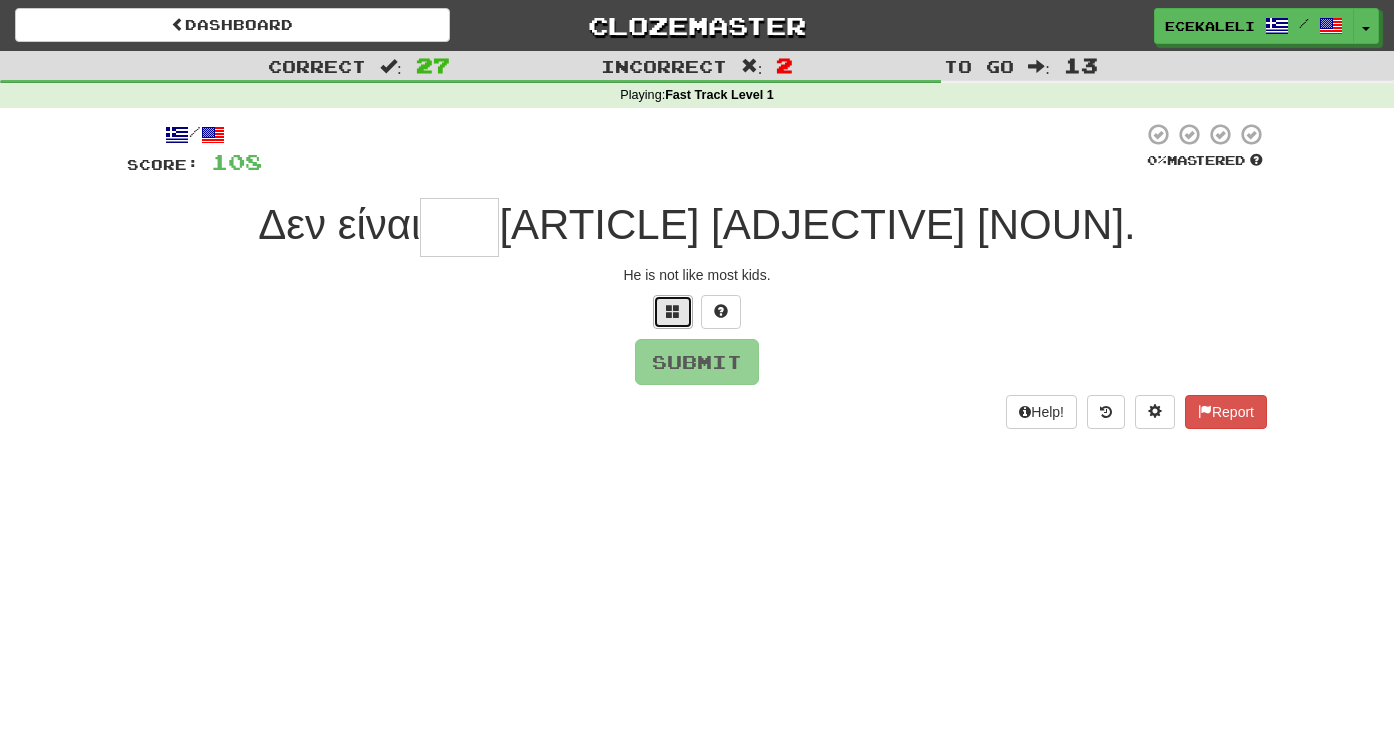 click at bounding box center (673, 311) 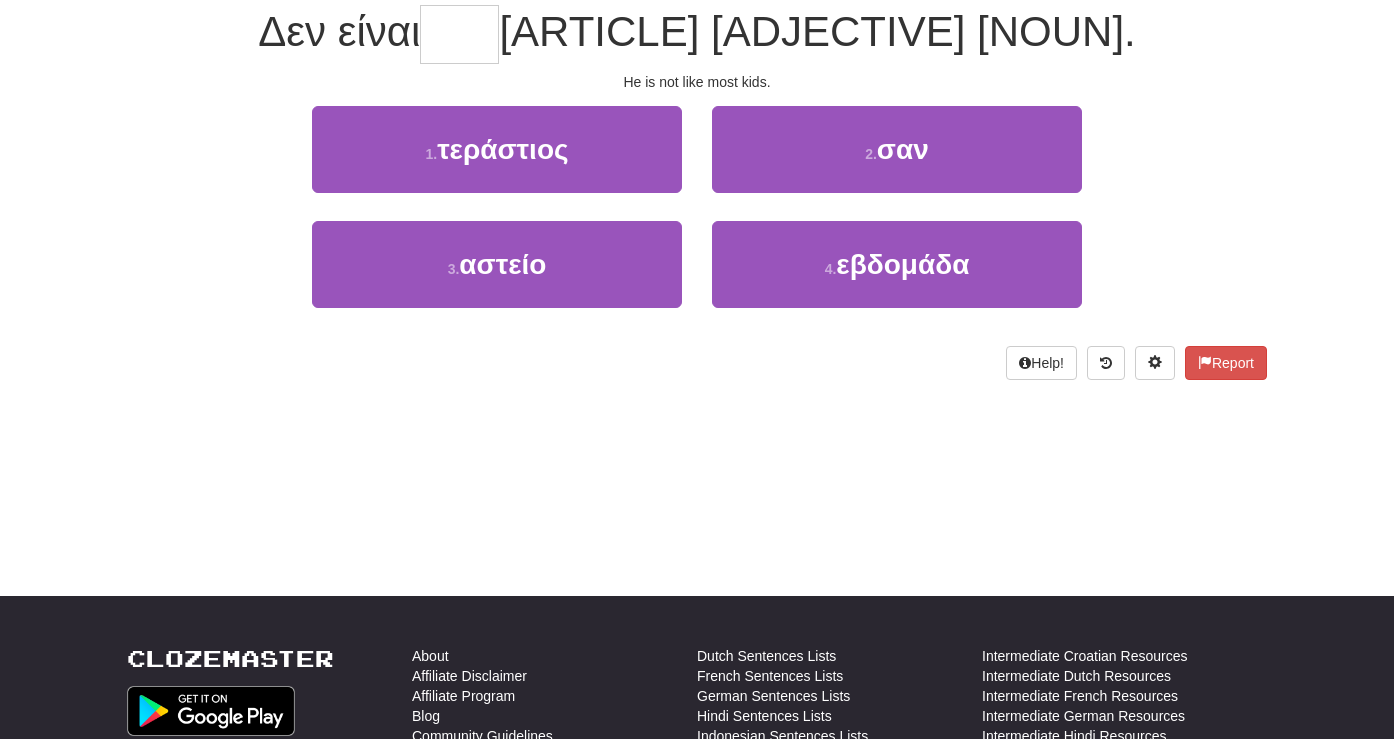 scroll, scrollTop: 0, scrollLeft: 0, axis: both 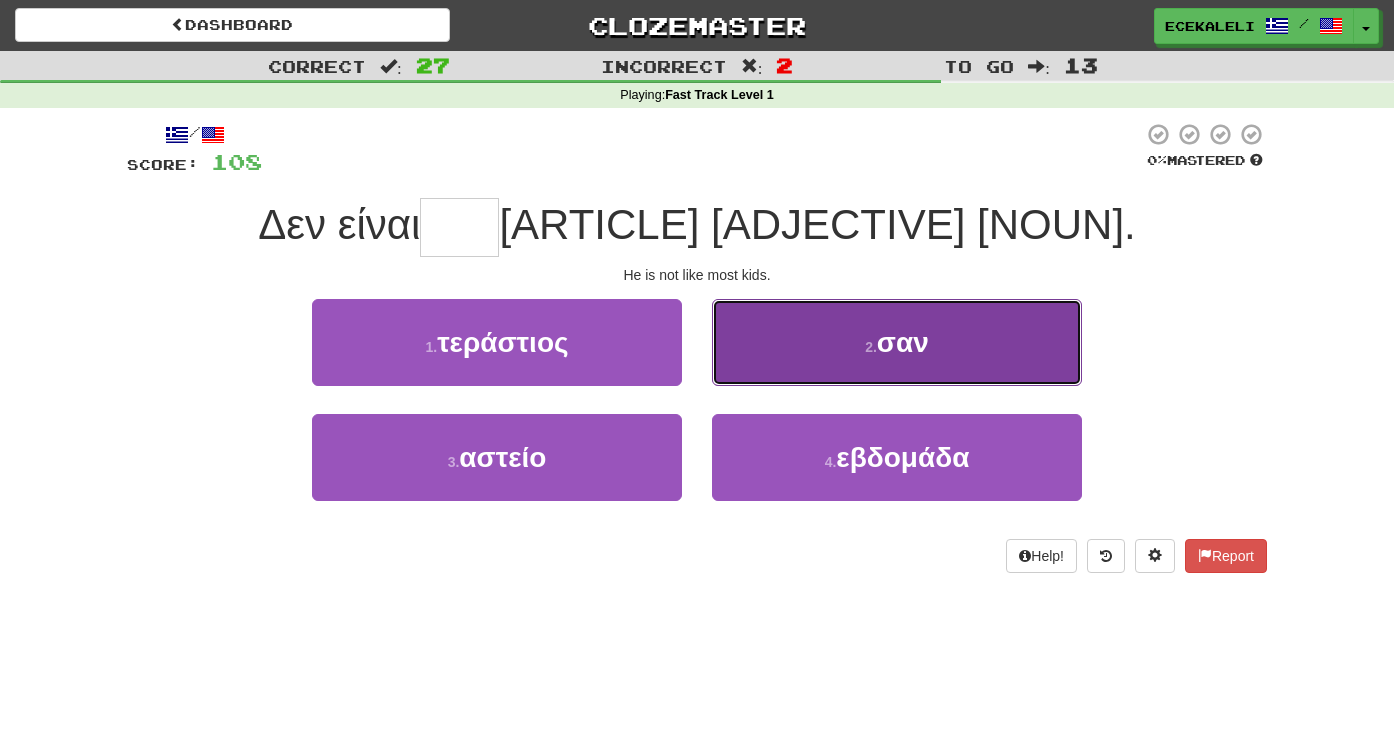 click on "2 ." at bounding box center (871, 347) 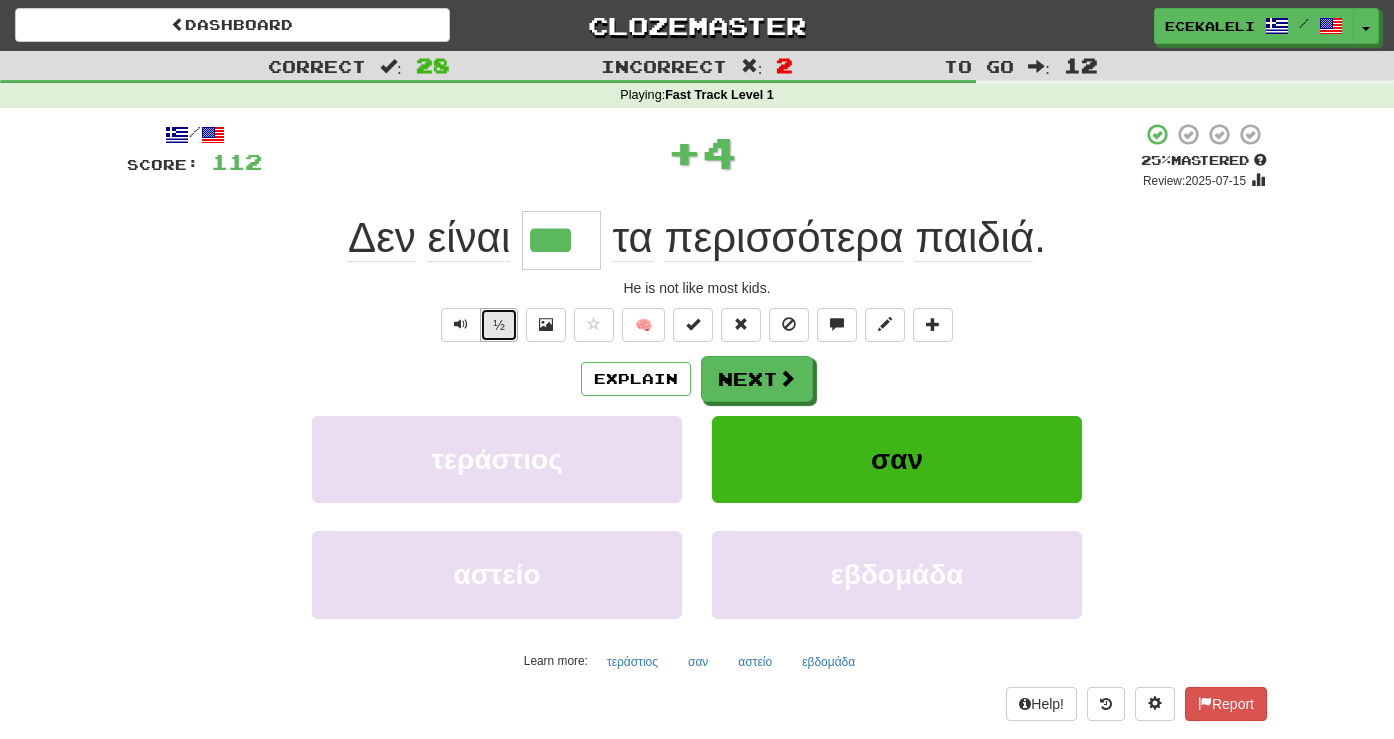 click on "½" at bounding box center (499, 325) 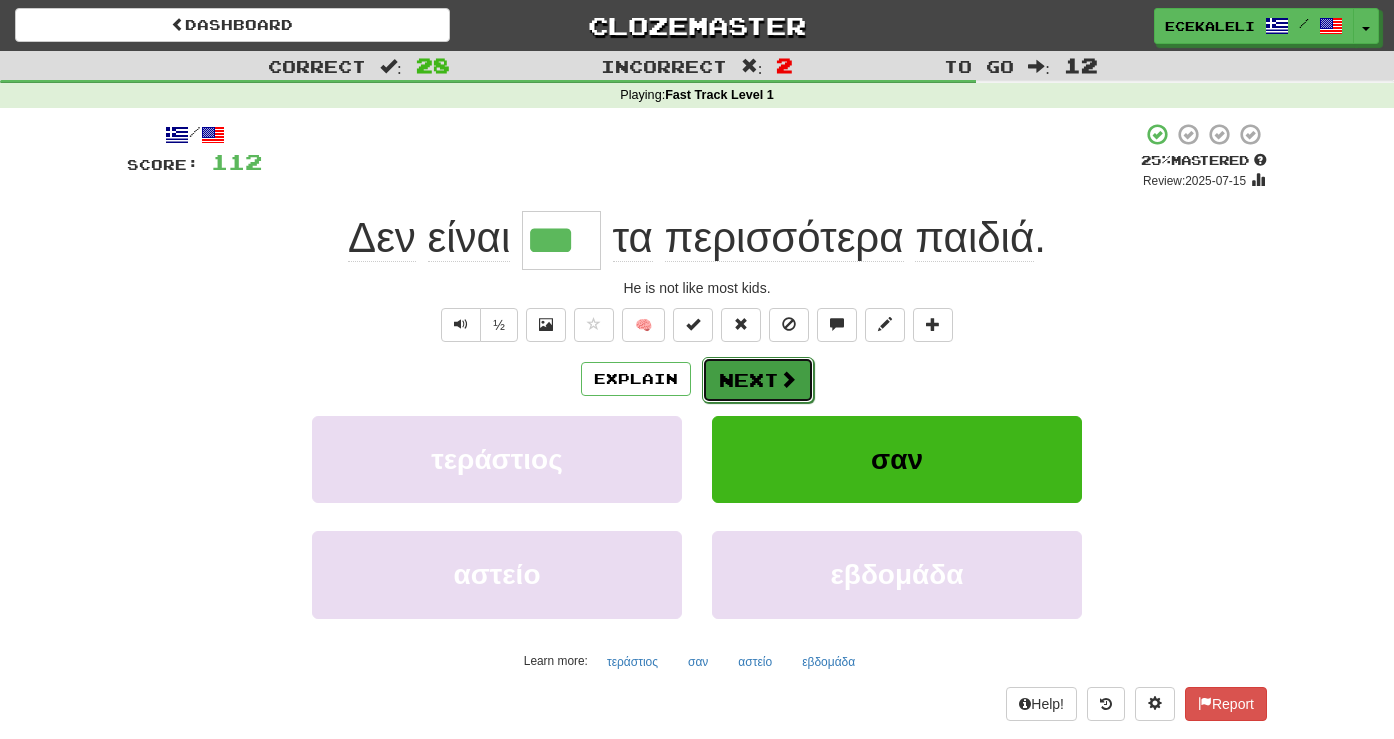 click on "Next" at bounding box center [758, 380] 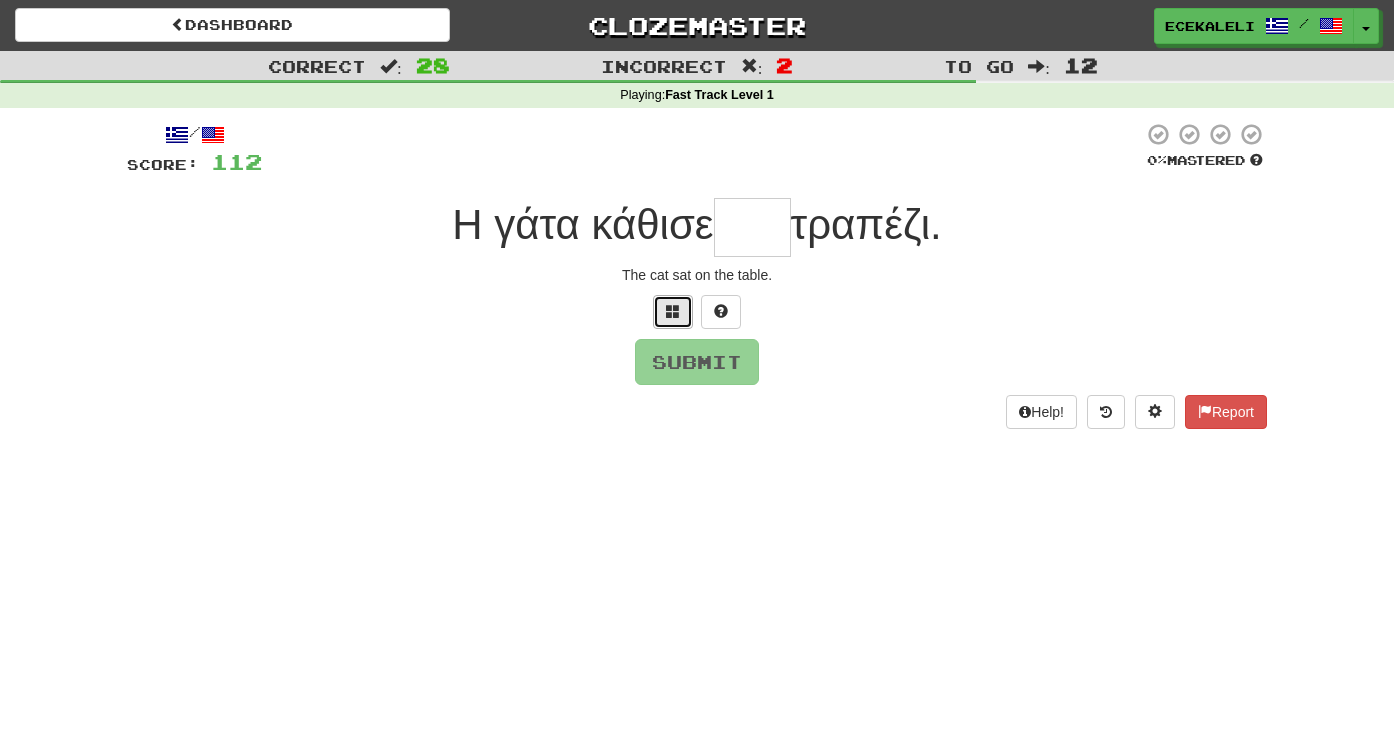click at bounding box center [673, 311] 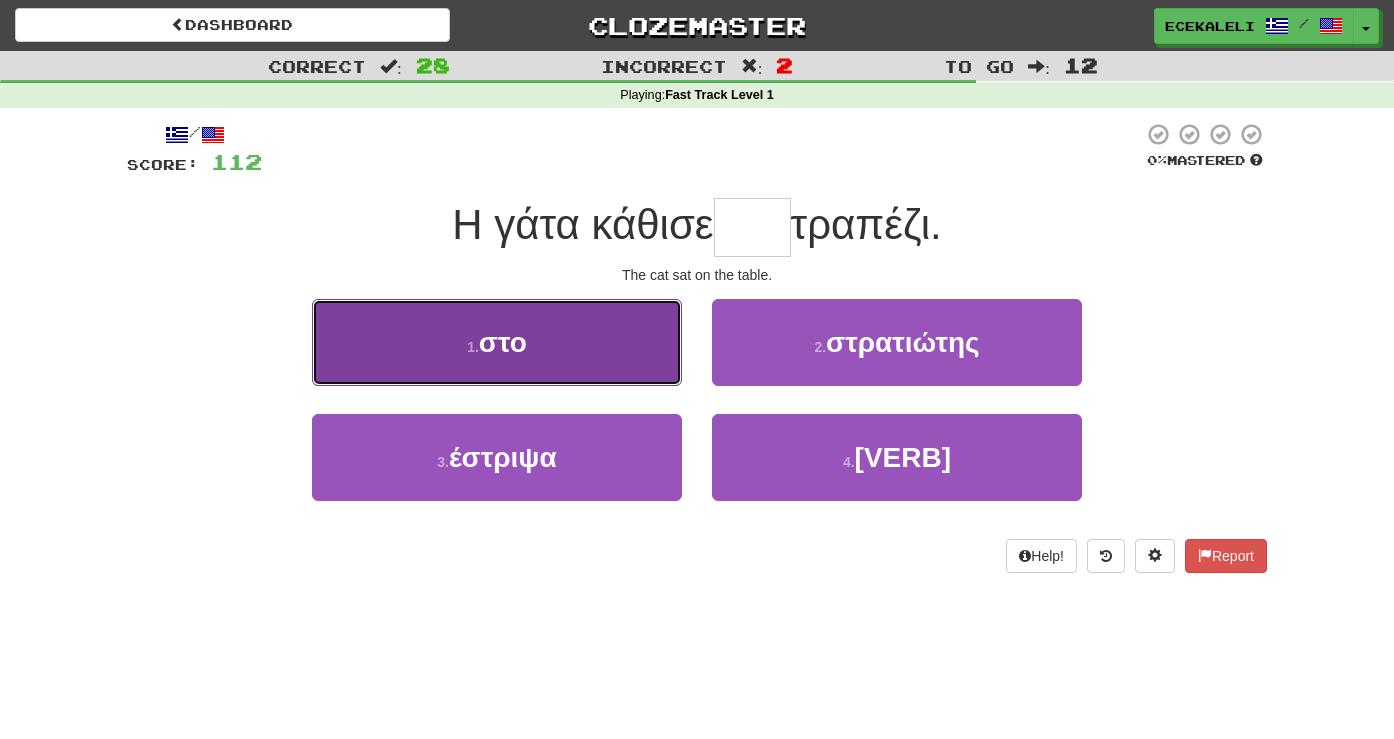 click on "1 .  στο" at bounding box center (497, 342) 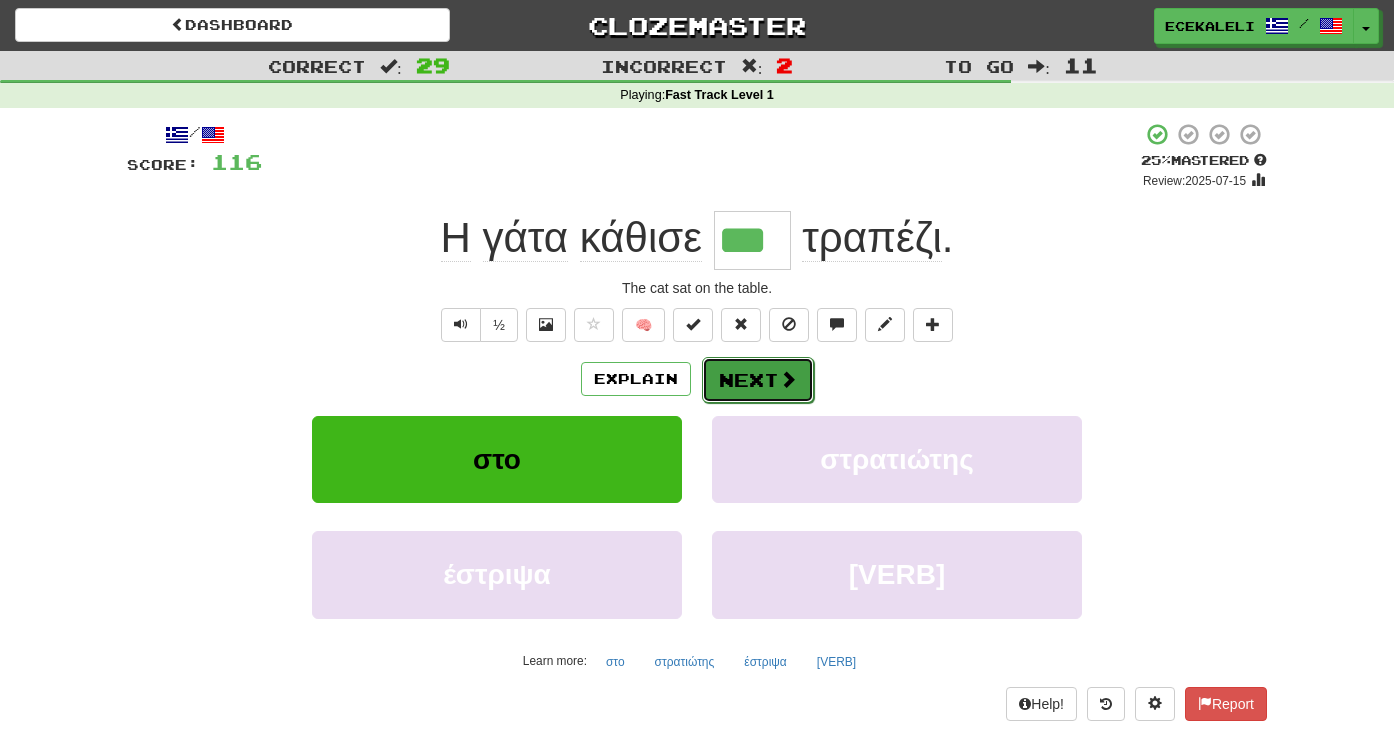 click on "Next" at bounding box center [758, 380] 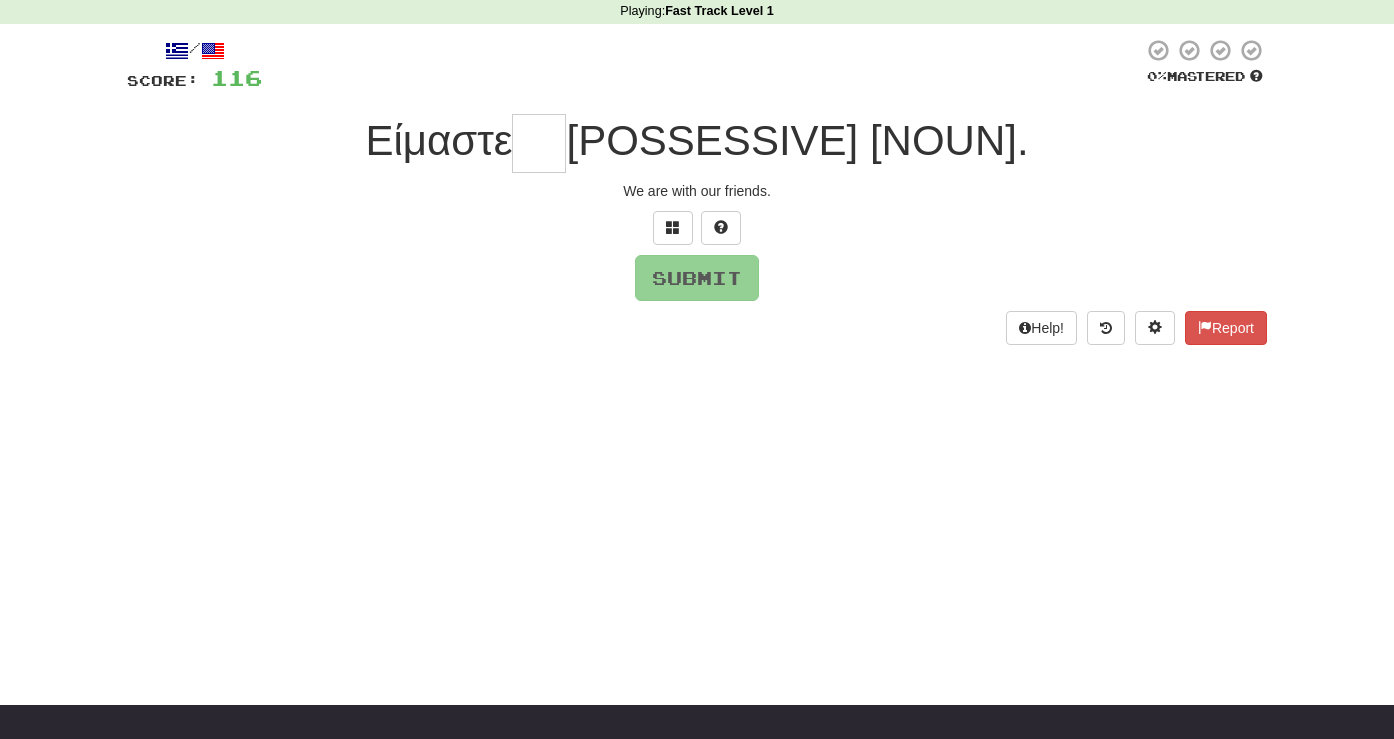 scroll, scrollTop: 0, scrollLeft: 0, axis: both 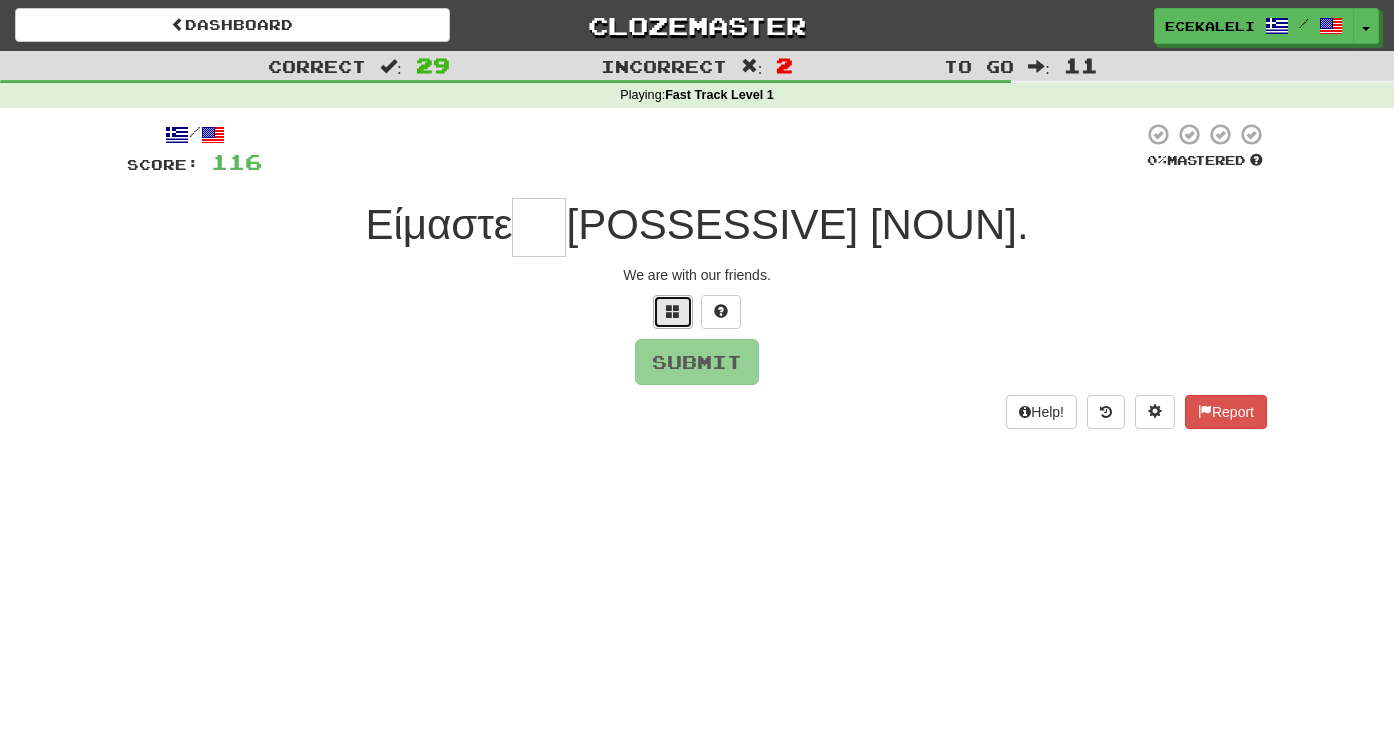 click at bounding box center (673, 311) 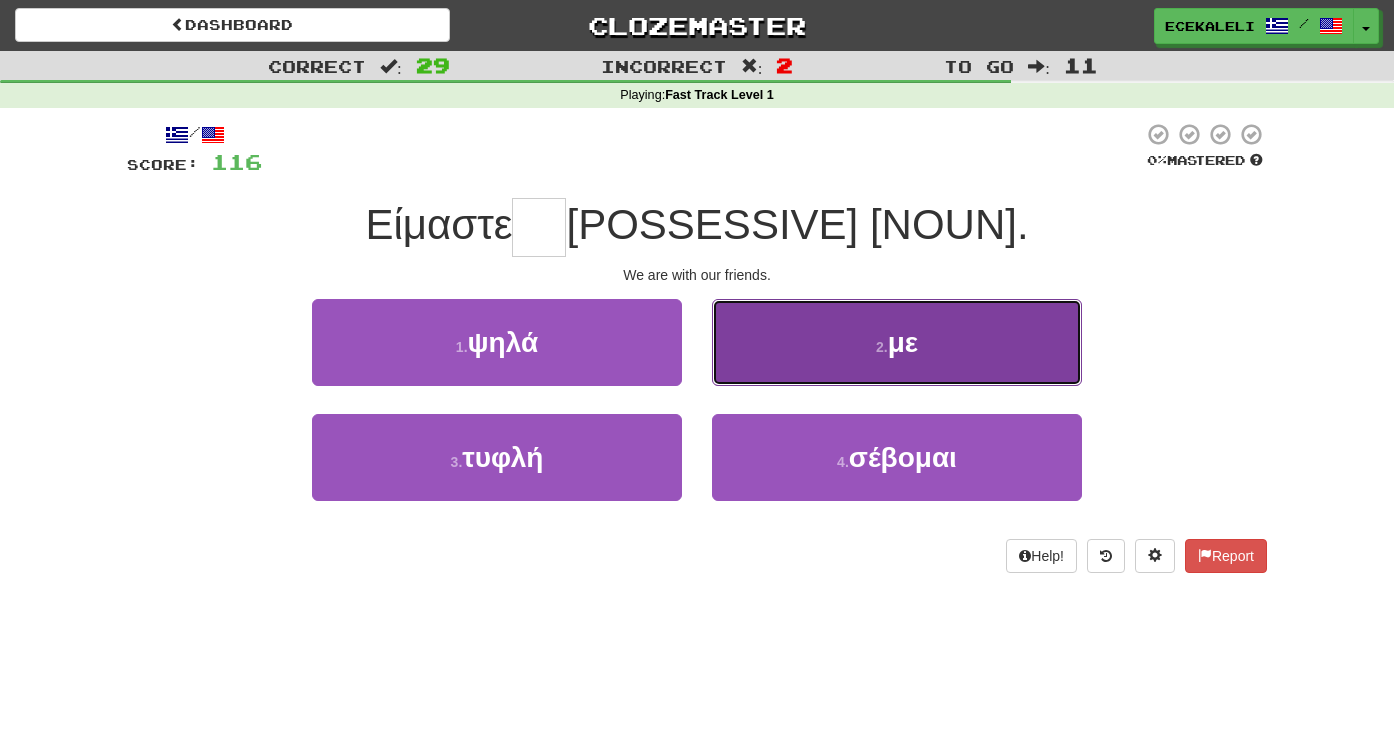 click on "2 .  με" at bounding box center (897, 342) 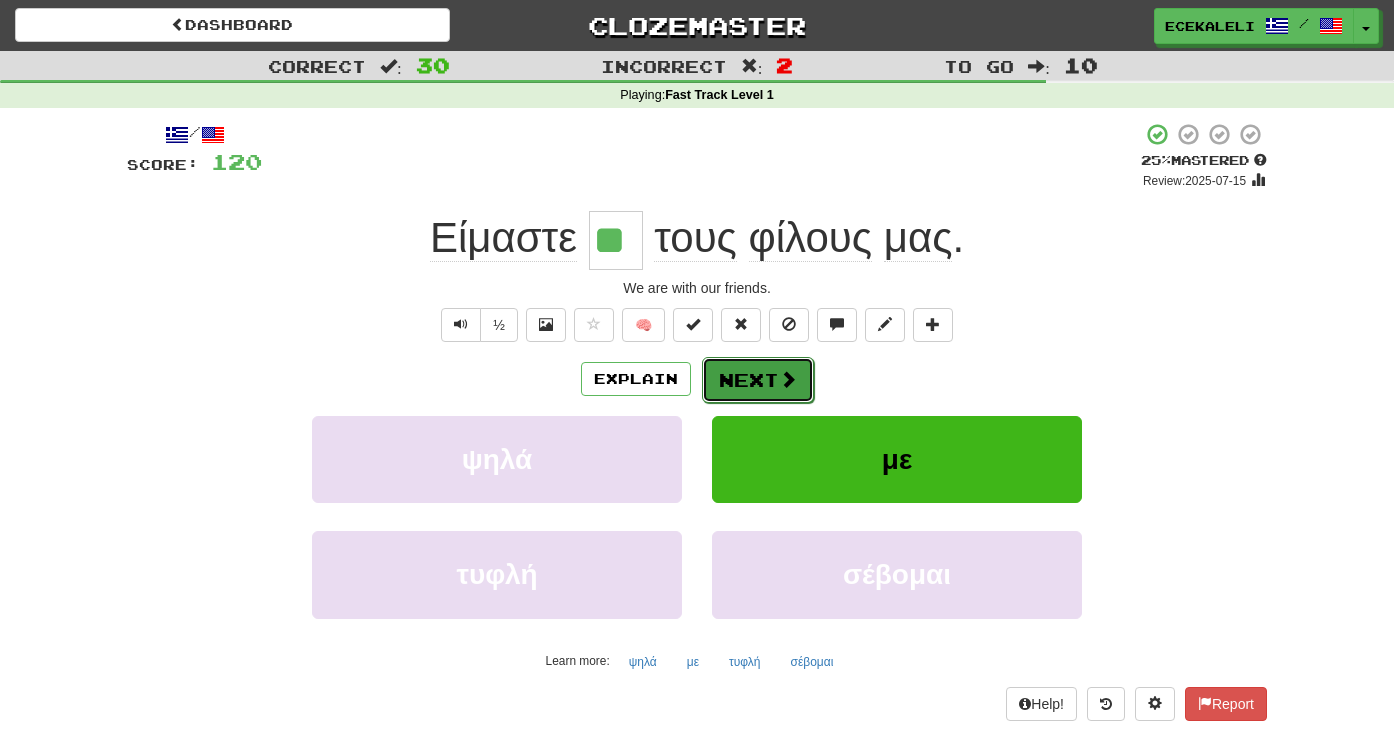 click on "Next" at bounding box center [758, 380] 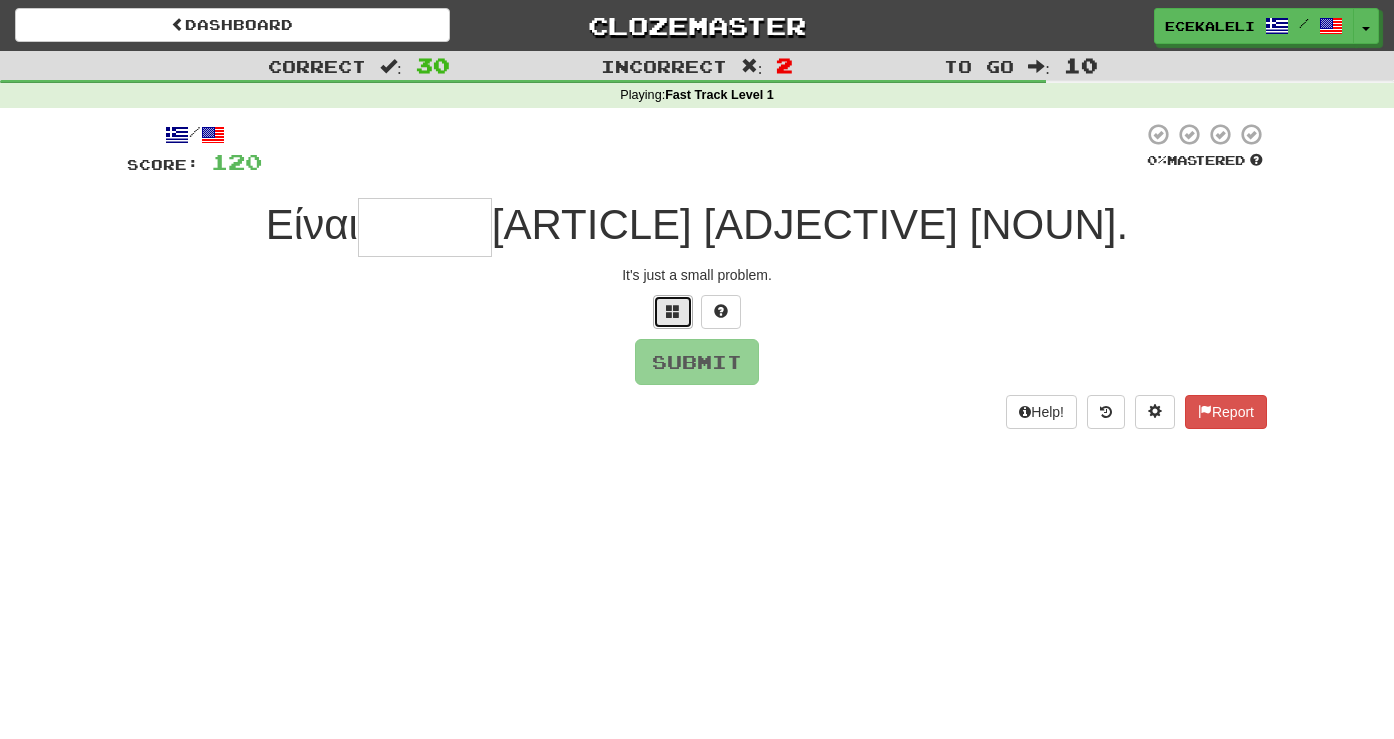 click at bounding box center (673, 311) 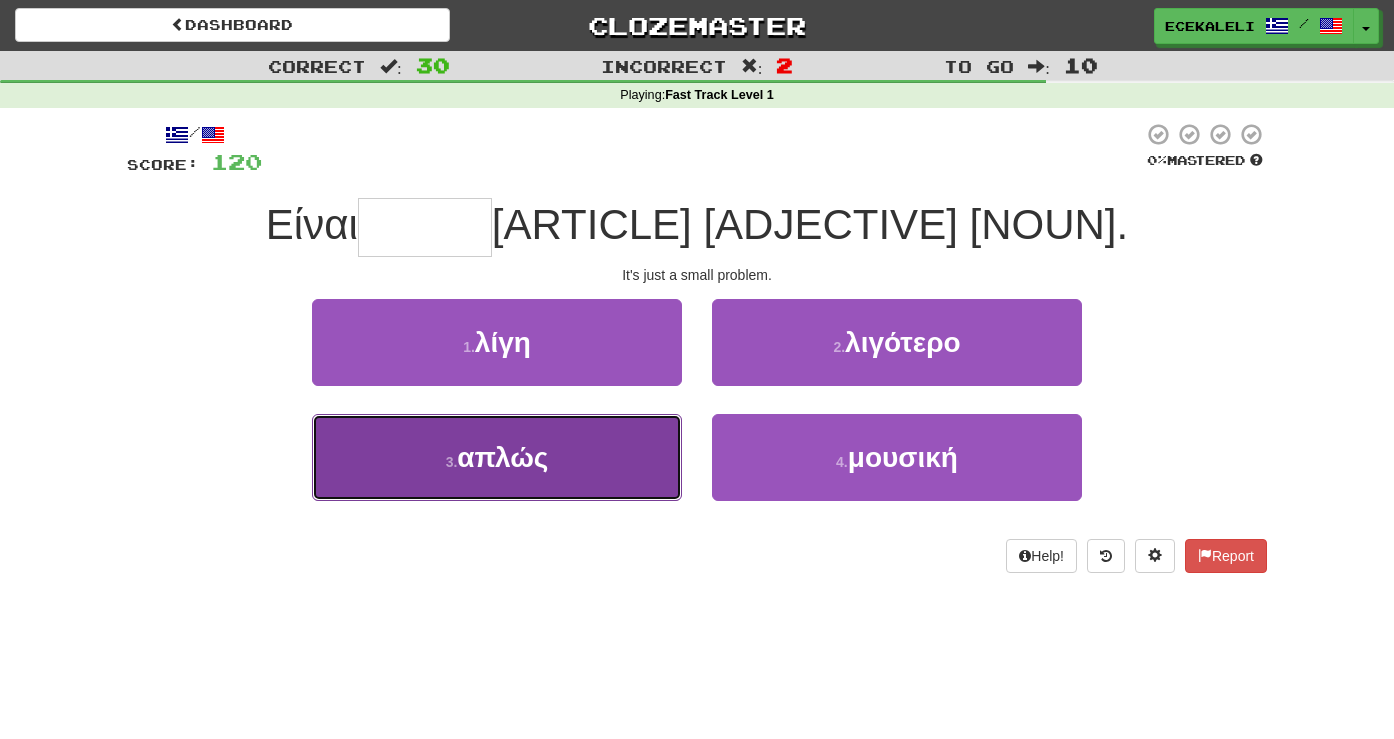 click on "3 .  απλώς" at bounding box center [497, 457] 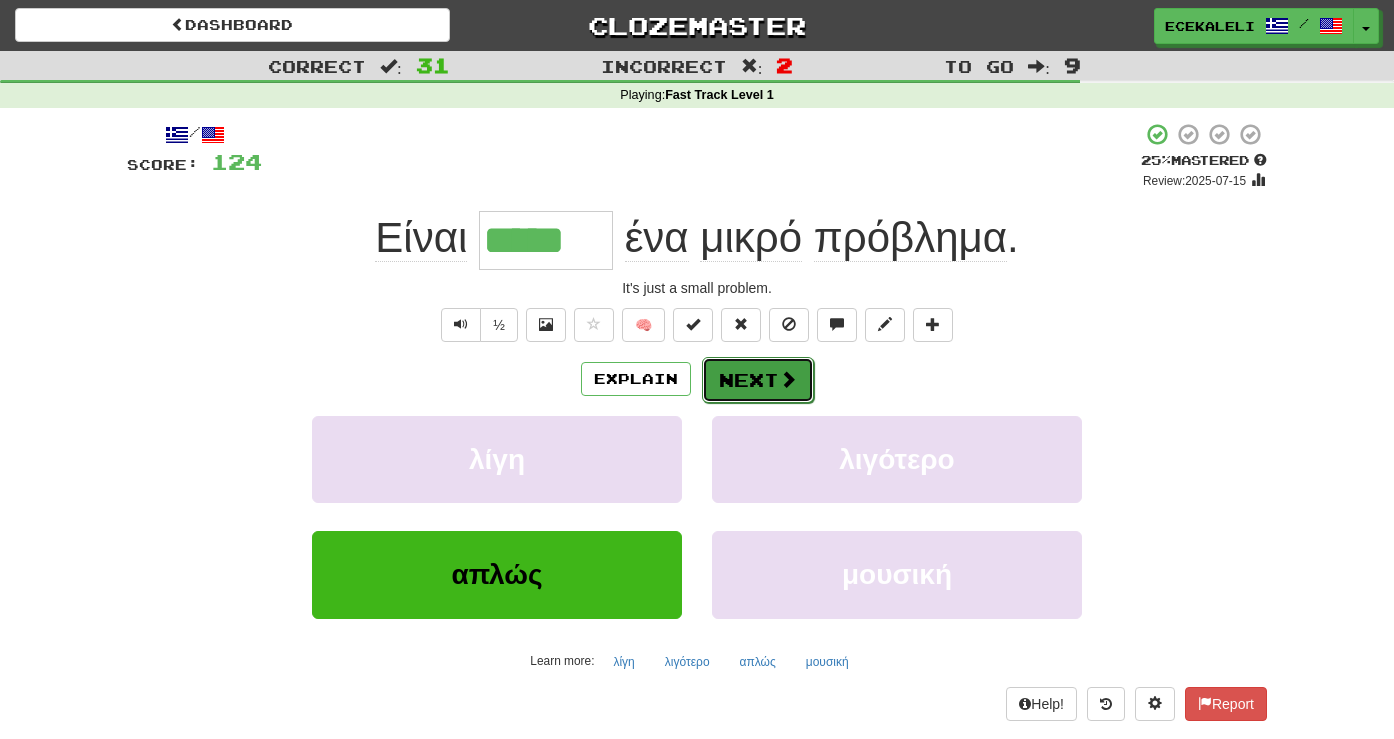 click on "Next" at bounding box center (758, 380) 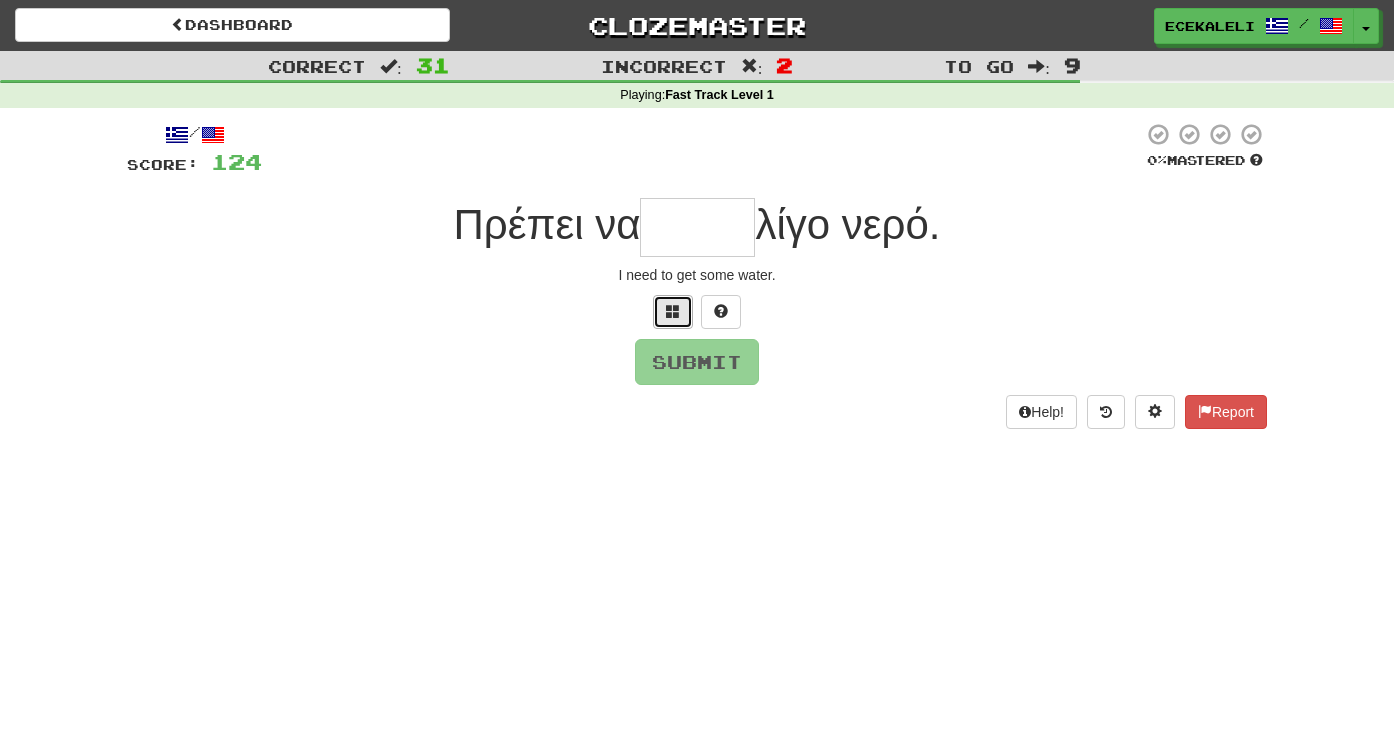 click at bounding box center (673, 312) 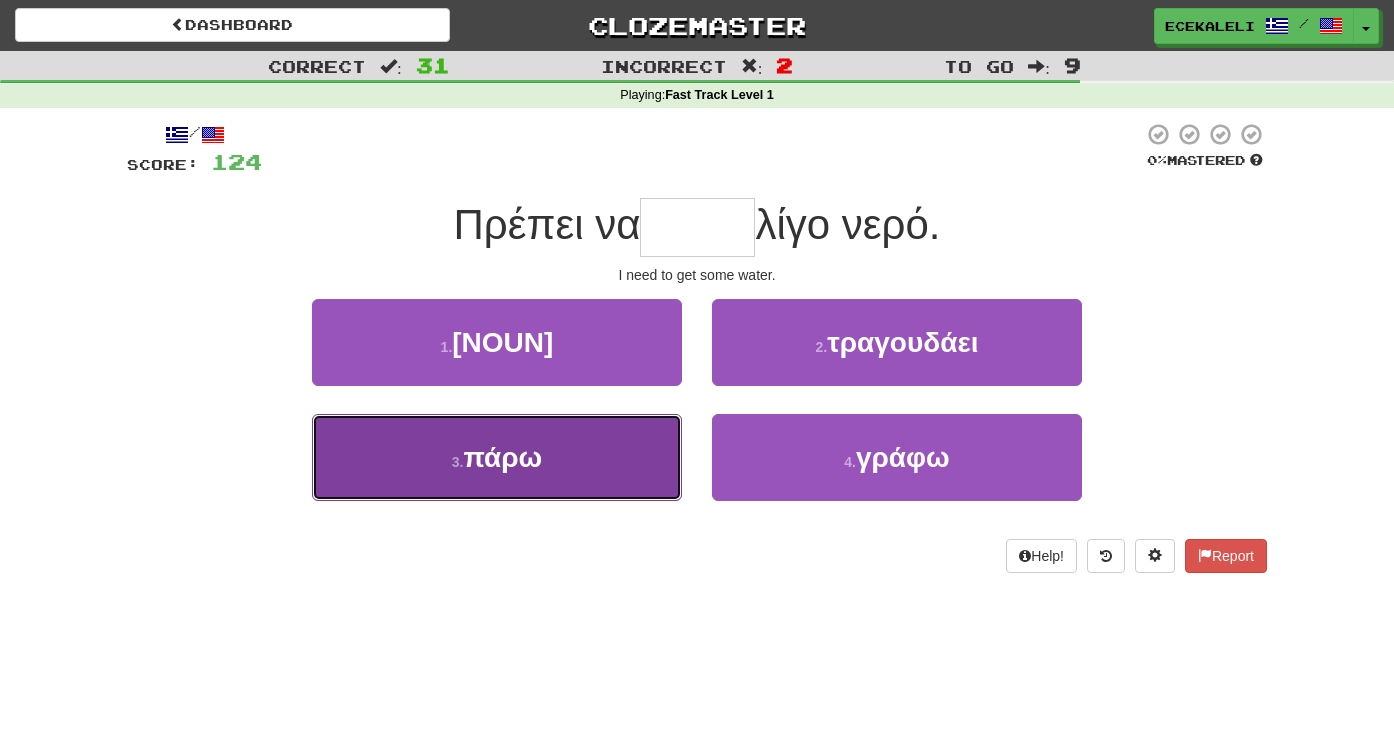 click on "3 .  πάρω" at bounding box center (497, 457) 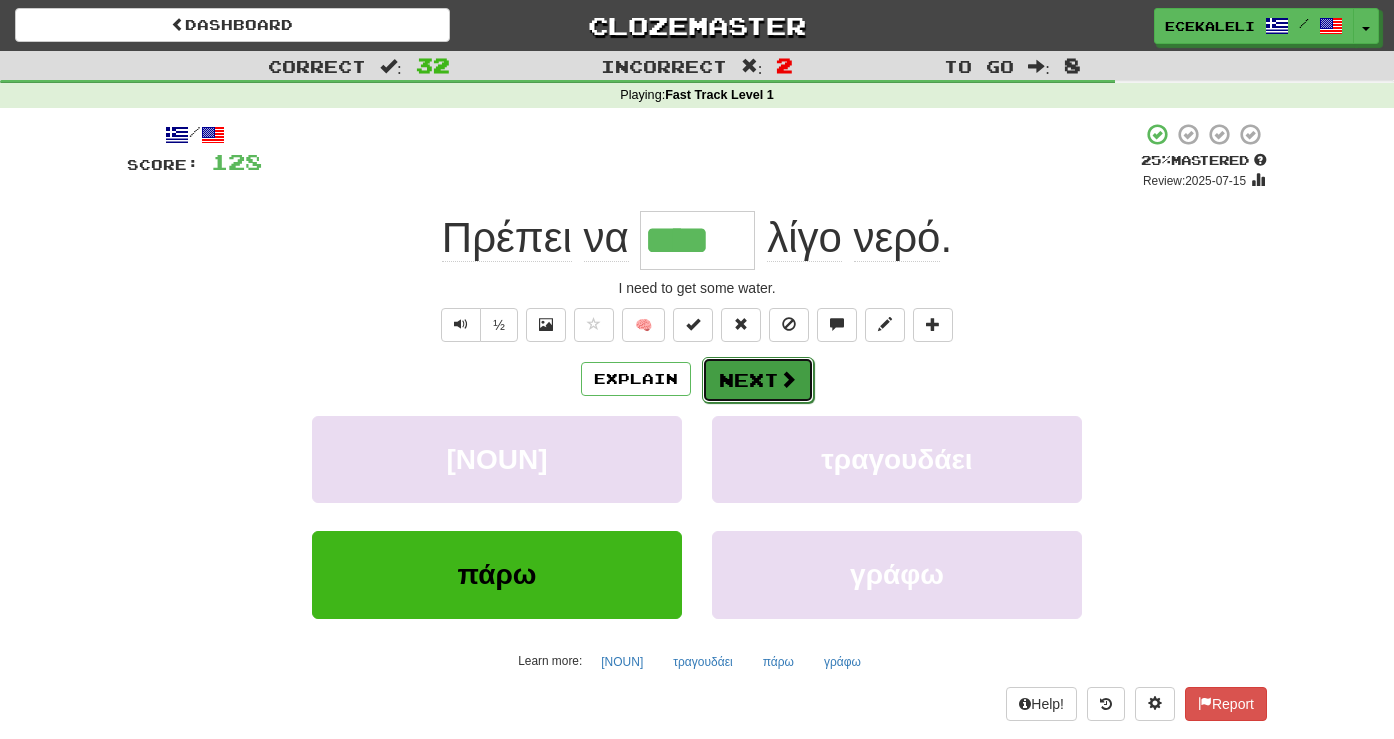 click on "Next" at bounding box center [758, 380] 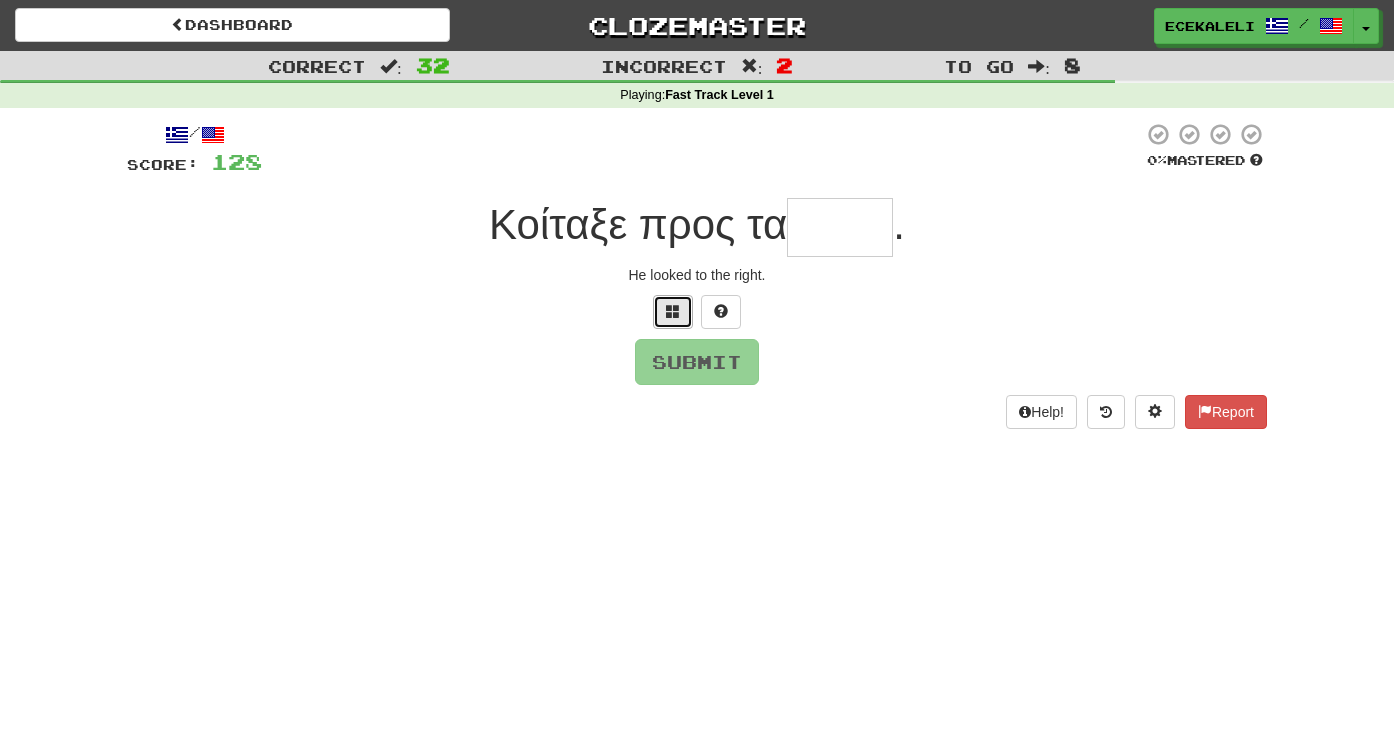 click at bounding box center [673, 311] 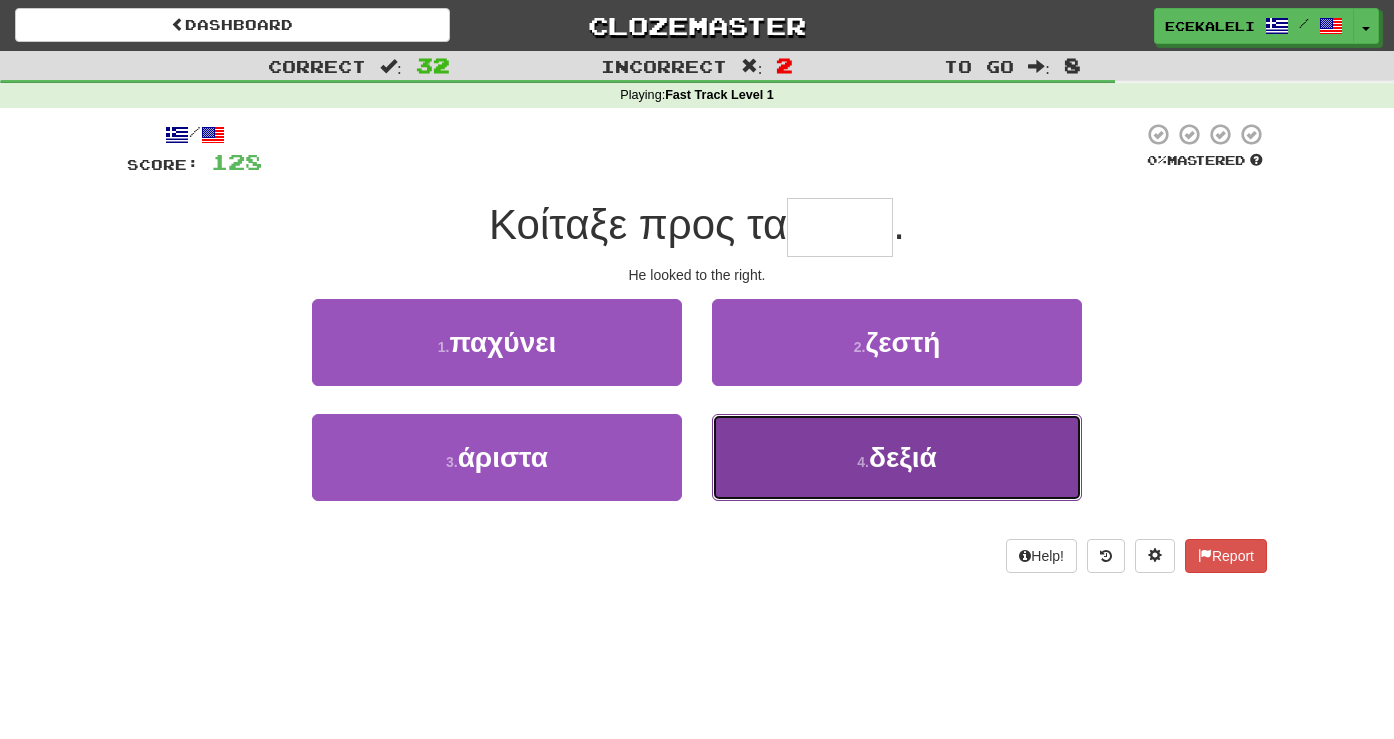 click on "4 .  δεξιά" at bounding box center [897, 457] 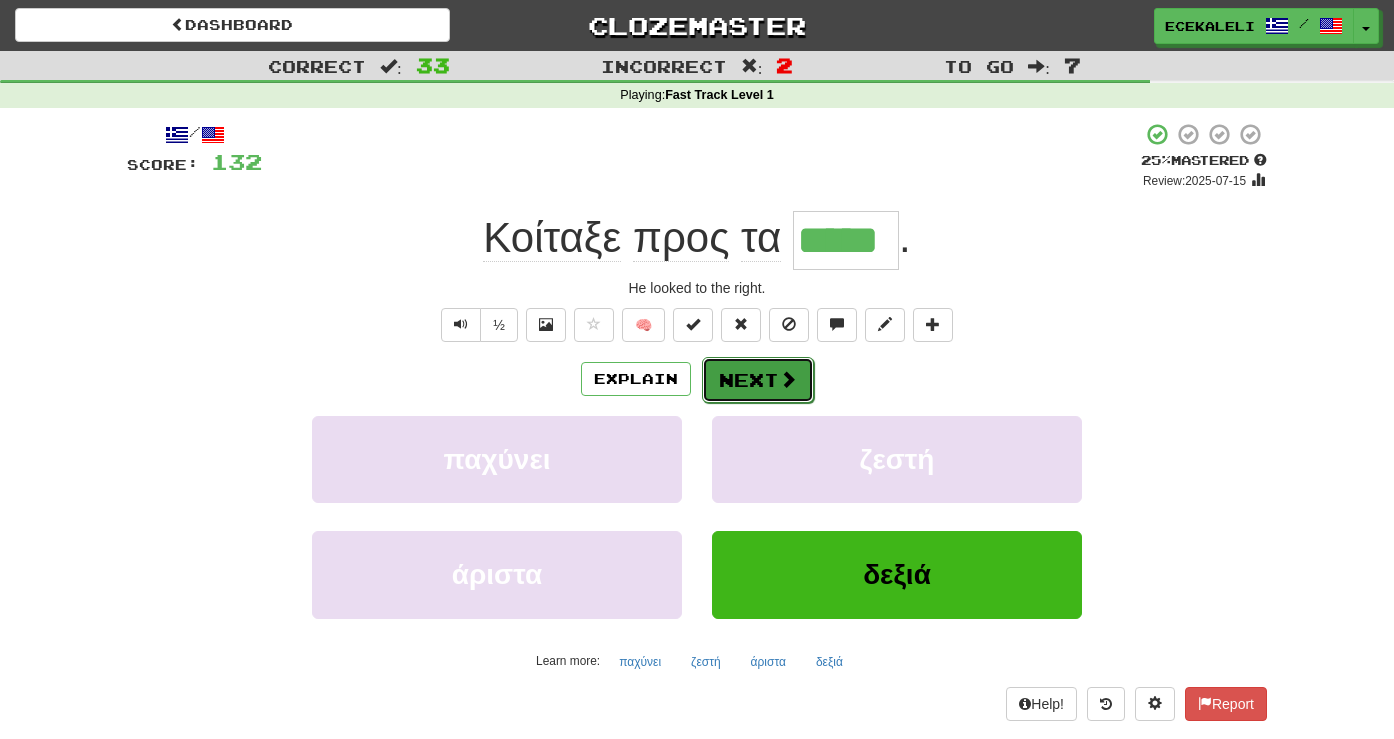 click on "Next" at bounding box center [758, 380] 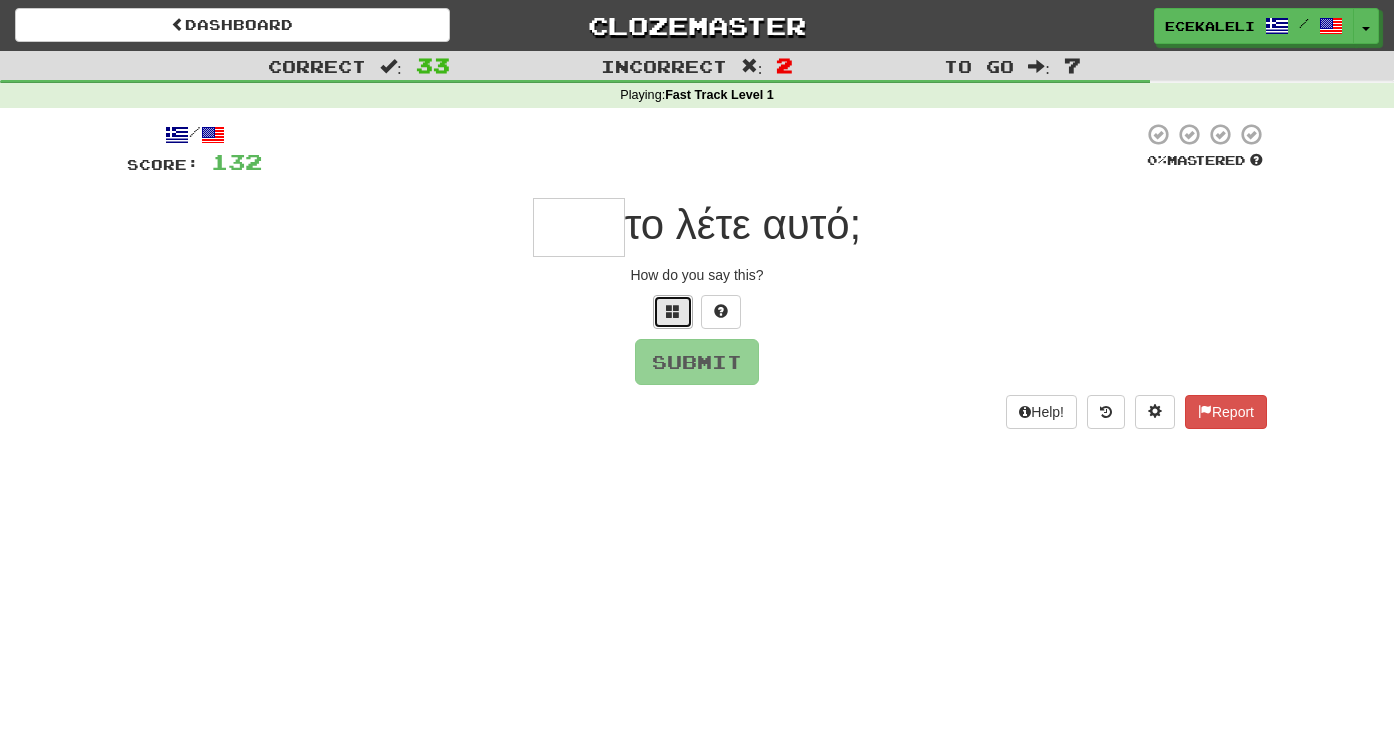 click at bounding box center (673, 312) 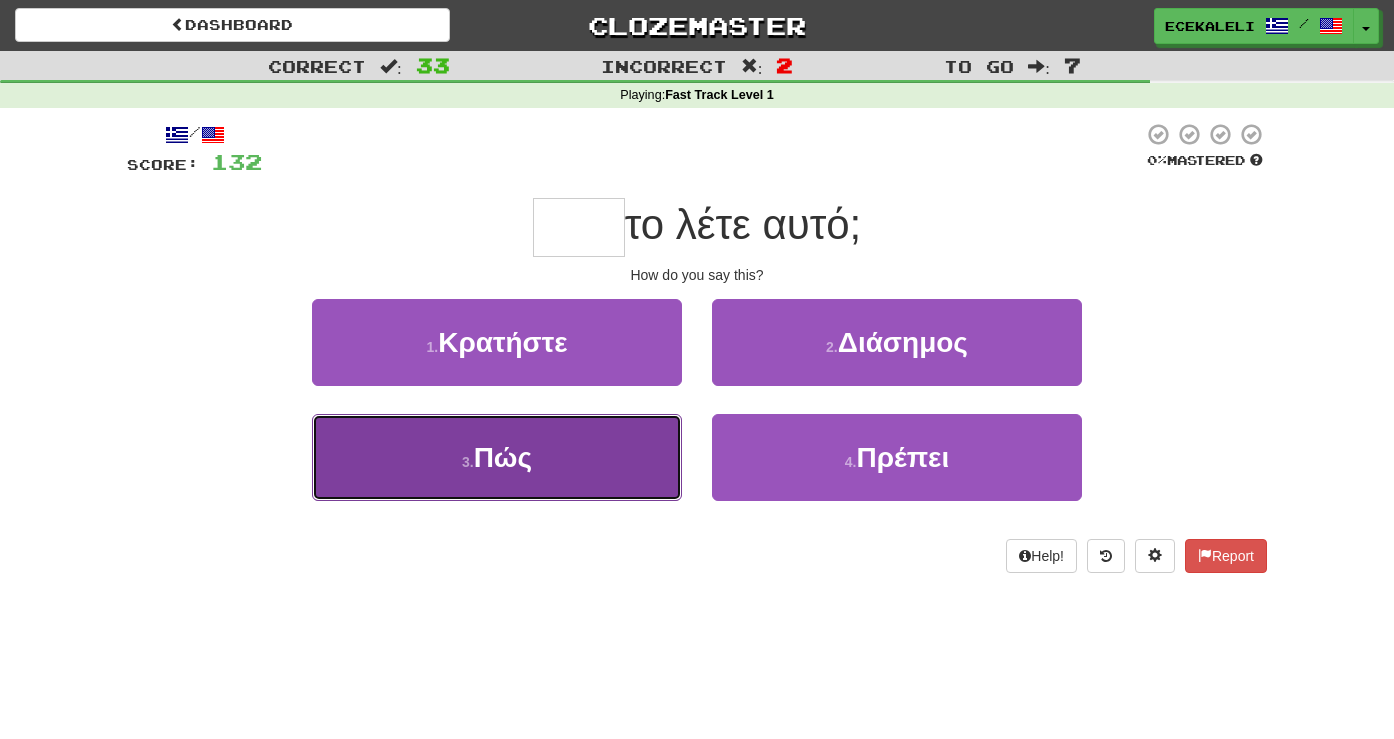 click on "3 ." at bounding box center [468, 462] 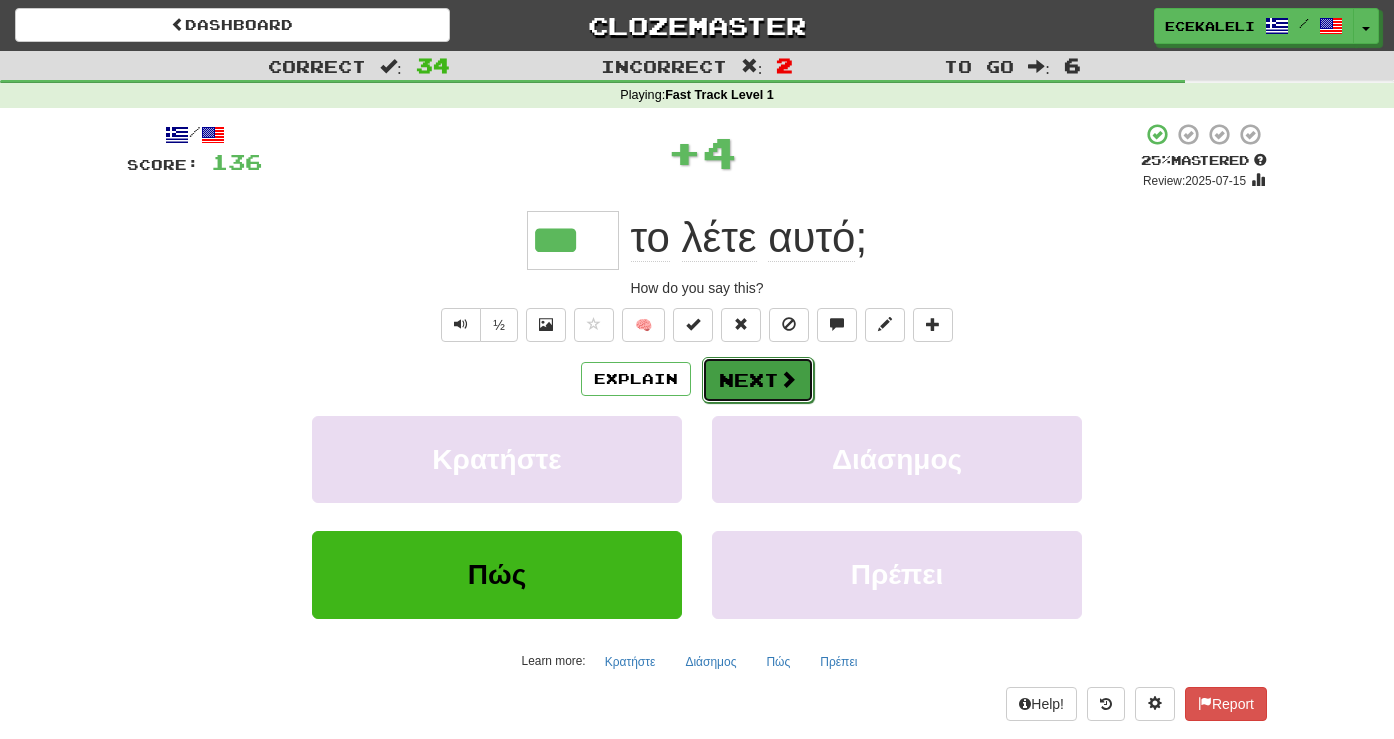 click on "Next" at bounding box center (758, 380) 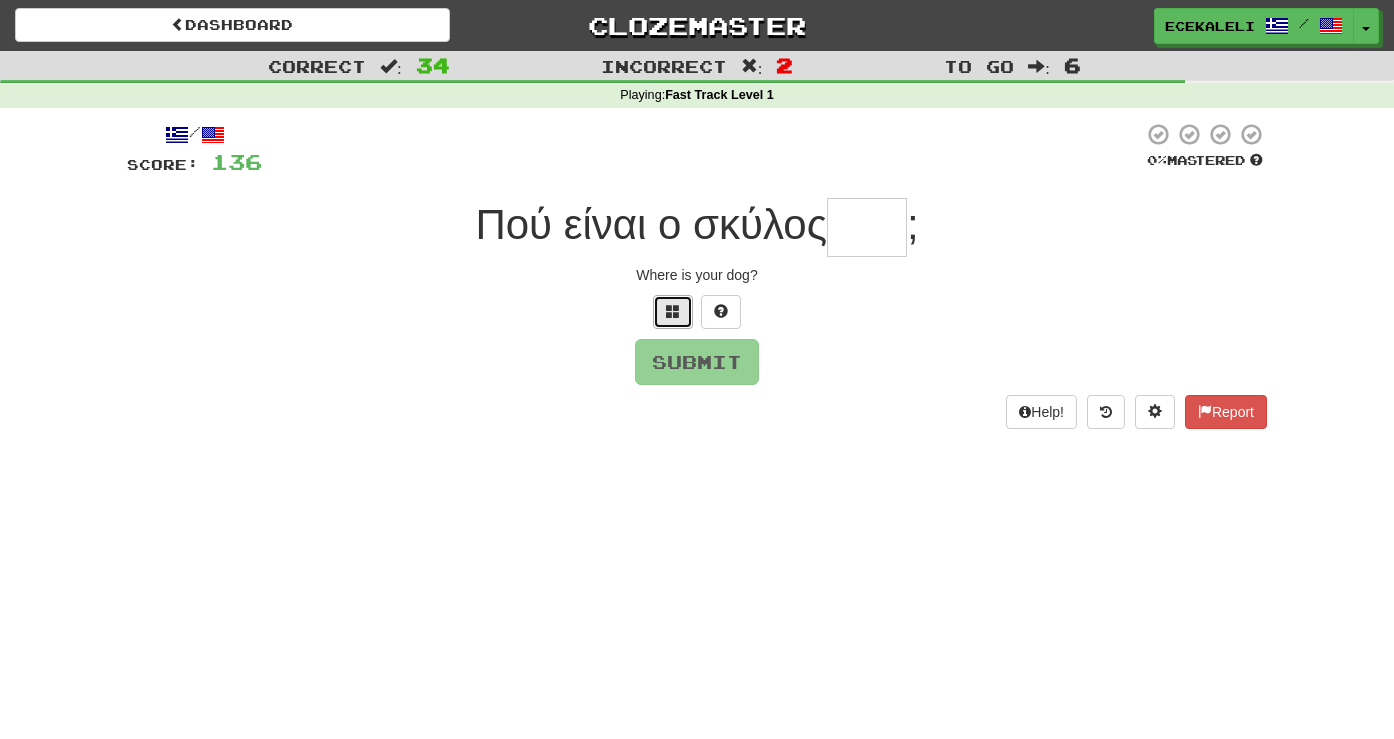 click at bounding box center (673, 312) 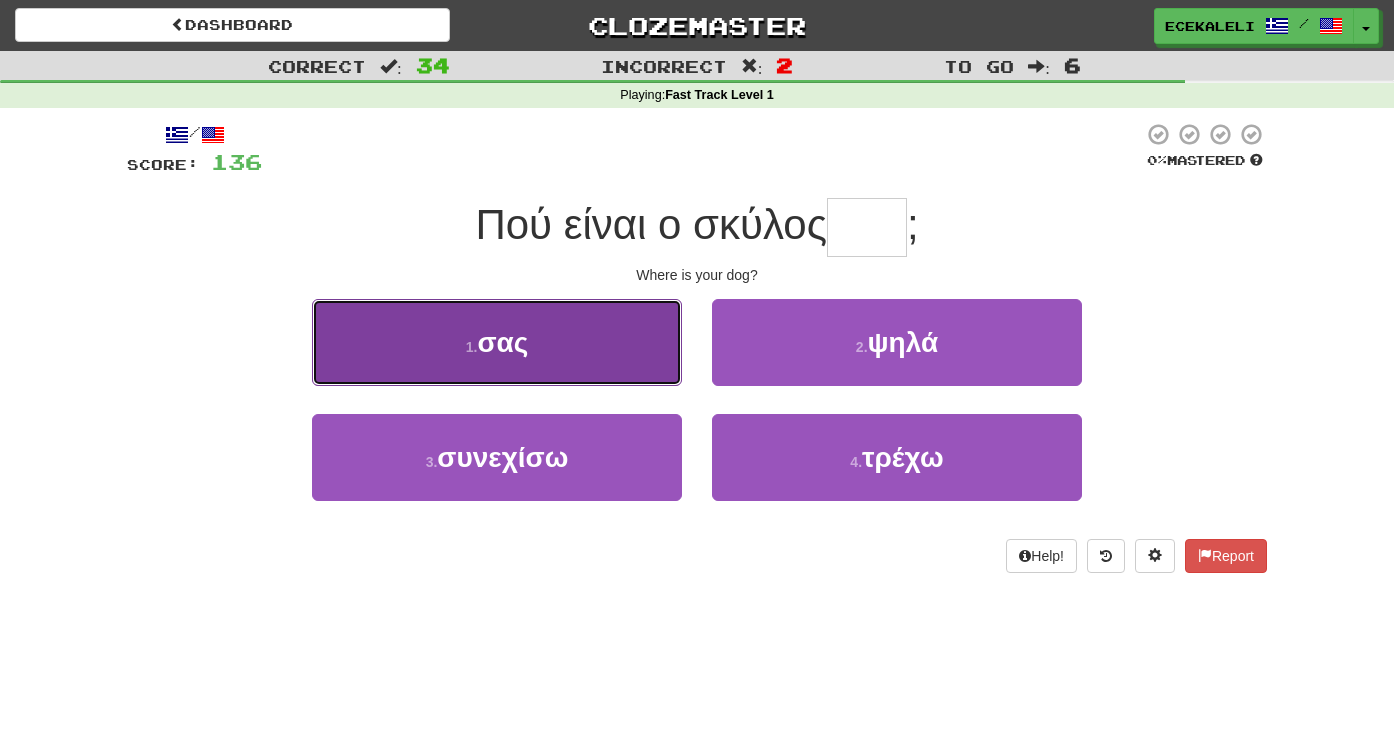 click on "1 .  σας" at bounding box center [497, 342] 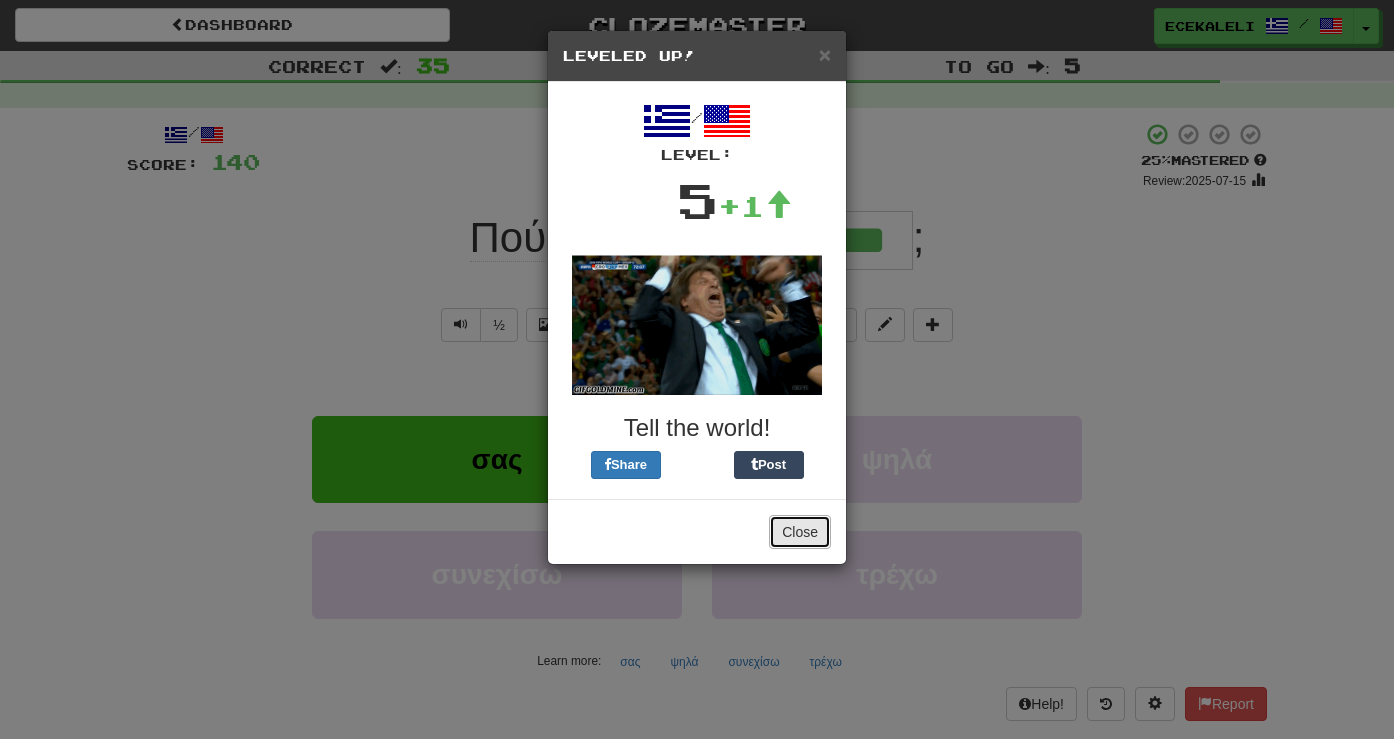 click on "Close" at bounding box center (800, 532) 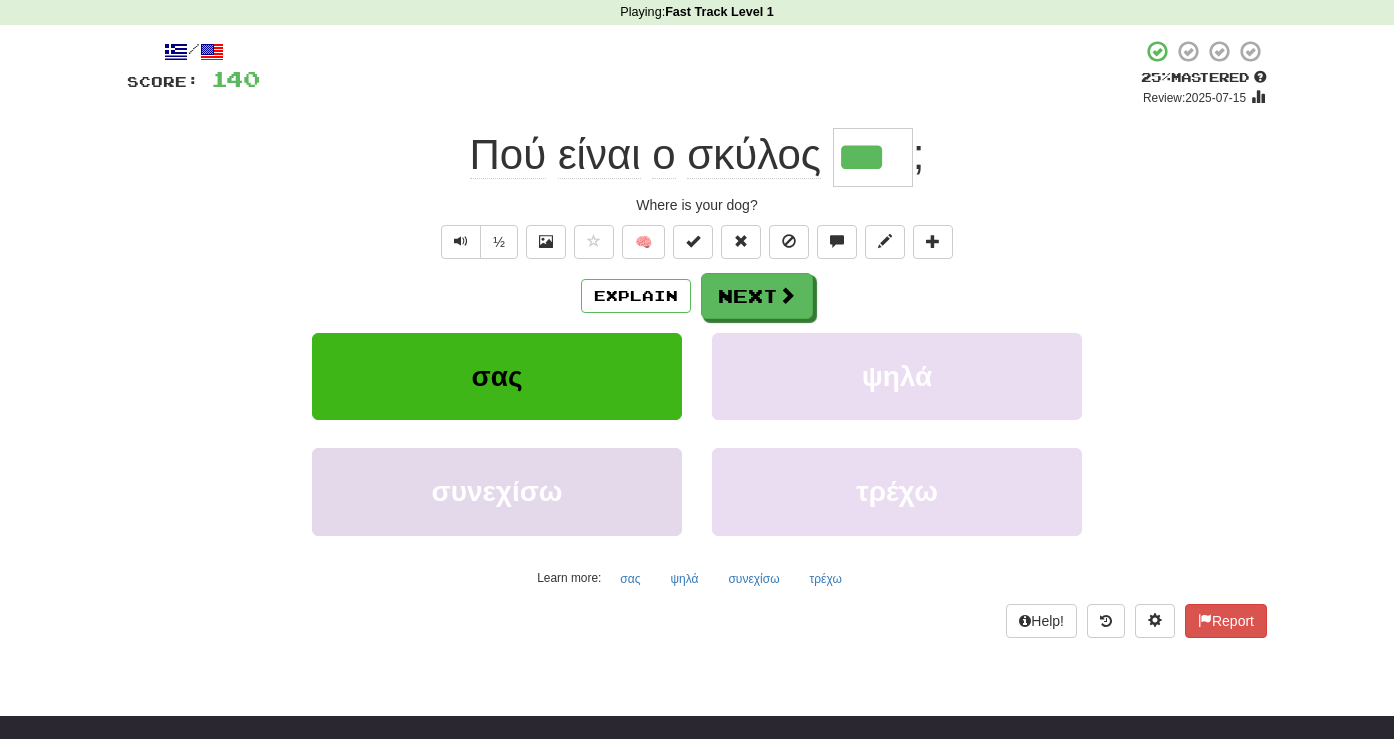 scroll, scrollTop: 0, scrollLeft: 0, axis: both 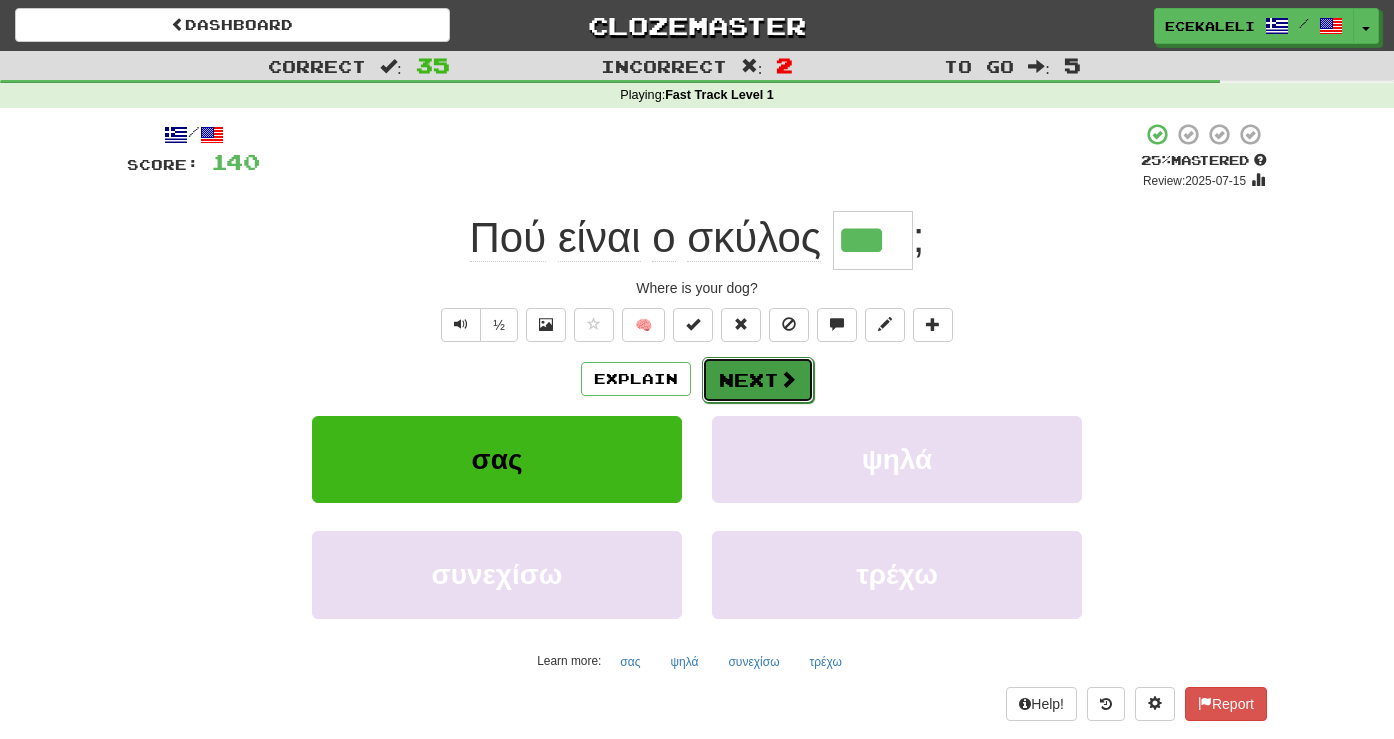 click on "Next" at bounding box center (758, 380) 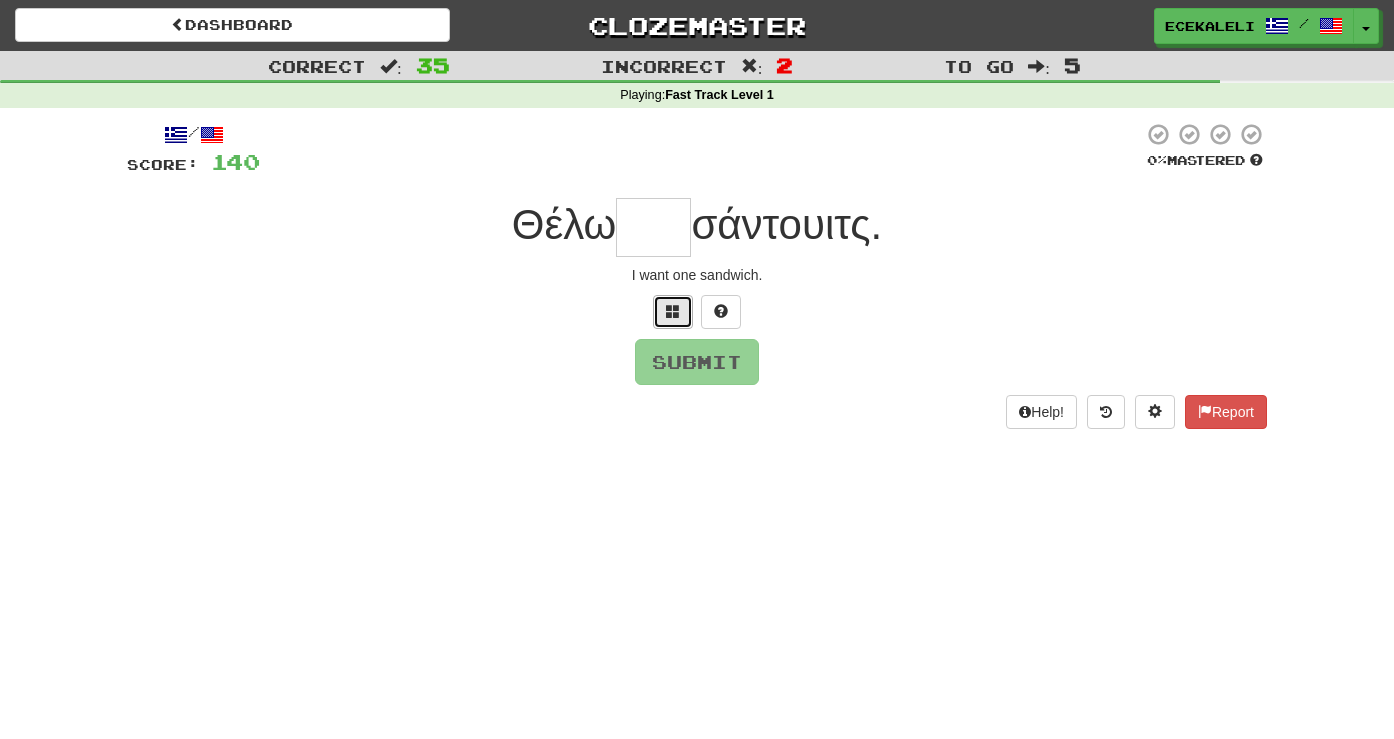 click at bounding box center (673, 311) 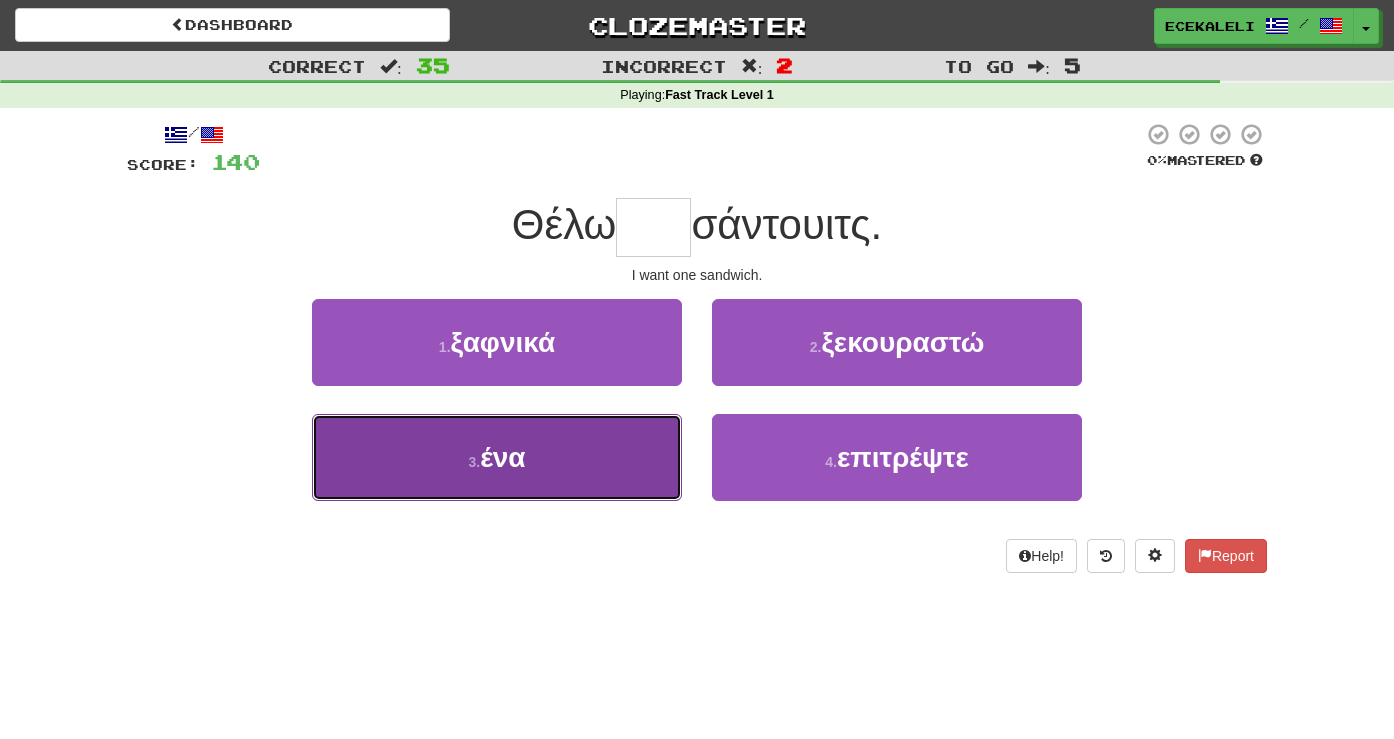 click on "ένα" at bounding box center [502, 457] 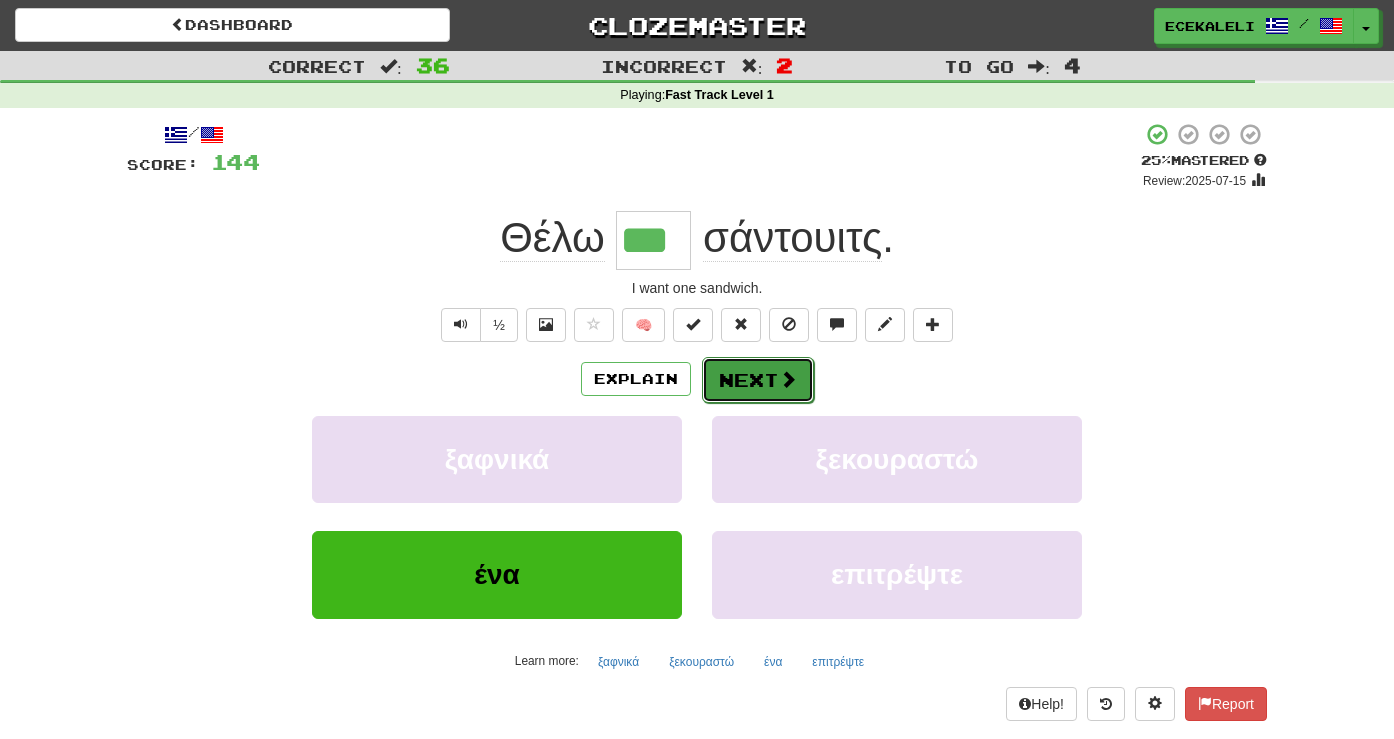 click on "Next" at bounding box center (758, 380) 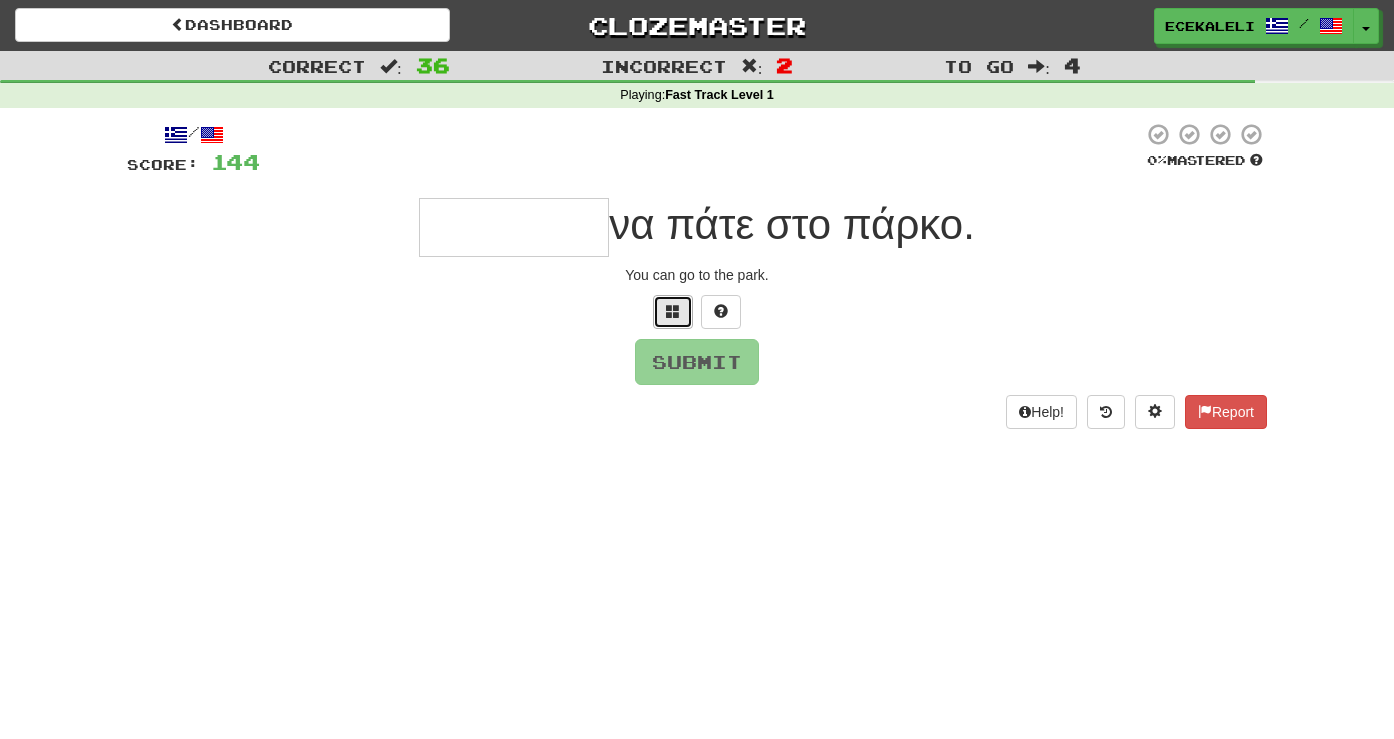 click at bounding box center (673, 311) 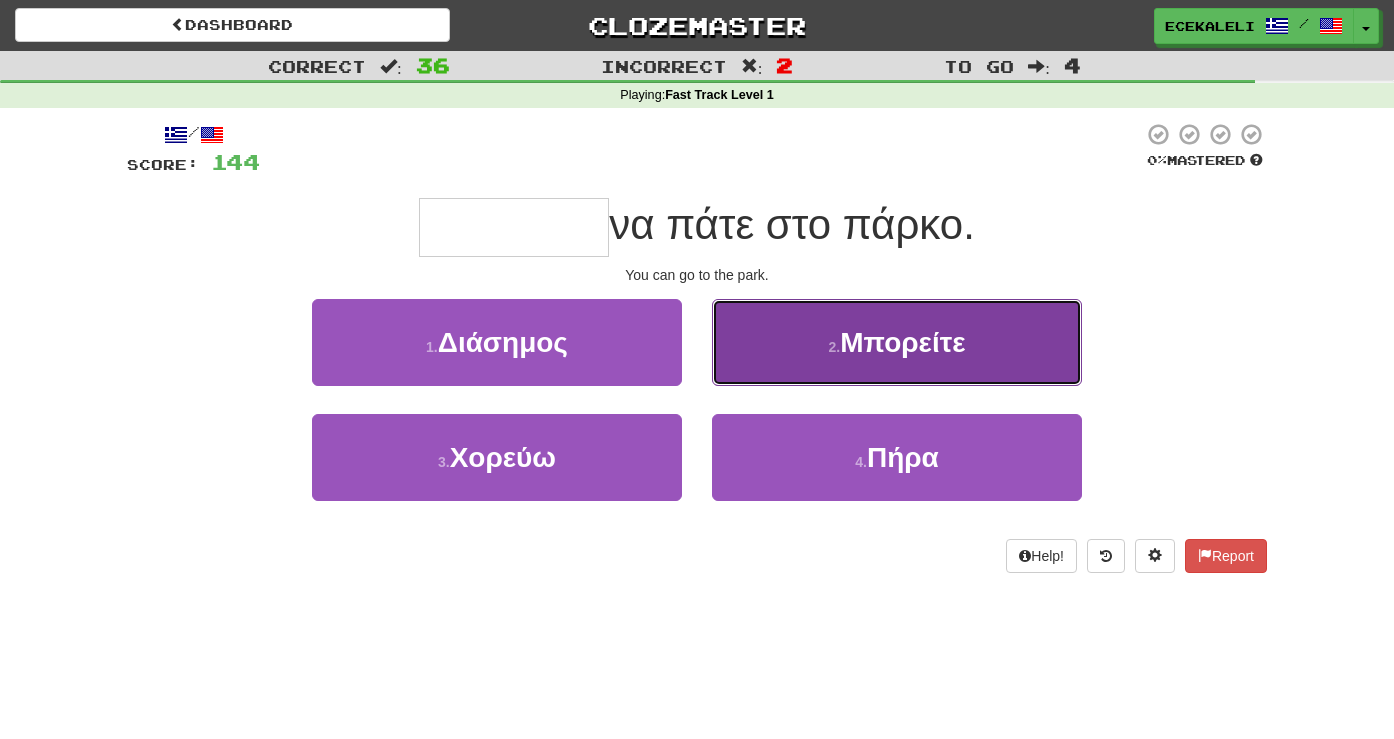 click on "Μπορείτε" at bounding box center [902, 342] 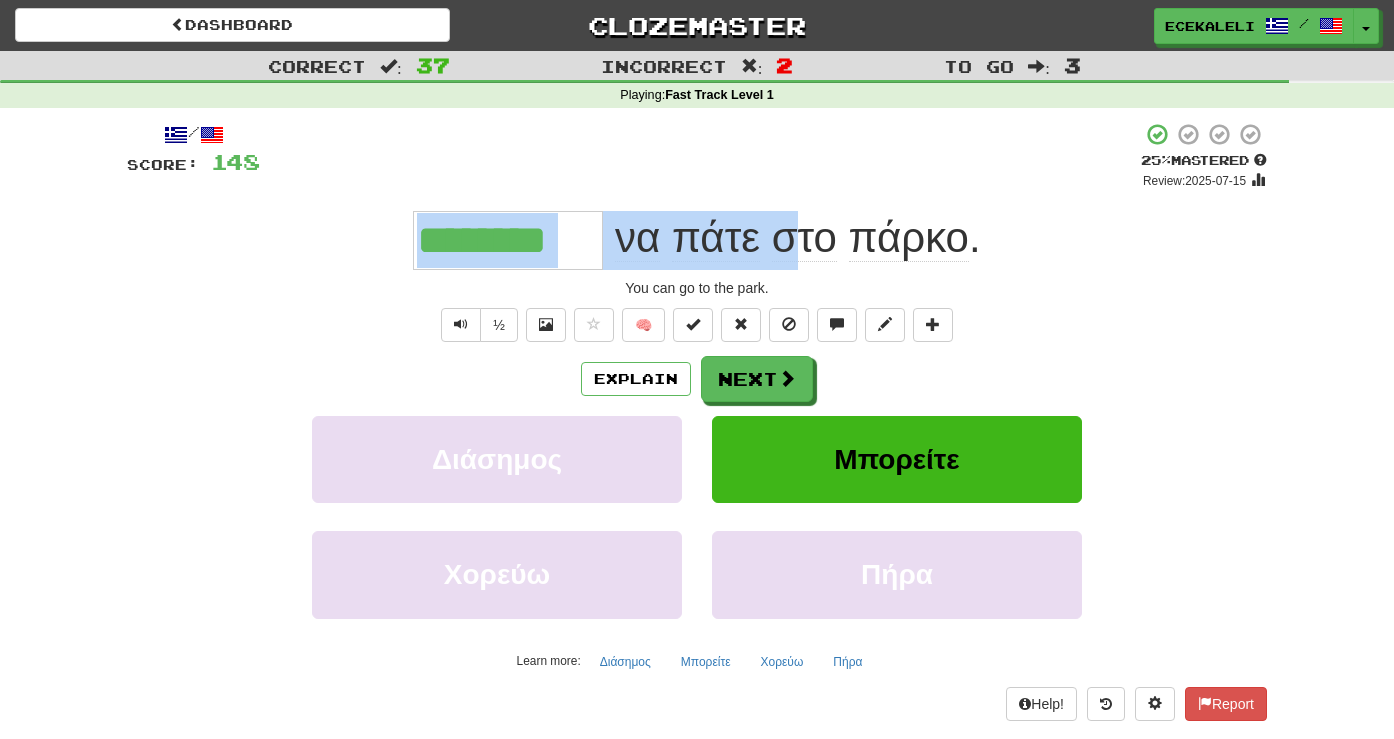 drag, startPoint x: 407, startPoint y: 232, endPoint x: 802, endPoint y: 260, distance: 395.99115 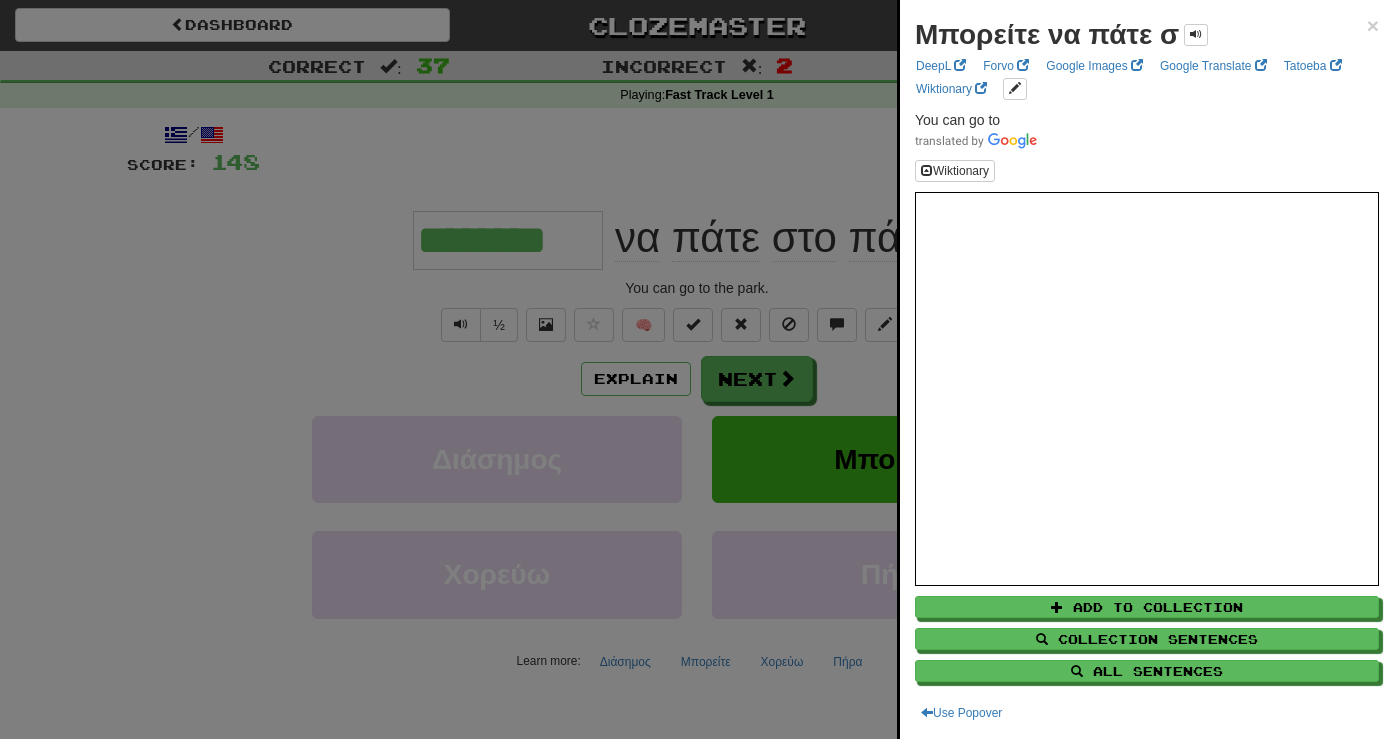 click at bounding box center [697, 369] 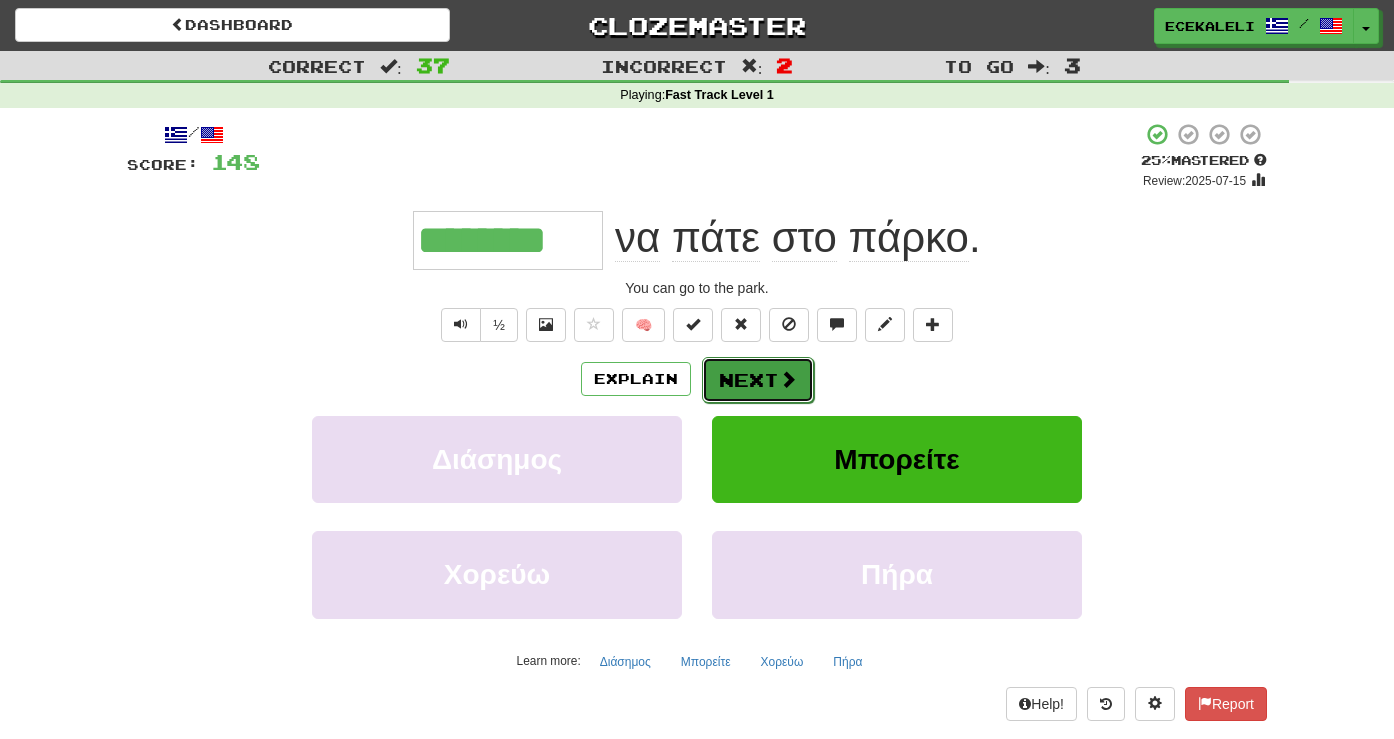 click on "Next" at bounding box center [758, 380] 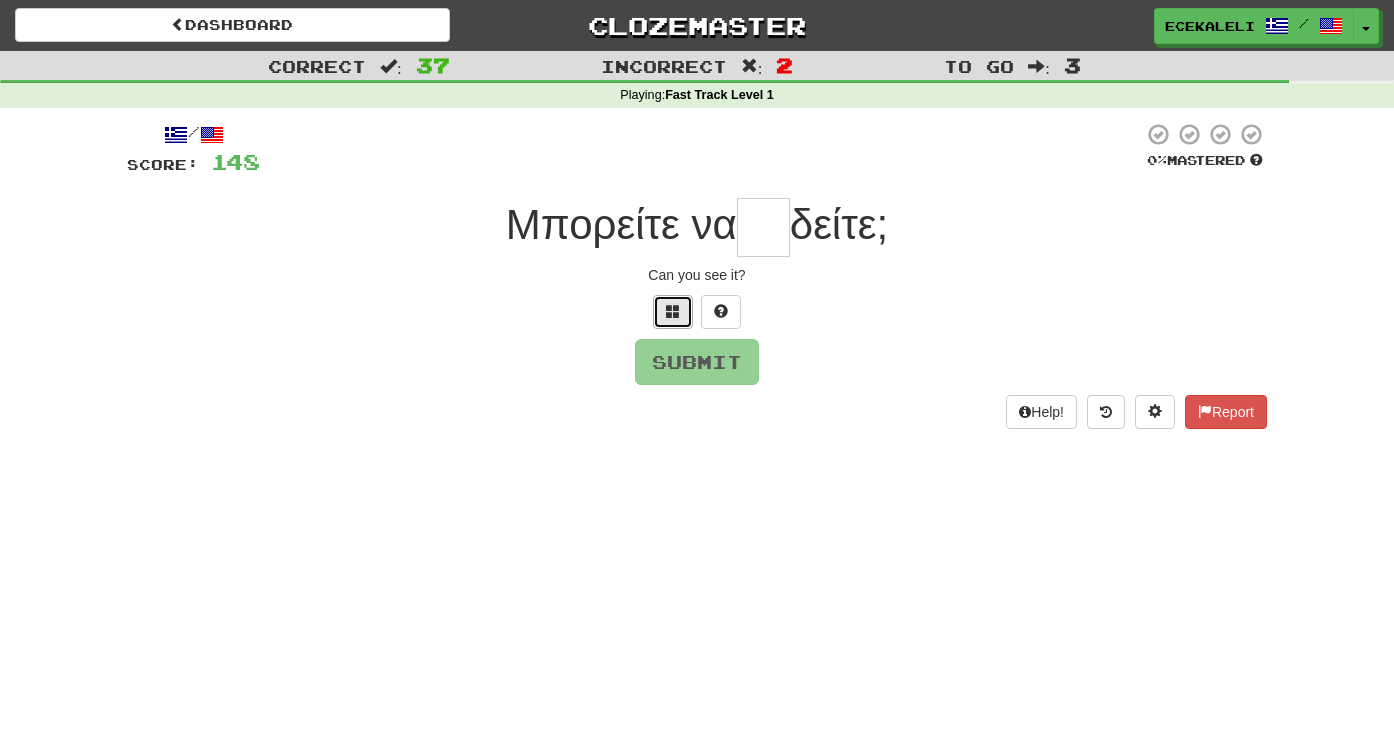 click at bounding box center (673, 311) 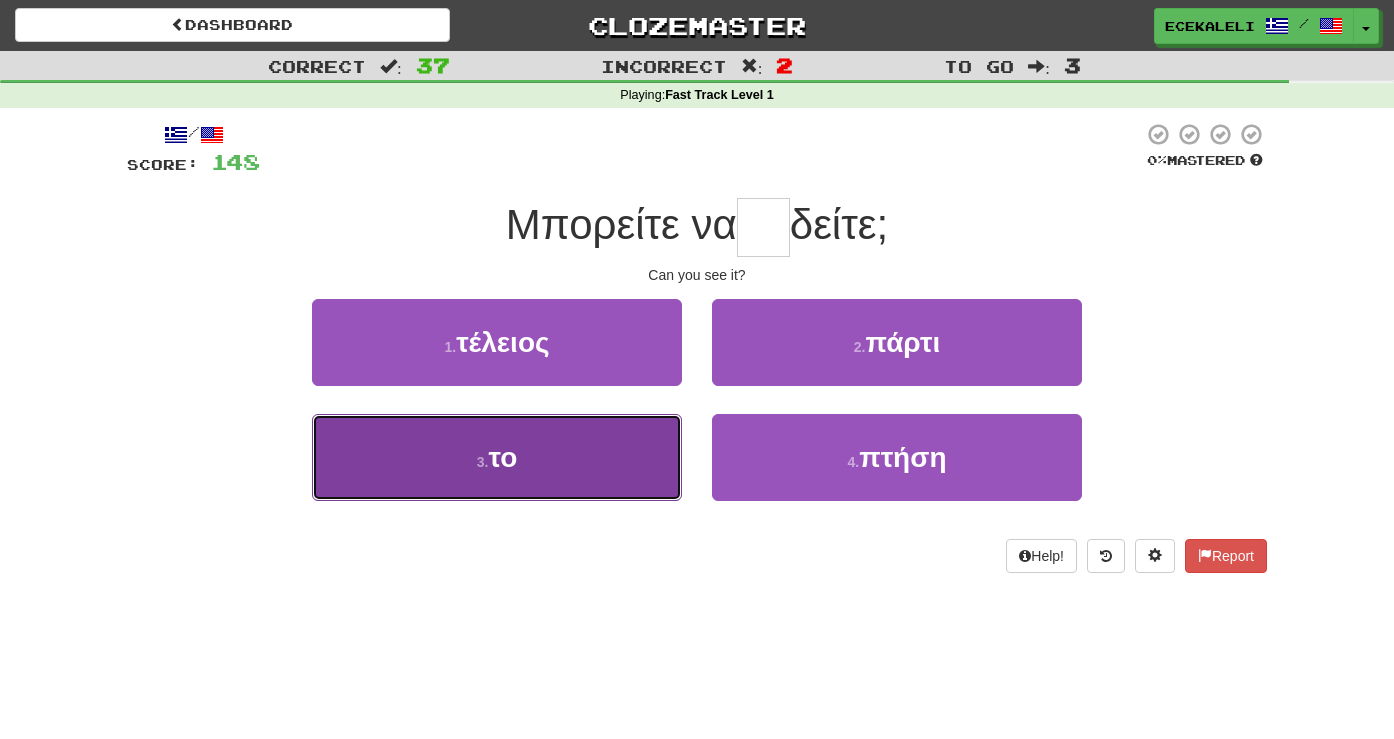 click on "3 .  το" at bounding box center [497, 457] 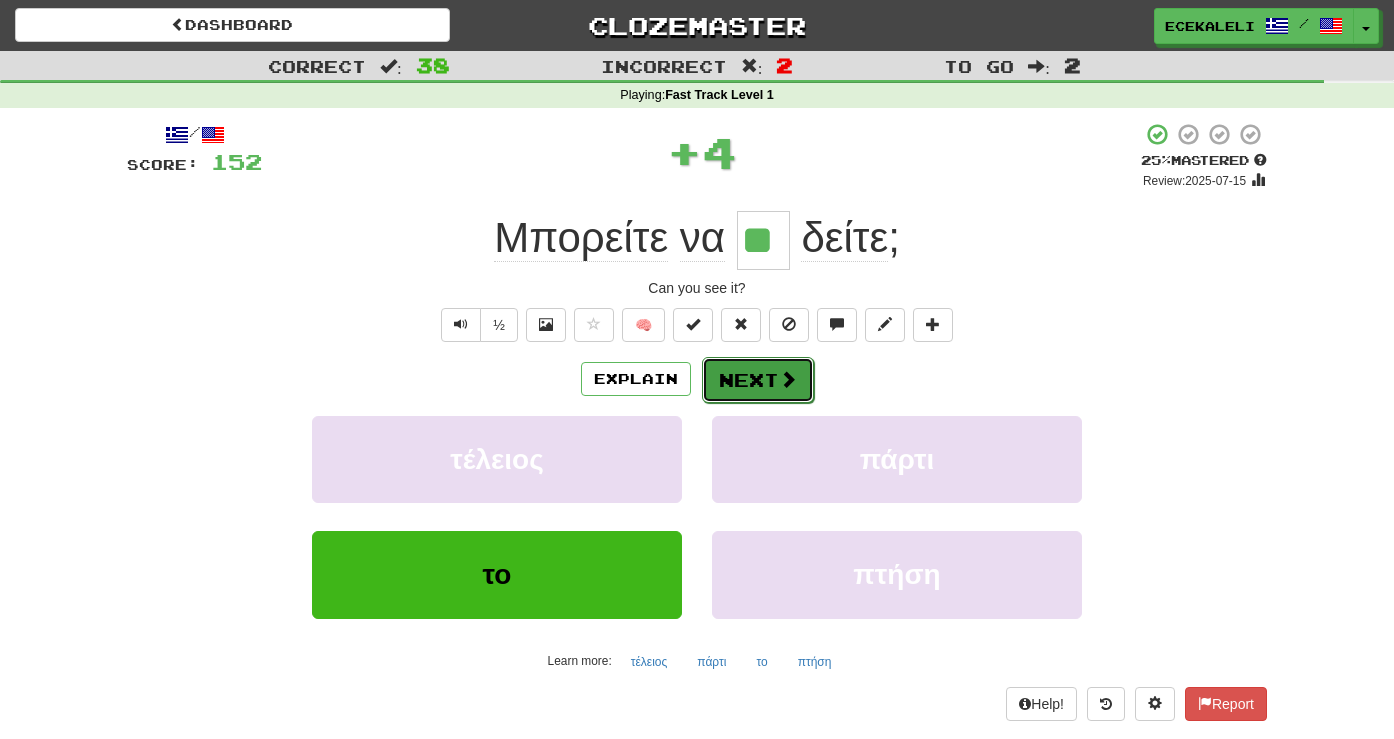 click on "Next" at bounding box center (758, 380) 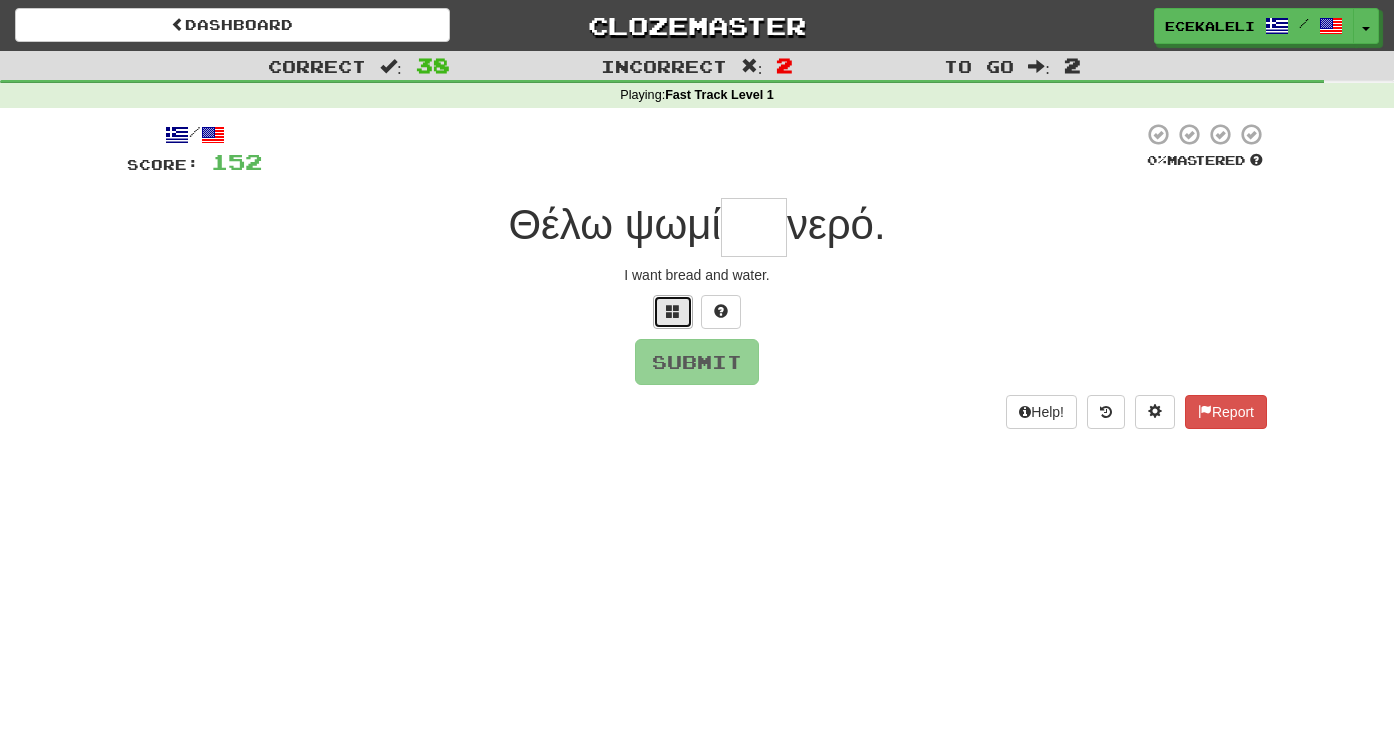 click at bounding box center [673, 311] 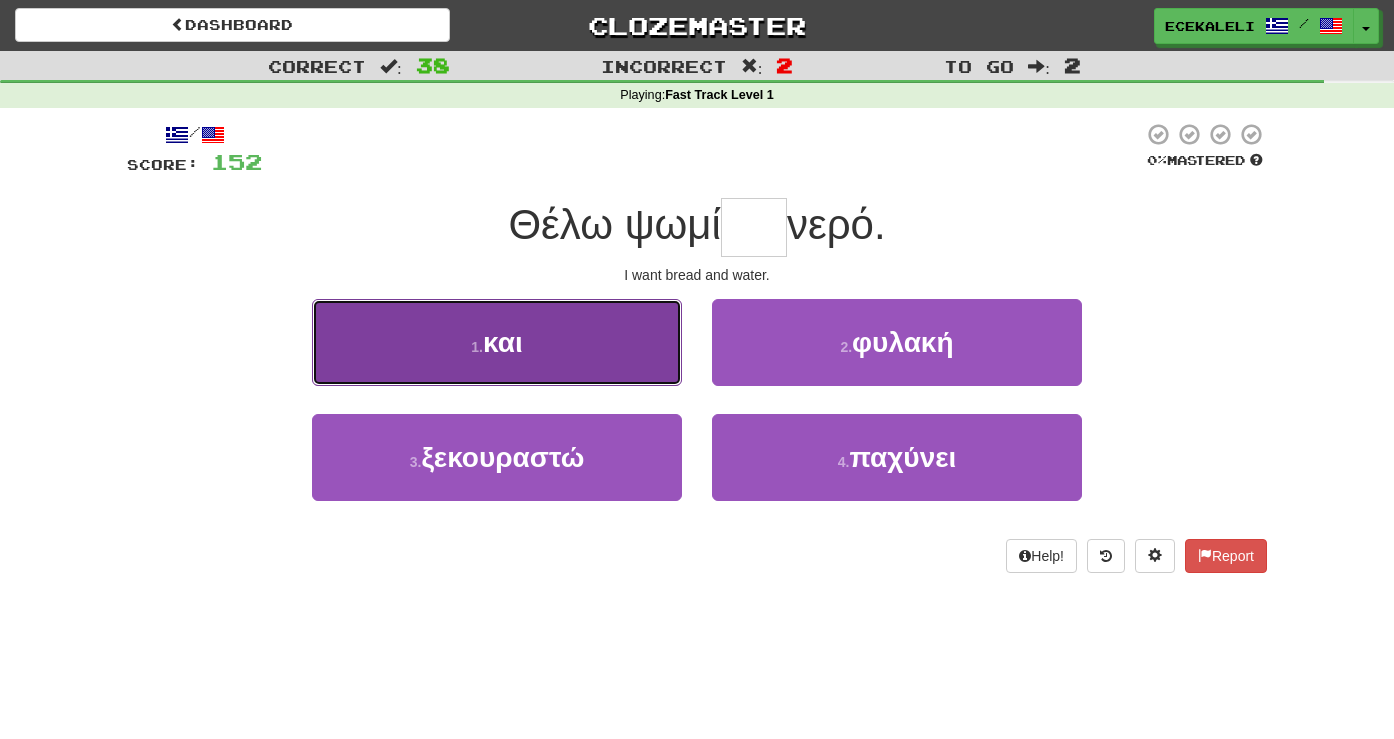 click on "1 .  και" at bounding box center (497, 342) 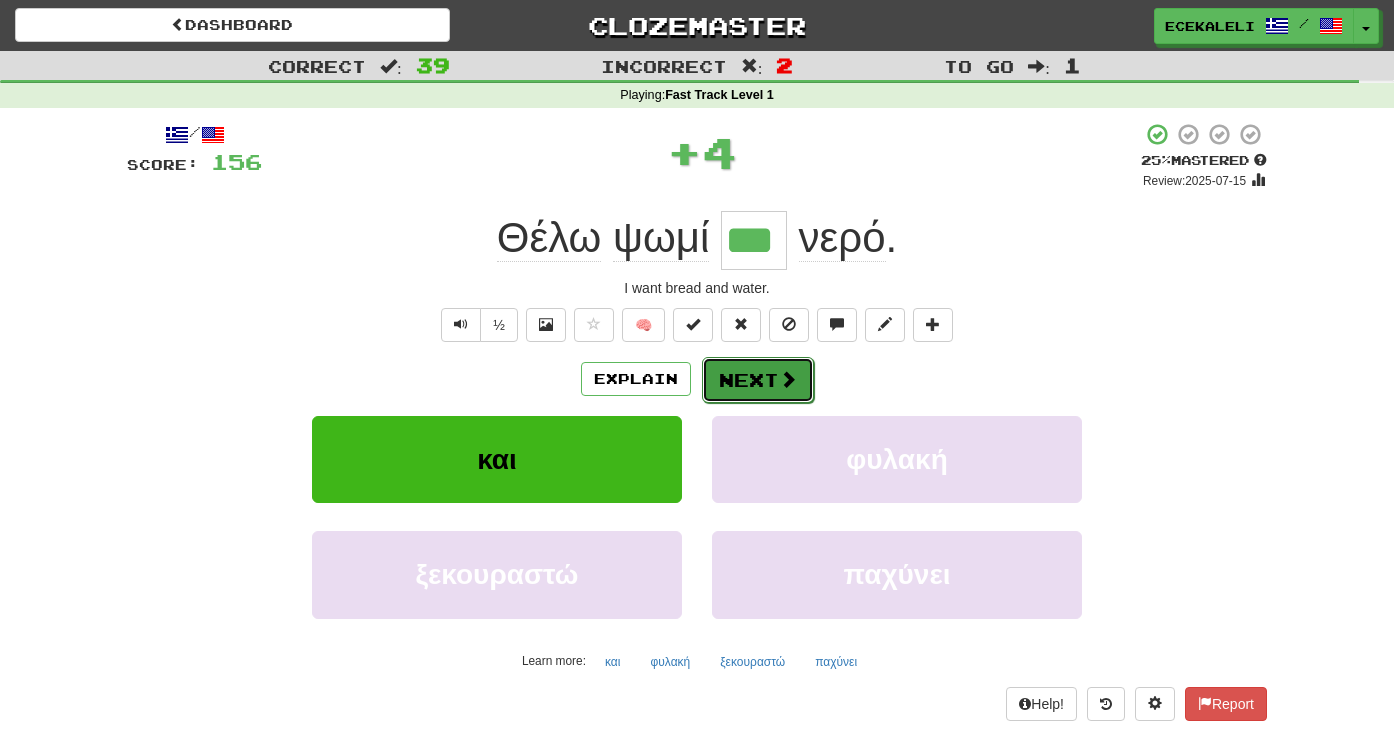 click on "Next" at bounding box center (758, 380) 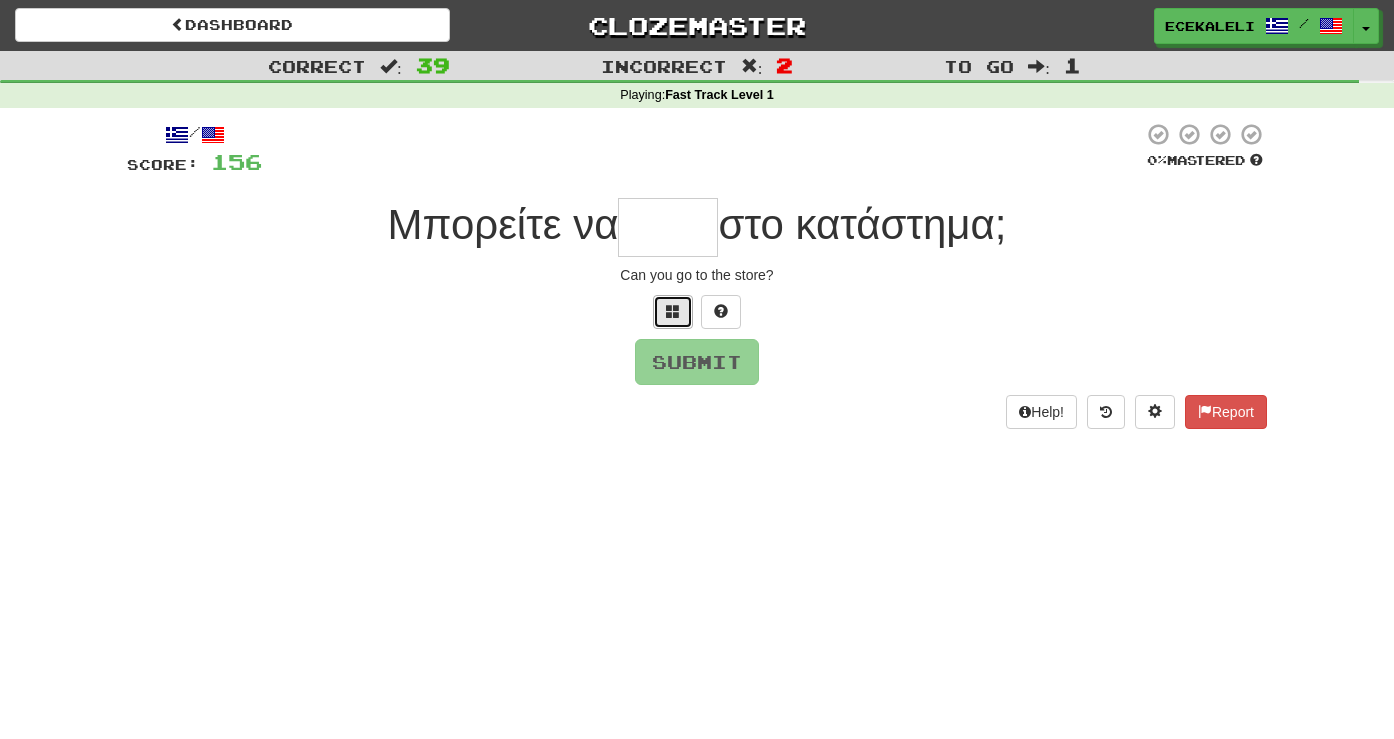 click at bounding box center [673, 311] 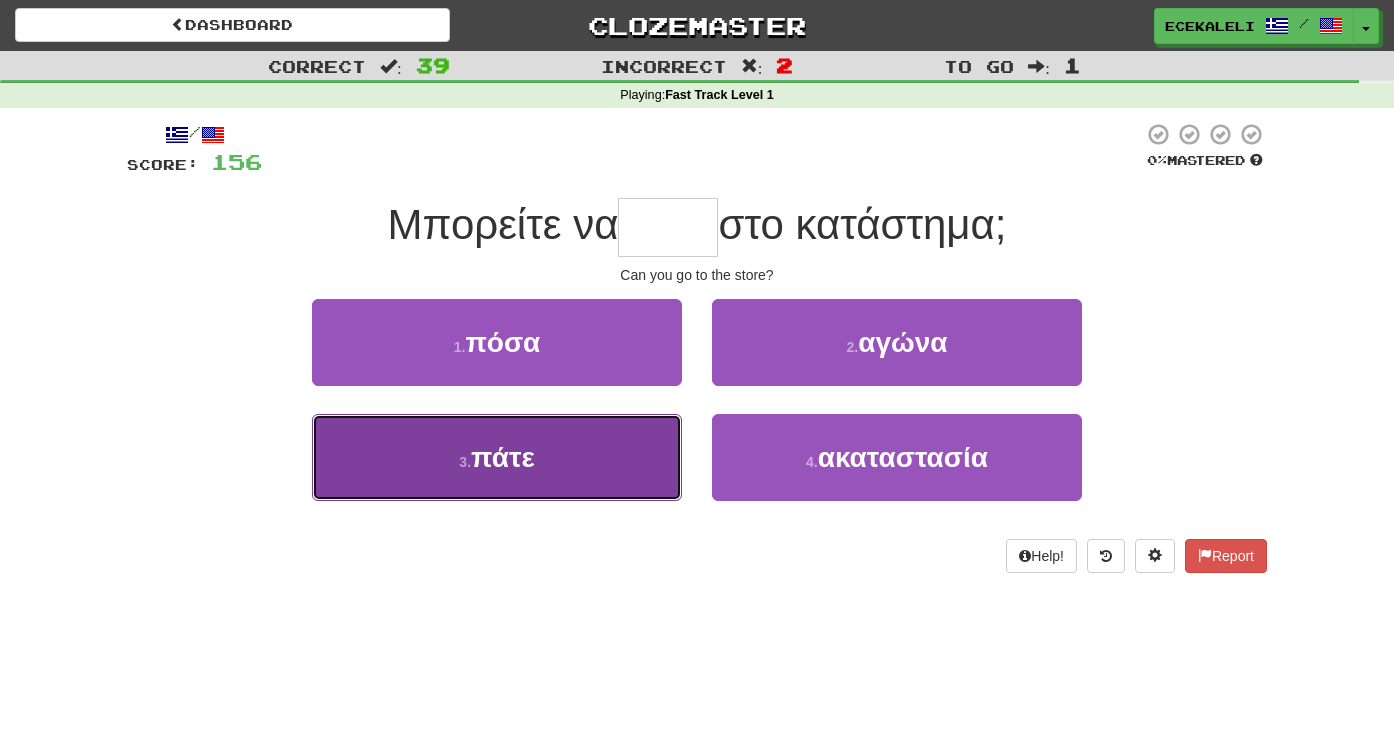 click on "3 .  πάτε" at bounding box center [497, 457] 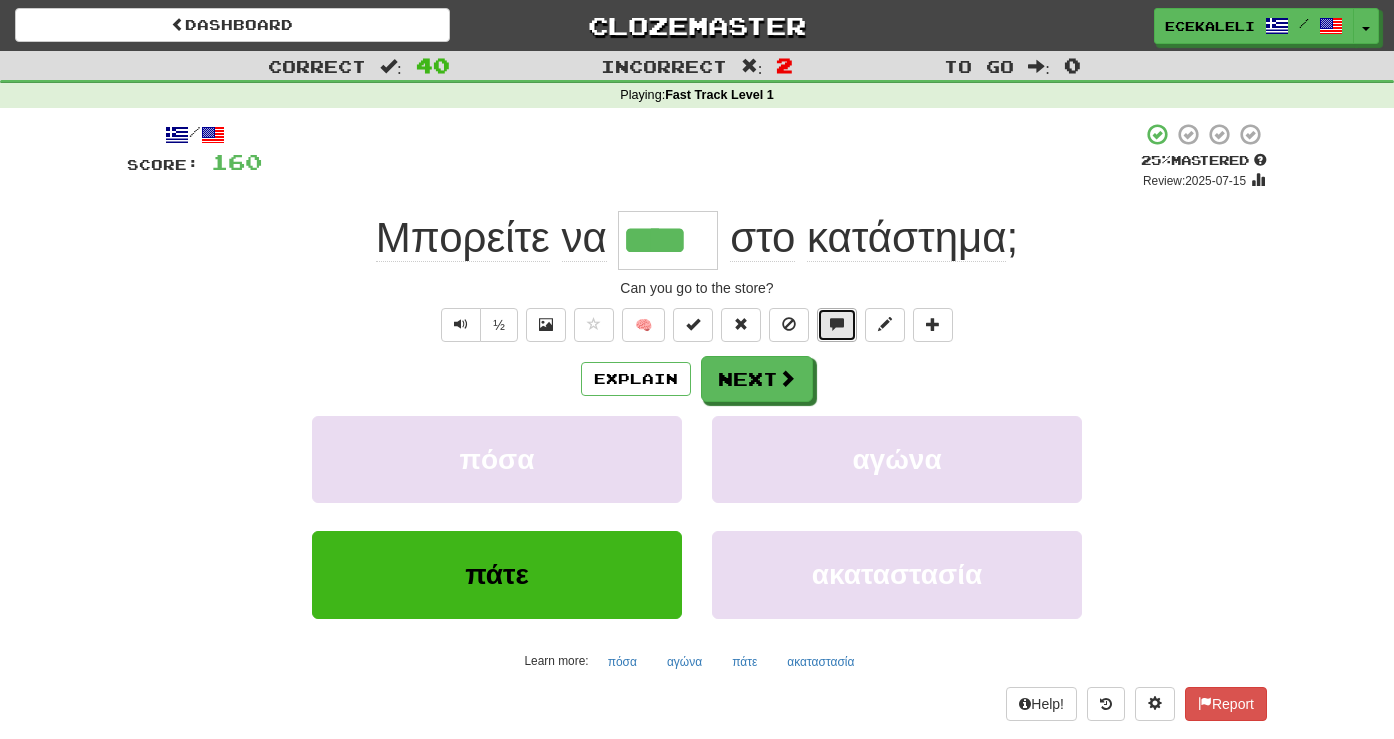 click at bounding box center (837, 324) 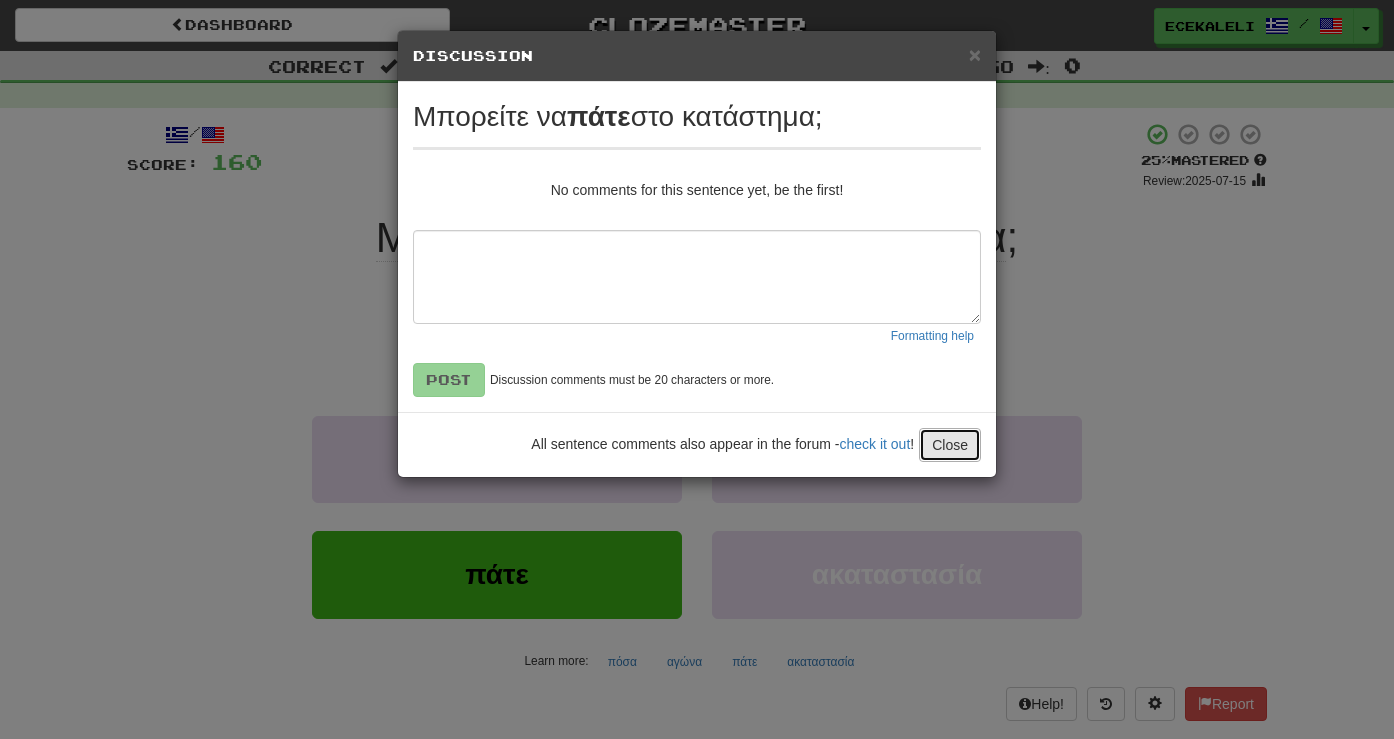 click on "Close" at bounding box center (950, 445) 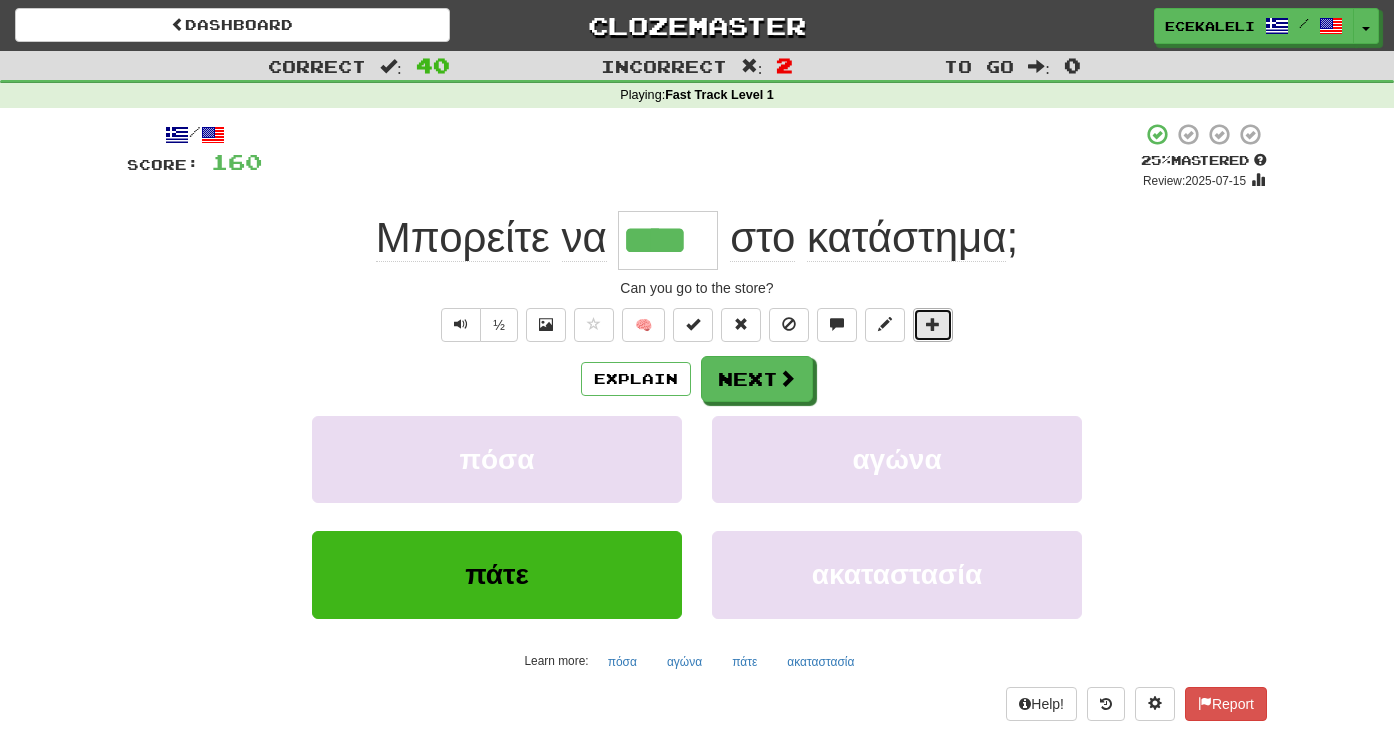 click at bounding box center (933, 324) 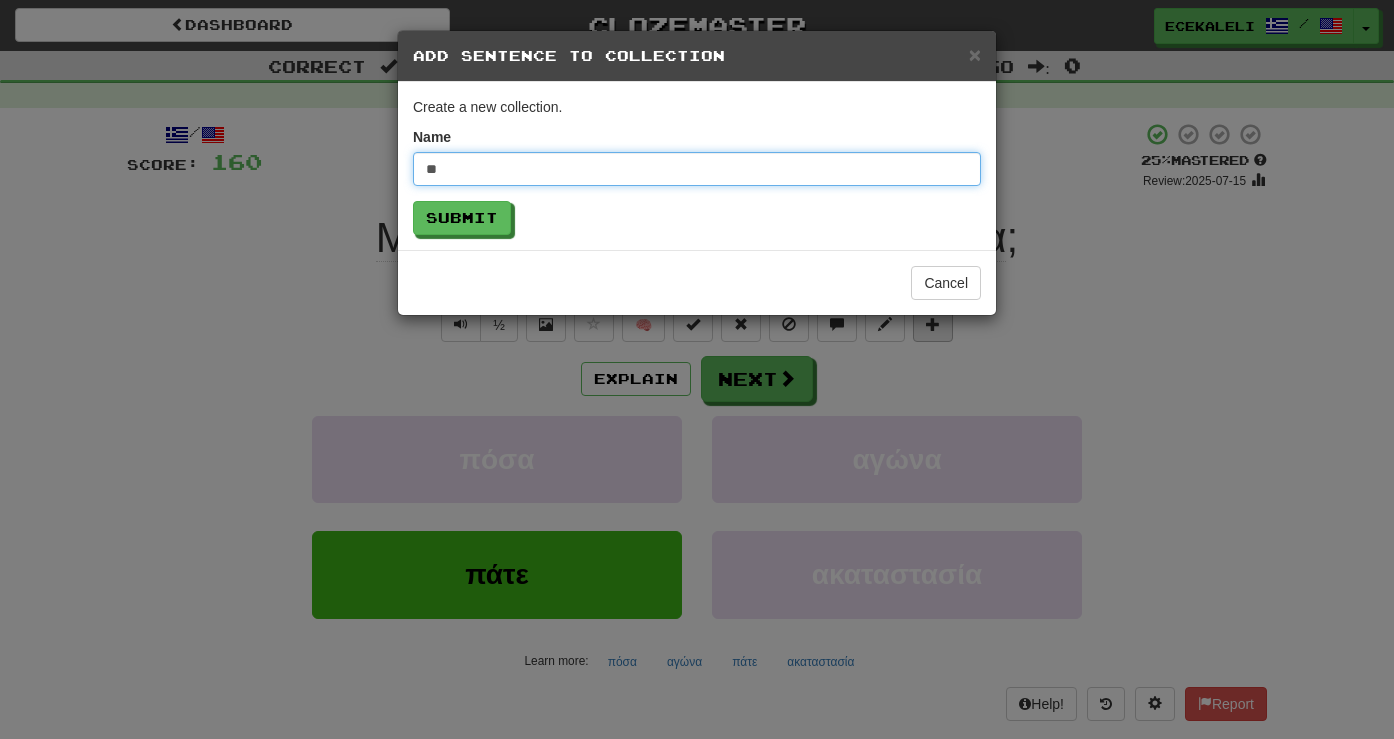 type on "*" 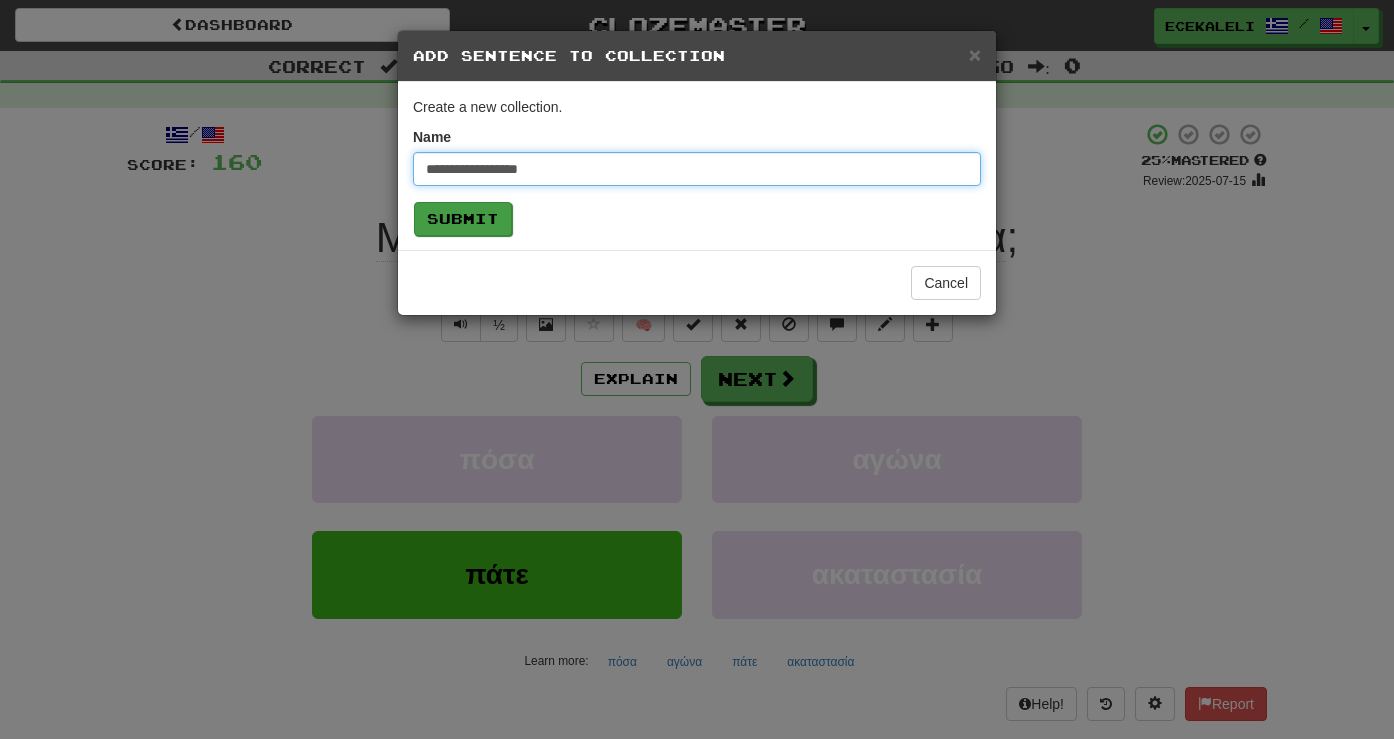 type on "**********" 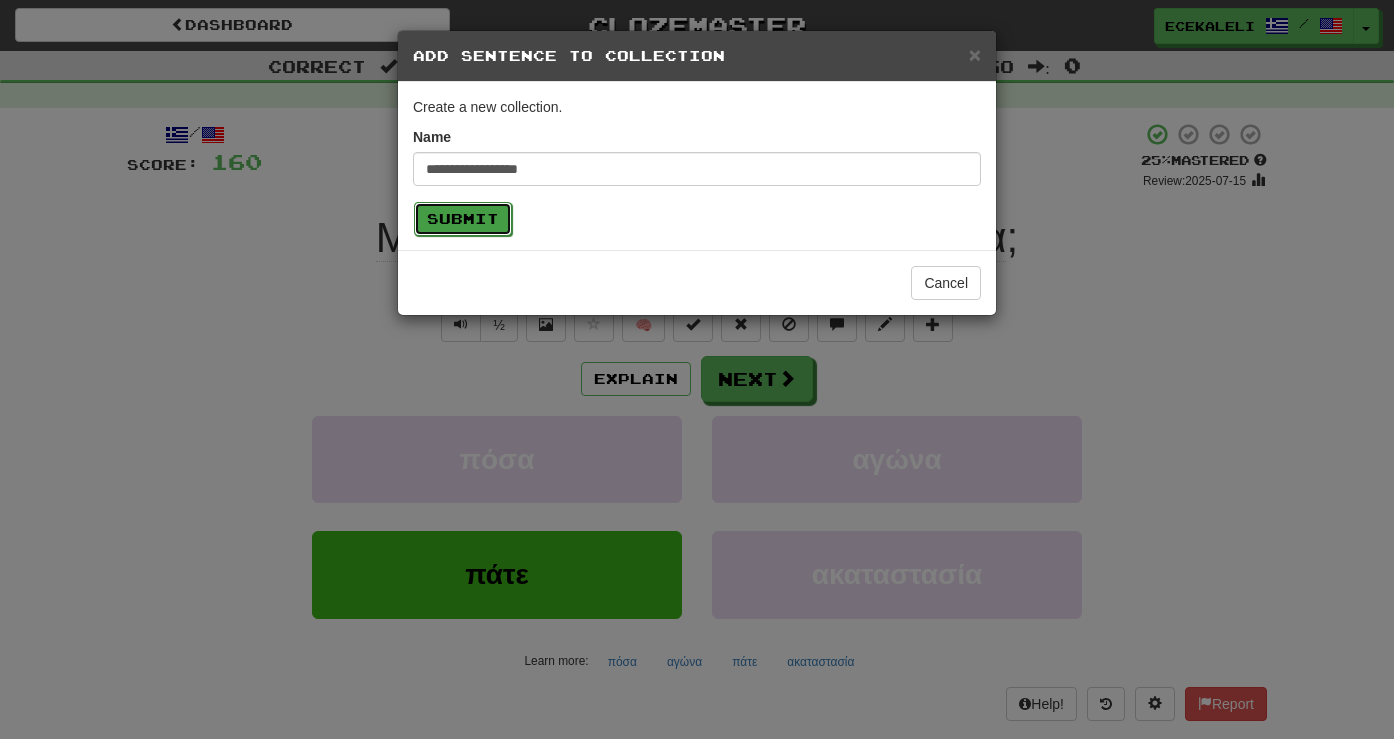click on "Submit" at bounding box center (463, 219) 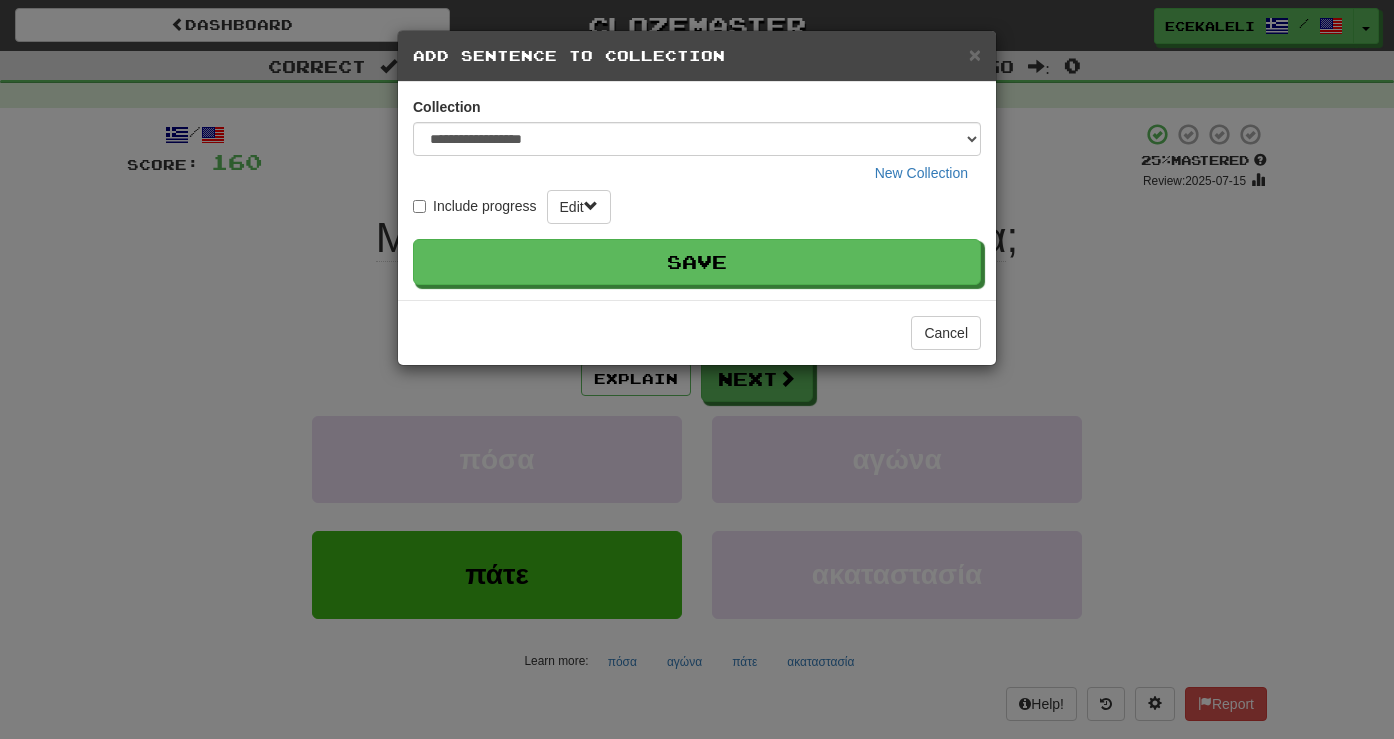 click on "Include progress Edit  Save" at bounding box center [697, 237] 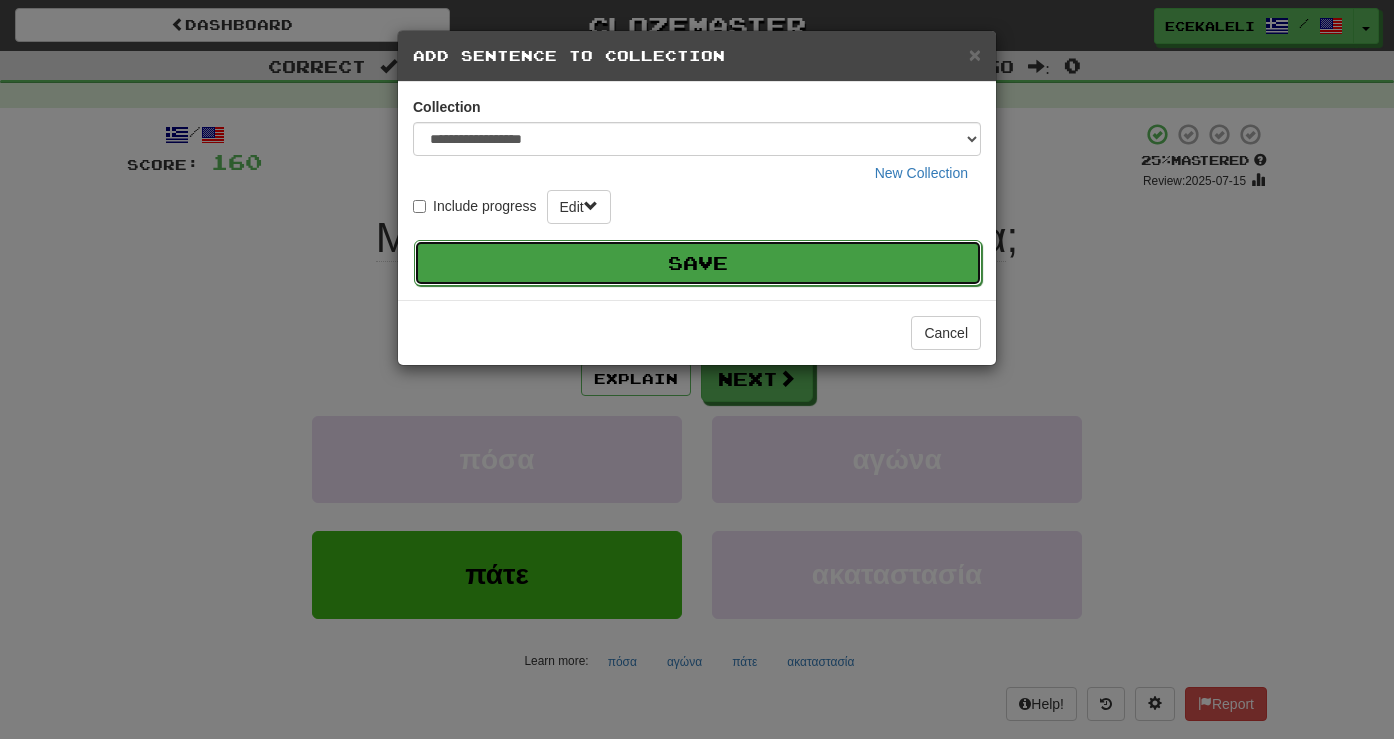 click on "Save" at bounding box center [698, 263] 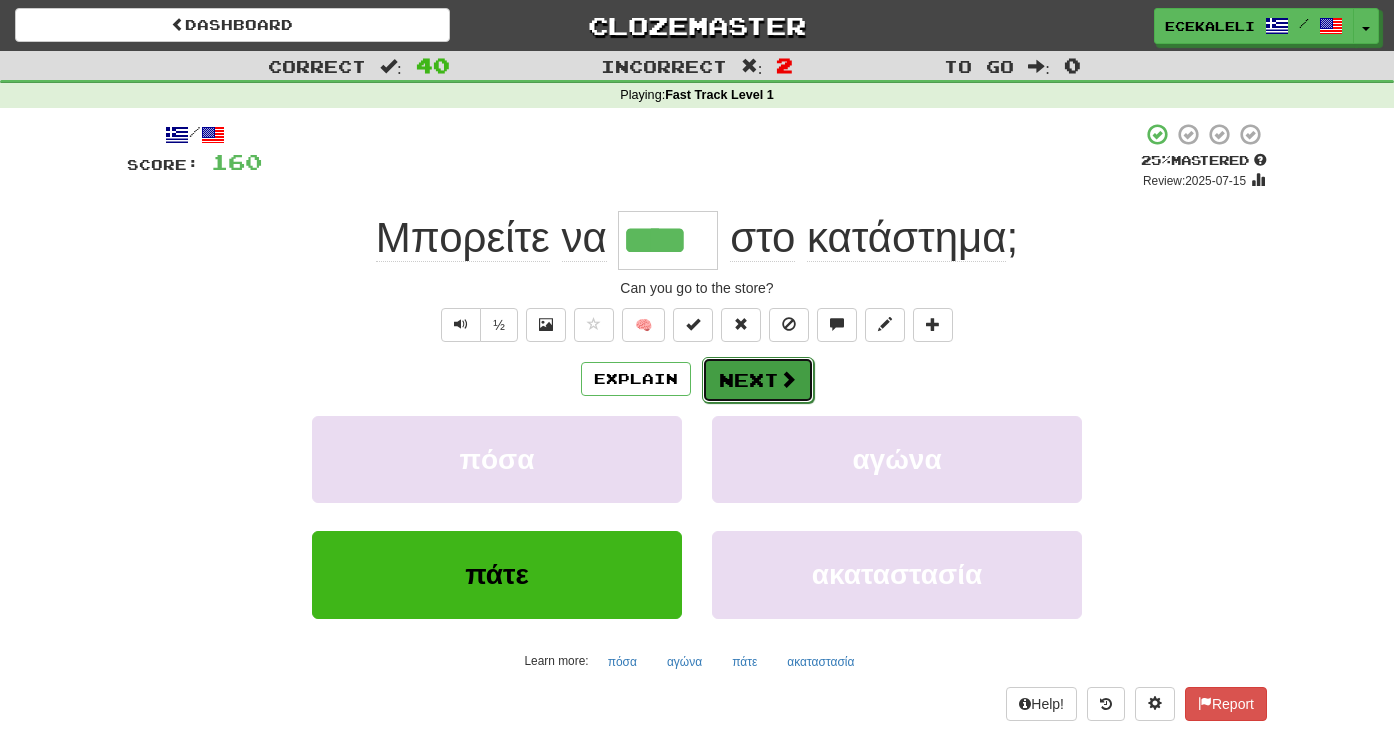 click on "Next" at bounding box center (758, 380) 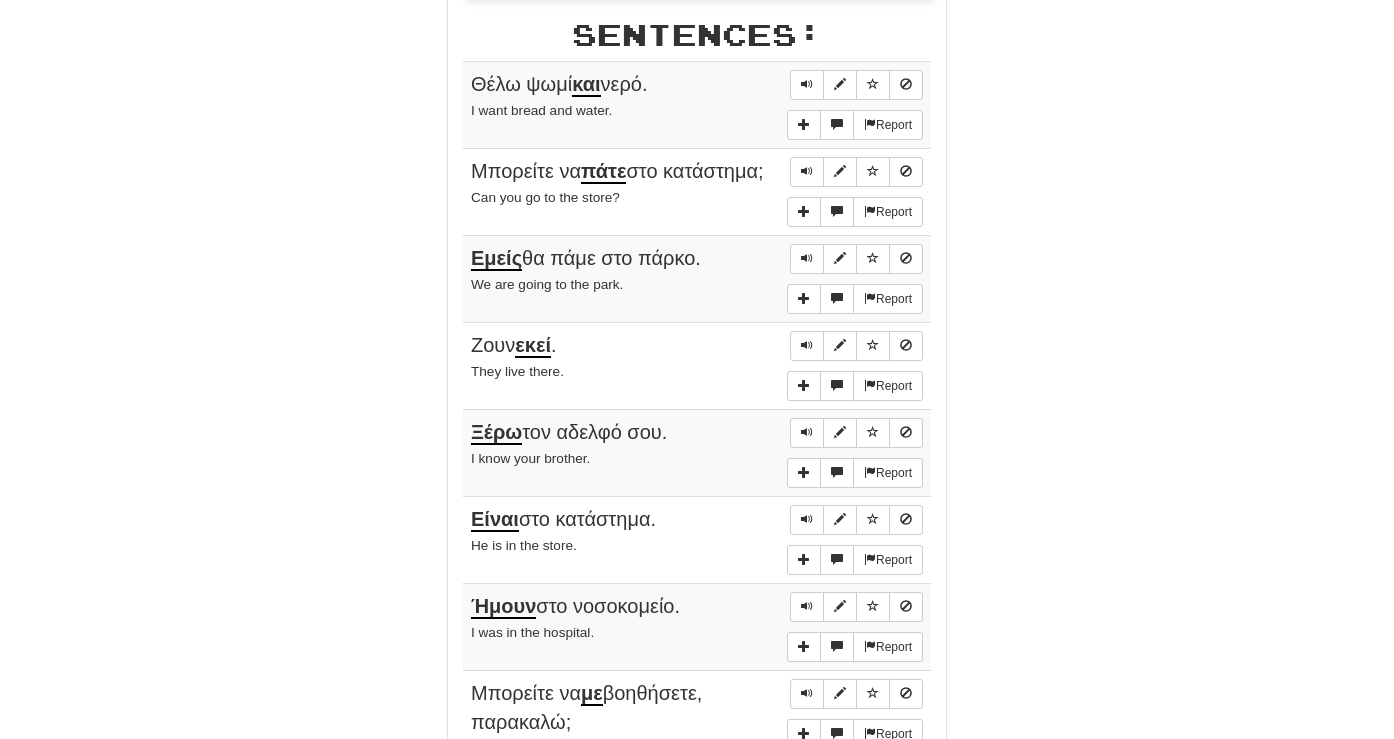 scroll, scrollTop: 1017, scrollLeft: 0, axis: vertical 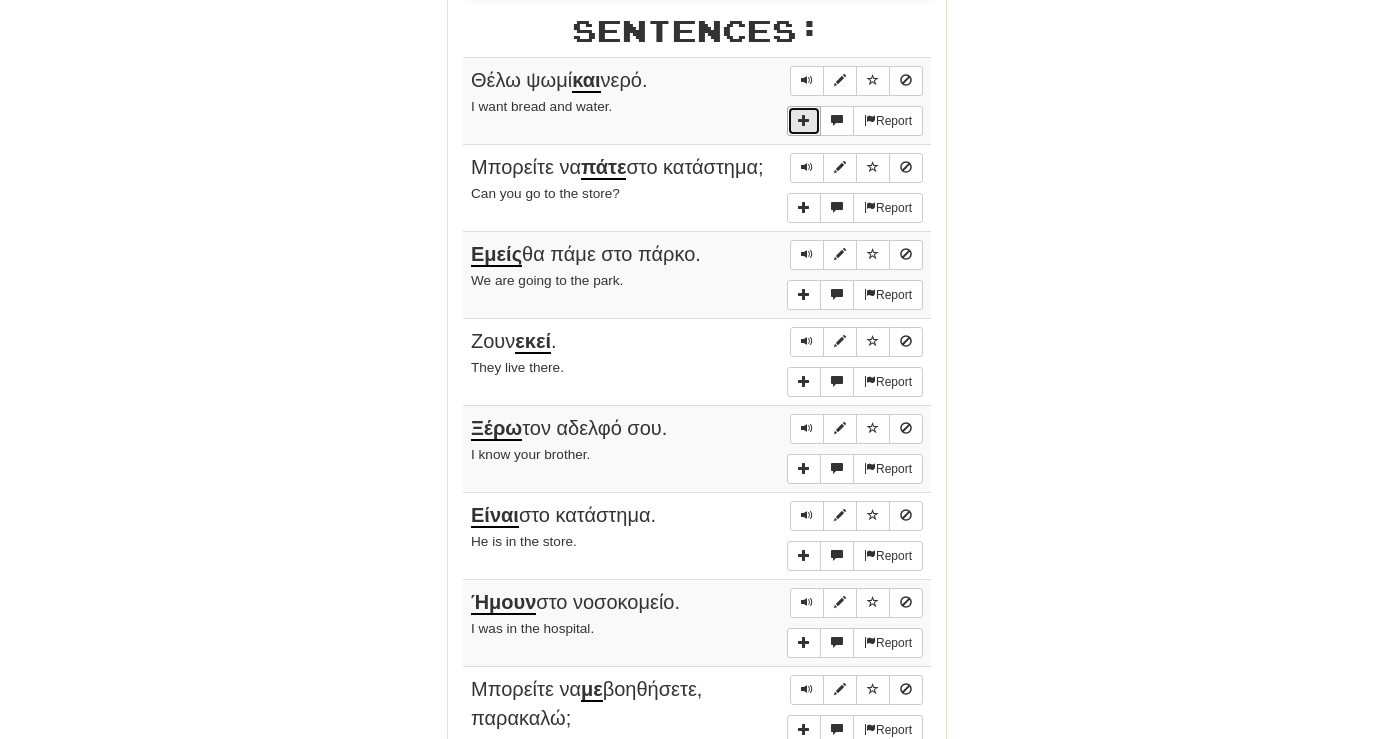 click at bounding box center (804, 120) 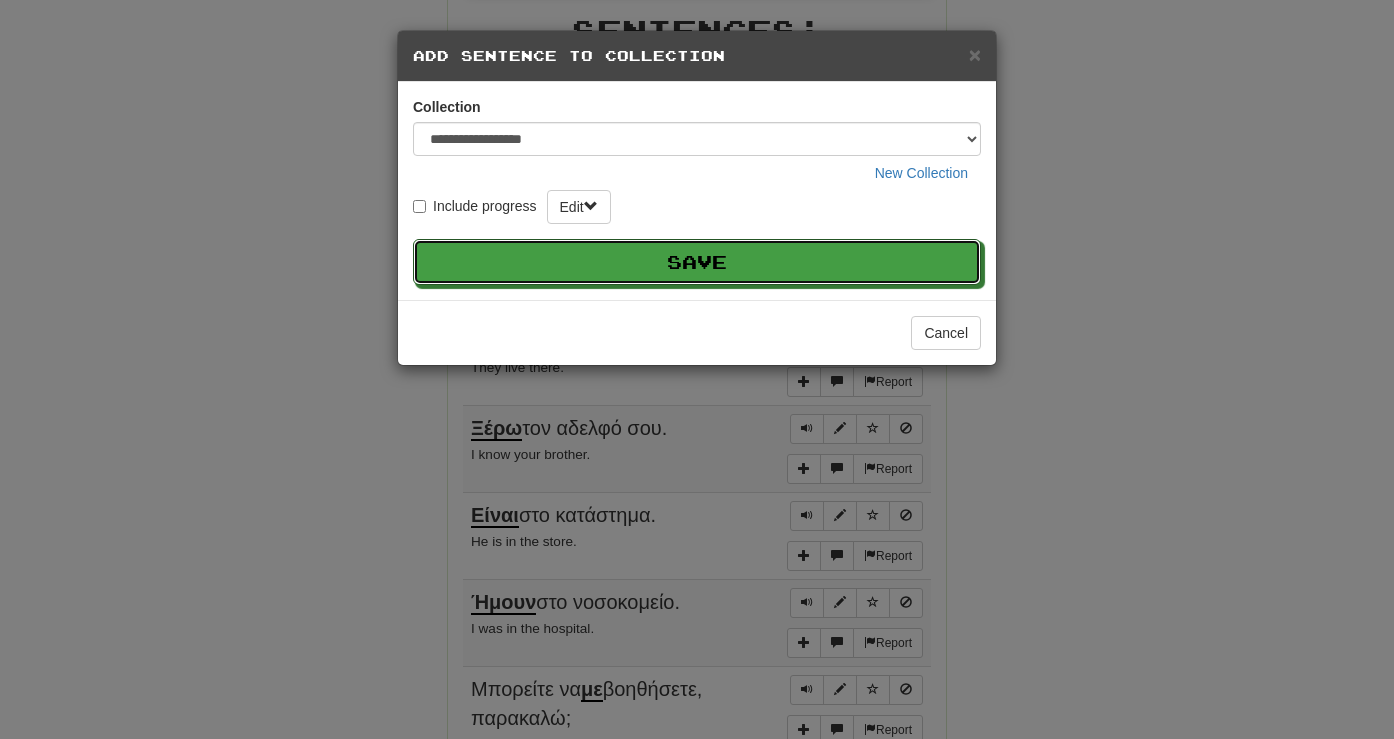 type 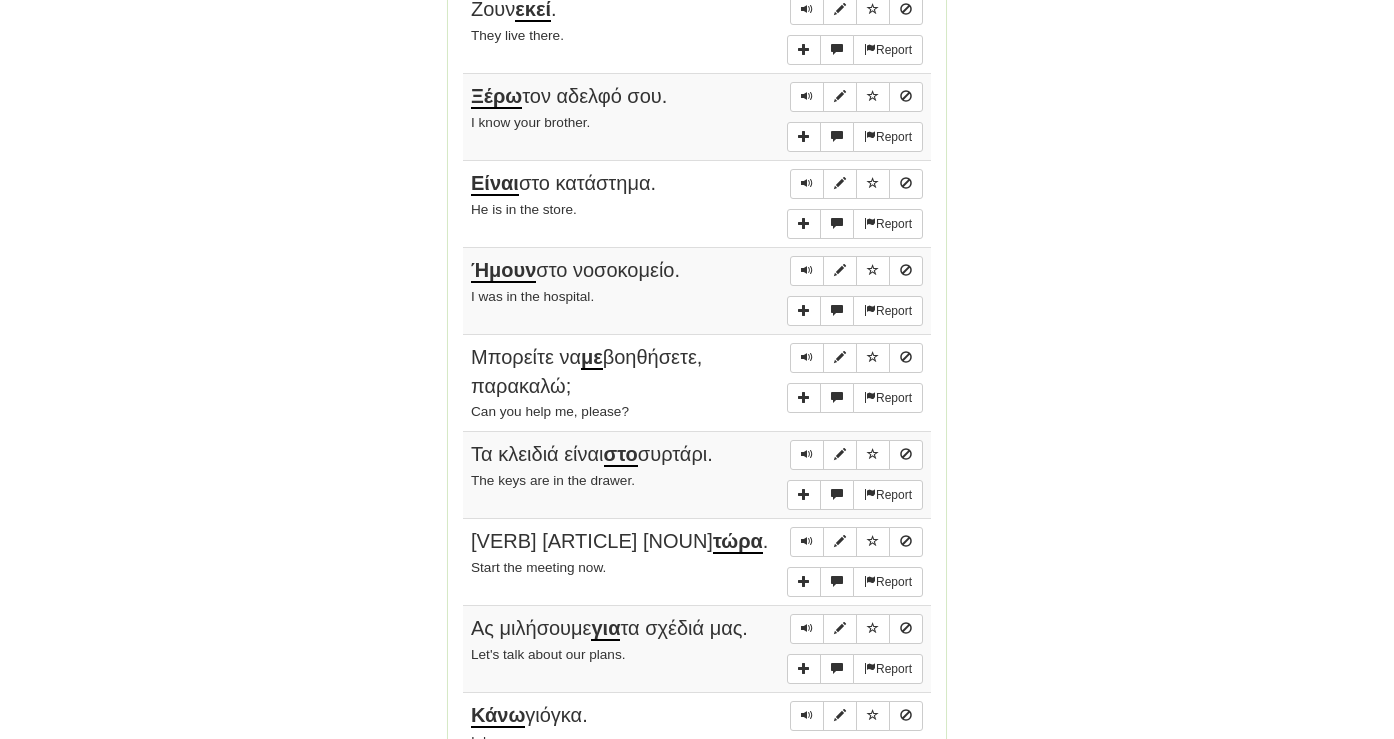 scroll, scrollTop: 1347, scrollLeft: 0, axis: vertical 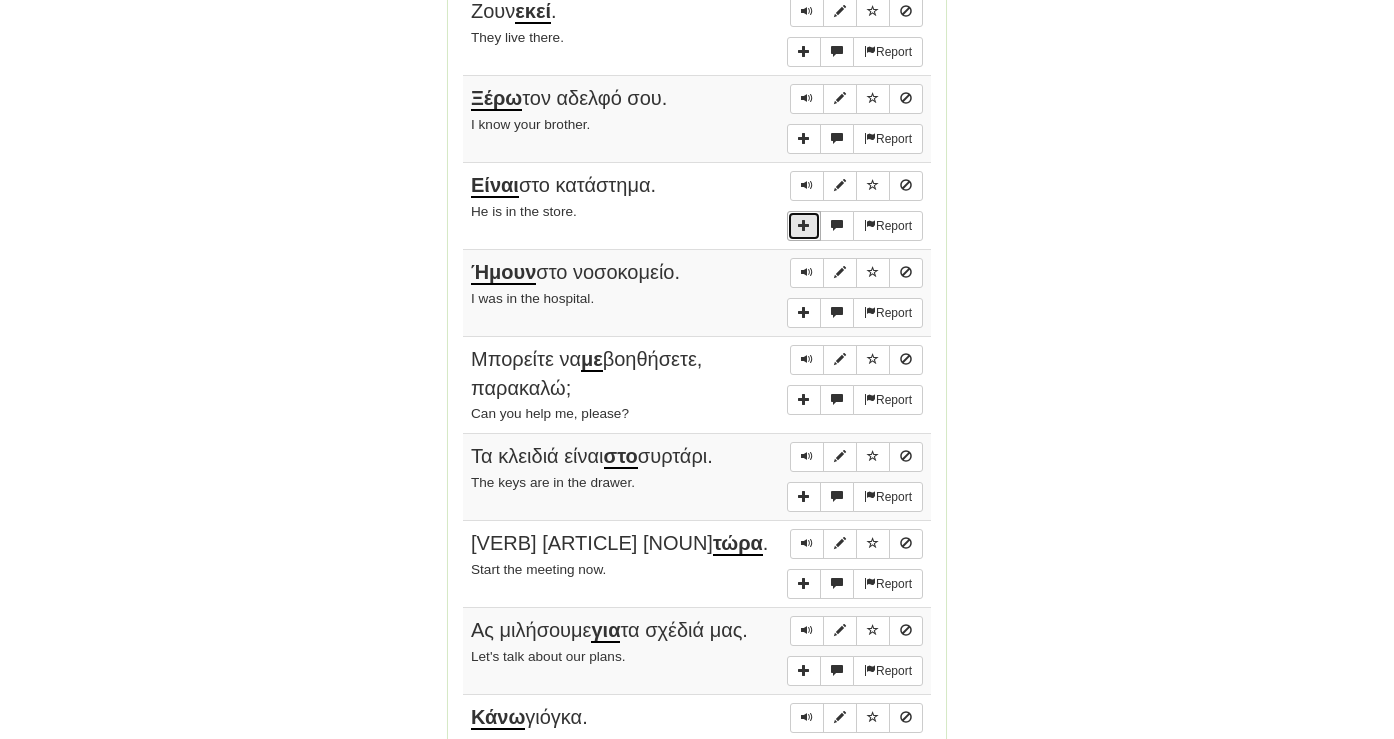 click at bounding box center [804, 225] 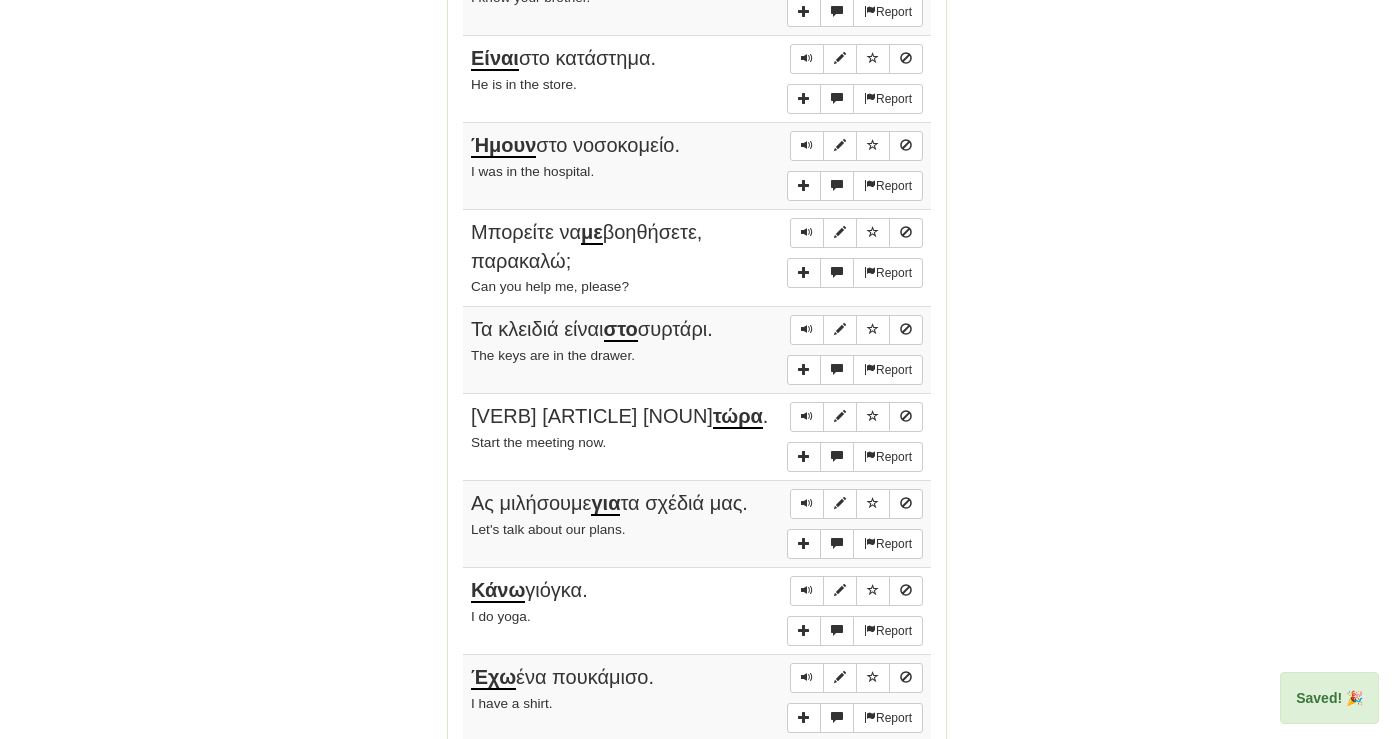 scroll, scrollTop: 1479, scrollLeft: 0, axis: vertical 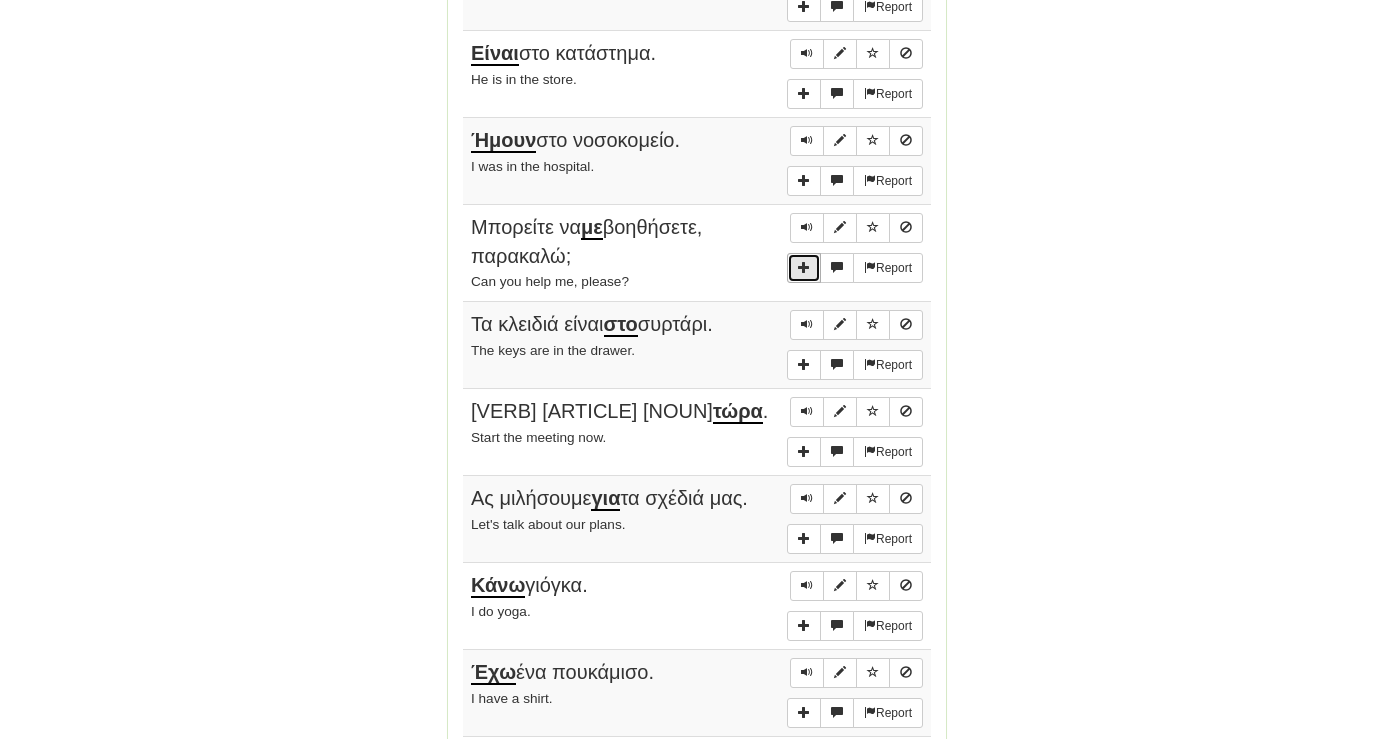 click at bounding box center [804, 267] 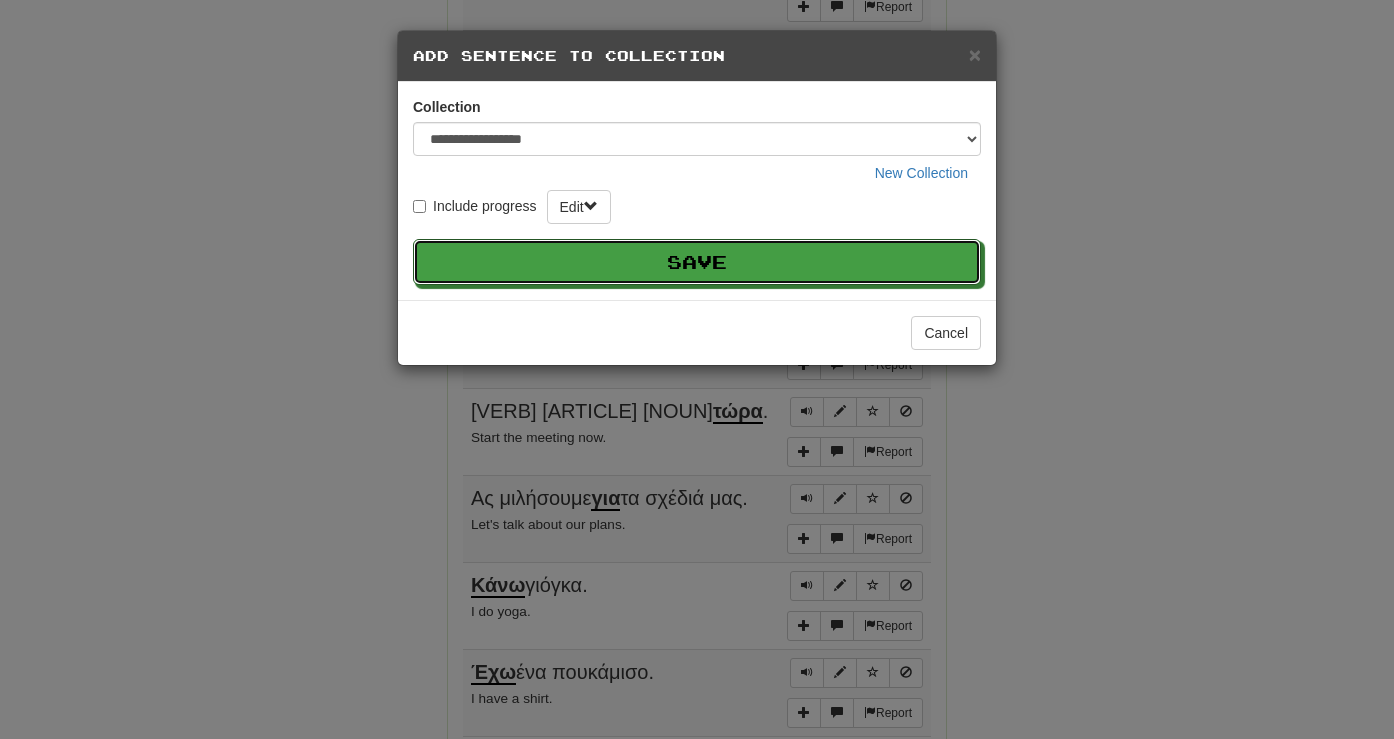 type 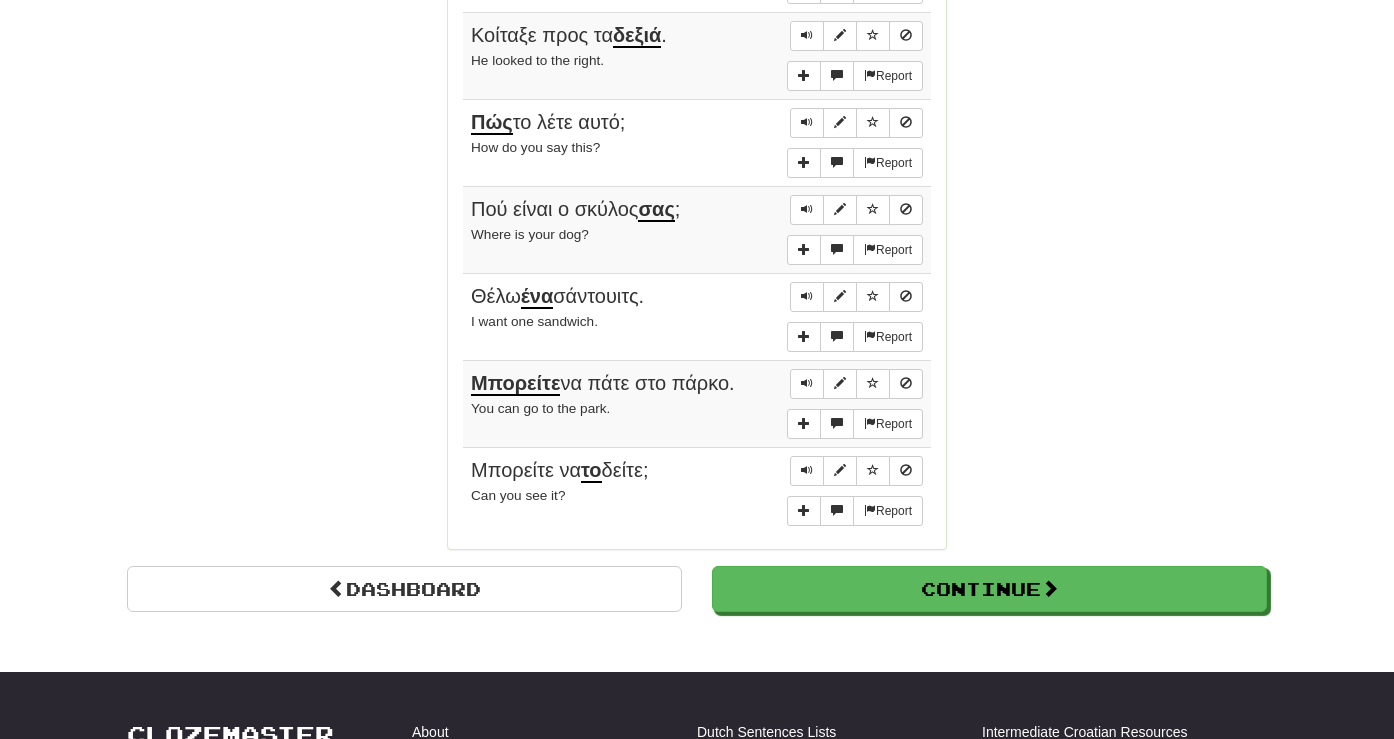 scroll, scrollTop: 4092, scrollLeft: 0, axis: vertical 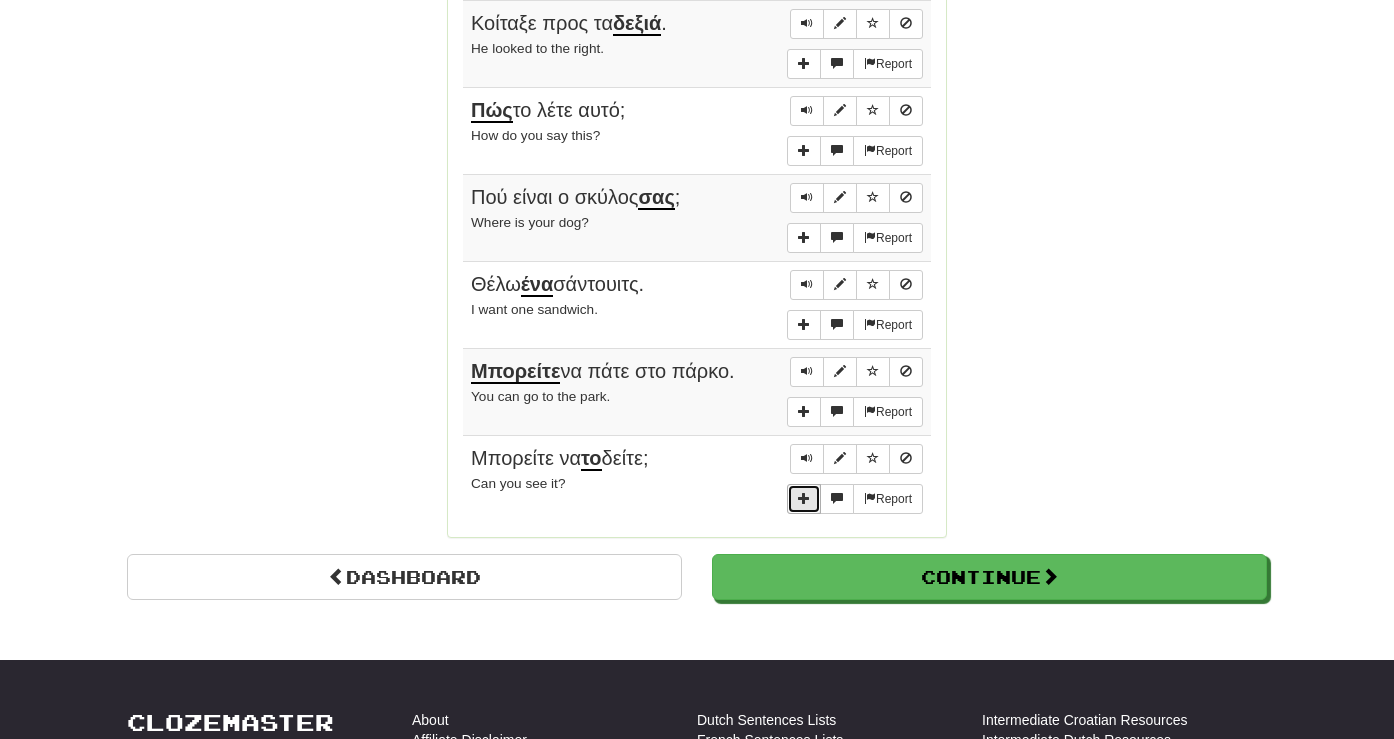 click at bounding box center (804, 499) 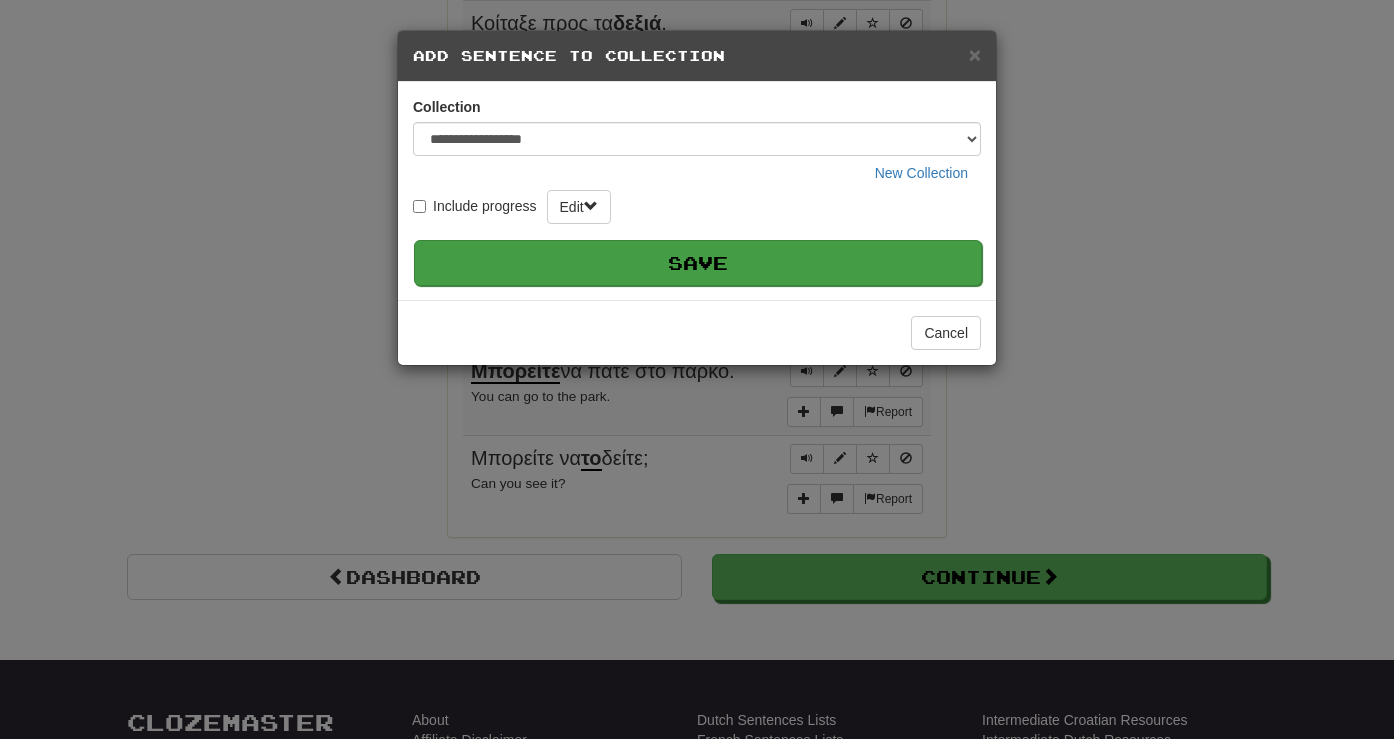click on "Save" at bounding box center (698, 263) 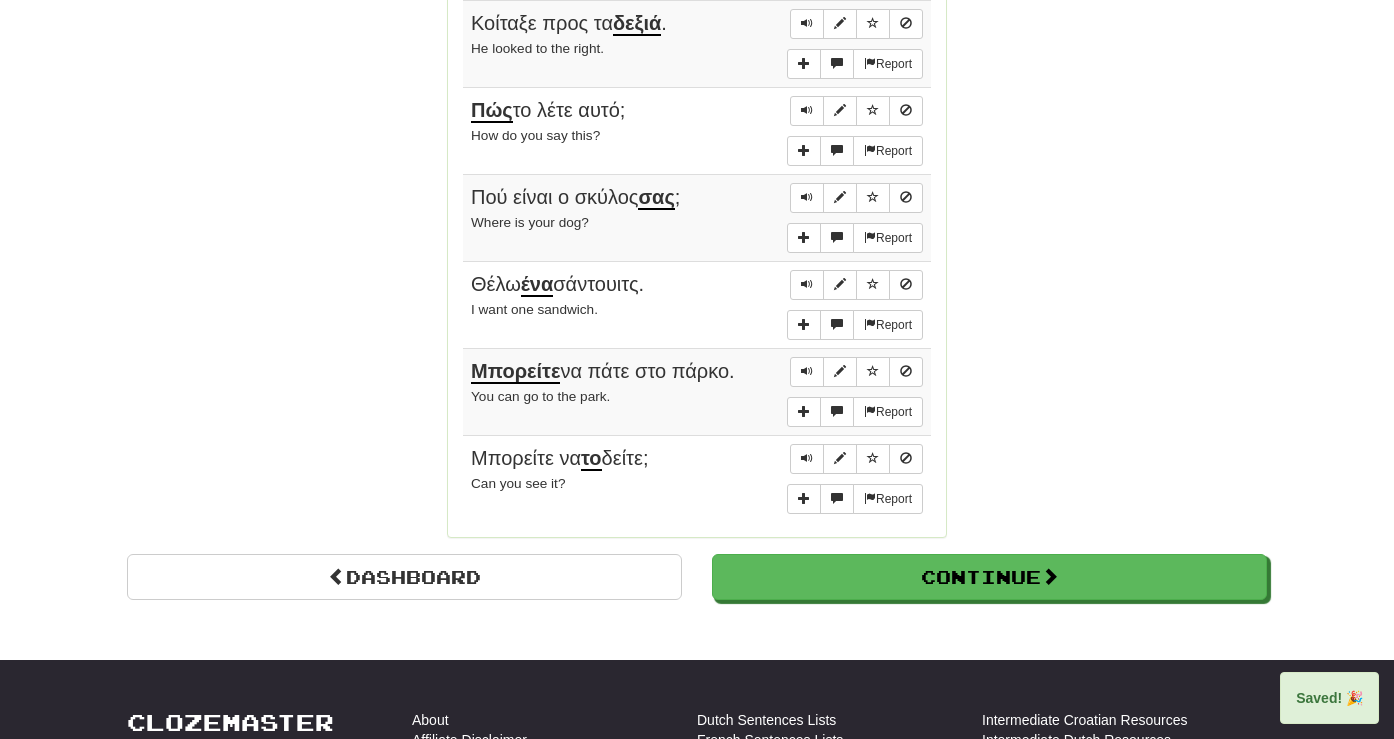 scroll, scrollTop: 4009, scrollLeft: 0, axis: vertical 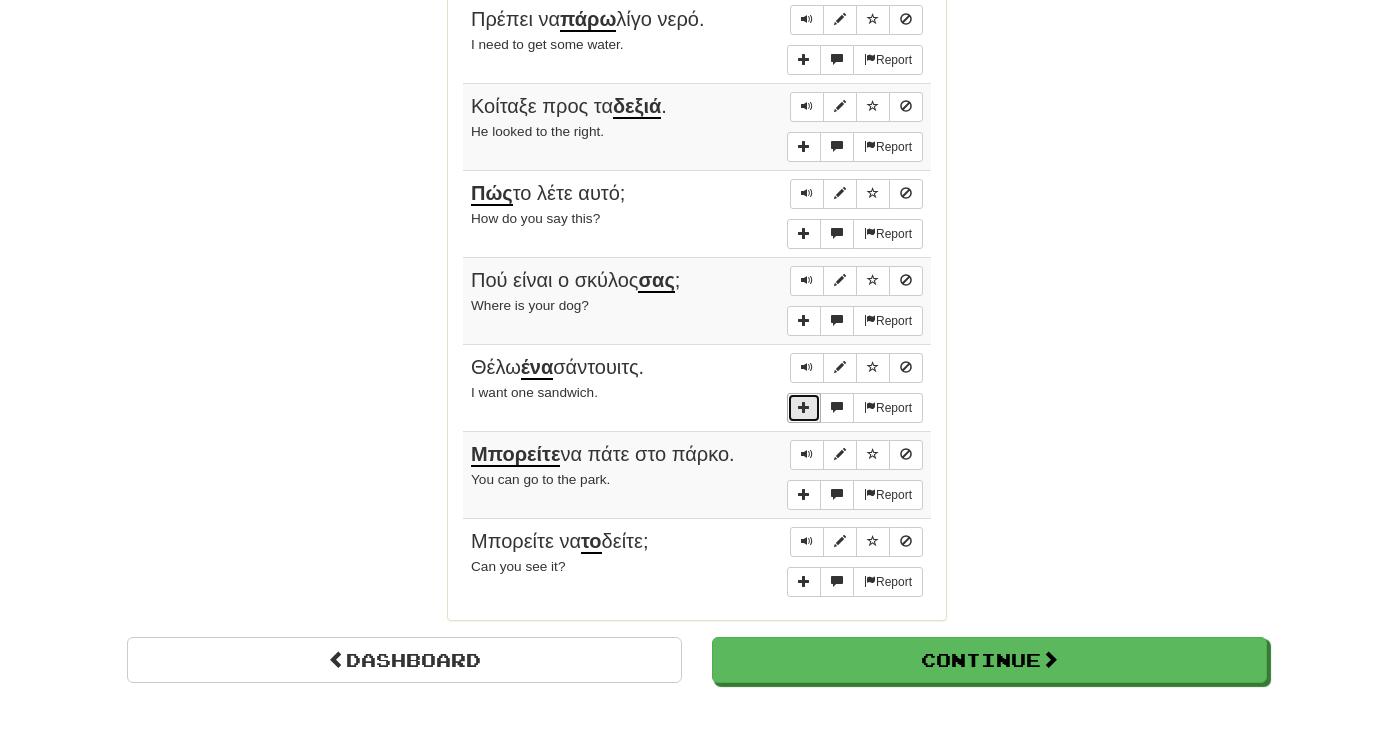 click at bounding box center (804, 407) 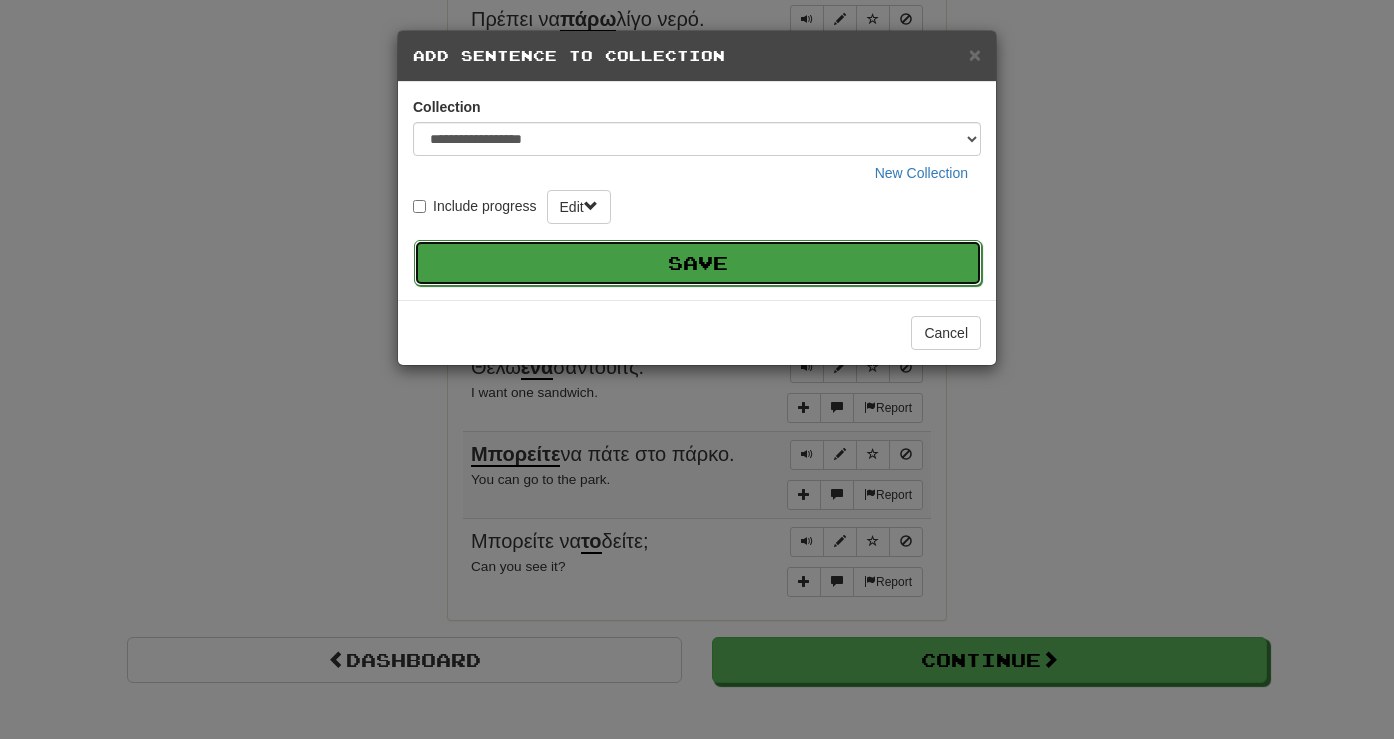 click on "Save" at bounding box center [698, 263] 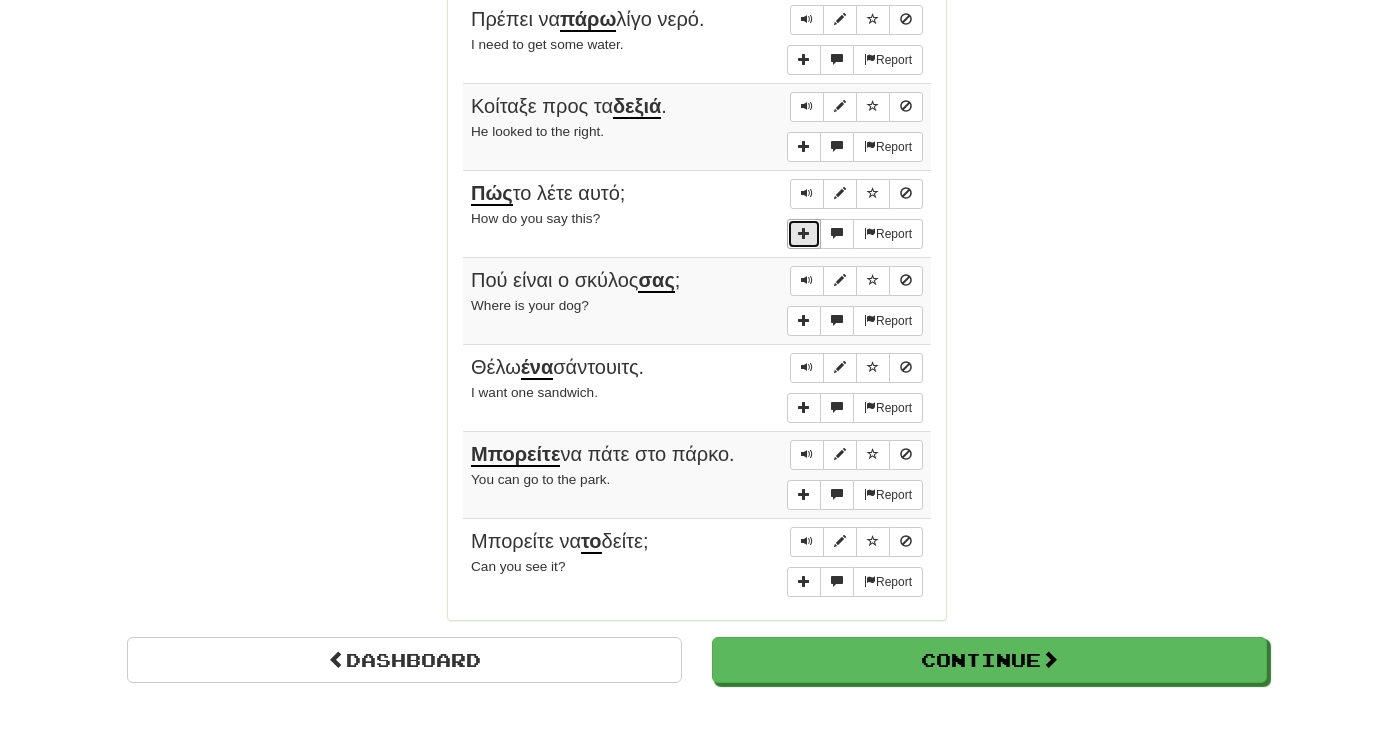 click at bounding box center (804, 233) 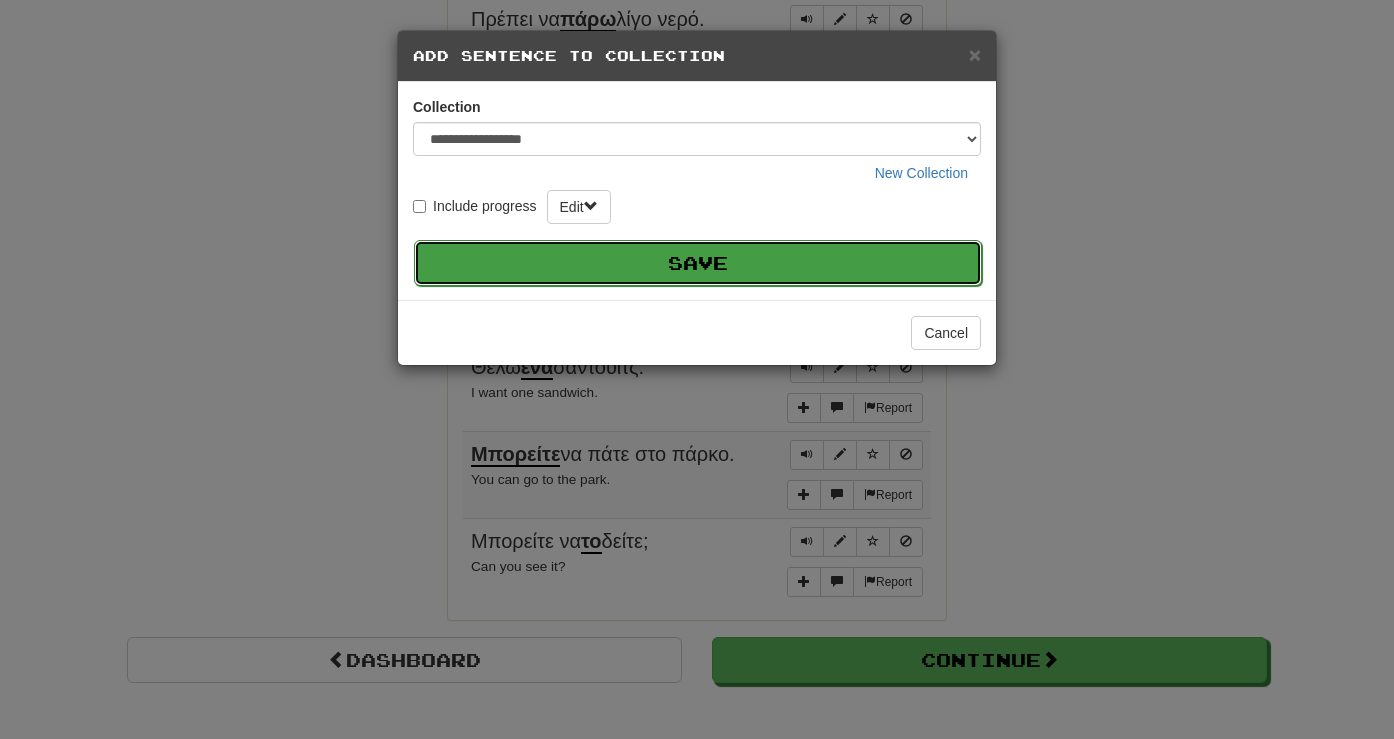 click on "Save" at bounding box center (698, 263) 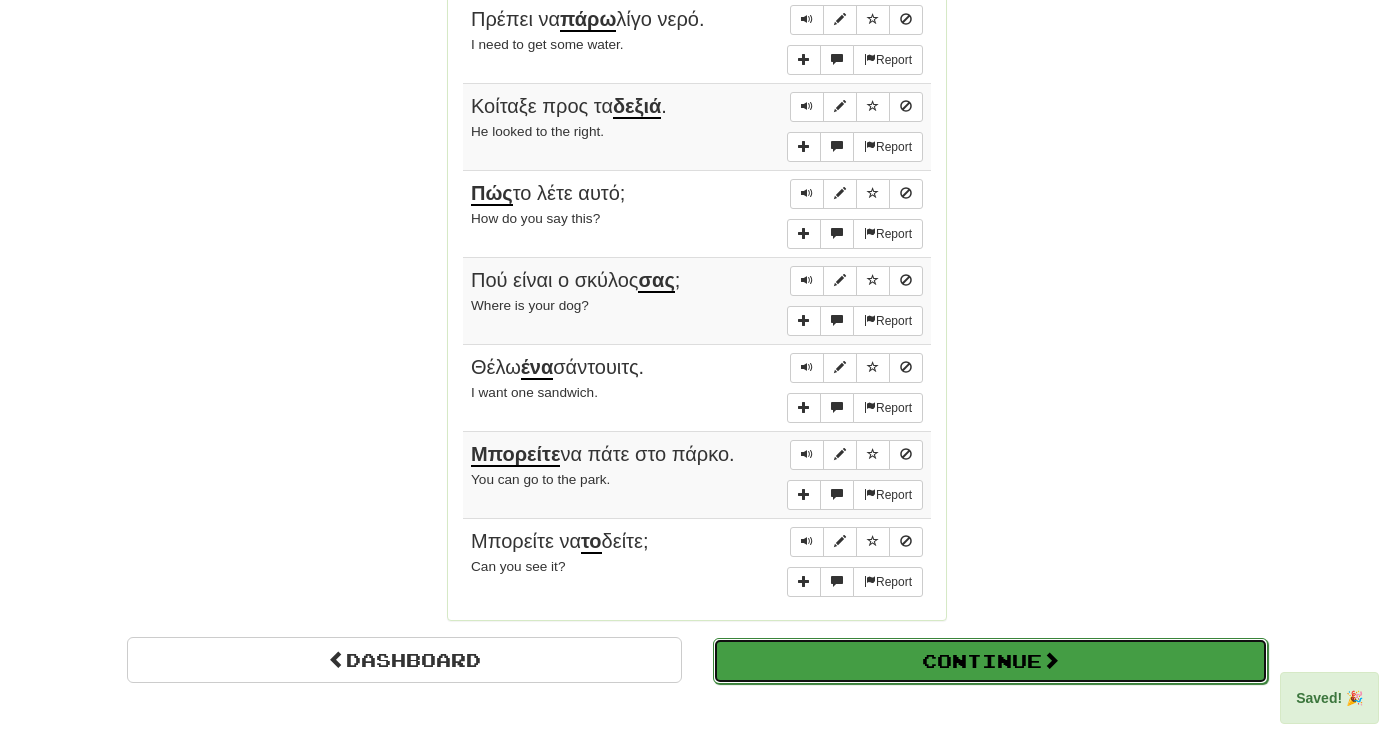 click on "Continue" at bounding box center [990, 661] 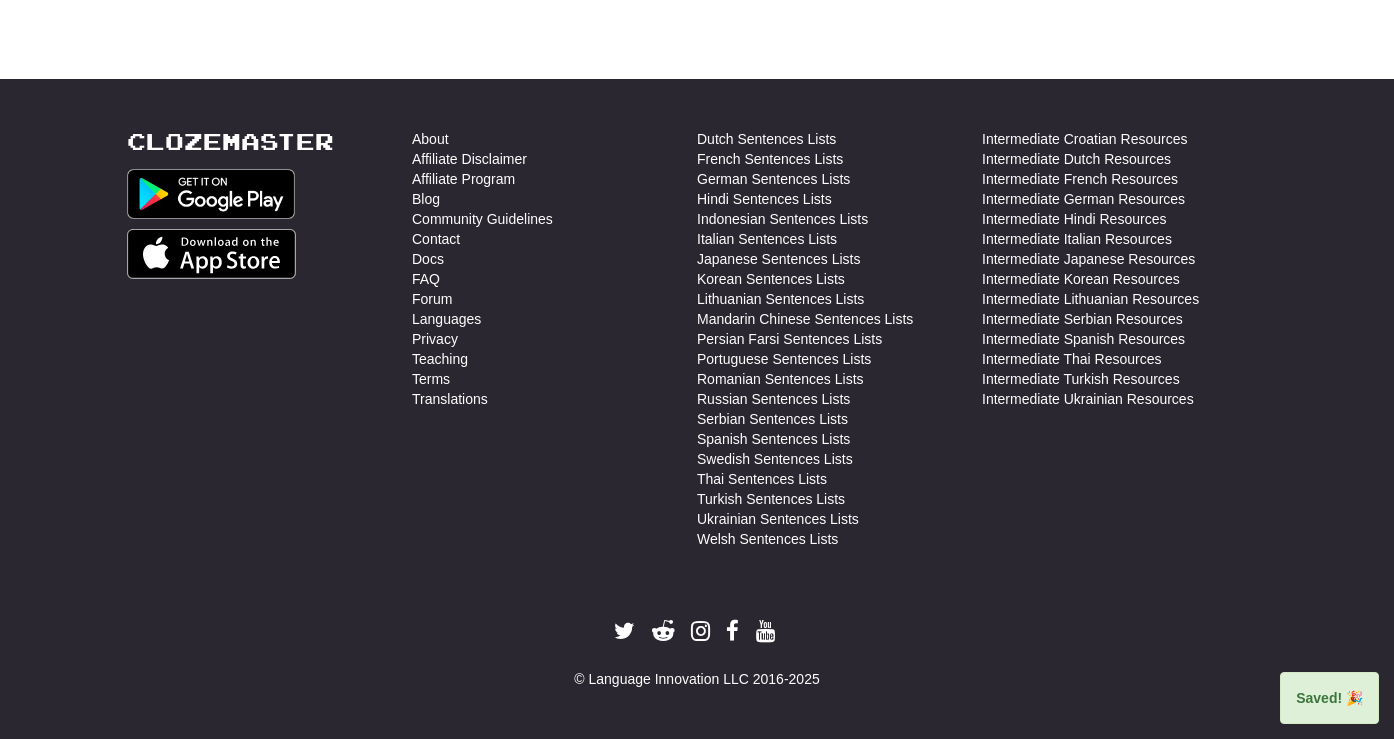 scroll, scrollTop: 710, scrollLeft: 0, axis: vertical 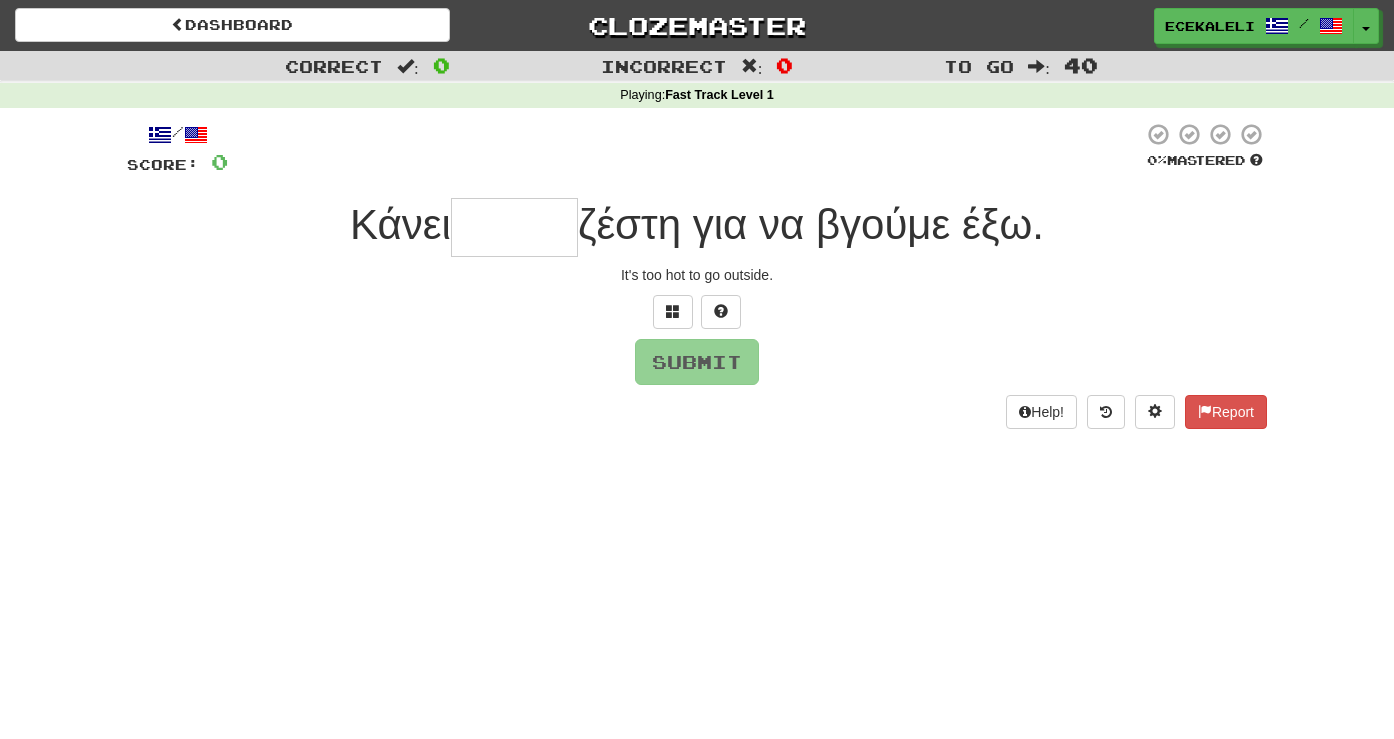 drag, startPoint x: 978, startPoint y: 231, endPoint x: 1057, endPoint y: 231, distance: 79 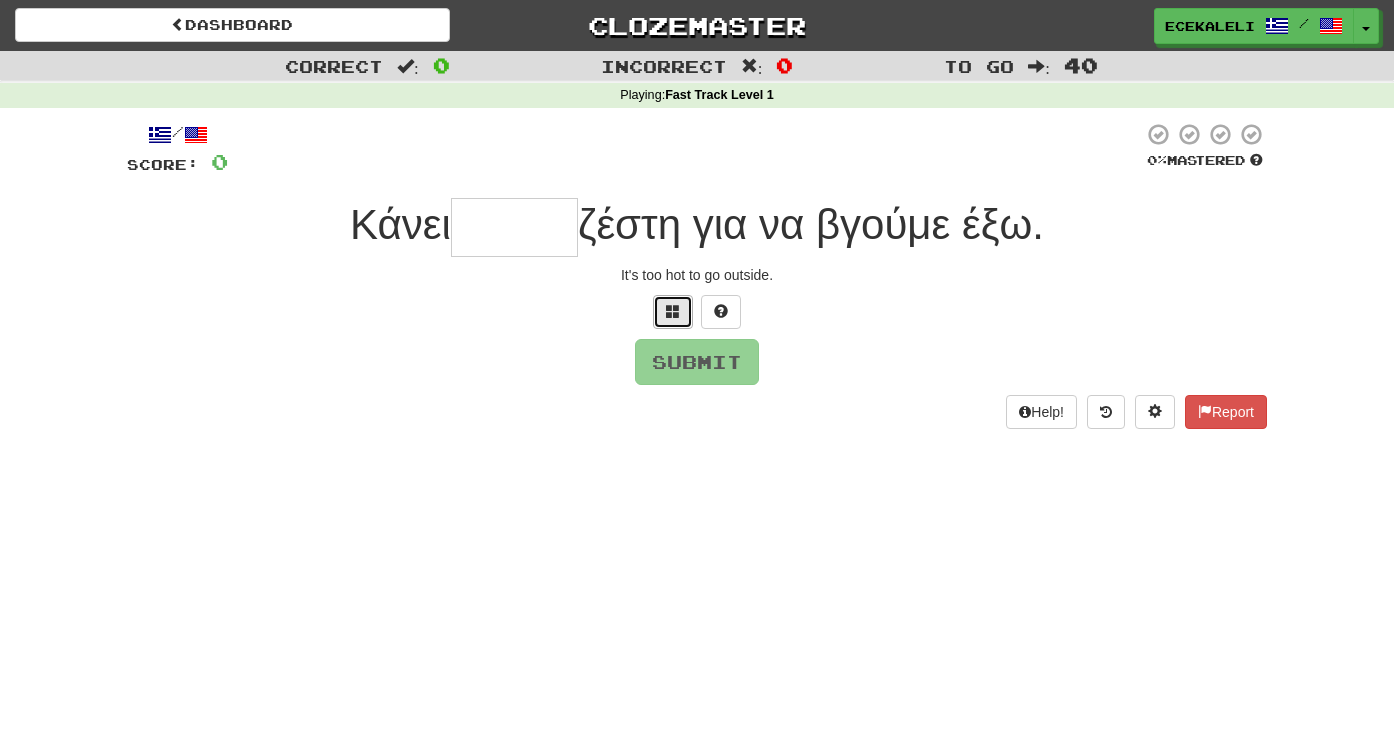 click at bounding box center [673, 311] 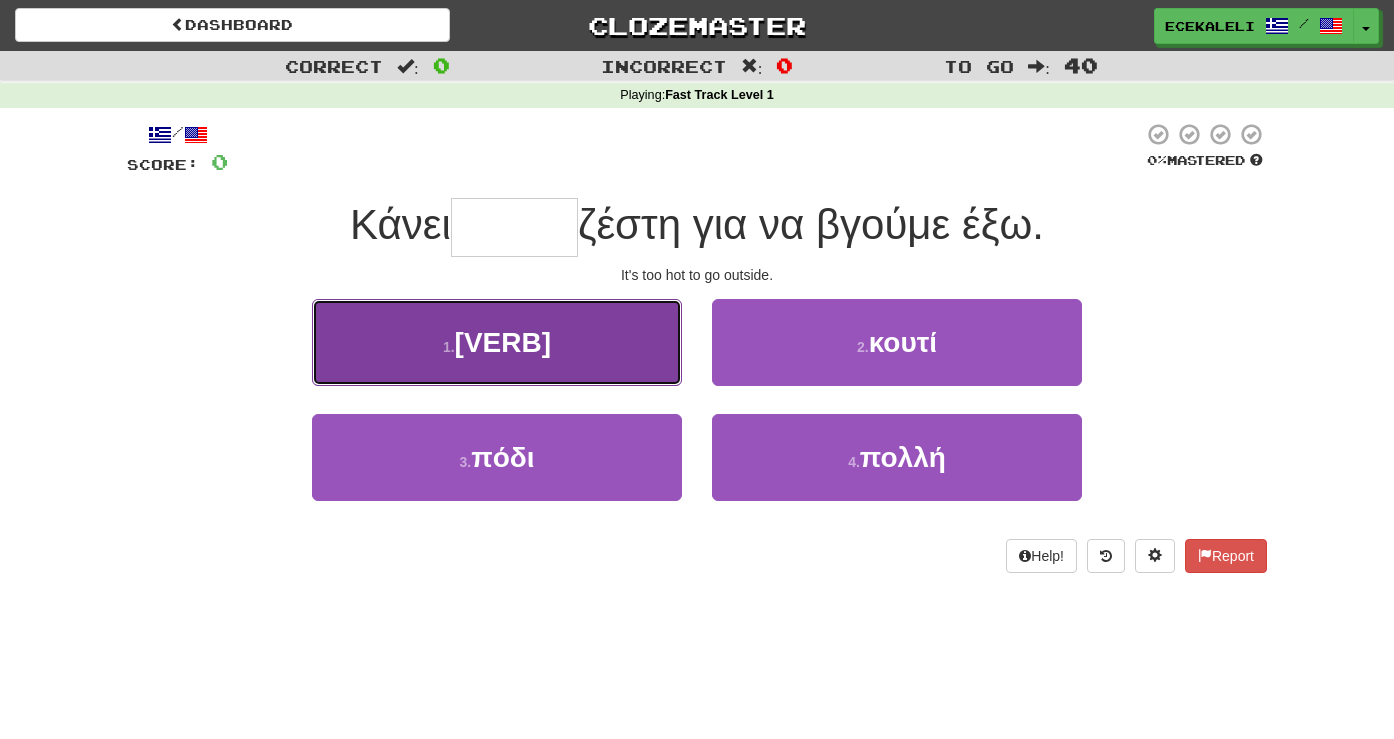 click on "1 .  πίνει" at bounding box center (497, 342) 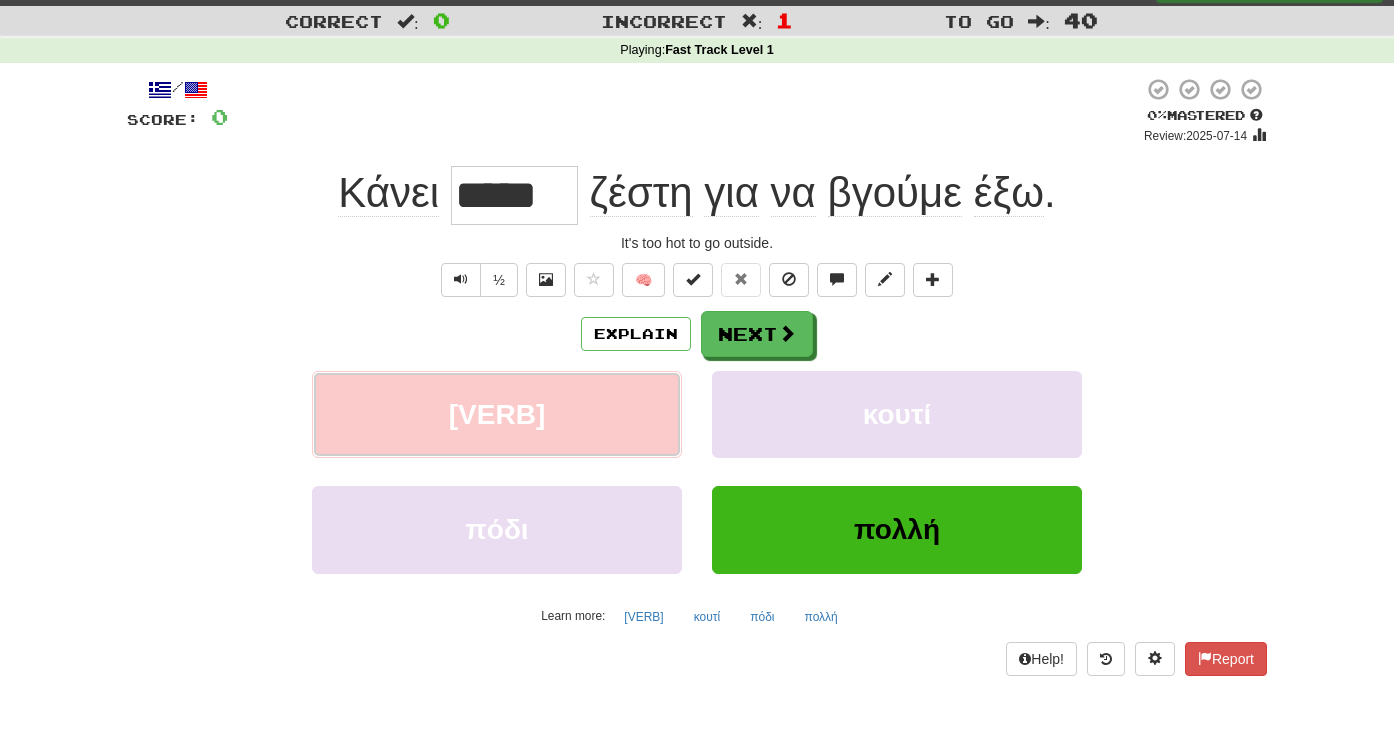 scroll, scrollTop: 48, scrollLeft: 0, axis: vertical 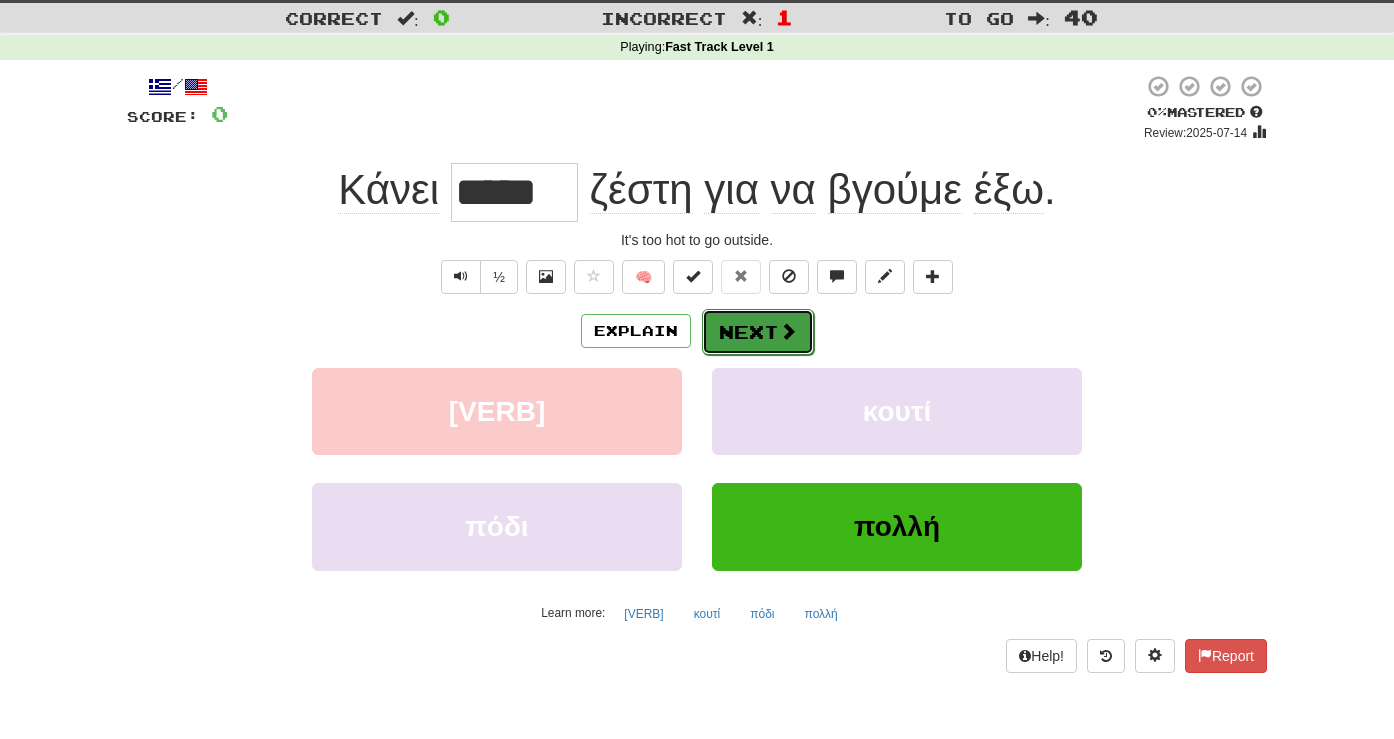 click on "Next" at bounding box center (758, 332) 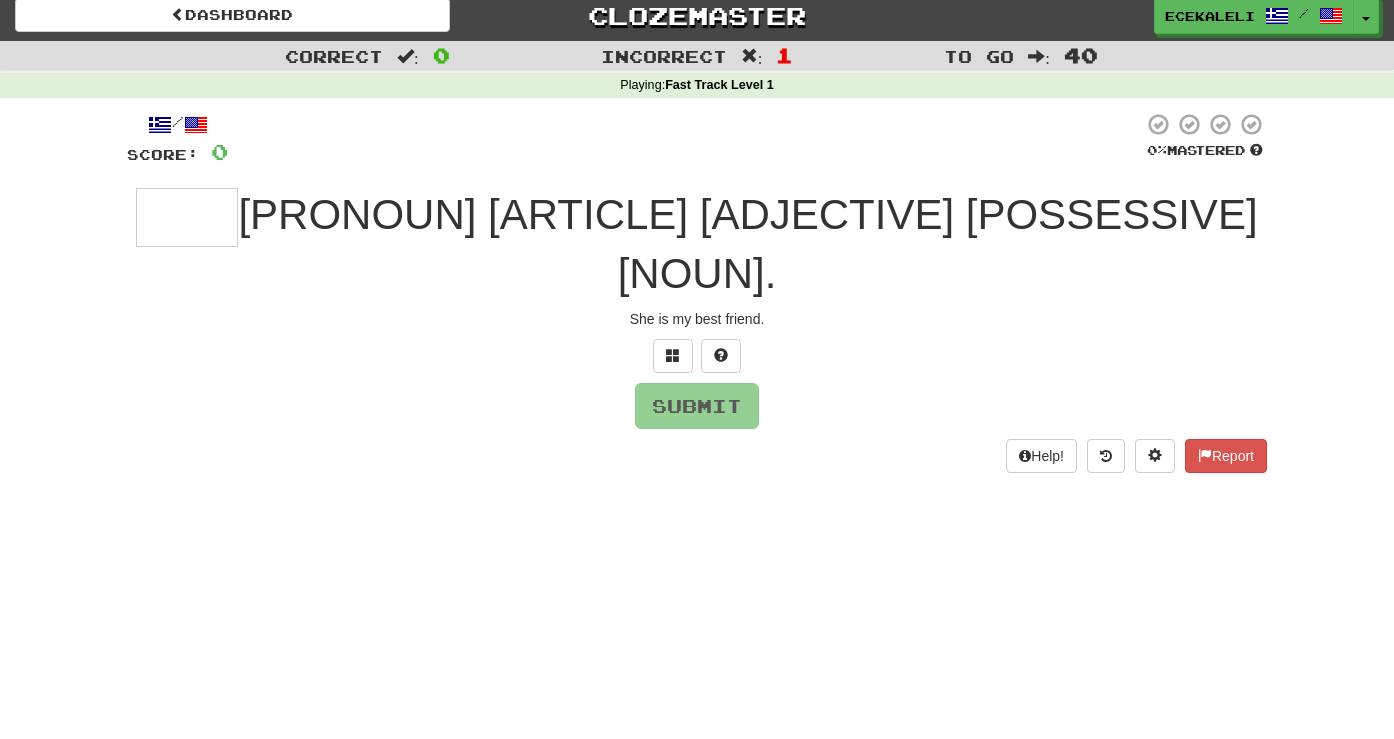 scroll, scrollTop: 0, scrollLeft: 0, axis: both 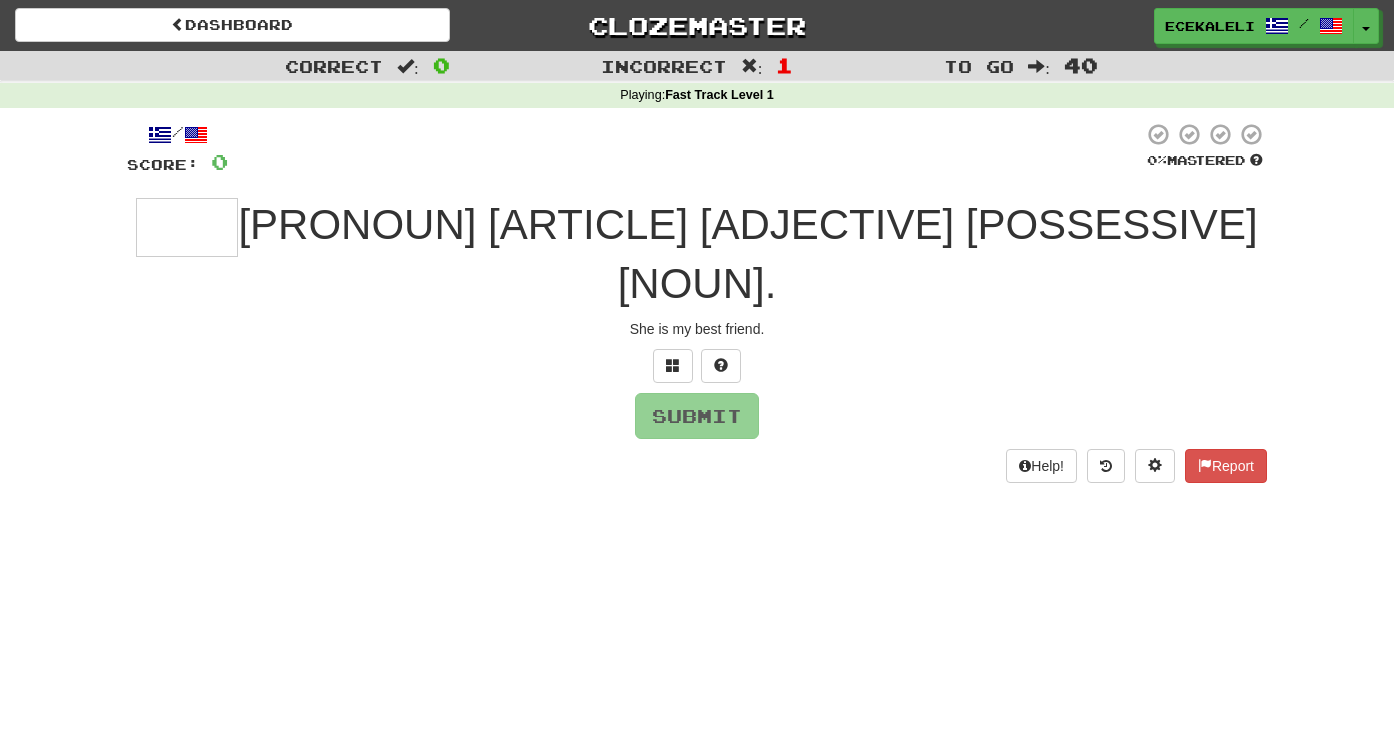 click on "/  Score:   0 0 %  Mastered  είναι η καλύτερή μου φίλη. She is my best friend. Submit  Help!  Report" at bounding box center (697, 302) 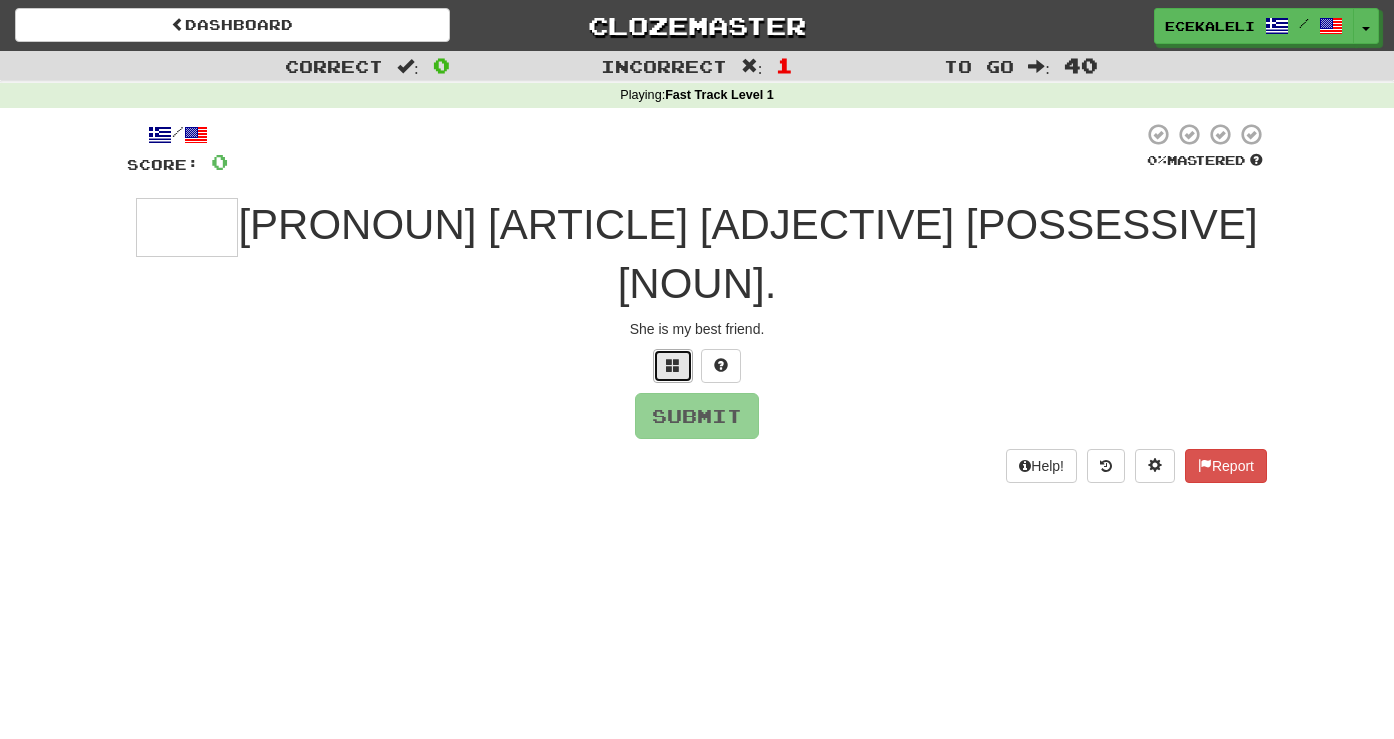 click at bounding box center (673, 365) 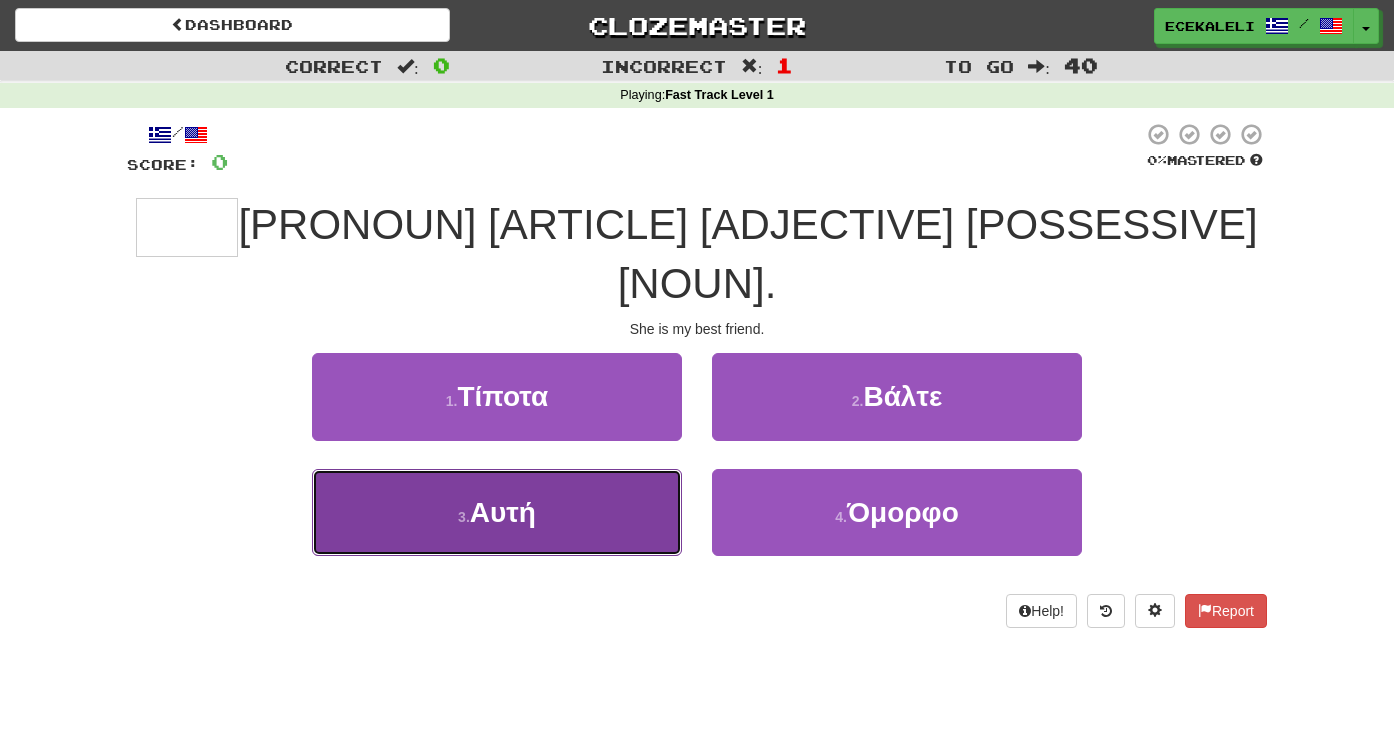 click on "3 .  Αυτή" at bounding box center [497, 512] 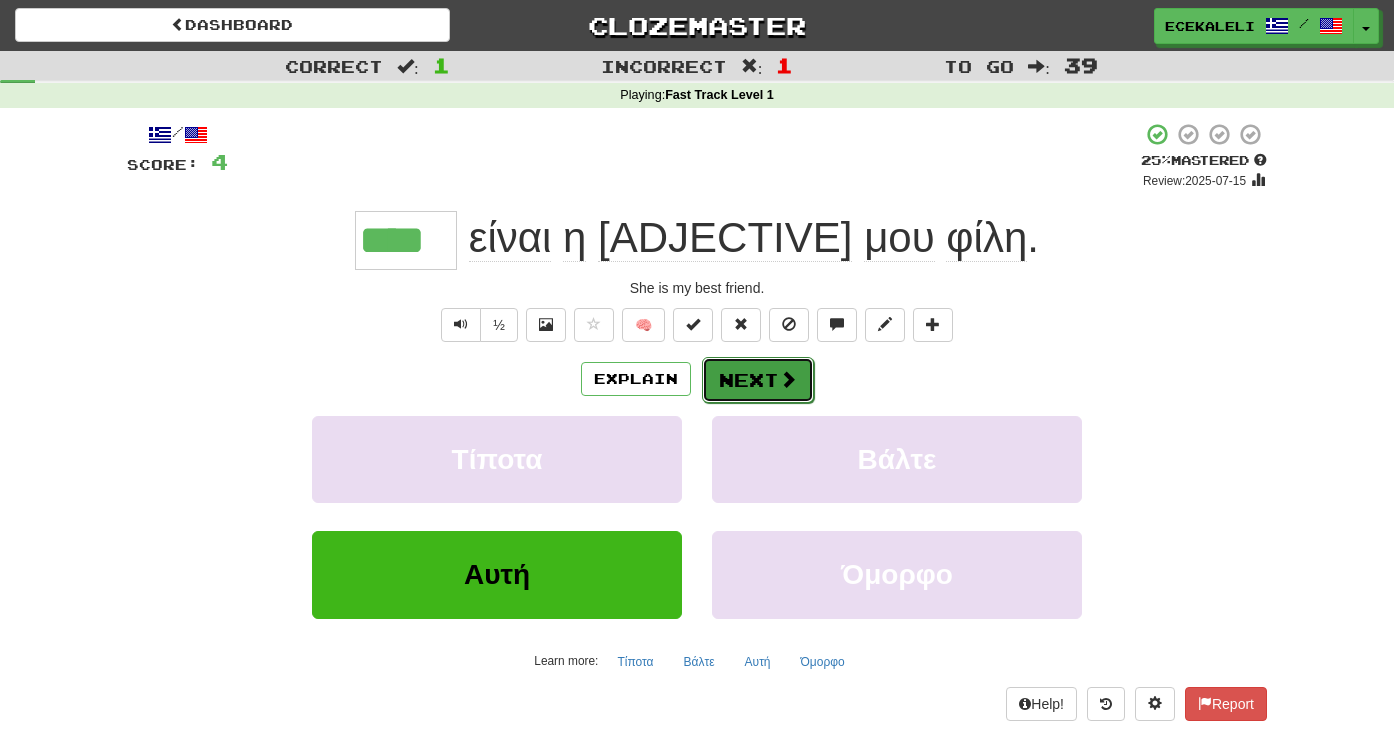 click on "Next" at bounding box center (758, 380) 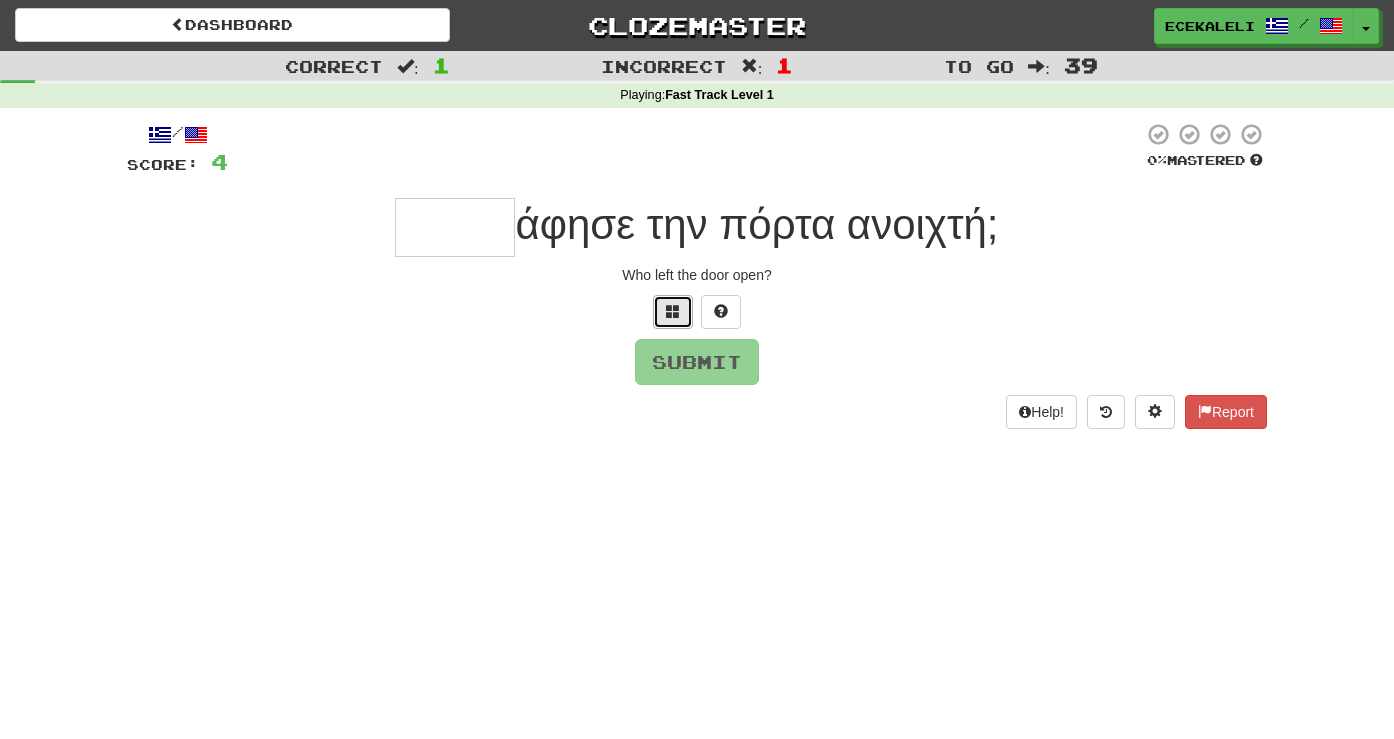 click at bounding box center [673, 312] 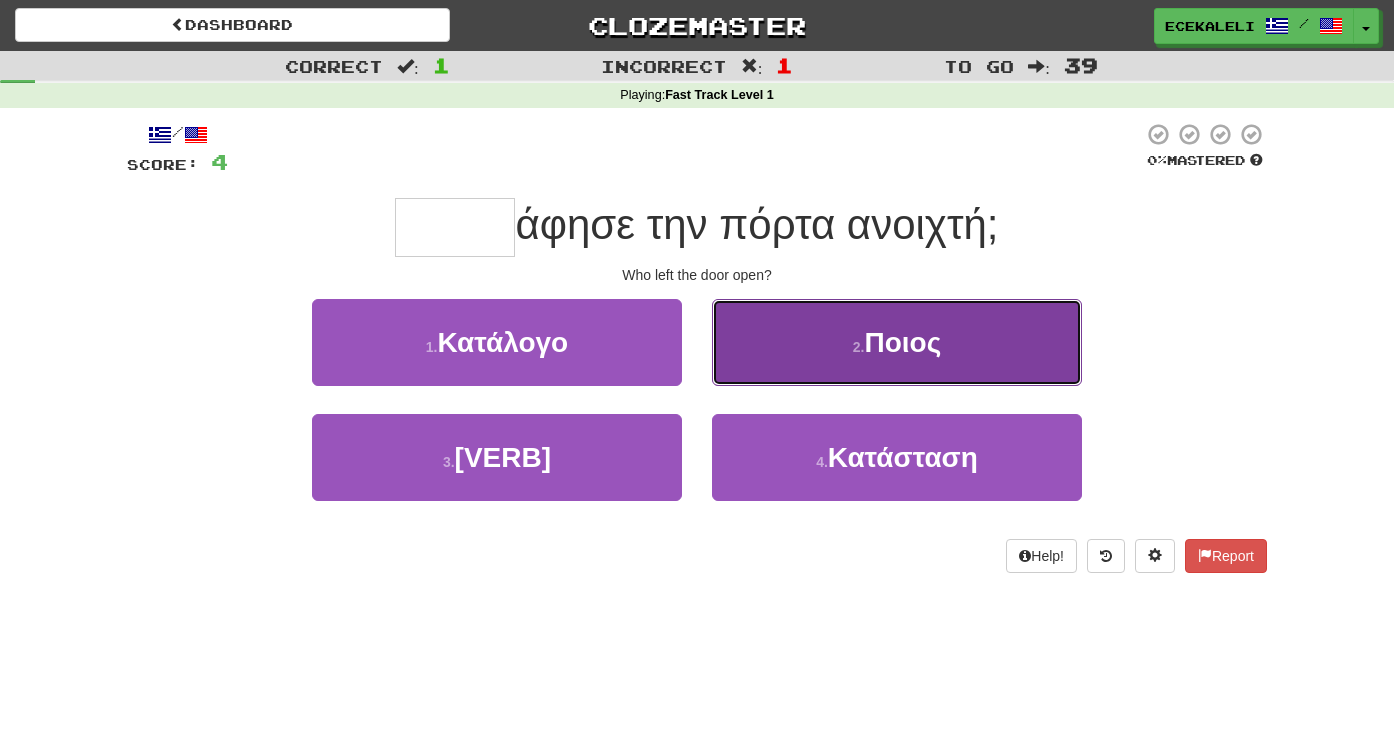 click on "2 .  Ποιος" at bounding box center (897, 342) 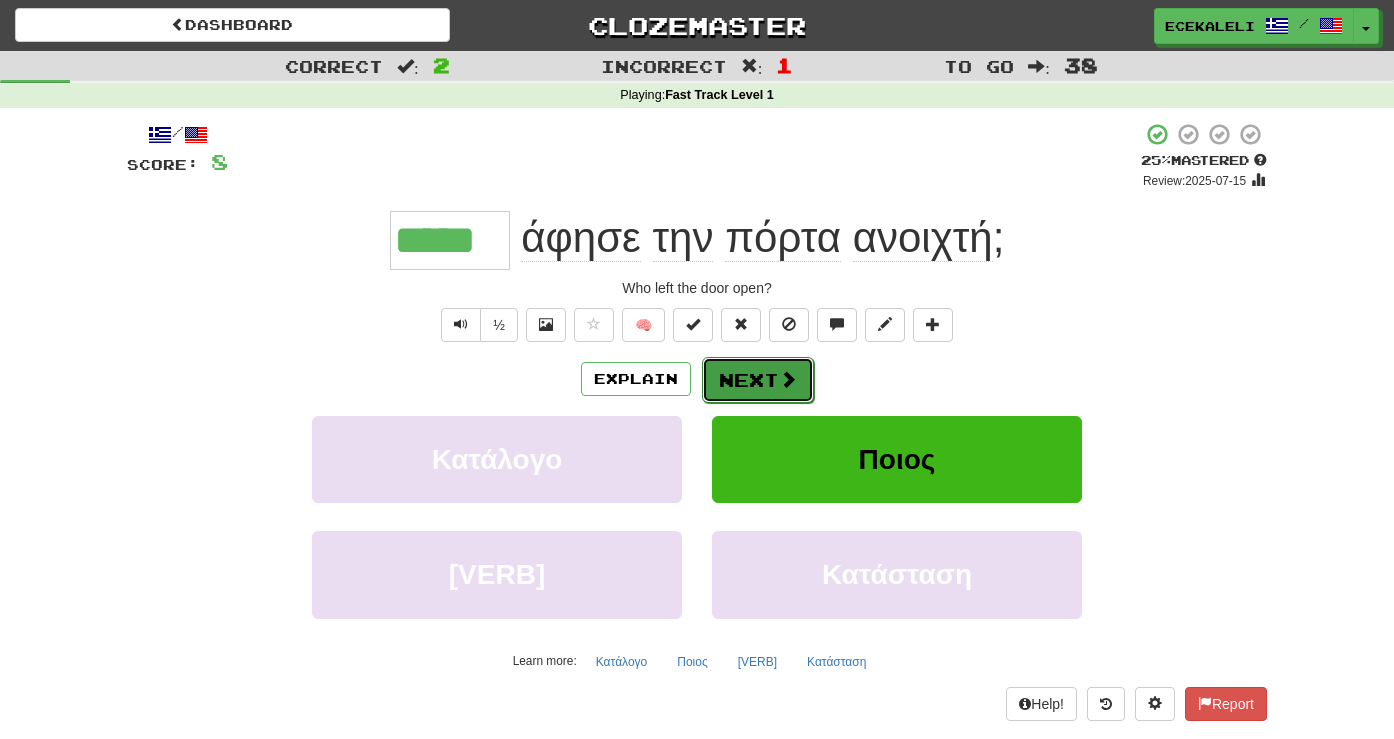 click on "Next" at bounding box center (758, 380) 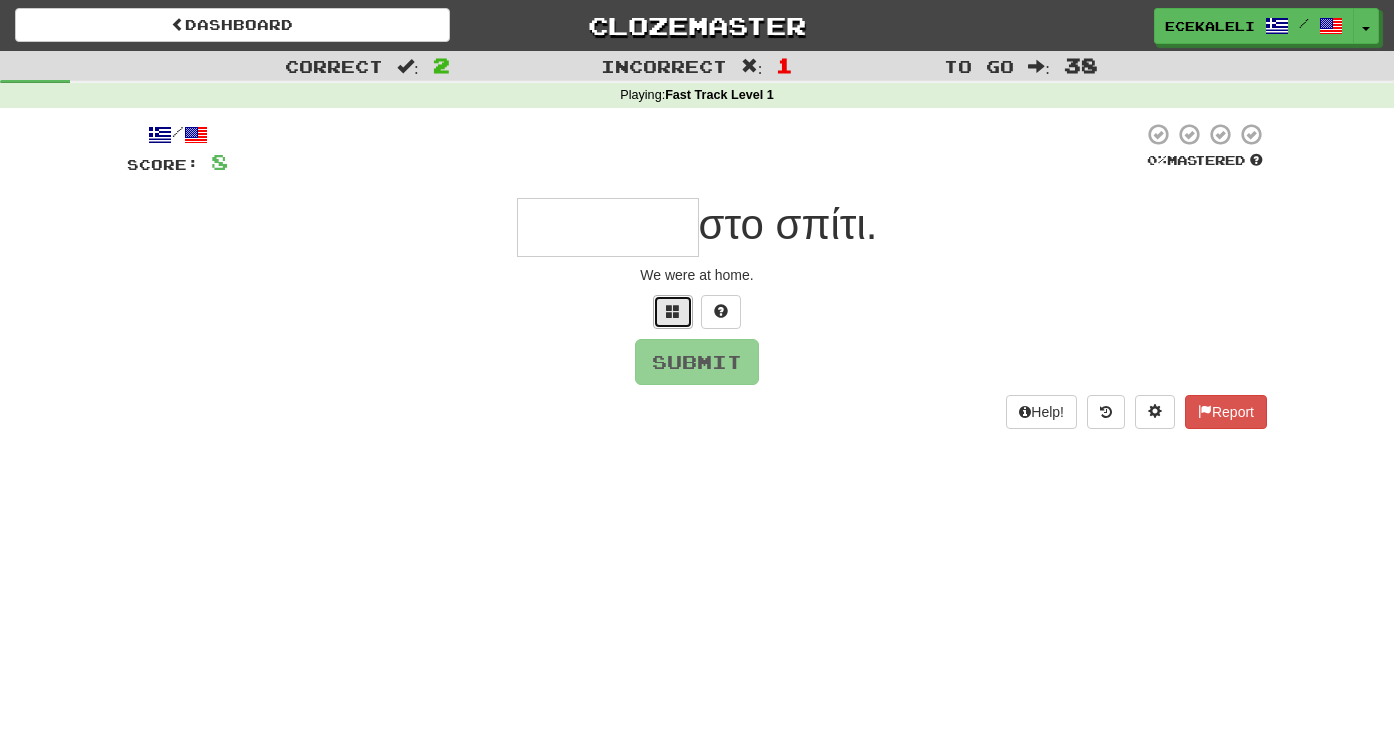 click at bounding box center [673, 311] 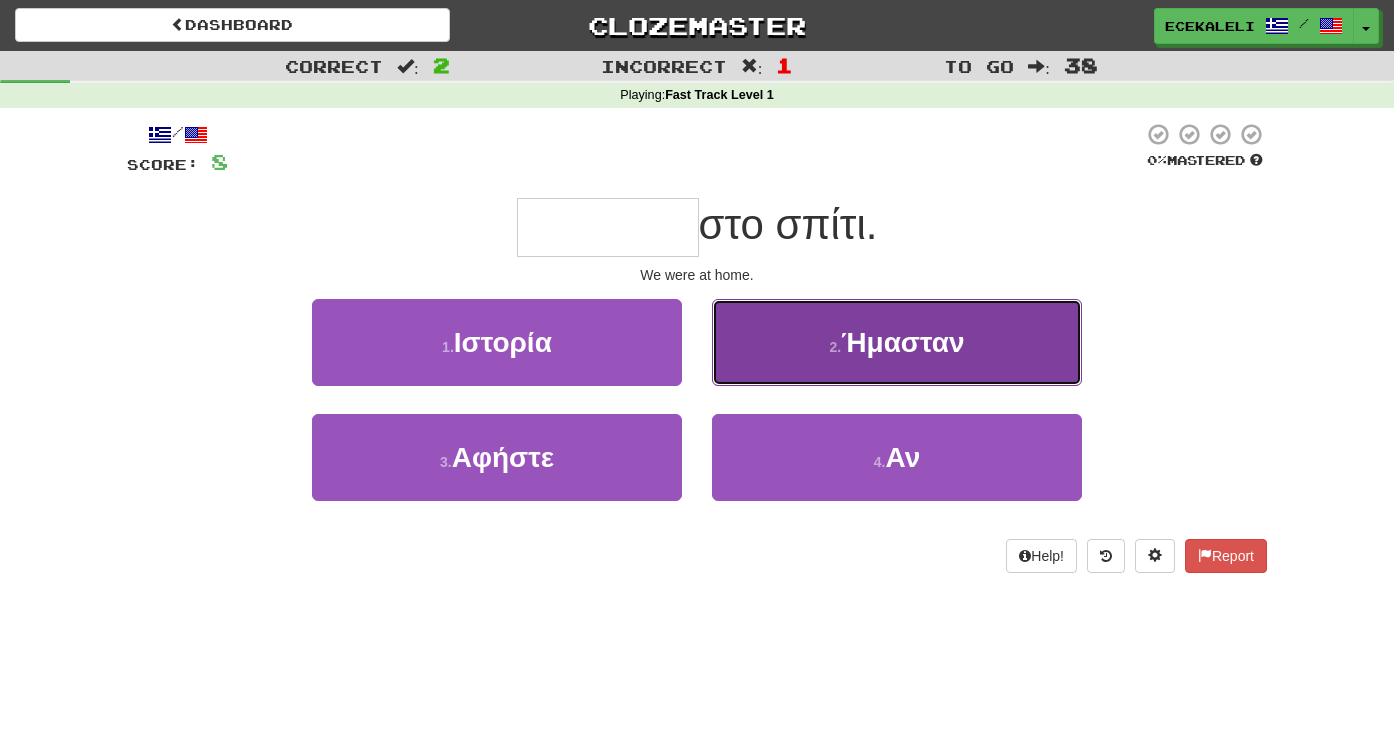 click on "2 .  Ήμασταν" at bounding box center (897, 342) 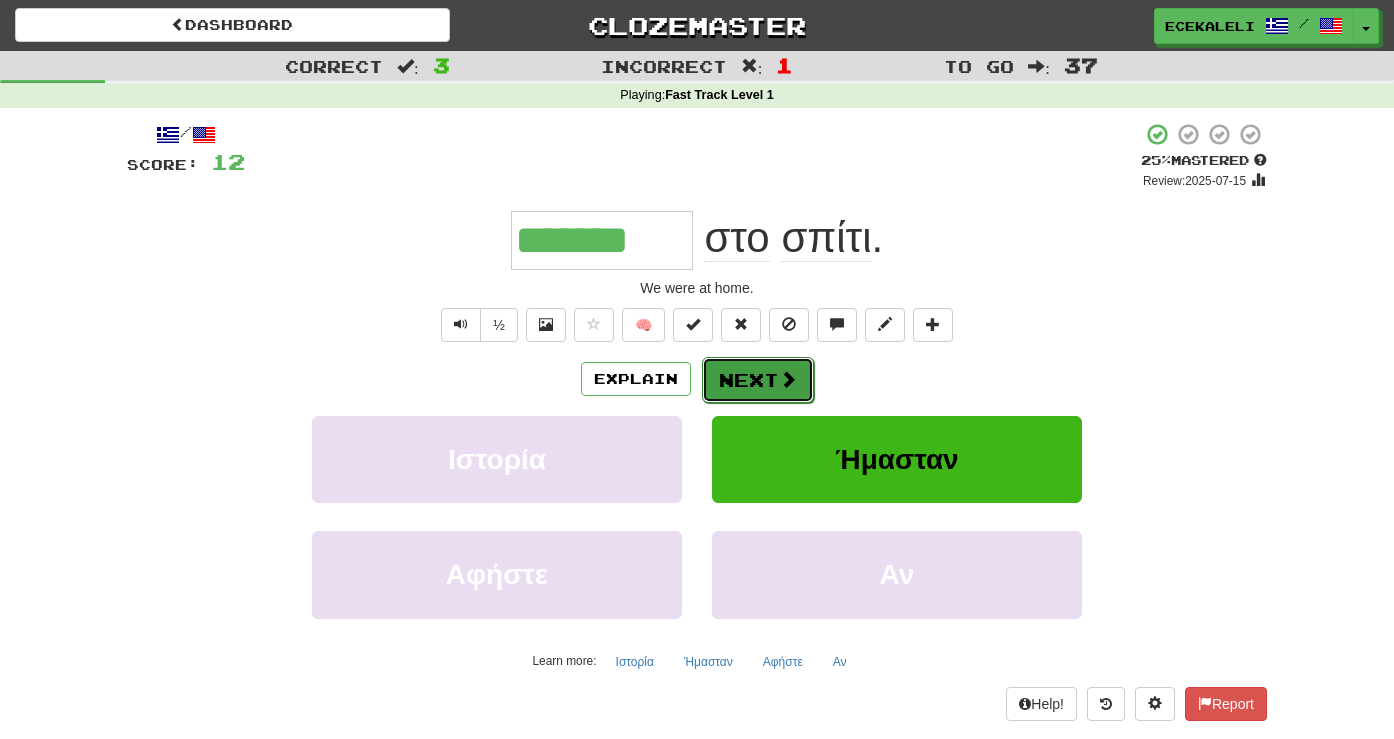 click on "Next" at bounding box center [758, 380] 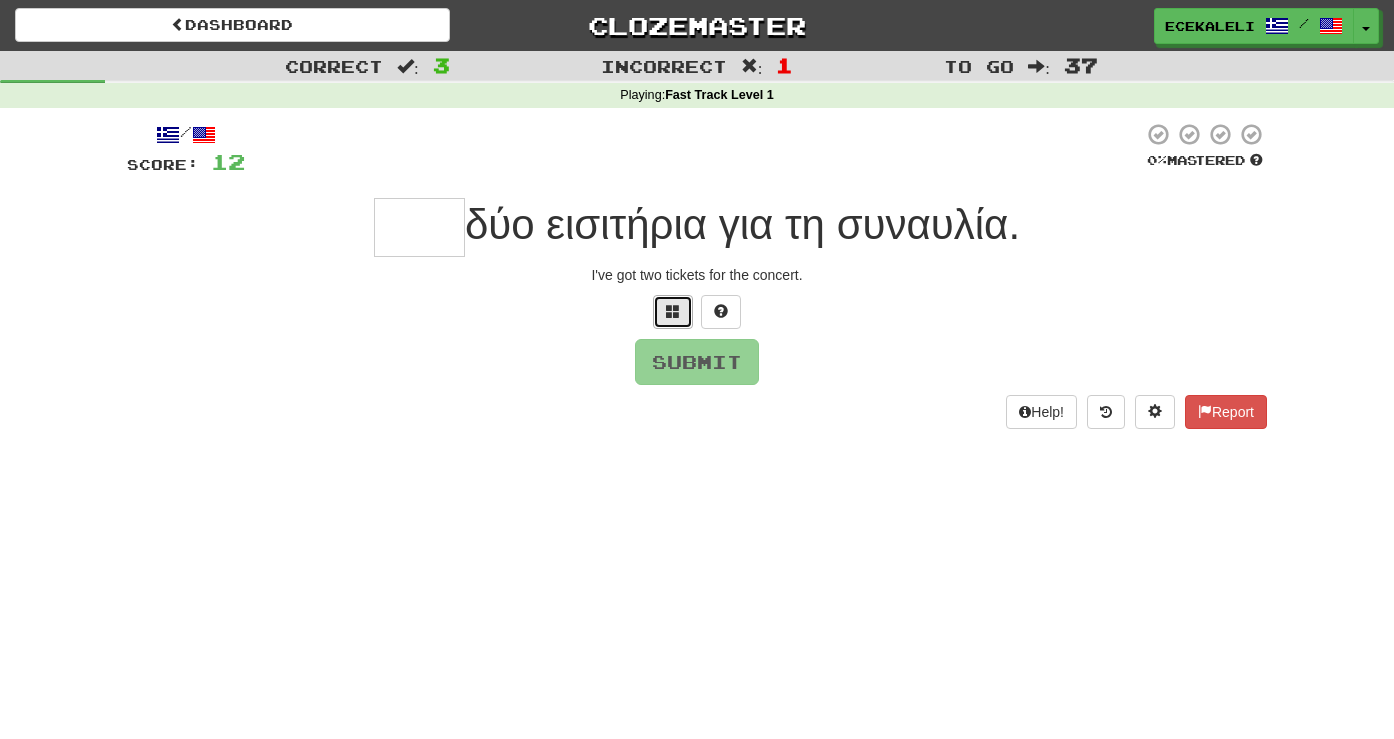 click at bounding box center [673, 311] 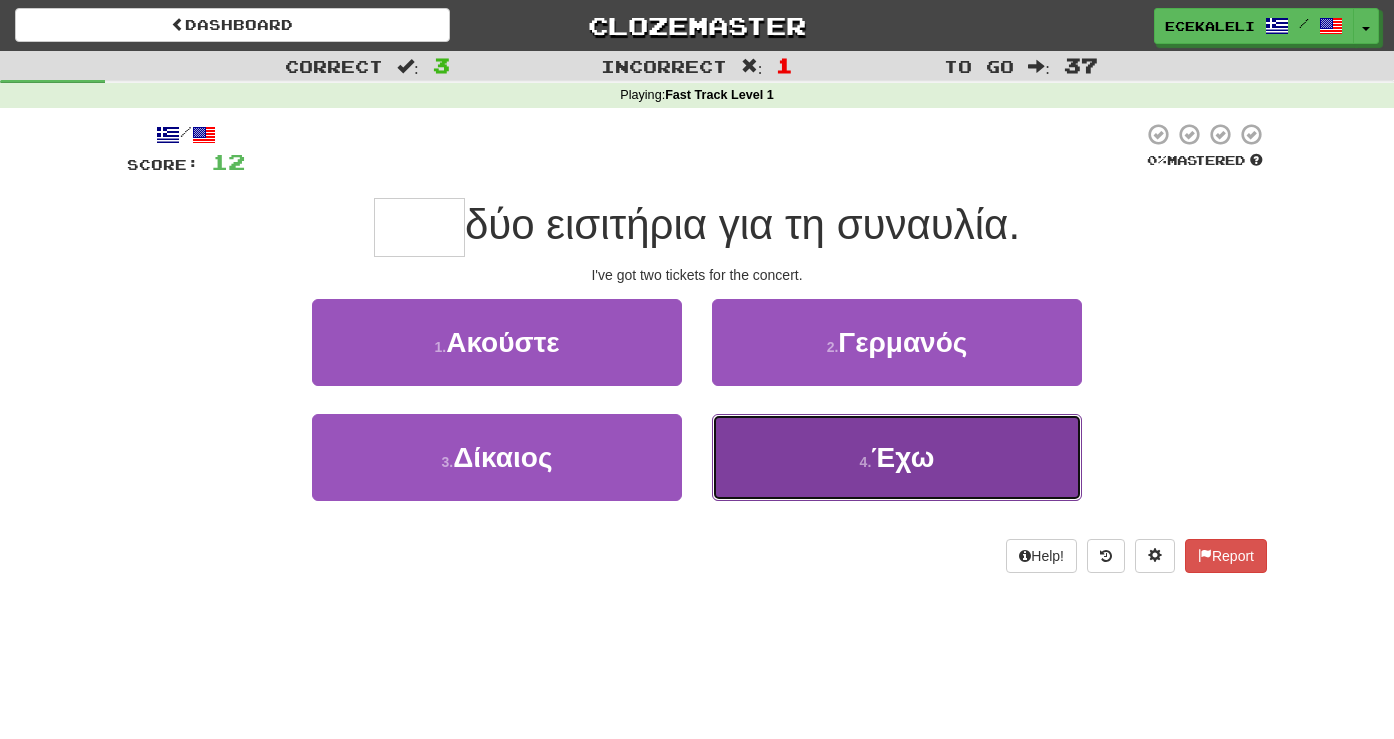 click on "4 .  Έχω" at bounding box center (897, 457) 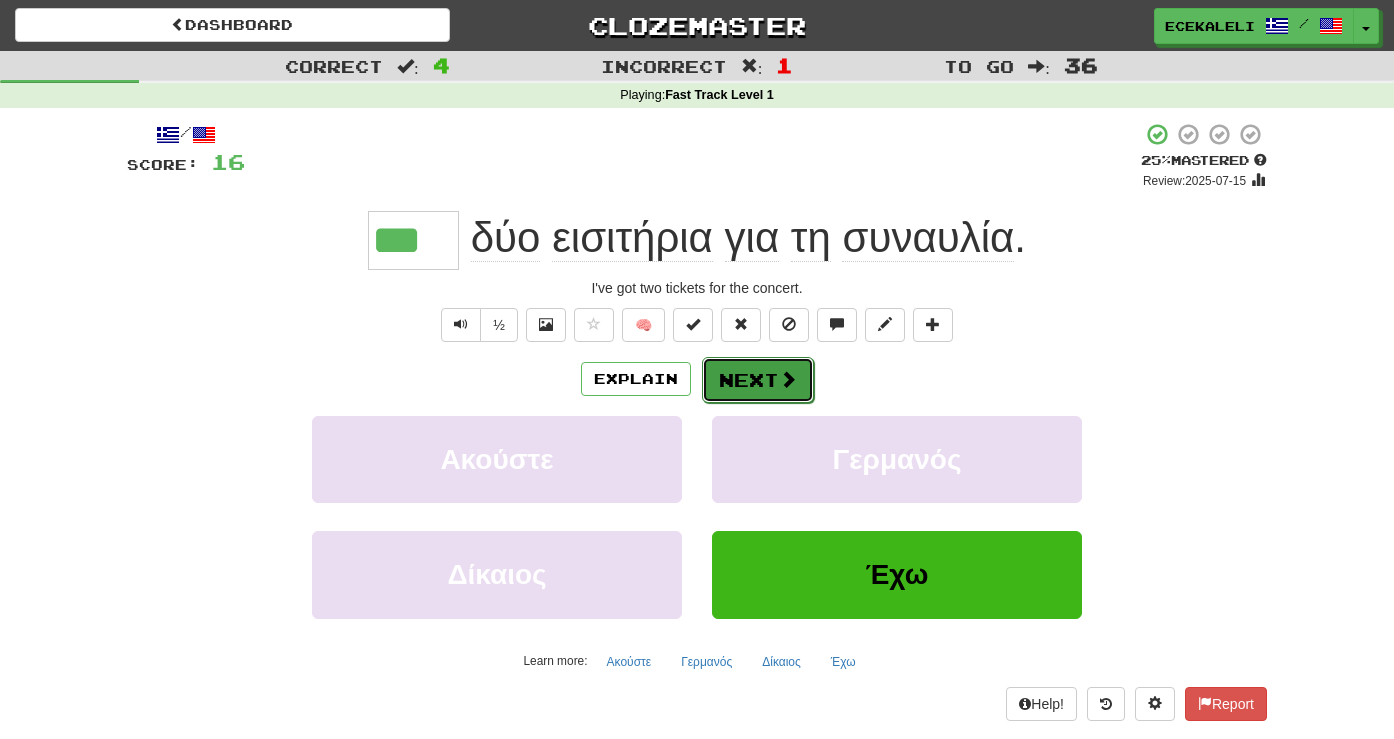click on "Next" at bounding box center (758, 380) 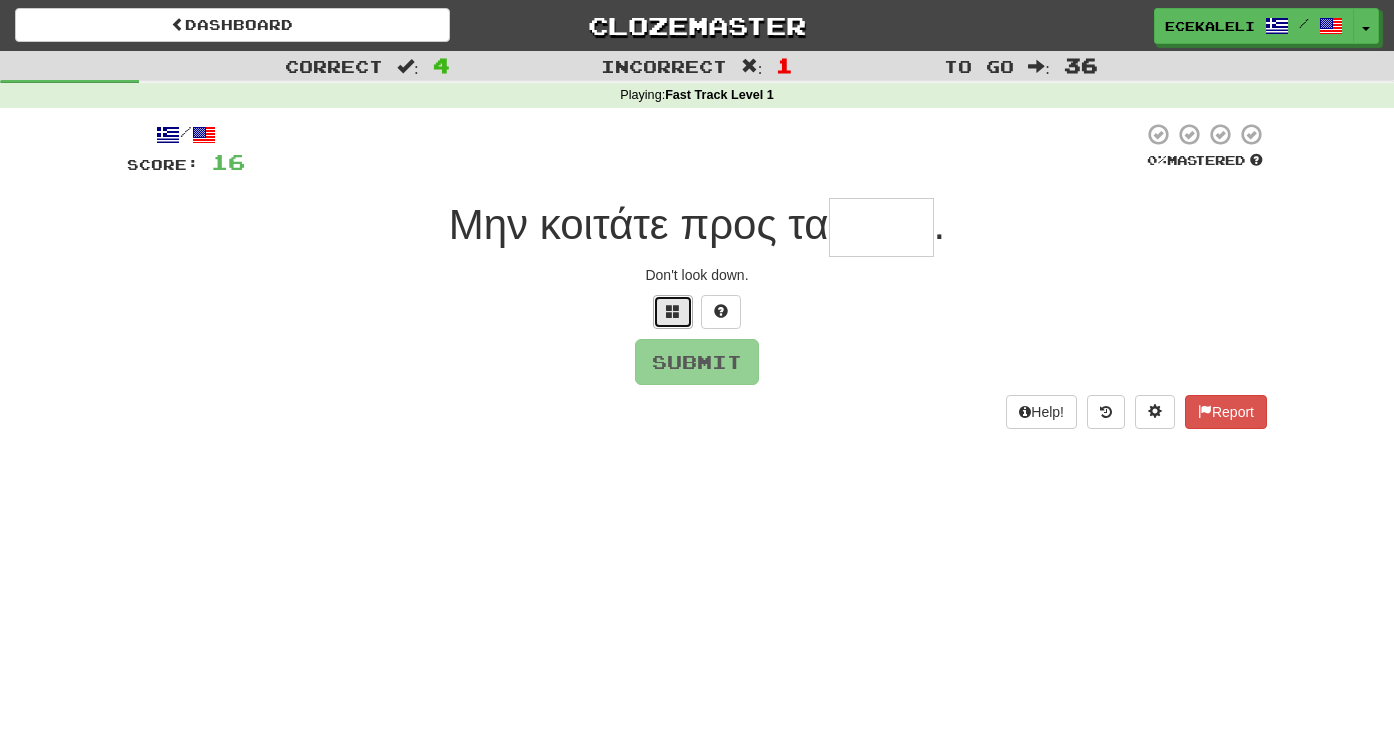 click at bounding box center (673, 312) 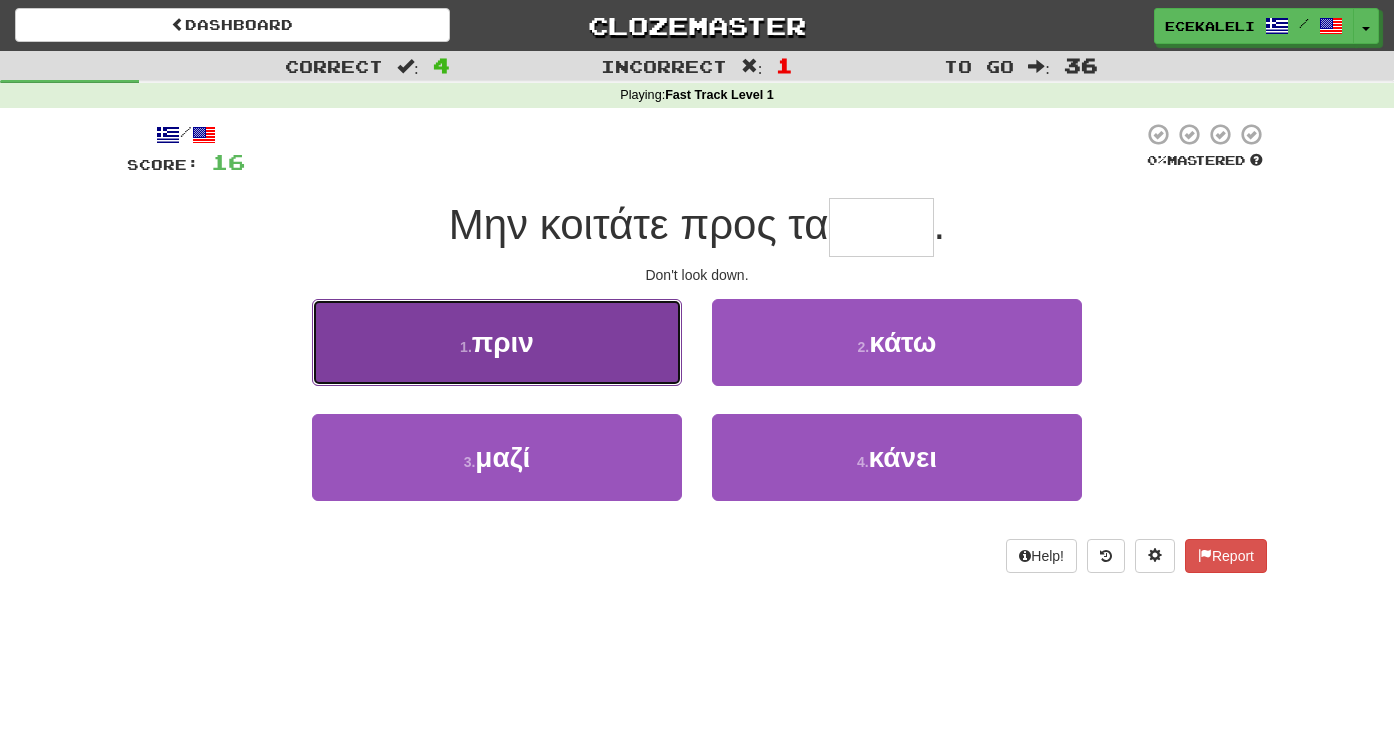 click on "πριν" at bounding box center [503, 342] 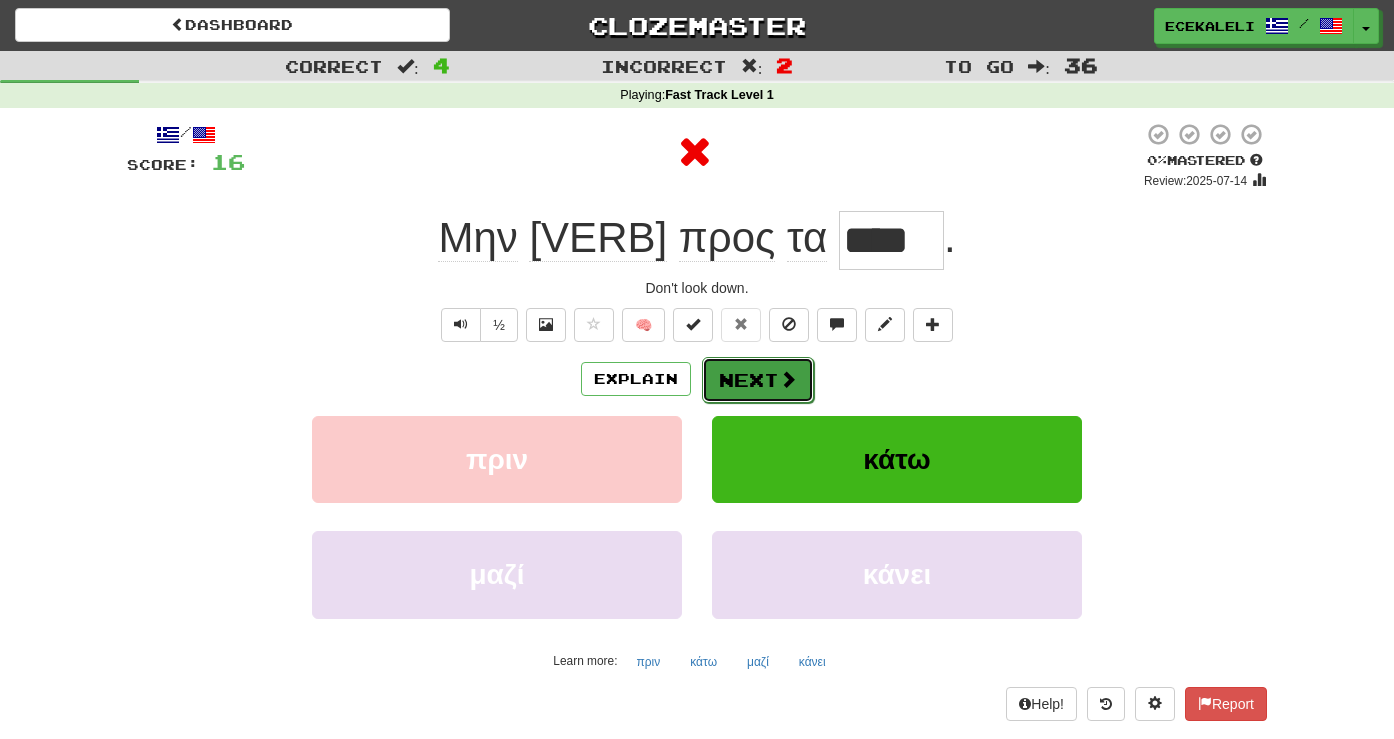 click on "Next" at bounding box center [758, 380] 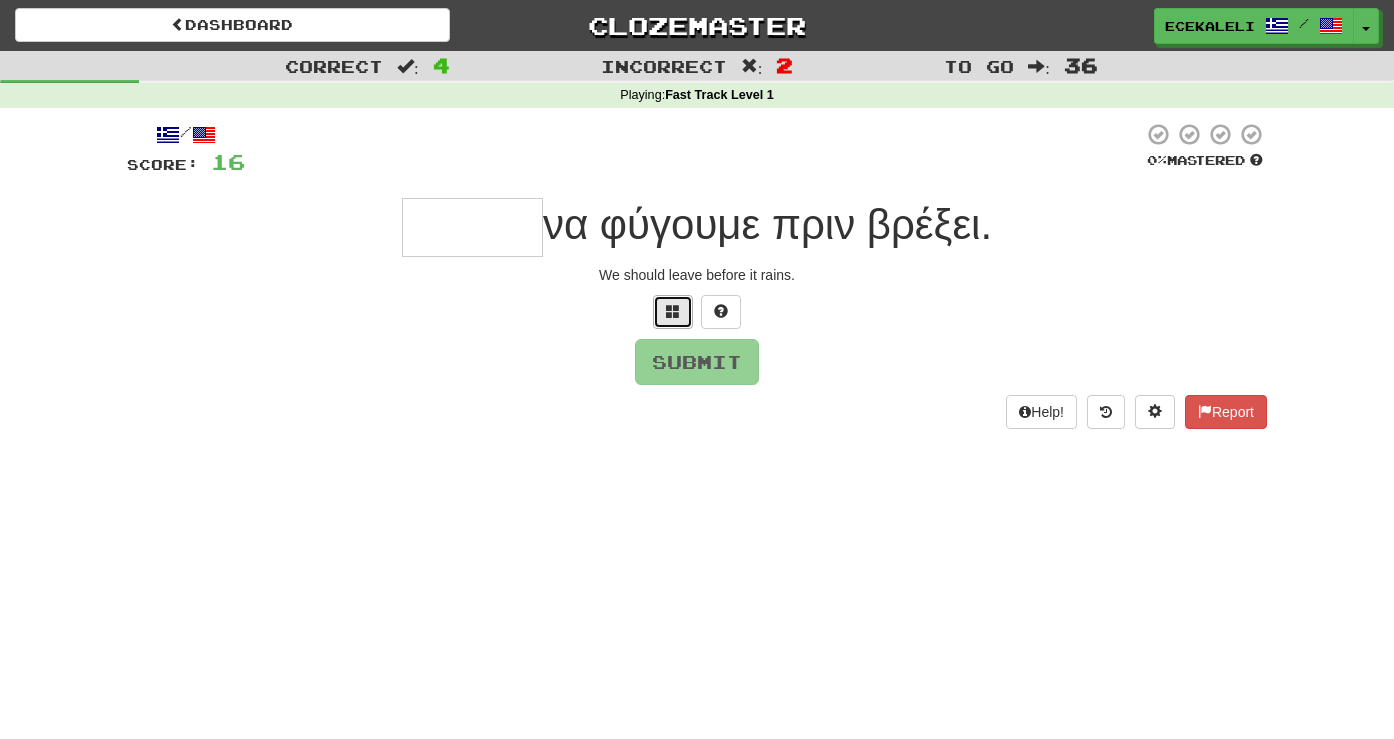 click at bounding box center [673, 311] 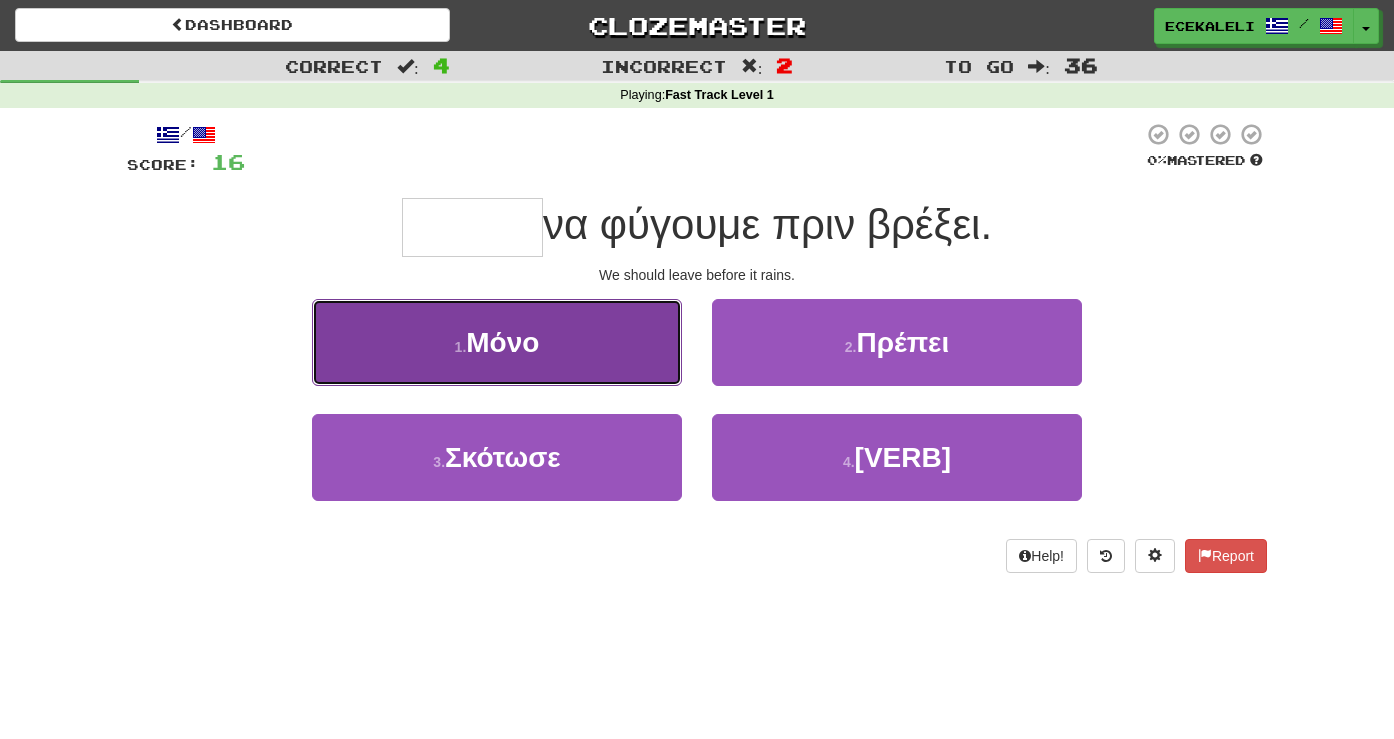 click on "1 .  Μόνο" at bounding box center [497, 342] 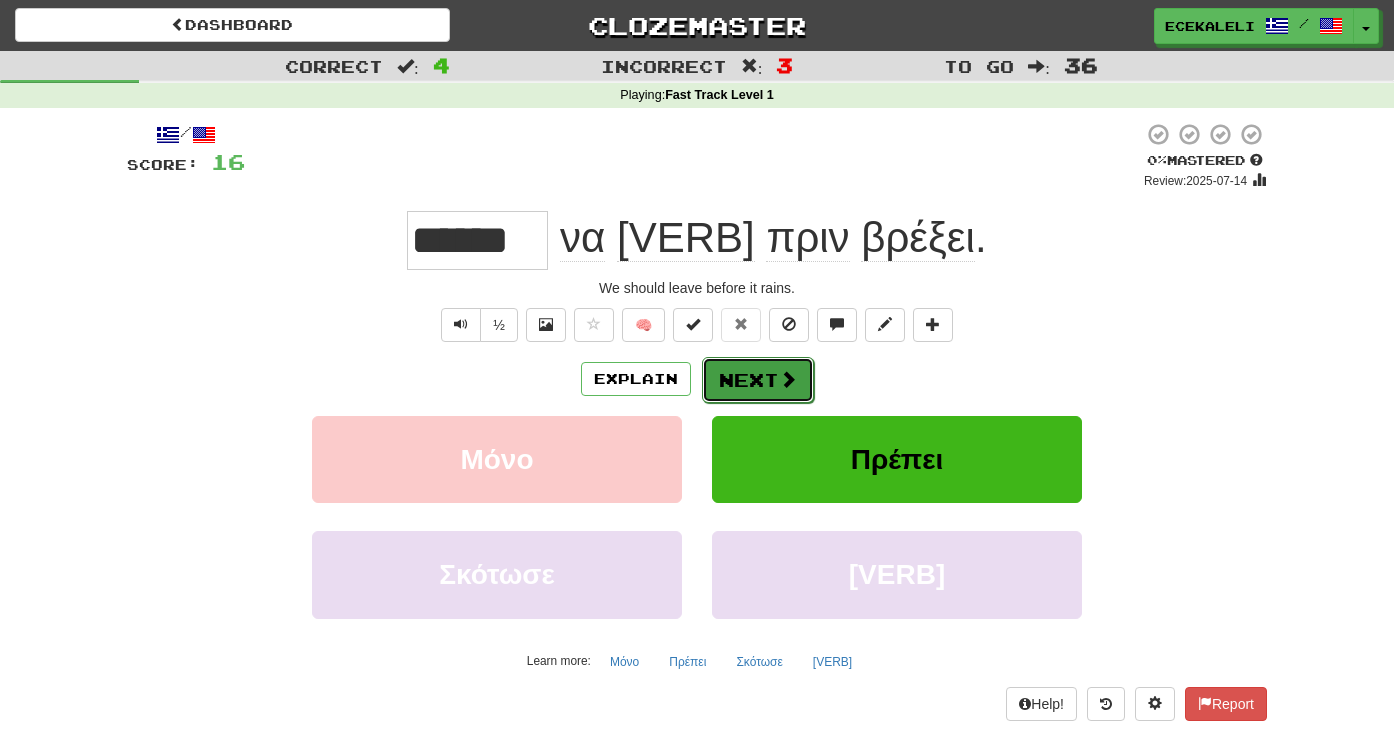 click on "Next" at bounding box center (758, 380) 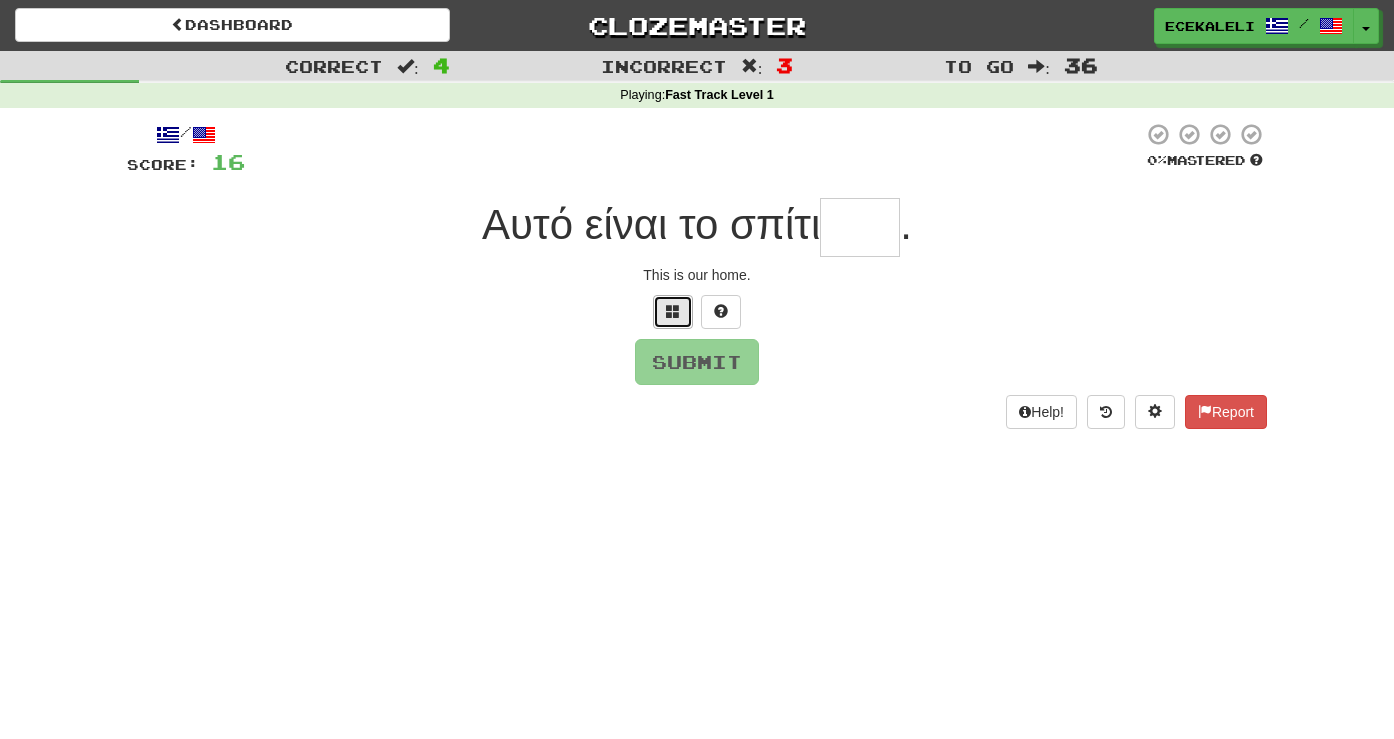 click at bounding box center (673, 311) 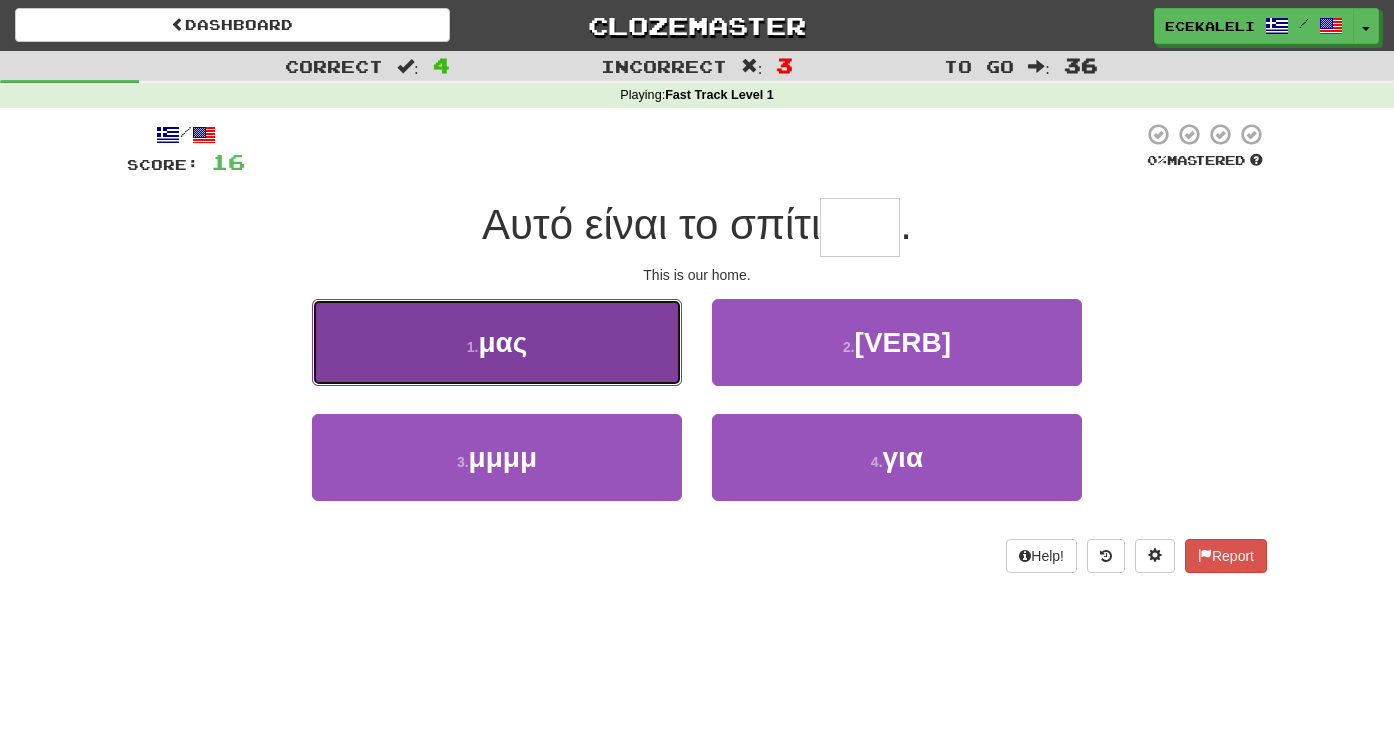 click on "1 .  μας" at bounding box center (497, 342) 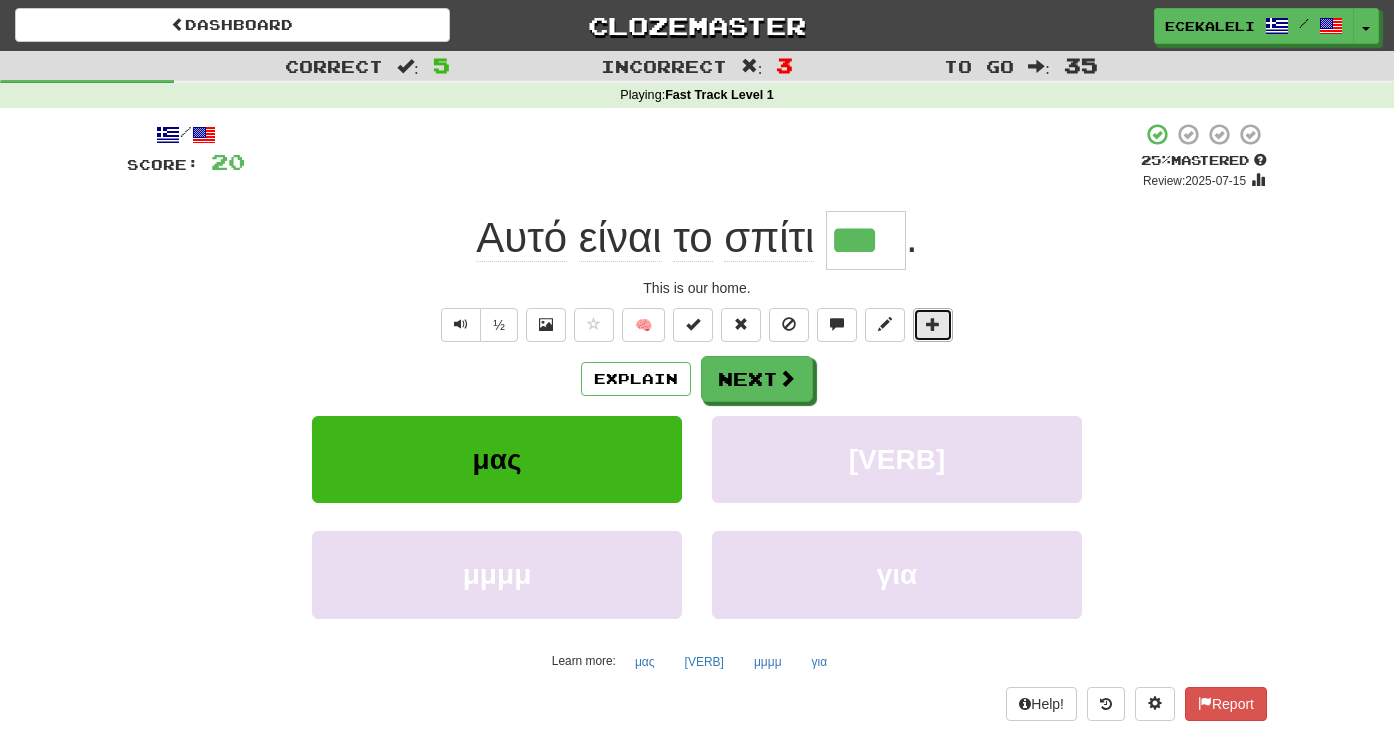 click at bounding box center (933, 324) 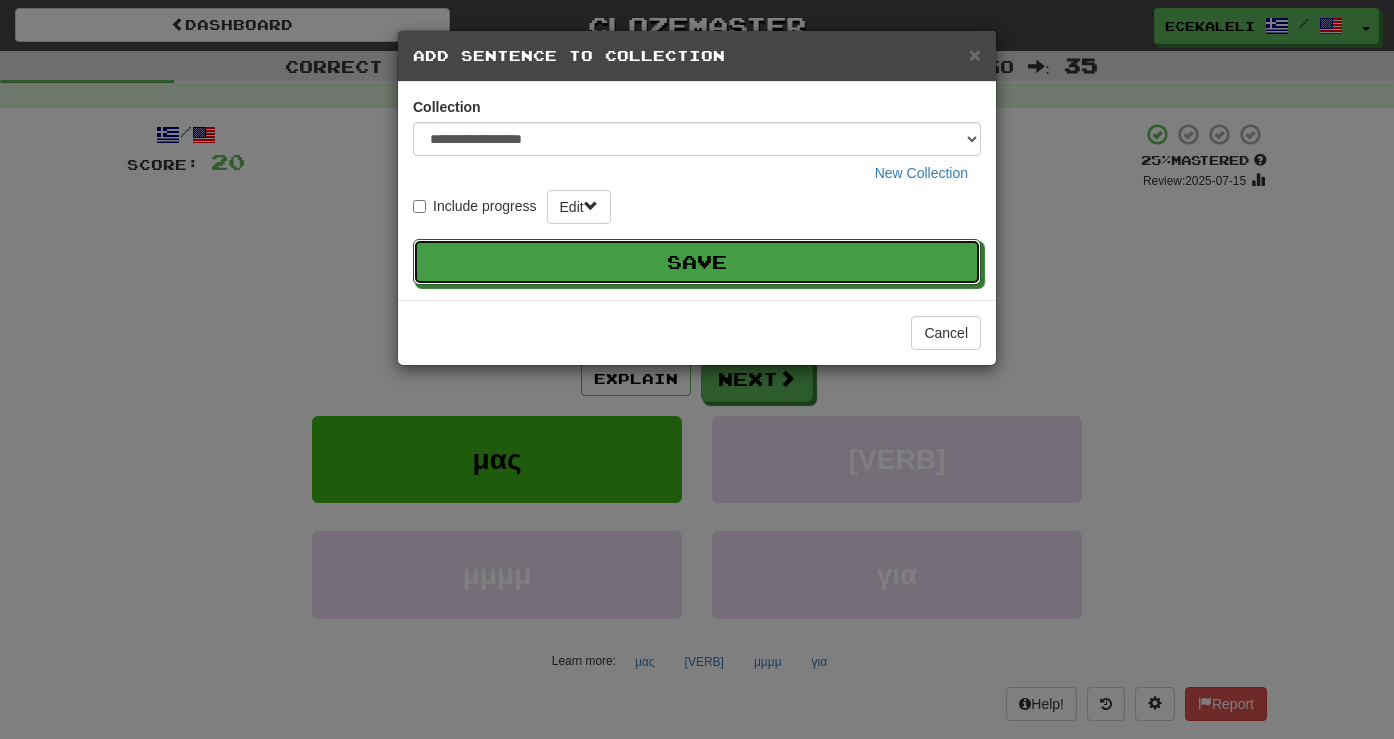 type 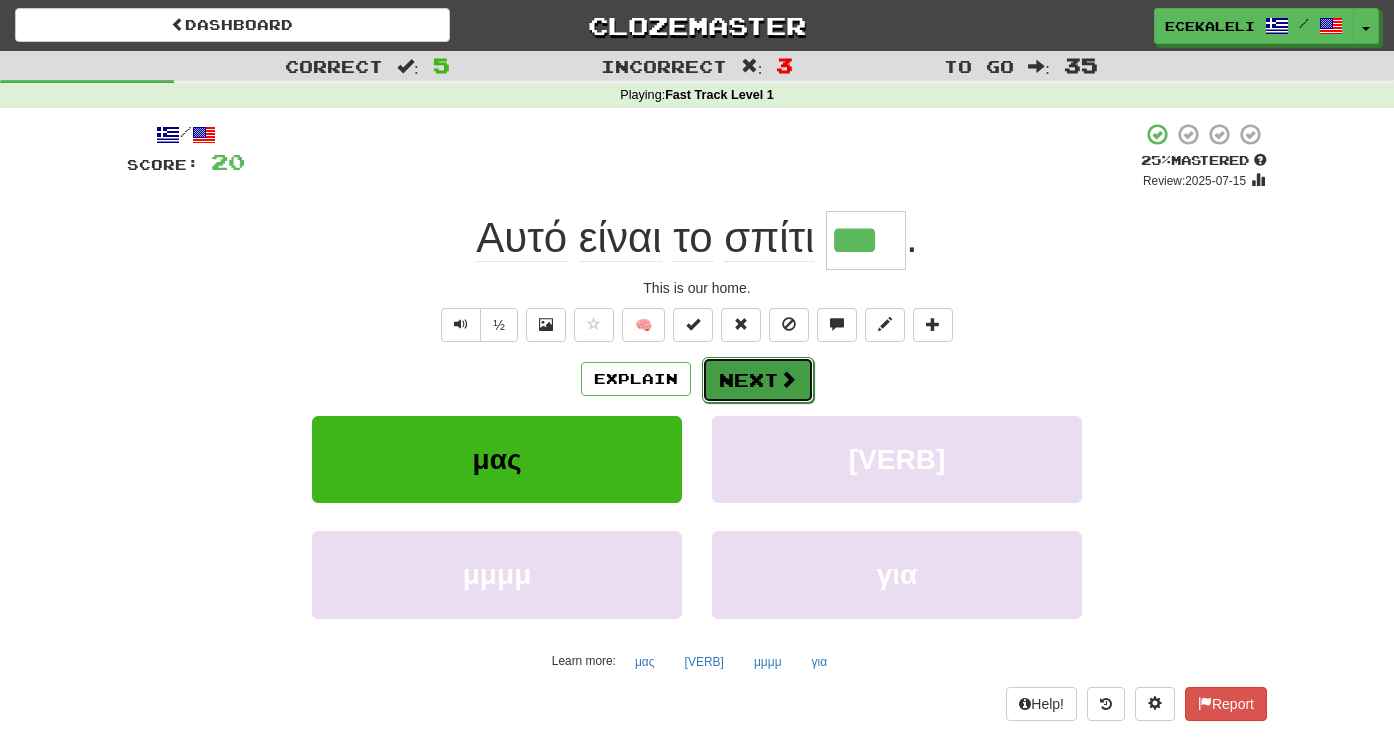 click on "Next" at bounding box center [758, 380] 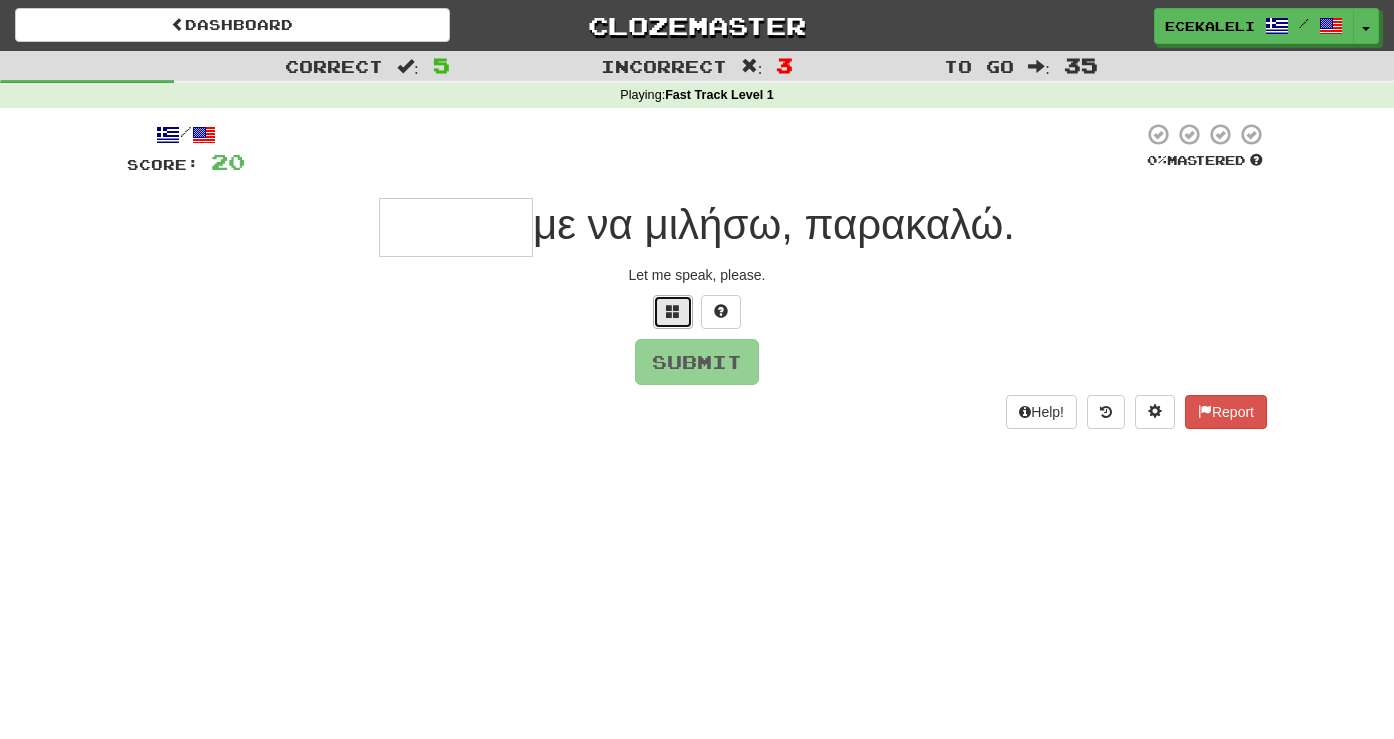 click at bounding box center (673, 311) 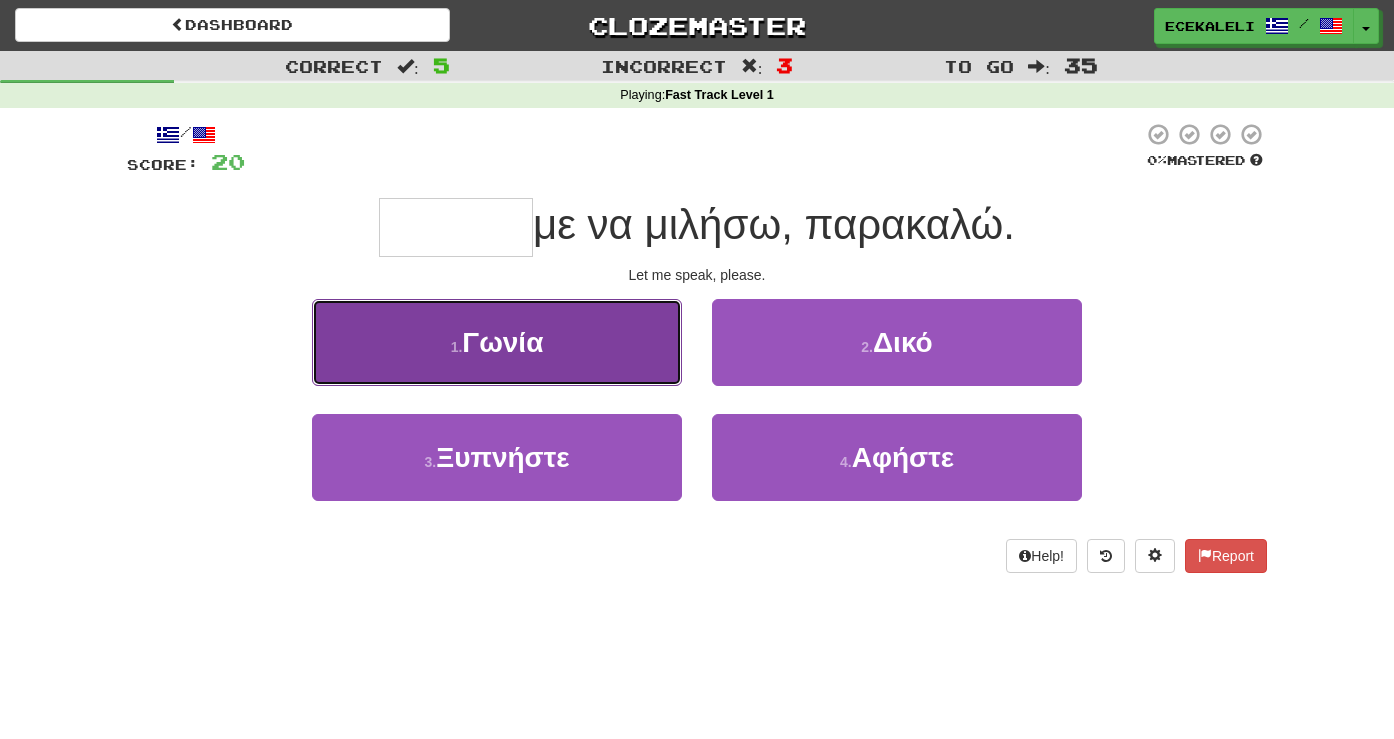 click on "1 .  Γωνία" at bounding box center (497, 342) 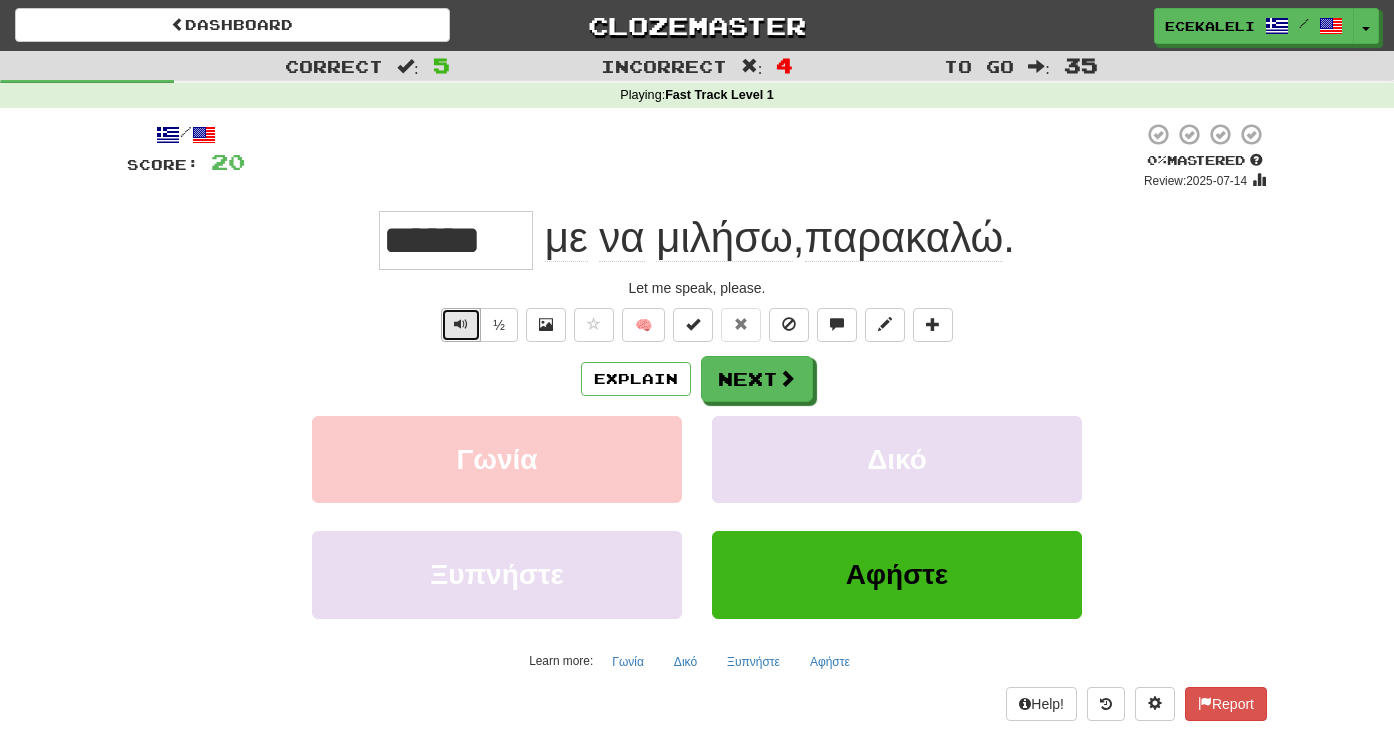 click at bounding box center (461, 324) 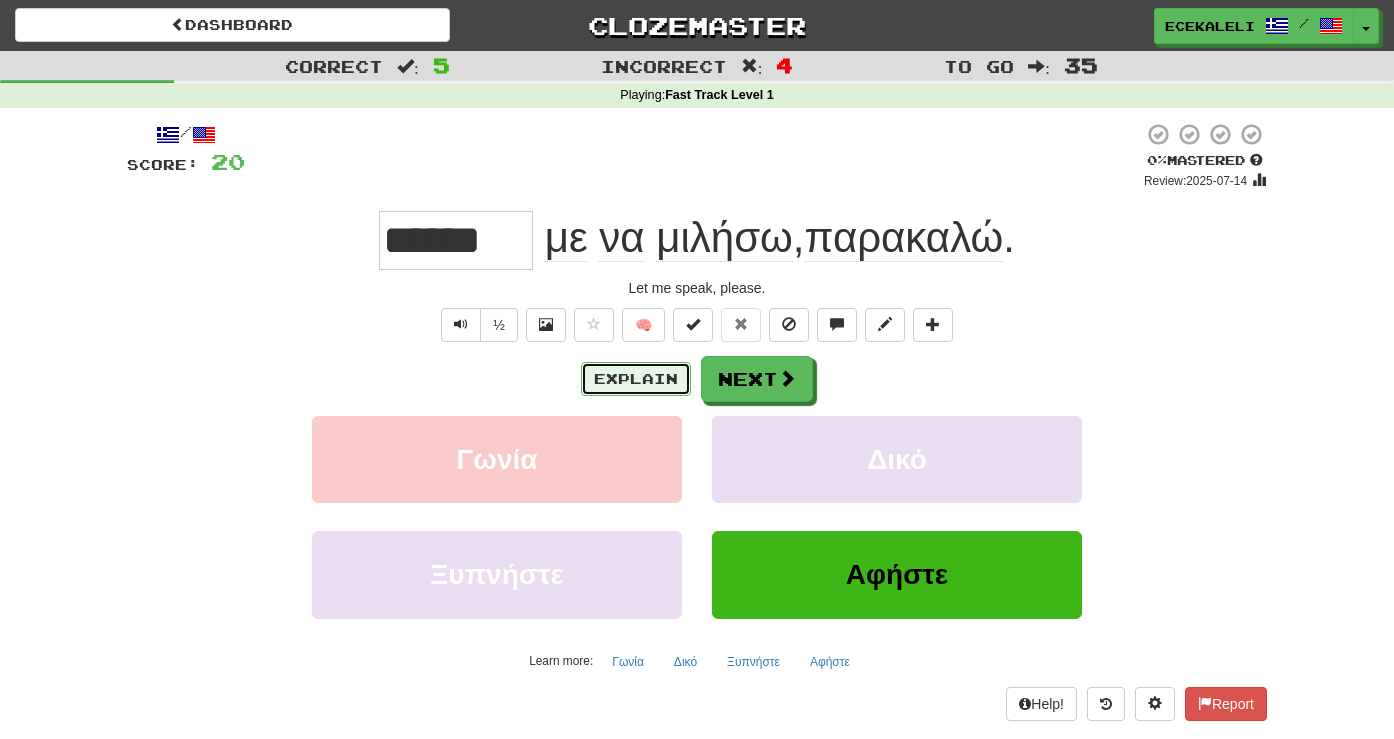 click on "Explain" at bounding box center (636, 379) 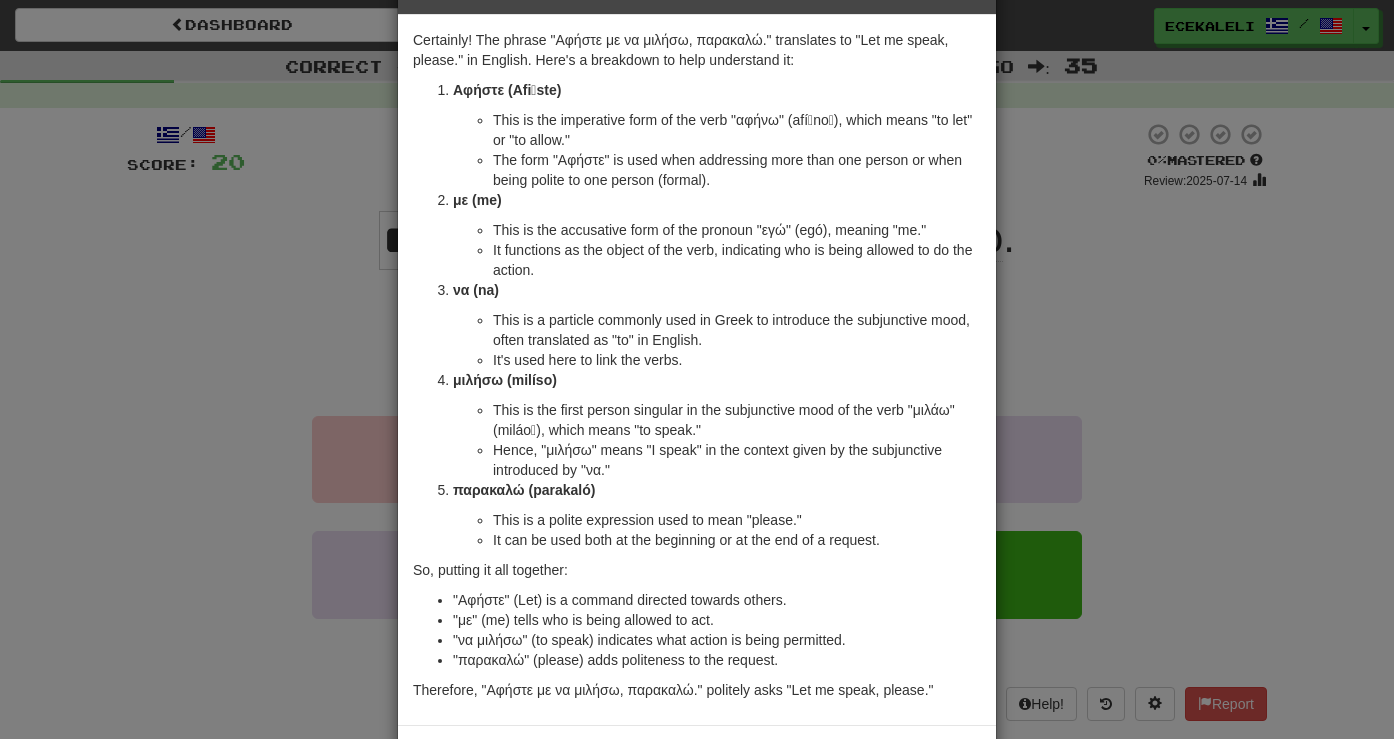 scroll, scrollTop: 66, scrollLeft: 0, axis: vertical 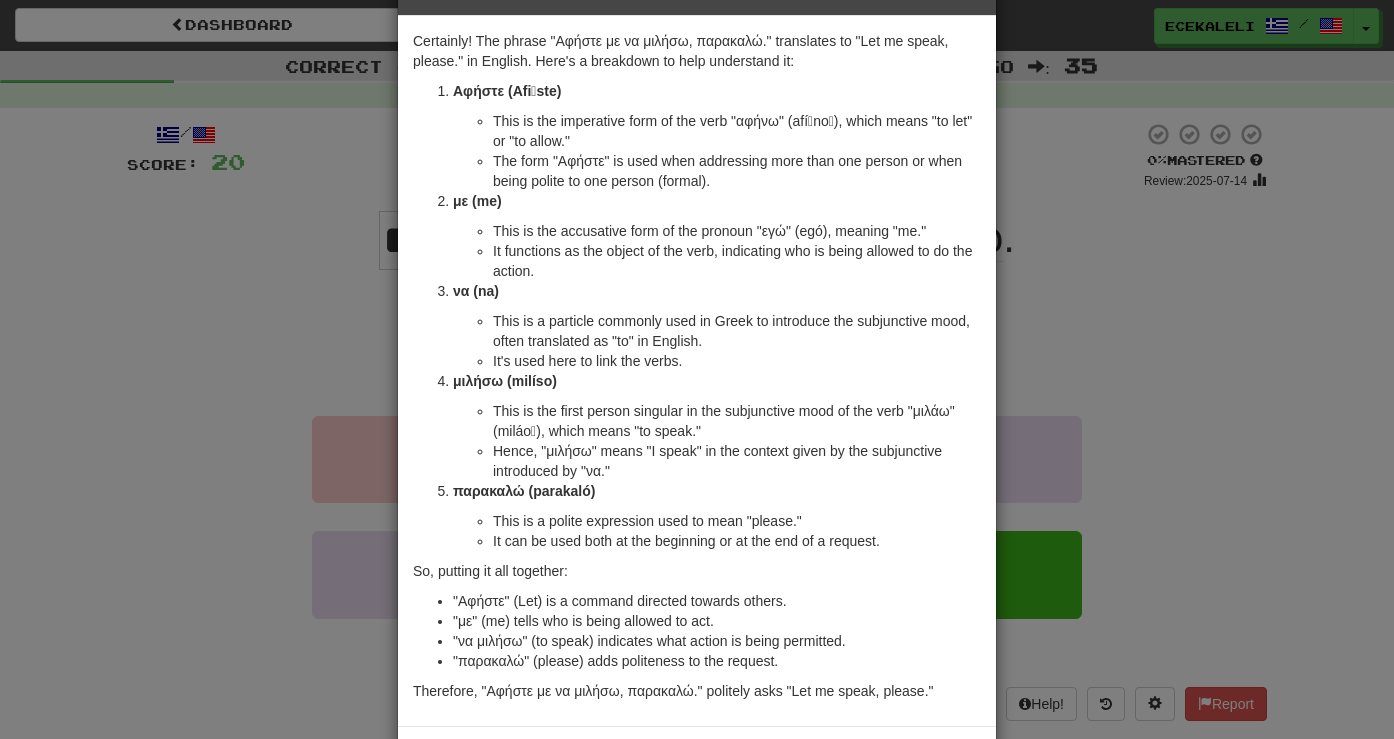 click on "× Explanation Certainly! The phrase "Αφήστε με να μιλήσω, παρακαλώ." translates to "Let me speak, please." in English. Here's a breakdown to help understand it:
Αφήστε (Afi̱ste)
This is the imperative form of the verb "αφήνω" (afí̱no̱), which means "to let" or "to allow."
The form "Αφήστε" is used when addressing more than one person or when being polite to one person (formal).
με (me)
This is the accusative form of the pronoun "εγώ" (egó), meaning "me."
It functions as the object of the verb, indicating who is being allowed to do the action.
να (na)
This is a particle commonly used in Greek to introduce the subjunctive mood, often translated as "to" in English.
It's used here to link the verbs.
μιλήσω (milíso)
This is the first person singular in the subjunctive mood of the verb "μιλάω" (miláo̱), which means "to speak."
παρακαλώ (parakaló)
!" at bounding box center (697, 369) 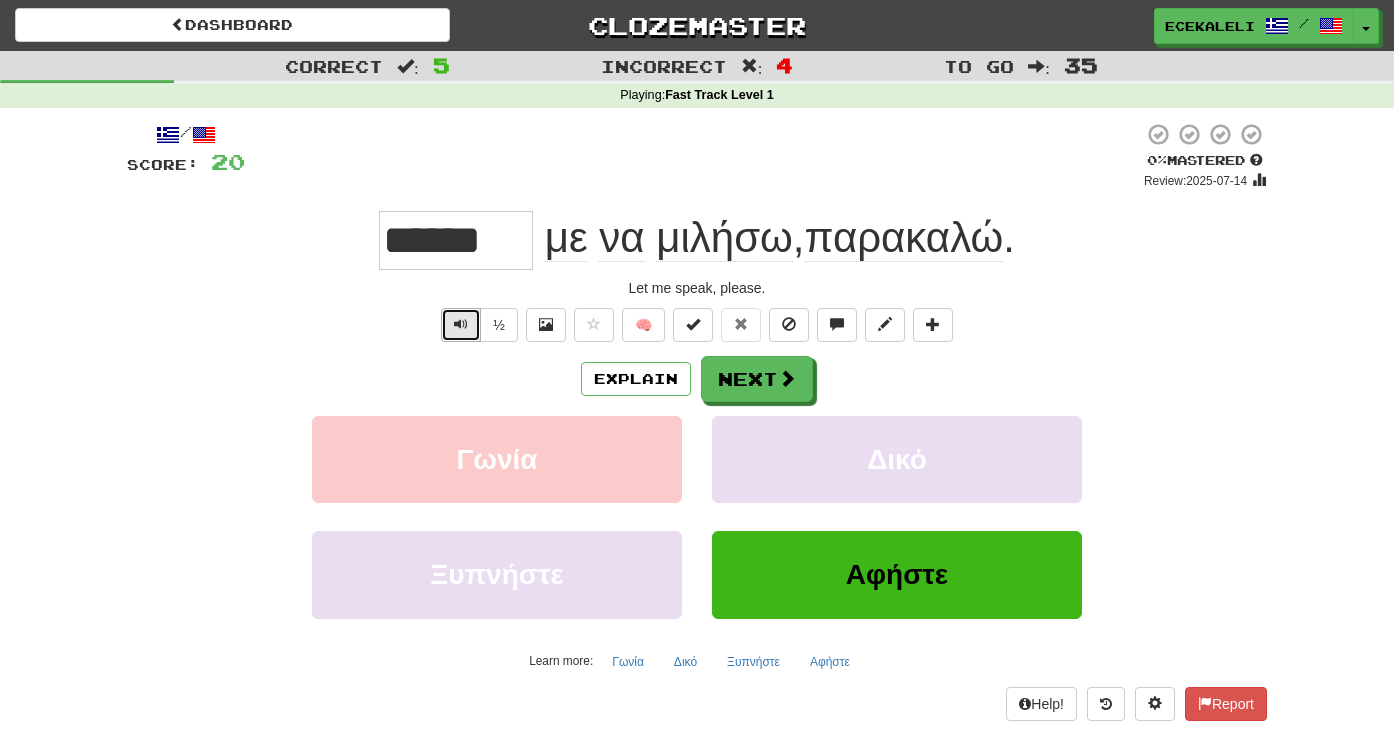 click at bounding box center [461, 324] 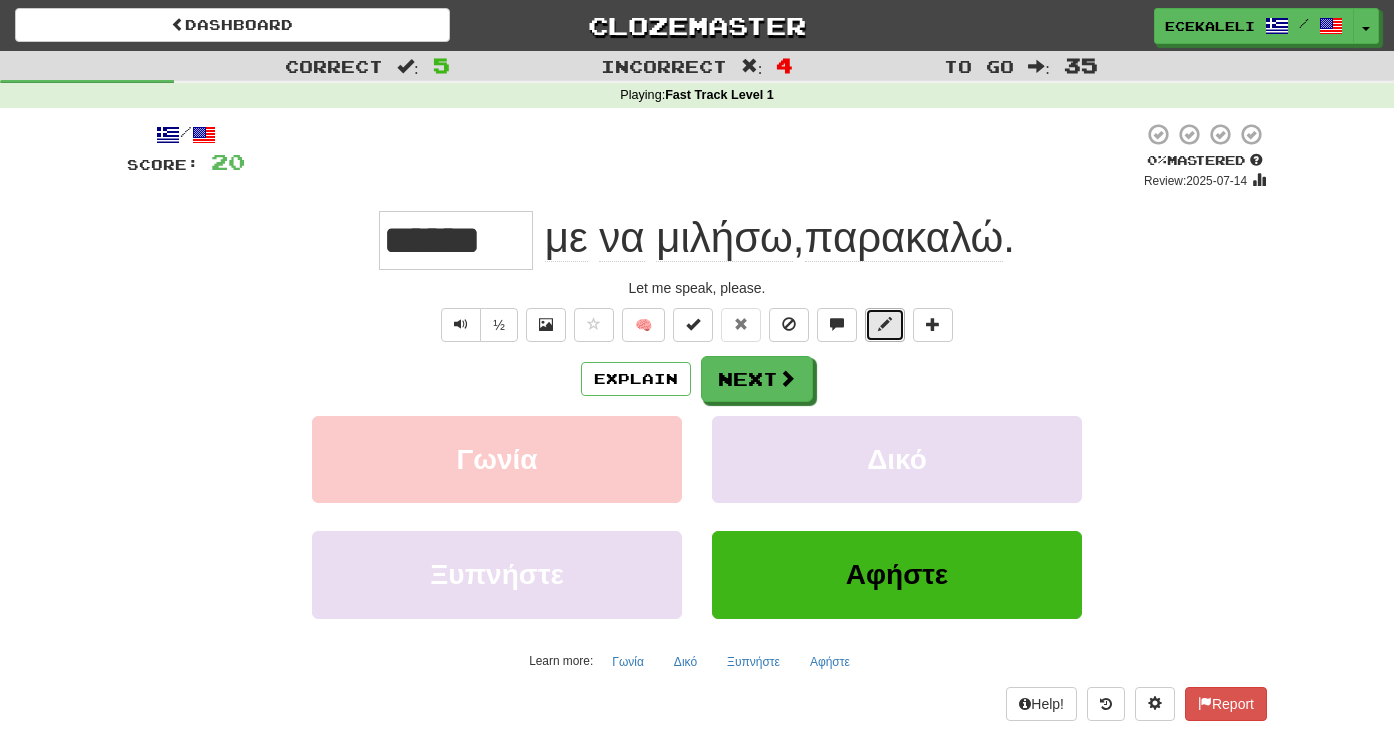 click at bounding box center (885, 324) 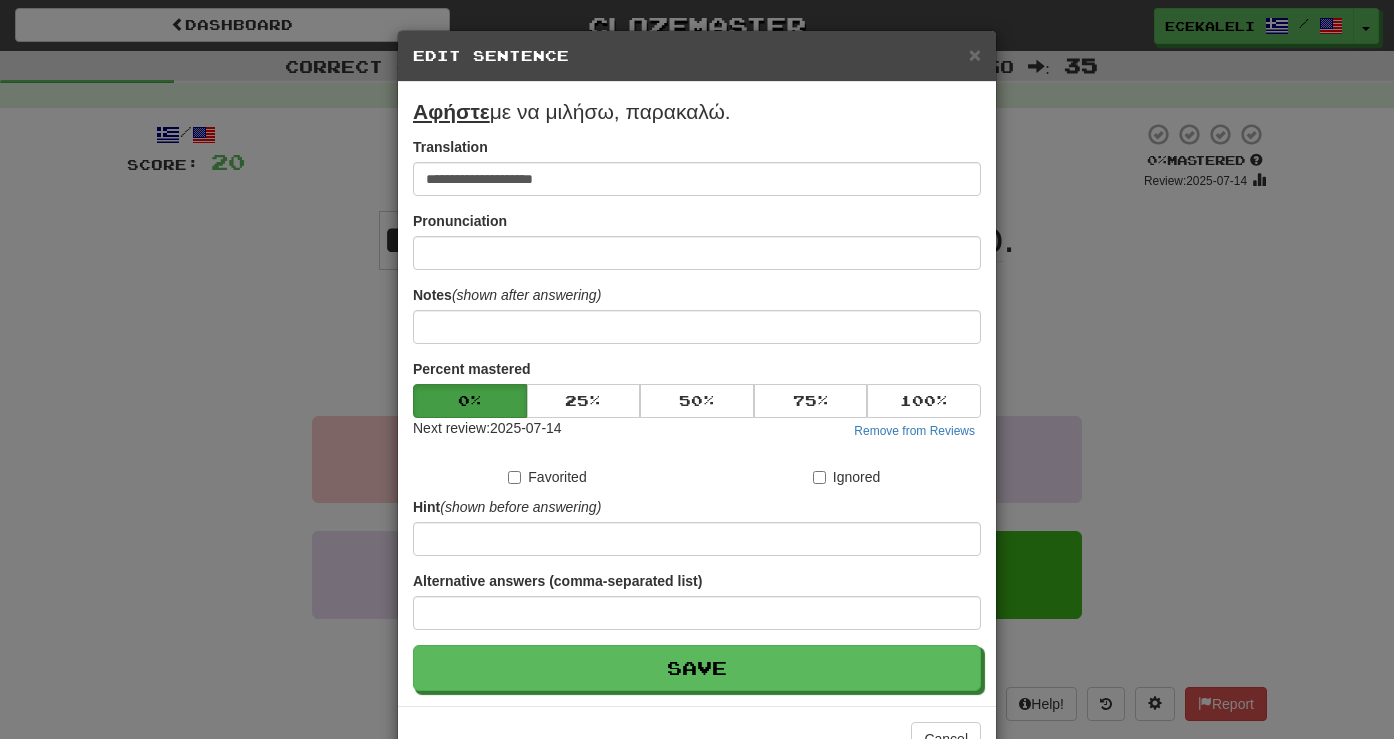 click on "**********" at bounding box center [697, 369] 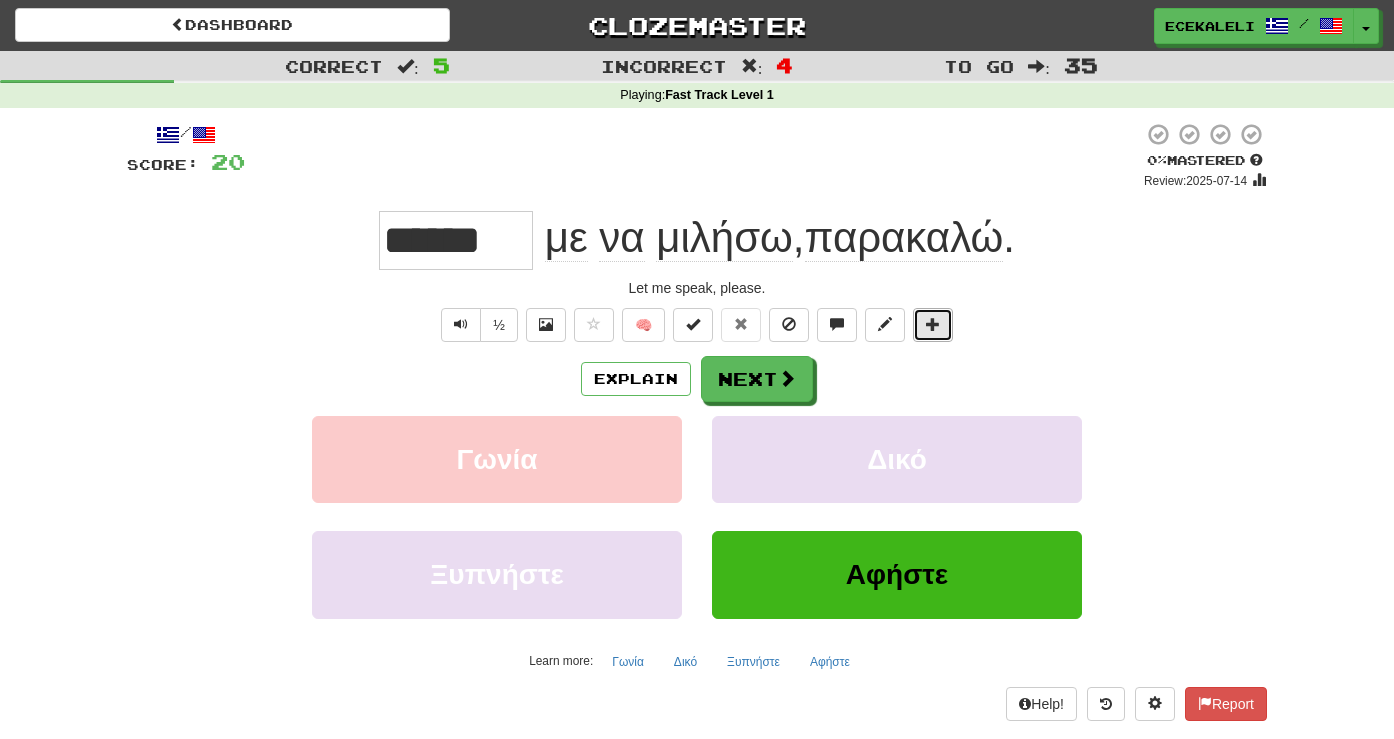 click at bounding box center (933, 324) 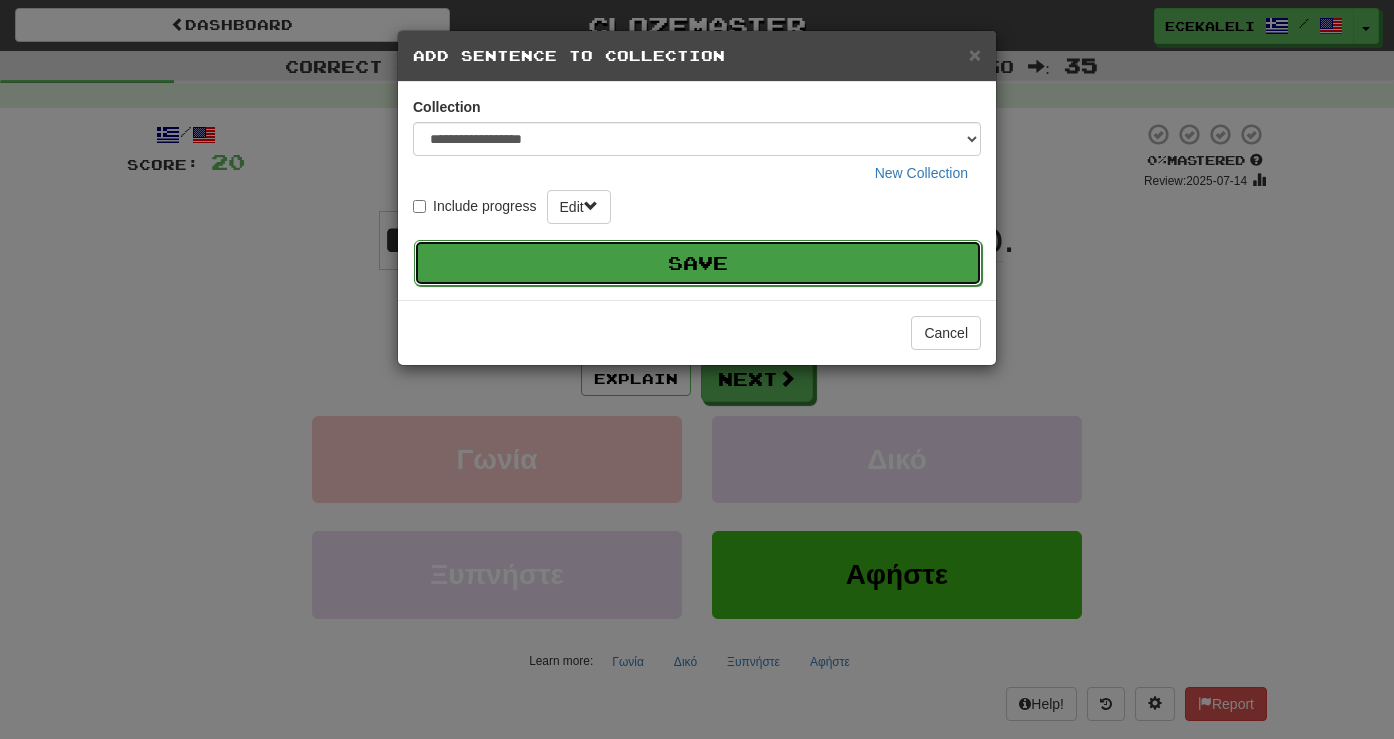 click on "Save" at bounding box center [698, 263] 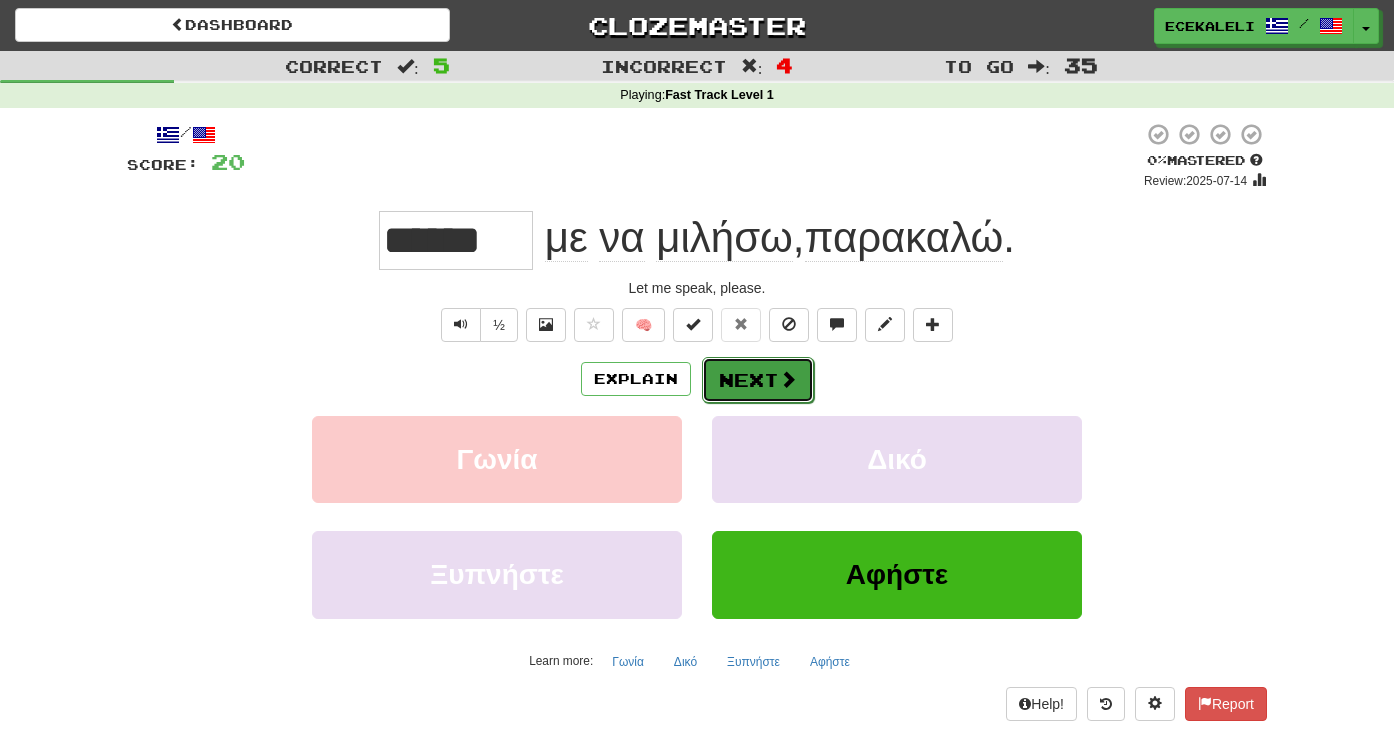 click on "Next" at bounding box center (758, 380) 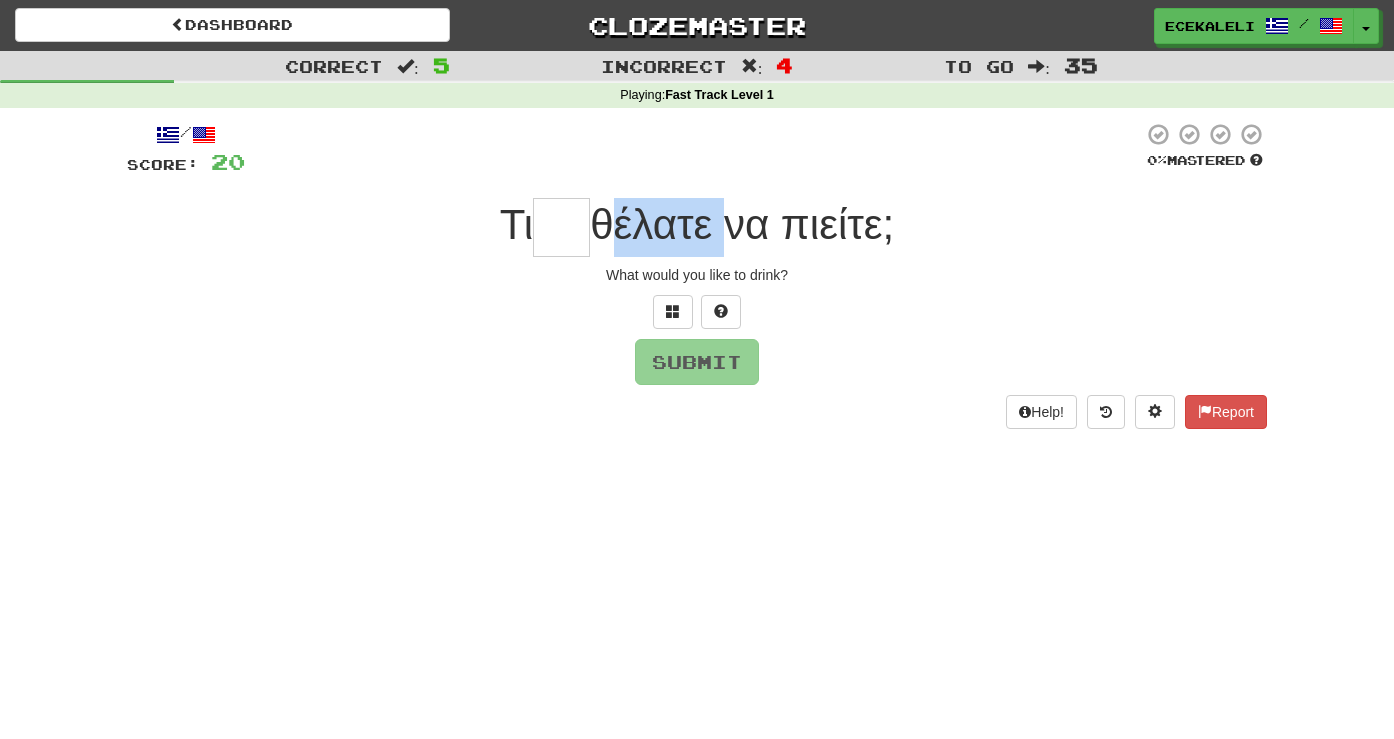 drag, startPoint x: 601, startPoint y: 228, endPoint x: 717, endPoint y: 228, distance: 116 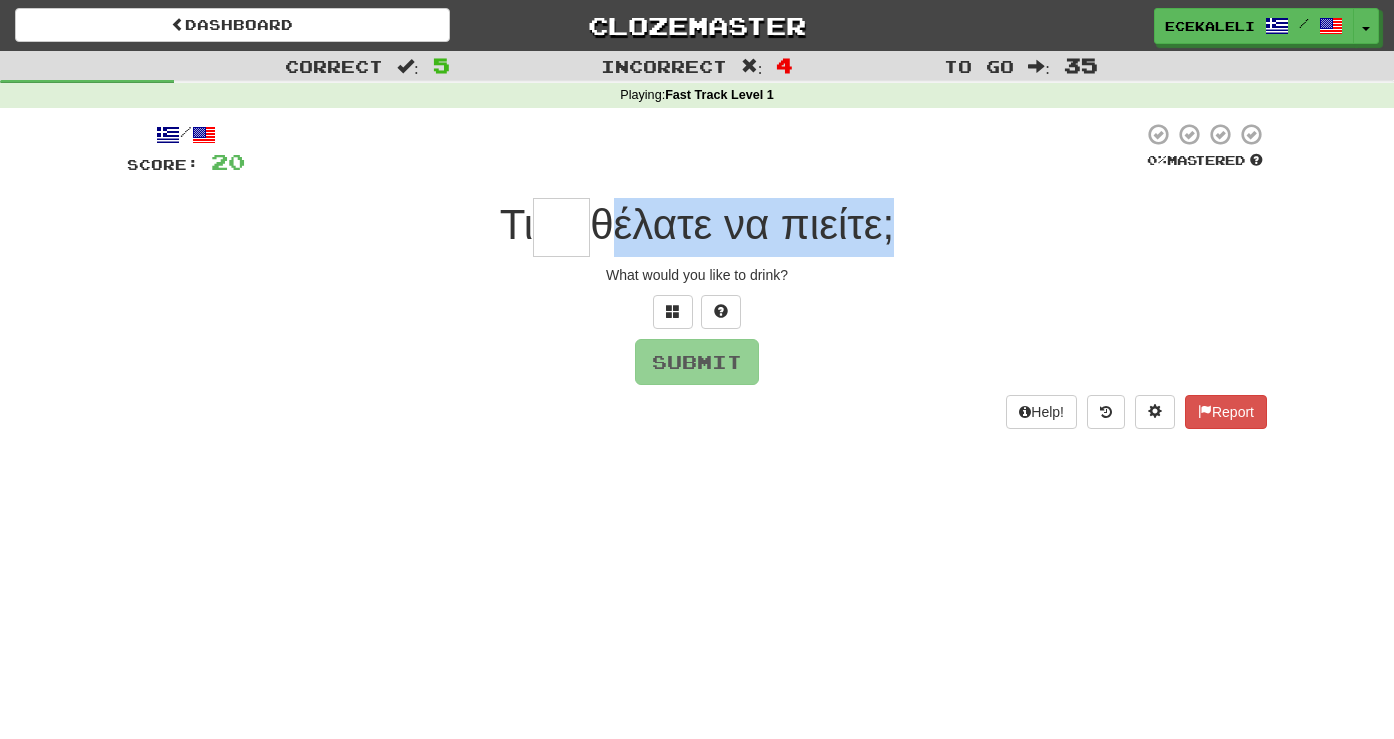 drag, startPoint x: 900, startPoint y: 227, endPoint x: 600, endPoint y: 217, distance: 300.16663 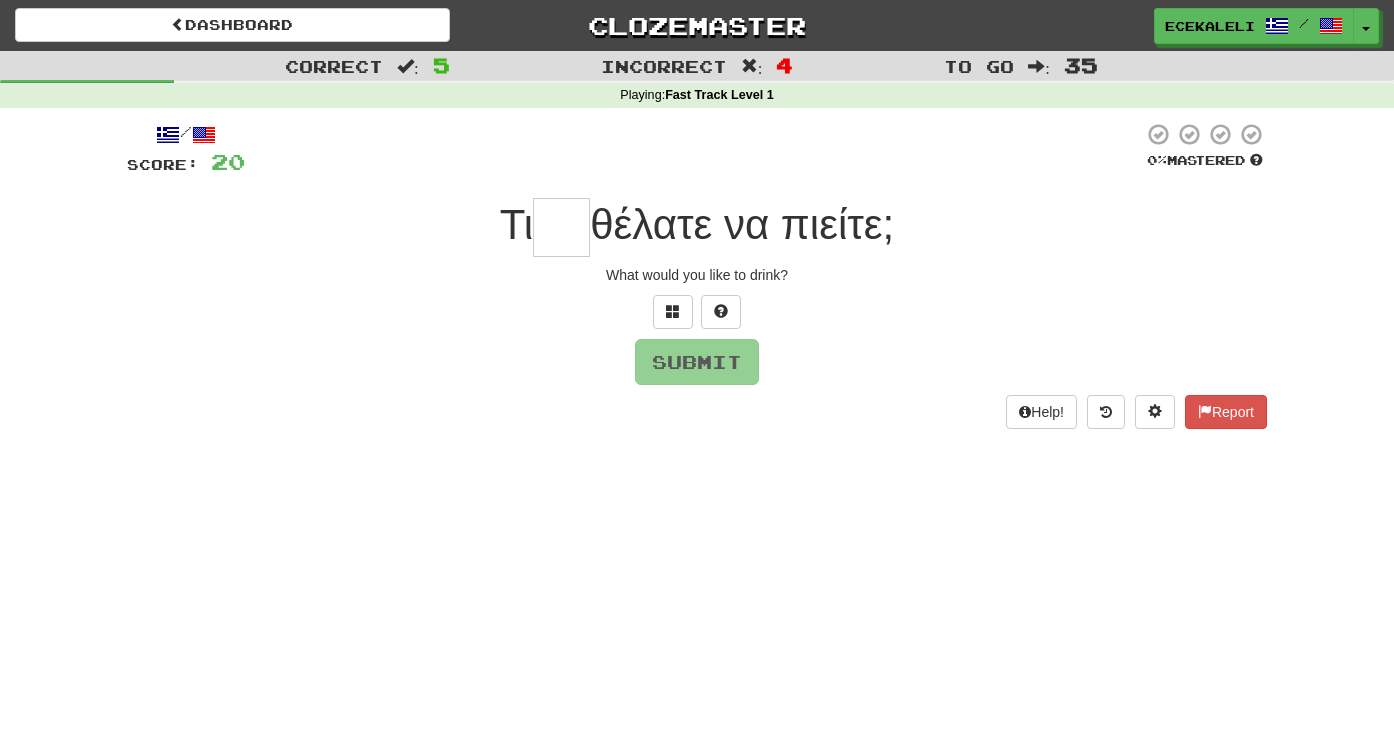 click on "/  Score:   20 0 %  Mastered Τι   θέλατε να πιείτε; What would you like to drink? Submit  Help!  Report" at bounding box center (697, 282) 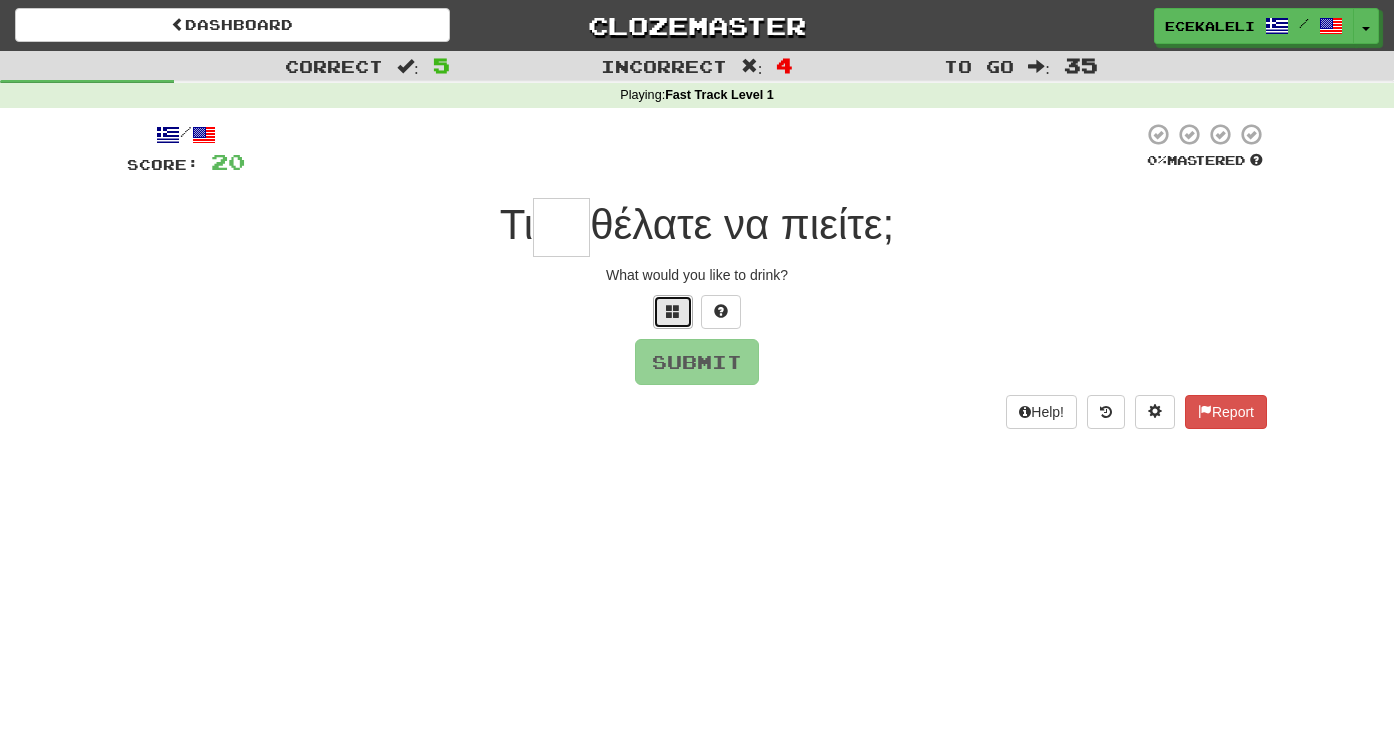 click at bounding box center (673, 312) 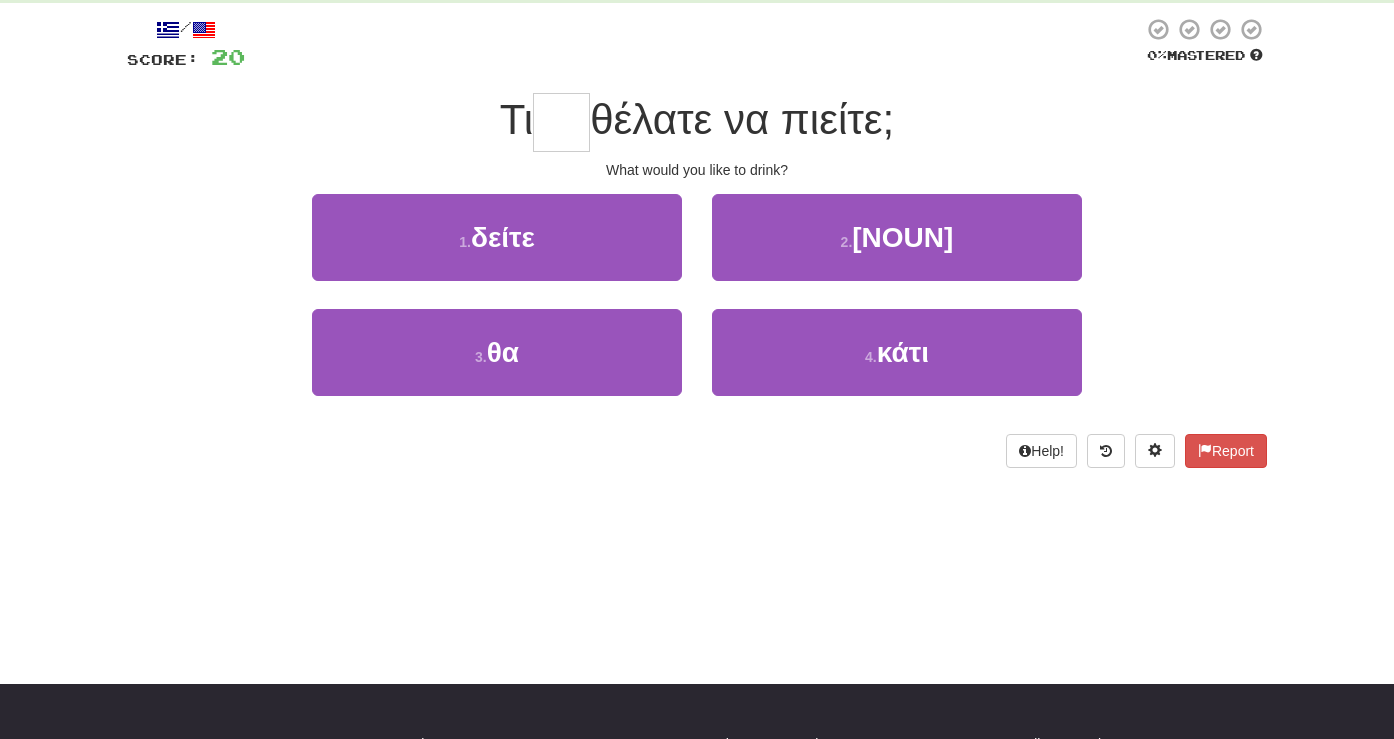 scroll, scrollTop: 0, scrollLeft: 0, axis: both 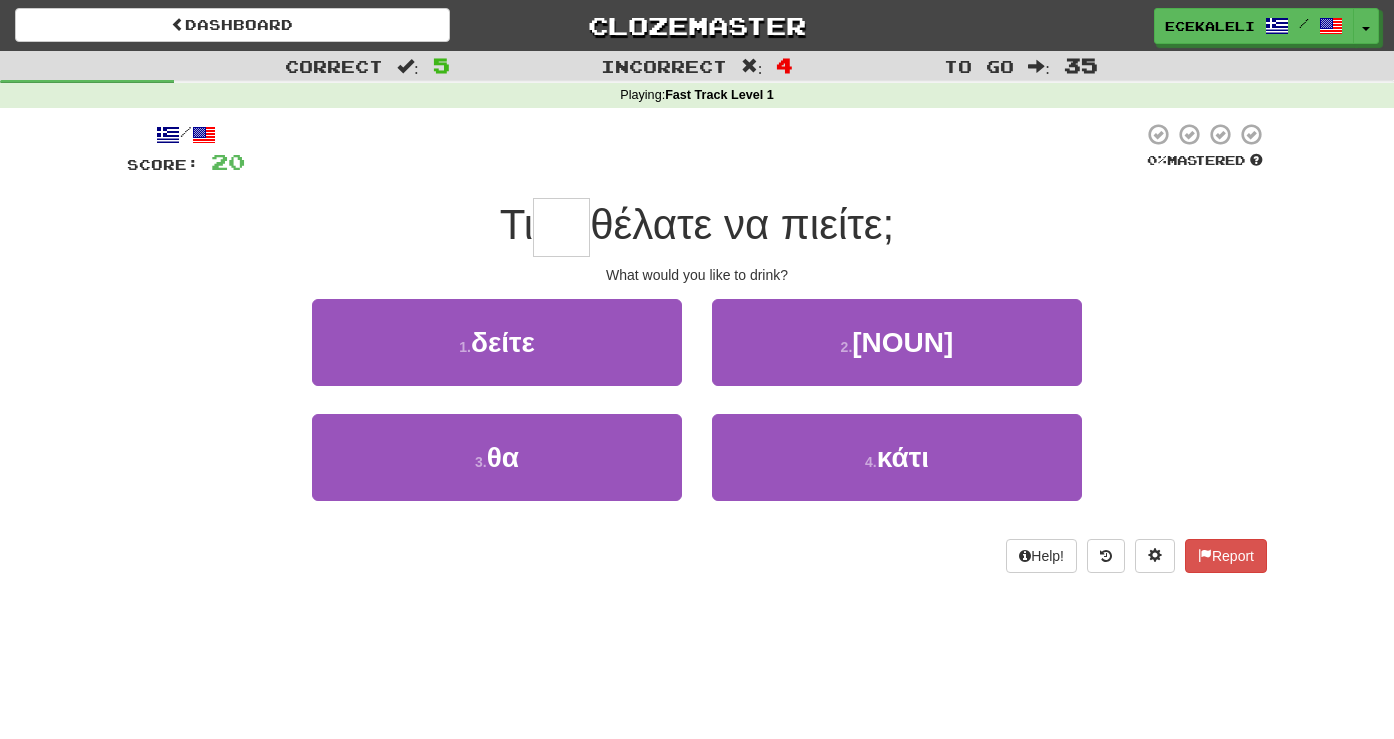 drag, startPoint x: 594, startPoint y: 232, endPoint x: 919, endPoint y: 239, distance: 325.07538 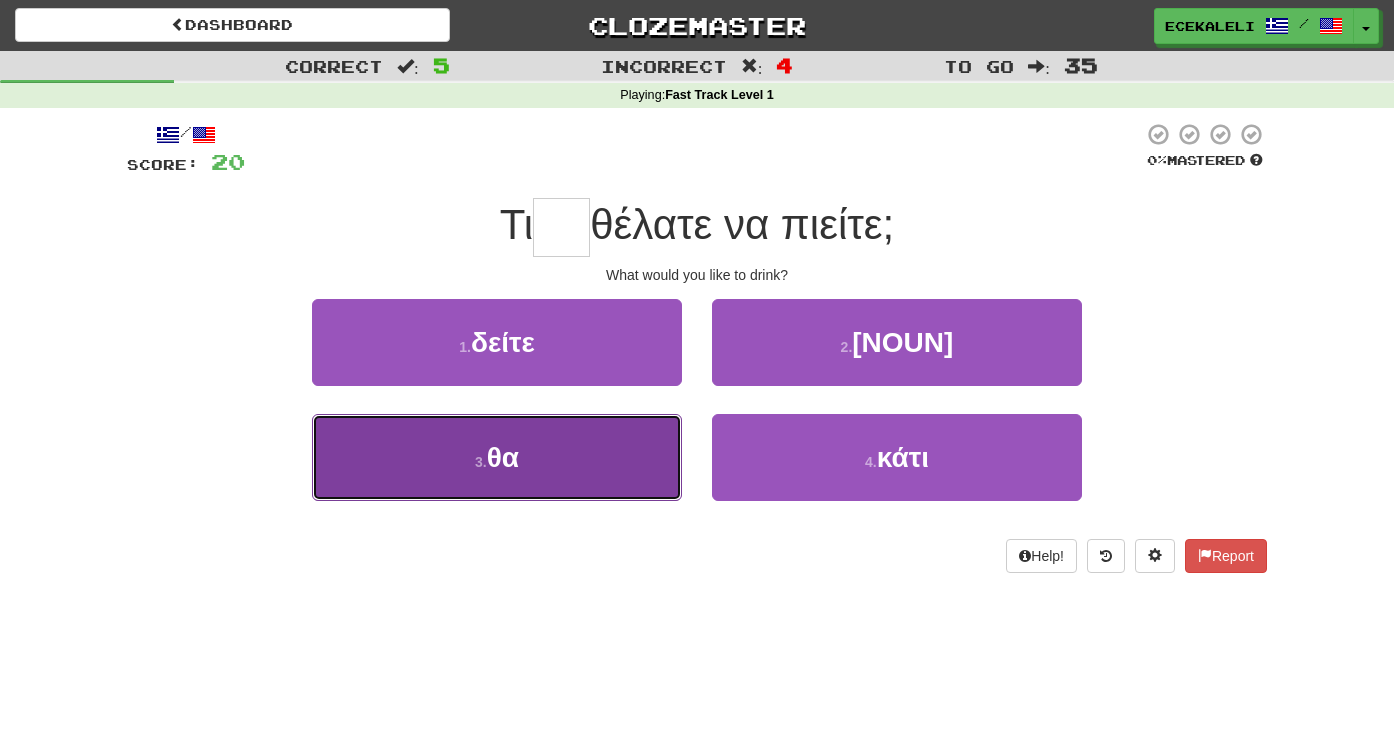 click on "θα" at bounding box center [503, 457] 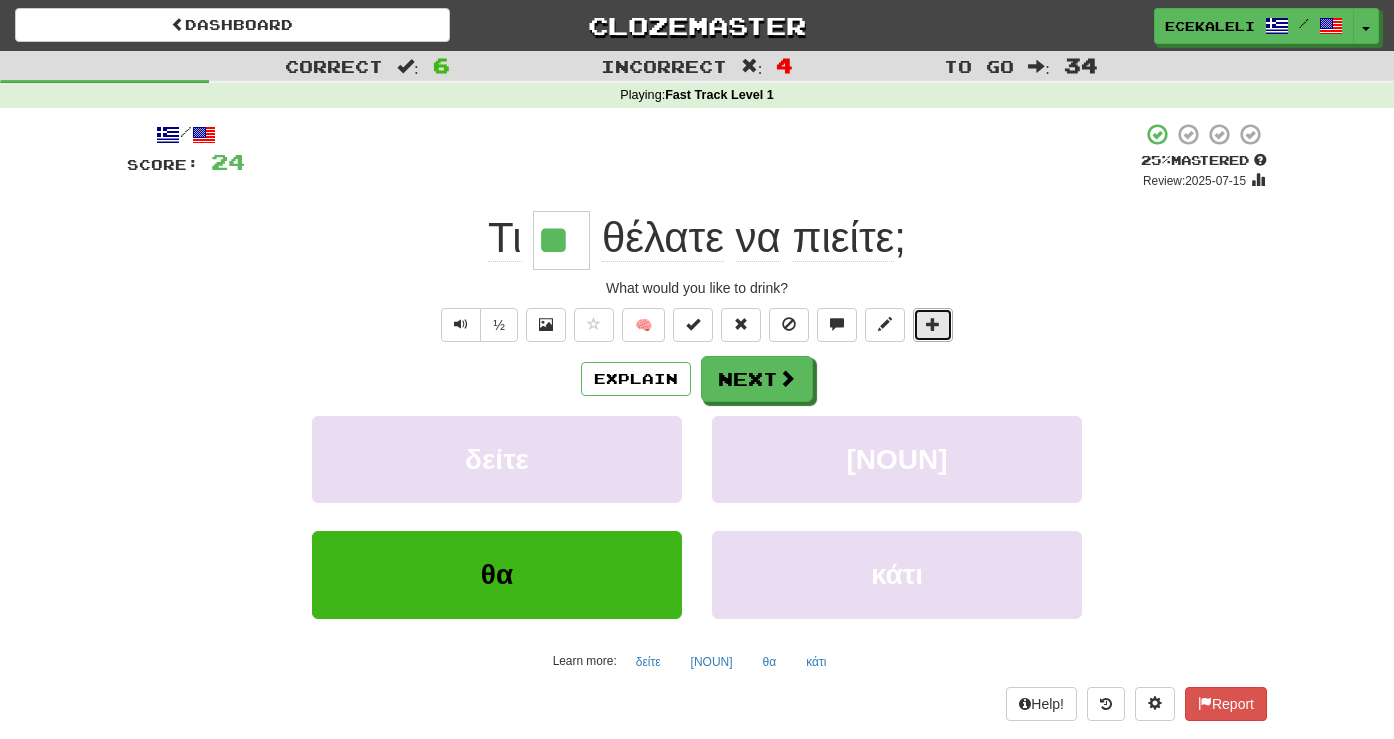 click at bounding box center (933, 324) 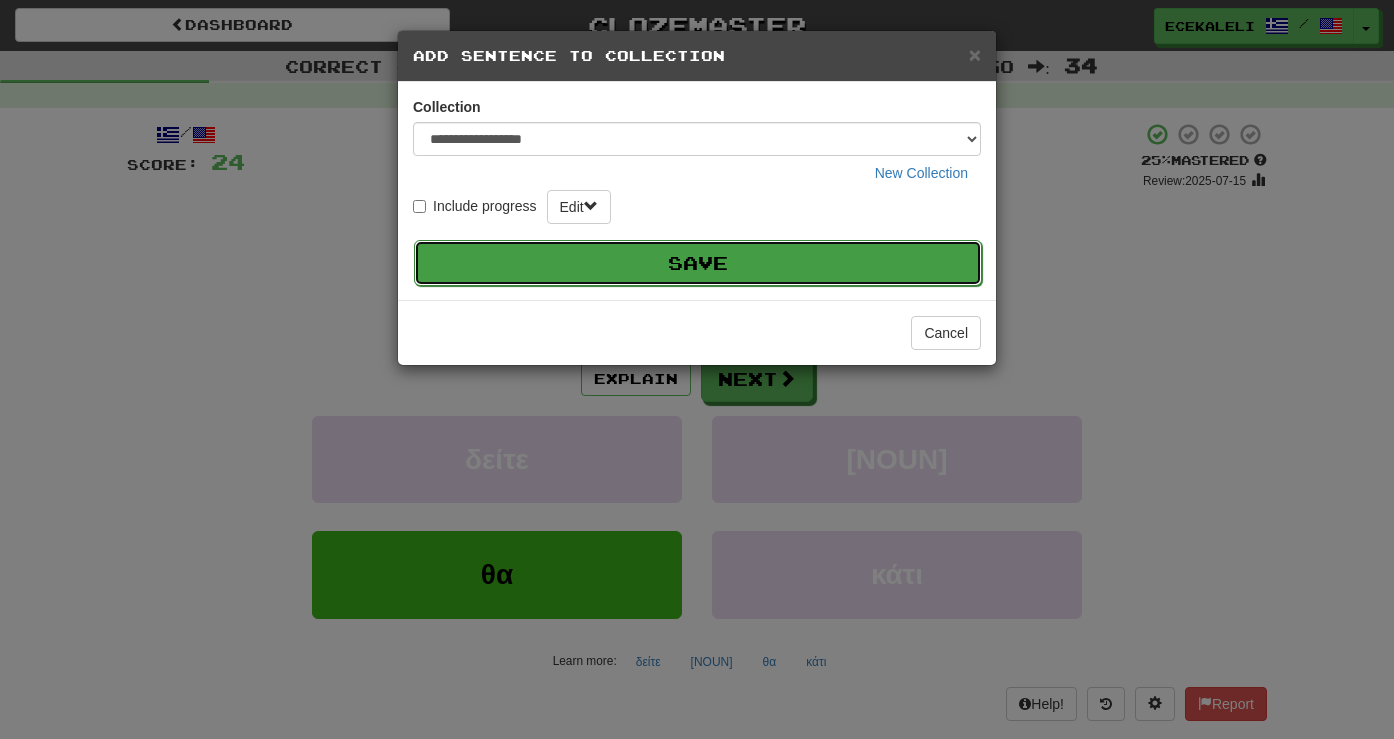 click on "Save" at bounding box center [698, 263] 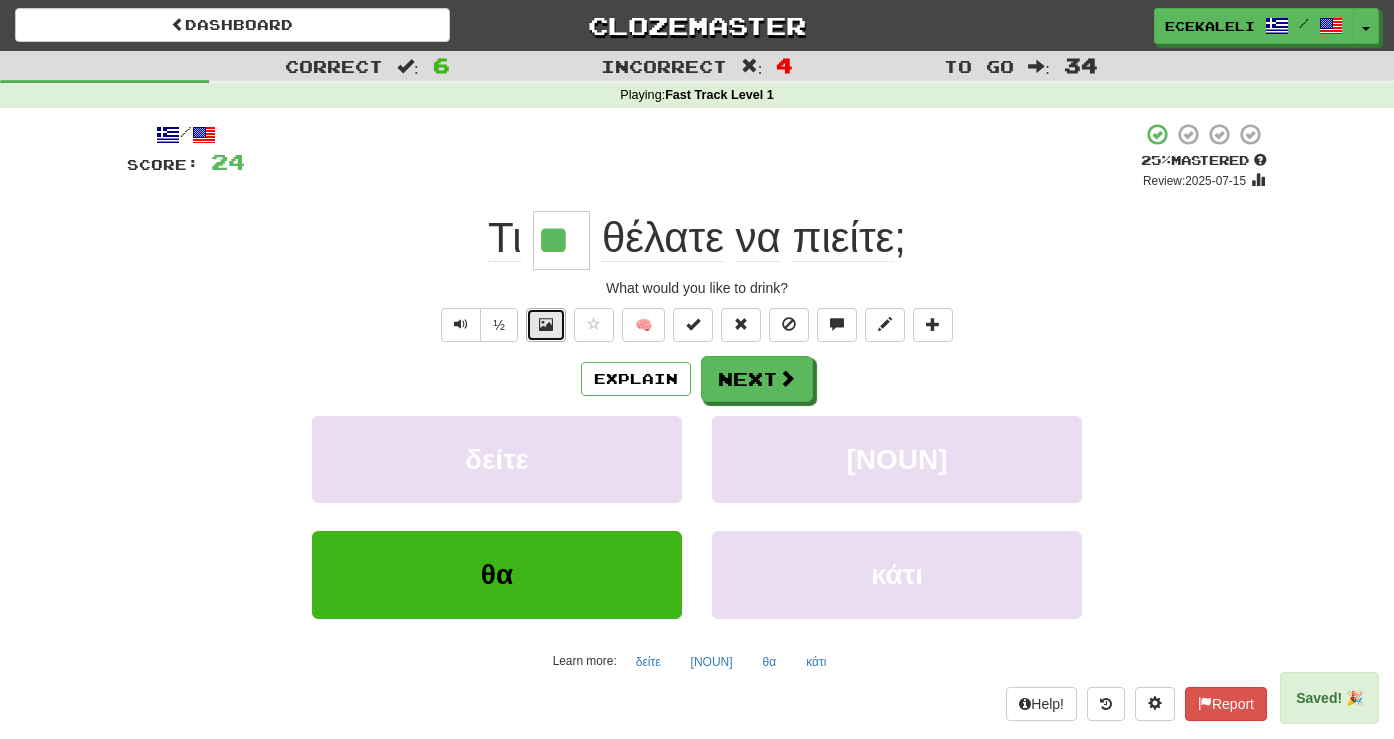 click at bounding box center (546, 324) 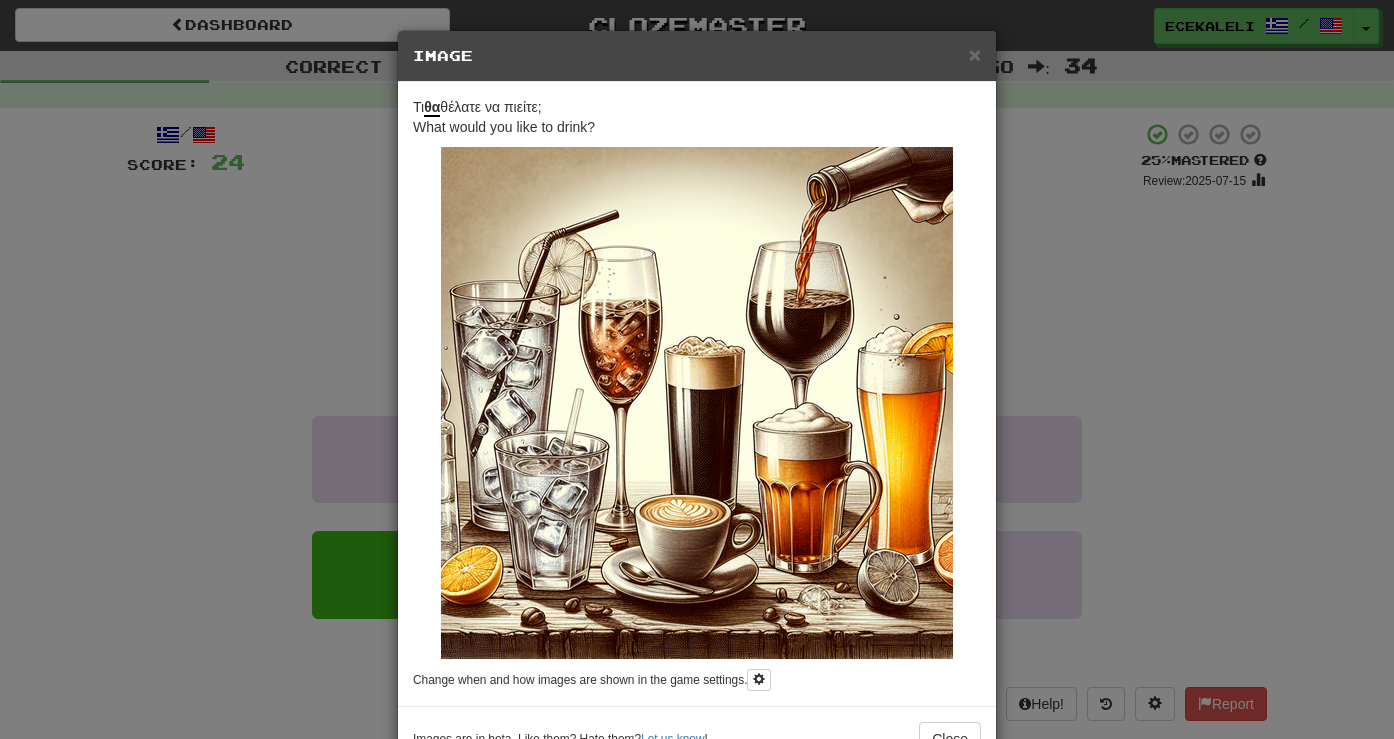 scroll, scrollTop: 63, scrollLeft: 0, axis: vertical 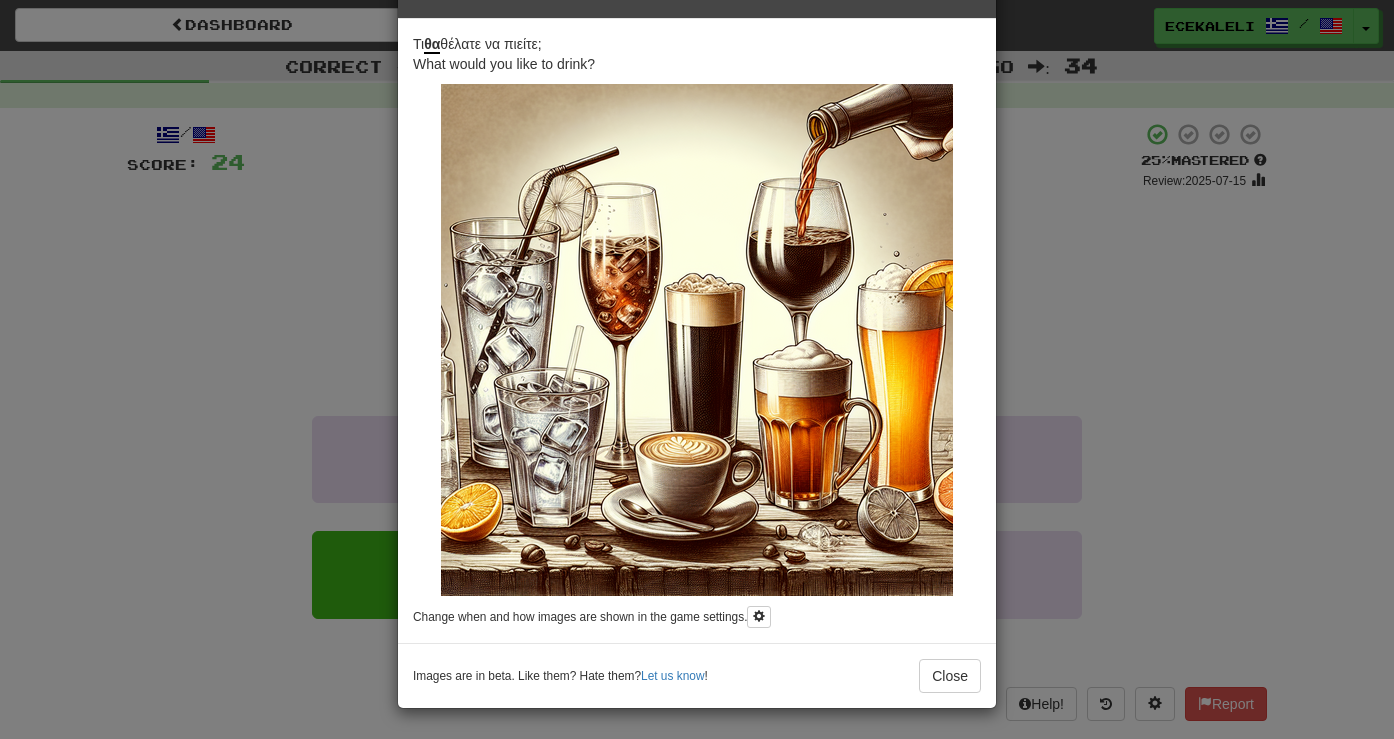 click on "× Image Τι  θα  θέλατε να πιείτε; What would you like to drink? Change when and how images are shown in the game settings.  Images are in beta. Like them? Hate them?  Let us know ! Close" at bounding box center (697, 369) 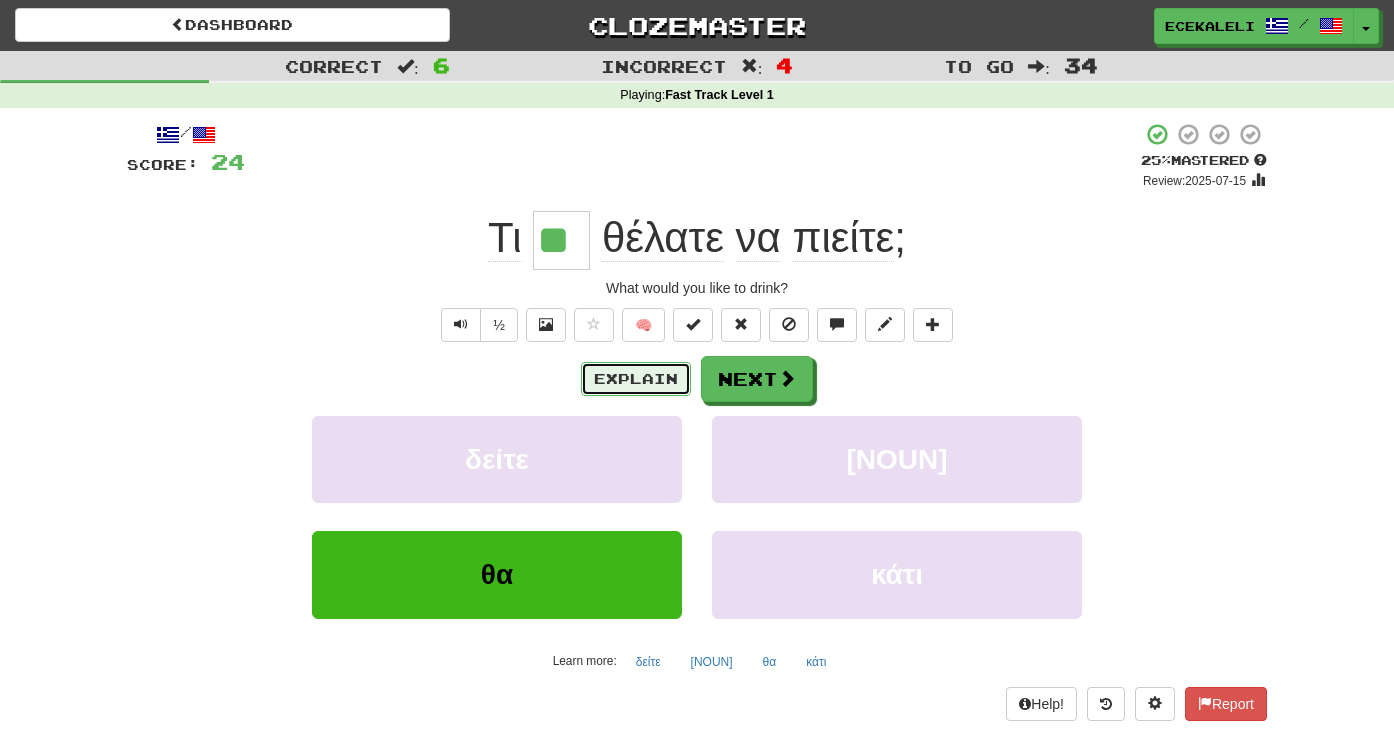 click on "Explain" at bounding box center [636, 379] 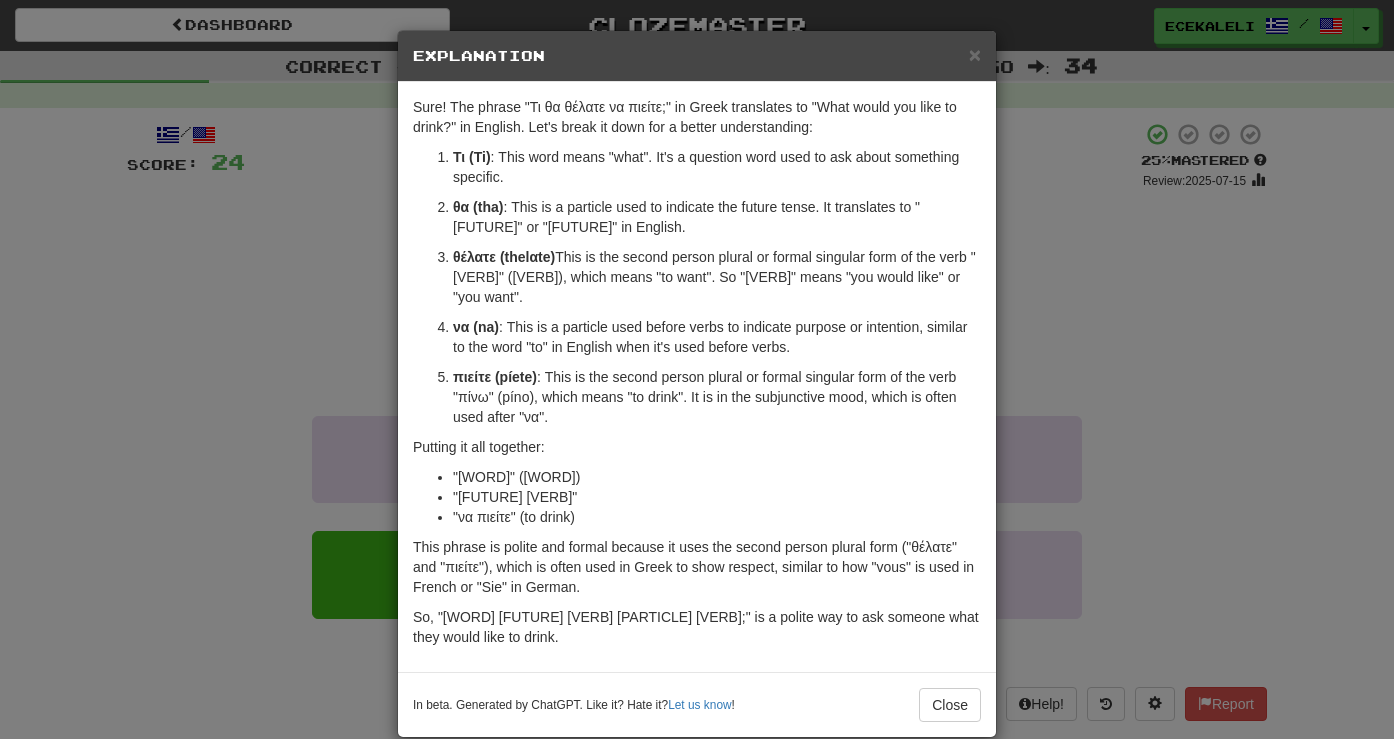 scroll, scrollTop: 9, scrollLeft: 0, axis: vertical 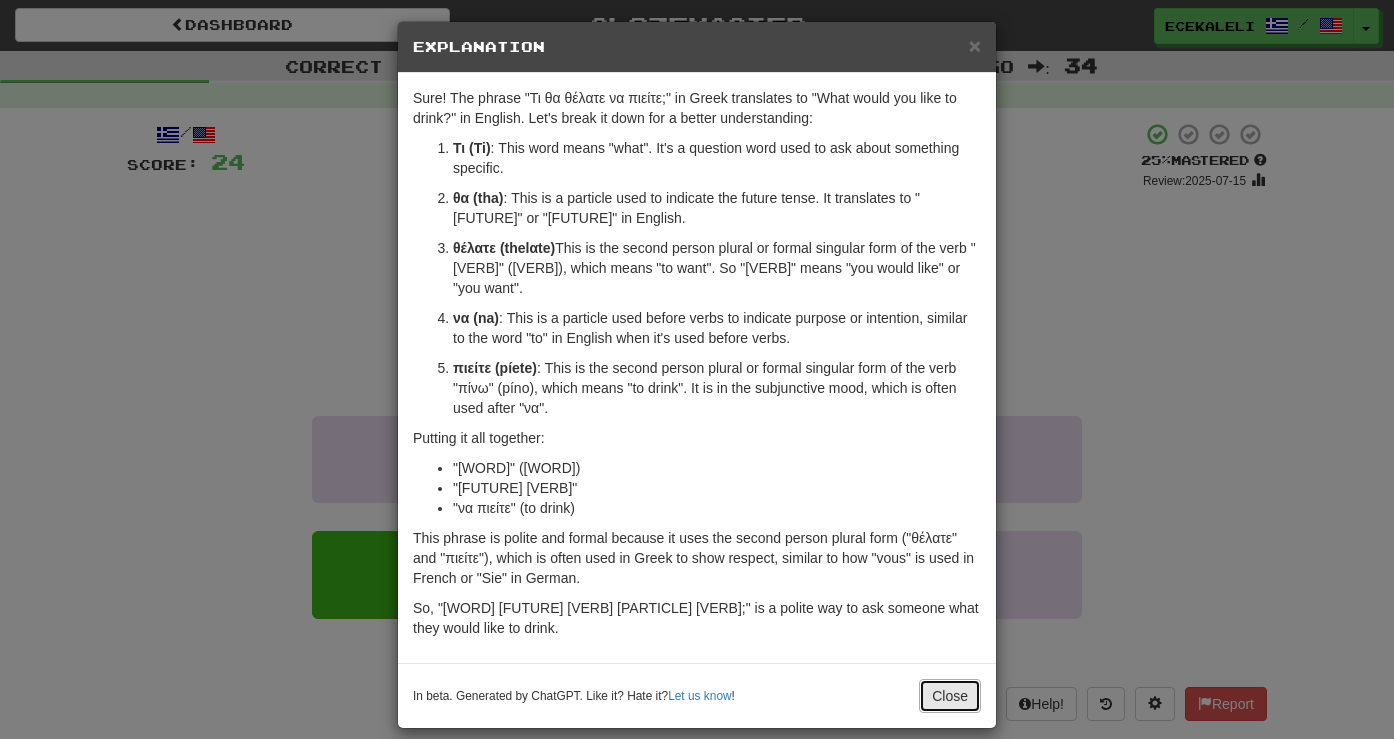 click on "Close" at bounding box center (950, 696) 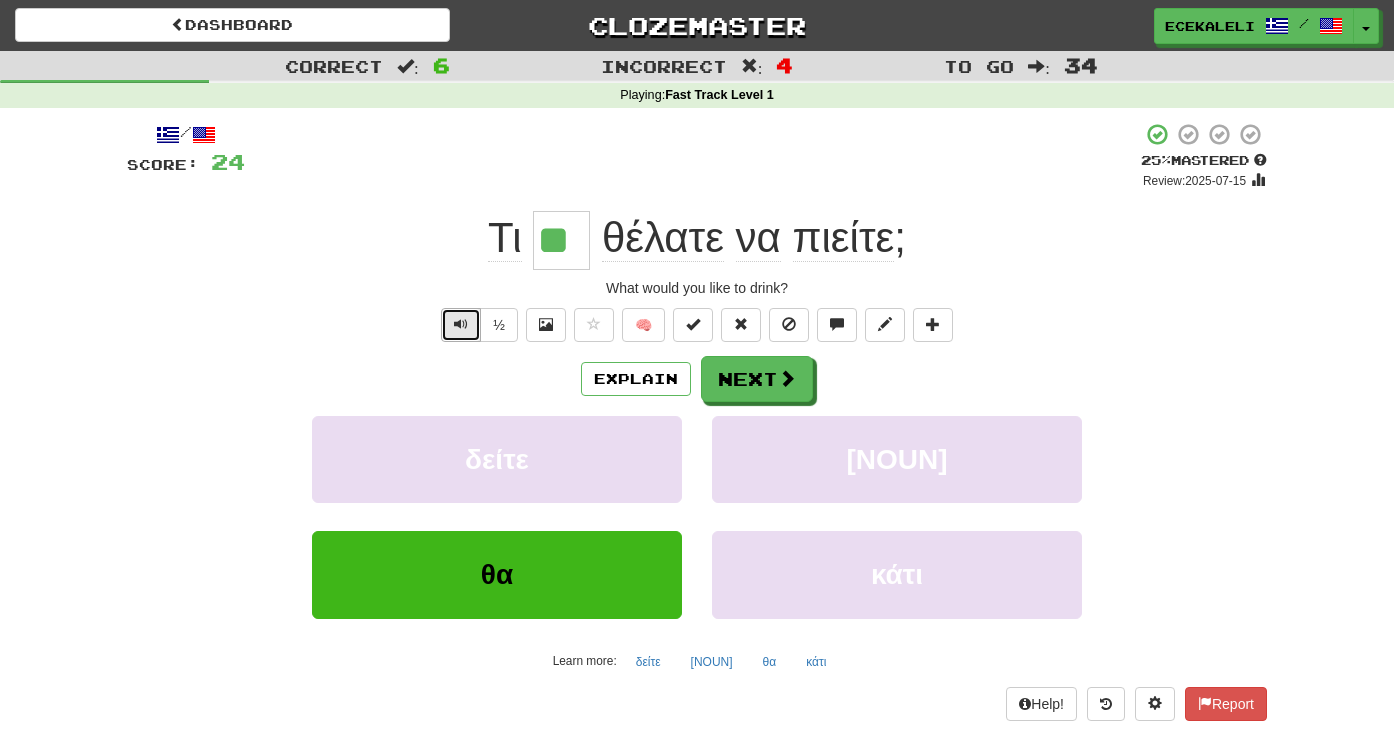 click at bounding box center [461, 324] 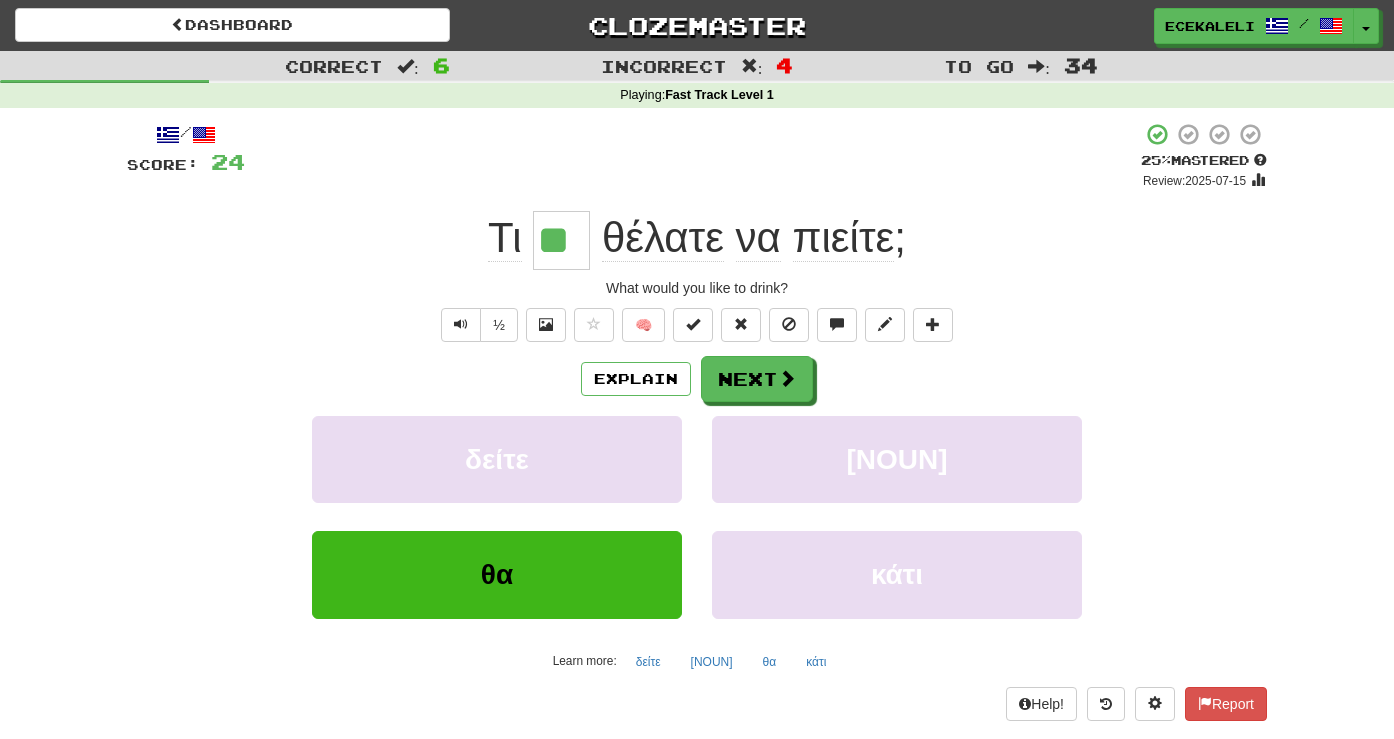 click on "Explain Next δείτε κατάλογο θα κάτι Learn more: δείτε κατάλογο θα κάτι" at bounding box center [697, 516] 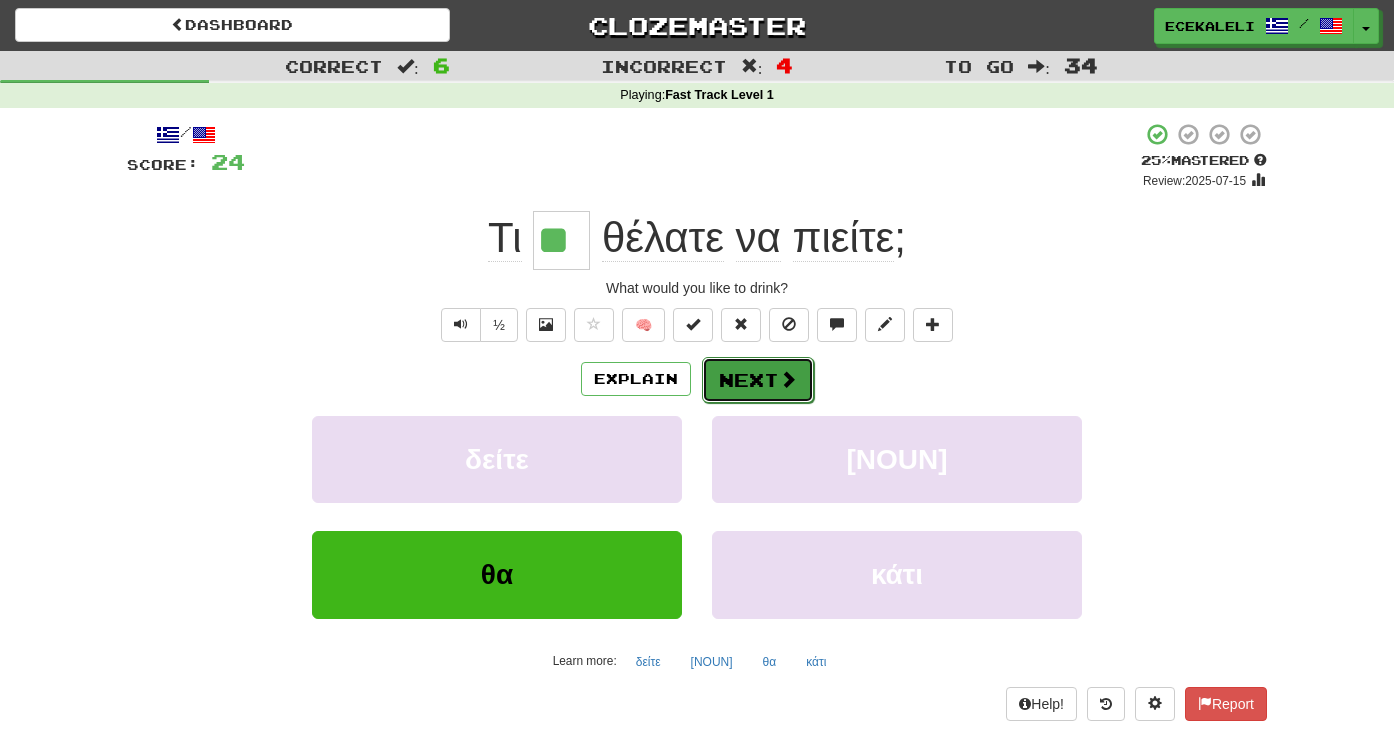 click on "Next" at bounding box center [758, 380] 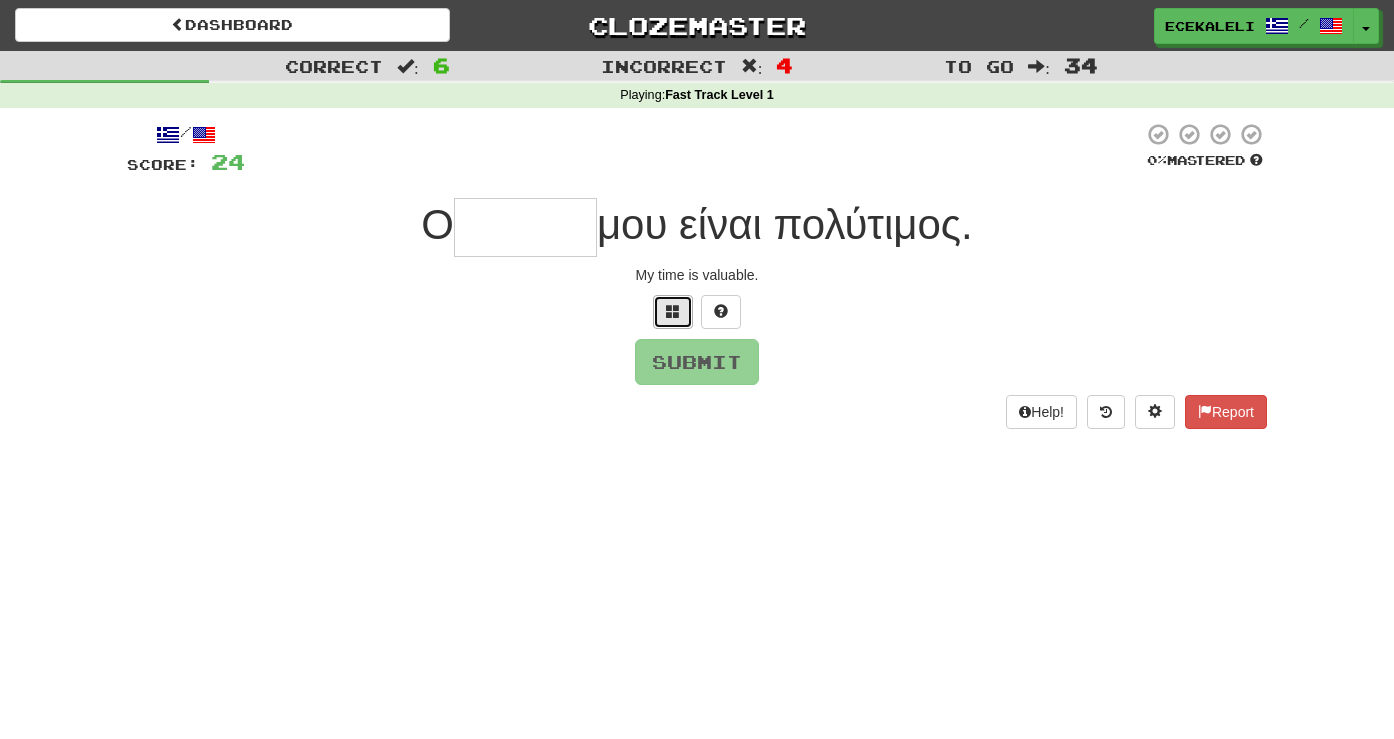 click at bounding box center (673, 311) 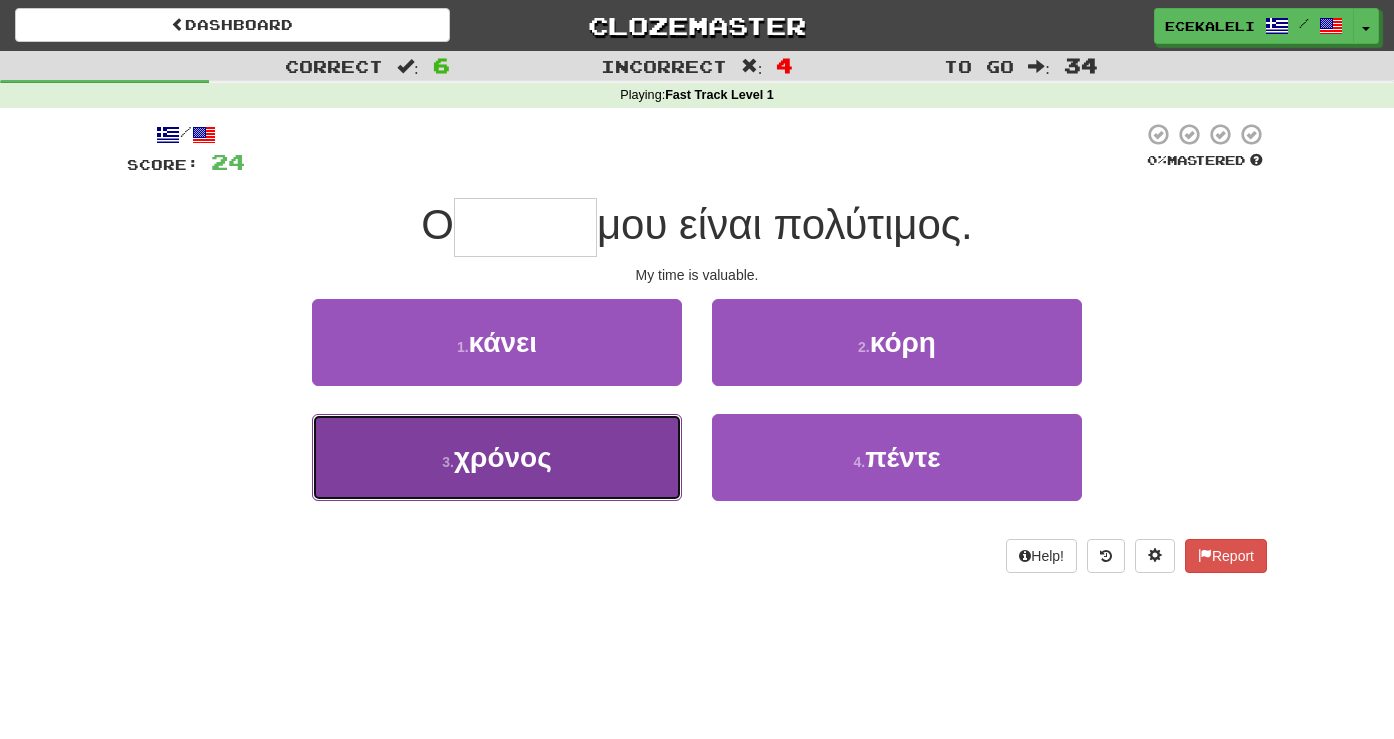 click on "3 .  χρόνος" at bounding box center (497, 457) 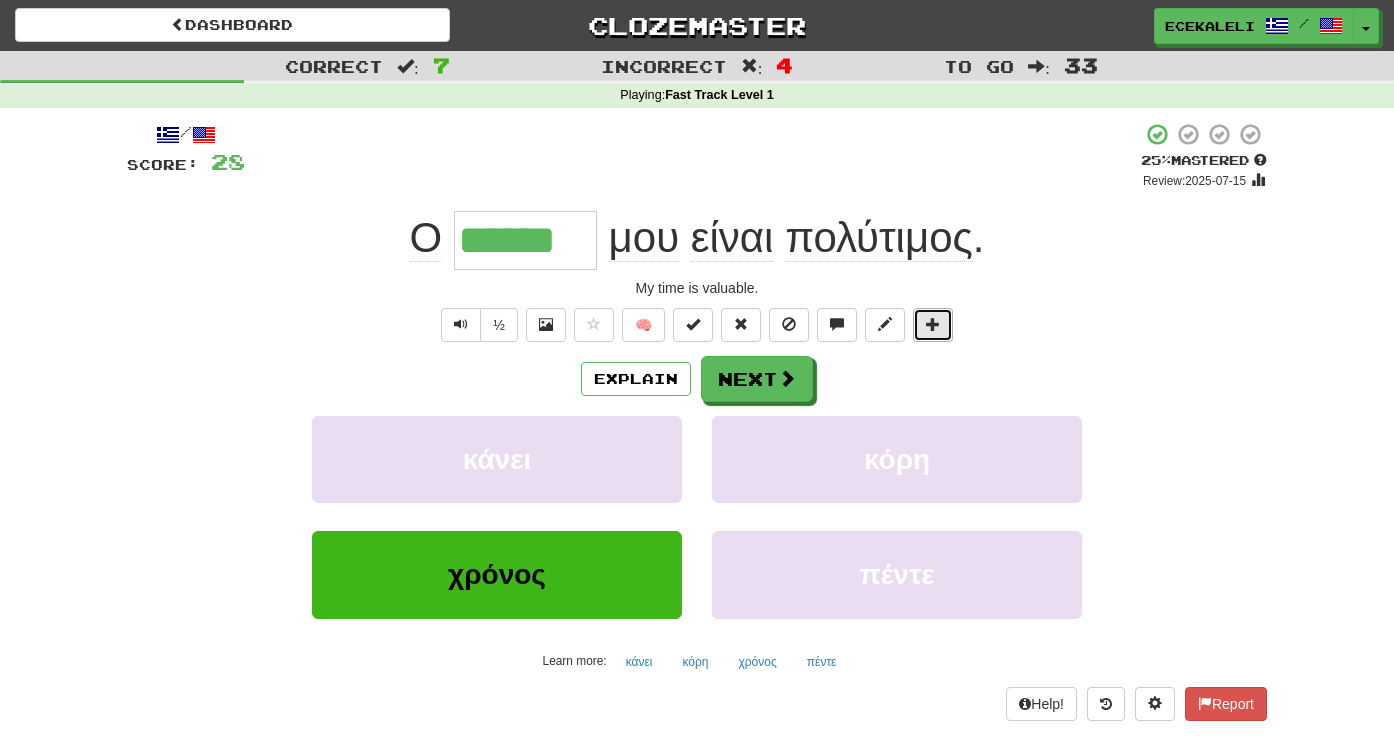 click at bounding box center [933, 324] 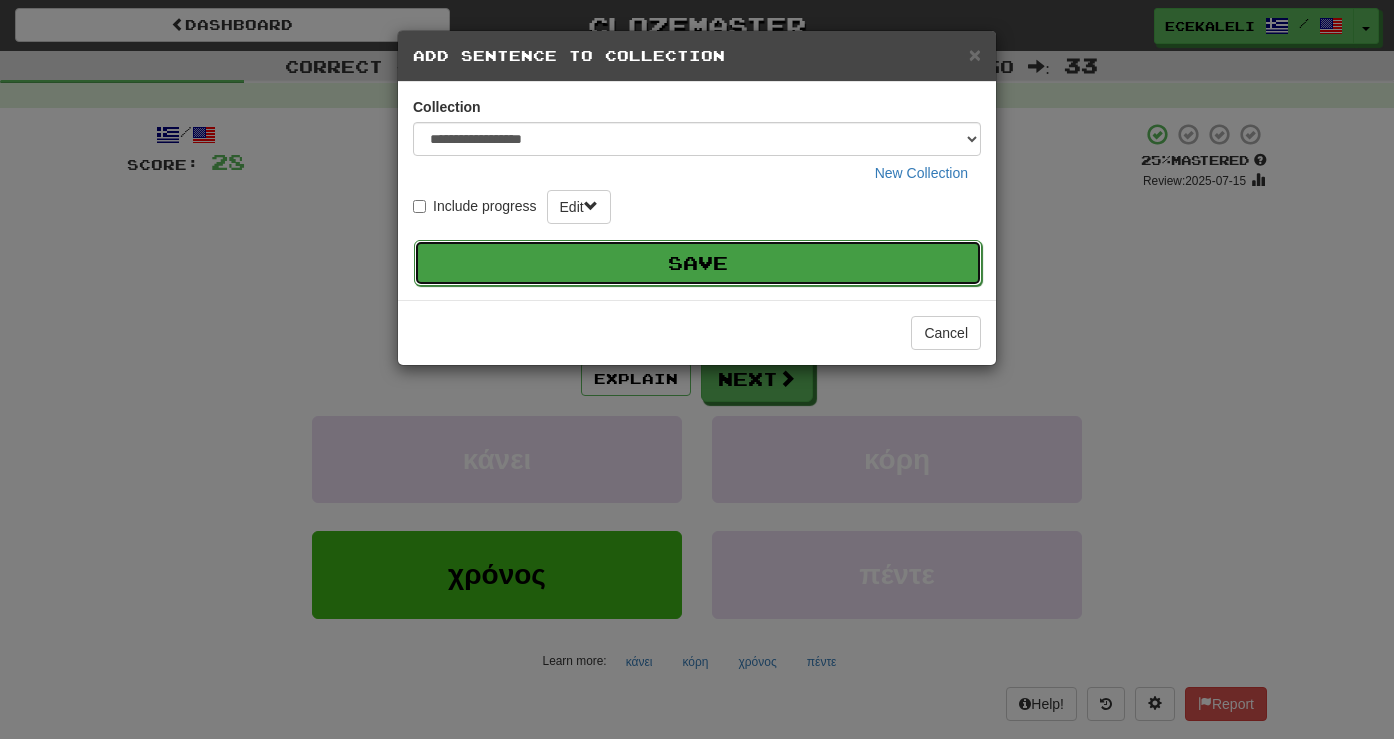 click on "Save" at bounding box center (698, 263) 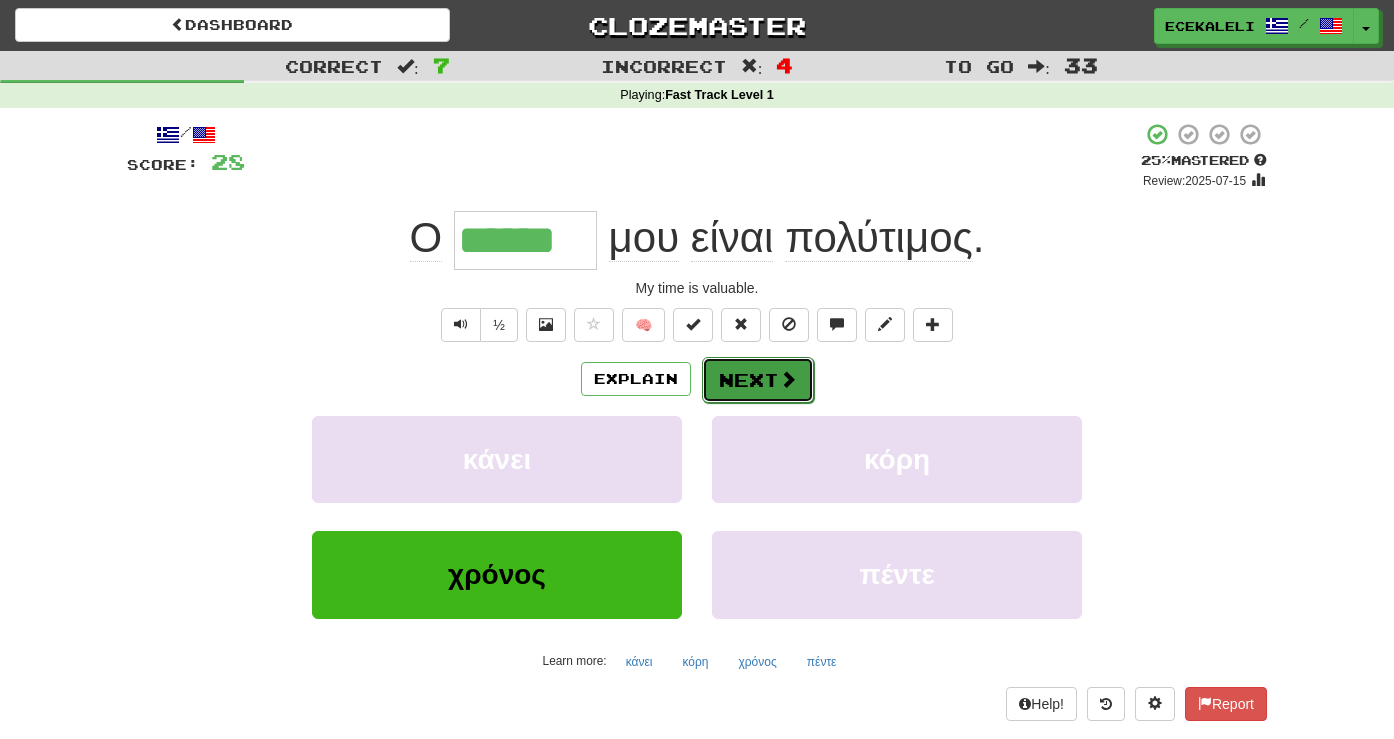 click on "Next" at bounding box center (758, 380) 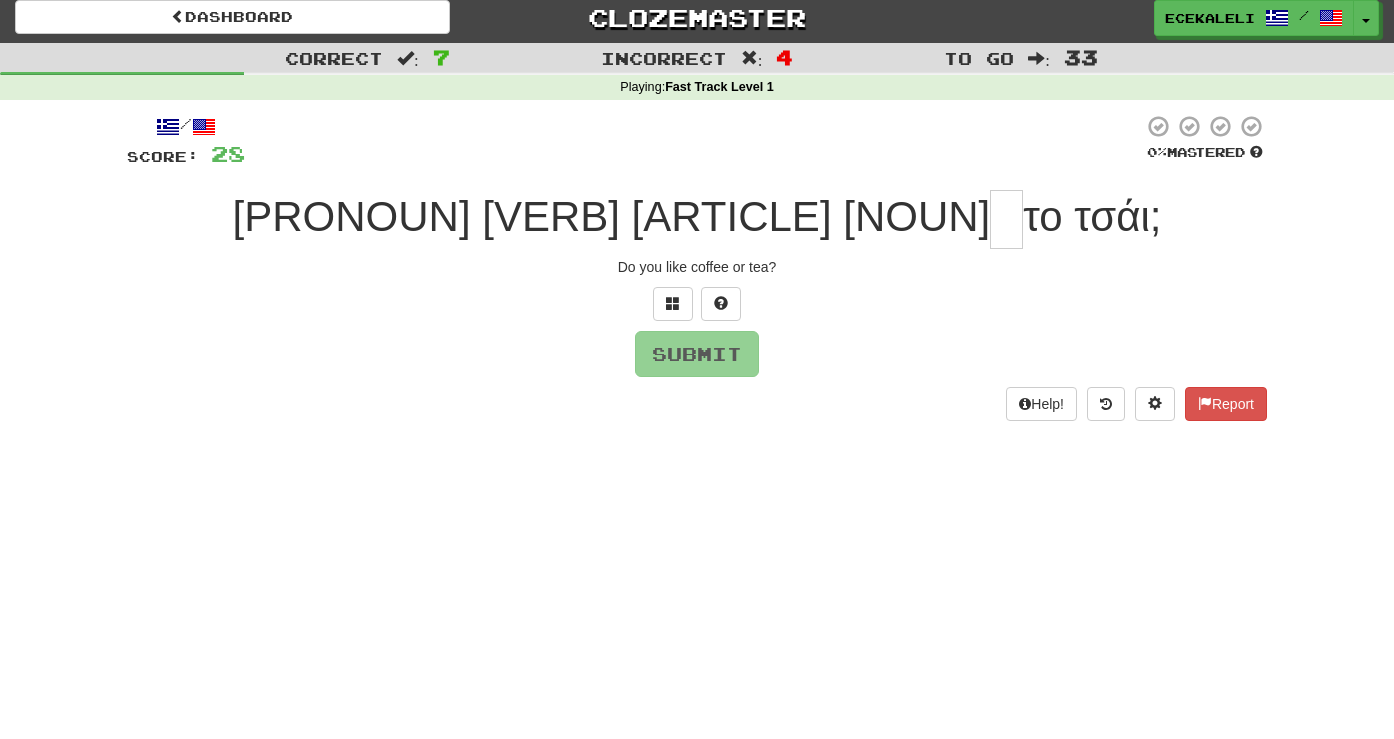 scroll, scrollTop: 0, scrollLeft: 0, axis: both 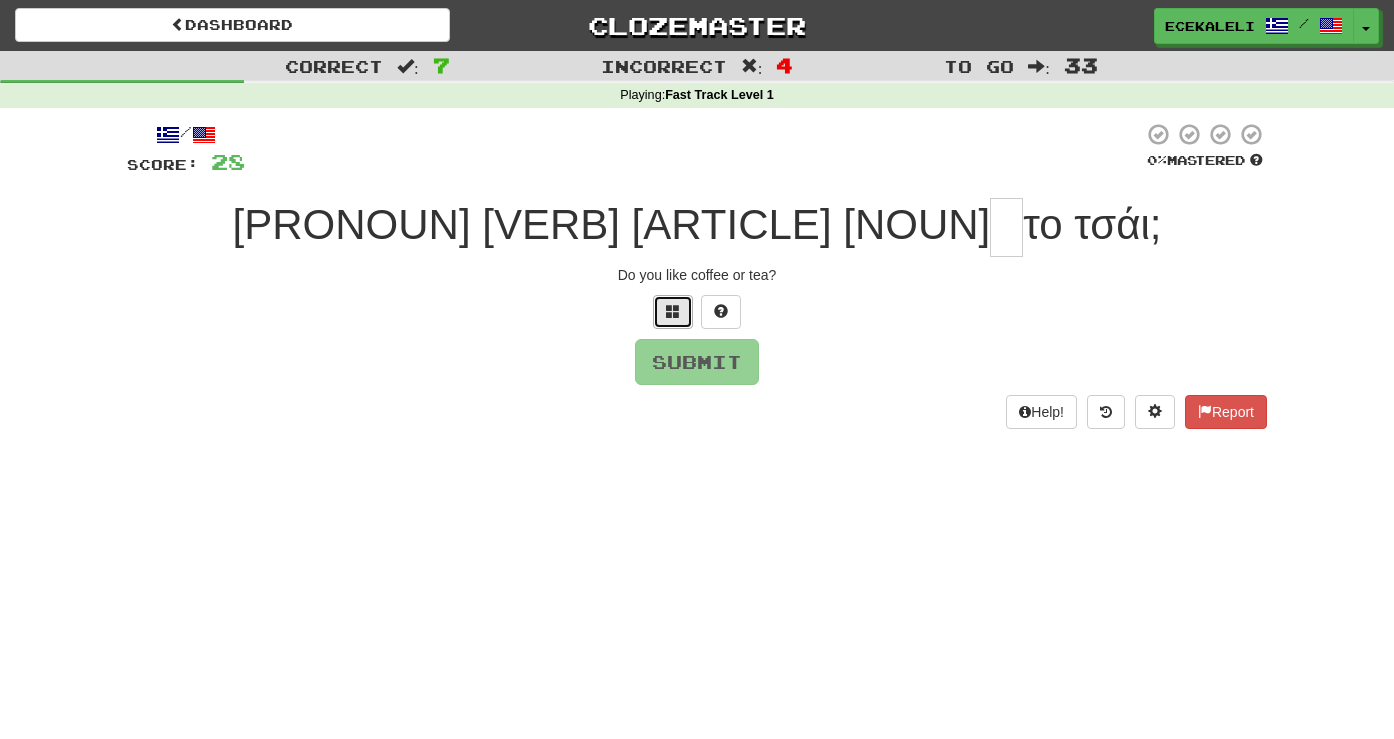 click at bounding box center (673, 311) 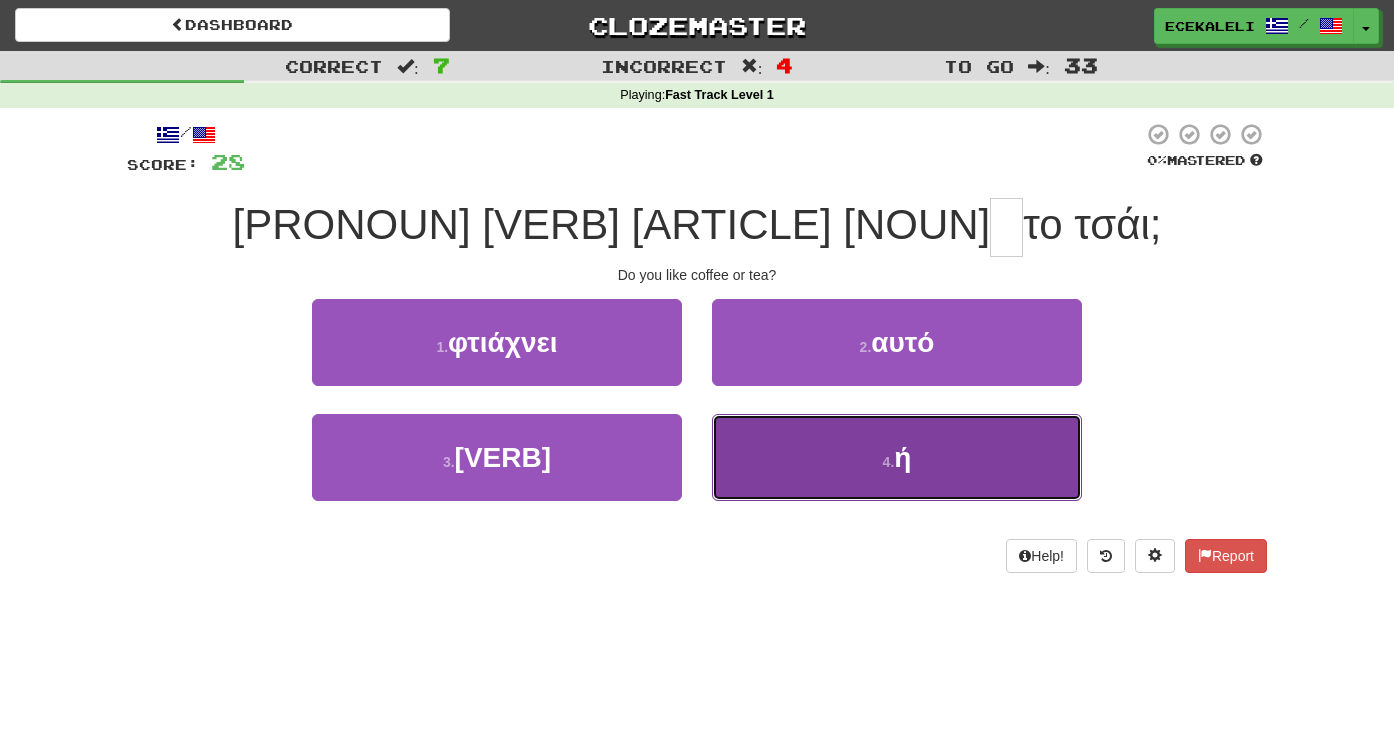 click on "4 .  ή" at bounding box center (897, 457) 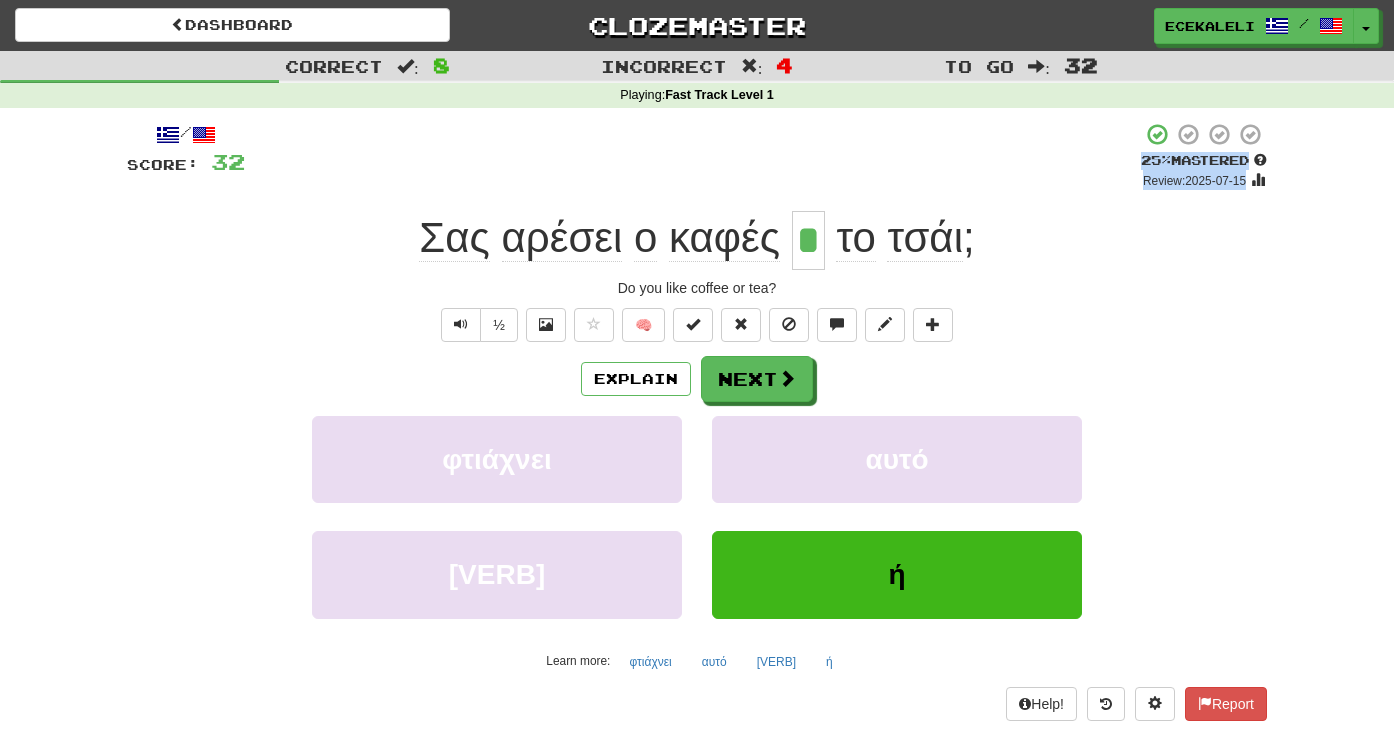 drag, startPoint x: 406, startPoint y: 230, endPoint x: 784, endPoint y: 170, distance: 382.73227 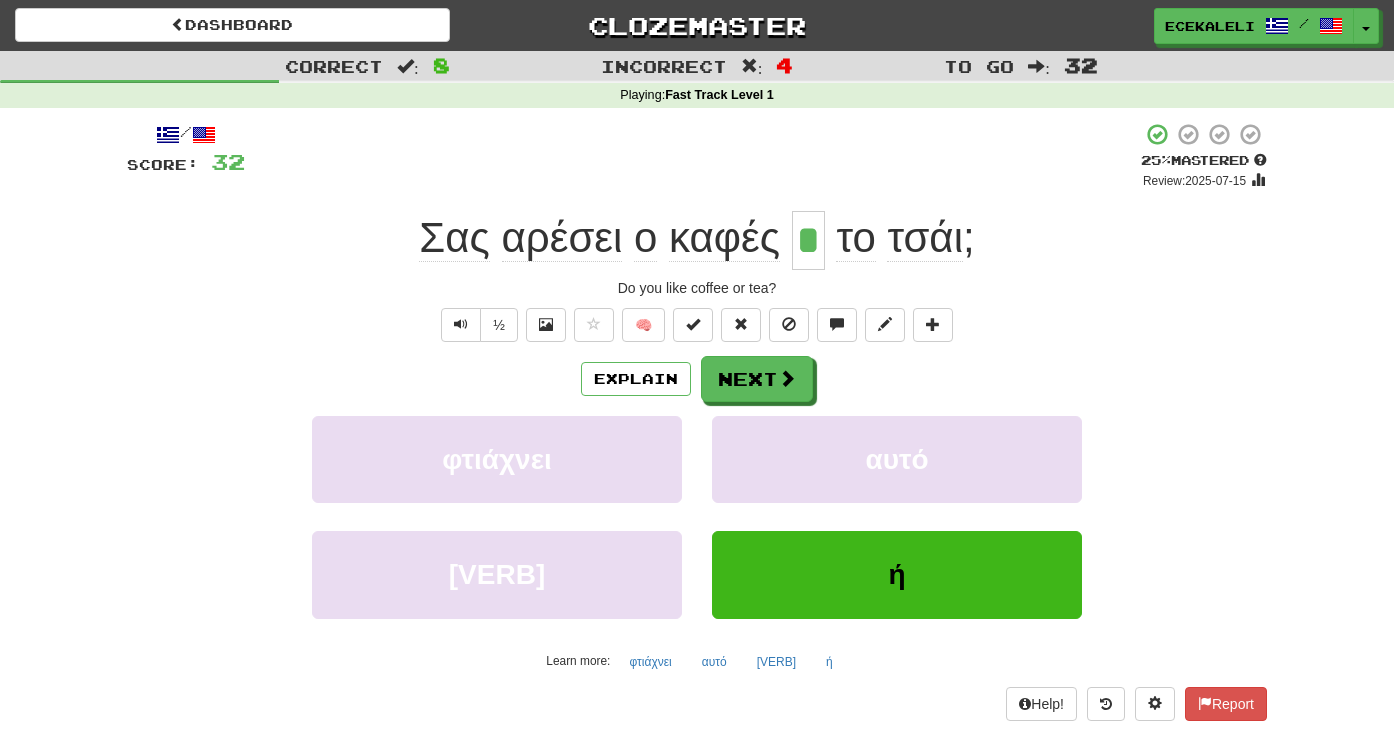 click on "½ 🧠" at bounding box center (697, 325) 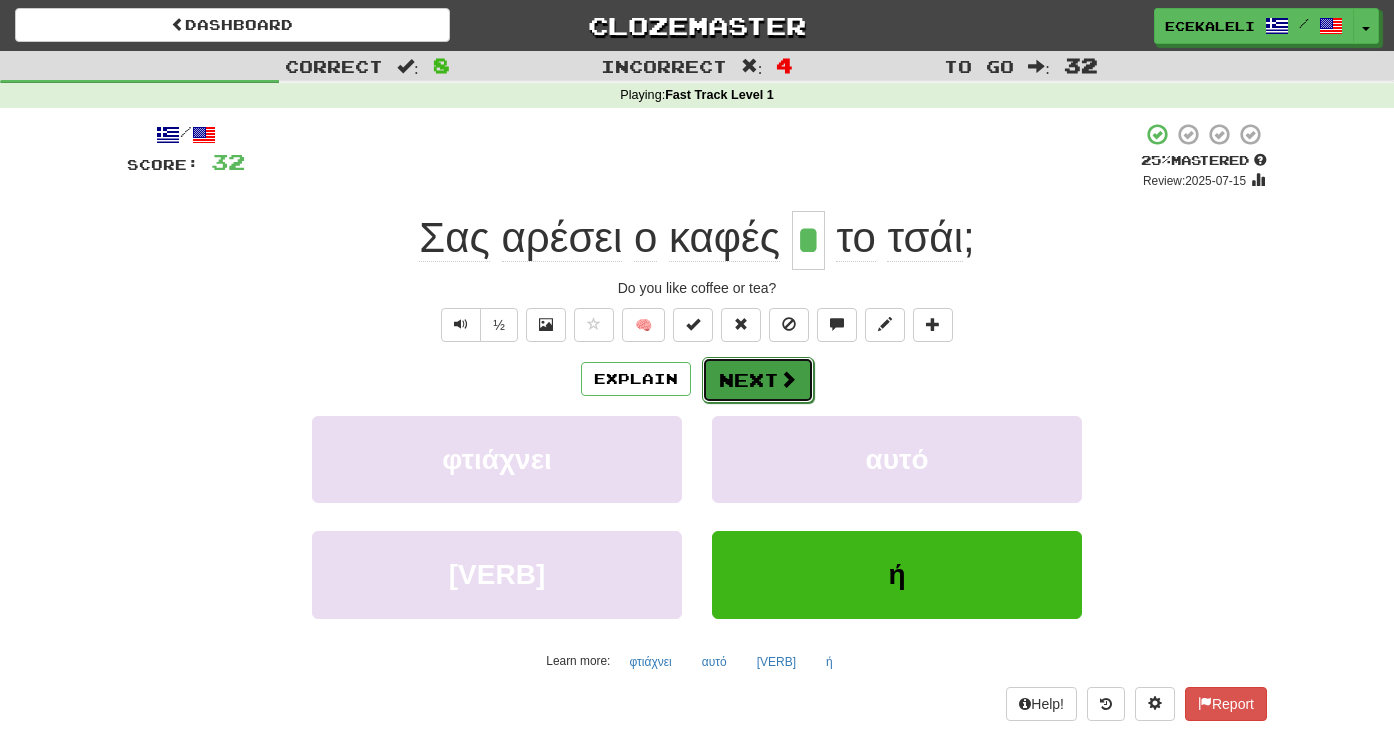 click on "Next" at bounding box center [758, 380] 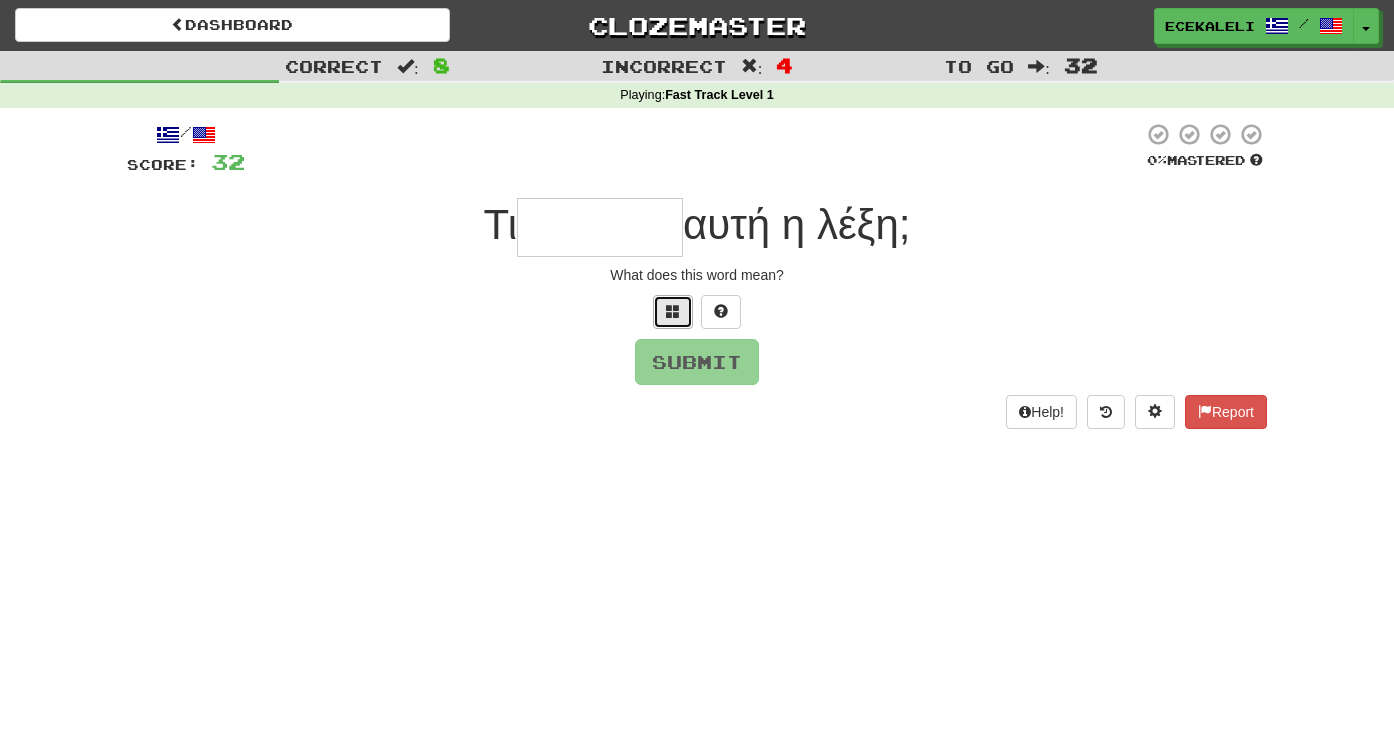 click at bounding box center [673, 311] 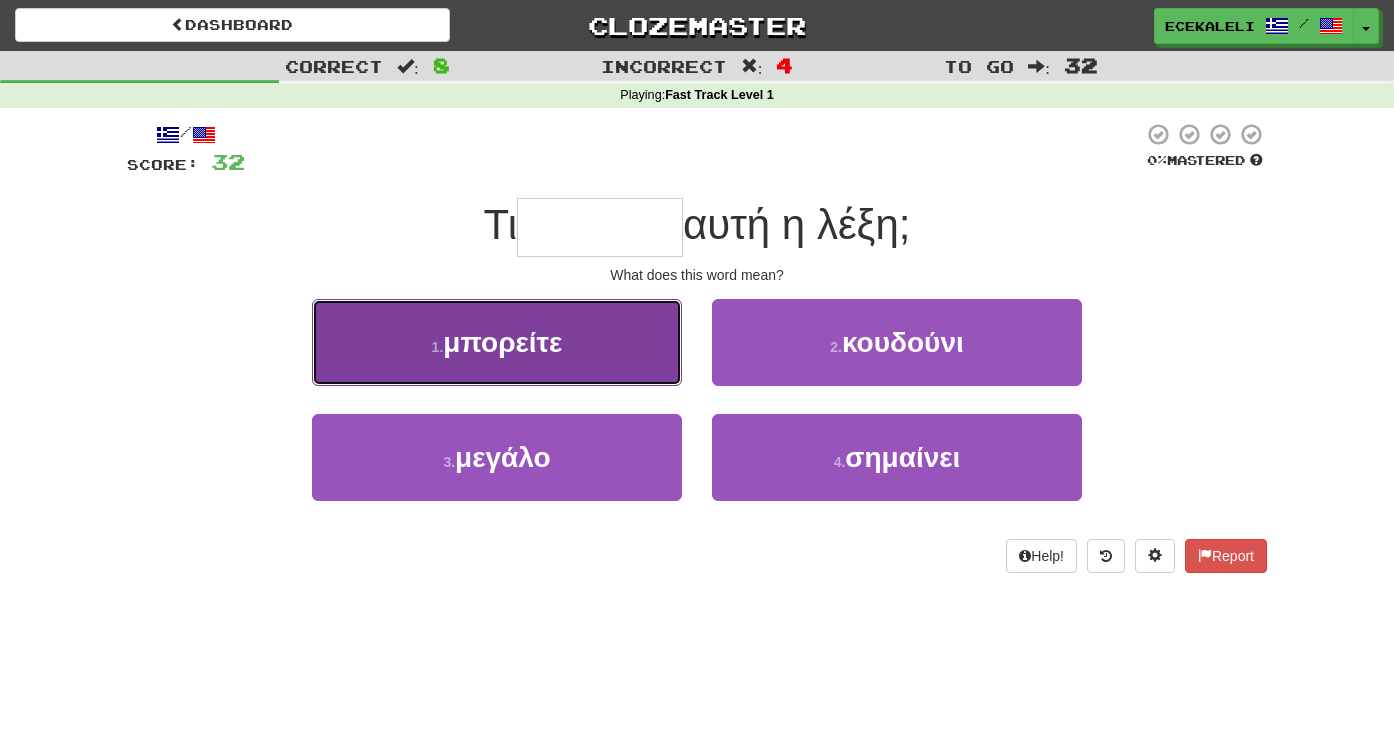 click on "1 .  μπορείτε" at bounding box center (497, 342) 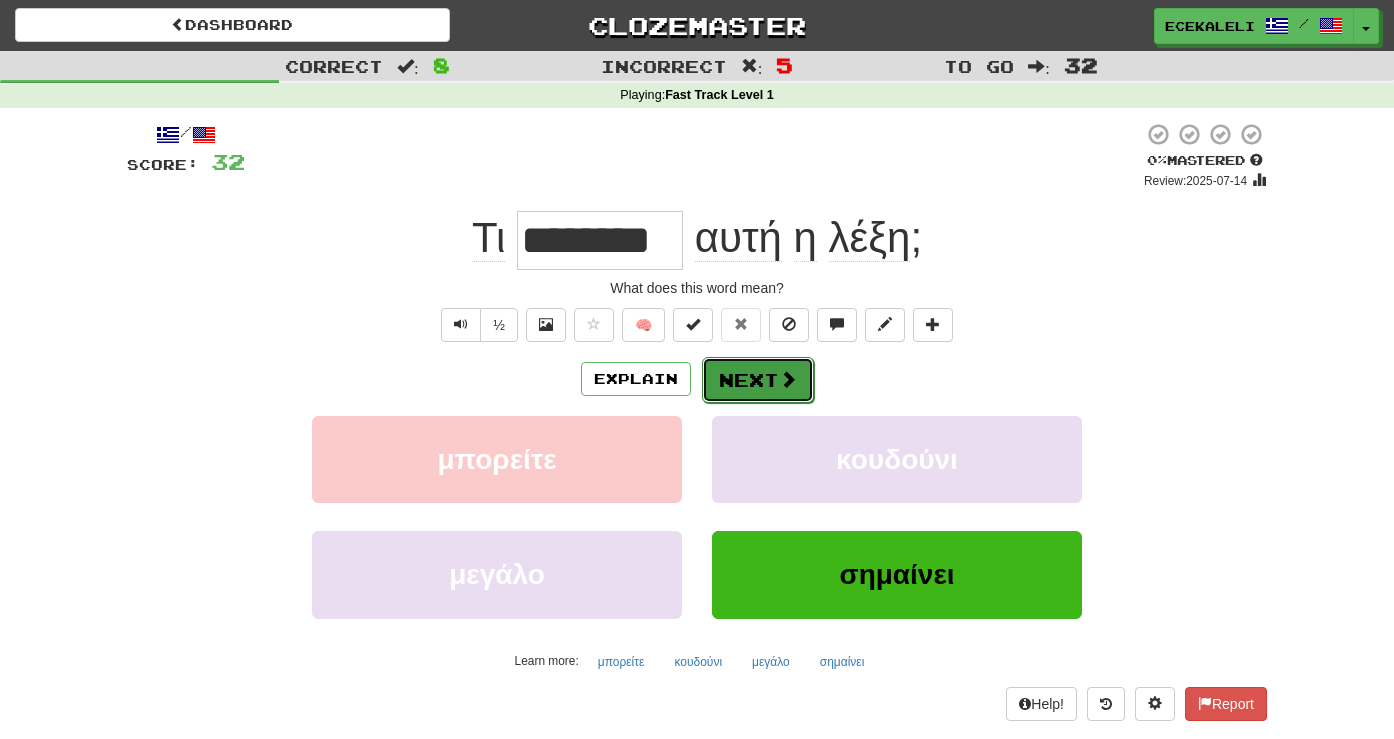 click on "Next" at bounding box center (758, 380) 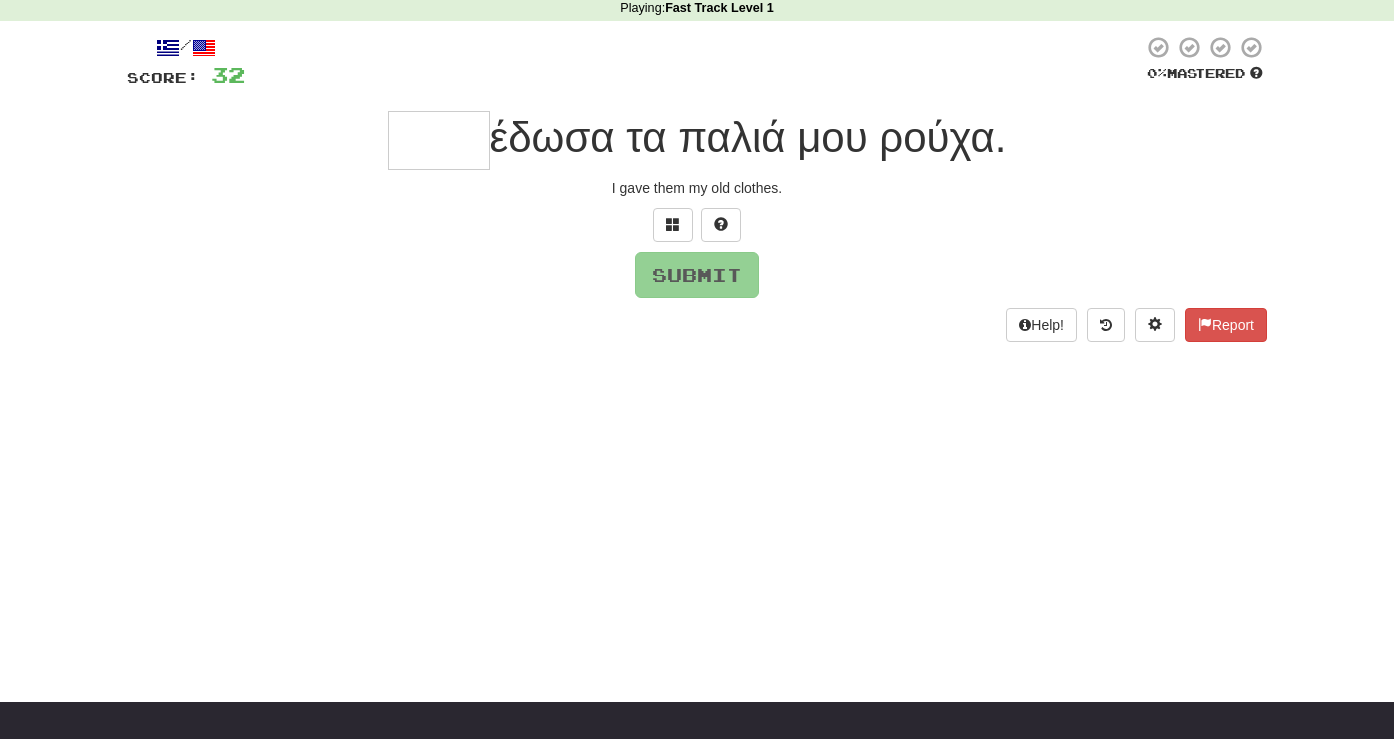 scroll, scrollTop: 0, scrollLeft: 0, axis: both 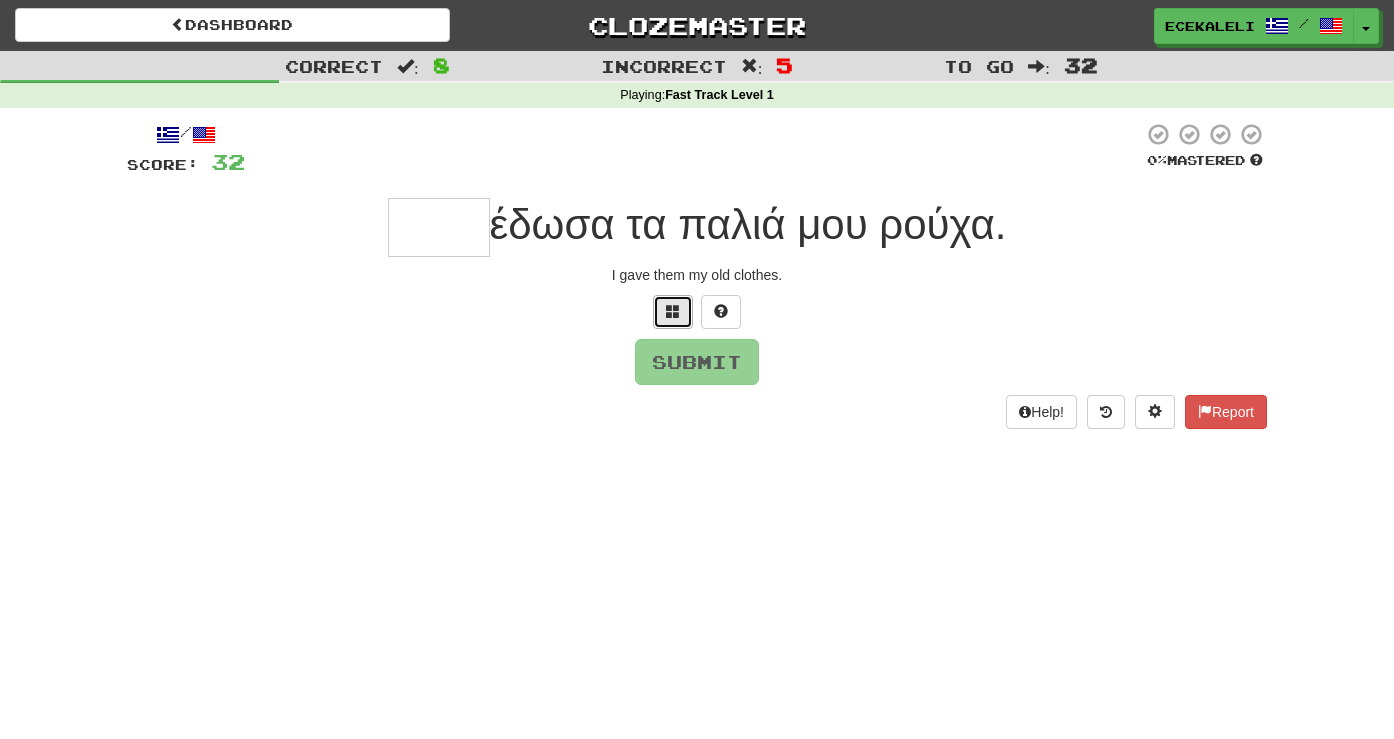 click at bounding box center [673, 312] 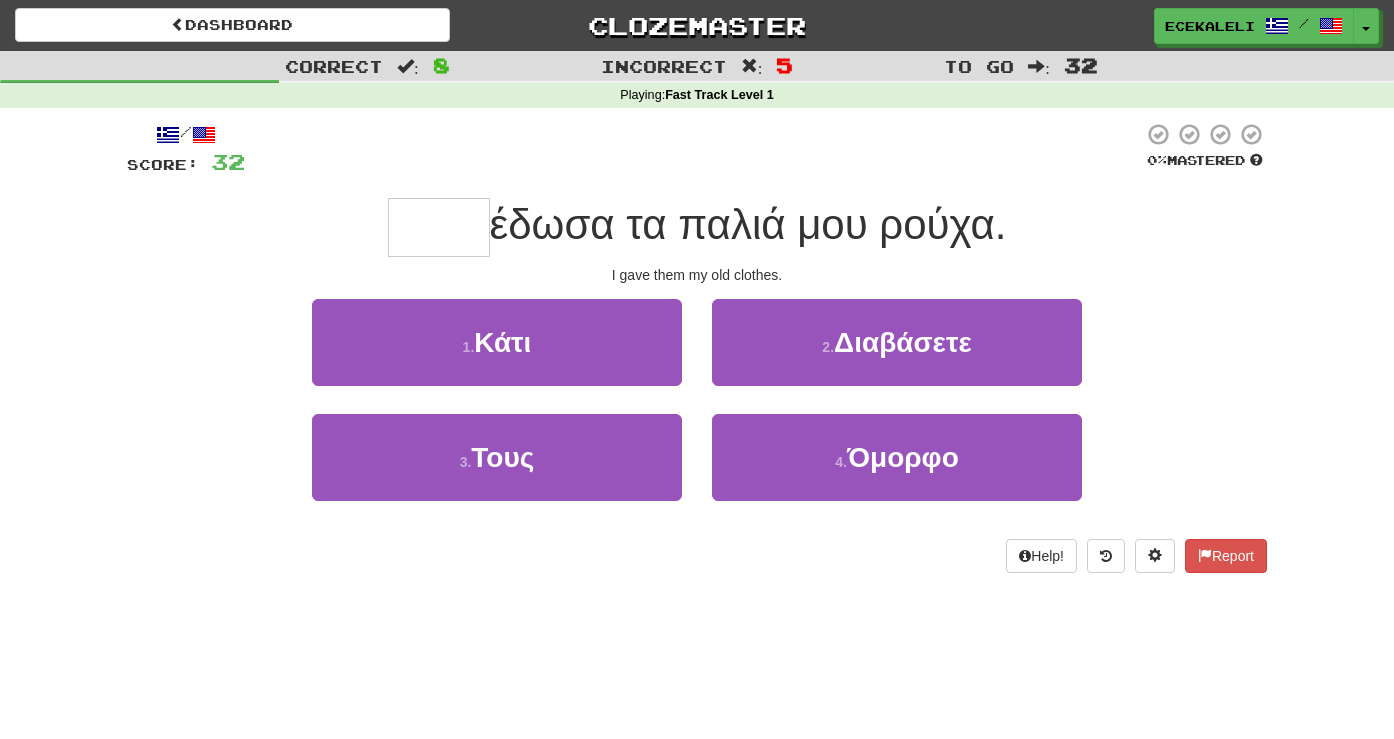 drag, startPoint x: 498, startPoint y: 227, endPoint x: 1065, endPoint y: 226, distance: 567.00085 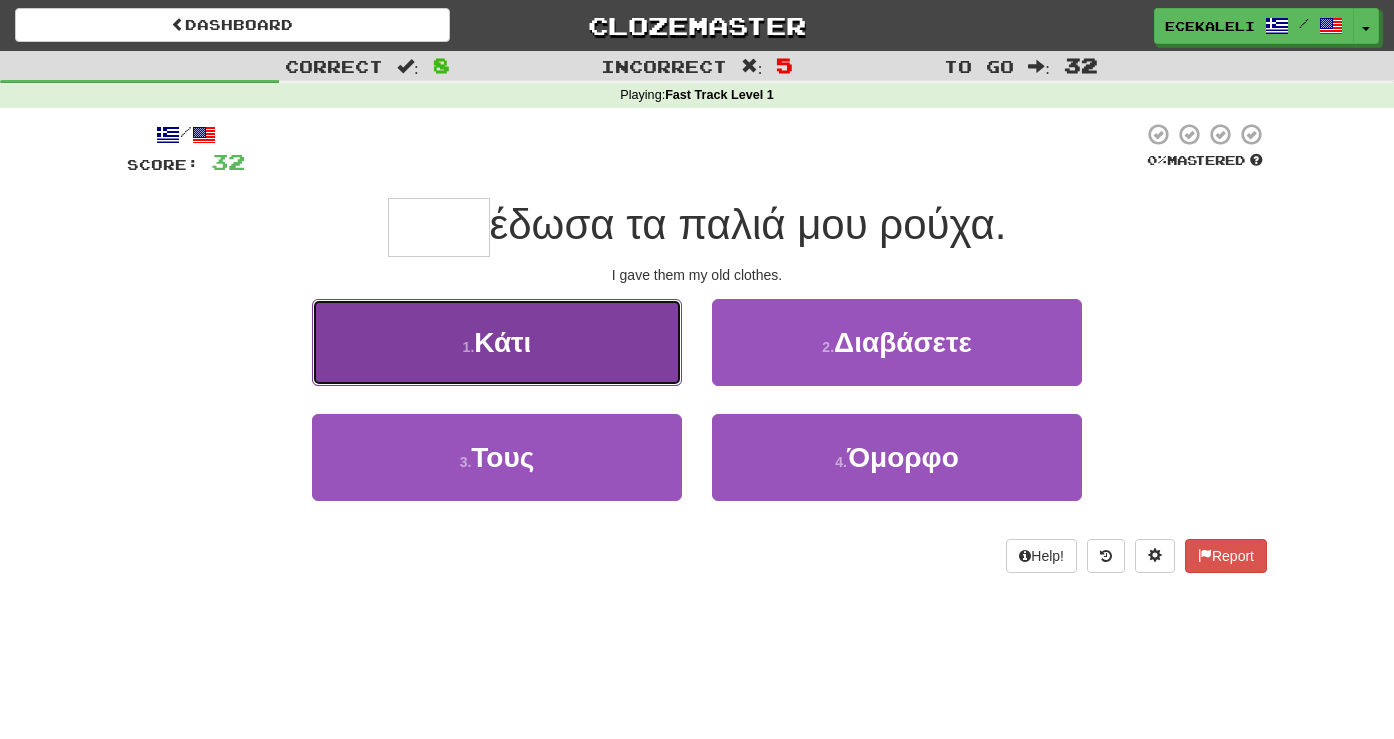 click on "1 .  Κάτι" at bounding box center (497, 342) 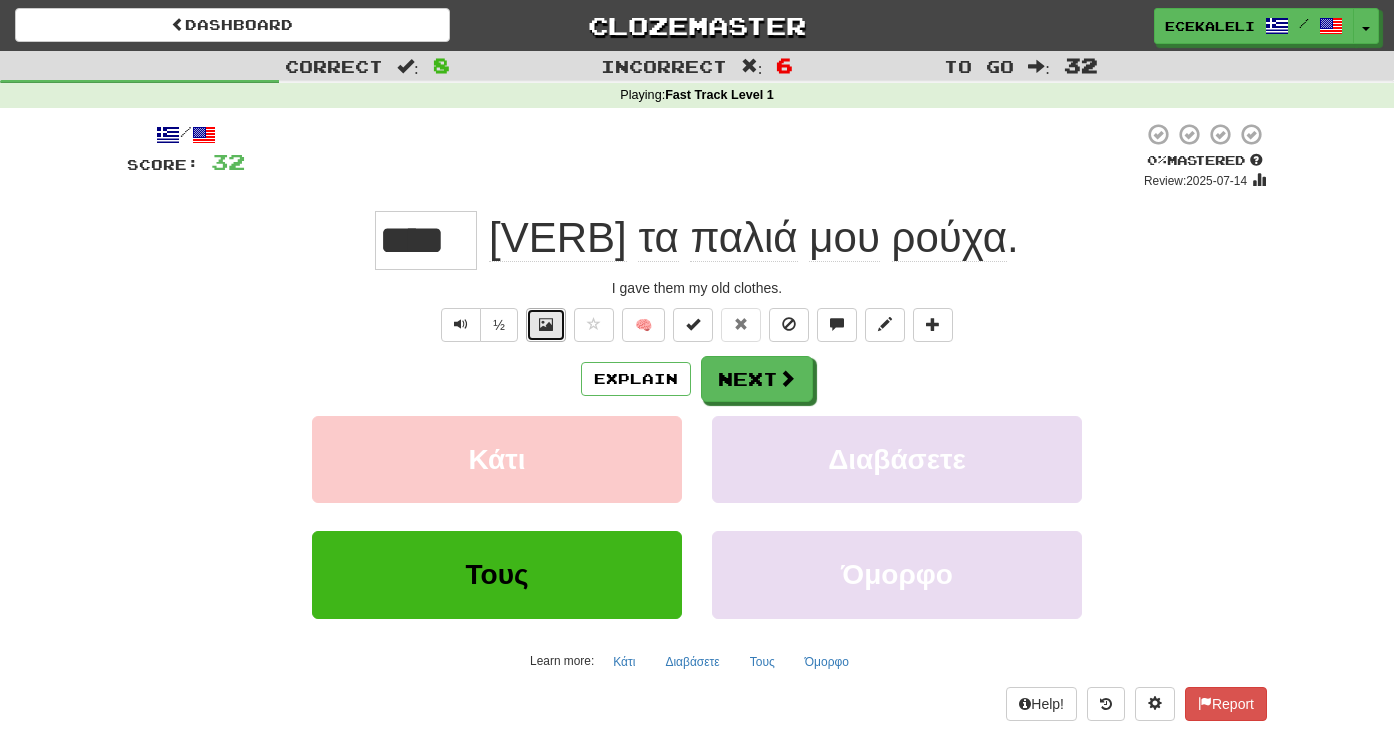 click at bounding box center [546, 324] 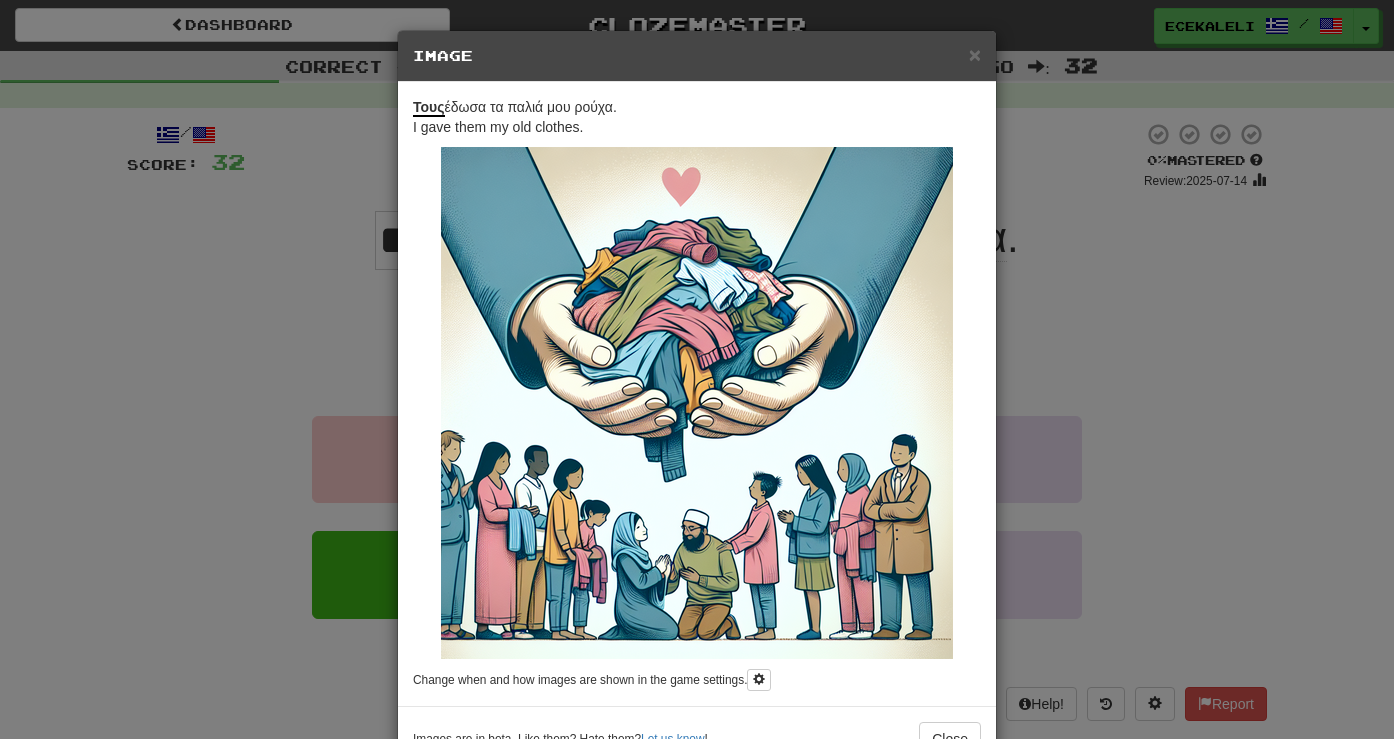 click on "× Image Τους  έδωσα τα παλιά μου ρούχα. I gave them my old clothes. Change when and how images are shown in the game settings.  Images are in beta. Like them? Hate them?  Let us know ! Close" at bounding box center [697, 369] 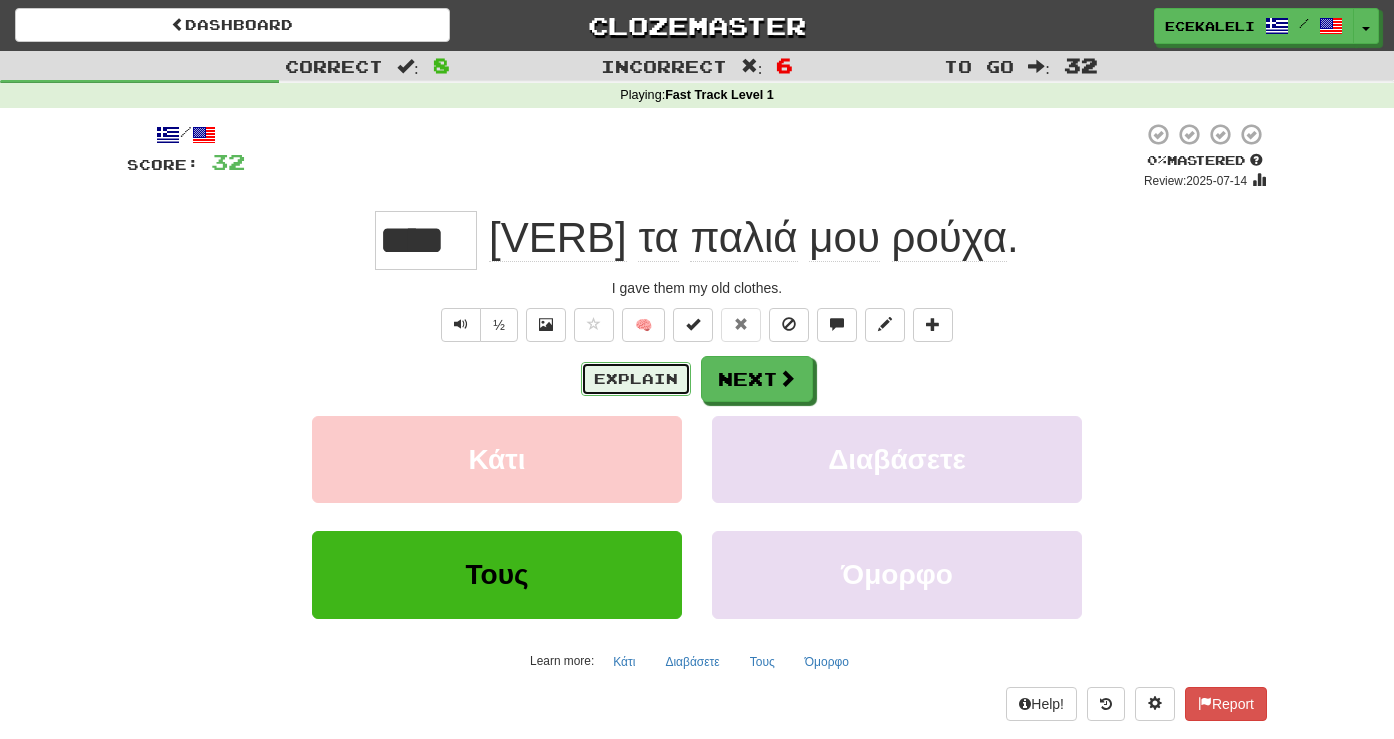 click on "Explain" at bounding box center [636, 379] 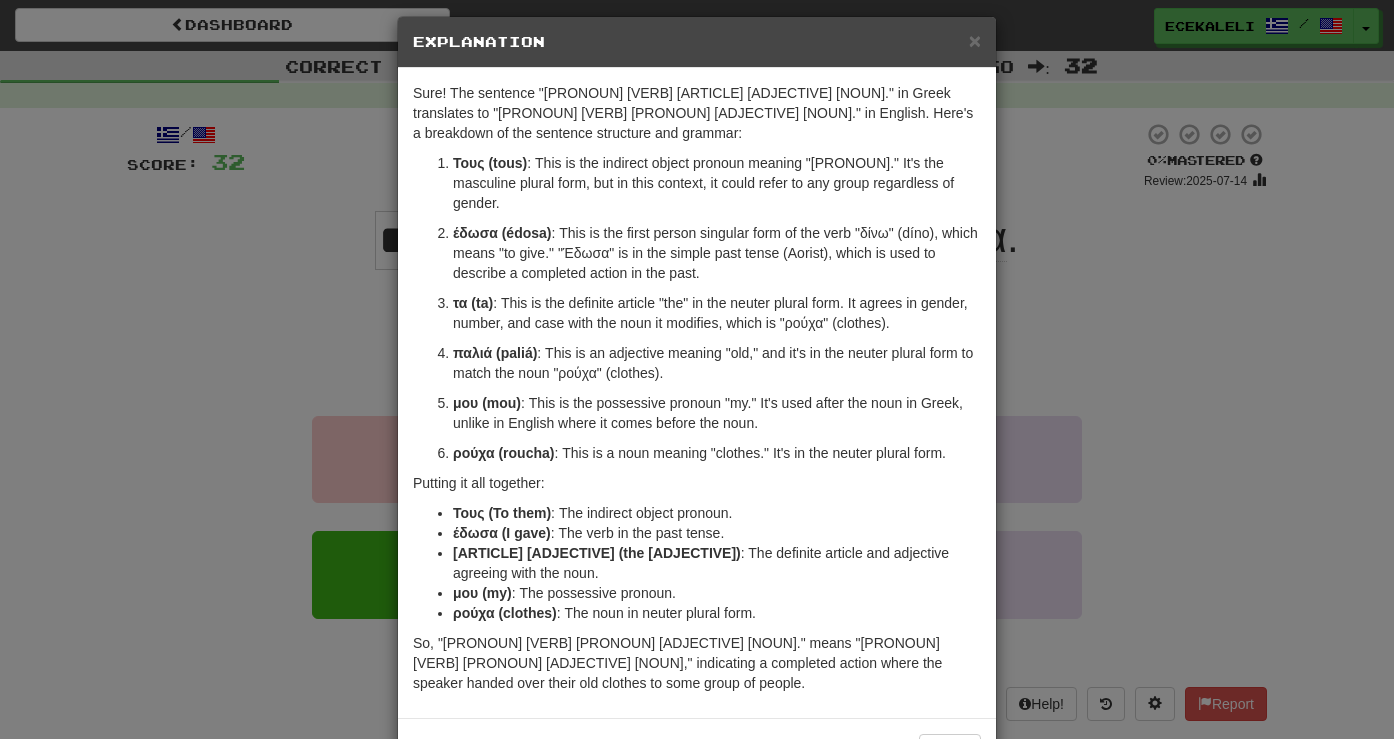 scroll, scrollTop: 20, scrollLeft: 0, axis: vertical 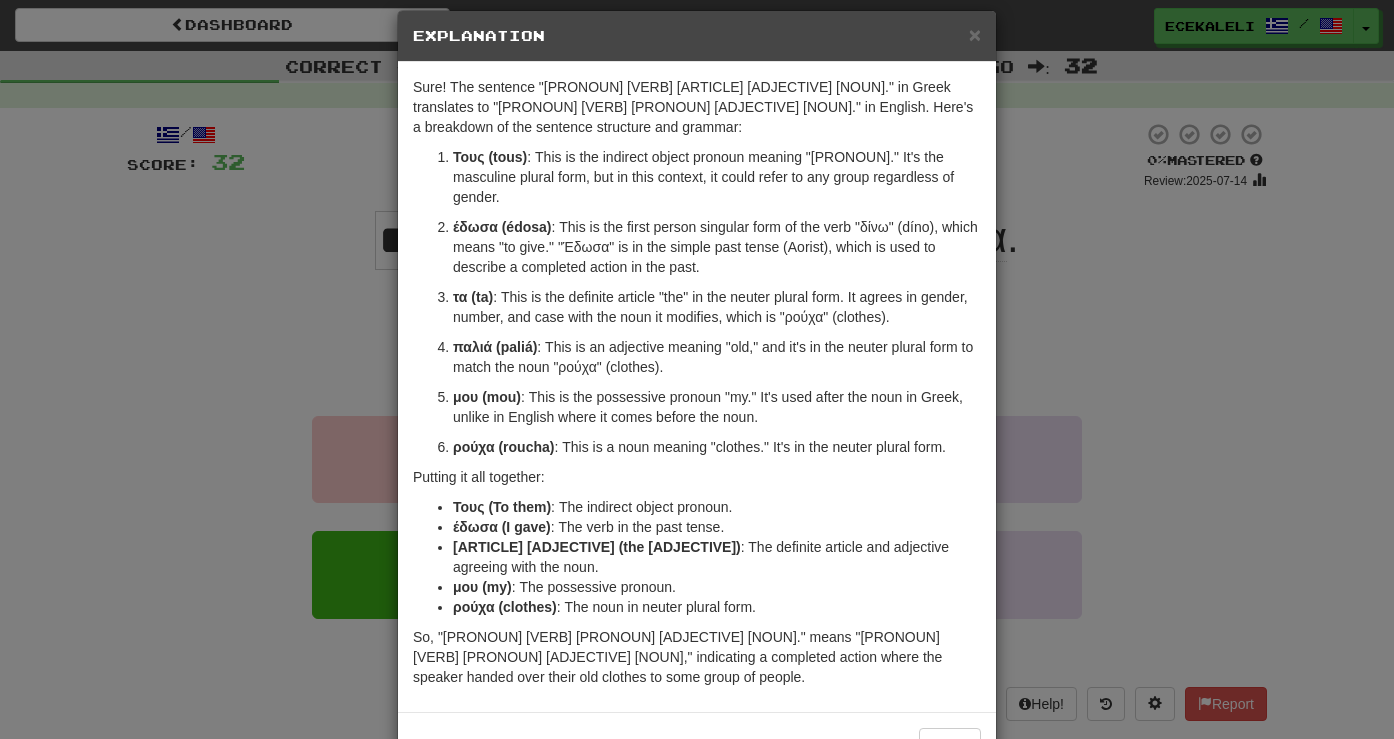 click on "× Explanation Sure! The sentence "Τους έδωσα τα παλιά μου ρούχα." in Greek translates to "I gave them my old clothes." Here's a breakdown of the sentence structure and grammar:
Τους (tous) : This is the indirect object pronoun meaning "them." It's the masculine plural form, but in this context, it could refer to any group regardless of gender.
έδωσα (édosa) : This is the first person singular form of the verb "δίνω" (díno), which means "to give." "Έδωσα" is in the simple past tense (Aorist), which is used to describe a completed action in the past.
τα (ta) : This is the definite article "the" in the neuter plural form. It agrees in gender, number, and case with the noun it modifies, which is "ρούχα" (clothes).
παλιά (paliá) : This is an adjective meaning "old," and it's in the neuter plural form to match the noun "ρούχα" (clothes).
μου (mou)
ρούχα (roucha)
Putting it all together:
!" at bounding box center (697, 369) 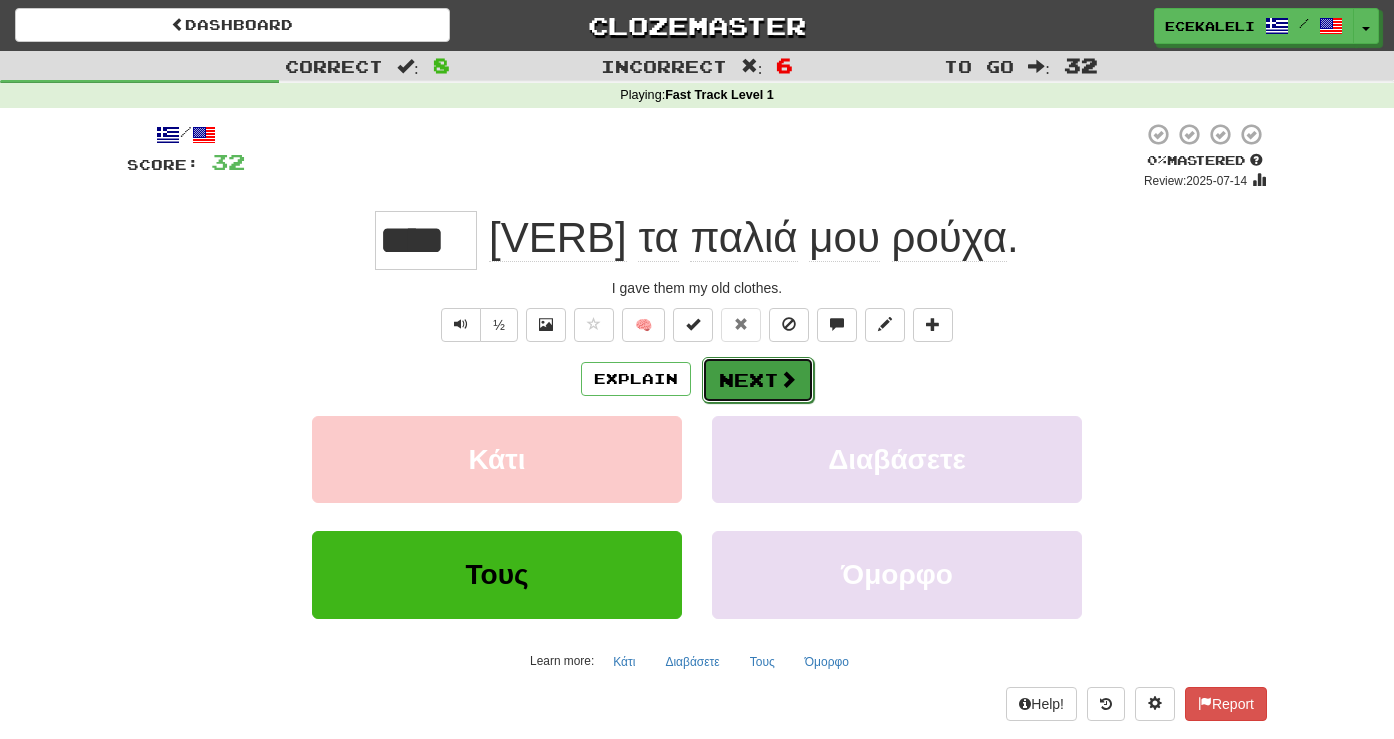 click on "Next" at bounding box center (758, 380) 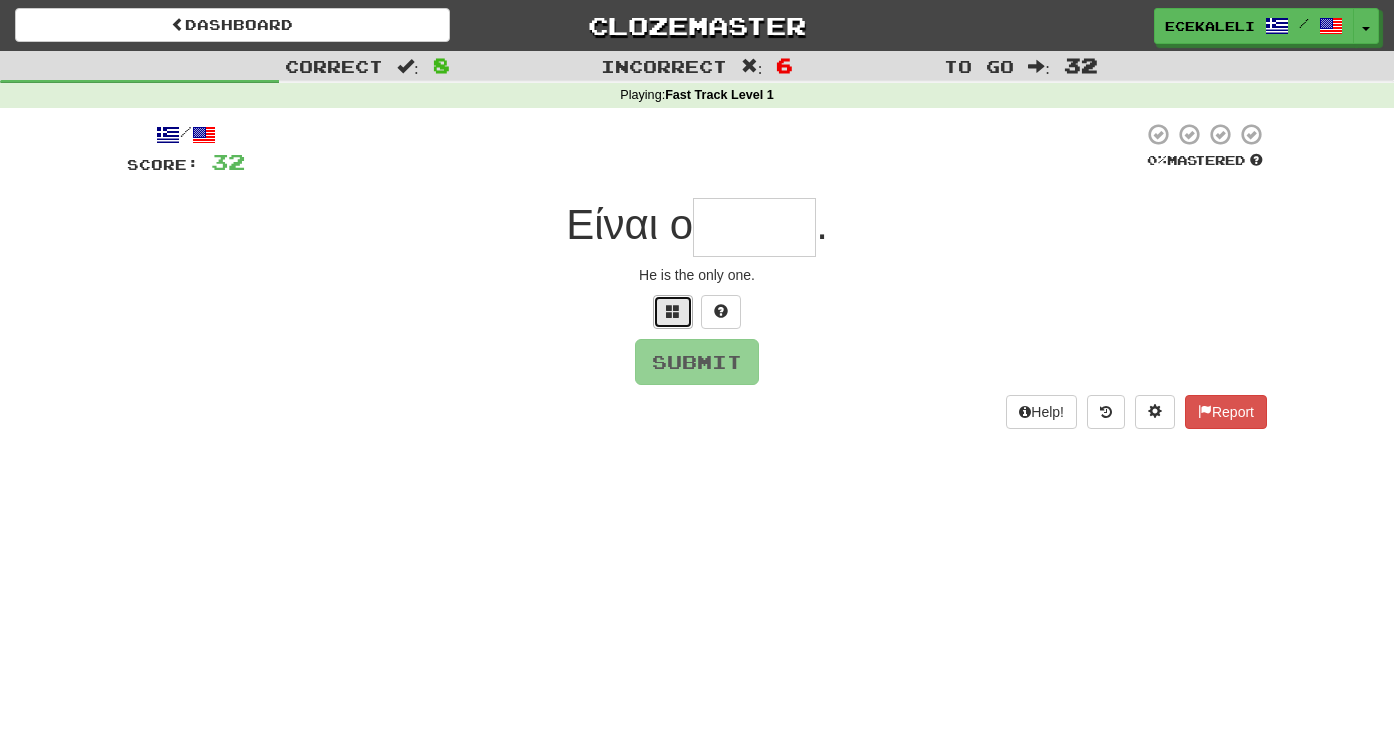 click at bounding box center [673, 311] 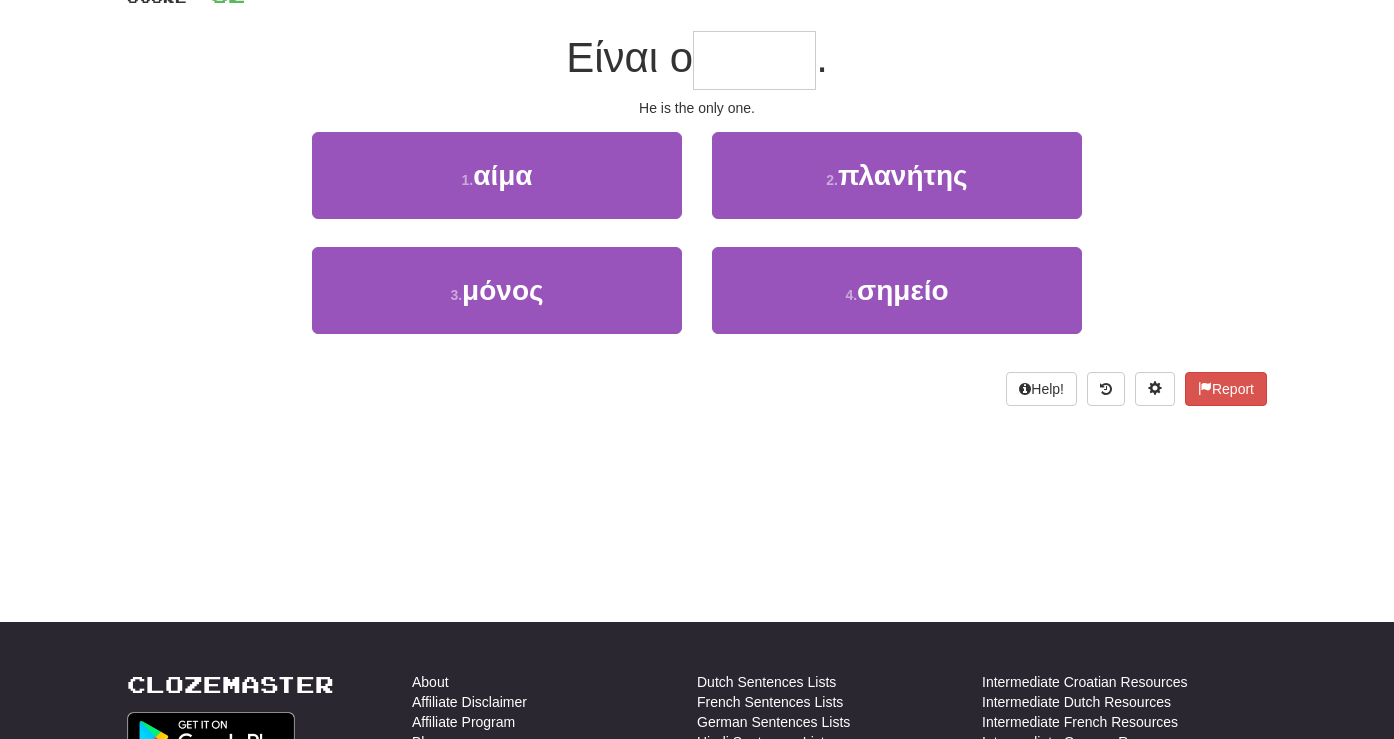 scroll, scrollTop: 0, scrollLeft: 0, axis: both 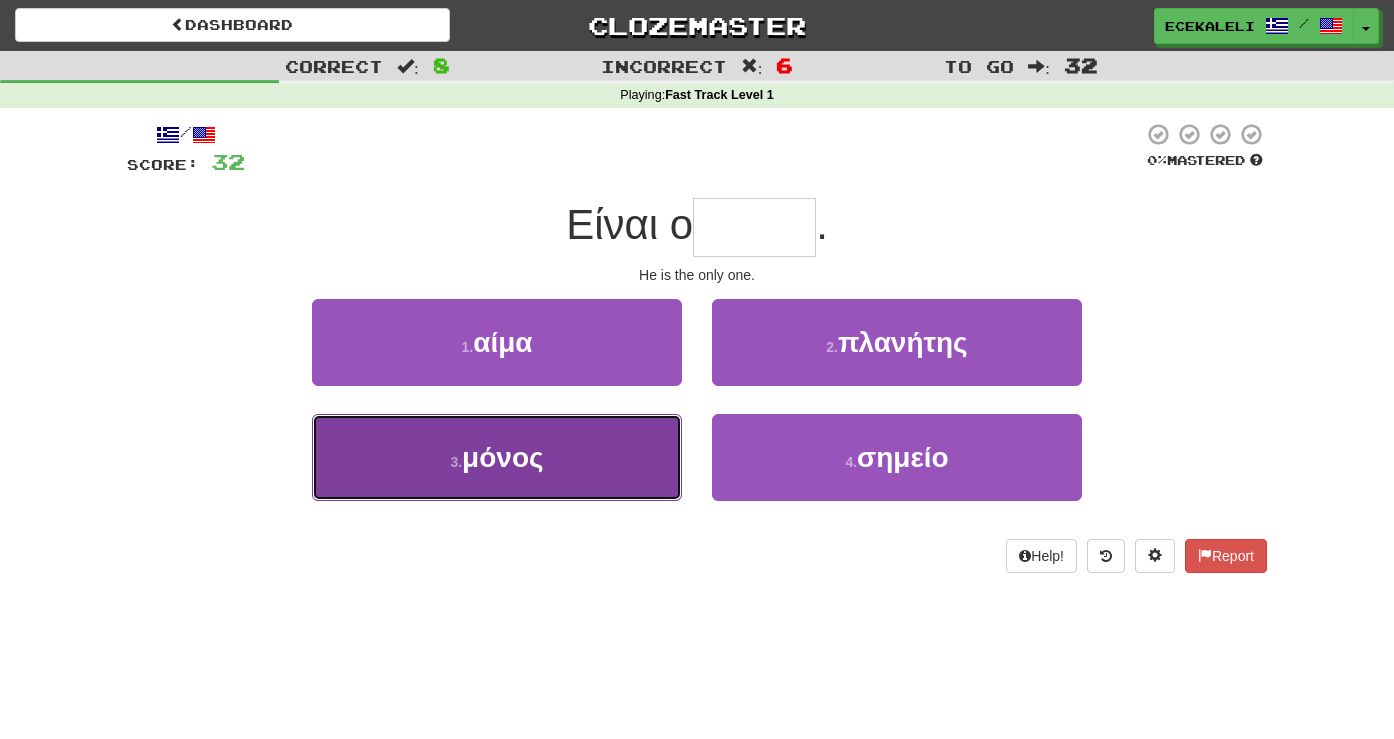click on "3 .  μόνος" at bounding box center [497, 457] 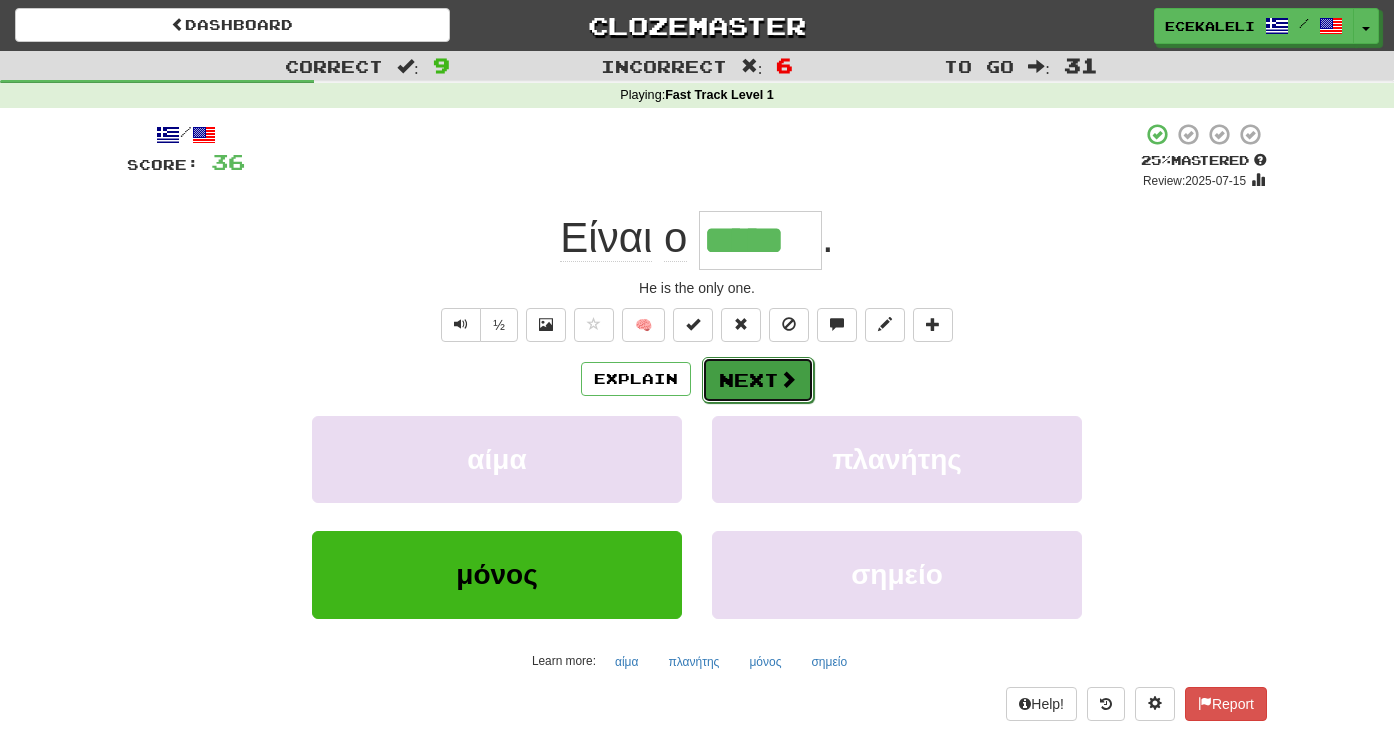 click on "Next" at bounding box center [758, 380] 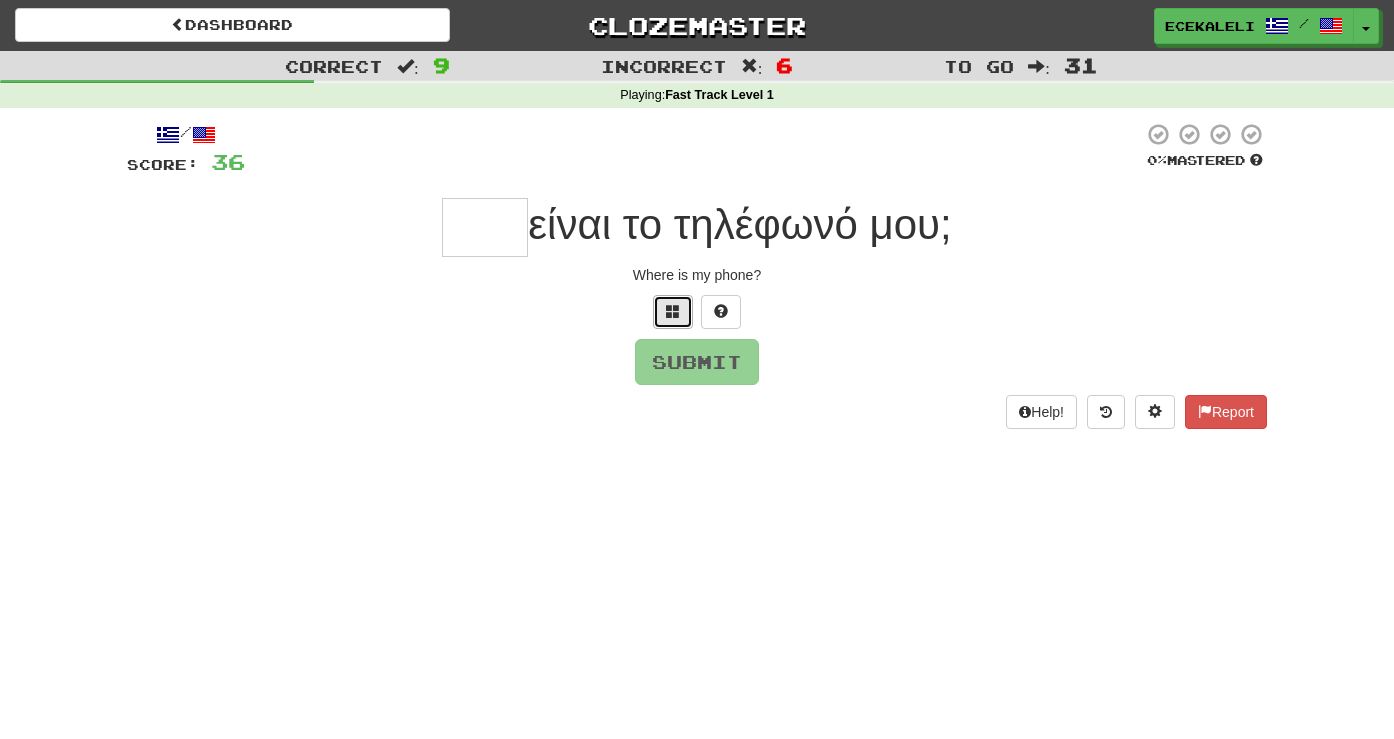 click at bounding box center (673, 312) 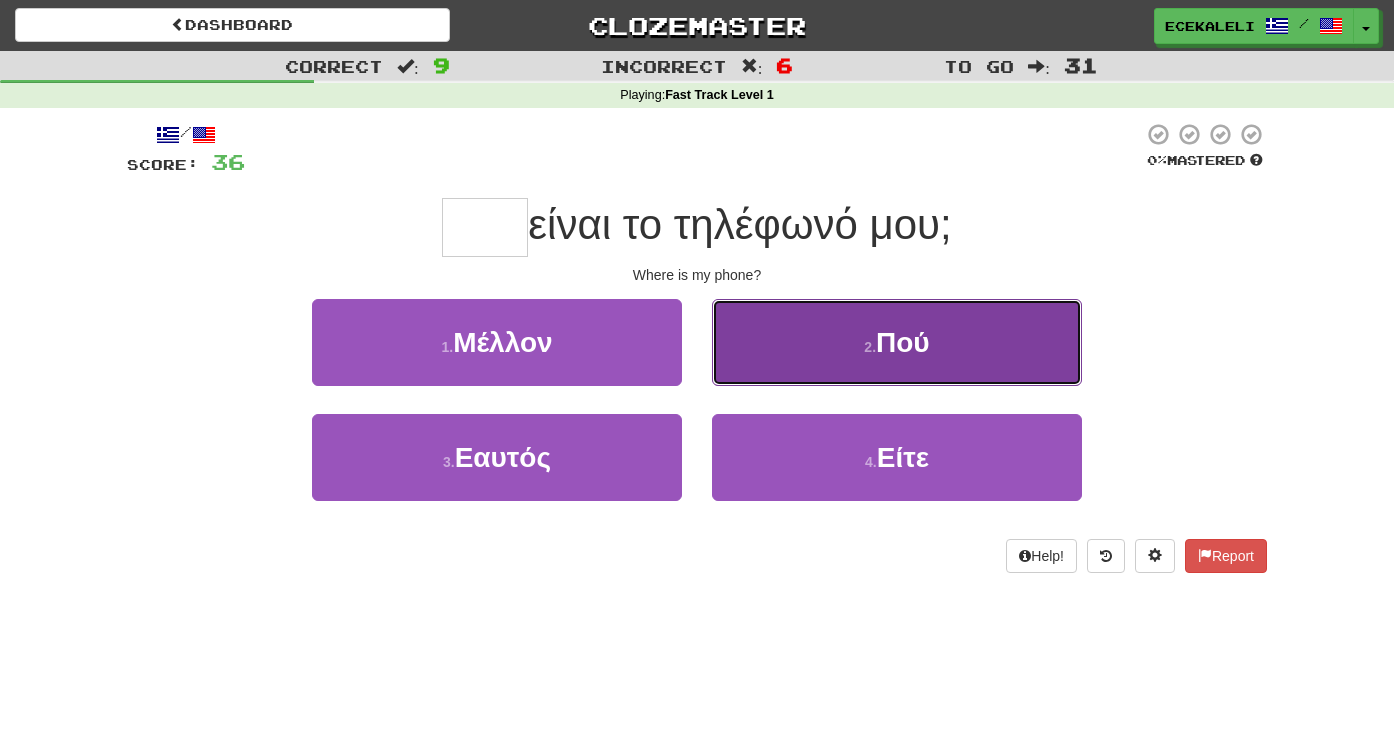 click on "2 .  Πού" at bounding box center (897, 342) 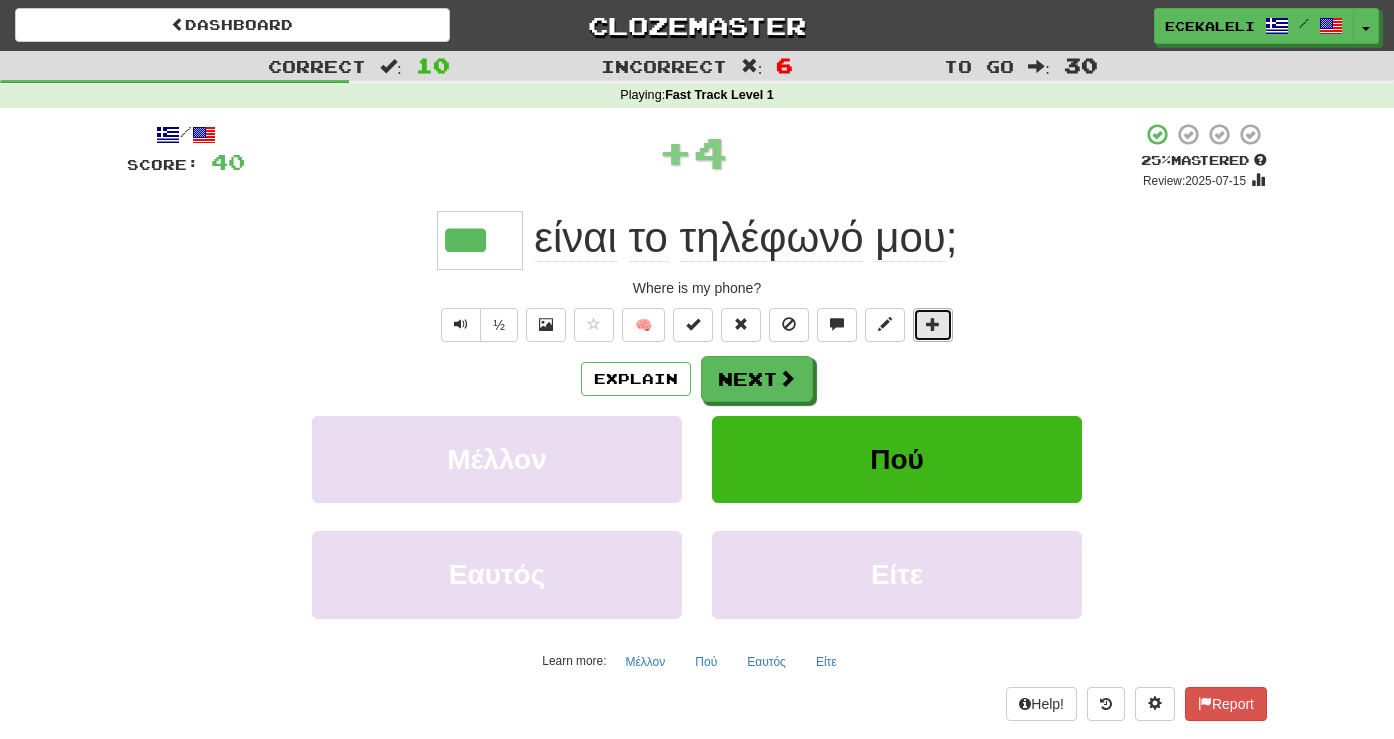 click at bounding box center [933, 324] 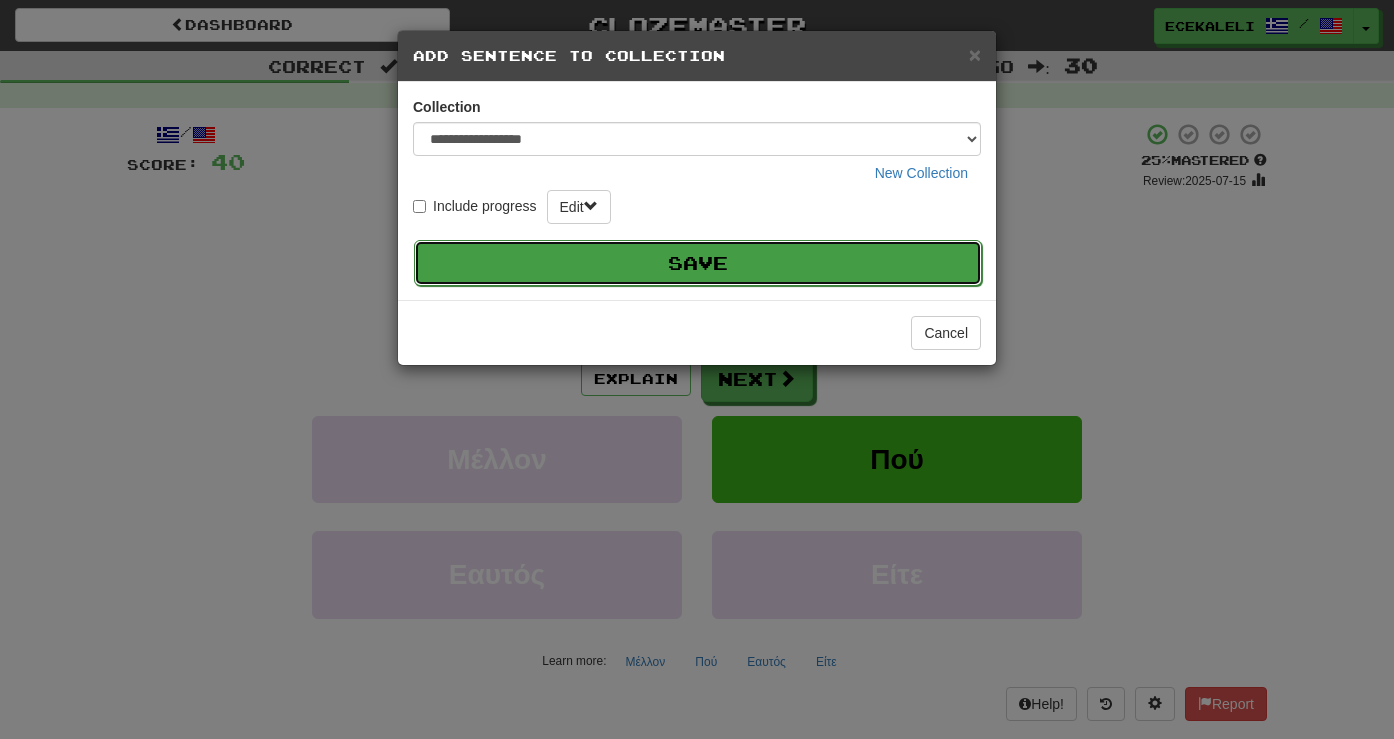 click on "Save" at bounding box center [698, 263] 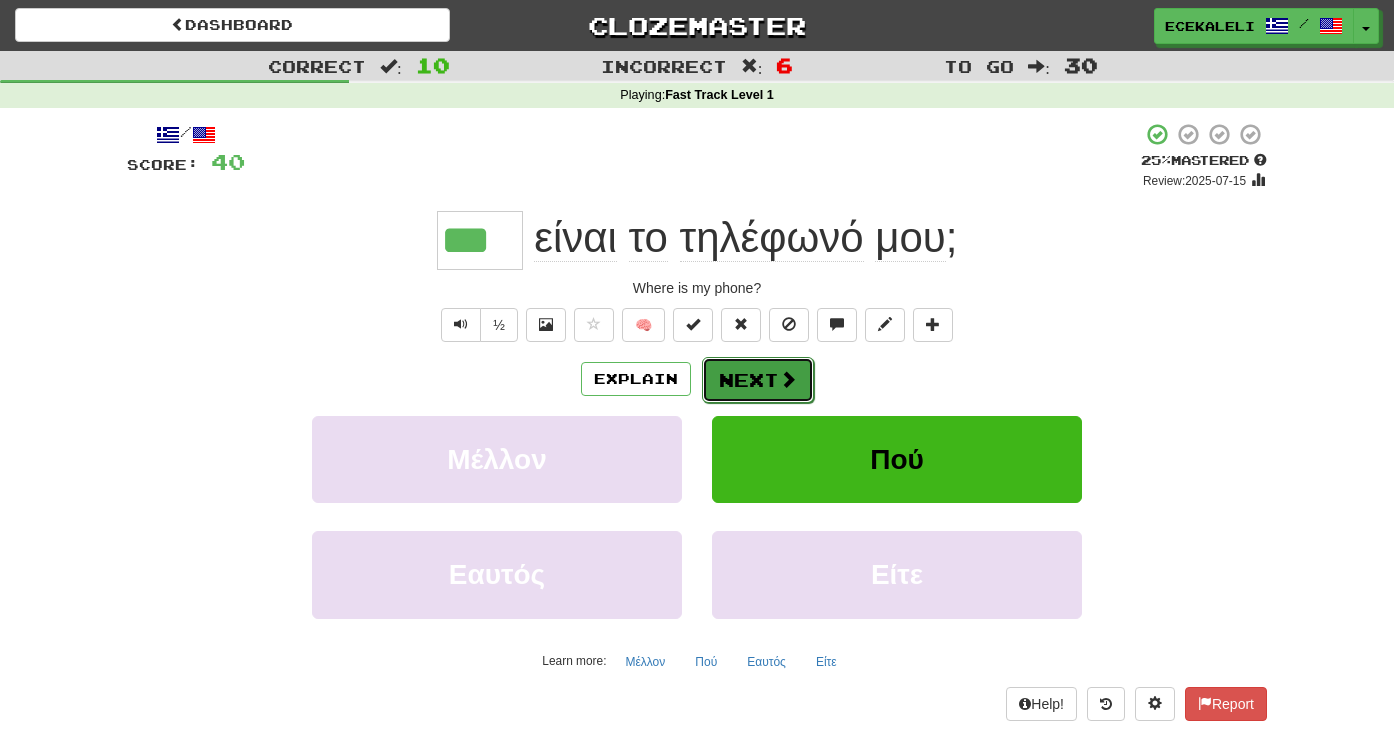 click on "Next" at bounding box center (758, 380) 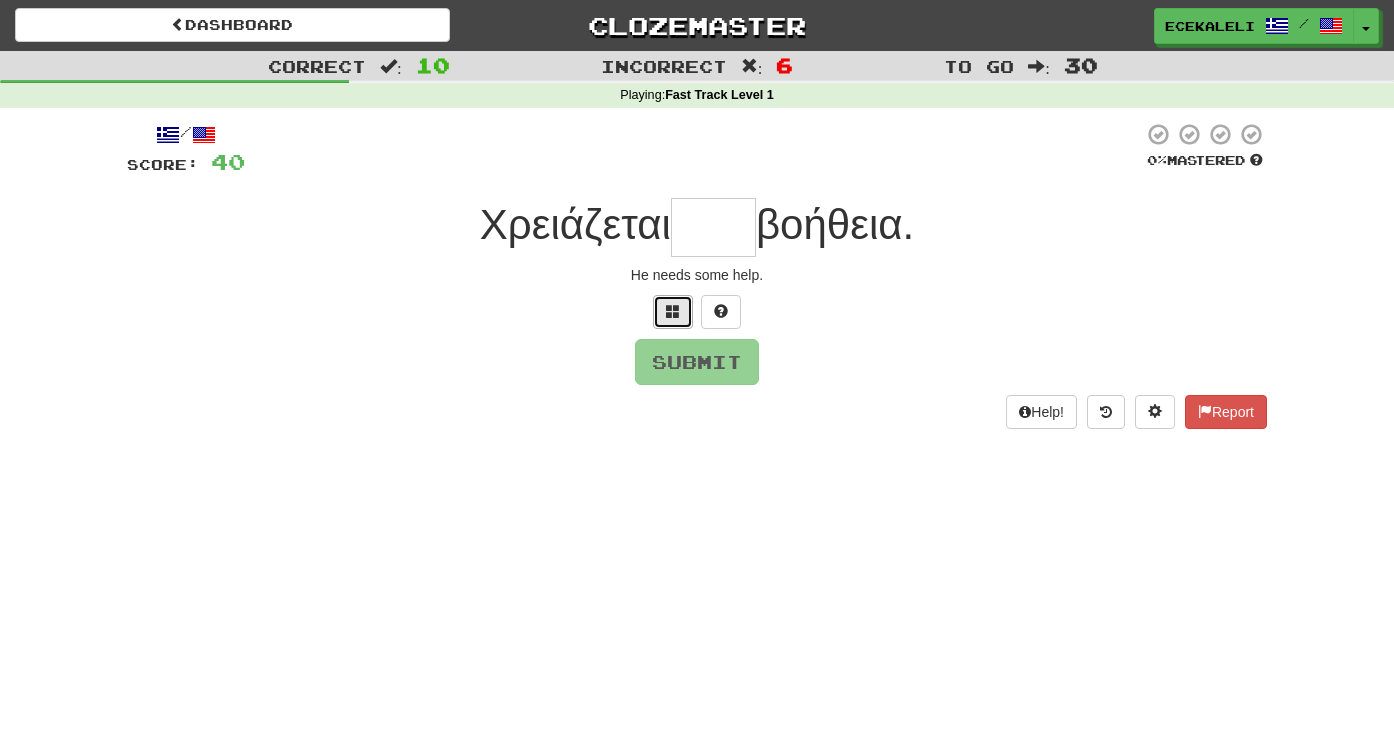 click at bounding box center (673, 312) 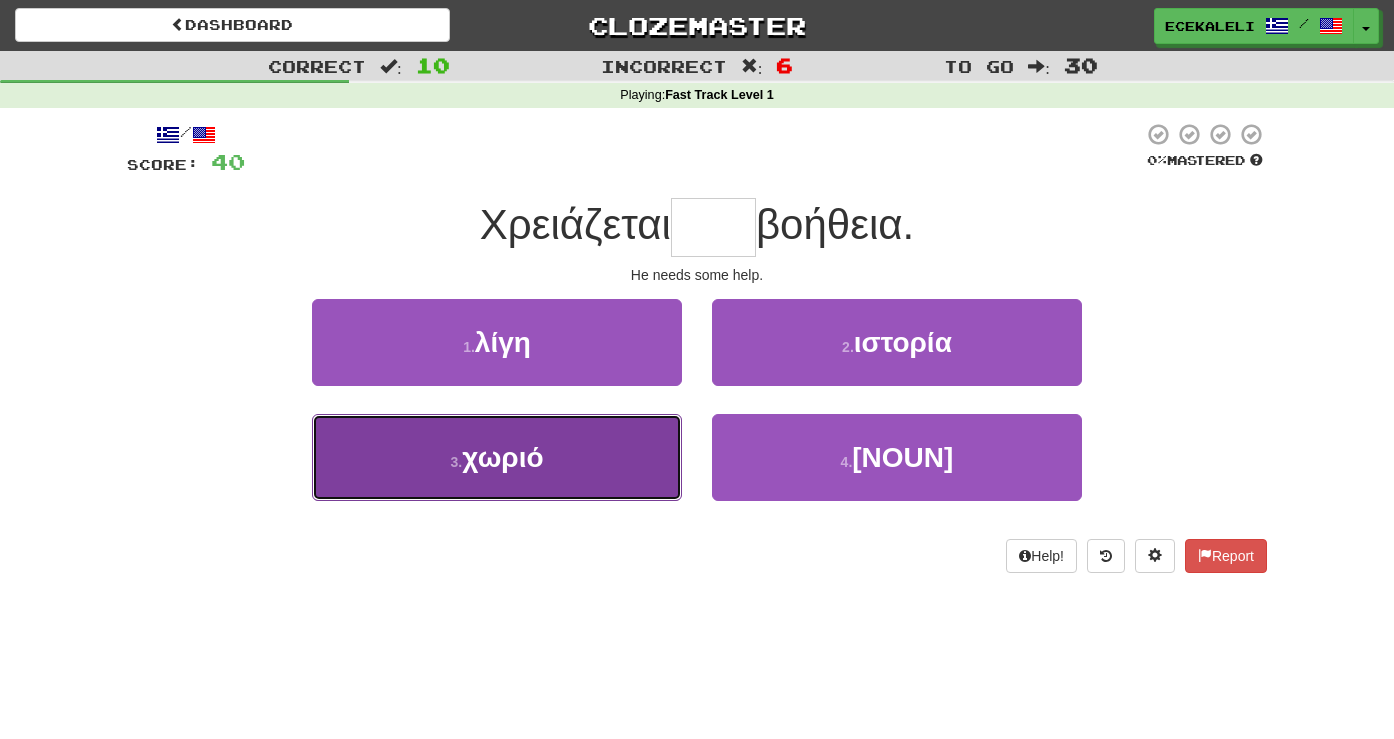 click on "3 .  χωριό" at bounding box center (497, 457) 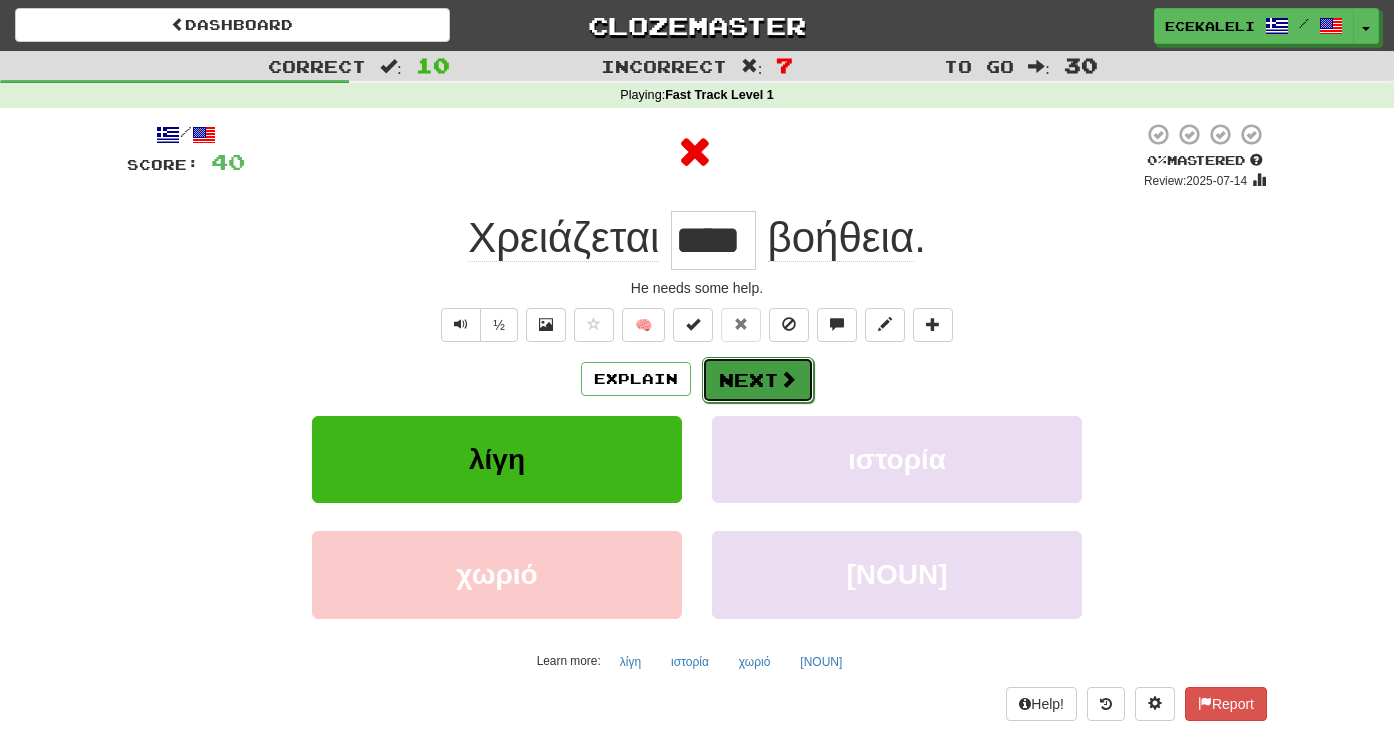 click on "Next" at bounding box center [758, 380] 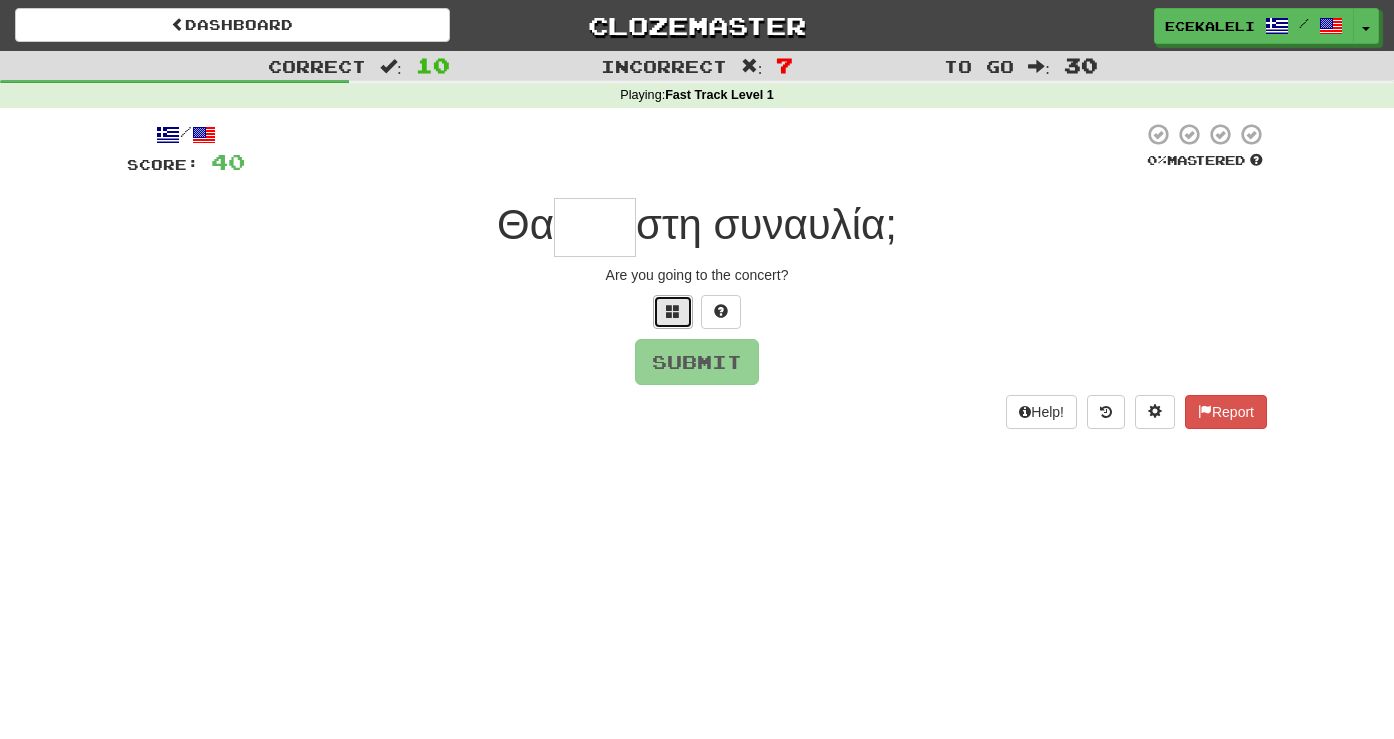 click at bounding box center (673, 312) 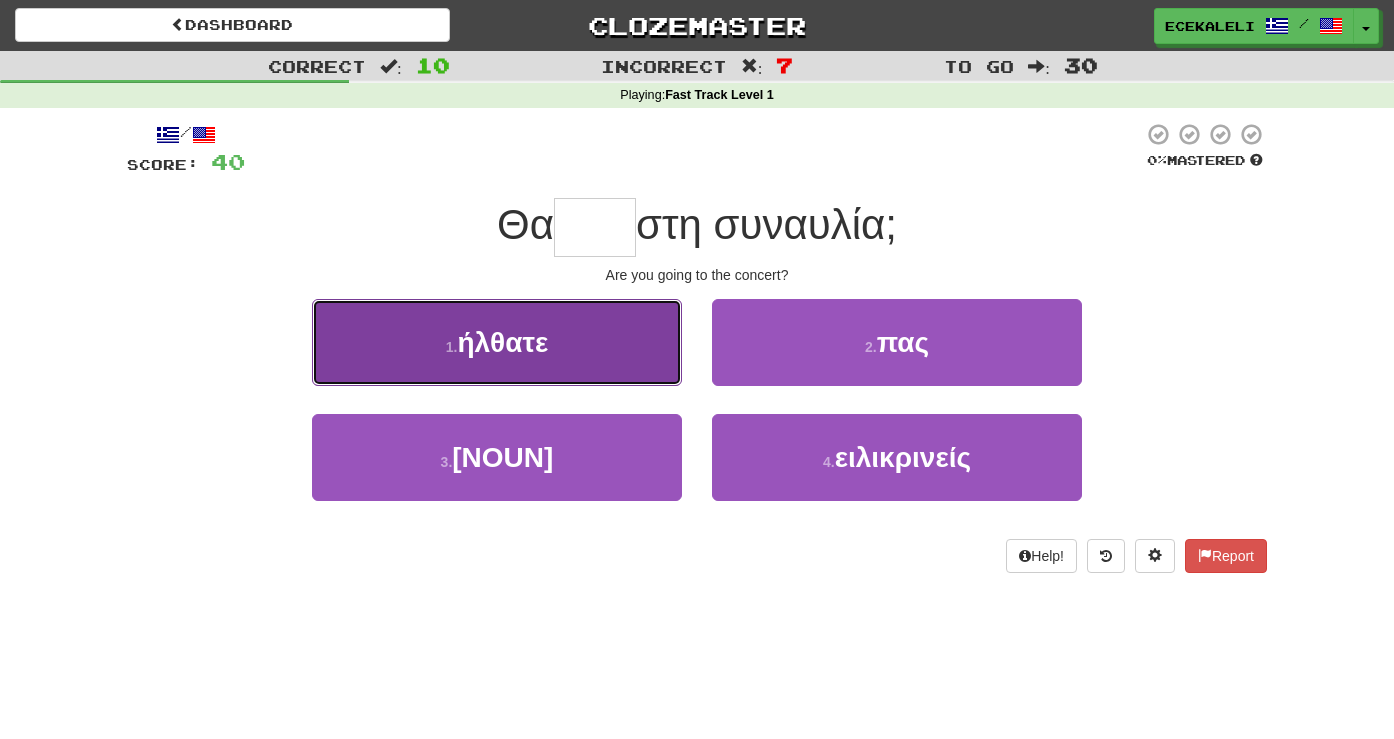 click on "1 .  ήλθατε" at bounding box center (497, 342) 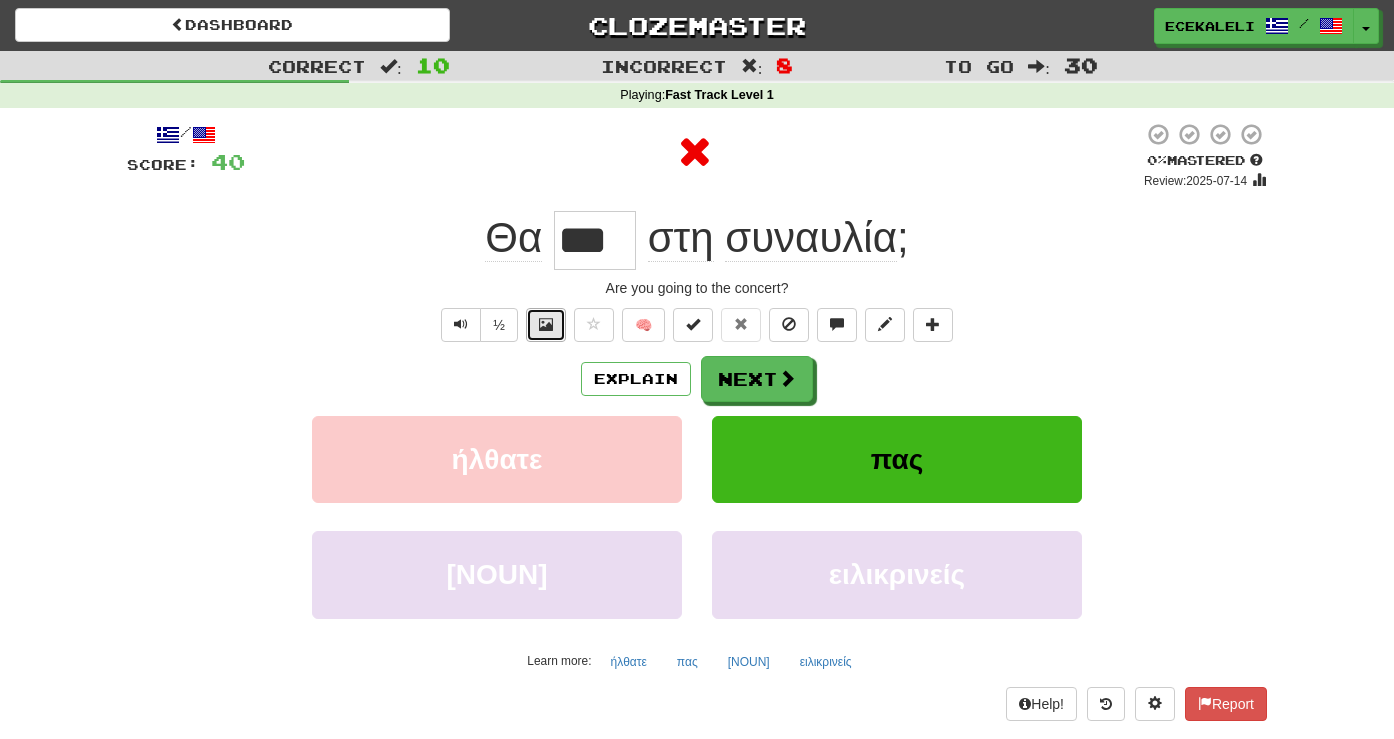 click at bounding box center [546, 324] 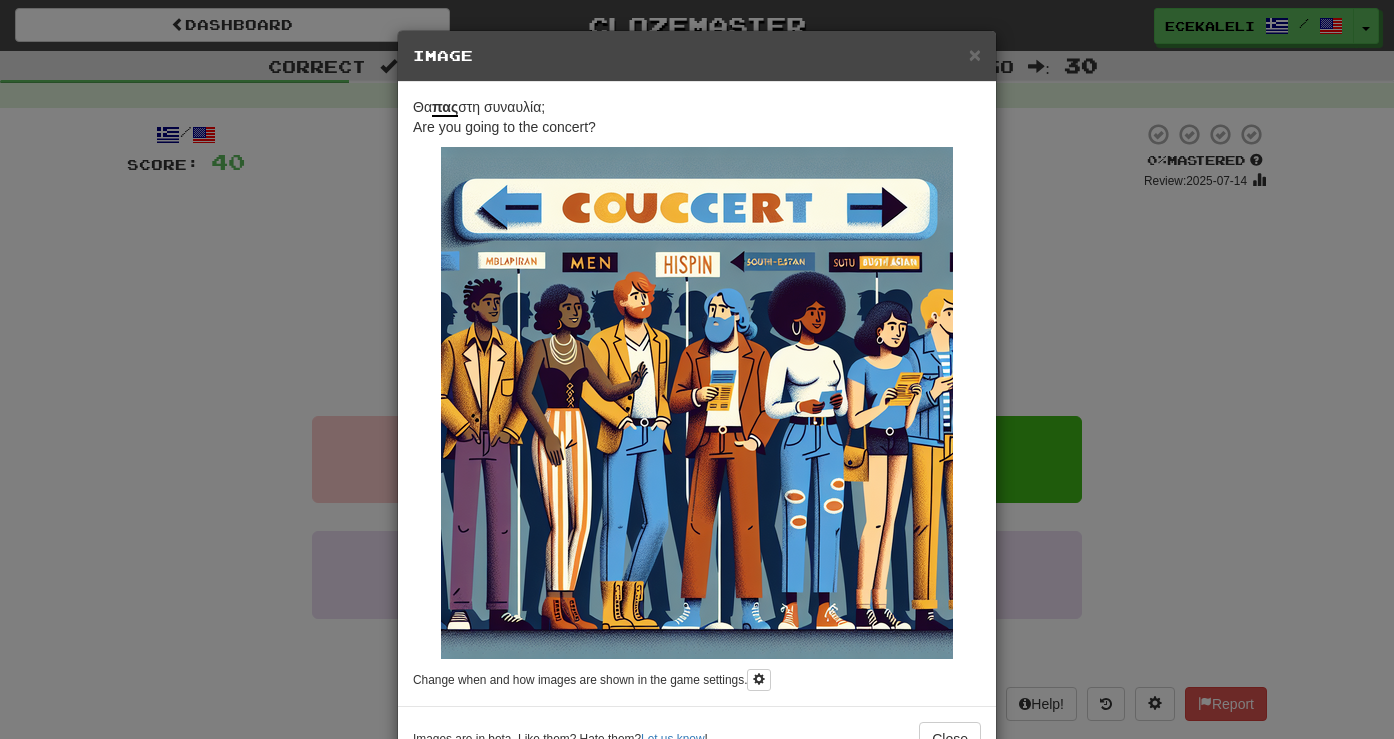 click on "× Image Θα  πας  στη συναυλία; Are you going to the concert? Change when and how images are shown in the game settings.  Images are in beta. Like them? Hate them?  Let us know ! Close" at bounding box center (697, 369) 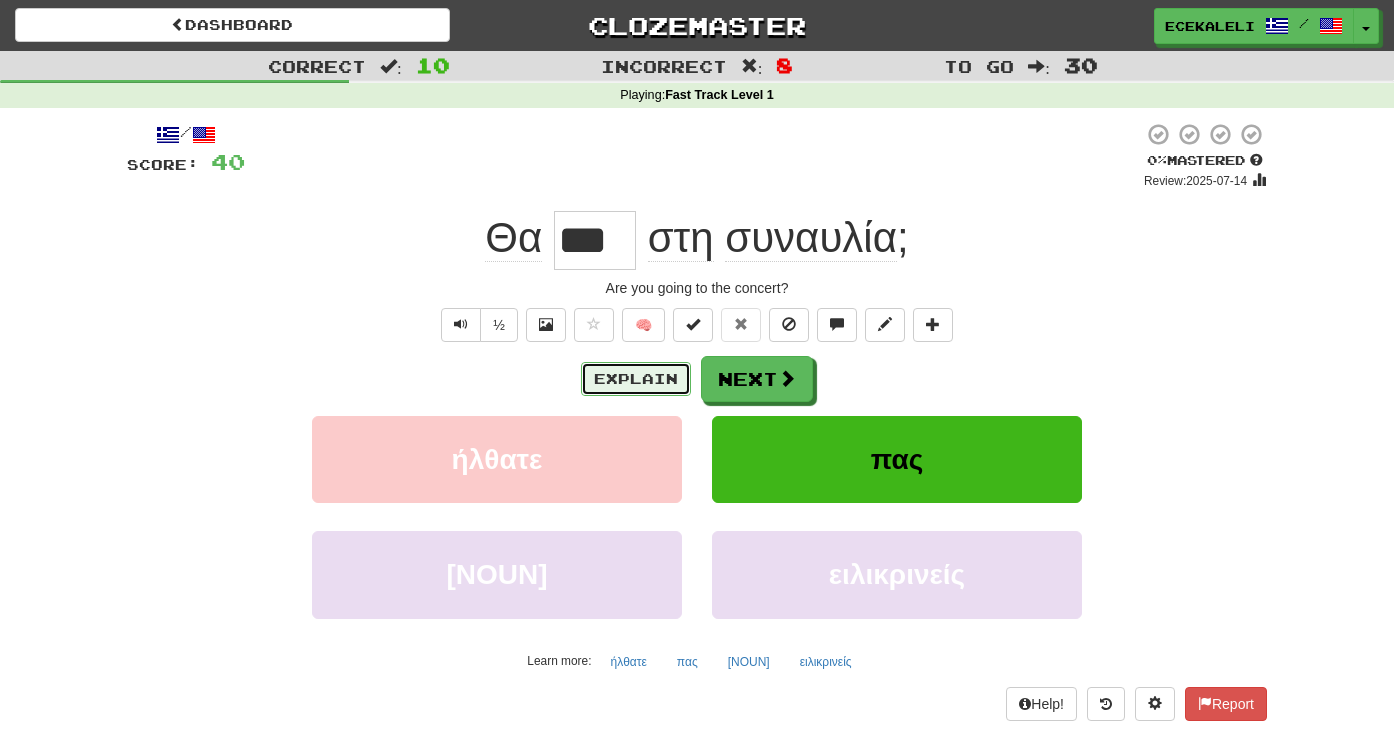 click on "Explain" at bounding box center [636, 379] 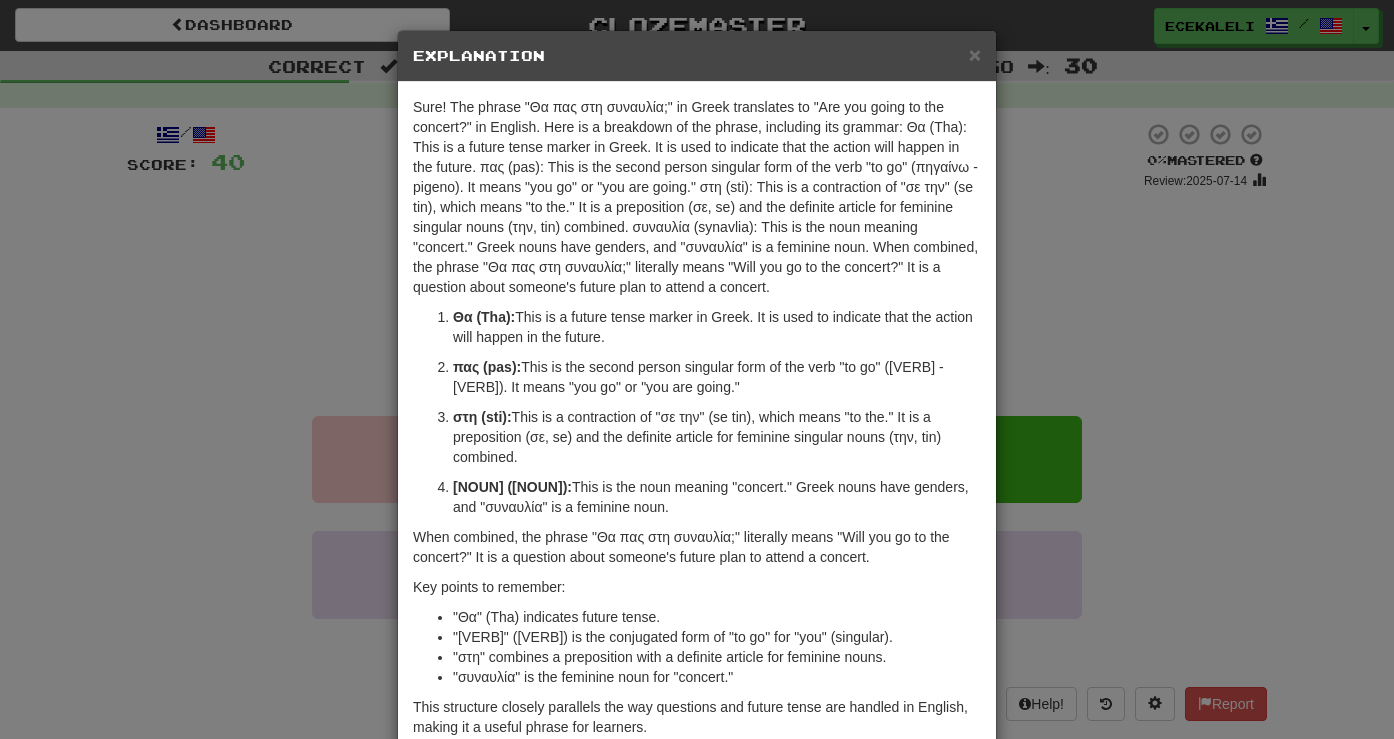 click on "× Explanation Sure! The phrase "Θα πας στη συναυλία;" in Greek translates to "Are you going to the concert?" in English. Here is a breakdown of the phrase, including its grammar:
Θα (Tha):  This is a future tense marker in Greek. It is used to indicate that the action will happen in the future.
πας (pas):  This is the second person singular form of the verb "to go" (πηγαίνω - pigeno). It means "you go" or "you are going."
στη (sti):  This is a contraction of "σε την" (se tin), which means "to the." It is a preposition (σε, se) and the definite article for feminine singular nouns (την, tin) combined.
συναυλία (synavlia):  This is the noun meaning "concert." Greek nouns have genders, and "συναυλία" is a feminine noun.
When combined, the phrase "Θα πας στη συναυλία;" literally means "Will you go to the concert?" It is a question about someone's future plan to attend a concert.
Key points to remember:" at bounding box center [697, 369] 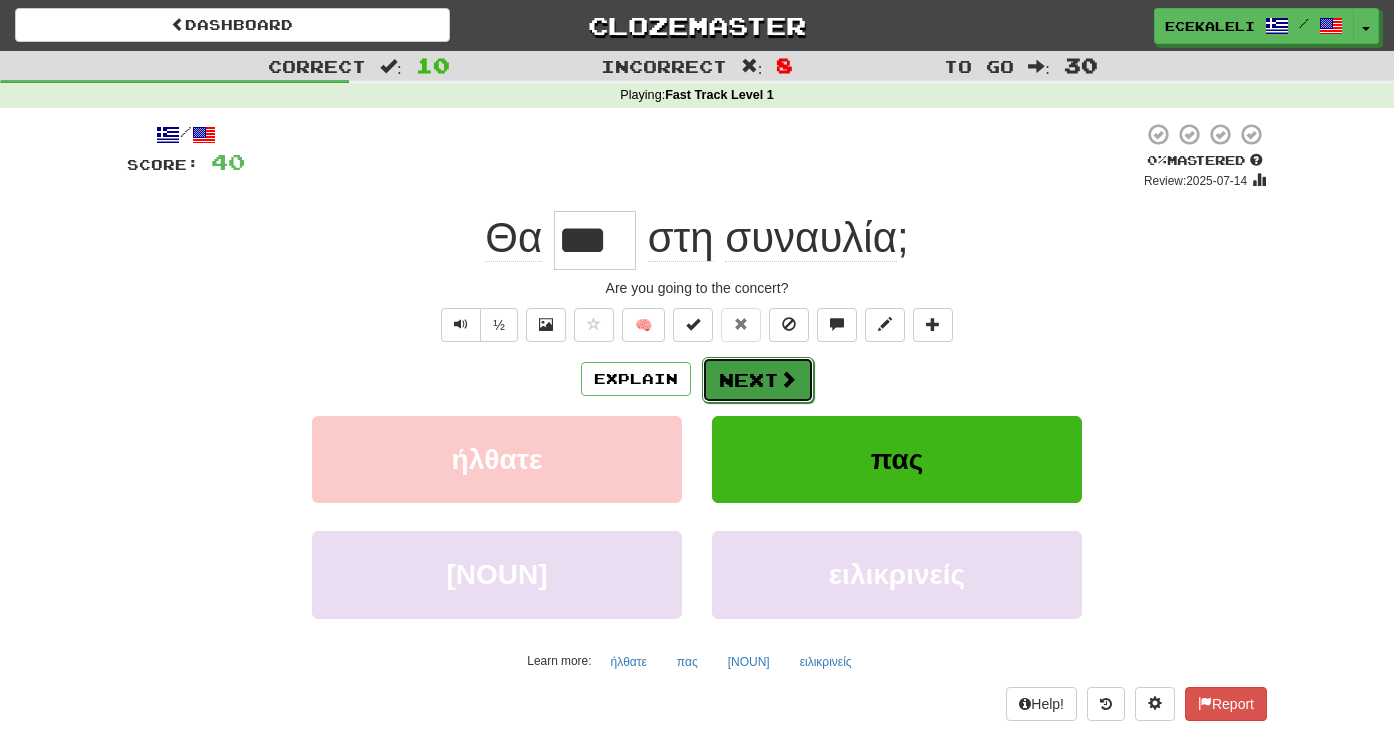 click on "Next" at bounding box center (758, 380) 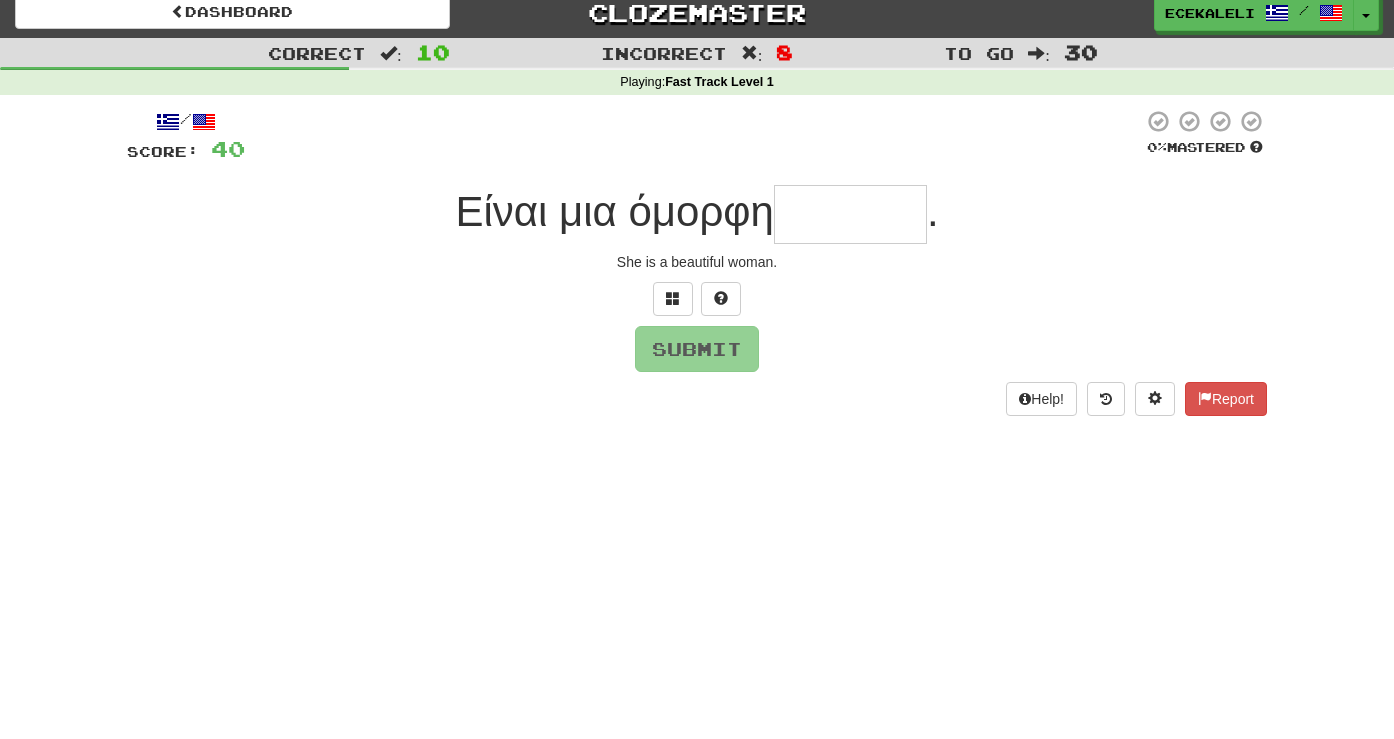 scroll, scrollTop: 0, scrollLeft: 0, axis: both 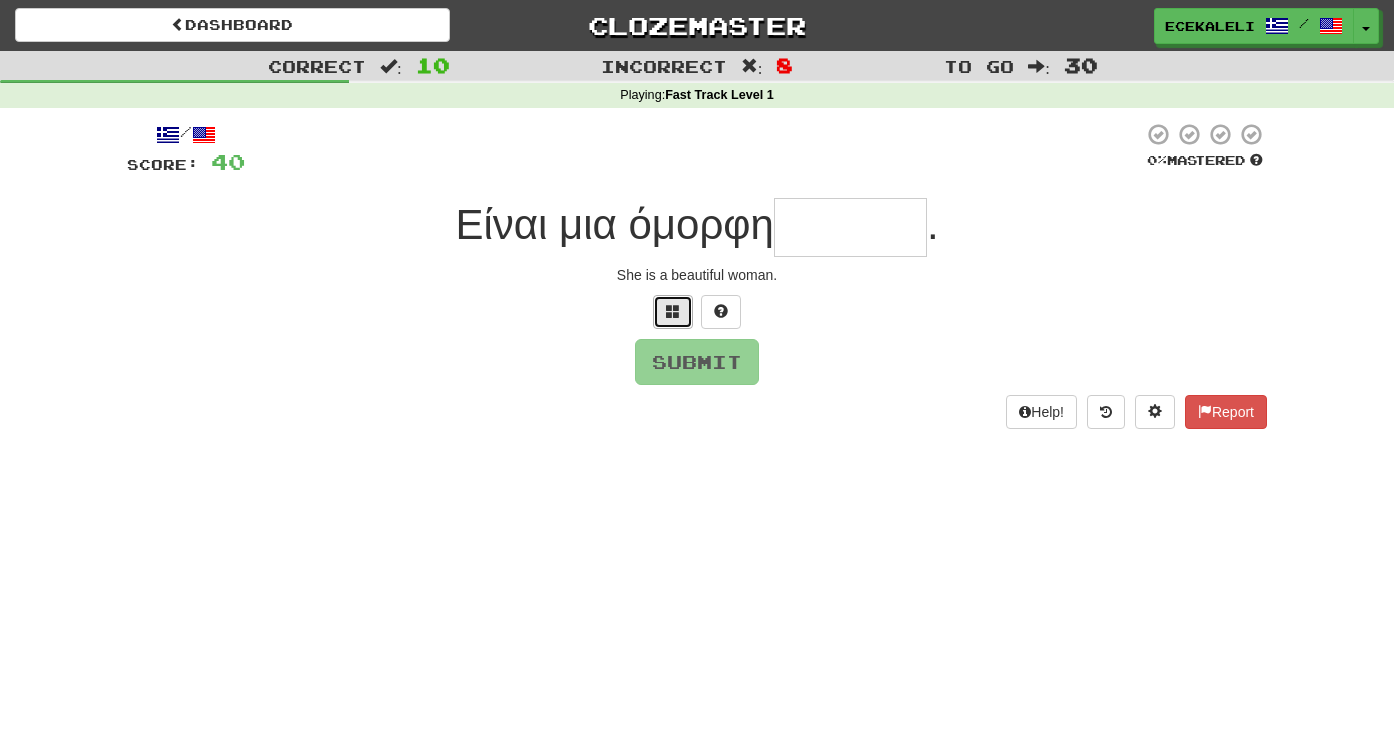 click at bounding box center [673, 311] 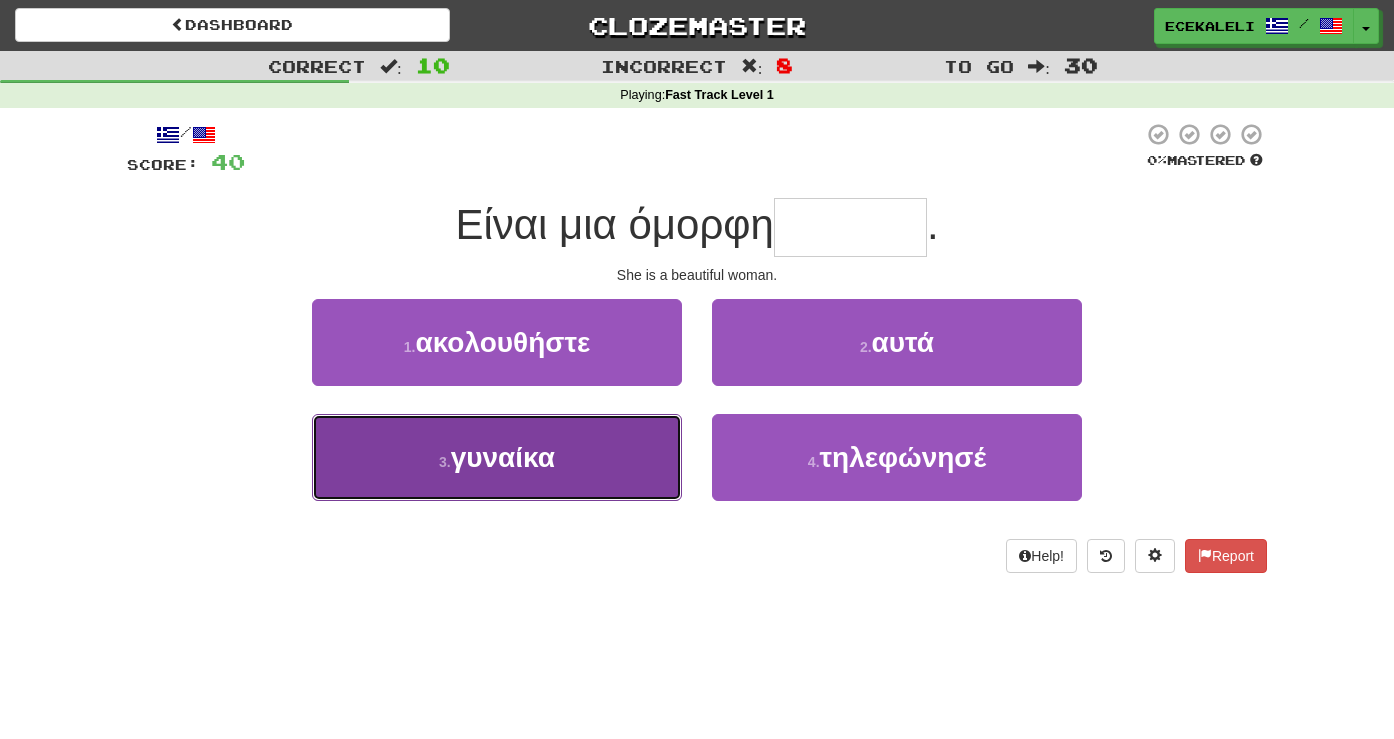 click on "3 .  γυναίκα" at bounding box center [497, 457] 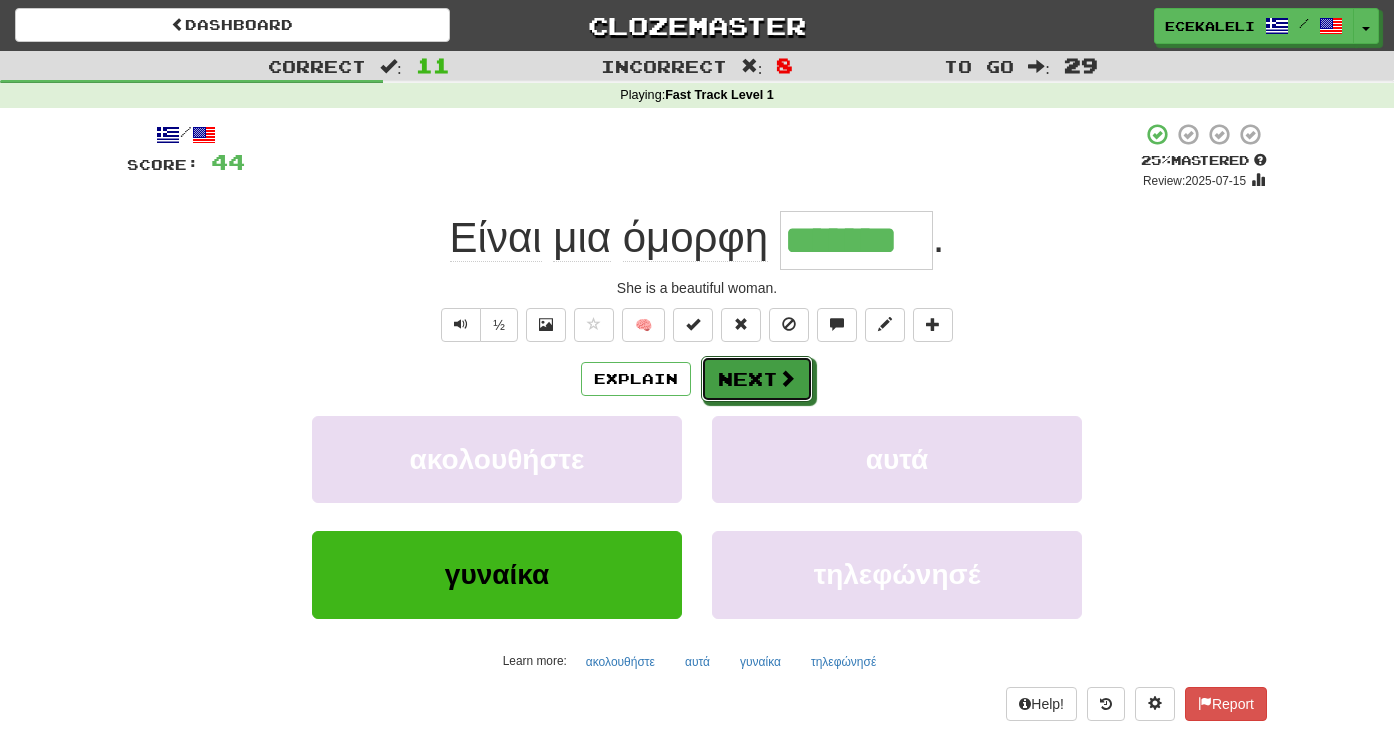 drag, startPoint x: 766, startPoint y: 382, endPoint x: 931, endPoint y: 379, distance: 165.02727 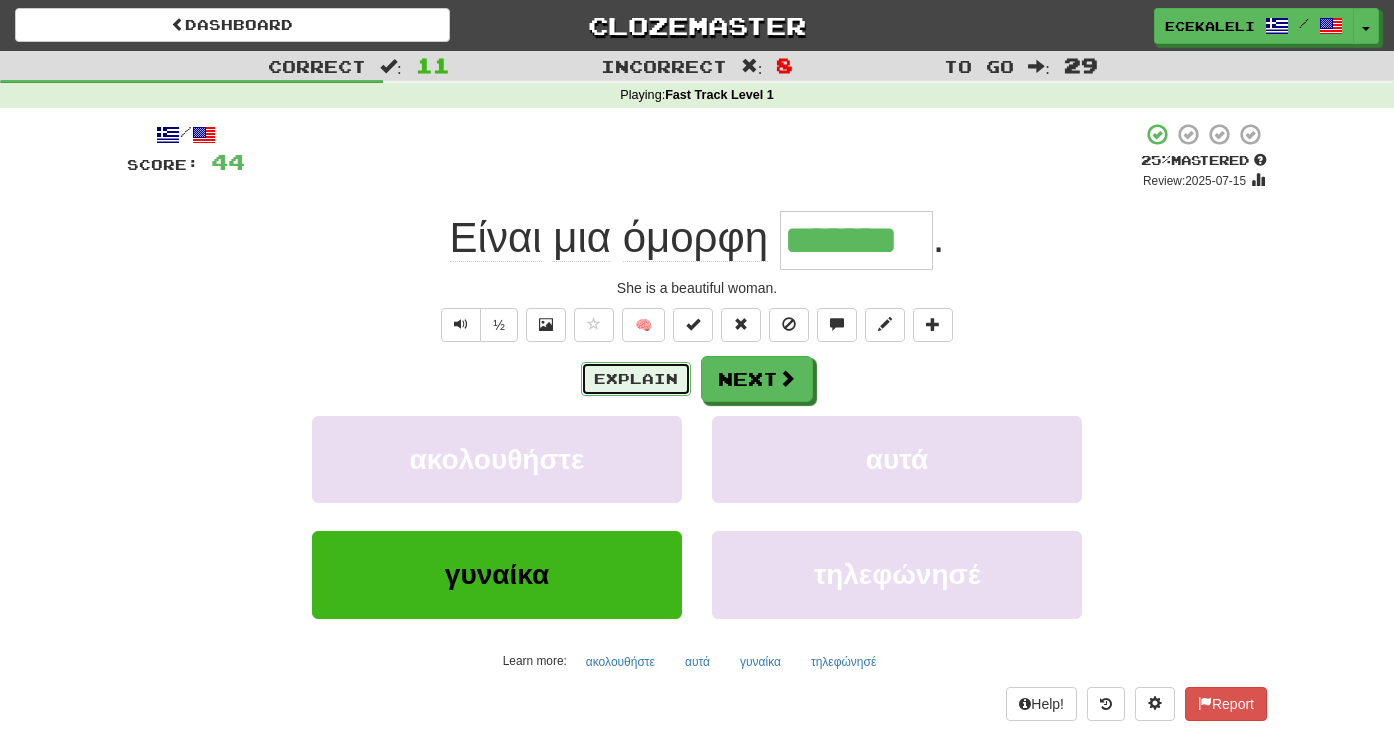 click on "Explain" at bounding box center [636, 379] 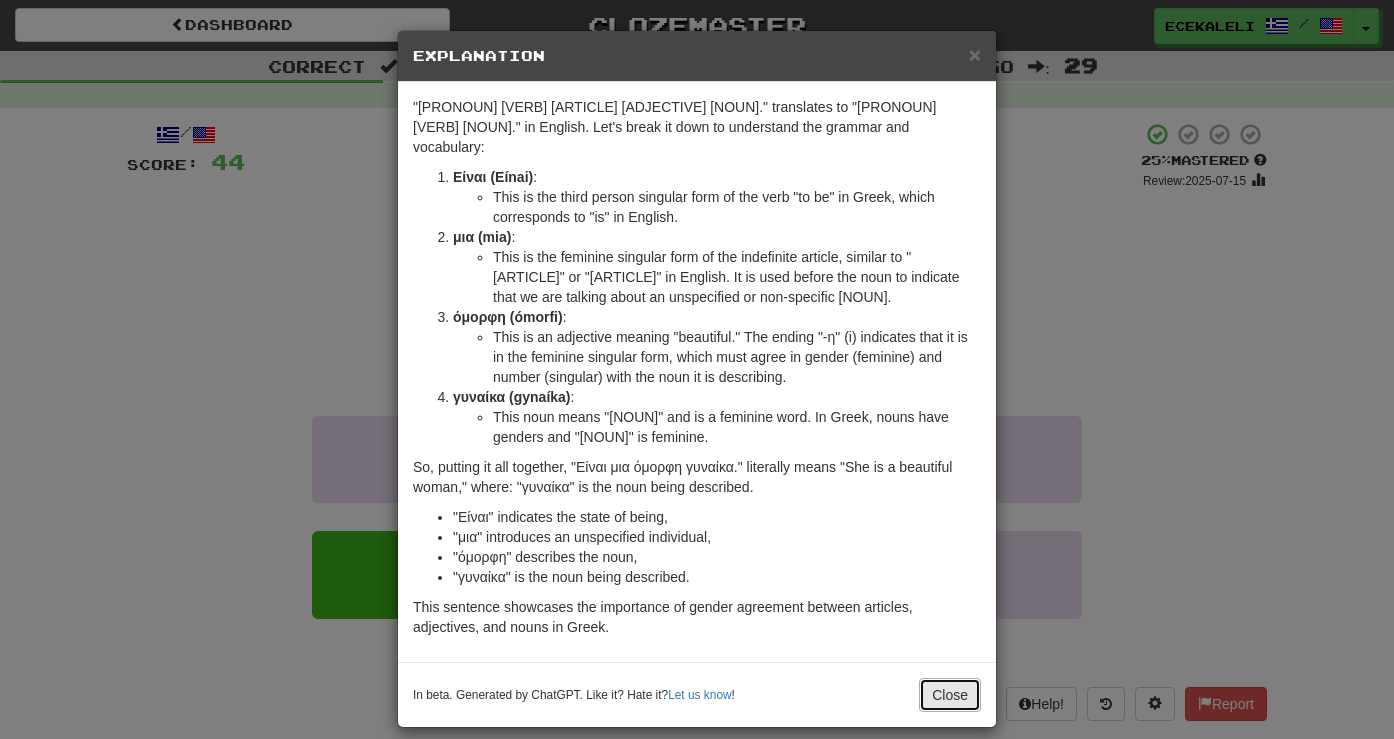 click on "Close" at bounding box center [950, 695] 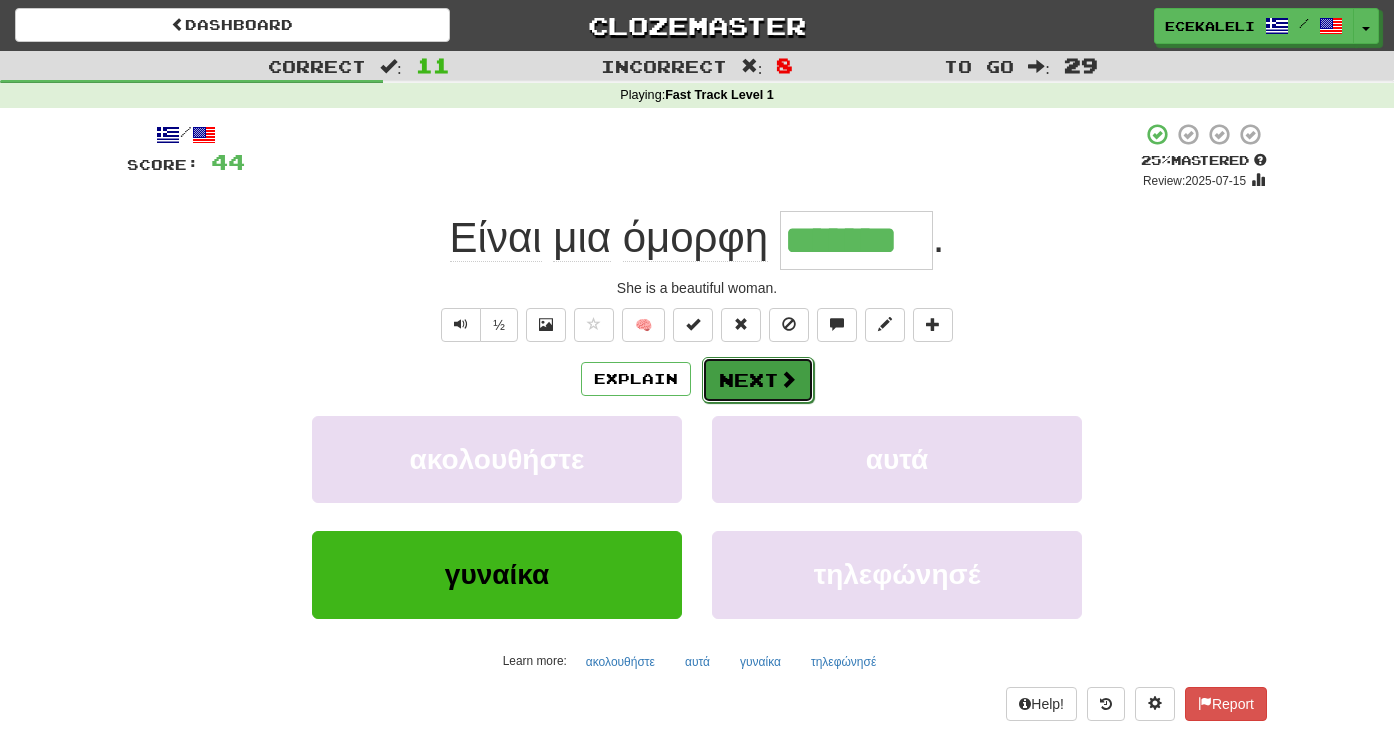 click on "Next" at bounding box center (758, 380) 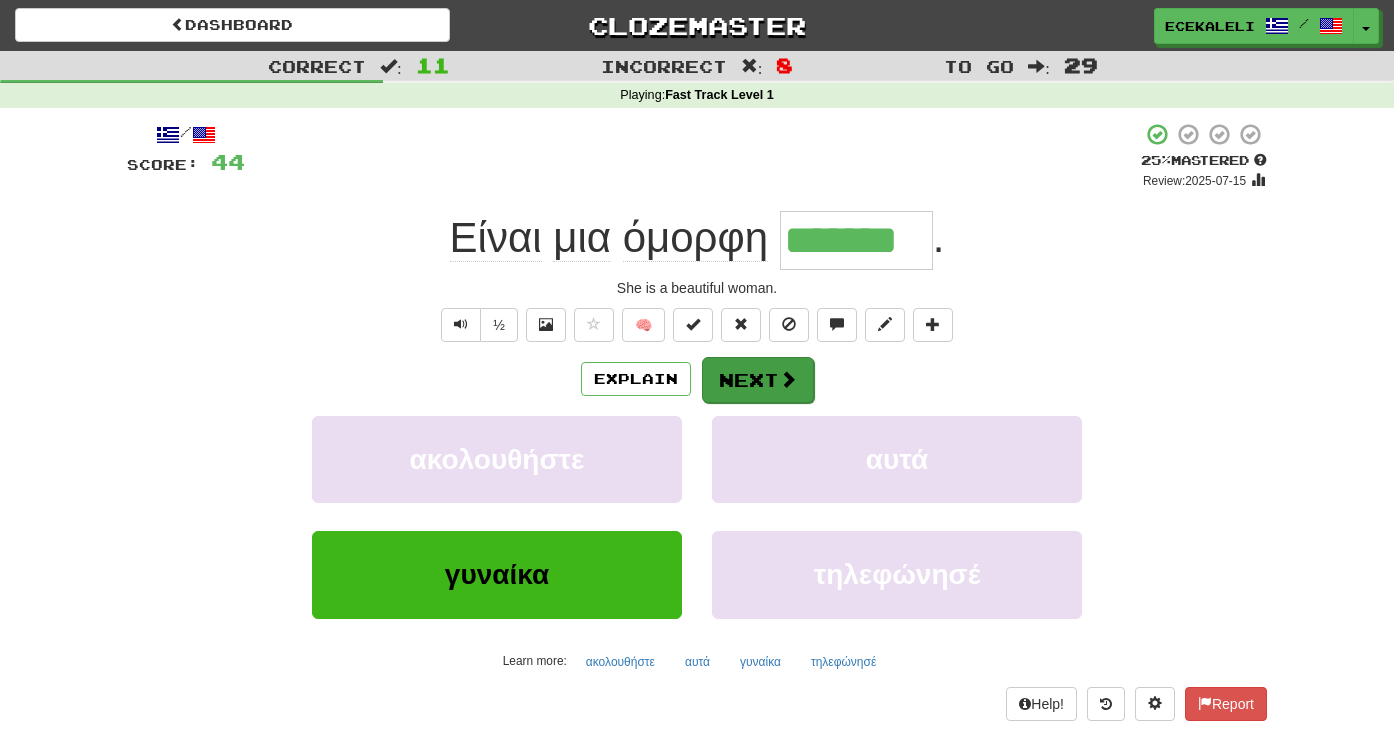 type 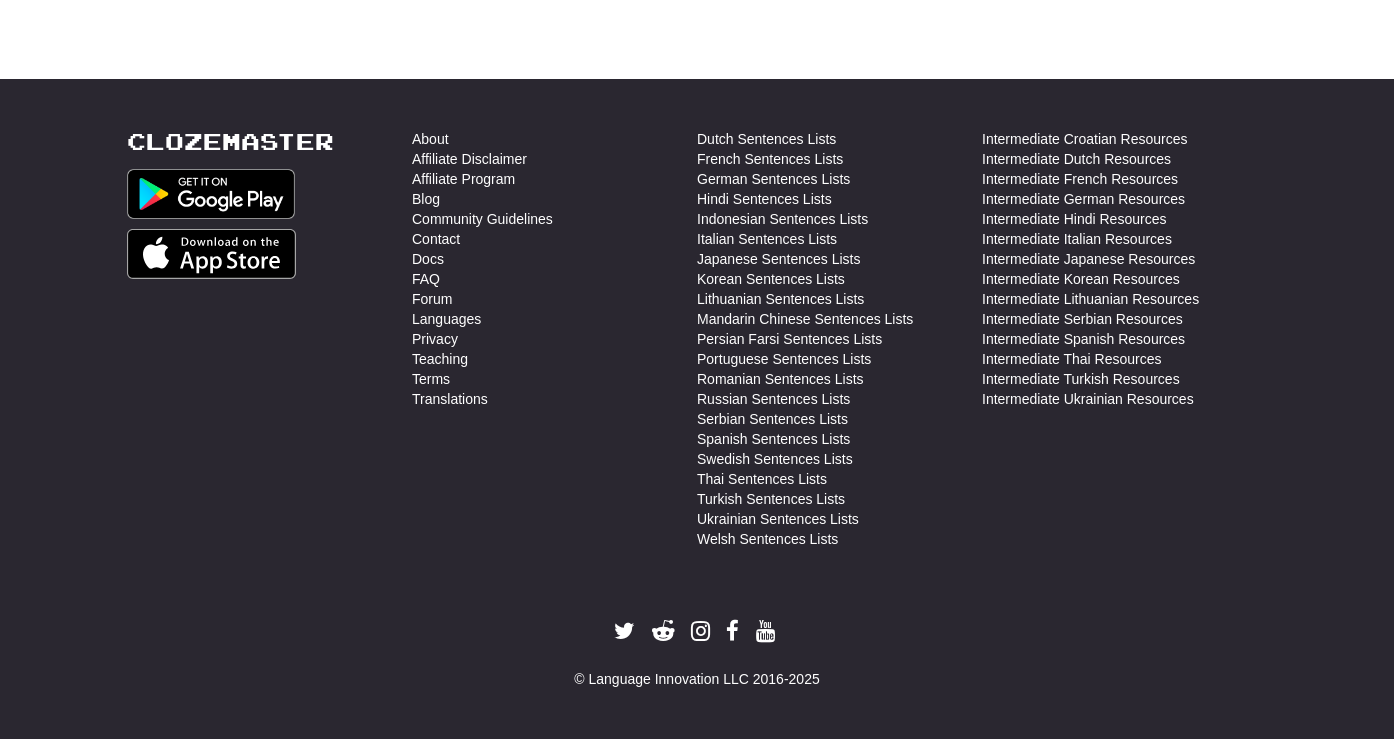 scroll, scrollTop: 0, scrollLeft: 0, axis: both 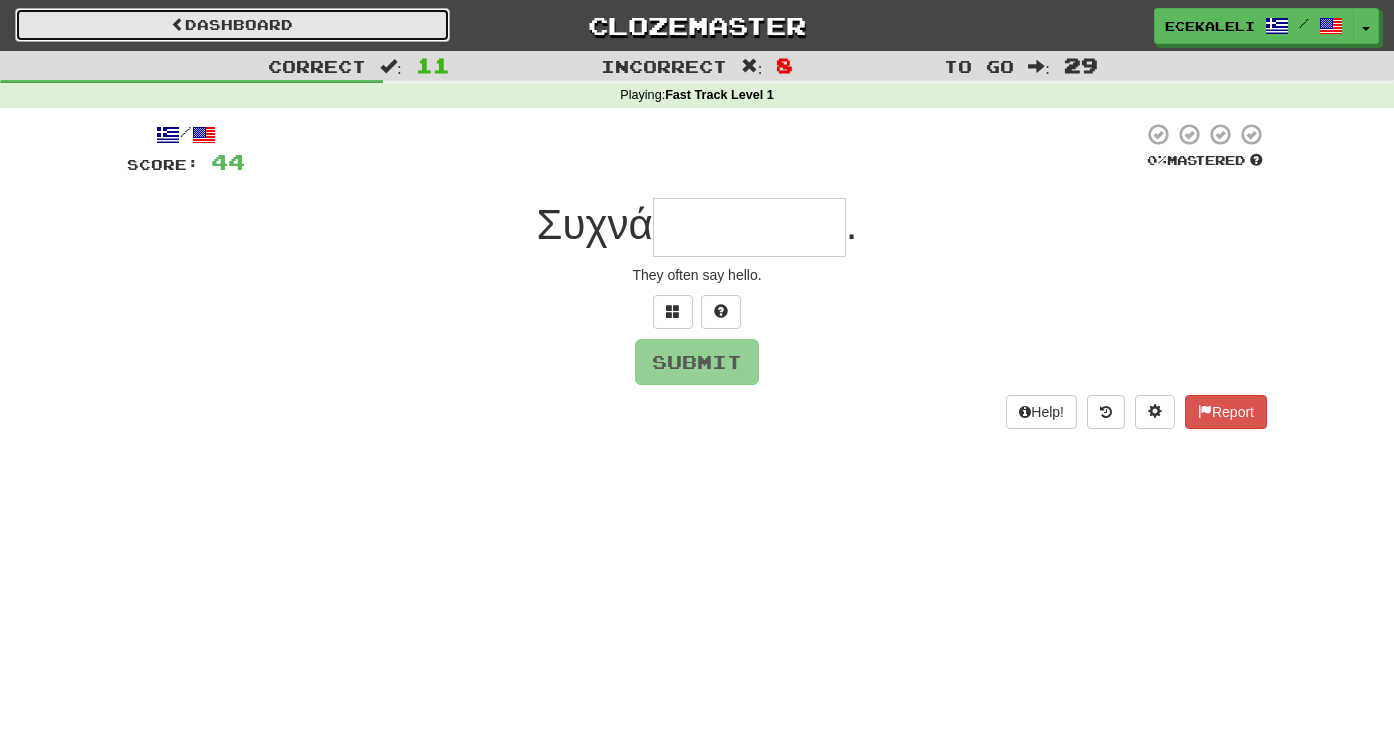 click on "Dashboard" at bounding box center [232, 25] 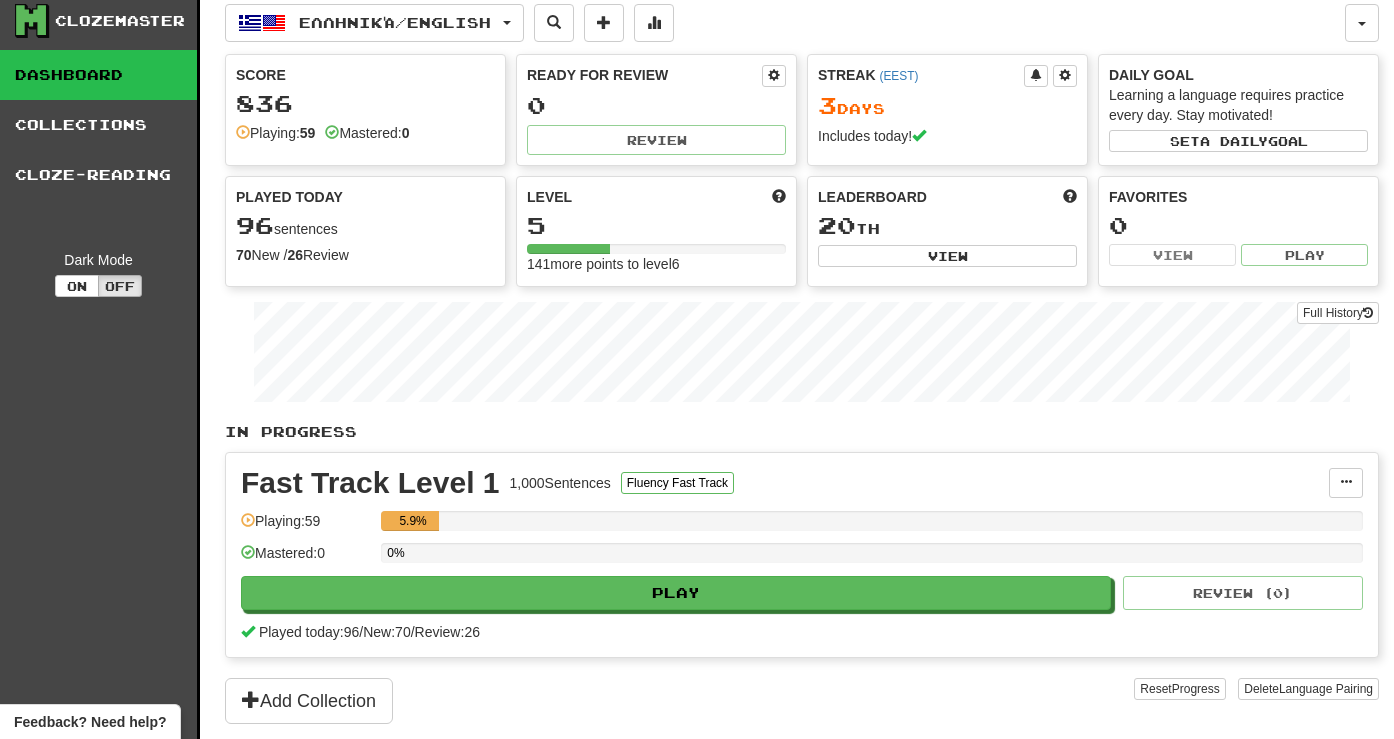 scroll, scrollTop: 0, scrollLeft: 0, axis: both 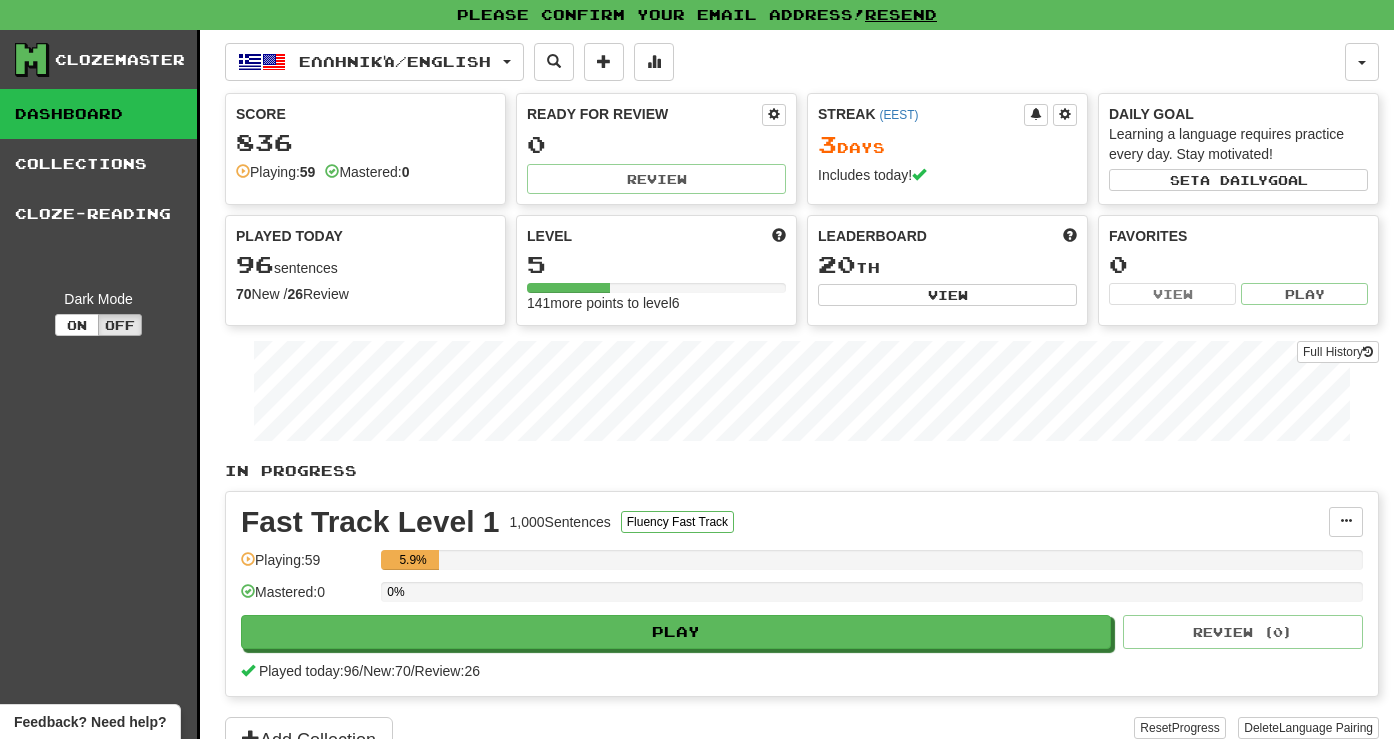 click on "0" at bounding box center [1238, 264] 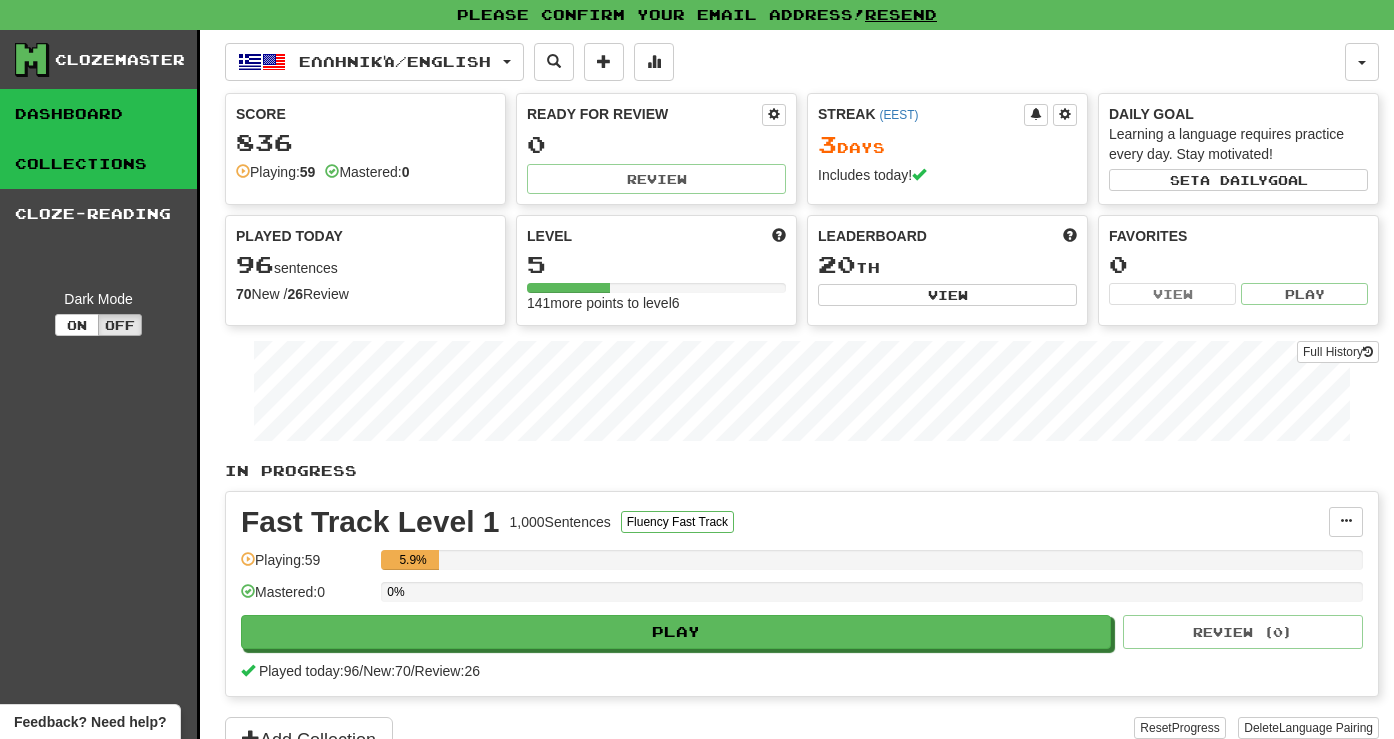 click on "Collections" at bounding box center [98, 164] 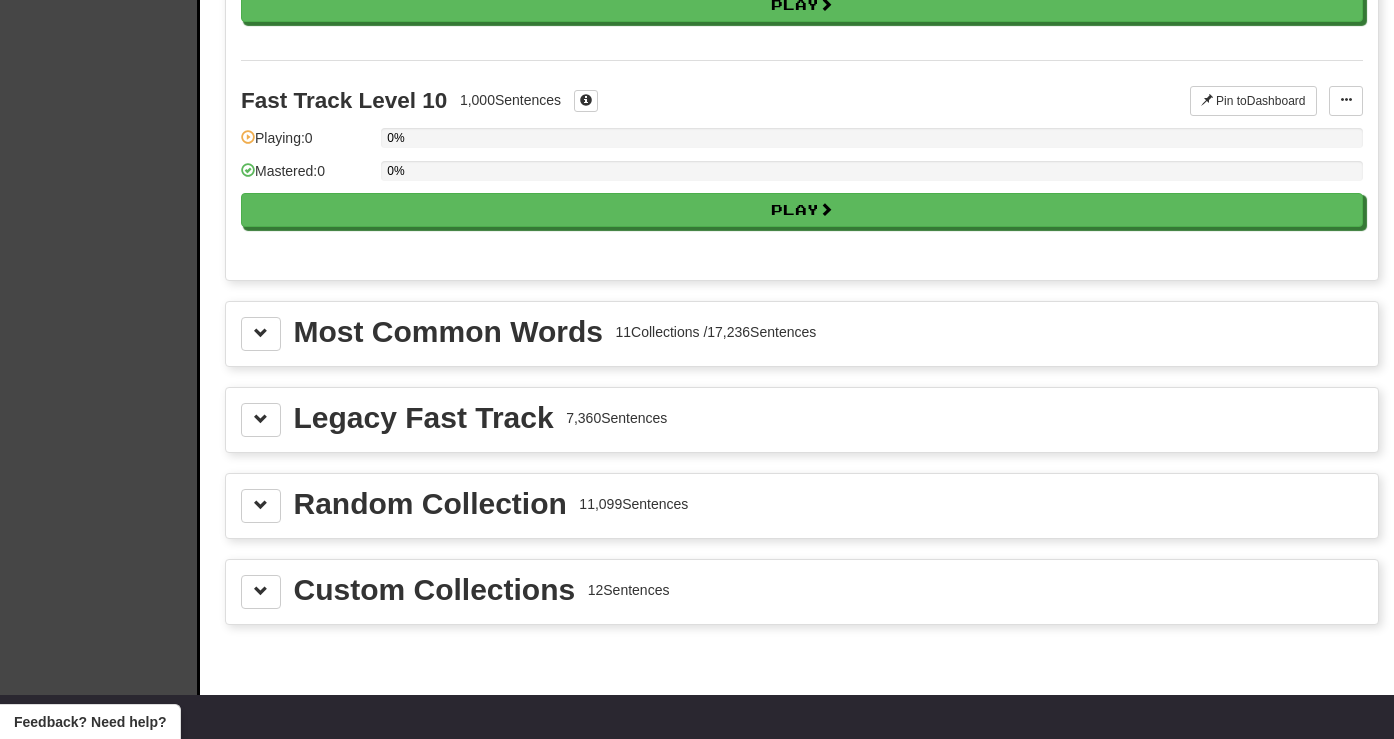 scroll, scrollTop: 1840, scrollLeft: 0, axis: vertical 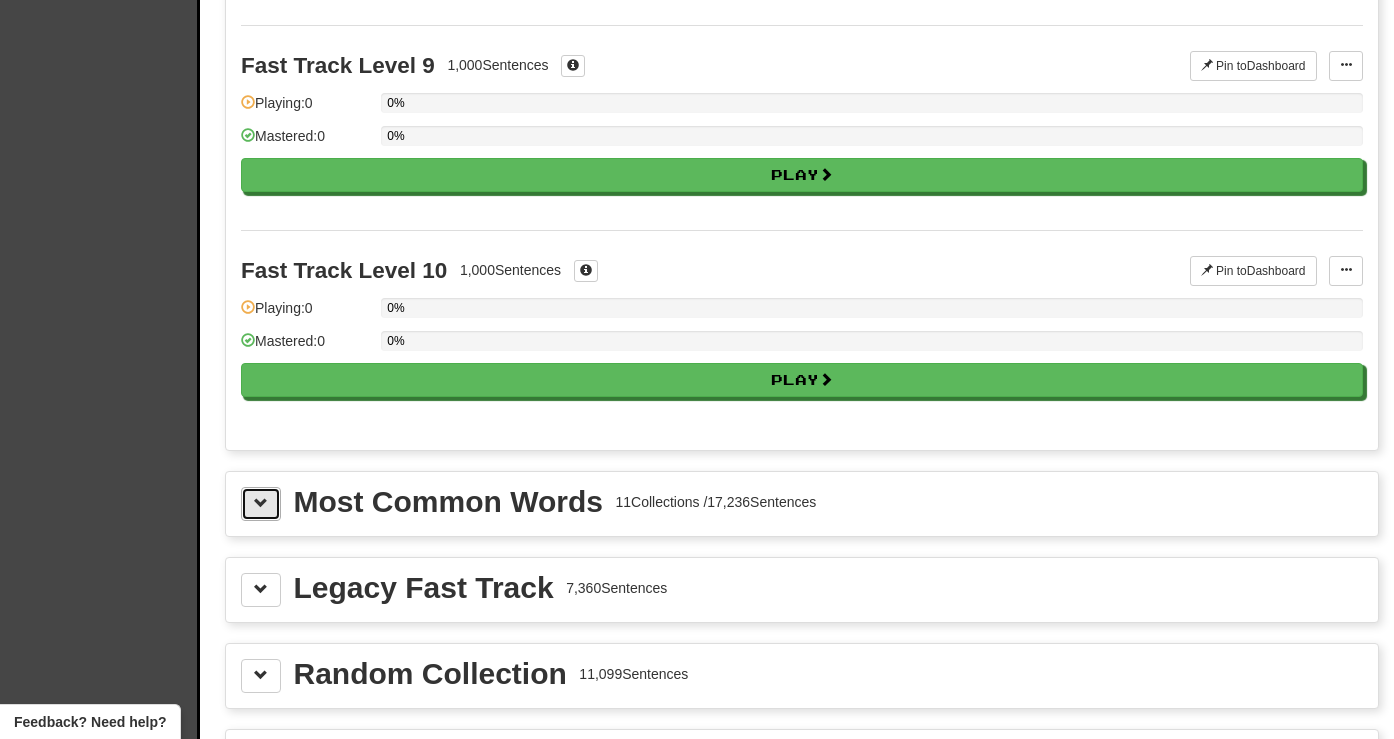 click at bounding box center [261, 503] 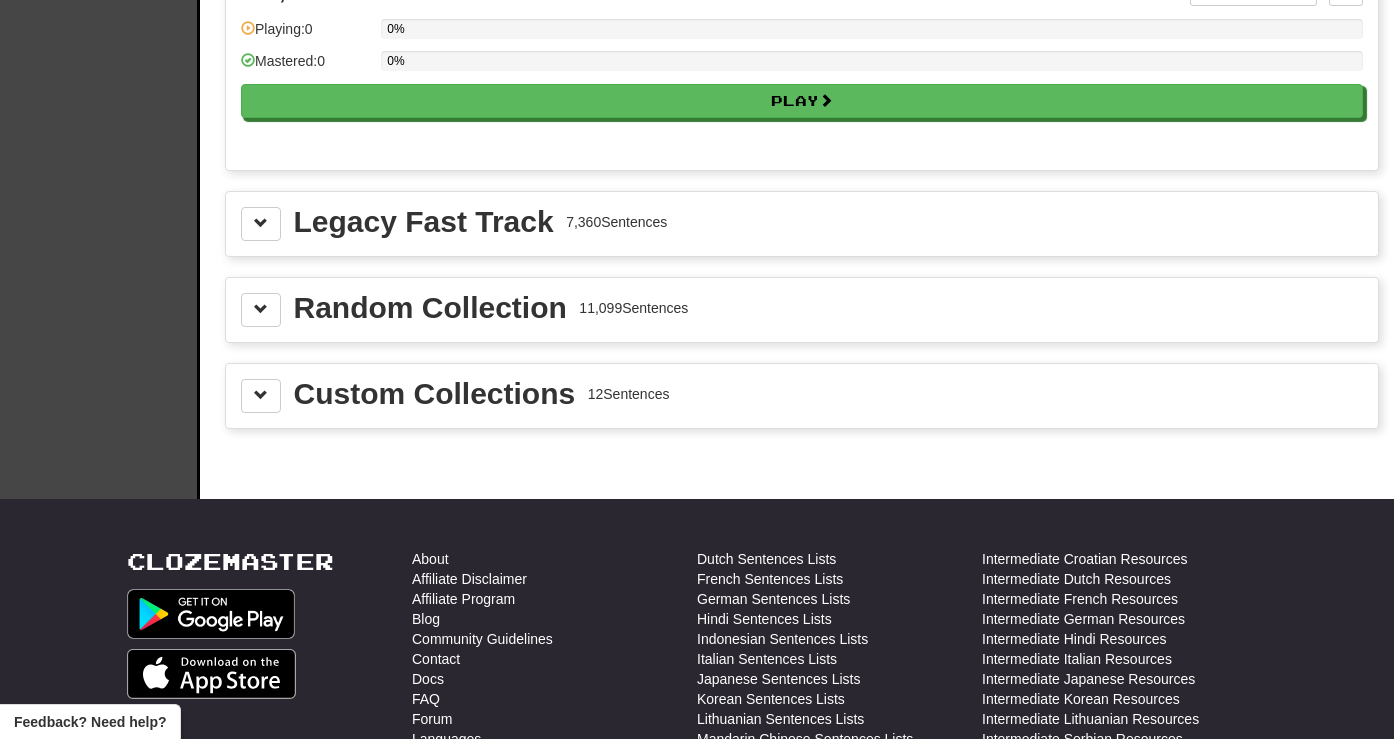 scroll, scrollTop: 4532, scrollLeft: 0, axis: vertical 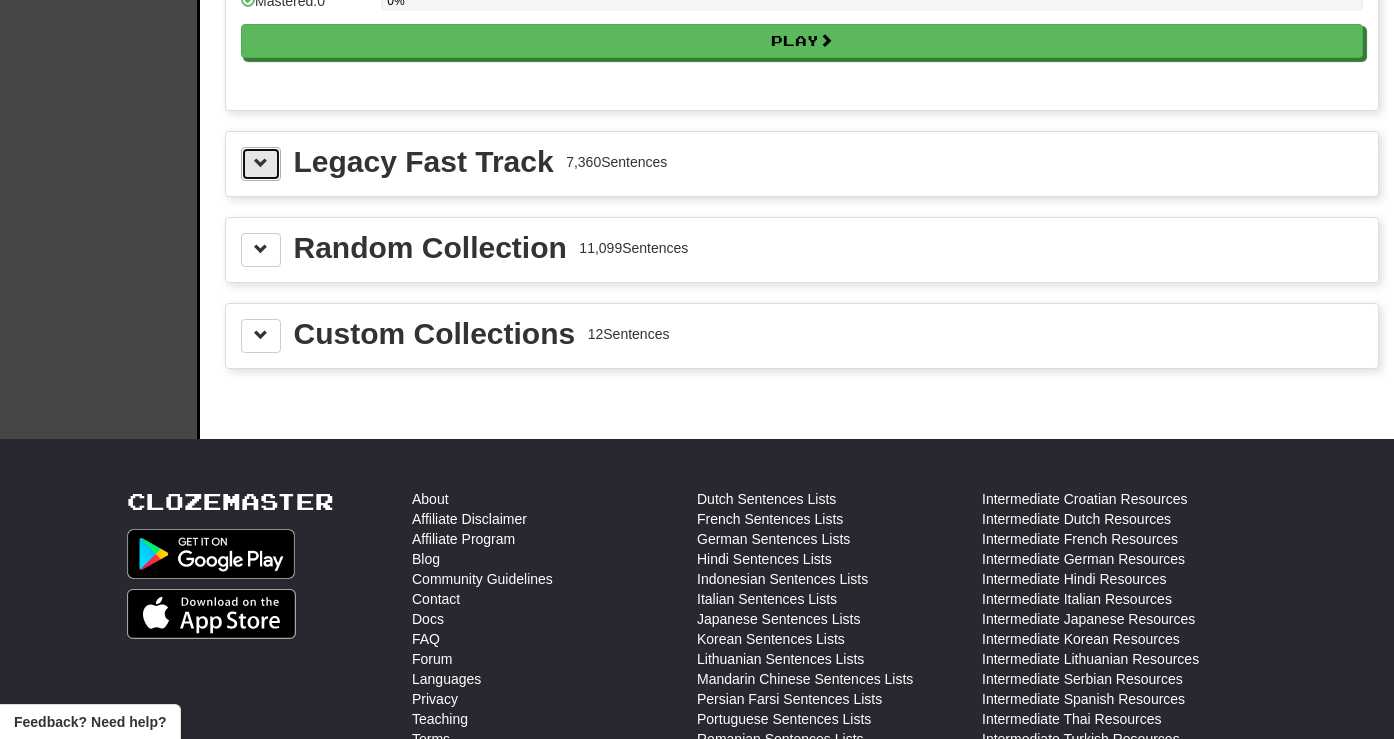 click at bounding box center (261, 164) 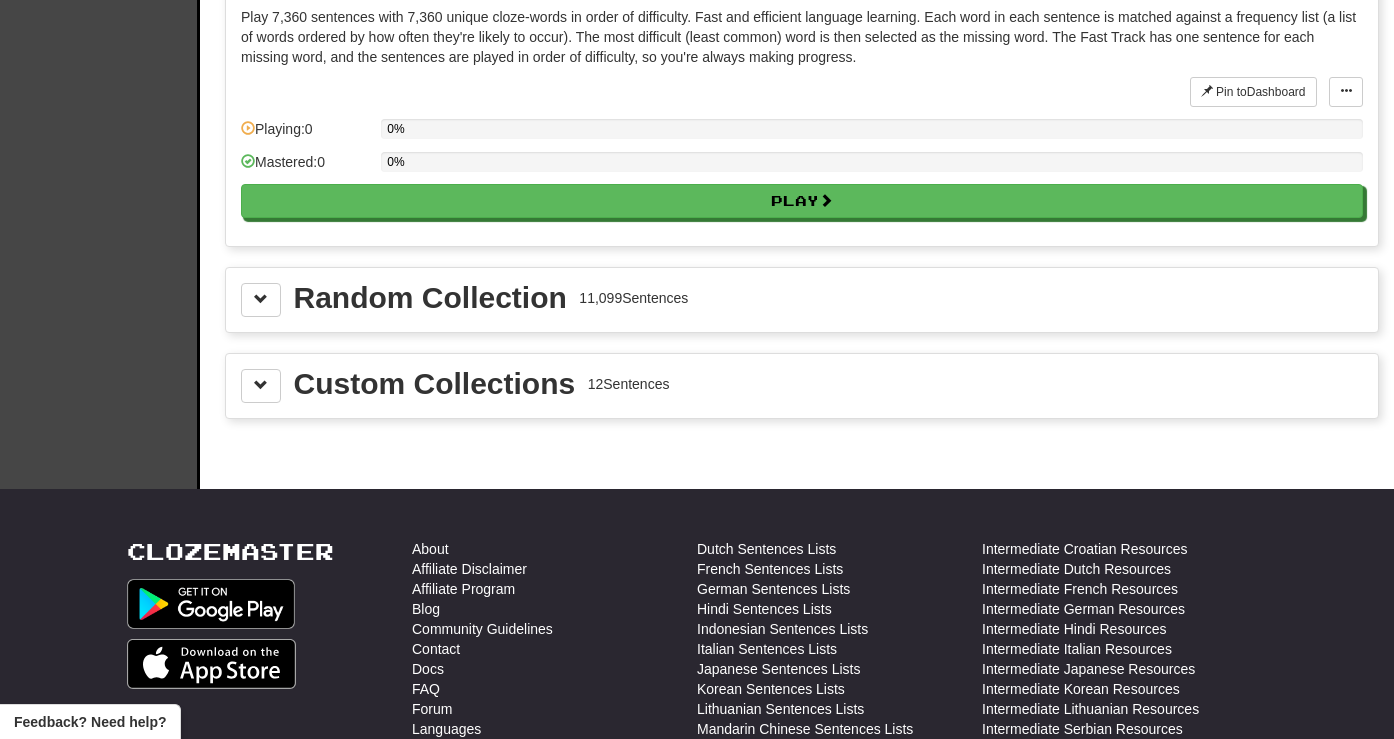 scroll, scrollTop: 4738, scrollLeft: 0, axis: vertical 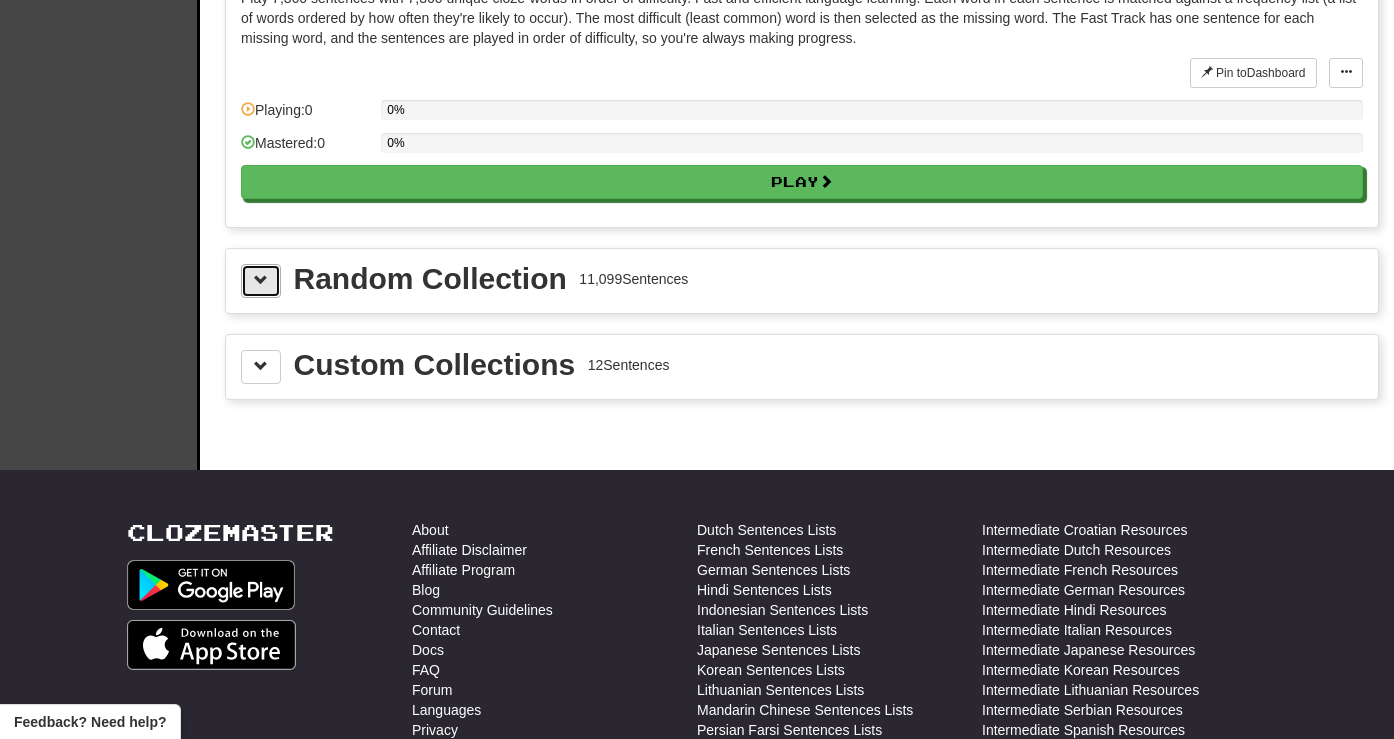 click at bounding box center [261, 281] 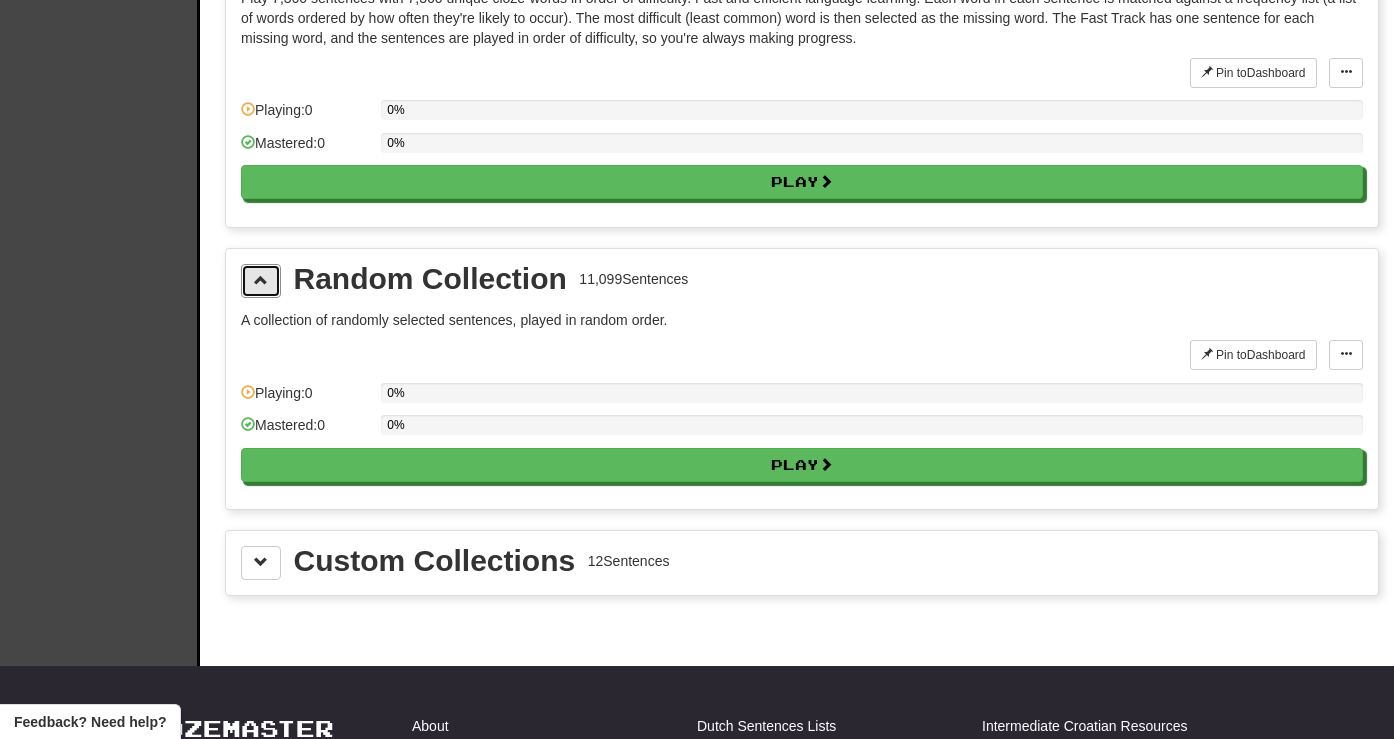 scroll, scrollTop: 4832, scrollLeft: 0, axis: vertical 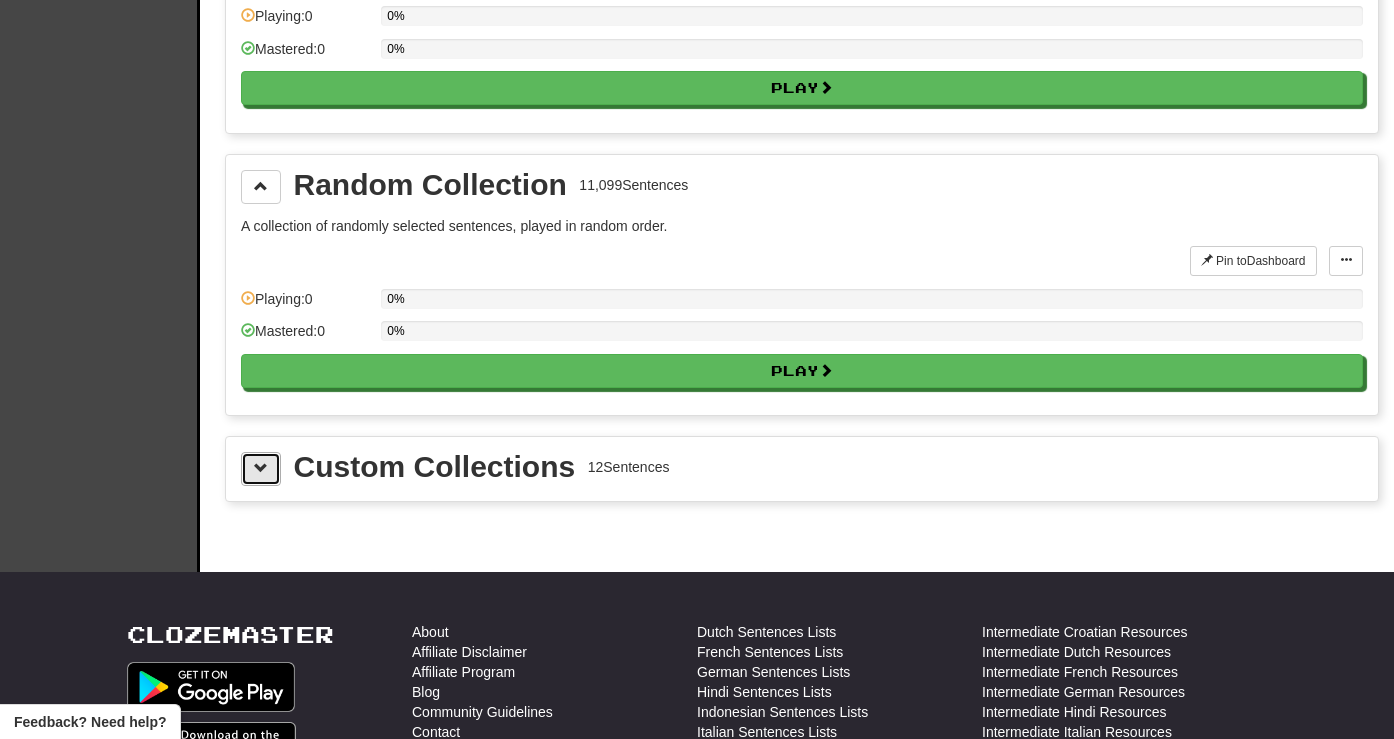 click at bounding box center [261, 469] 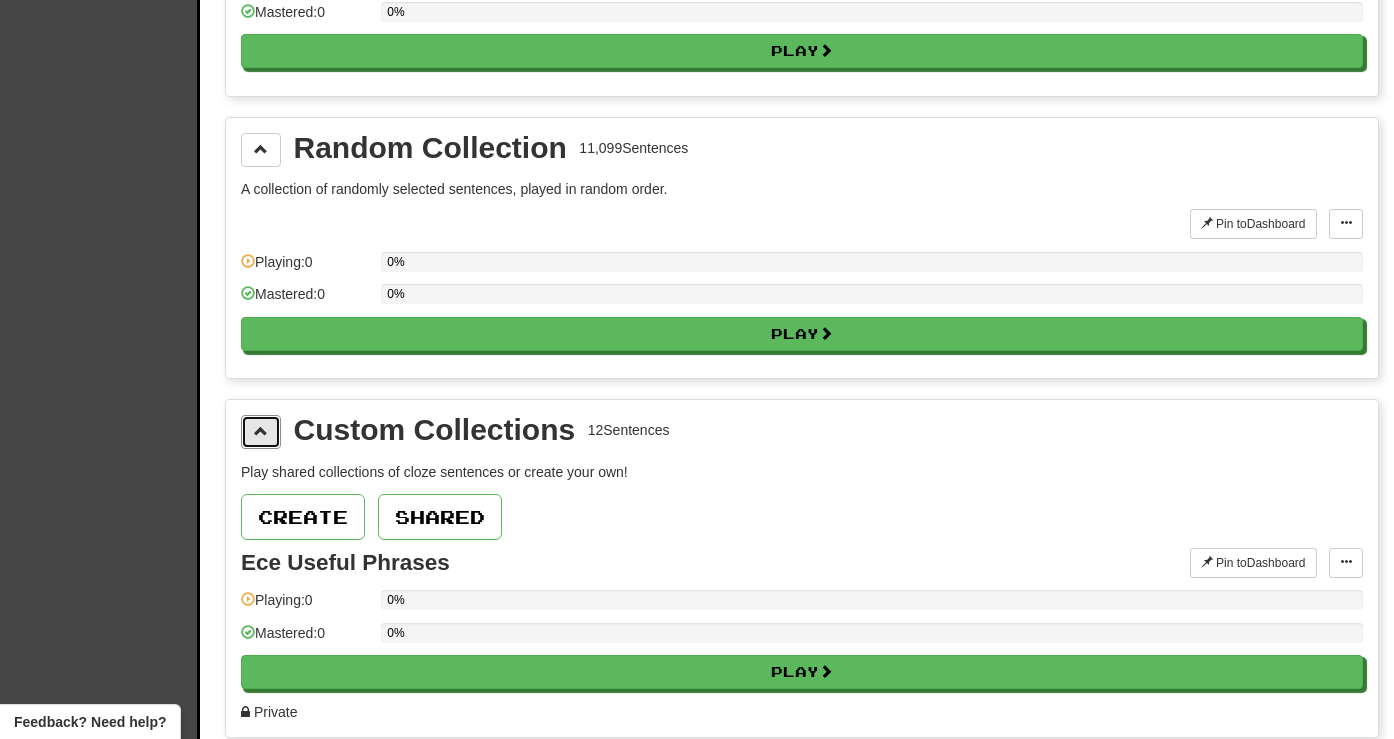 scroll, scrollTop: 5011, scrollLeft: 0, axis: vertical 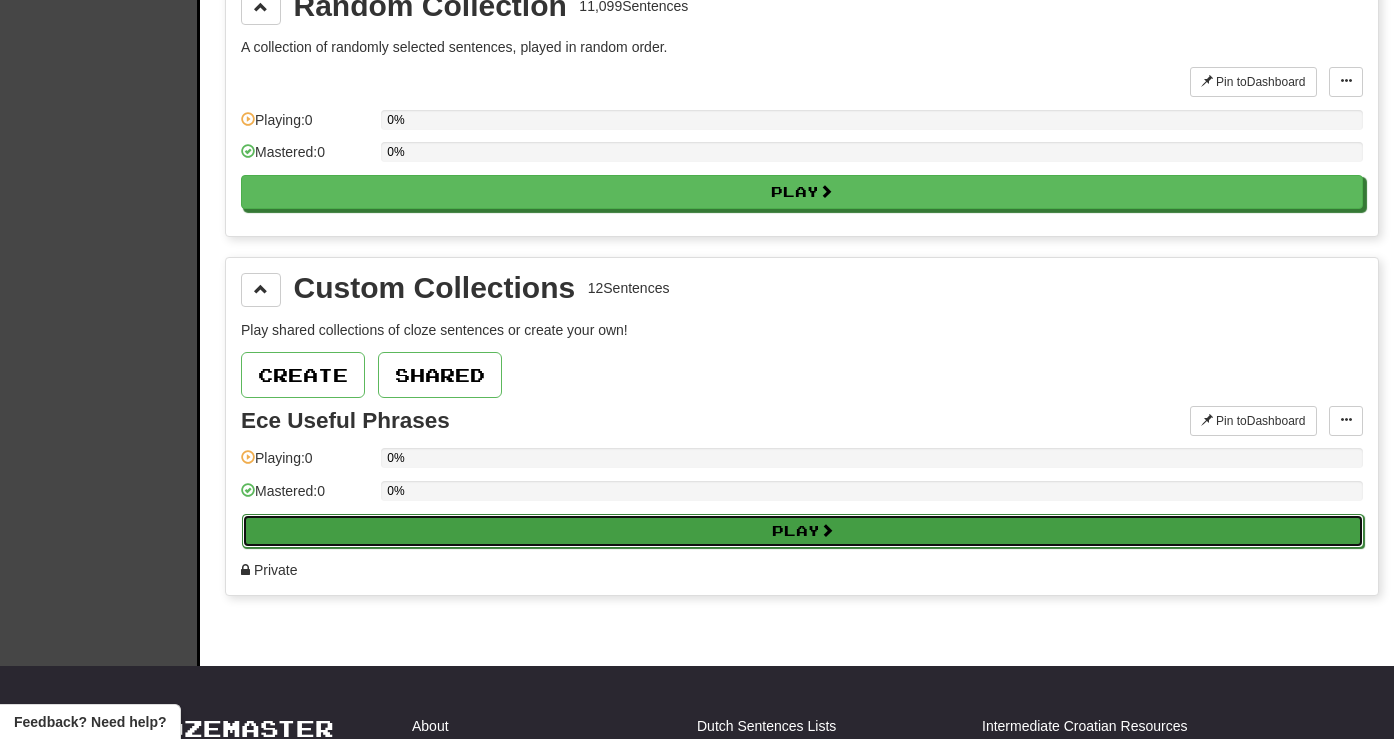 click on "Play" at bounding box center (803, 531) 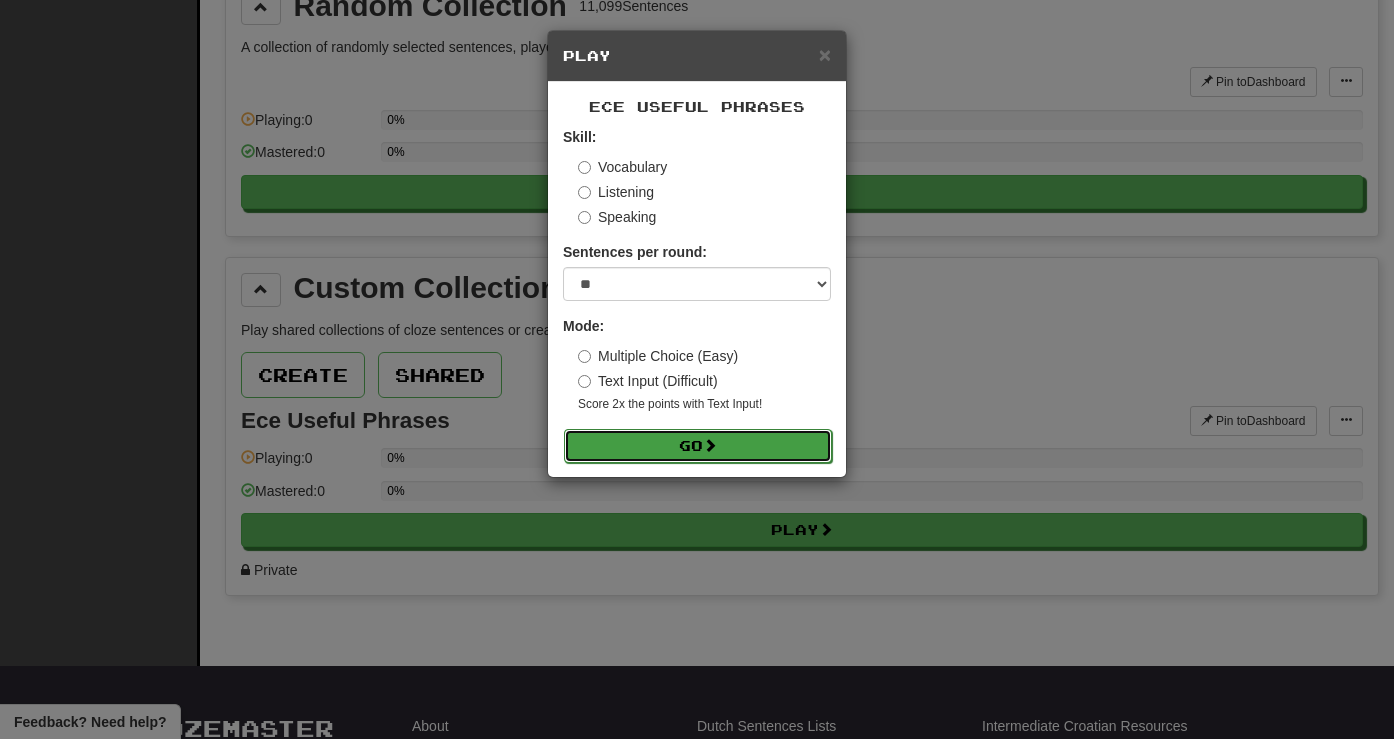 click on "Go" at bounding box center (698, 446) 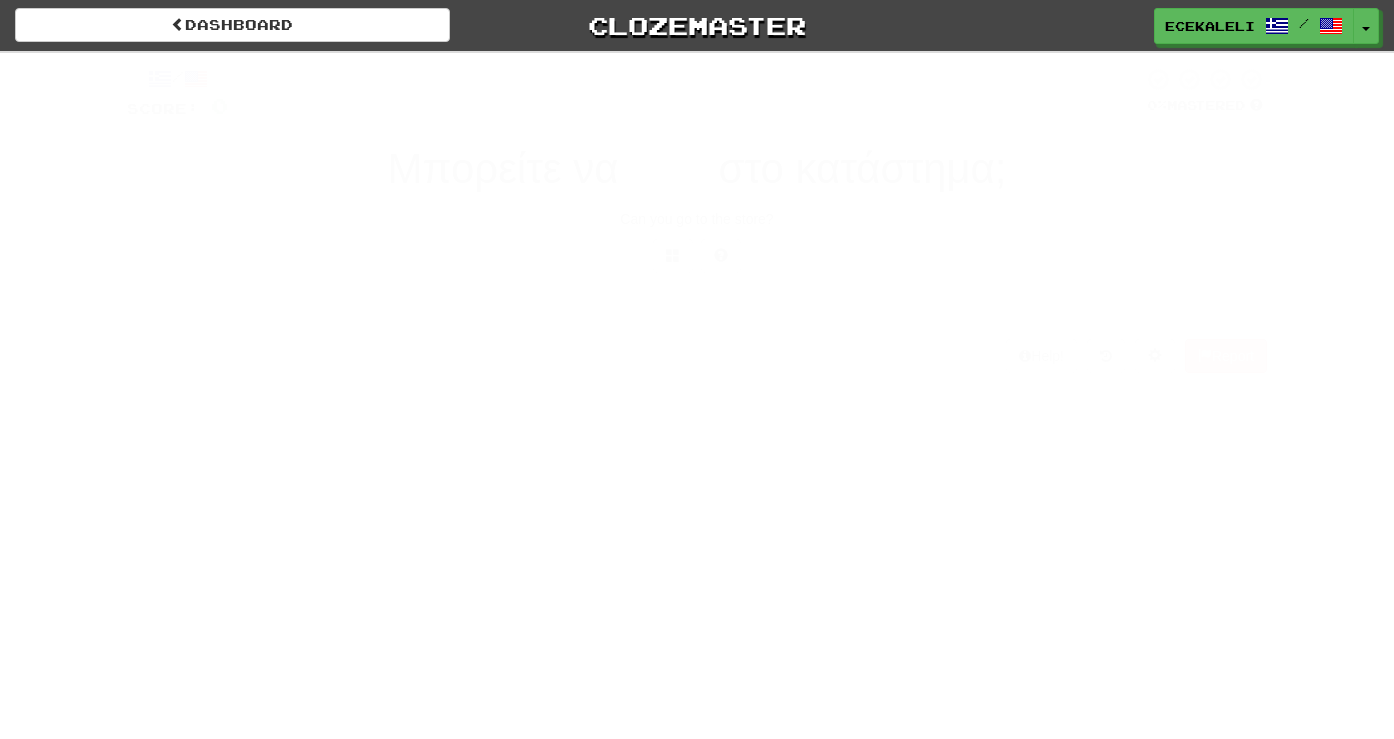 scroll, scrollTop: 0, scrollLeft: 0, axis: both 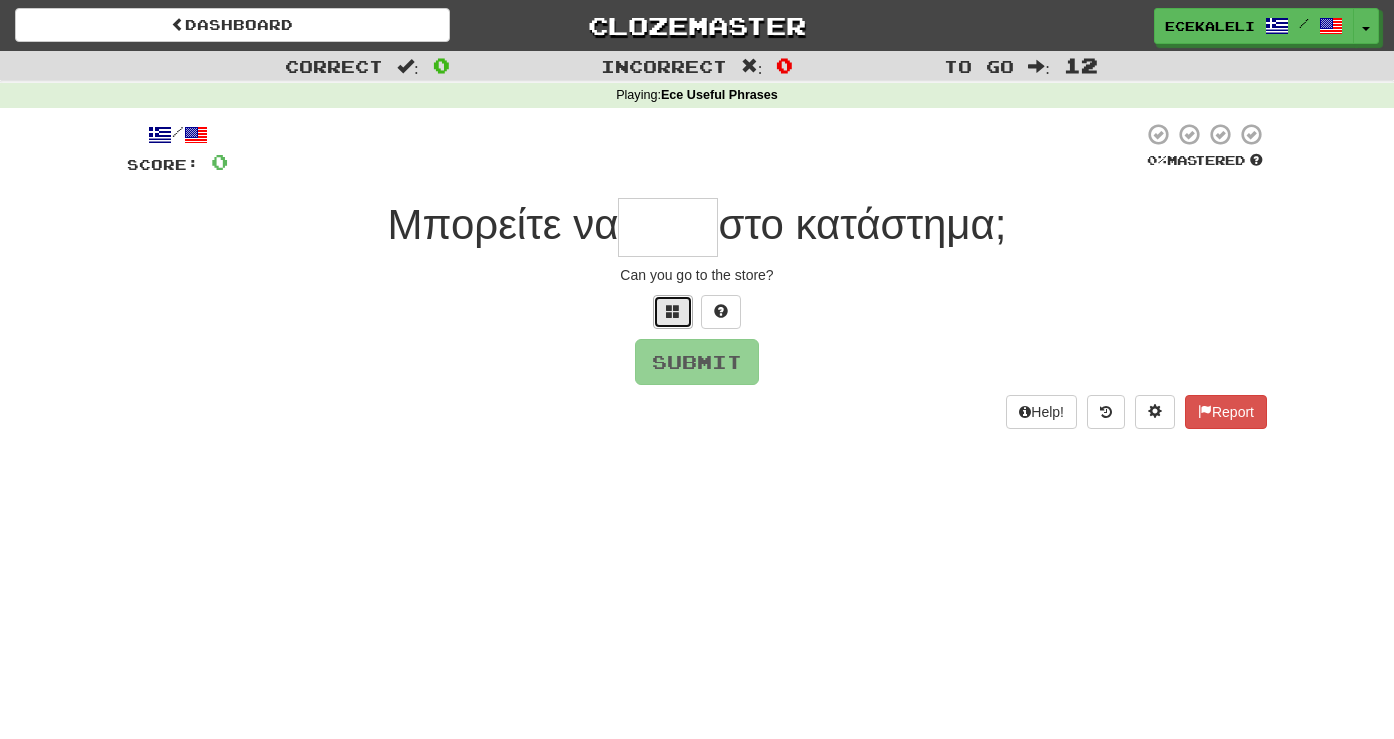 click at bounding box center (673, 312) 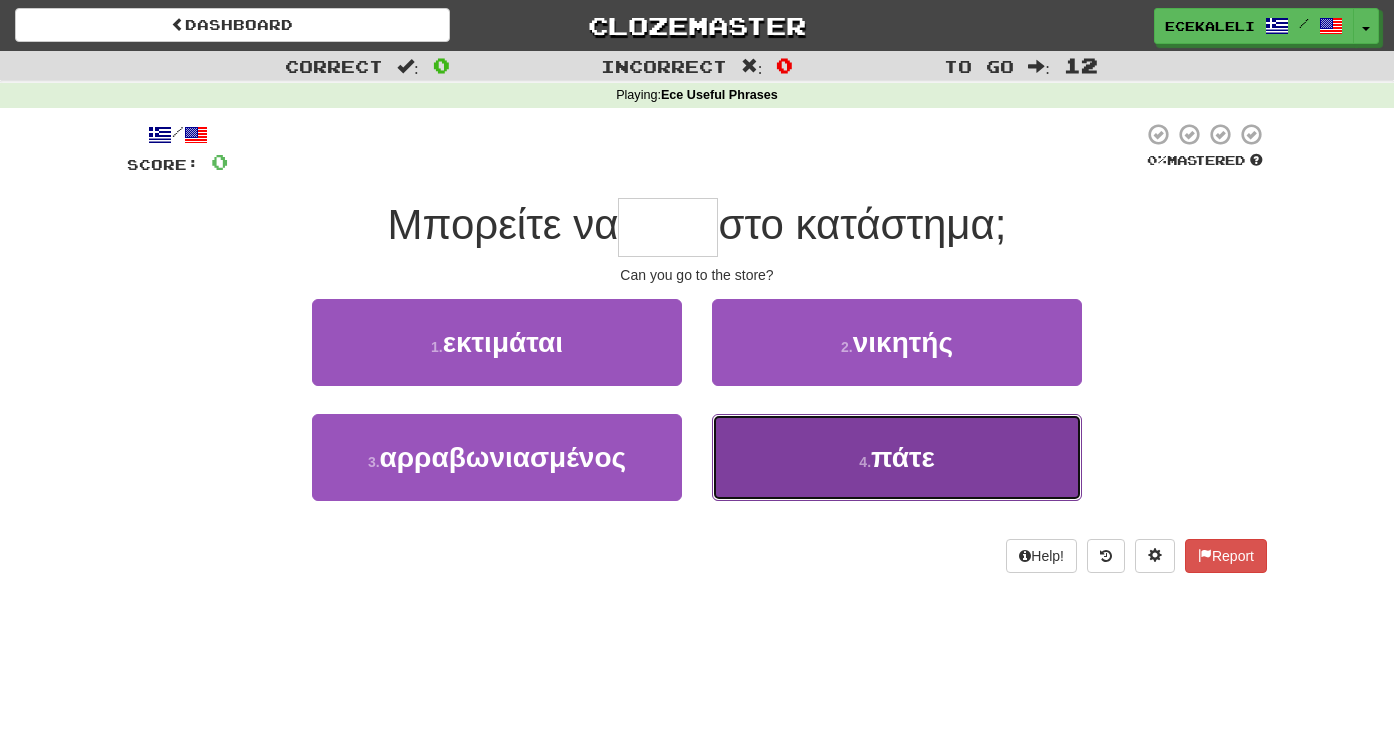 click on "4 .  πάτε" at bounding box center (897, 457) 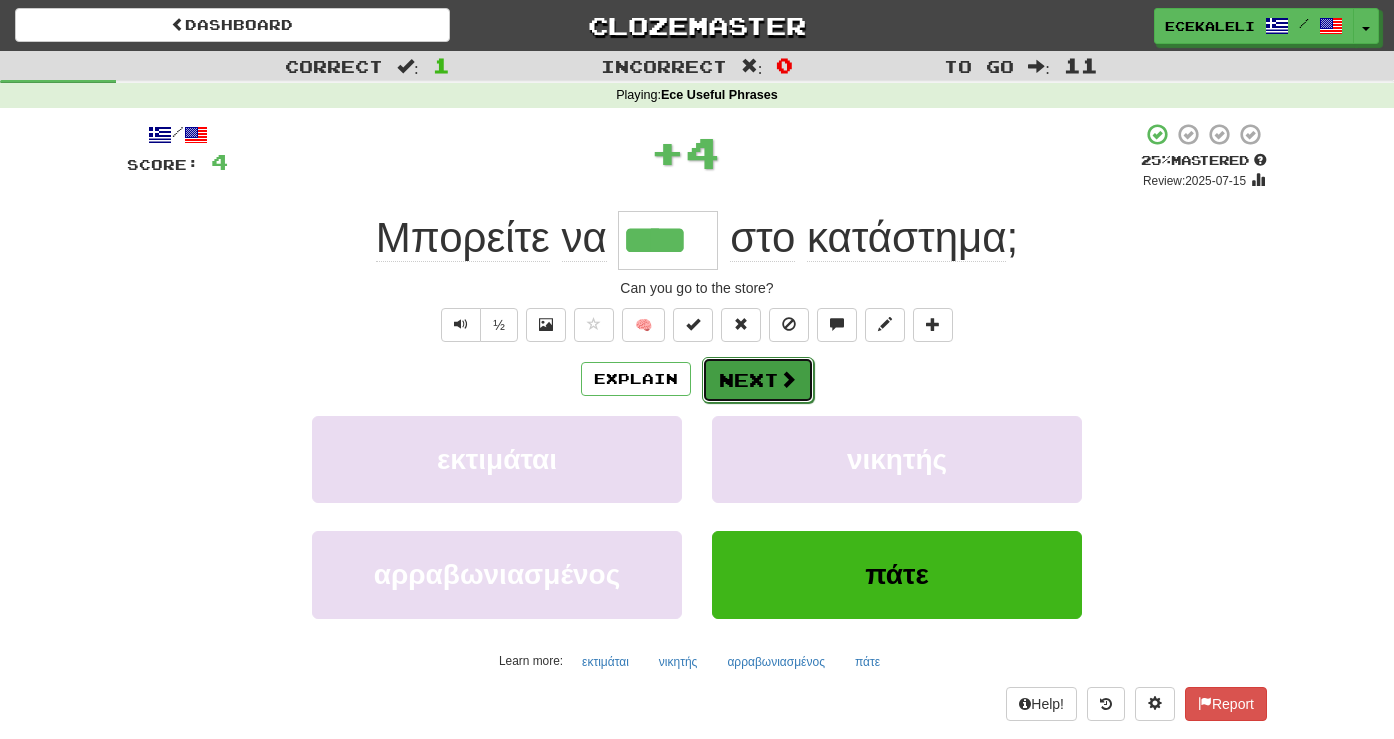 click on "Next" at bounding box center [758, 380] 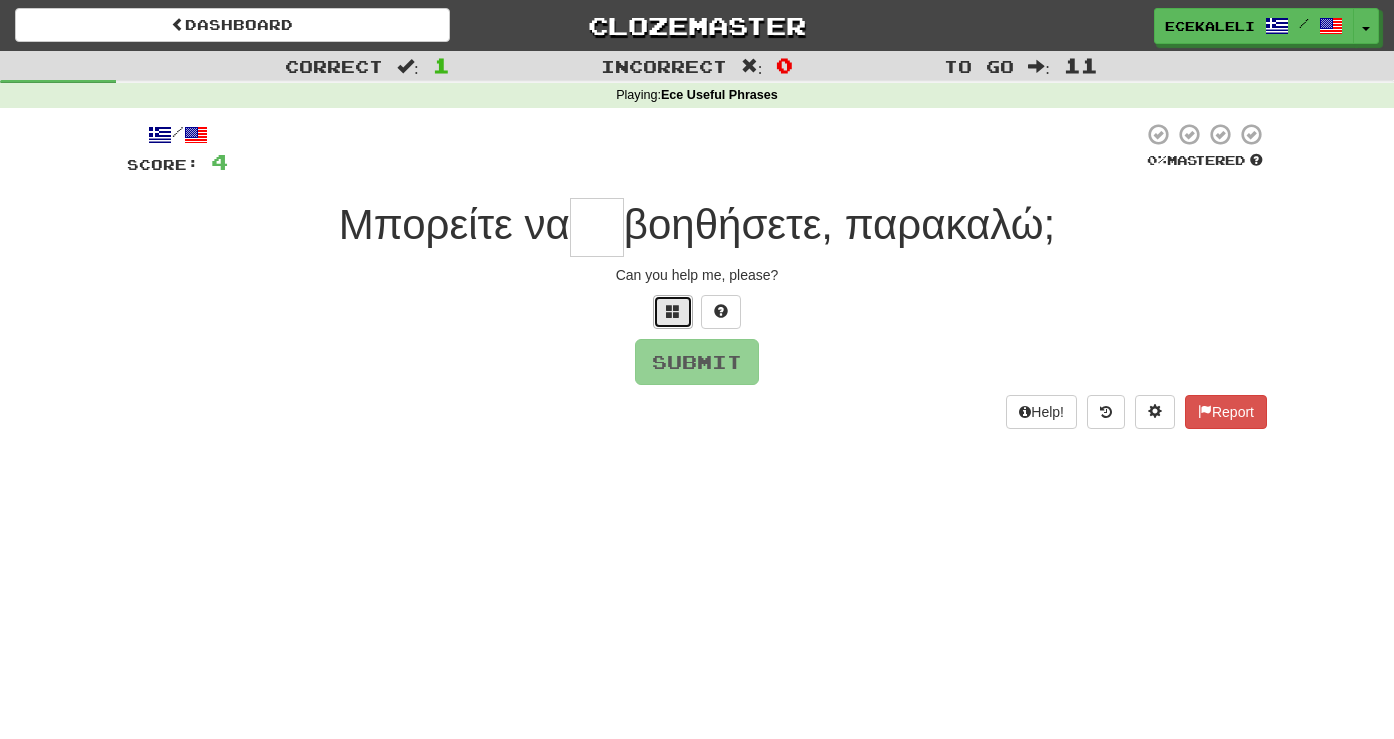 click at bounding box center (673, 311) 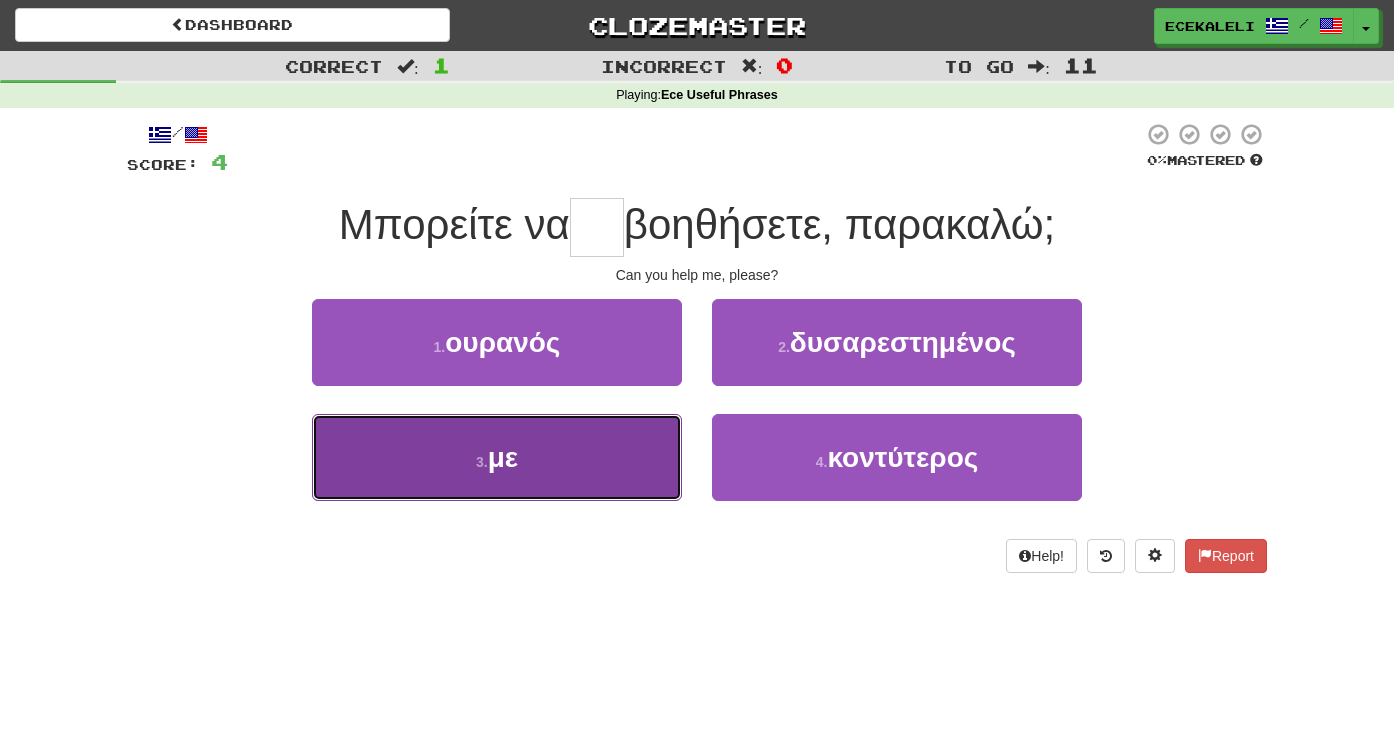click on "3 .  με" at bounding box center [497, 457] 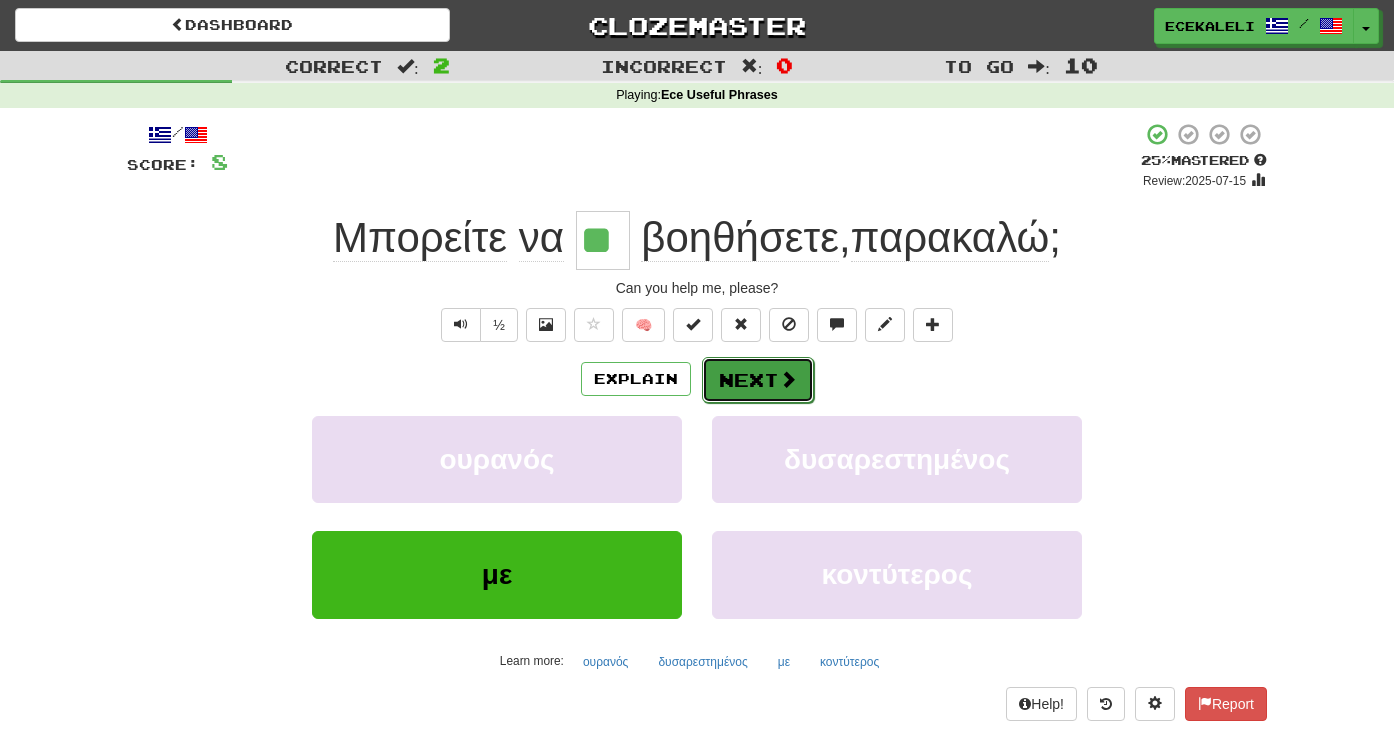 click on "Next" at bounding box center [758, 380] 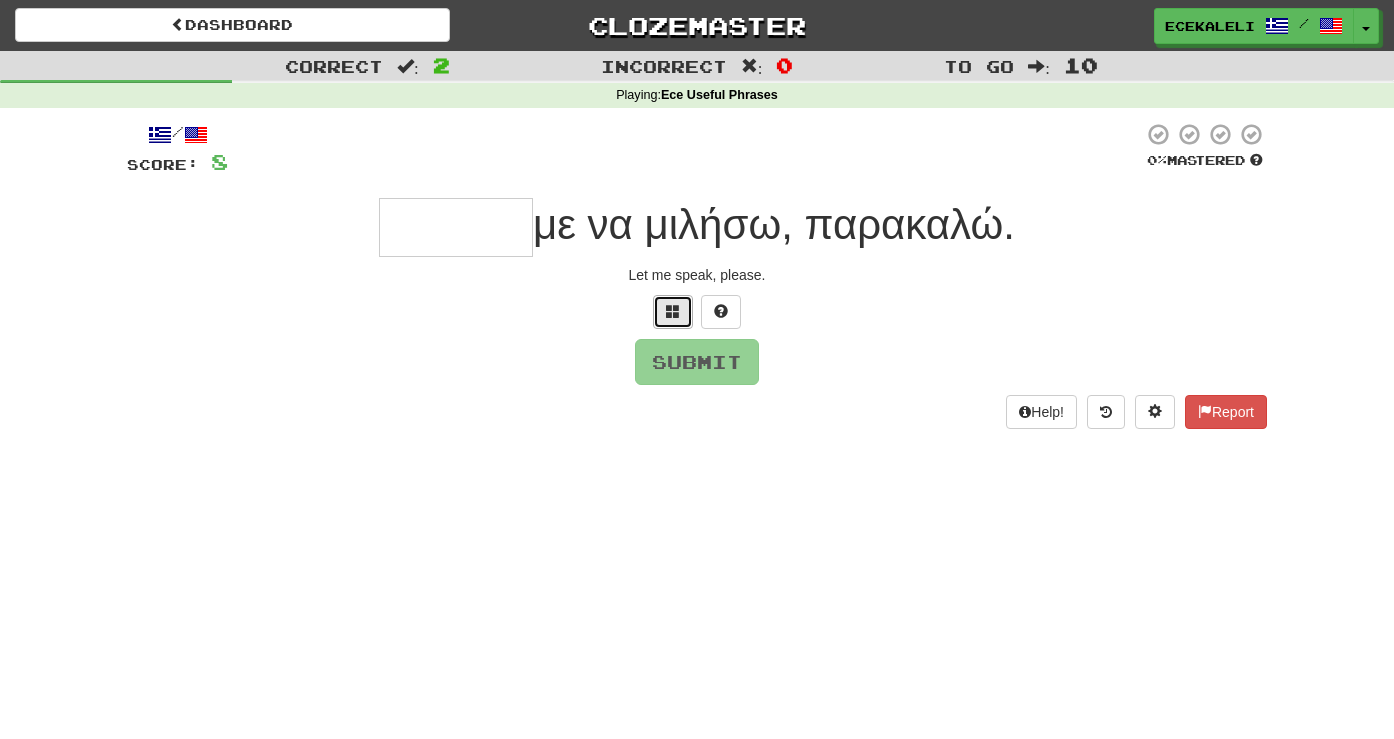 click at bounding box center [673, 312] 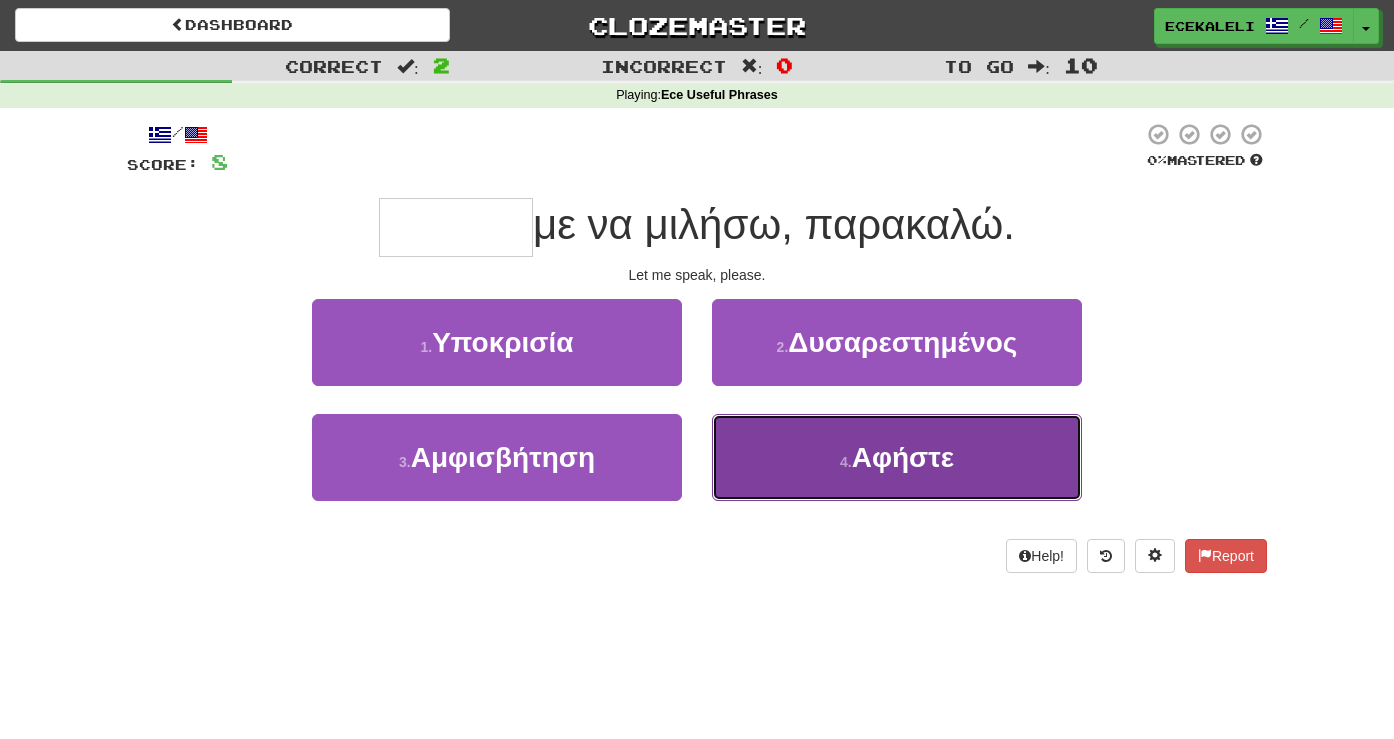 click on "4 .  Αφήστε" at bounding box center [897, 457] 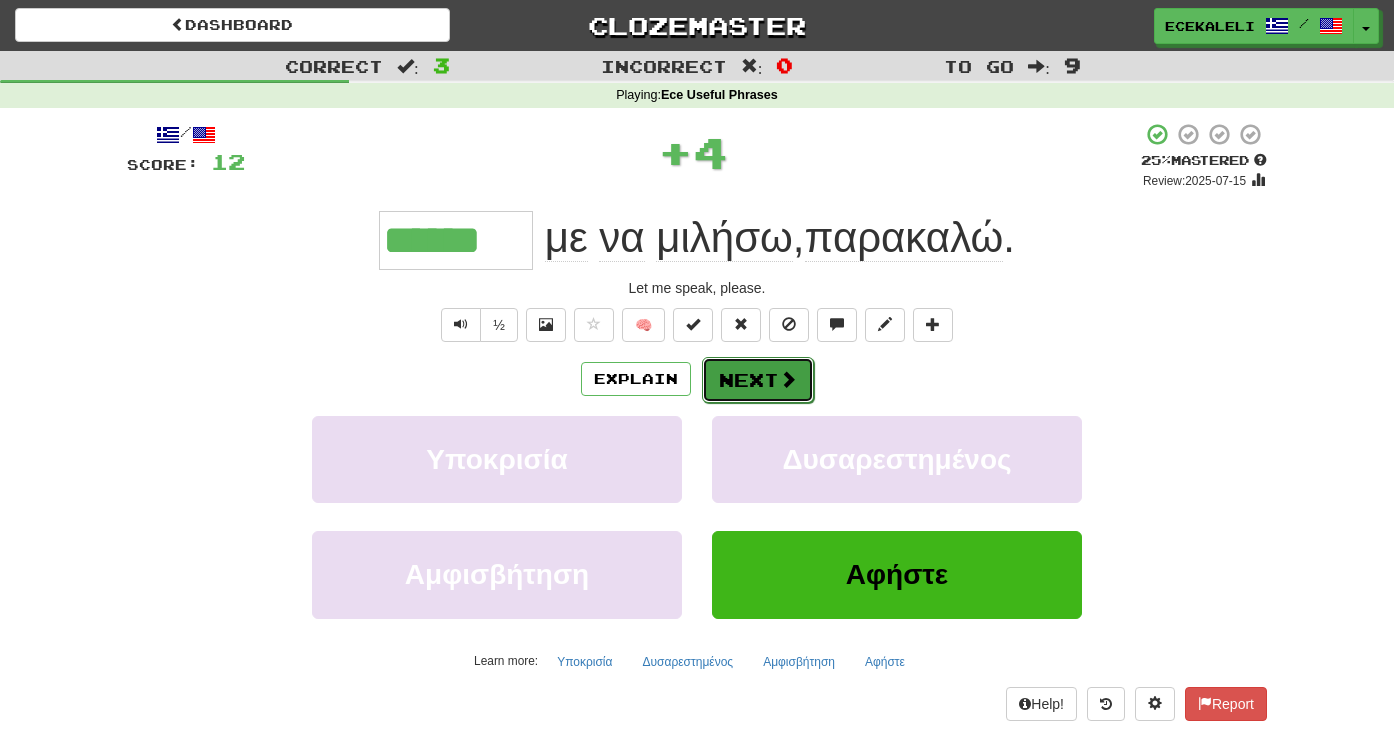 click on "Next" at bounding box center [758, 380] 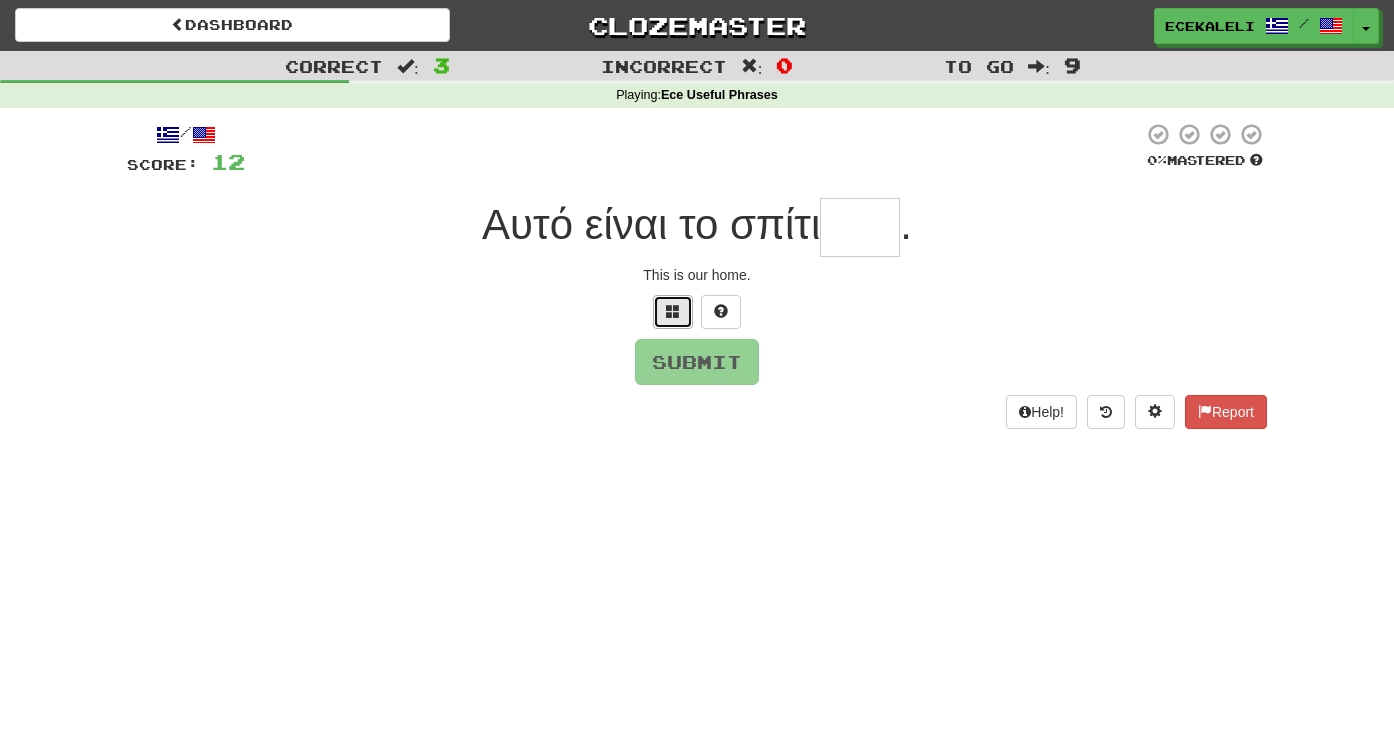 click at bounding box center [673, 312] 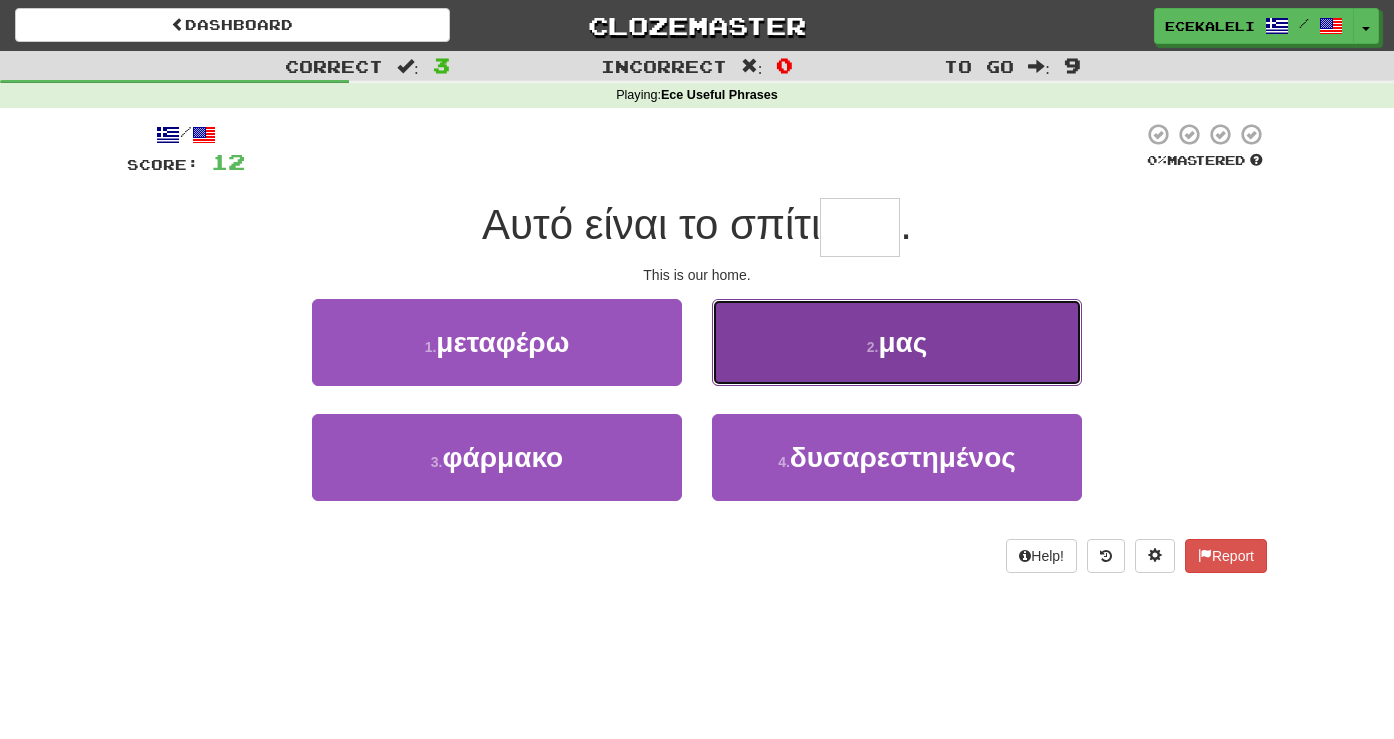 click on "2 .  μας" at bounding box center [897, 342] 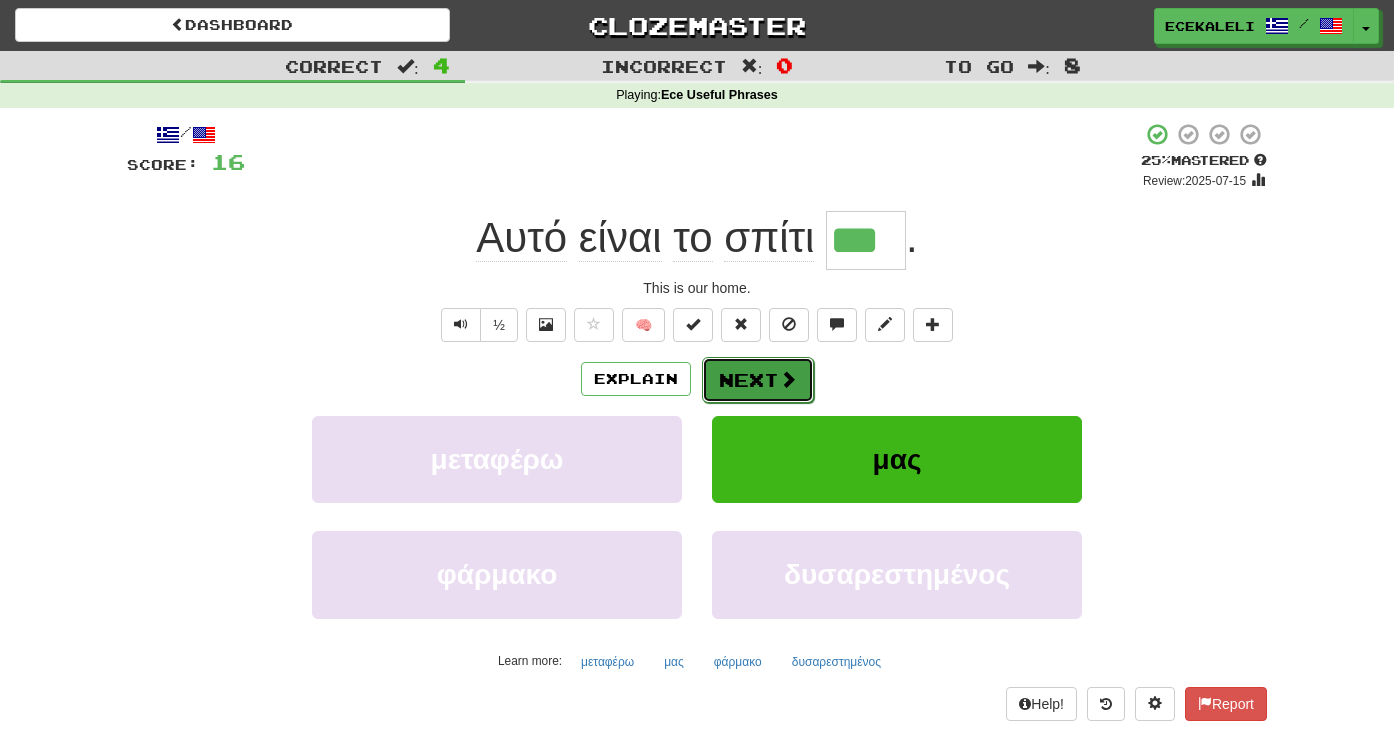click on "Next" at bounding box center (758, 380) 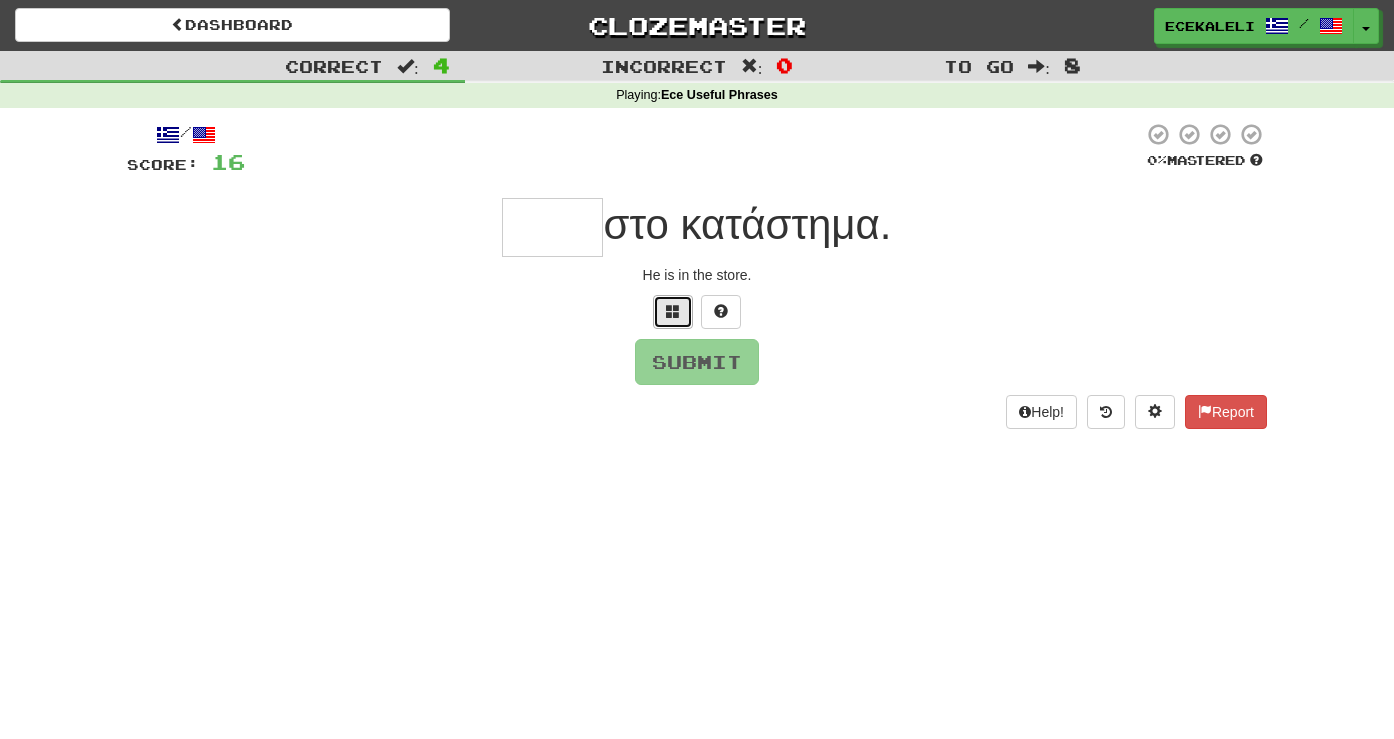 click at bounding box center [673, 311] 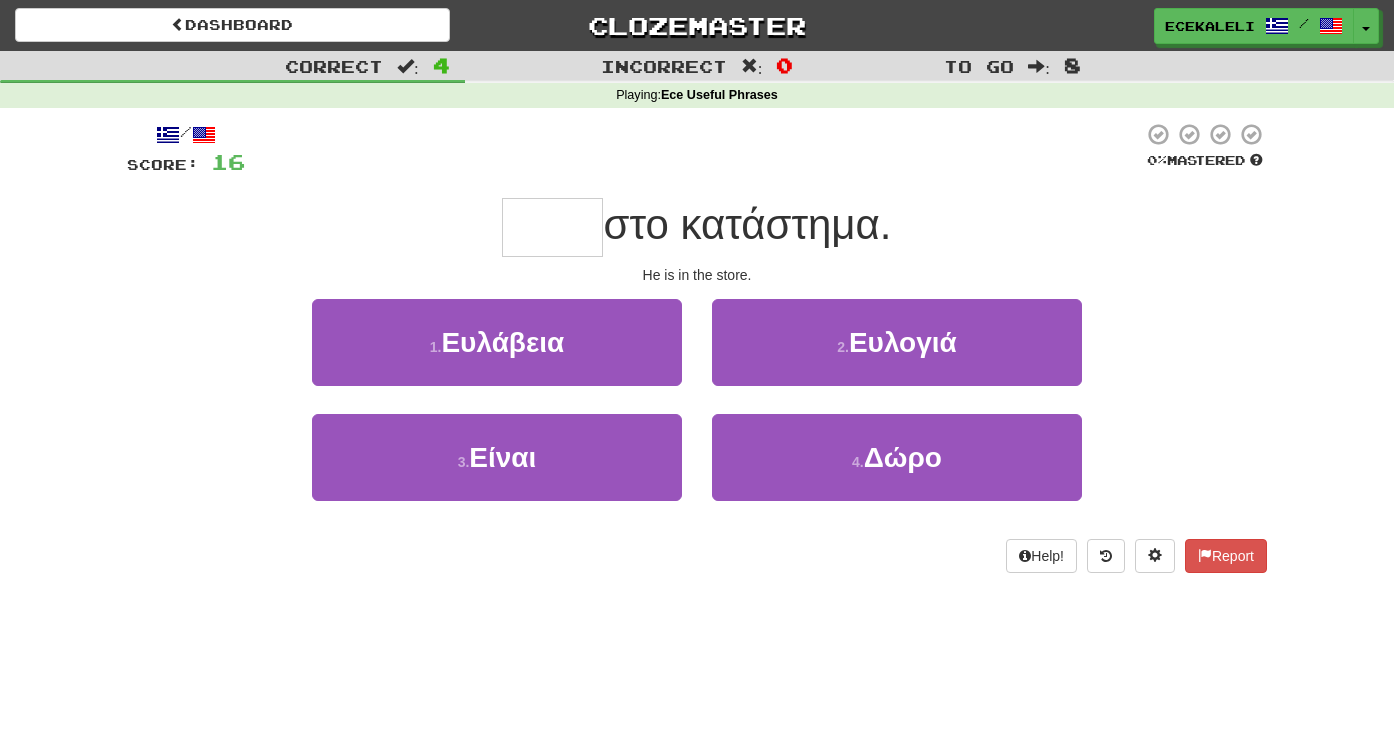 click on "1 .  Ευλάβεια" at bounding box center (497, 356) 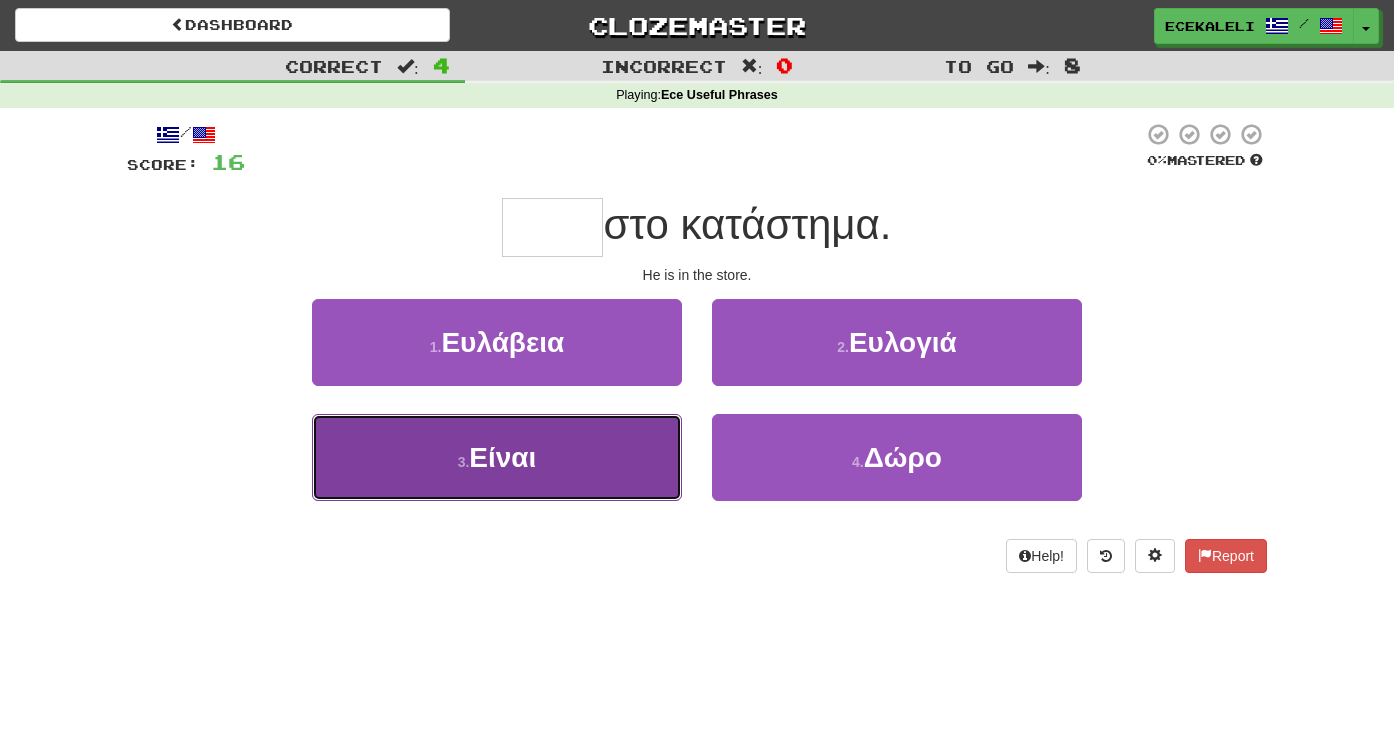 click on "3 .  Είναι" at bounding box center [497, 457] 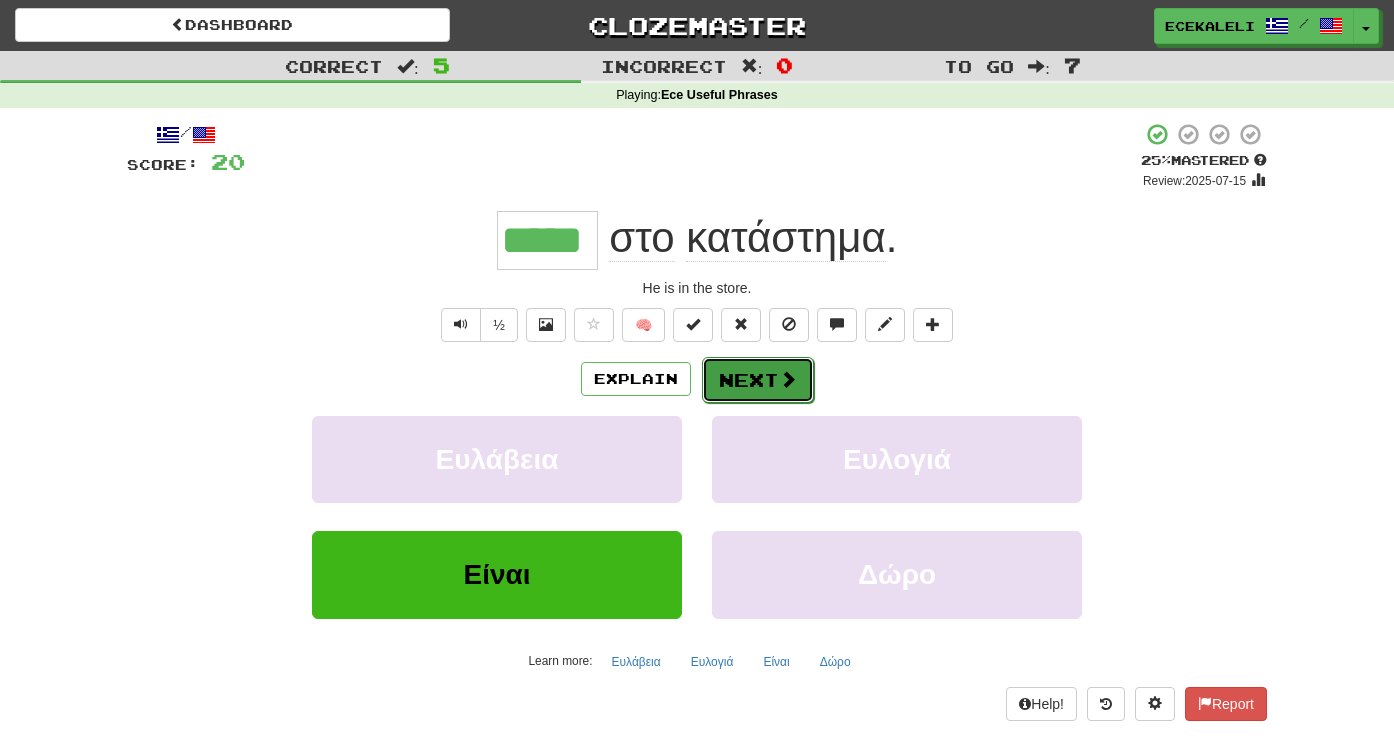 click on "Next" at bounding box center (758, 380) 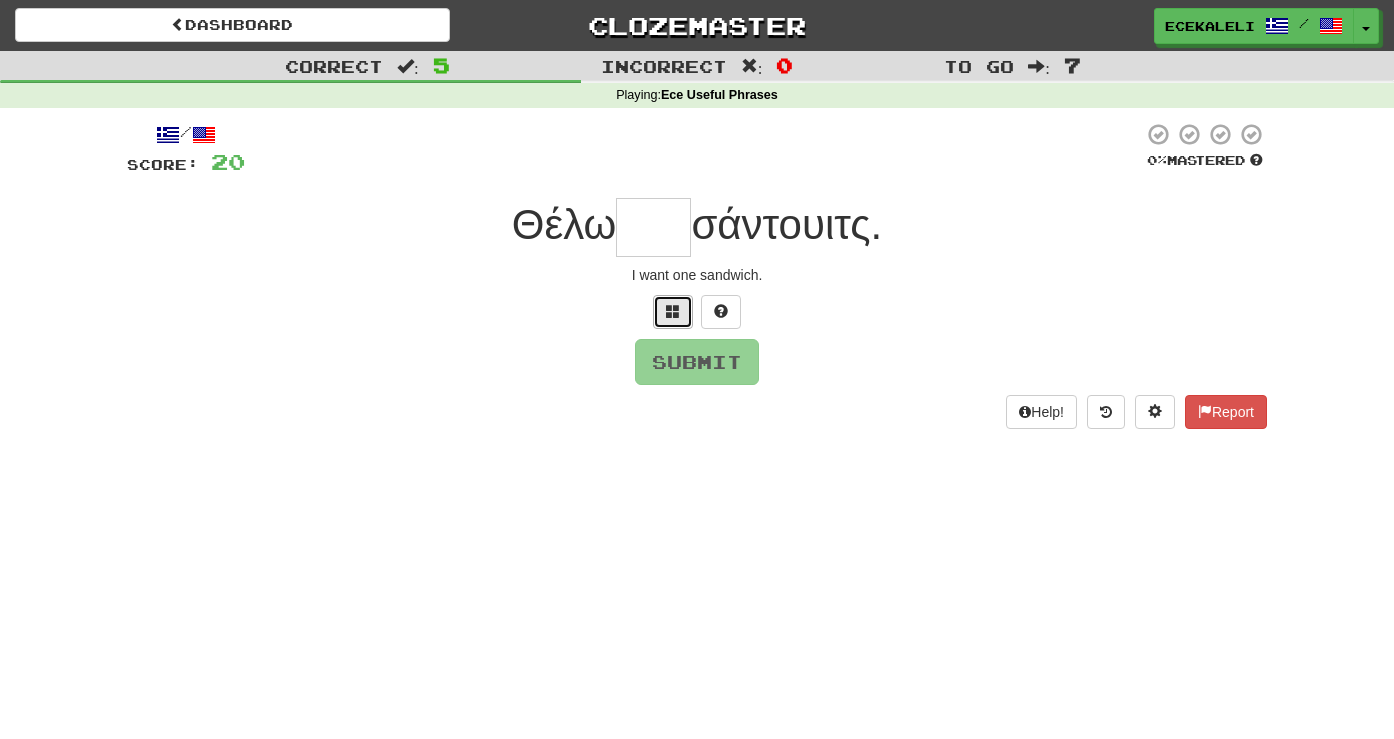 click at bounding box center (673, 311) 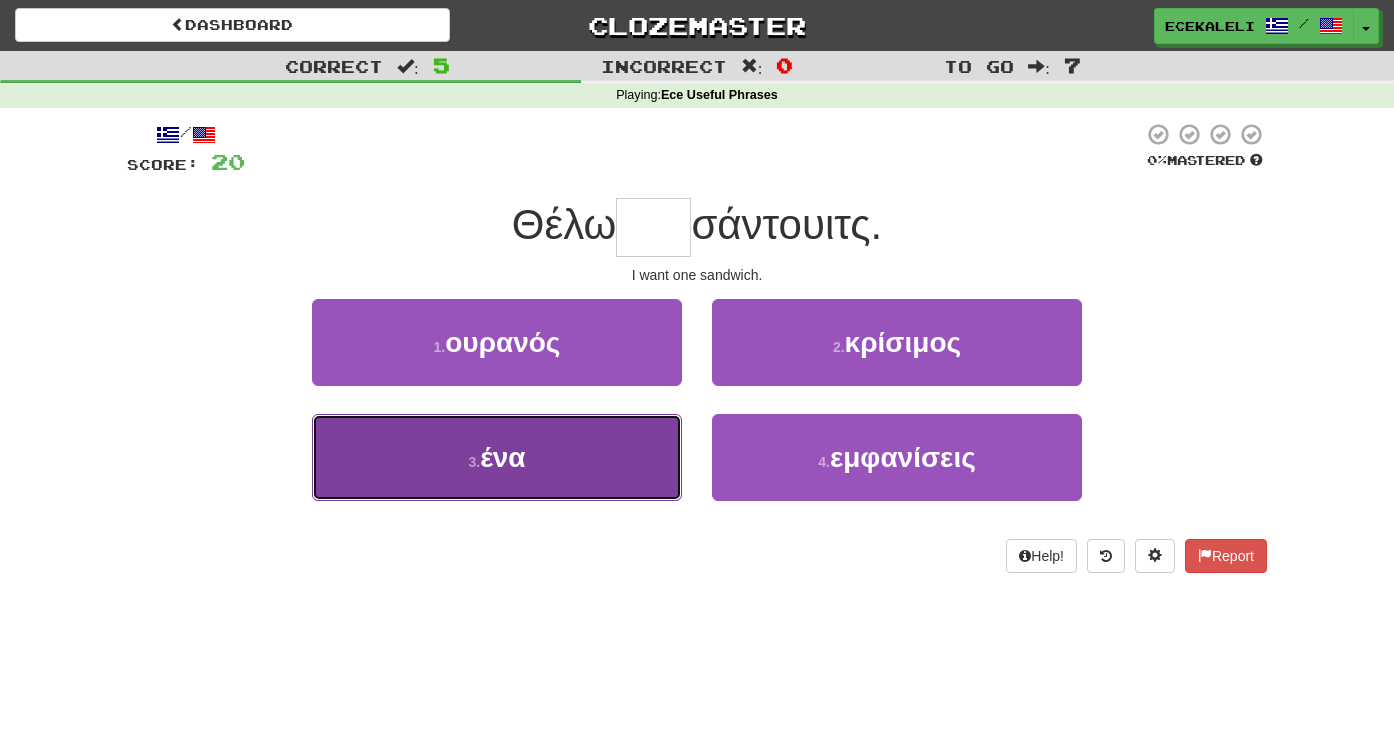 click on "ένα" at bounding box center (502, 457) 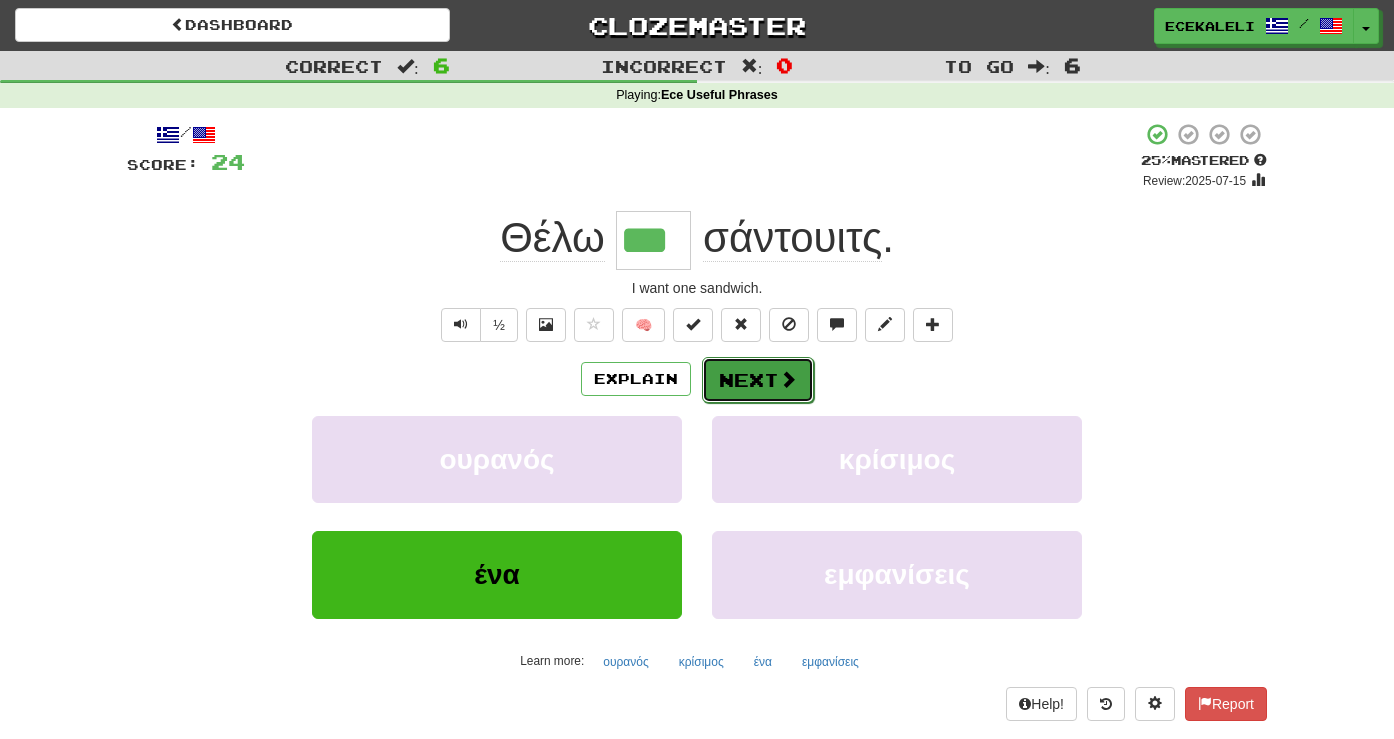 click on "Next" at bounding box center (758, 380) 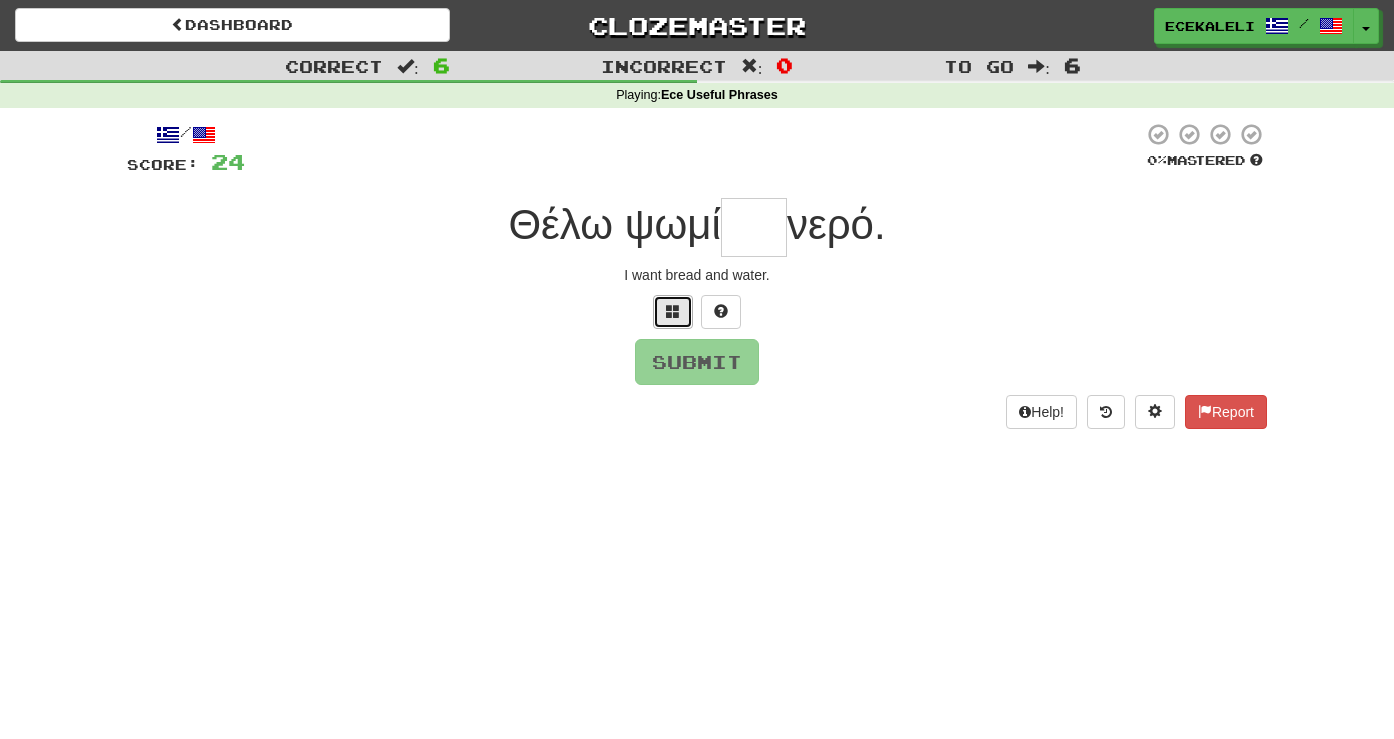 click at bounding box center [673, 311] 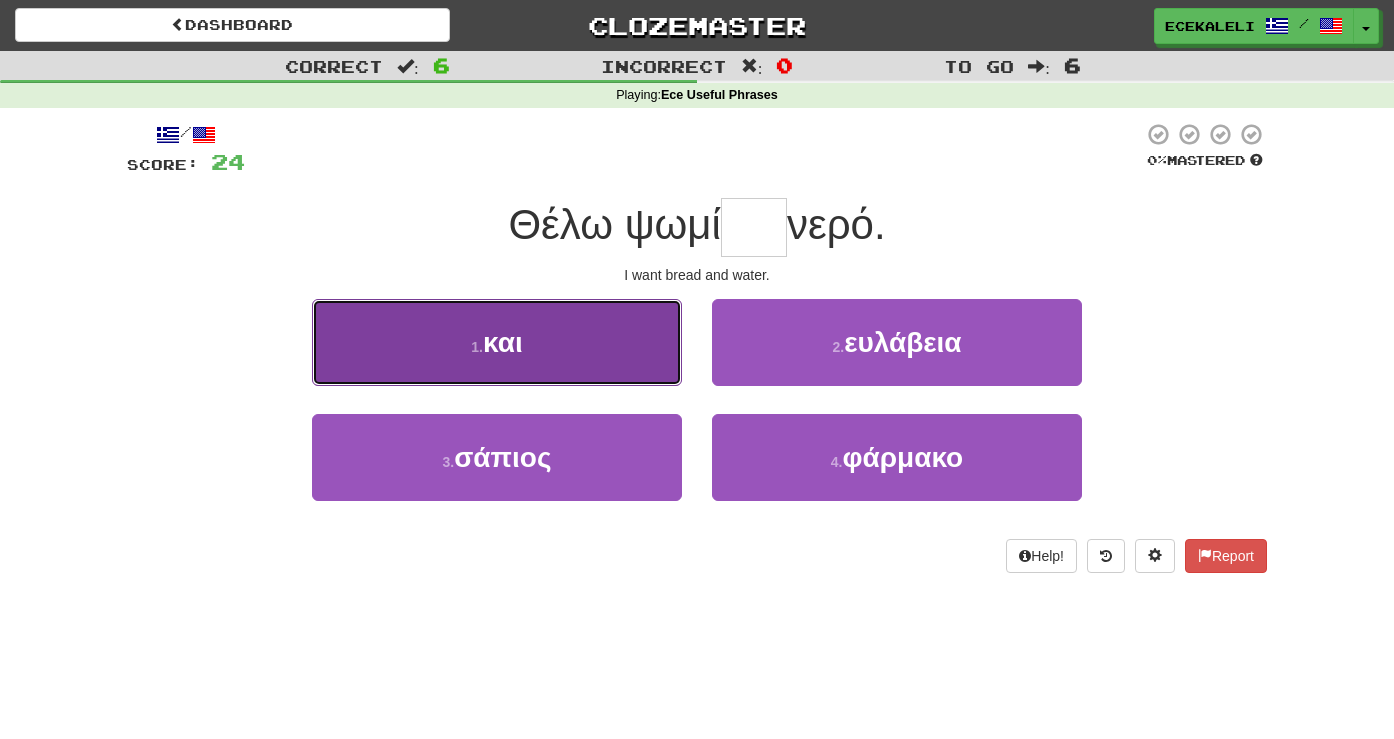 click on "1 .  και" at bounding box center (497, 342) 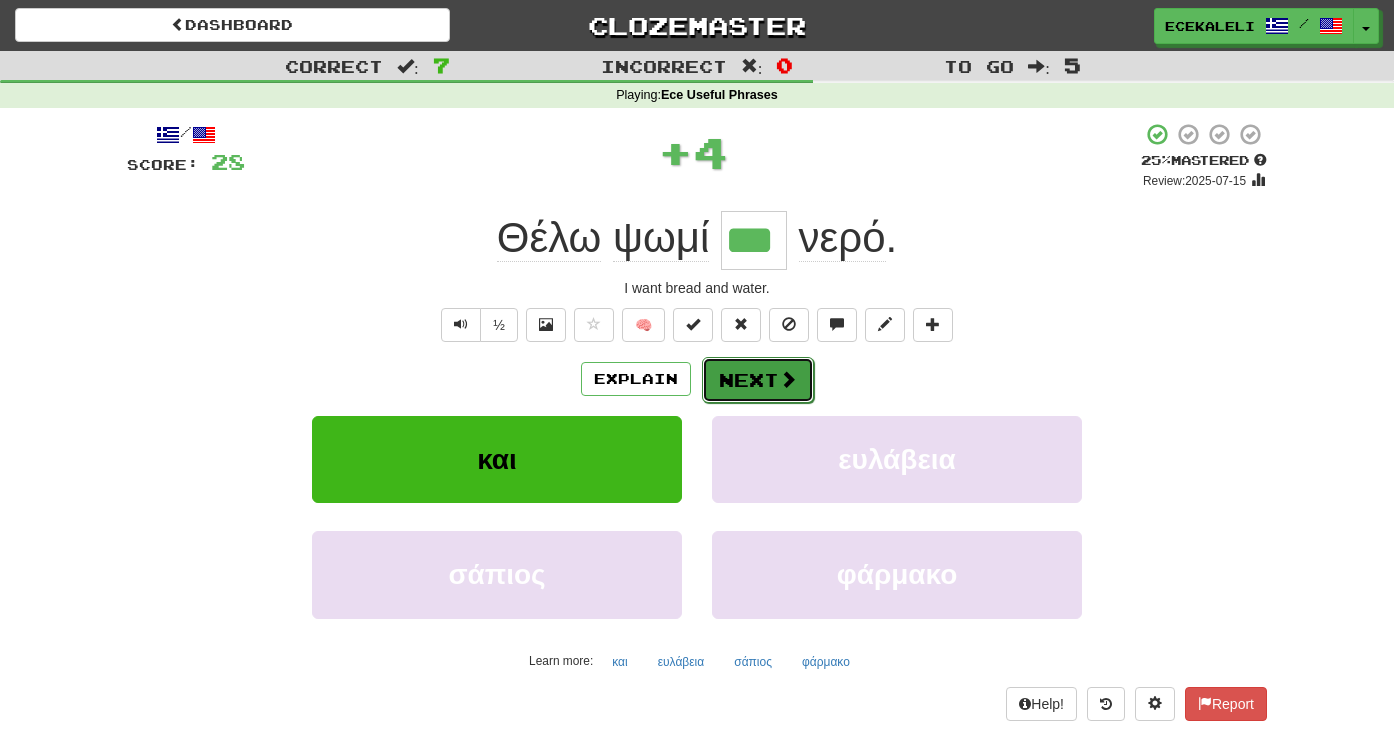 click at bounding box center [788, 379] 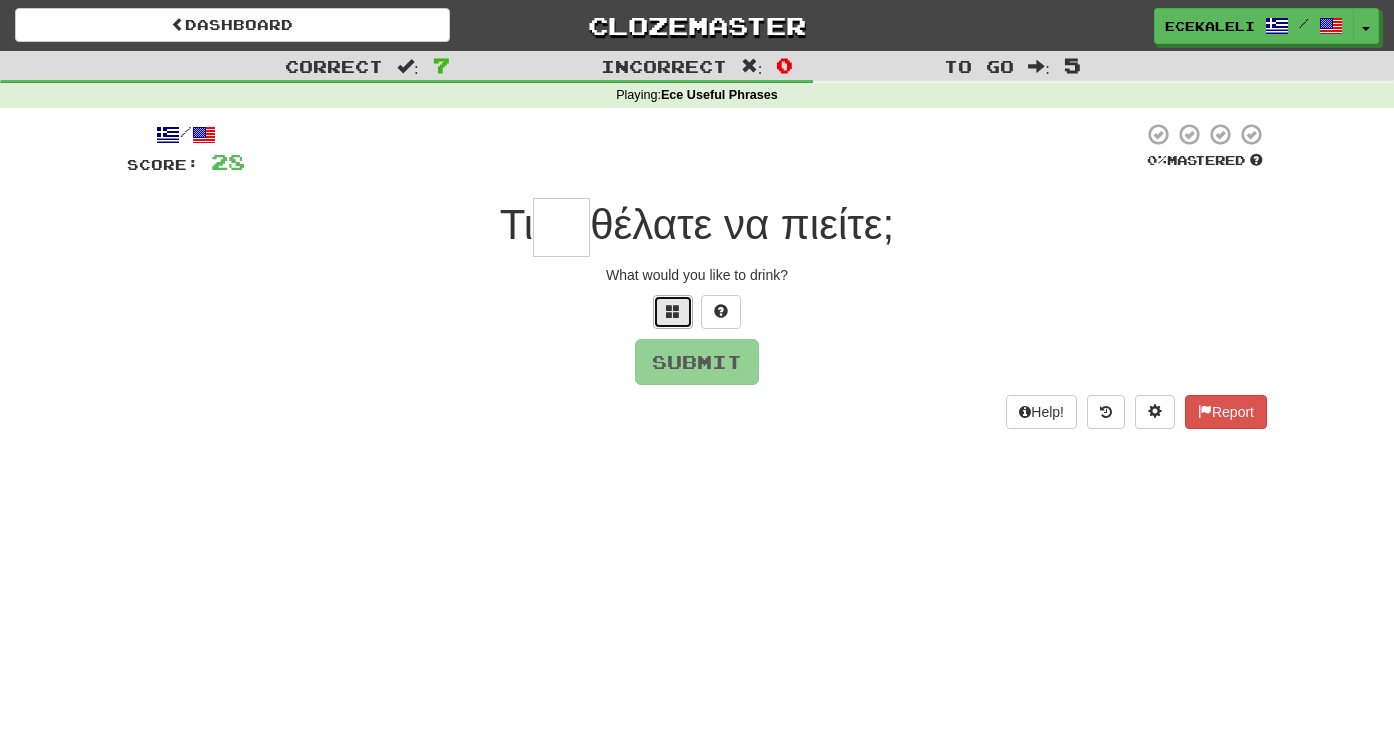 click at bounding box center [673, 311] 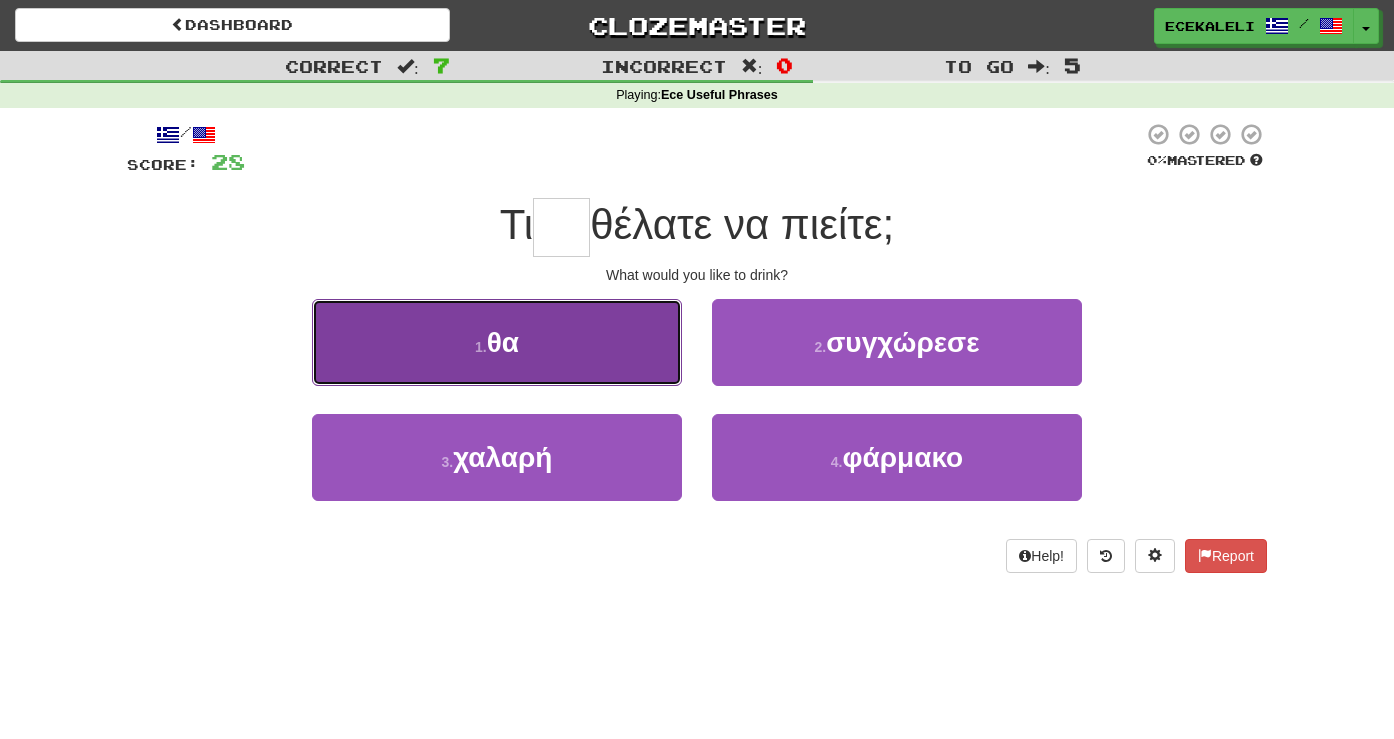 click on "1 .  θα" at bounding box center [497, 342] 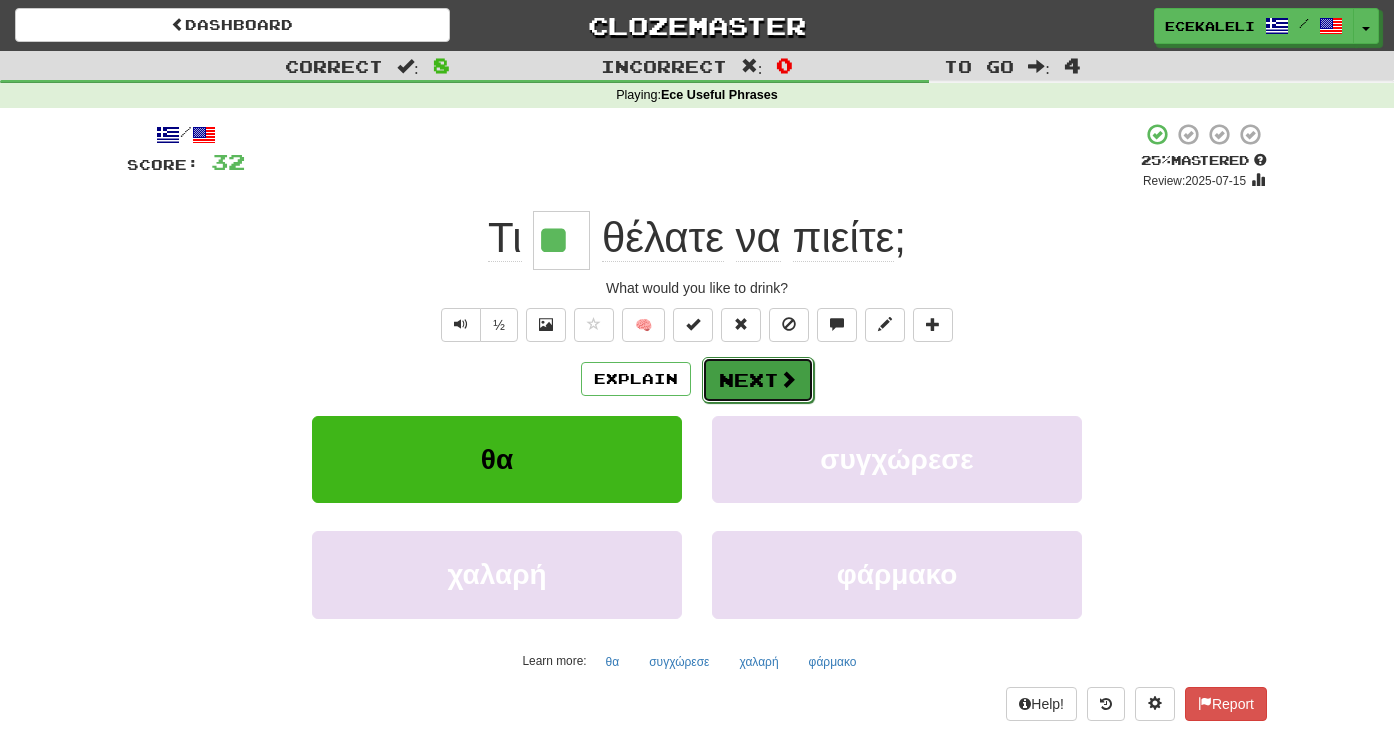 click on "Next" at bounding box center [758, 380] 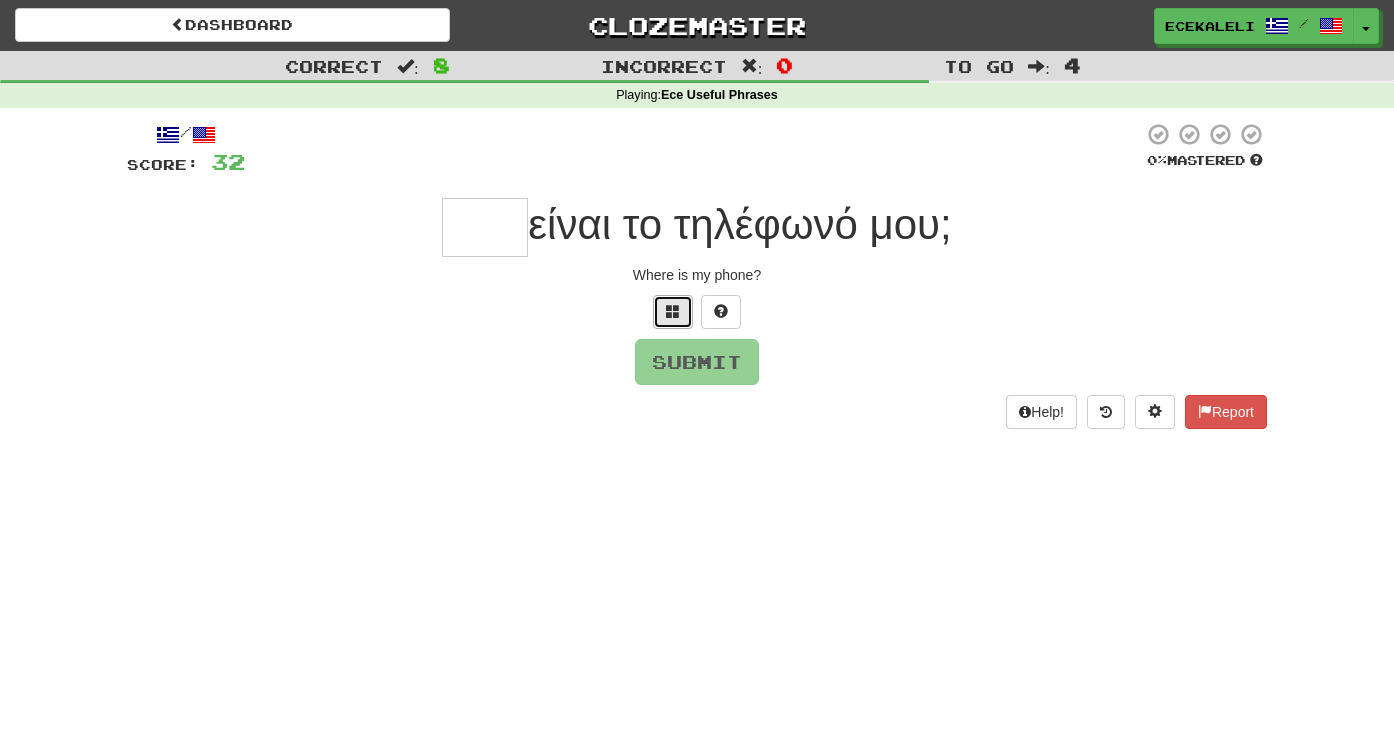 click at bounding box center [673, 311] 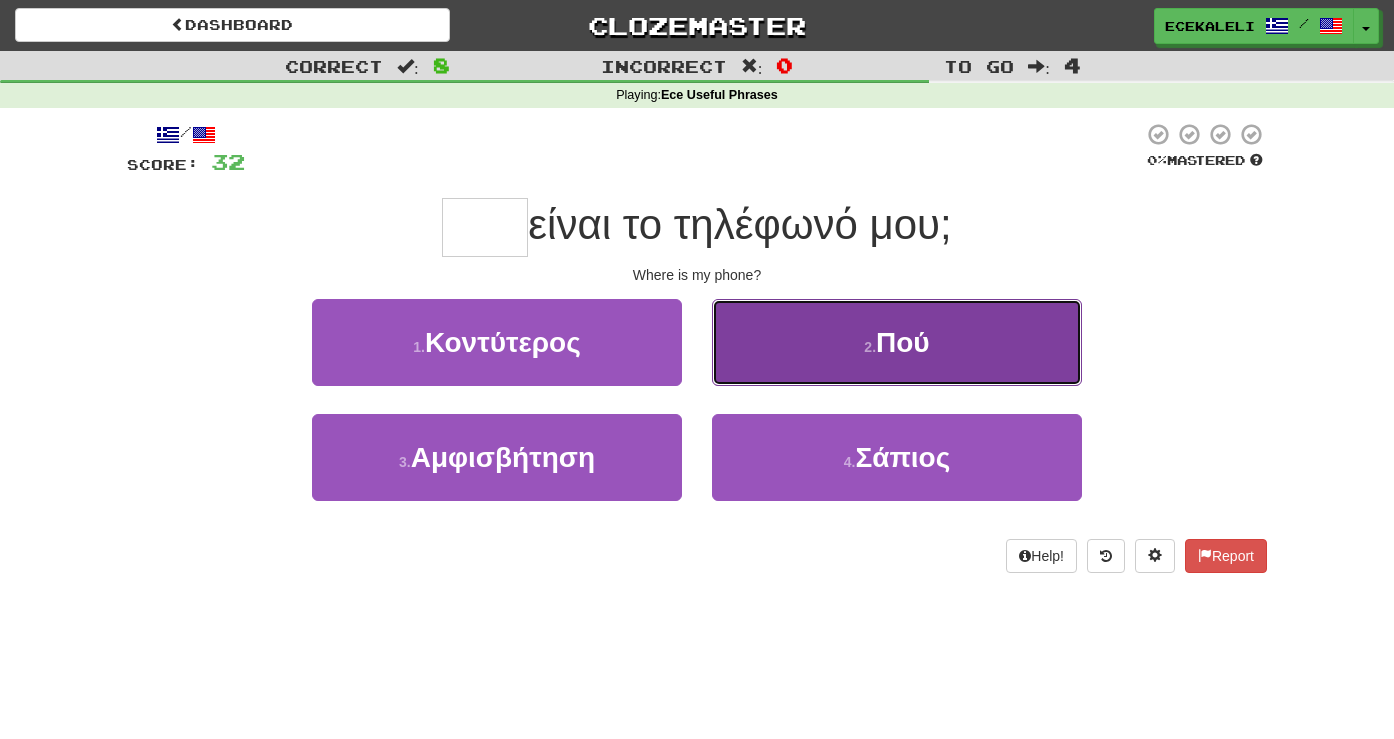 click on "2 .  Πού" at bounding box center (897, 342) 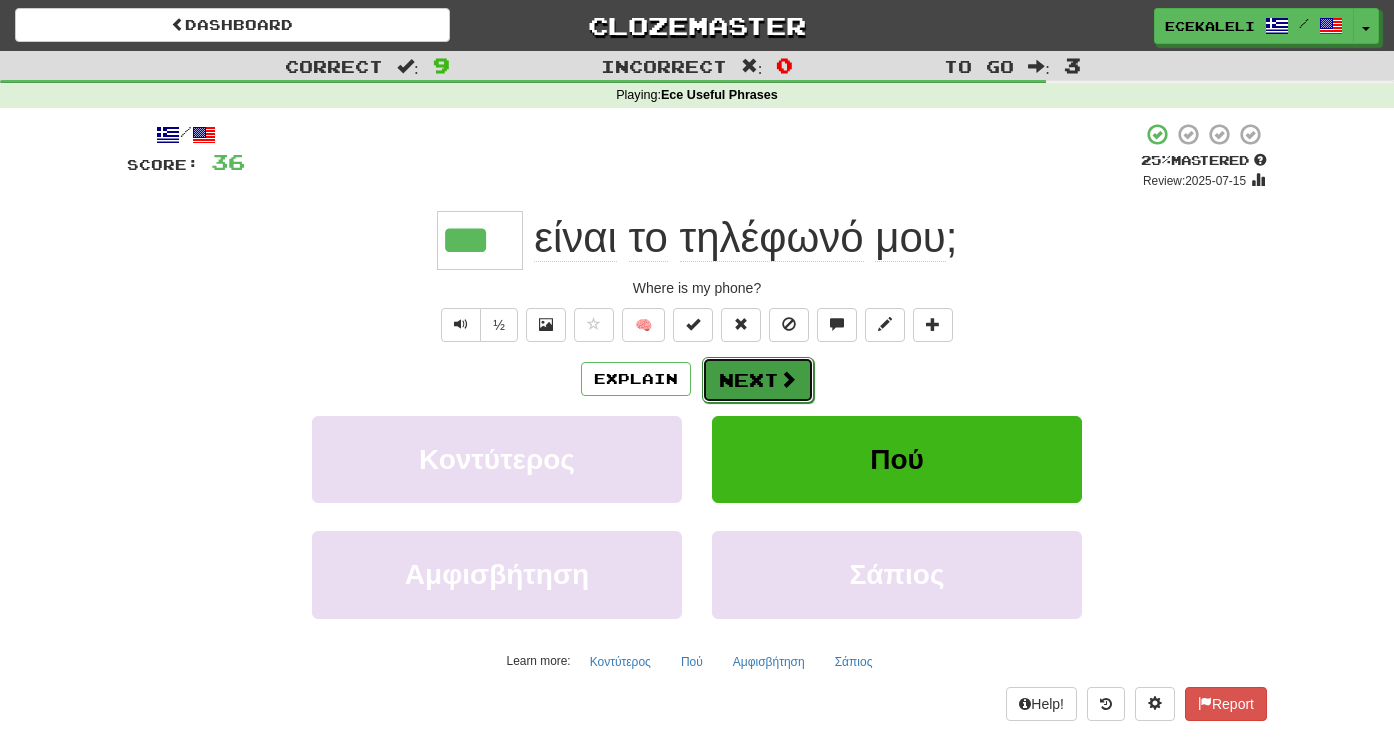 click on "Next" at bounding box center [758, 380] 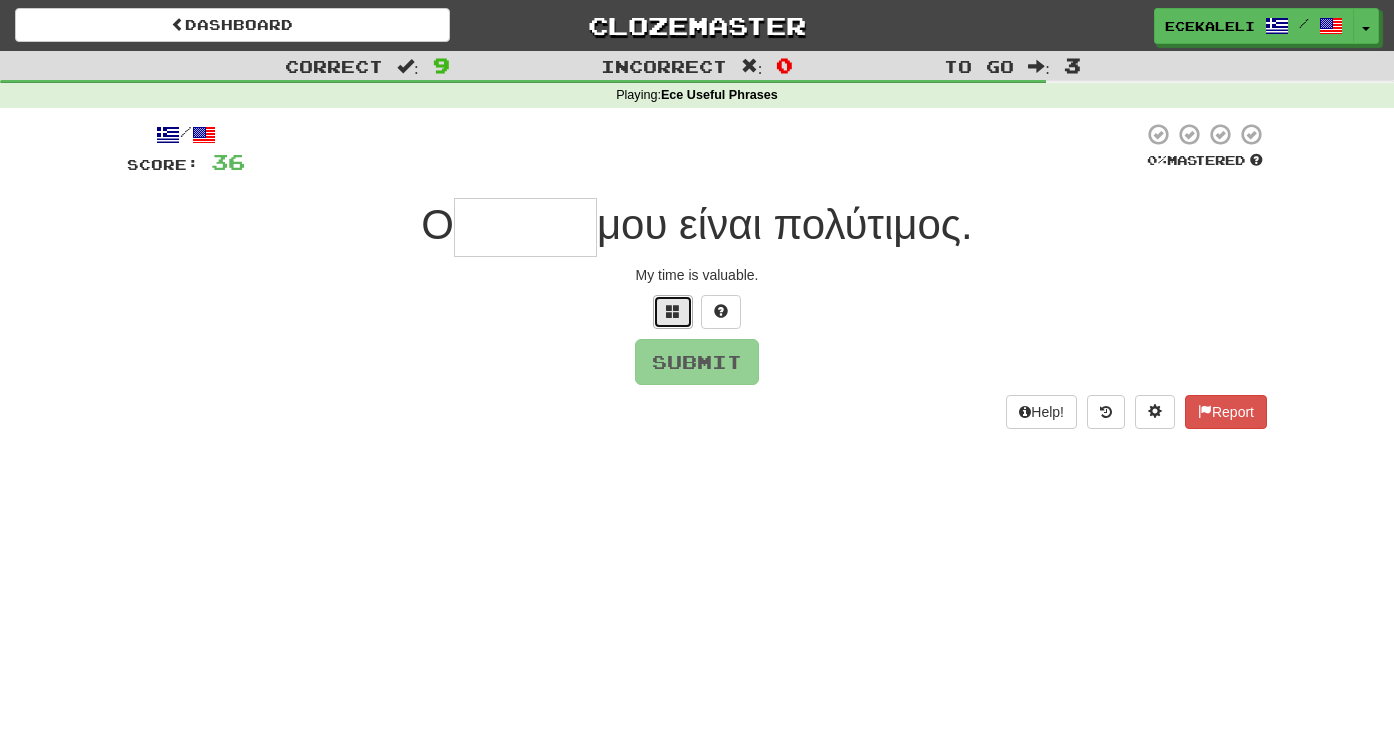 click at bounding box center [673, 311] 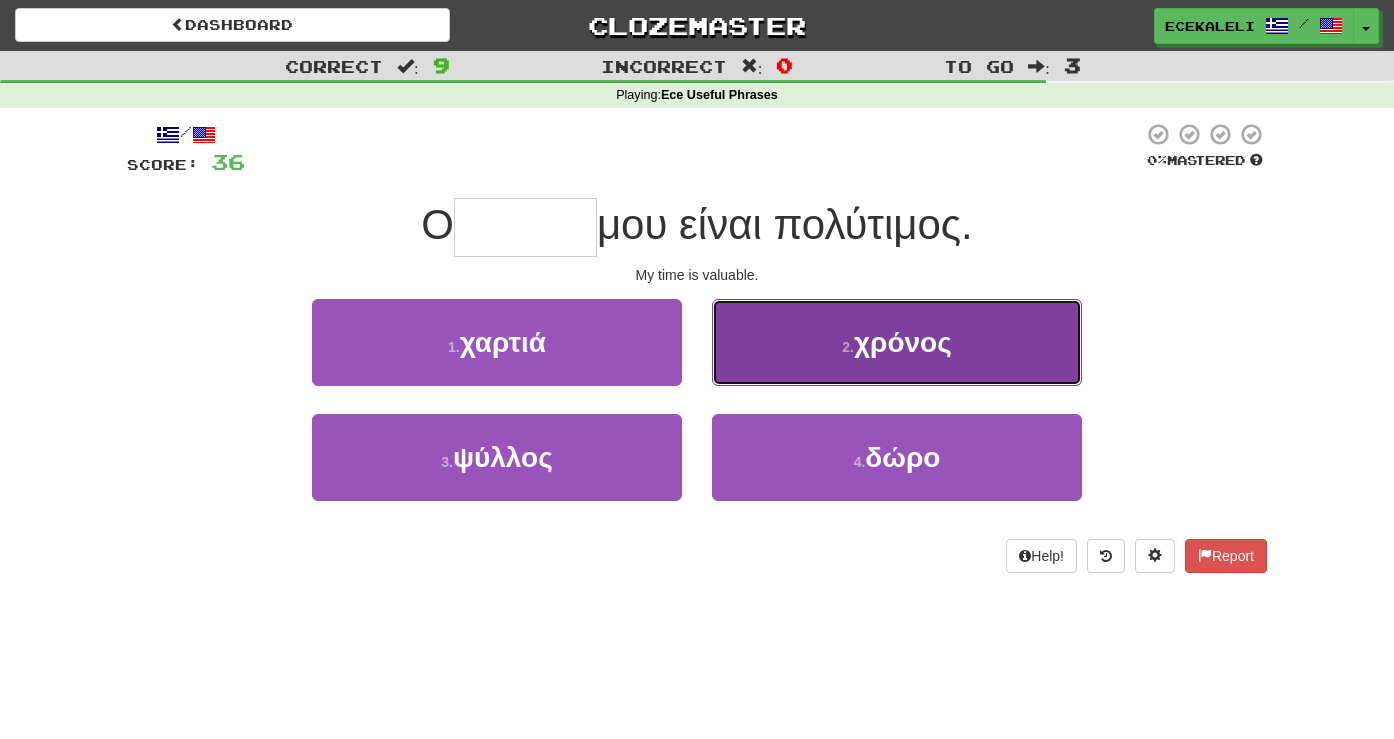click on "2 .  χρόνος" at bounding box center (897, 342) 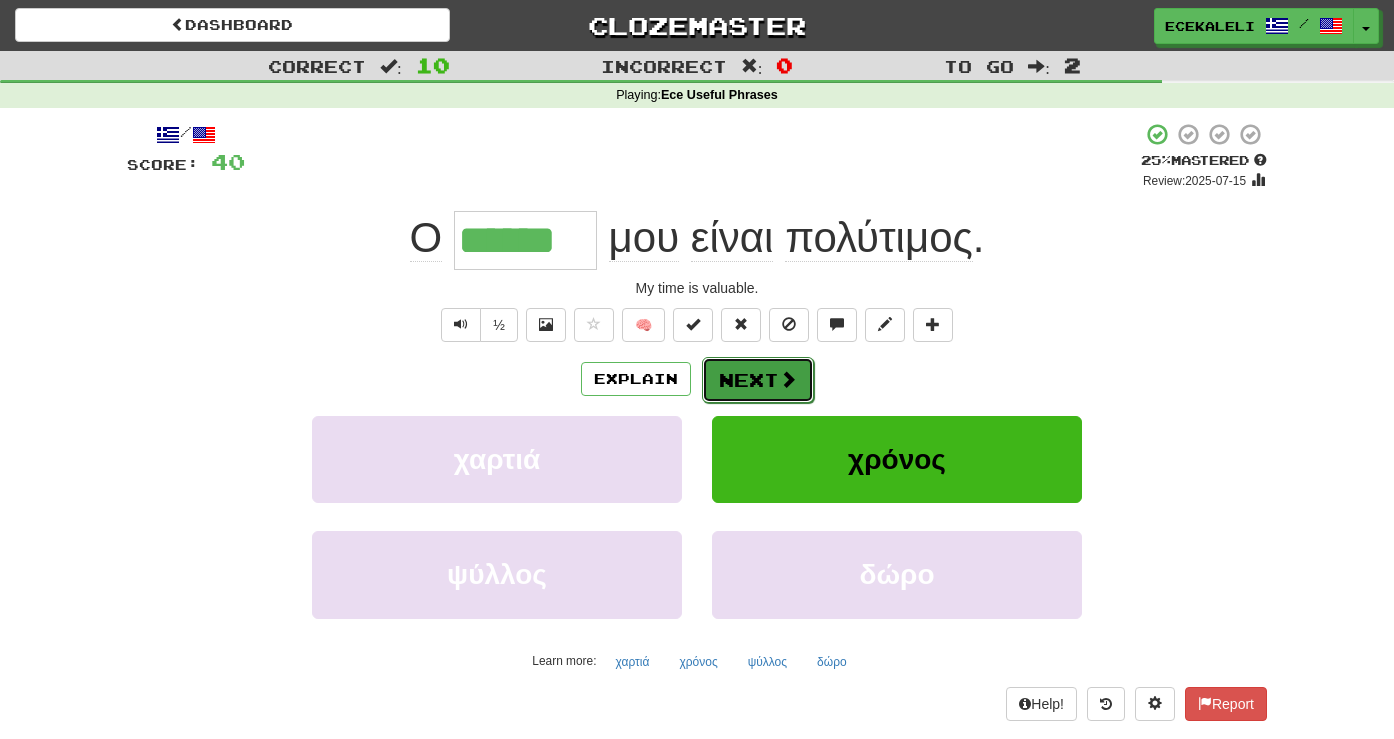 click on "Next" at bounding box center (758, 380) 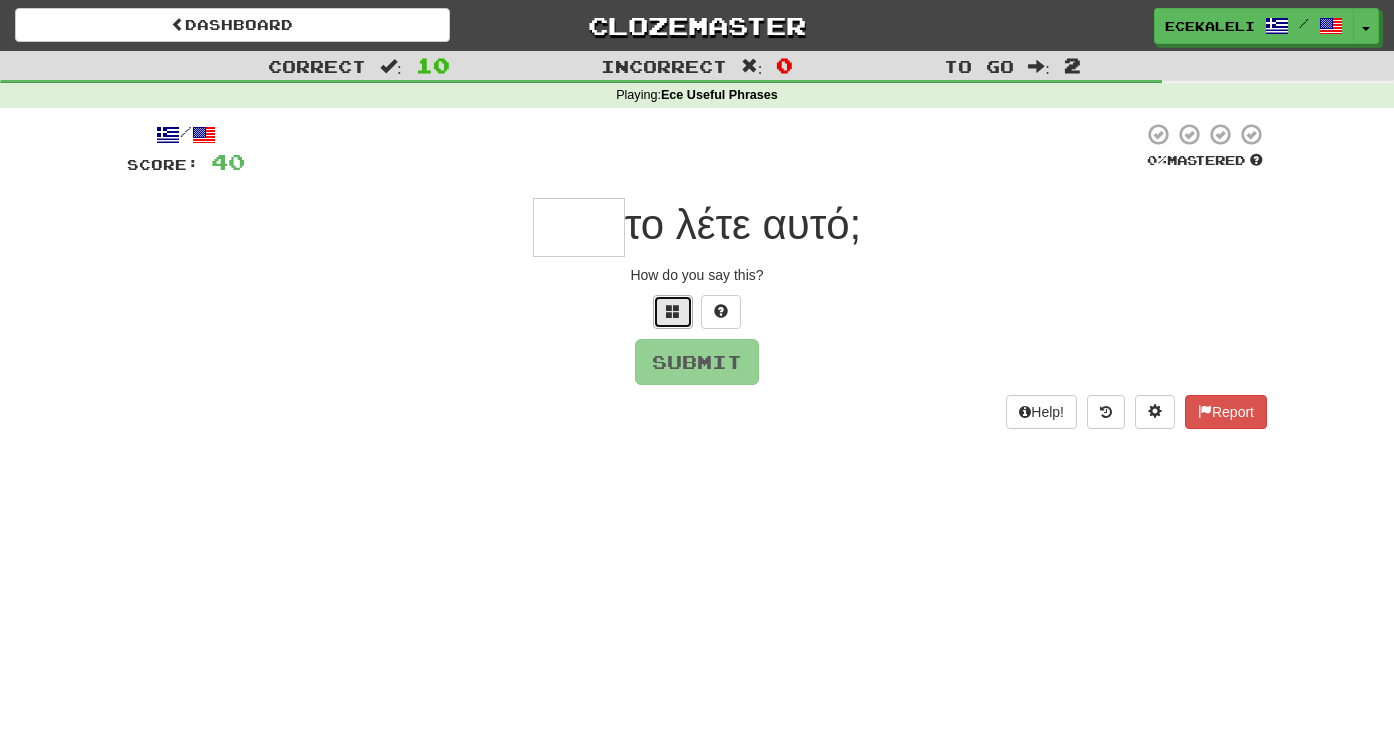 click at bounding box center [673, 312] 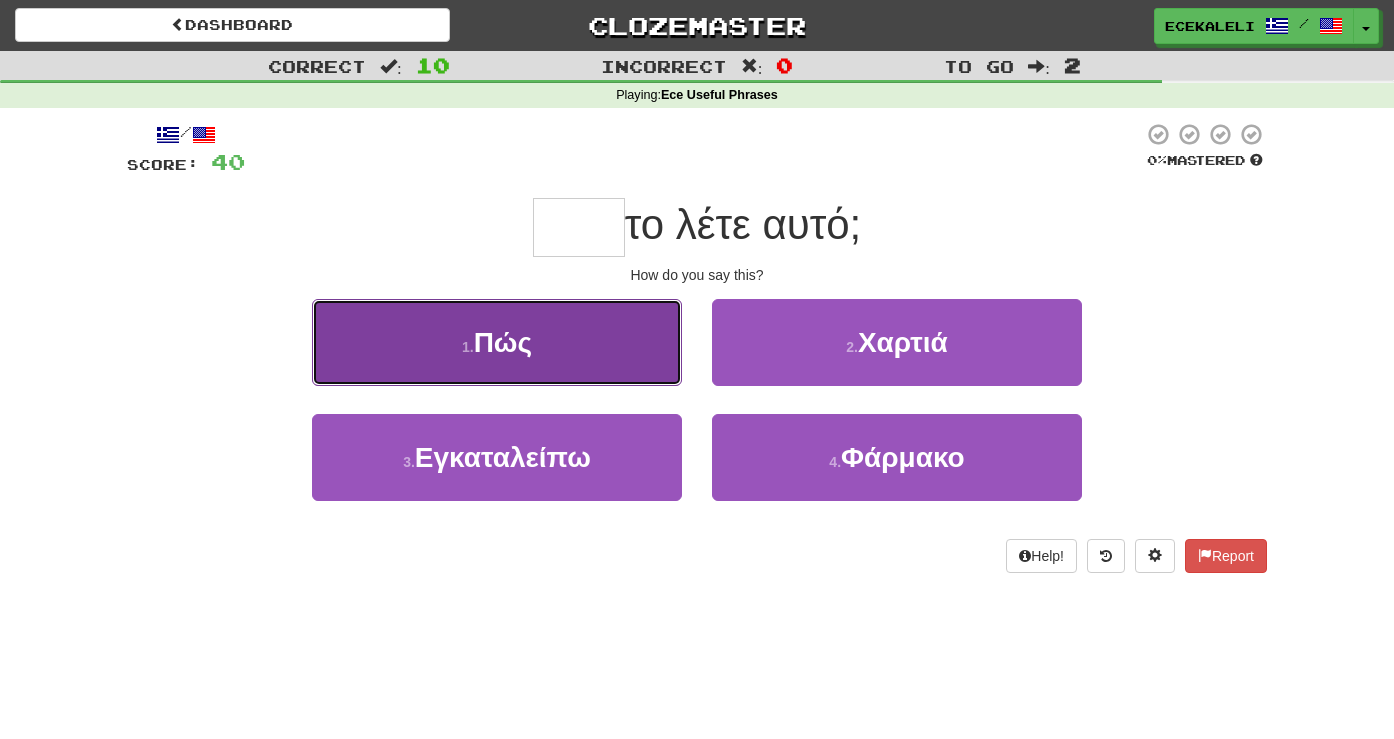 click on "1 .  Πώς" at bounding box center [497, 342] 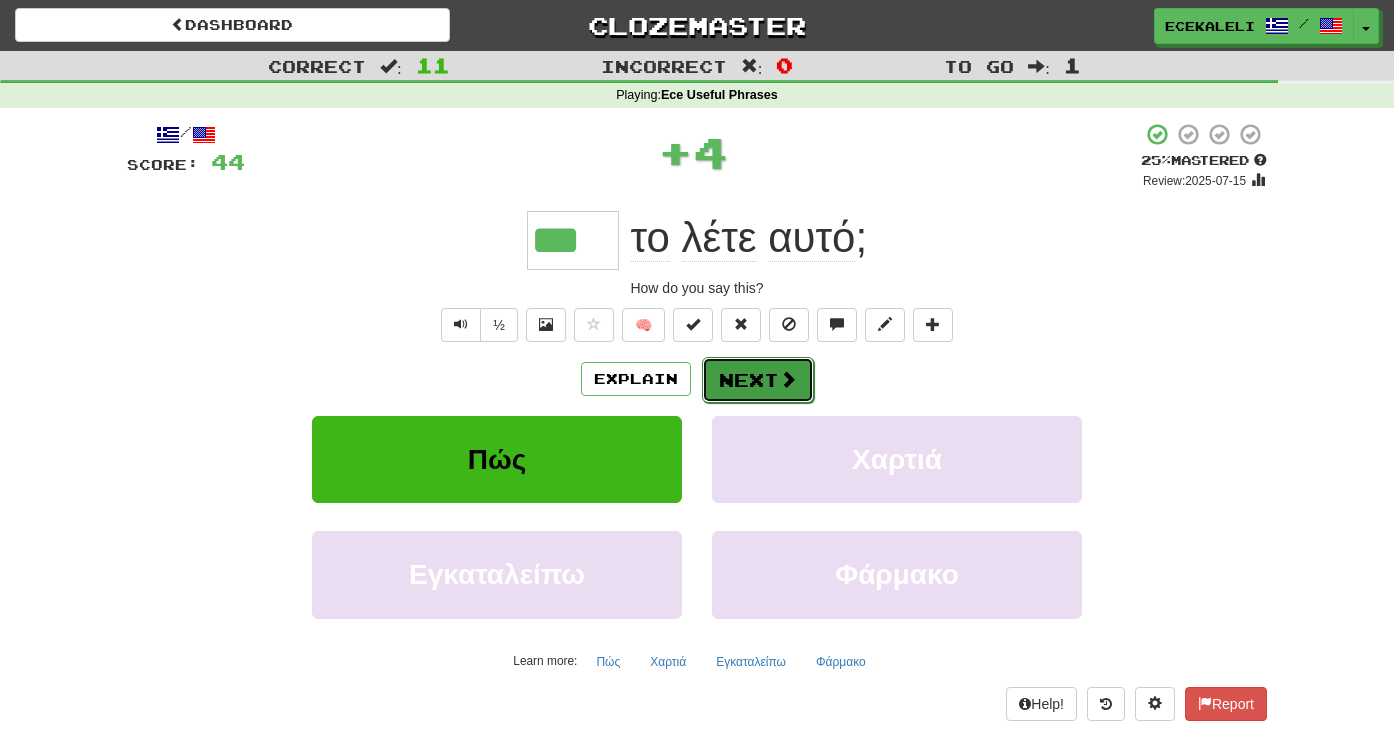 click on "Next" at bounding box center (758, 380) 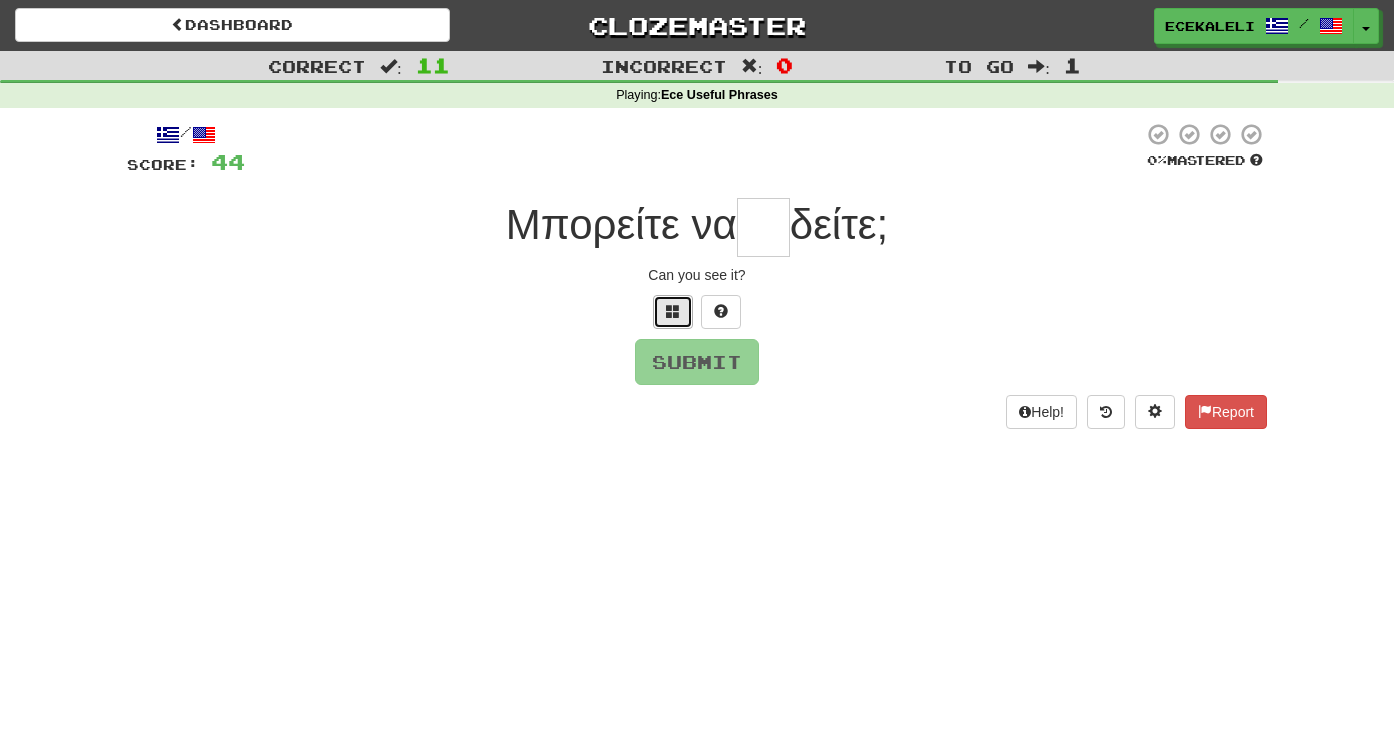 click at bounding box center (673, 312) 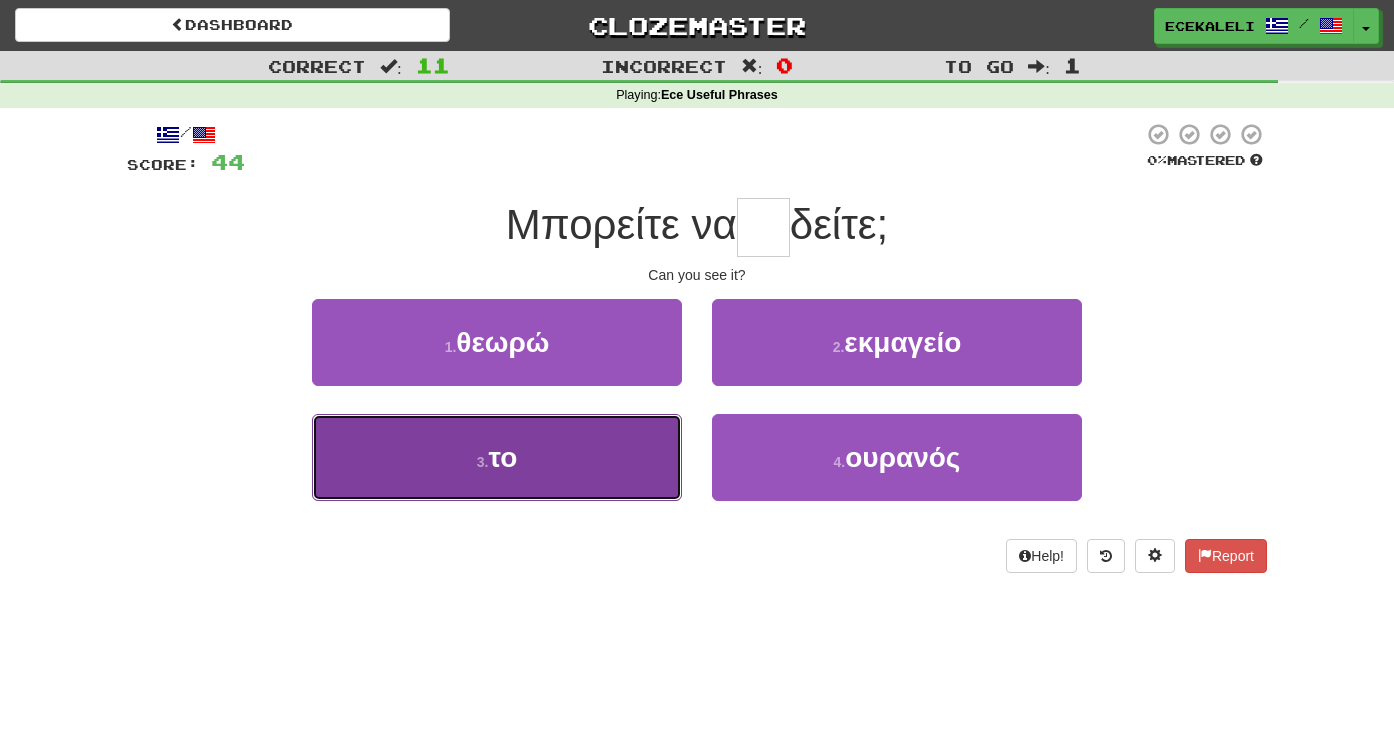 click on "3 .  το" at bounding box center [497, 457] 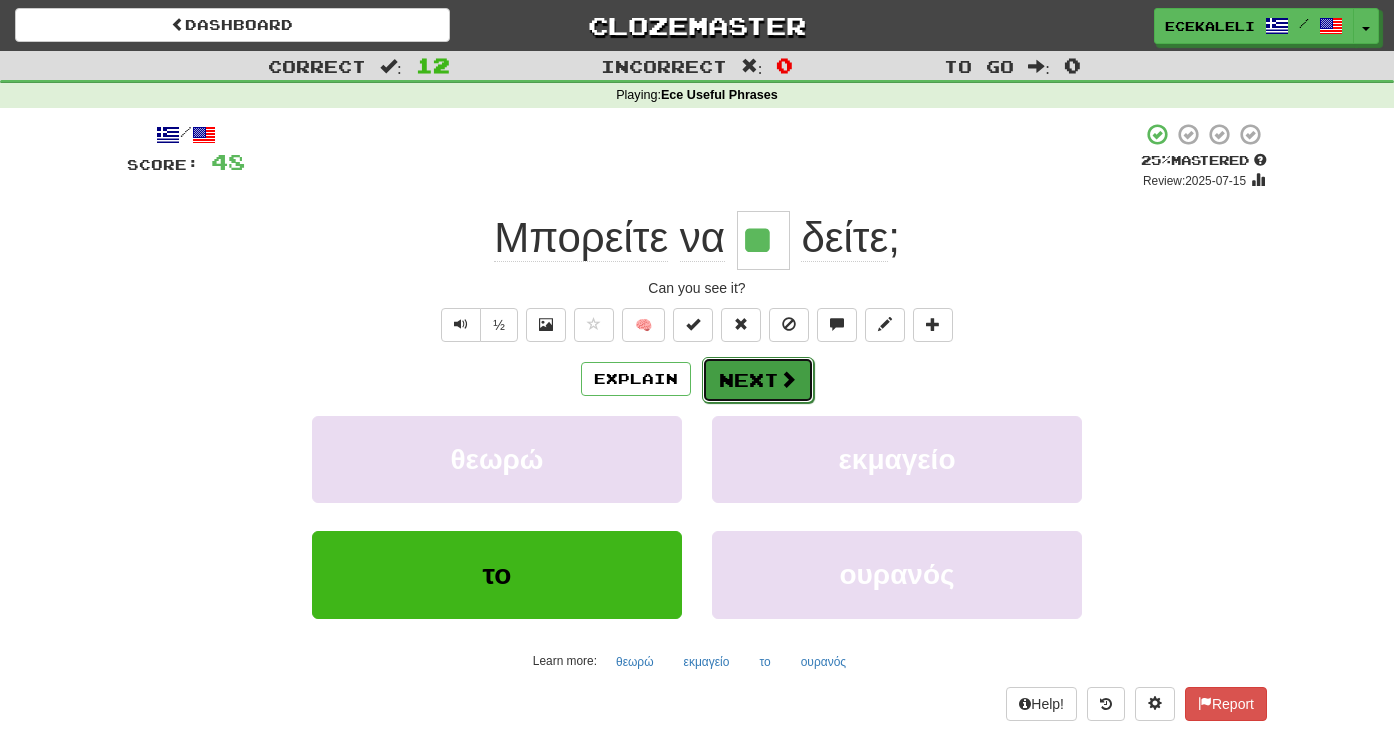 click on "Next" at bounding box center [758, 380] 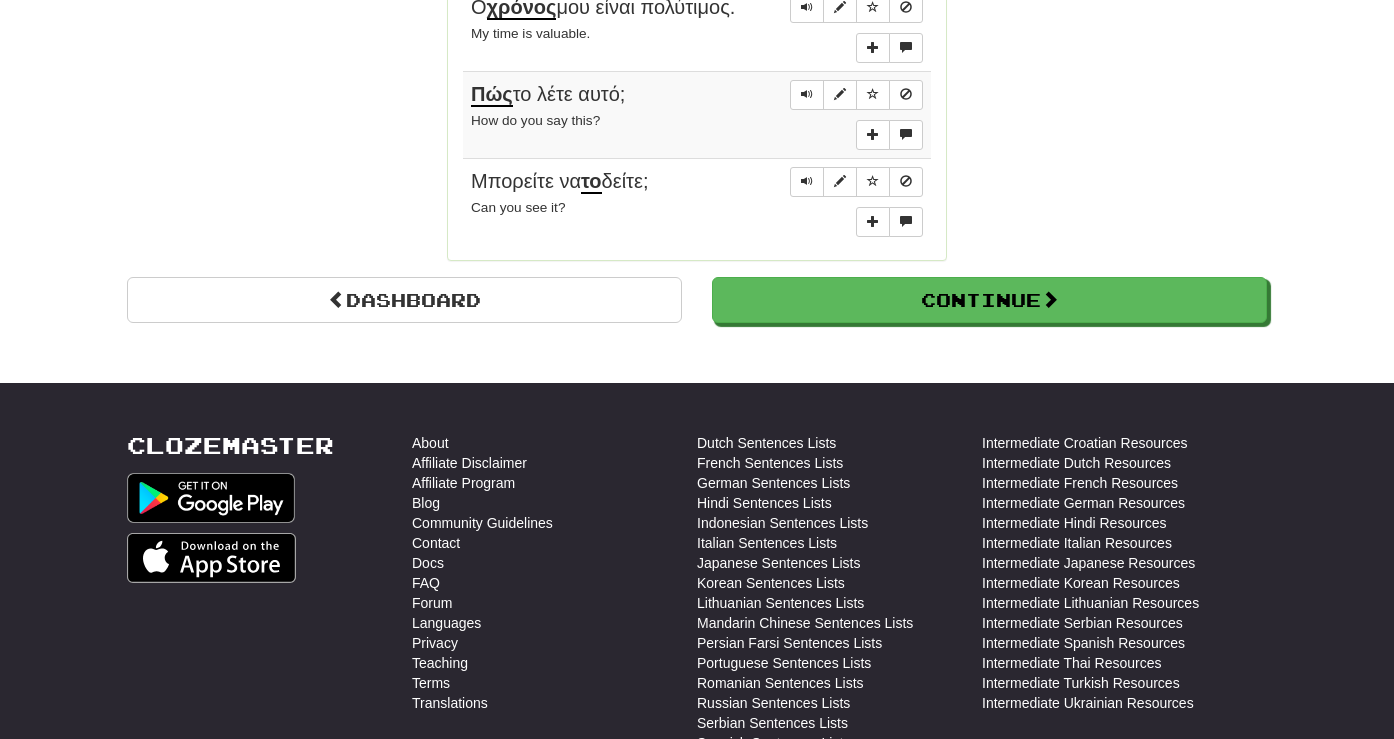 scroll, scrollTop: 1654, scrollLeft: 0, axis: vertical 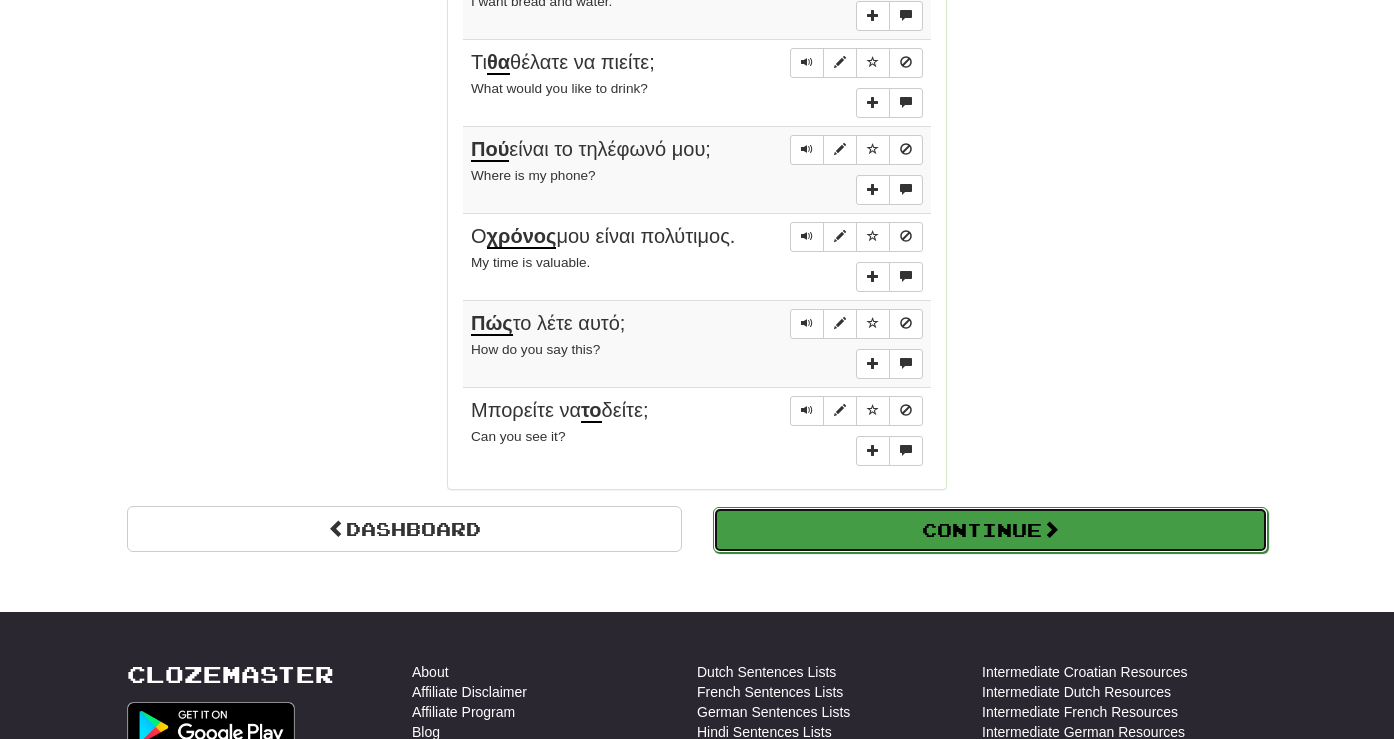 click on "Continue" at bounding box center (990, 530) 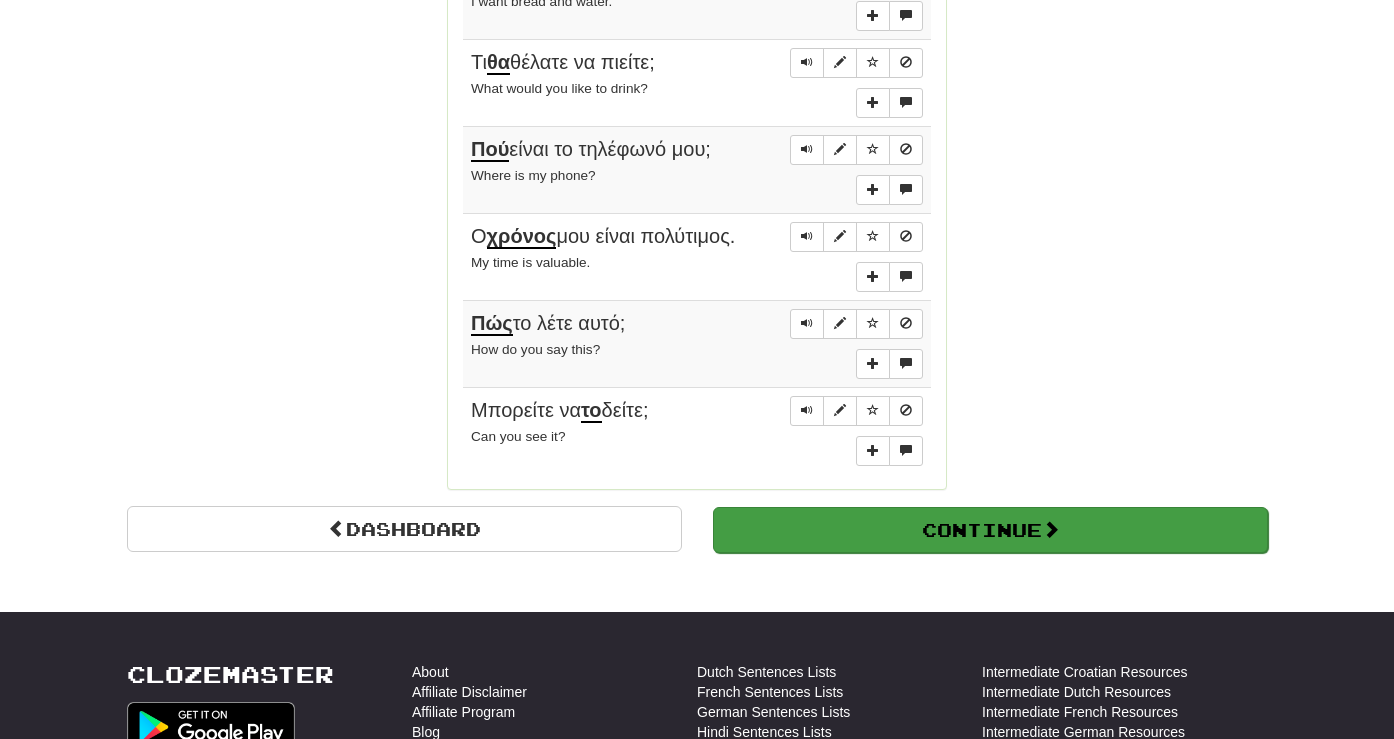 scroll, scrollTop: 710, scrollLeft: 0, axis: vertical 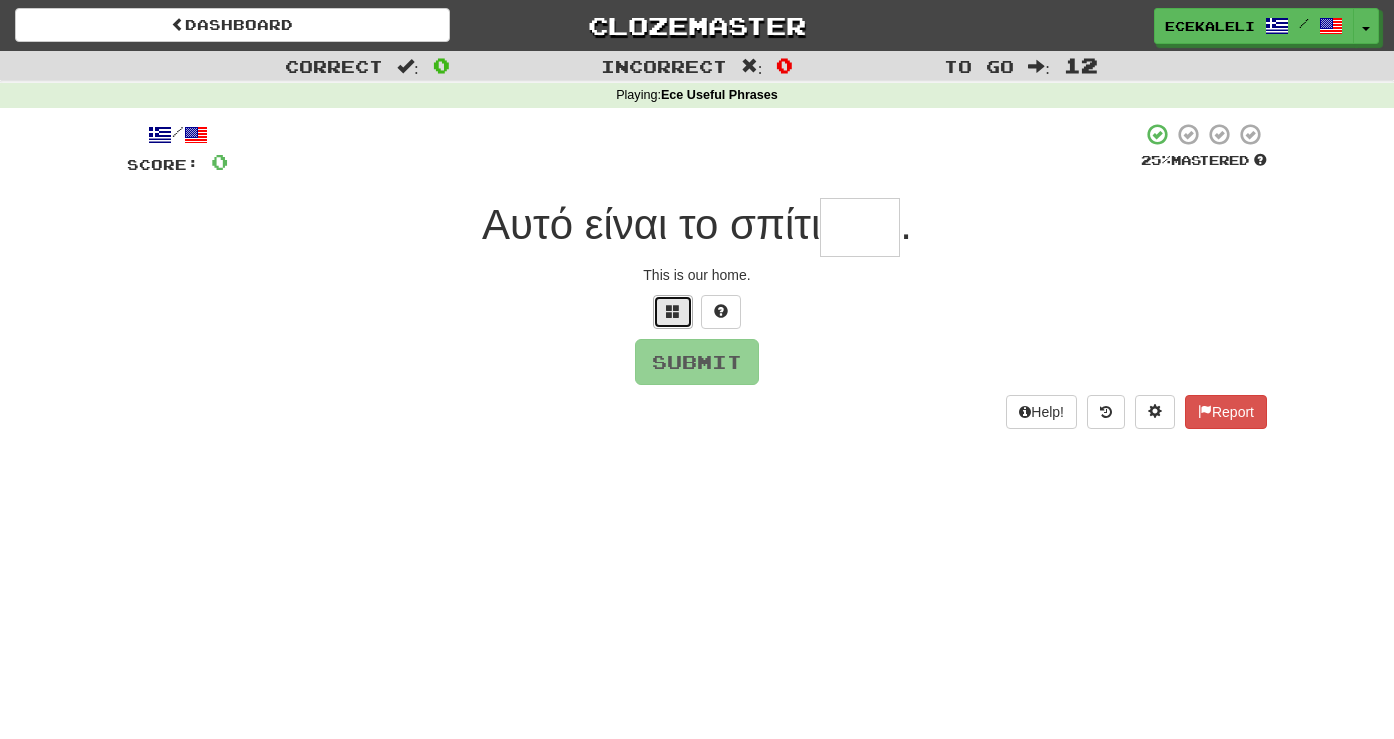 click at bounding box center (673, 311) 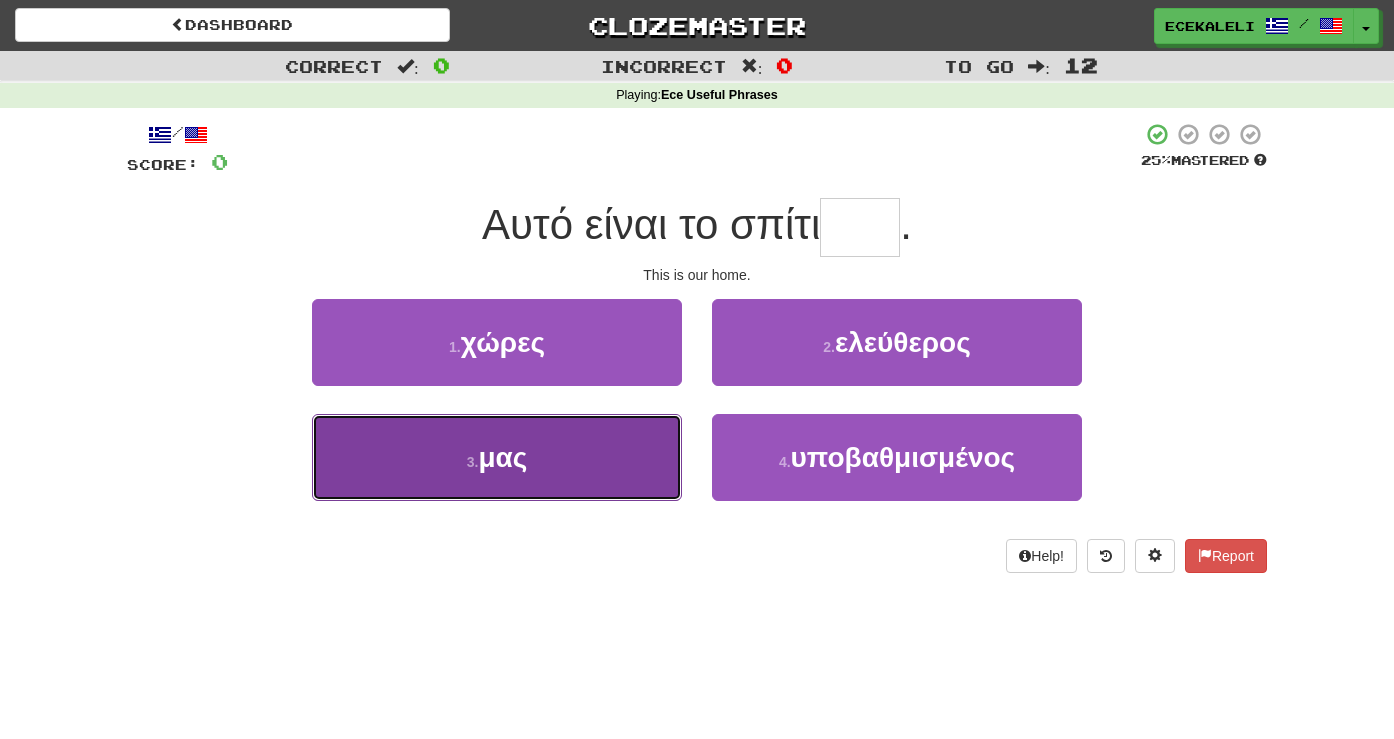 click on "μας" at bounding box center (502, 457) 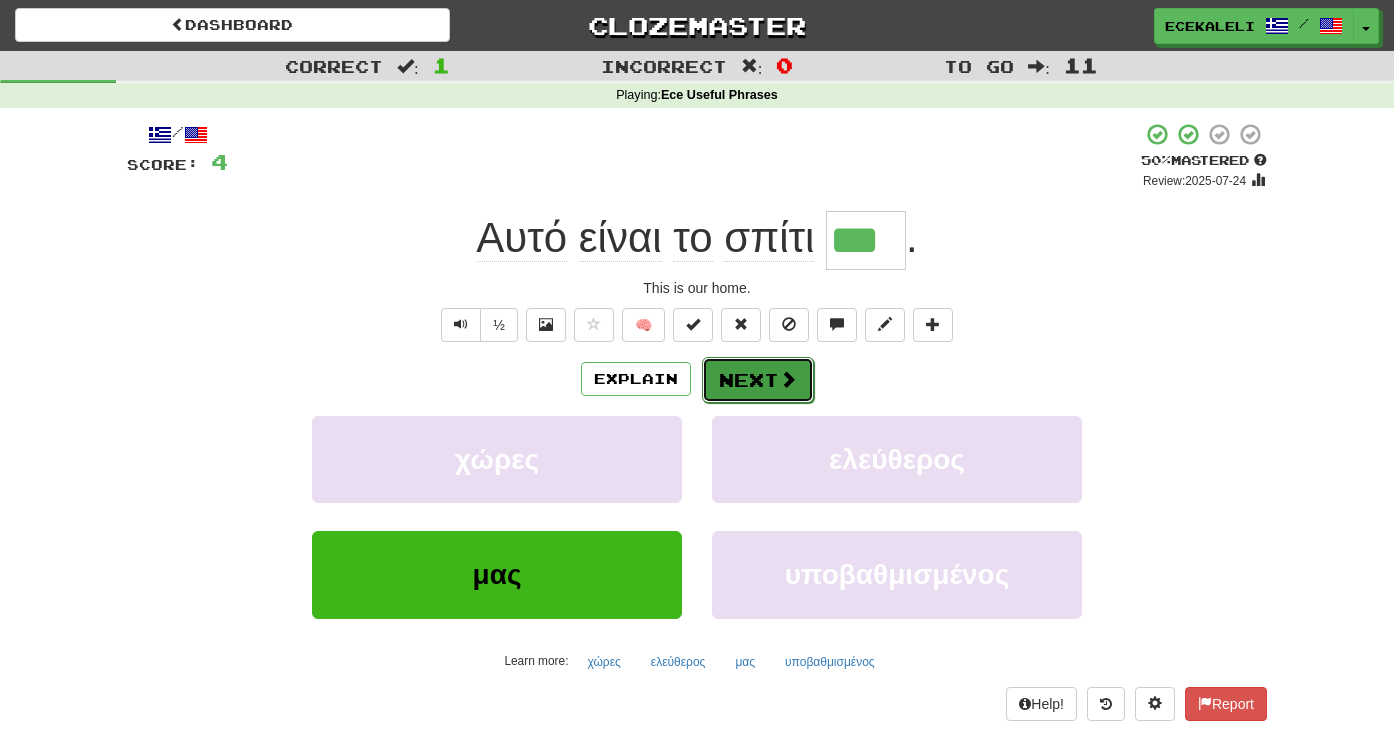 click on "Next" at bounding box center [758, 380] 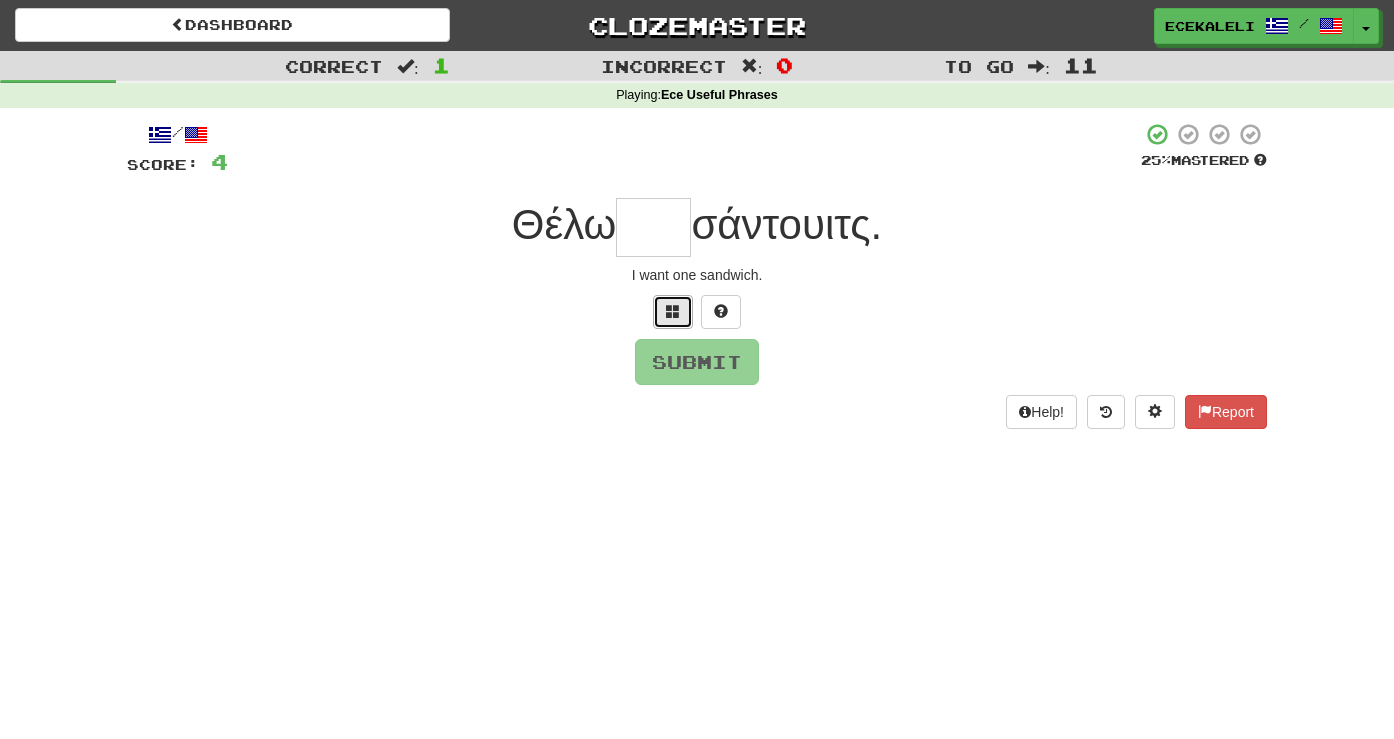 click at bounding box center (673, 311) 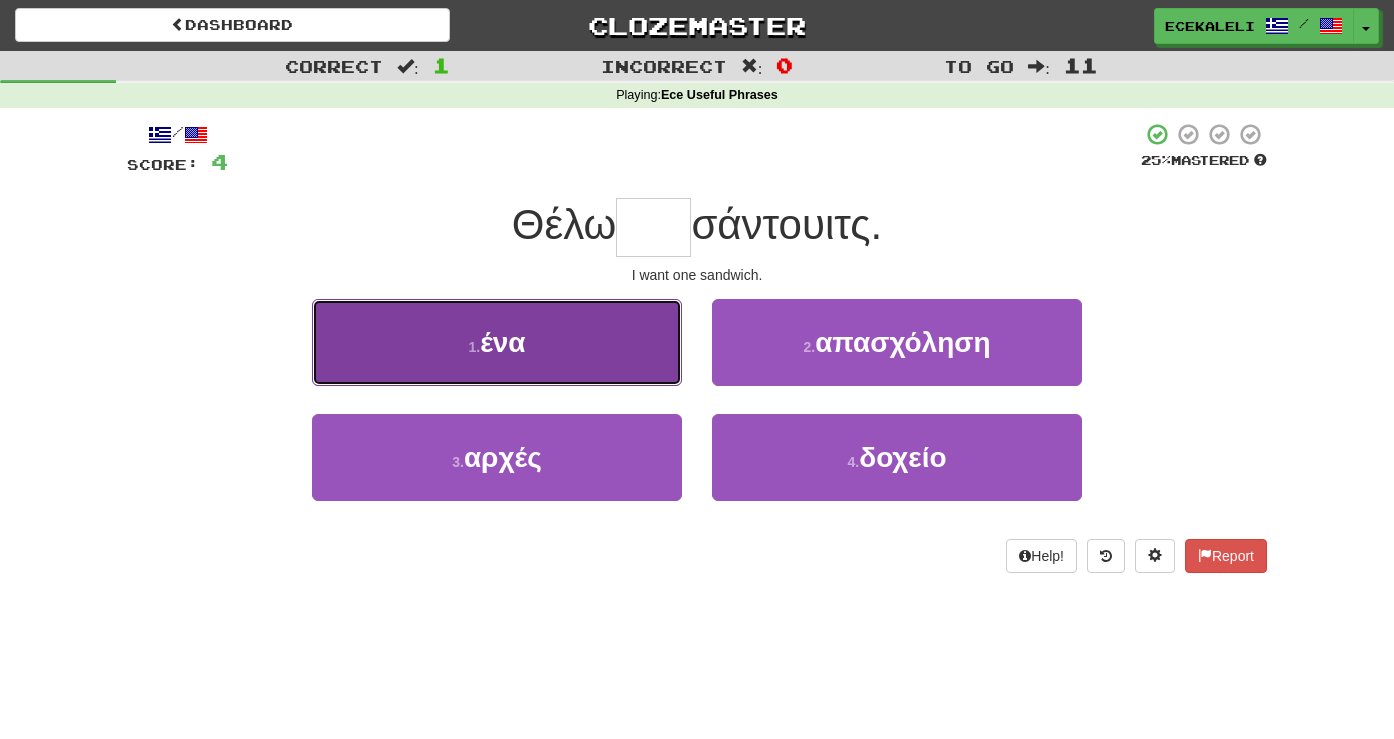 click on "1 .  ένα" at bounding box center [497, 342] 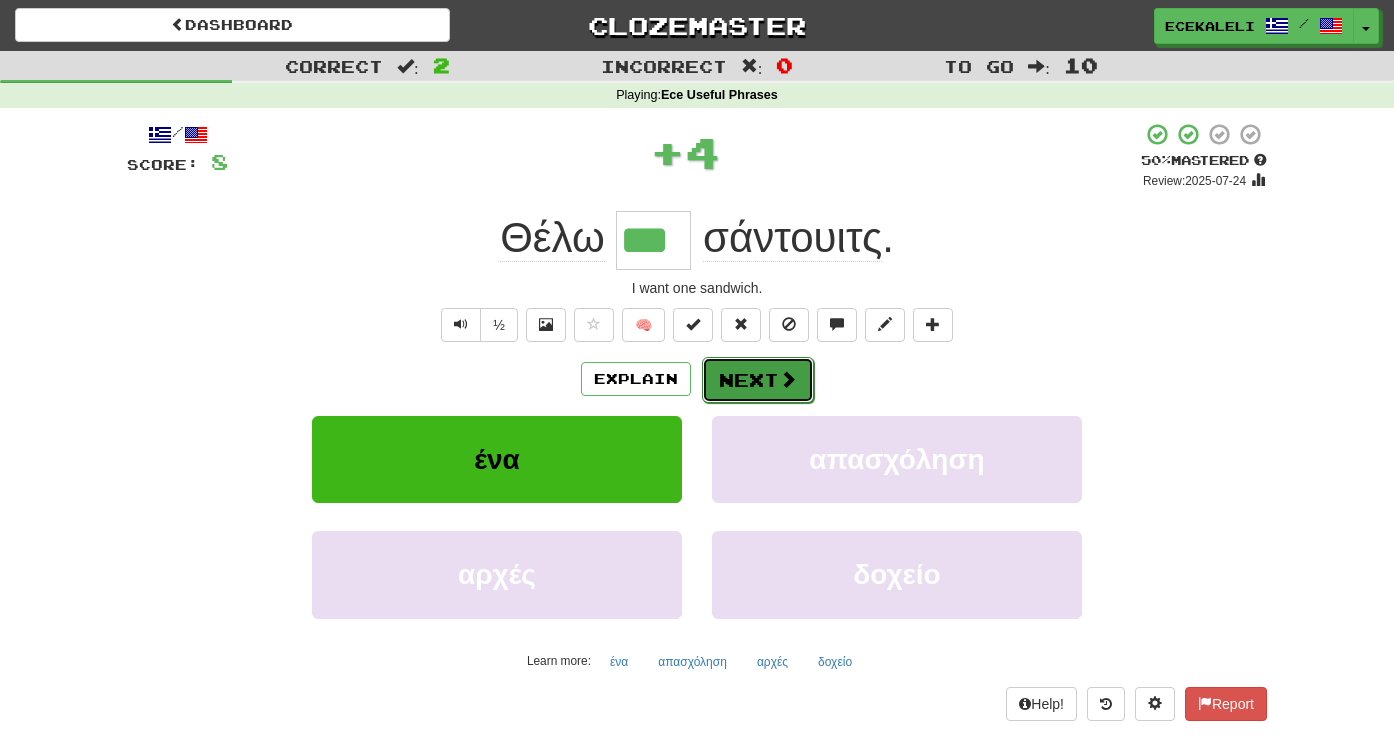 click on "Next" at bounding box center (758, 380) 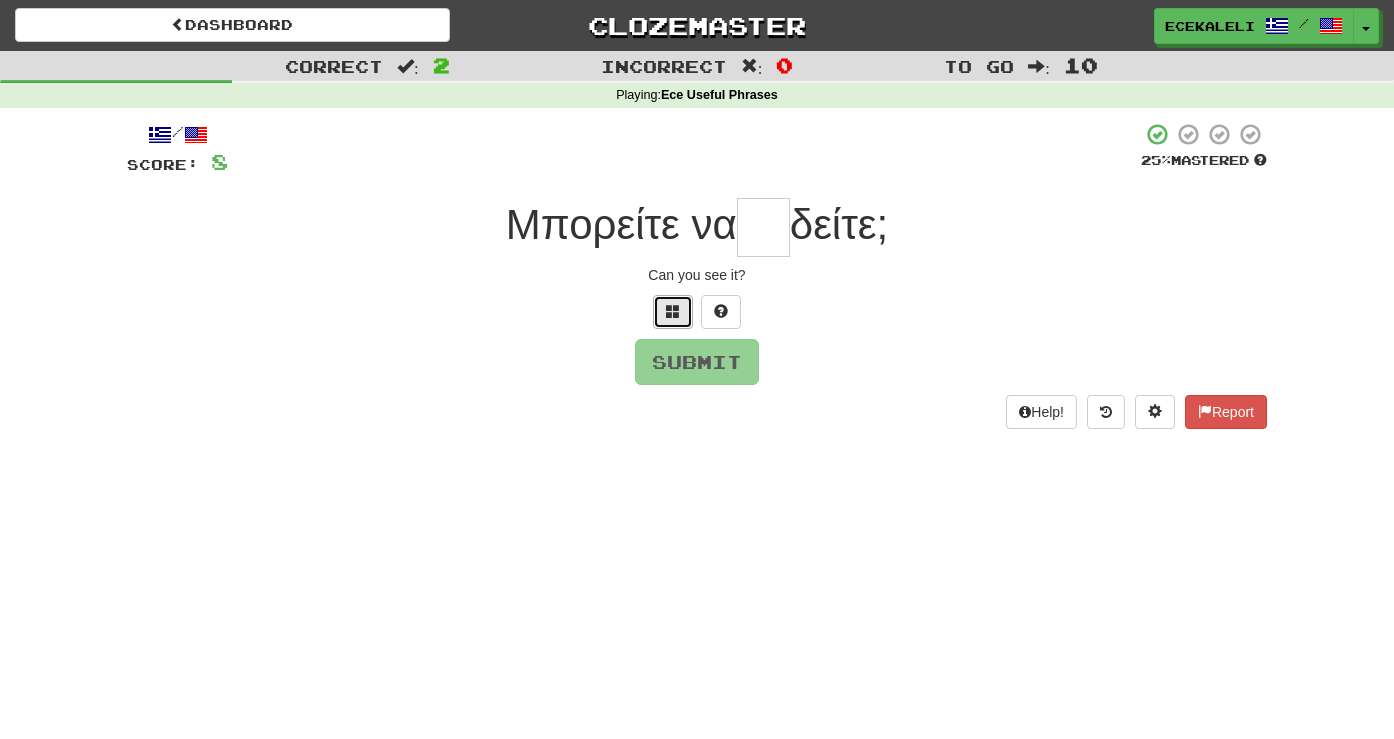 click at bounding box center (673, 311) 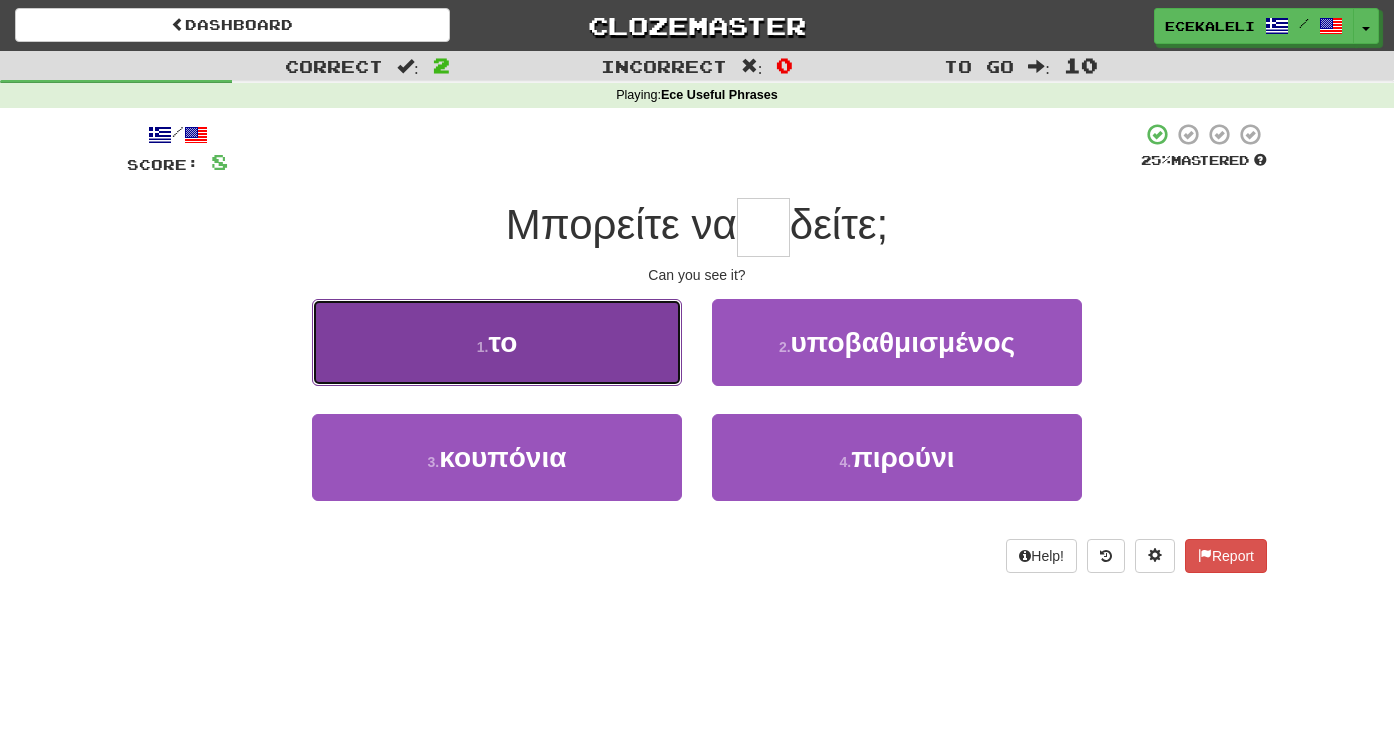 click on "1 .  το" at bounding box center (497, 342) 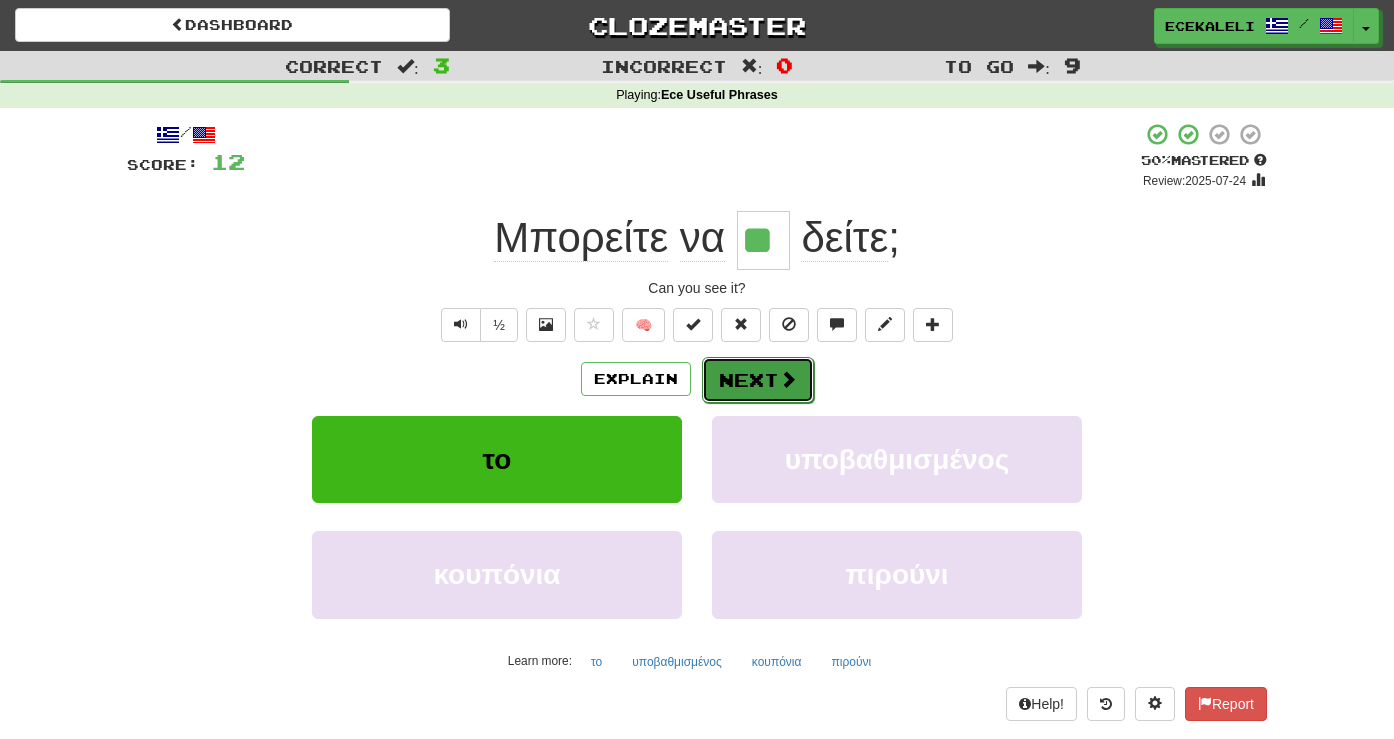 click on "Next" at bounding box center (758, 380) 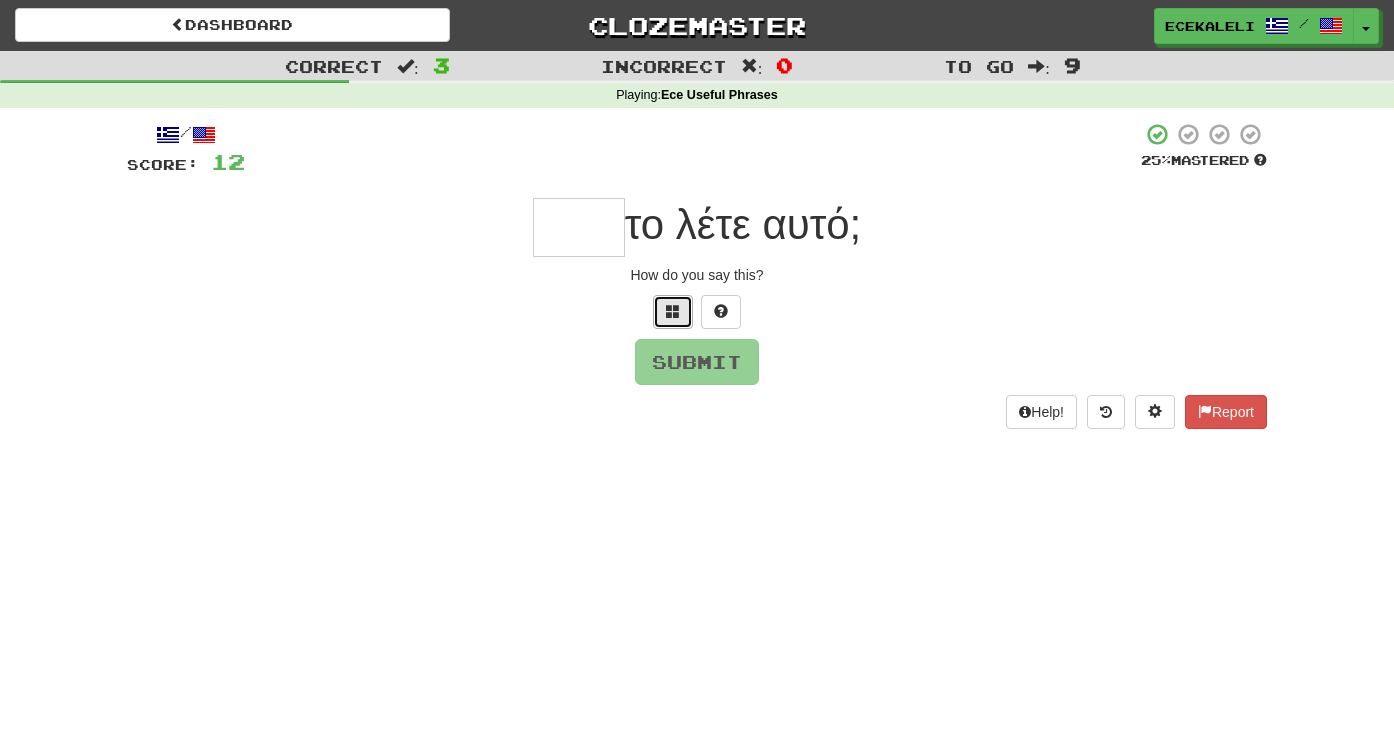 click at bounding box center [673, 311] 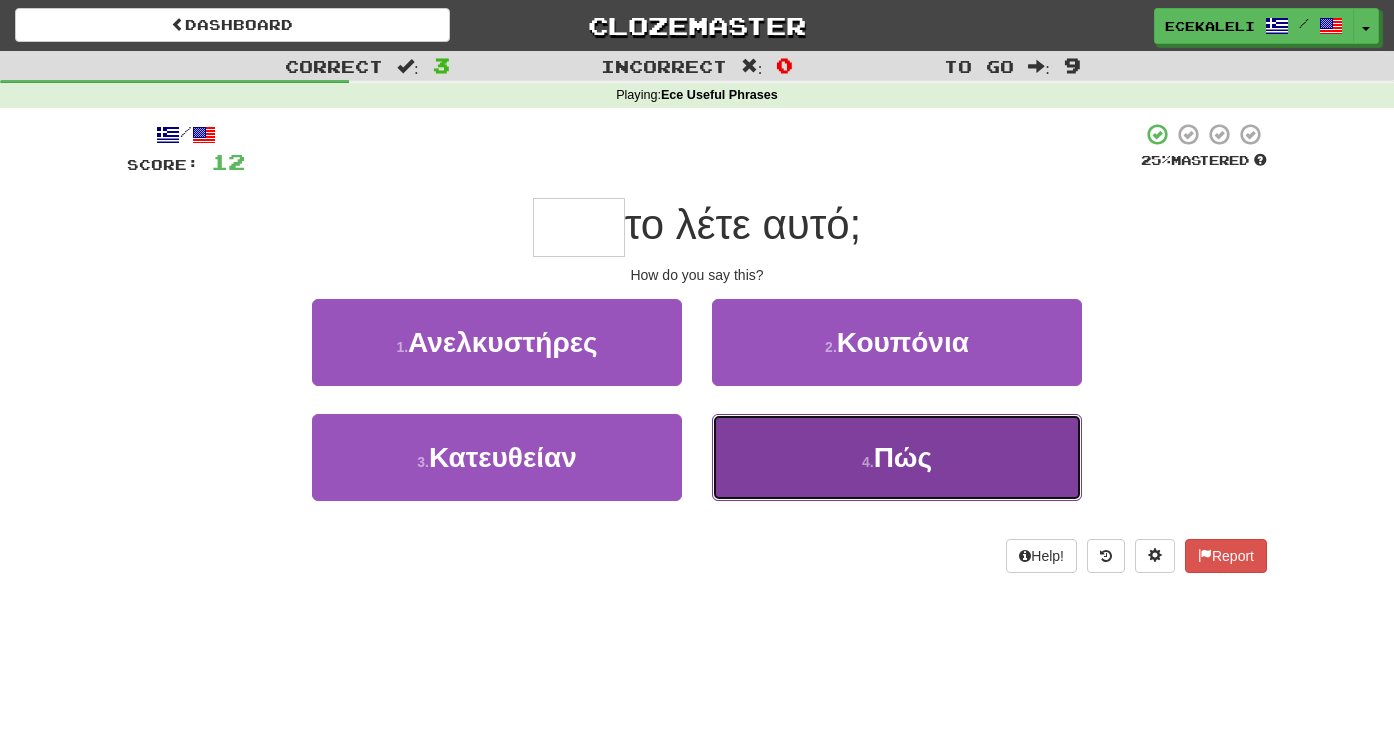 click on "4 .  Πώς" at bounding box center [897, 457] 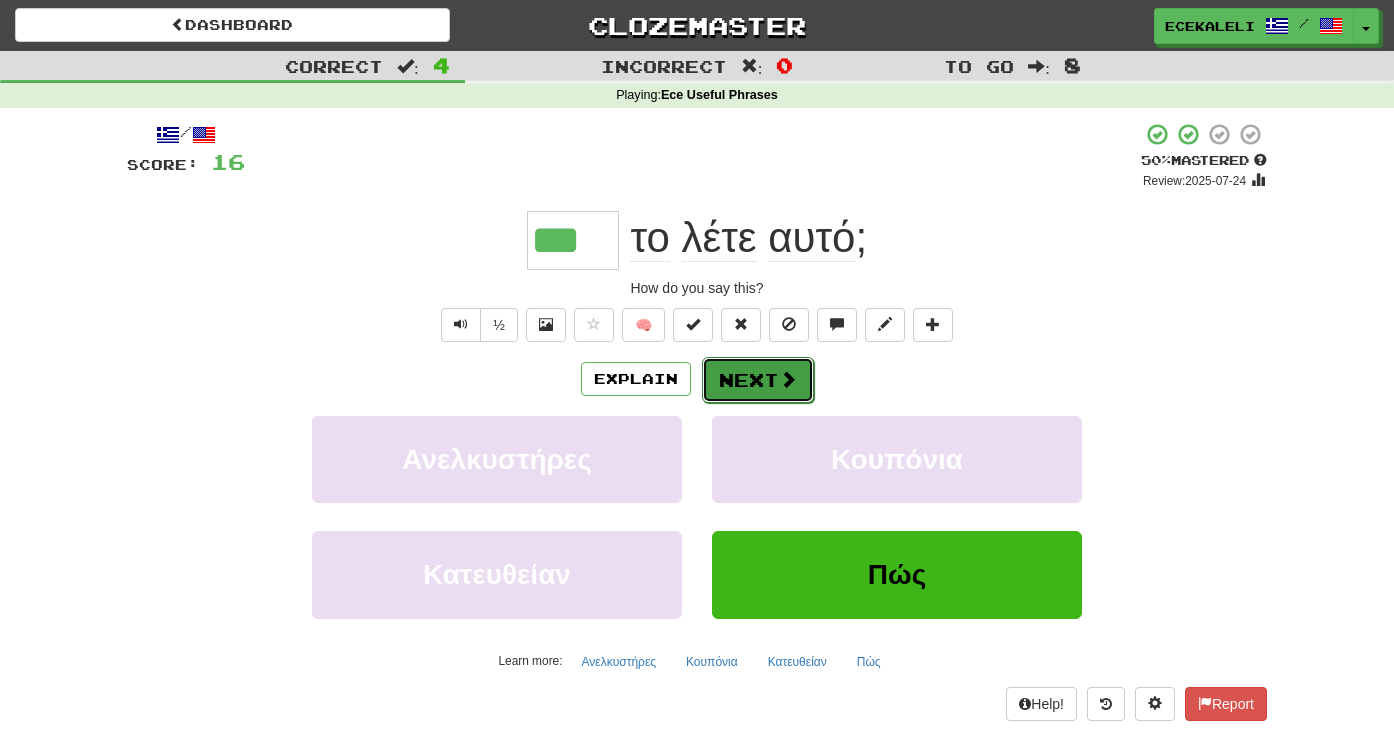 click on "Next" at bounding box center [758, 380] 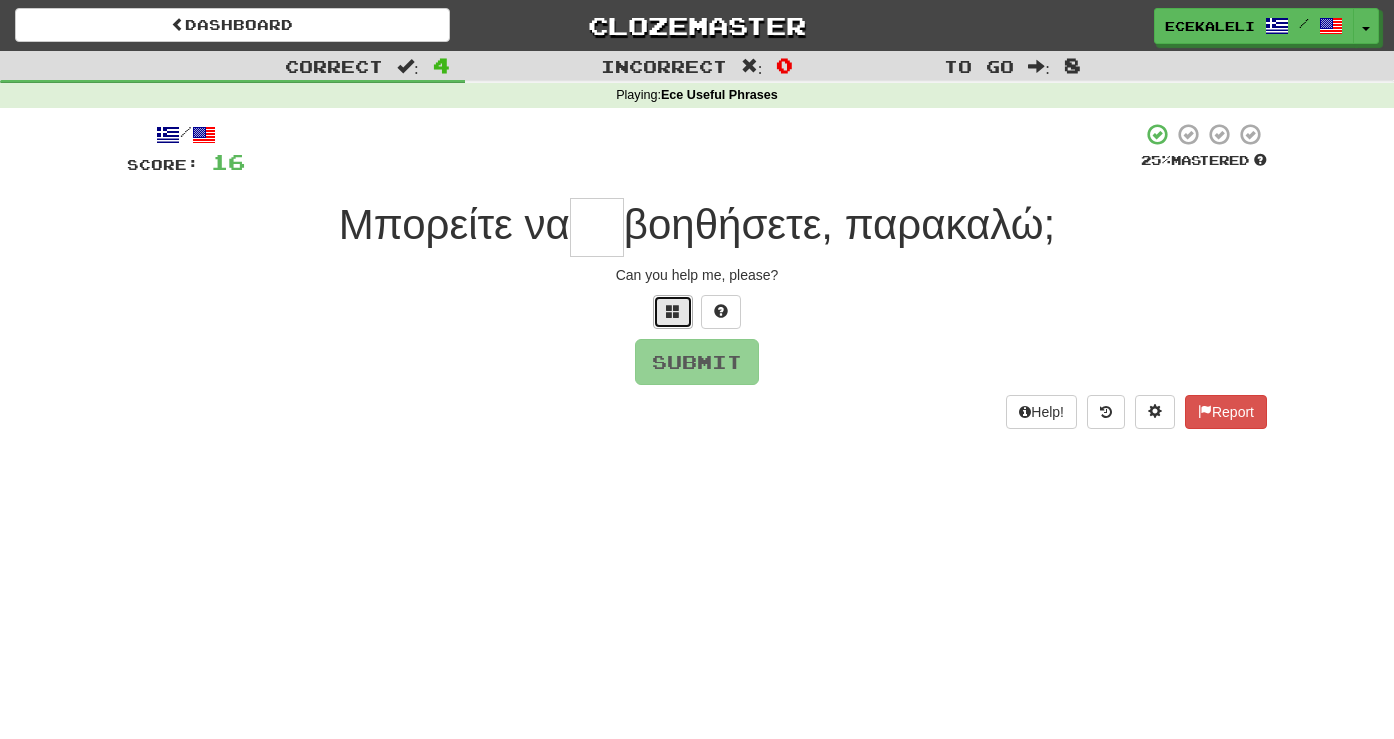 click at bounding box center (673, 311) 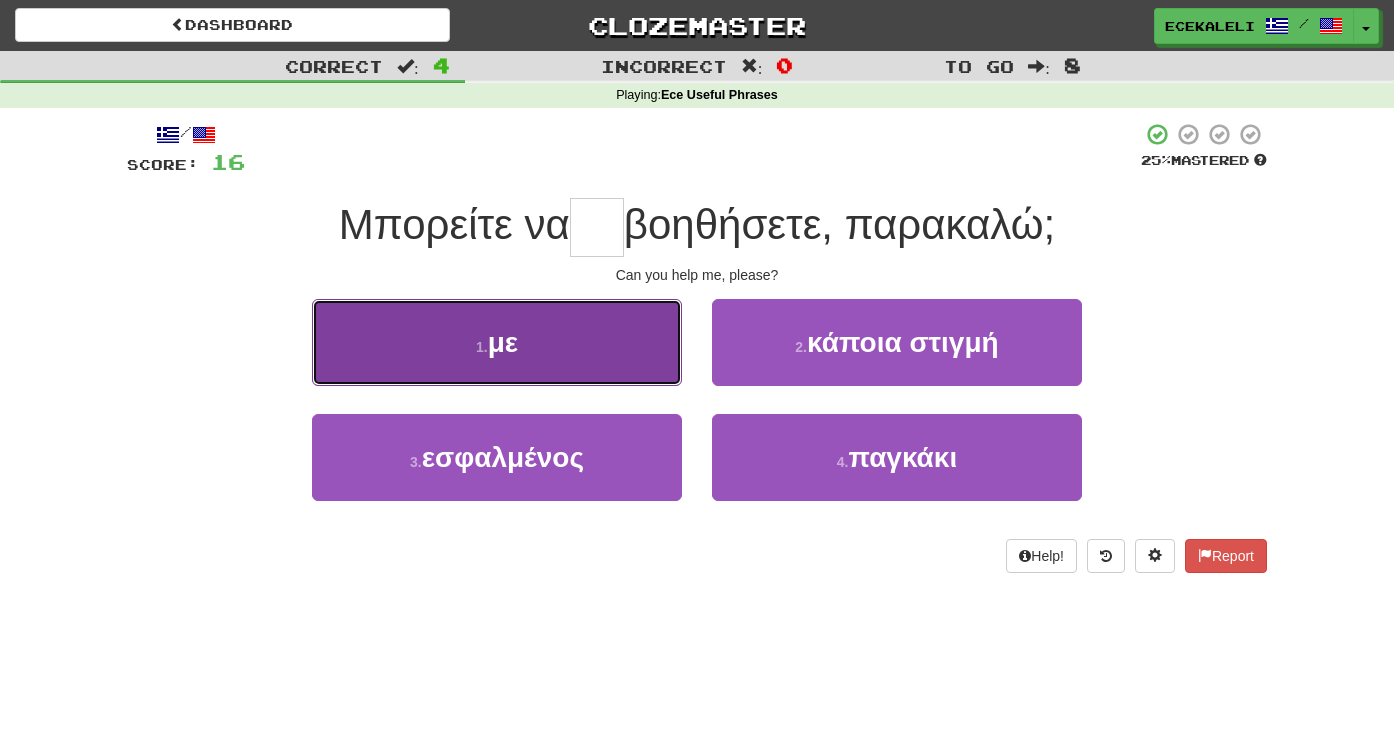 click on "1 .  με" at bounding box center [497, 342] 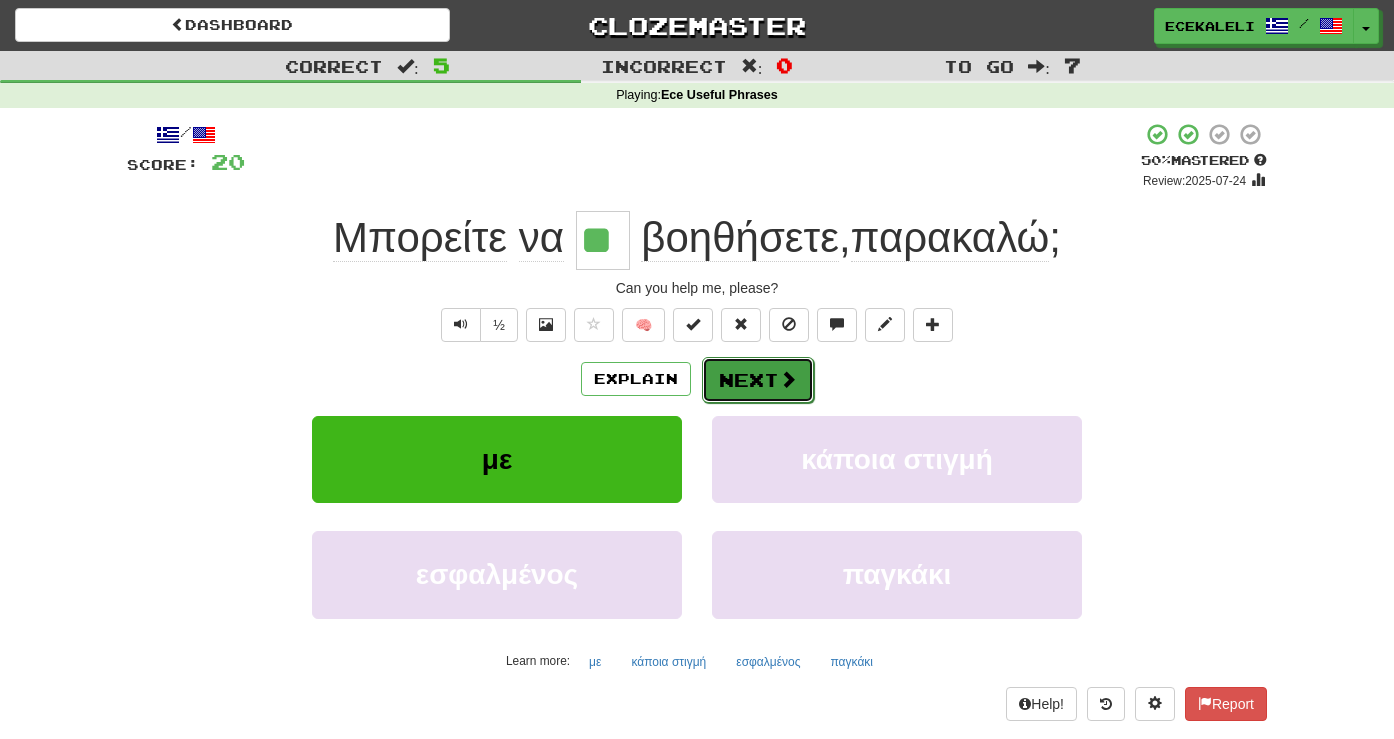 click on "Next" at bounding box center (758, 380) 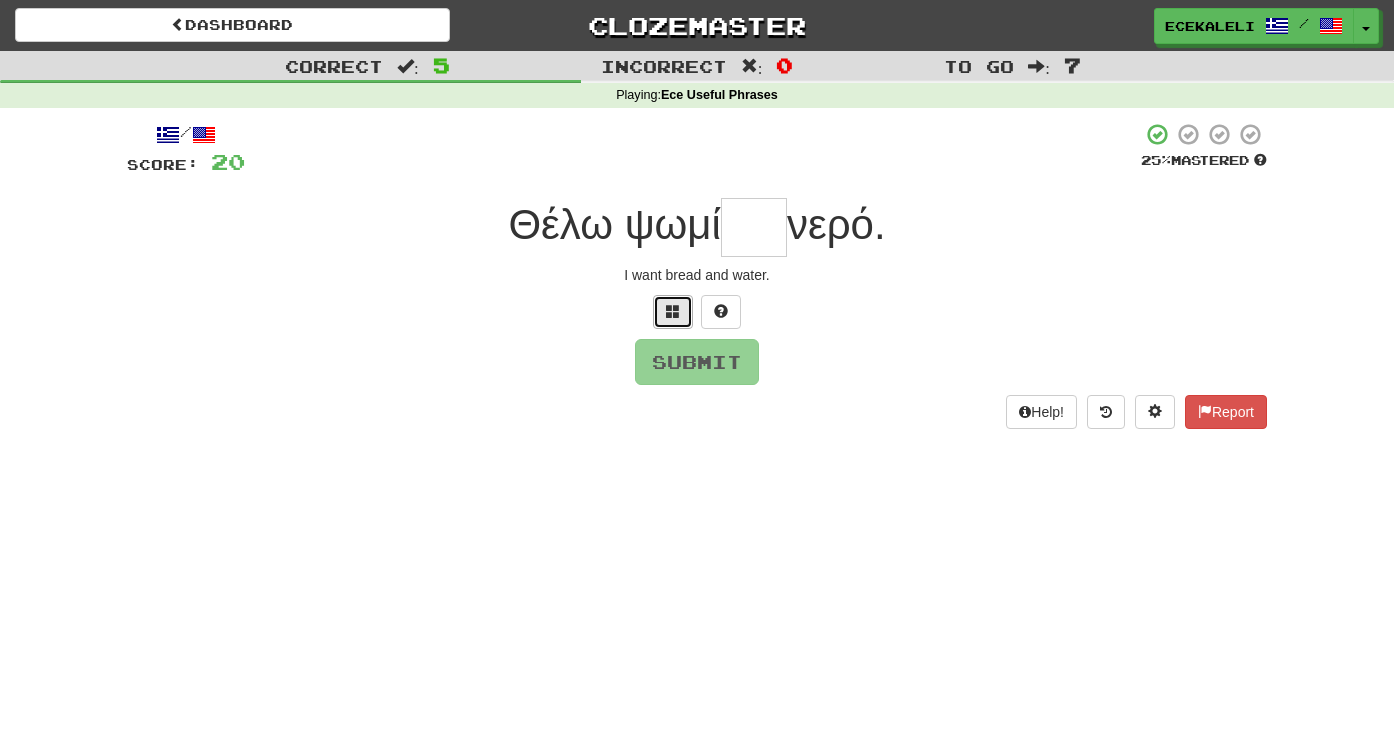 click at bounding box center (673, 311) 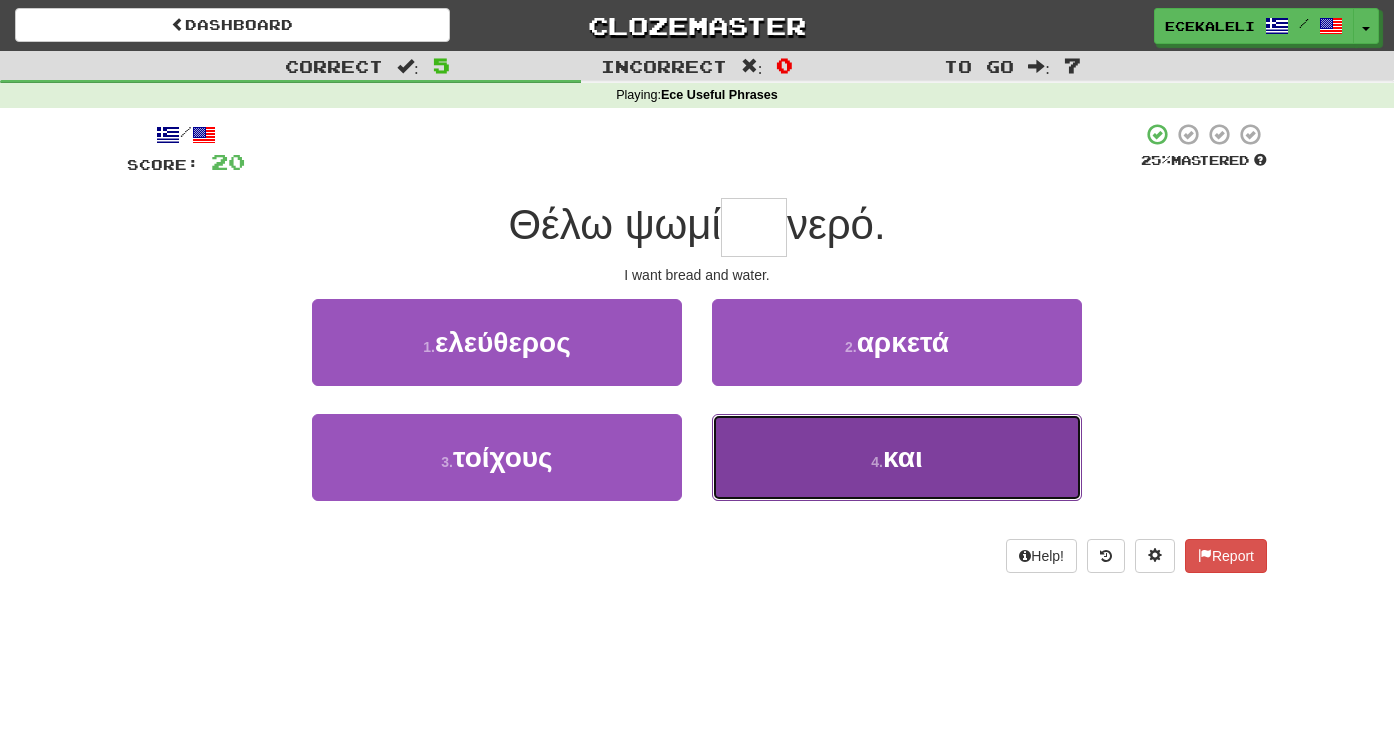 click on "4 .  και" at bounding box center [897, 457] 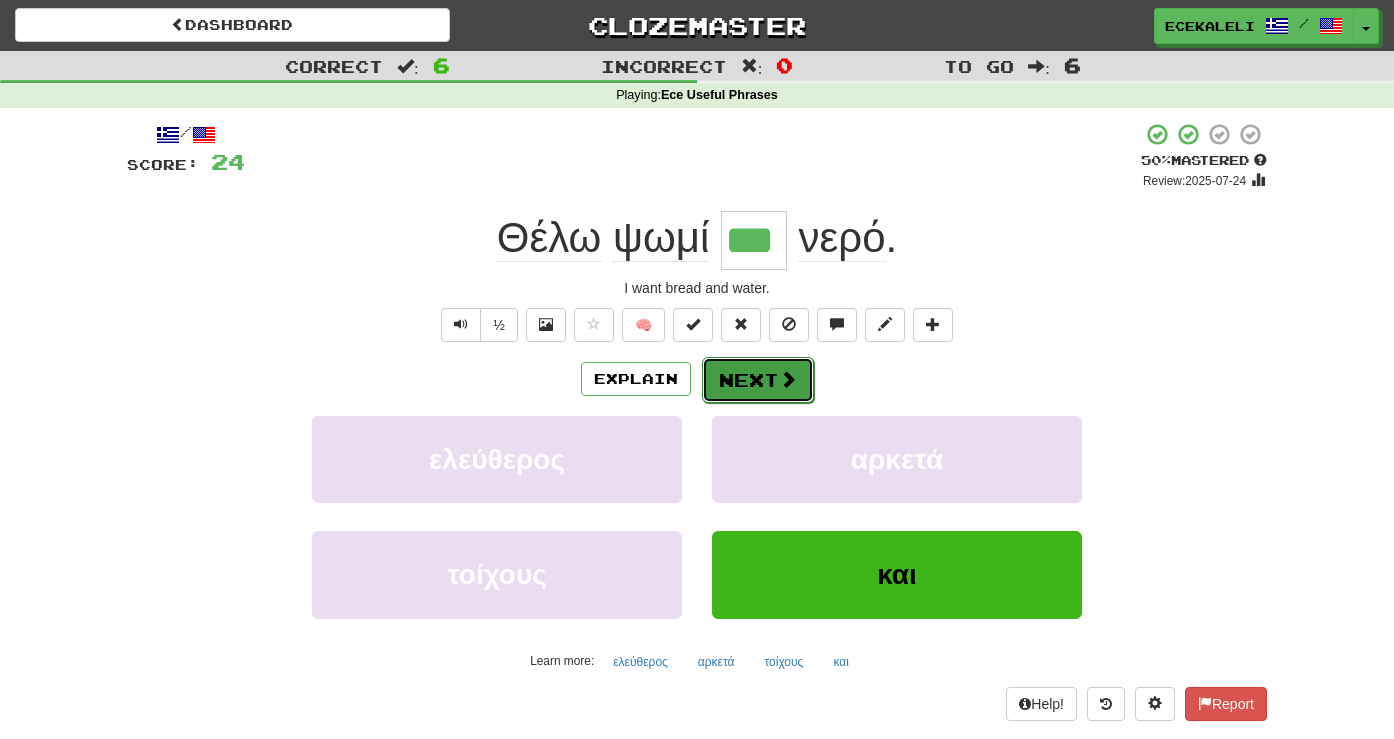 click on "Next" at bounding box center (758, 380) 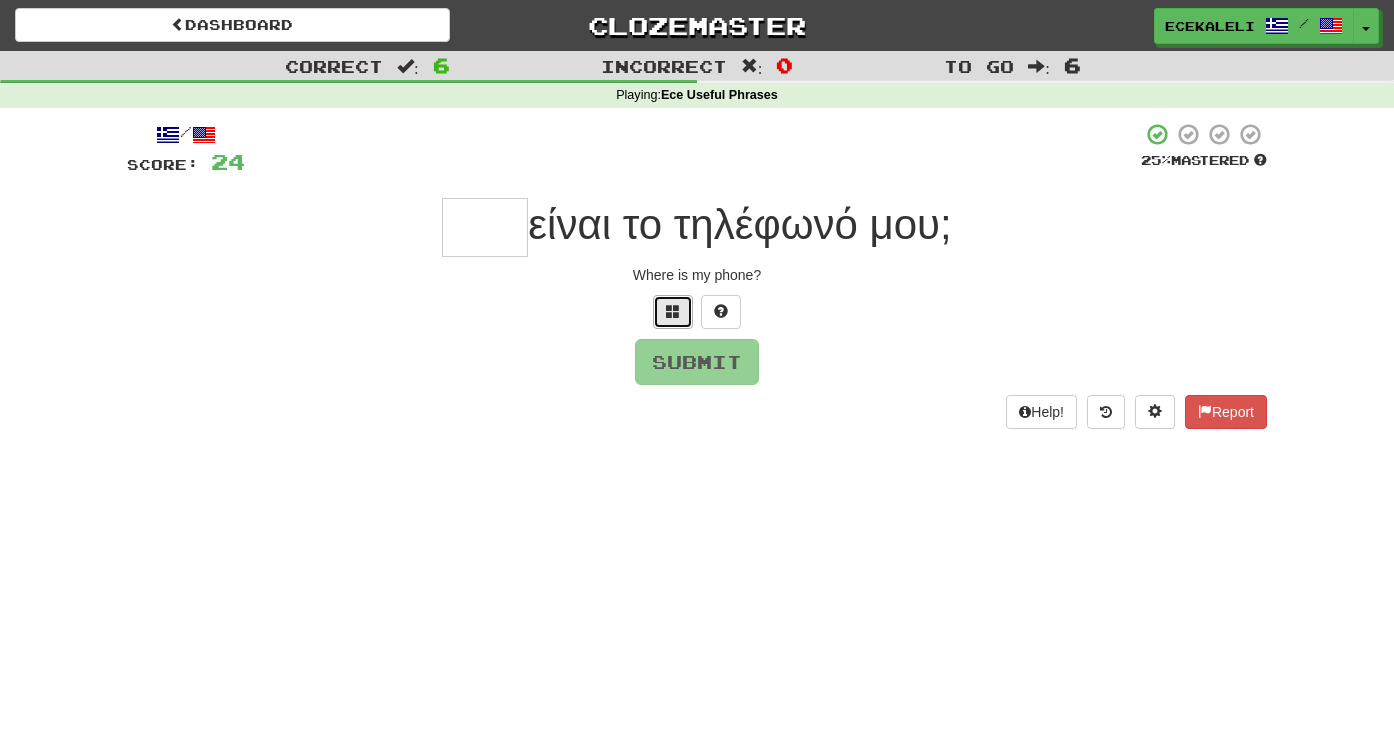 click at bounding box center (673, 312) 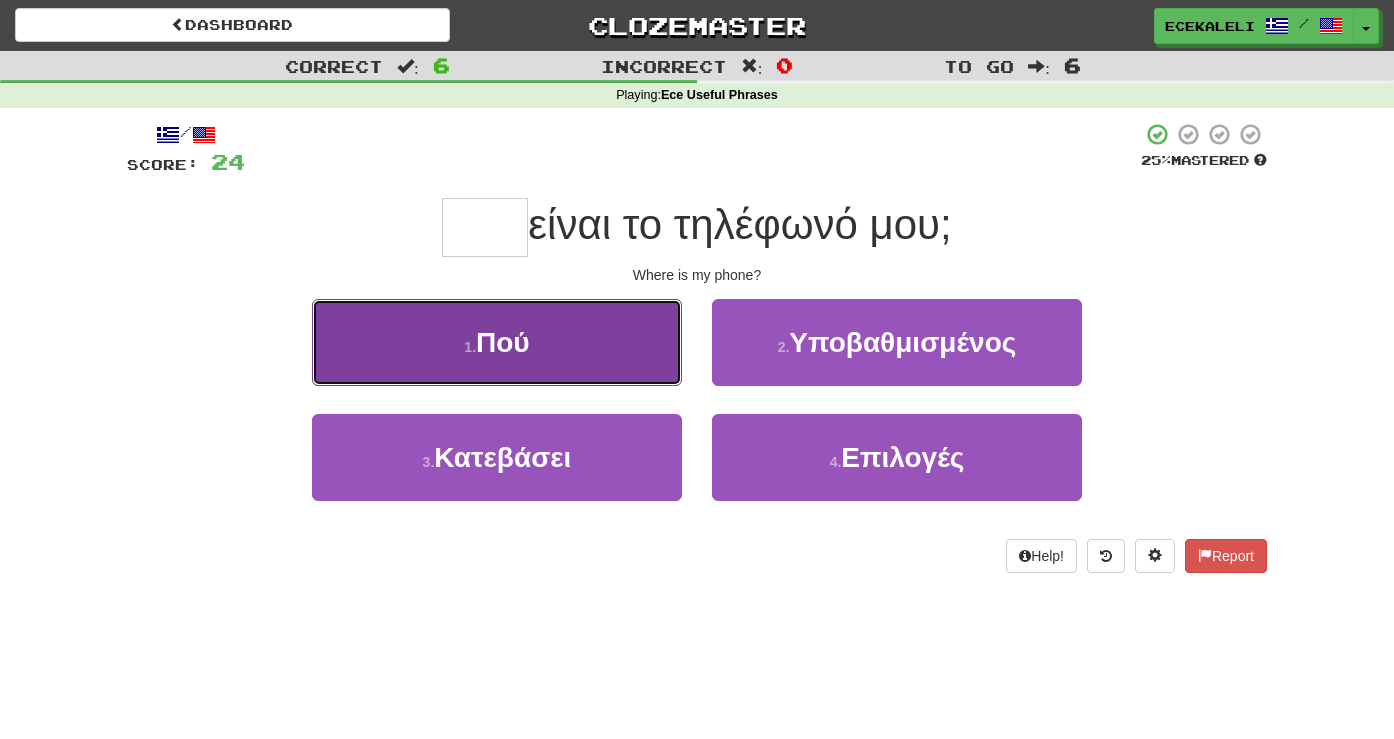 click on "1 .  Πού" at bounding box center (497, 342) 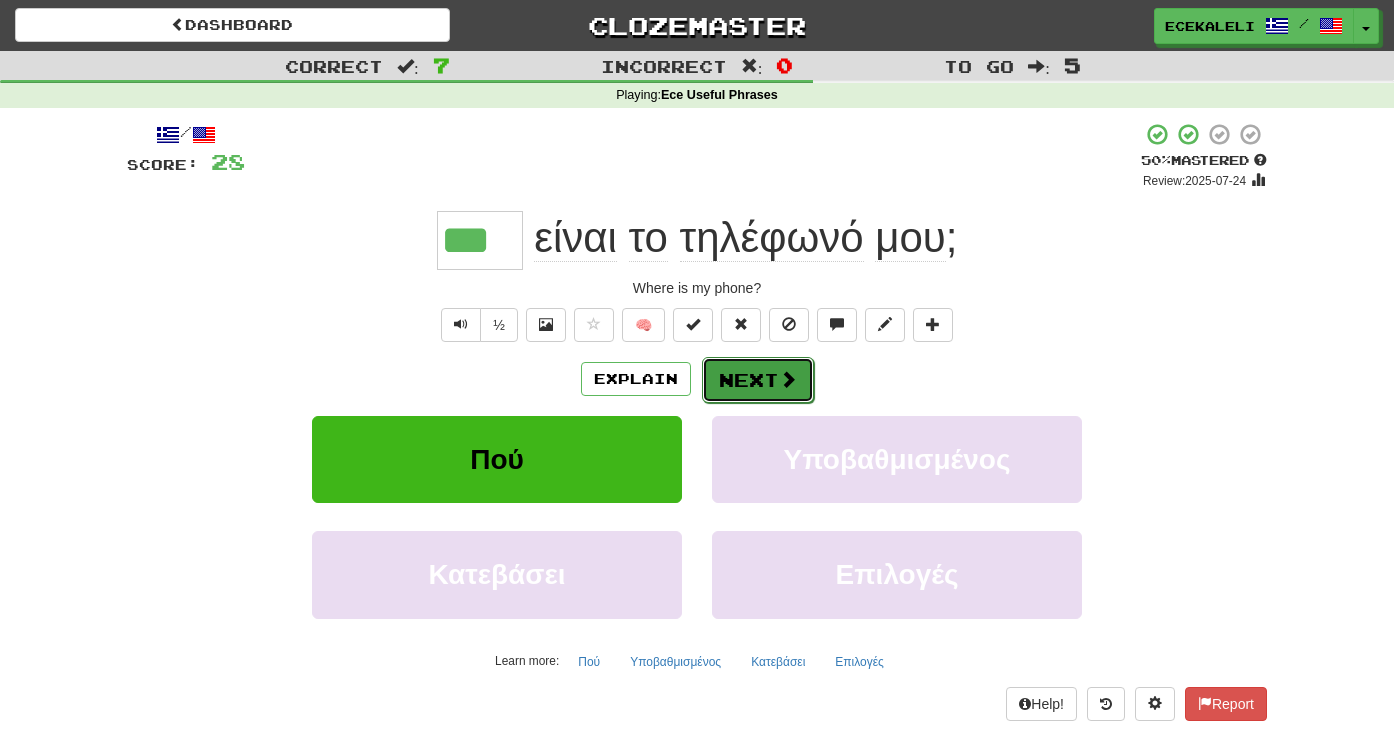 click at bounding box center (788, 379) 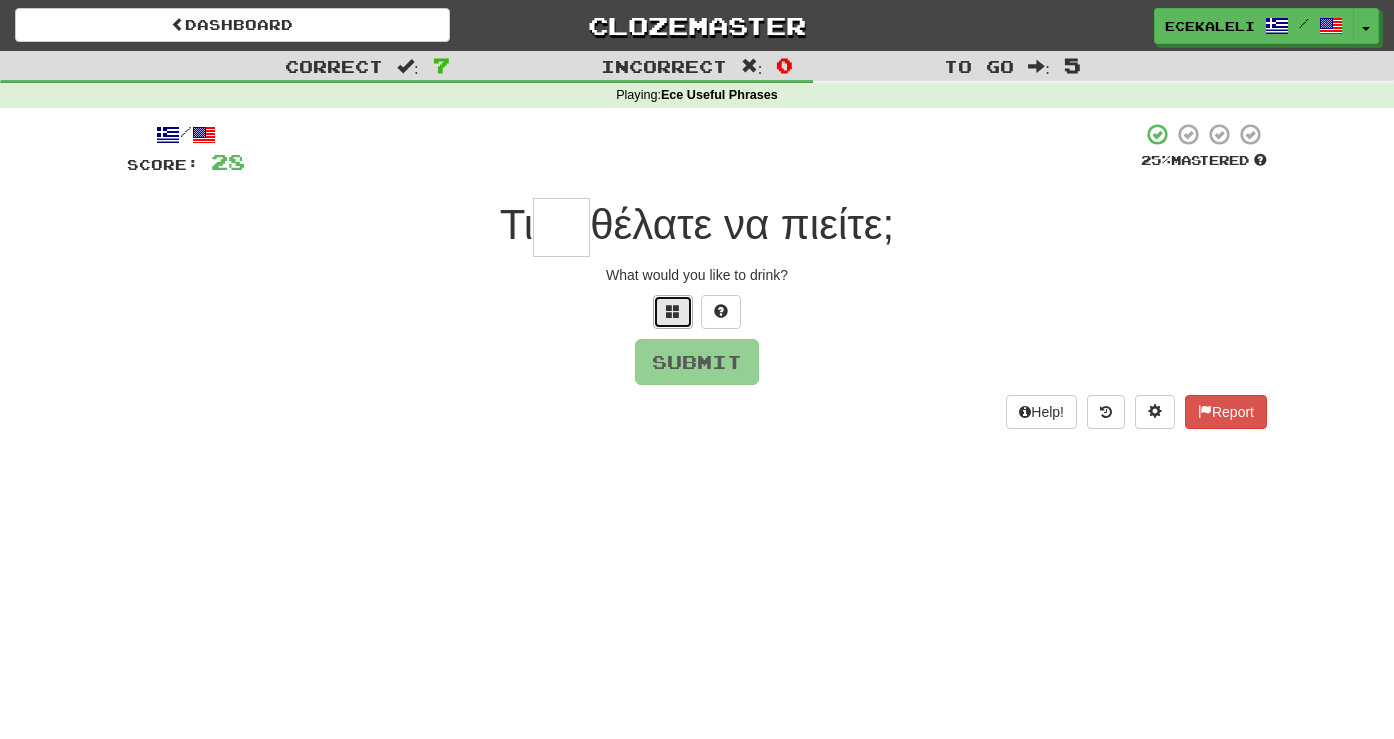 click at bounding box center [673, 311] 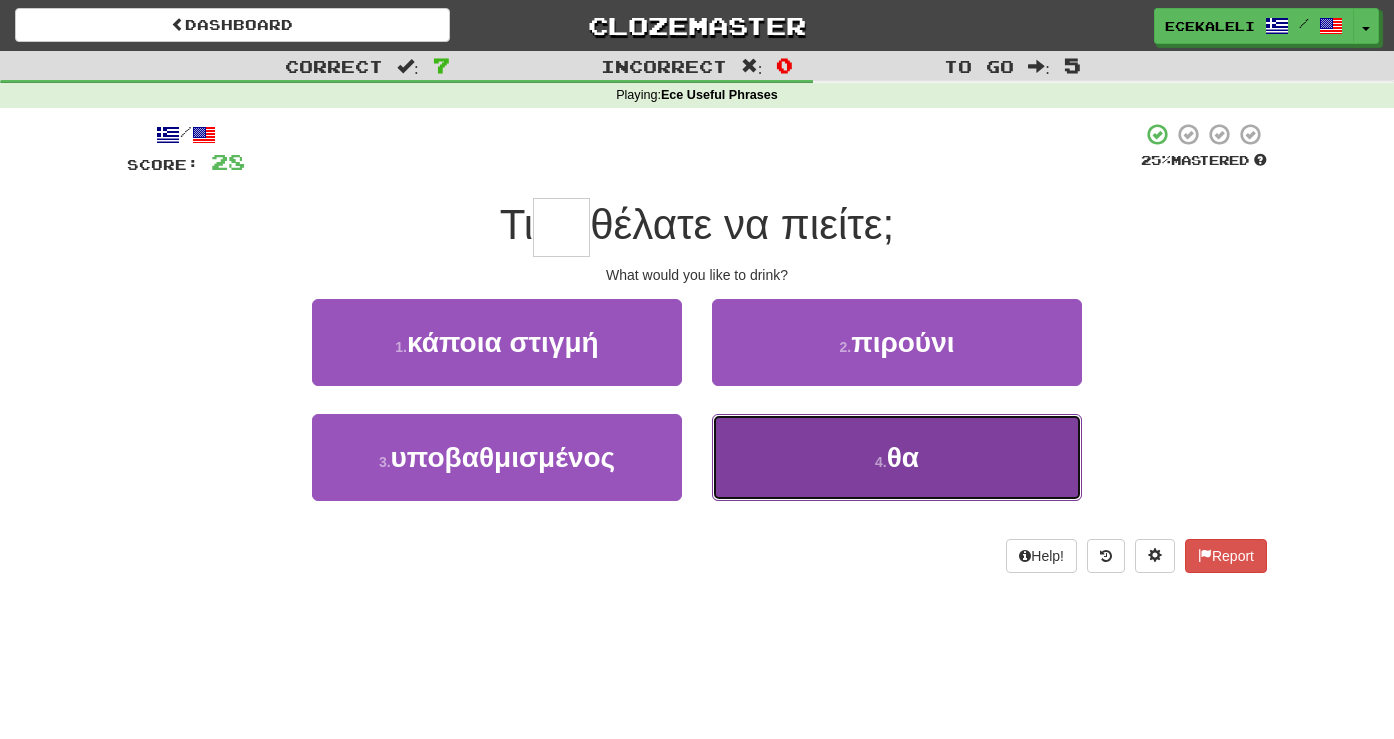click on "4 .  θα" at bounding box center [897, 457] 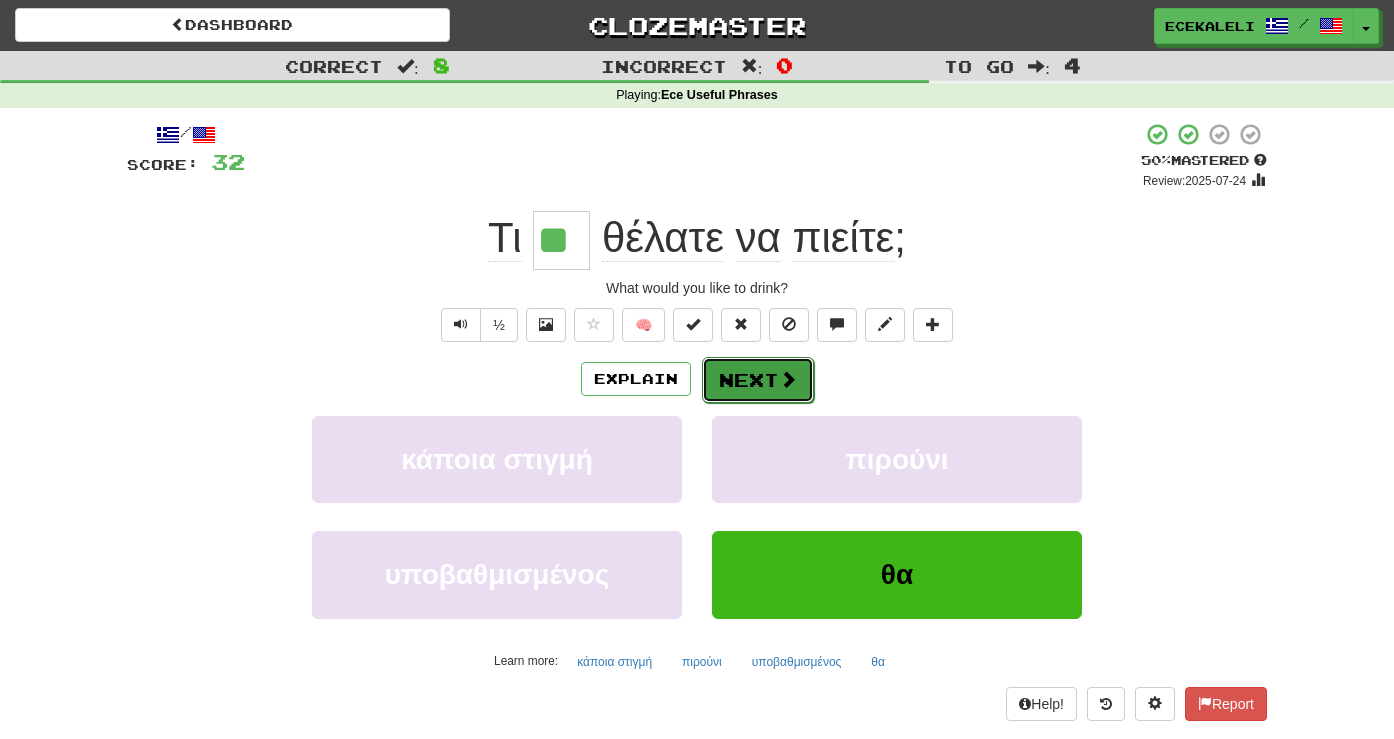 click on "Next" at bounding box center [758, 380] 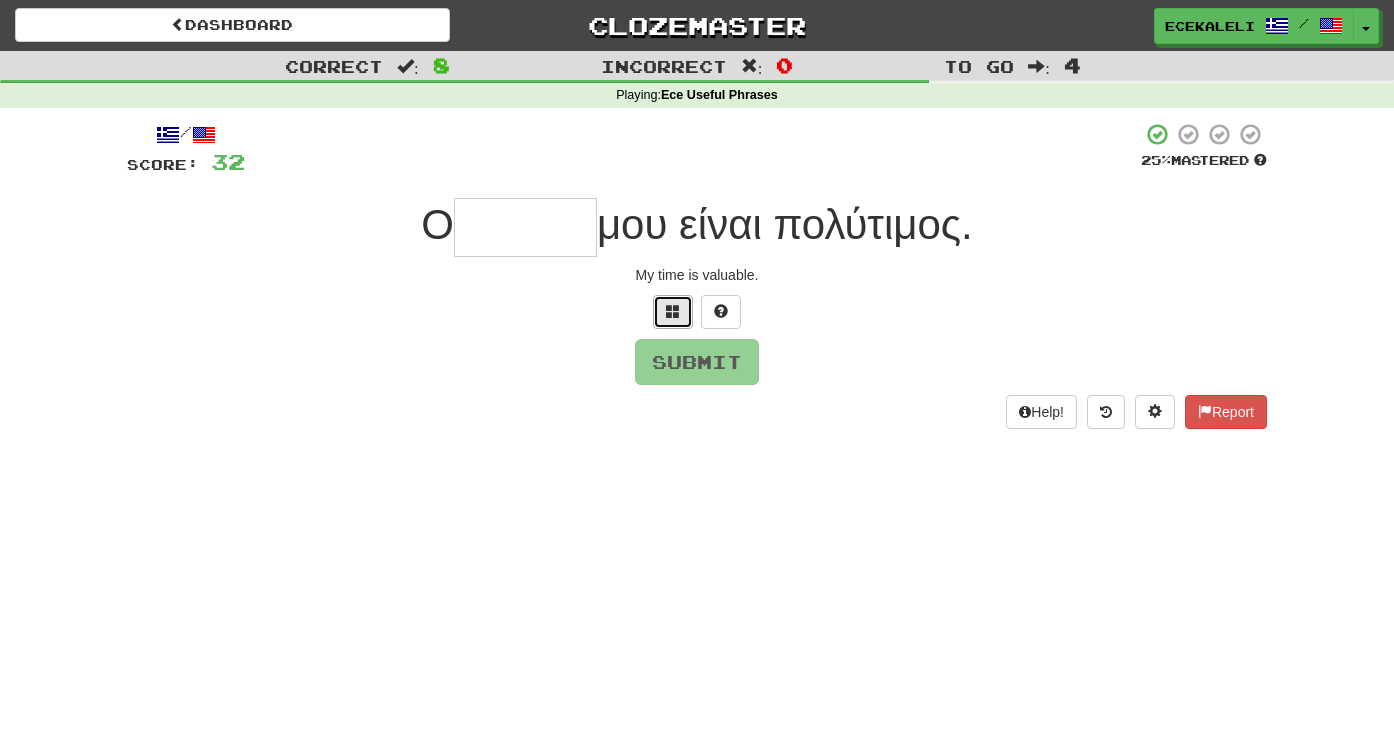 click at bounding box center [673, 311] 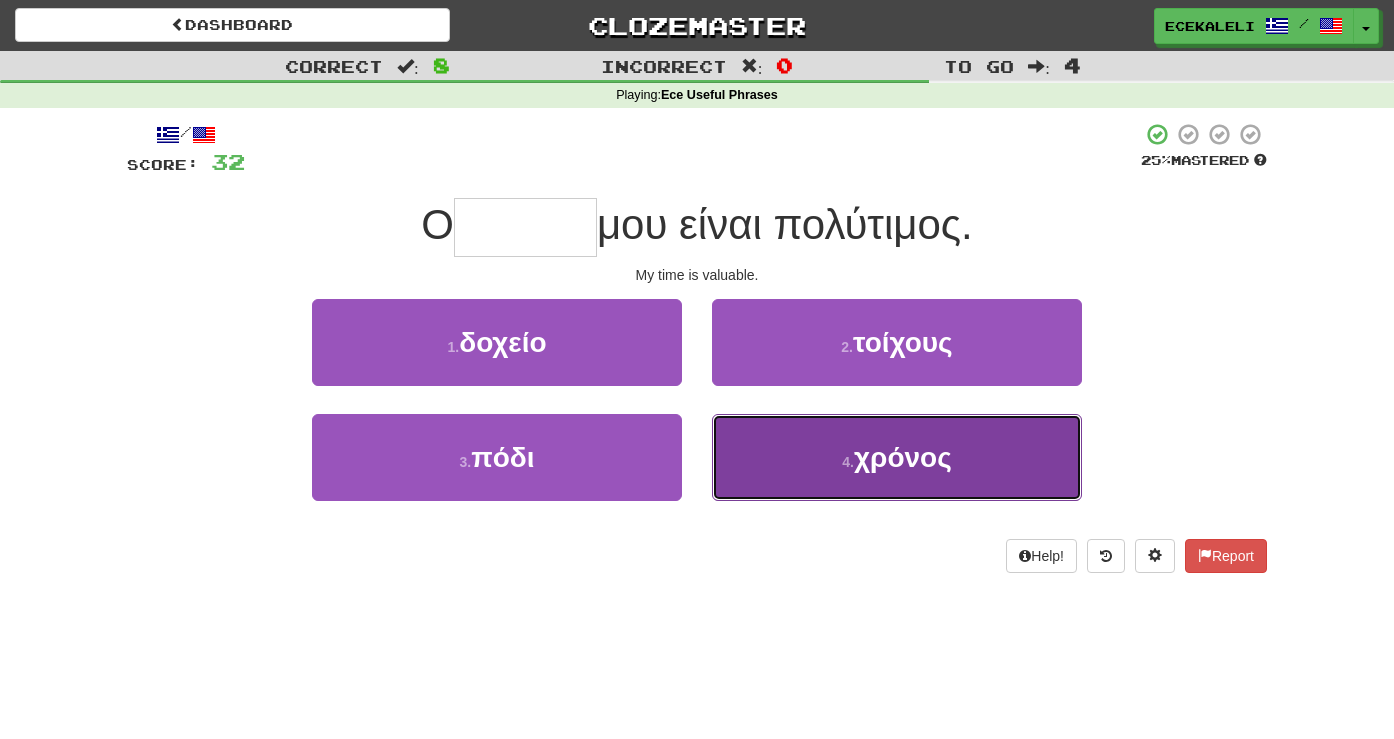 click on "4 .  χρόνος" at bounding box center [897, 457] 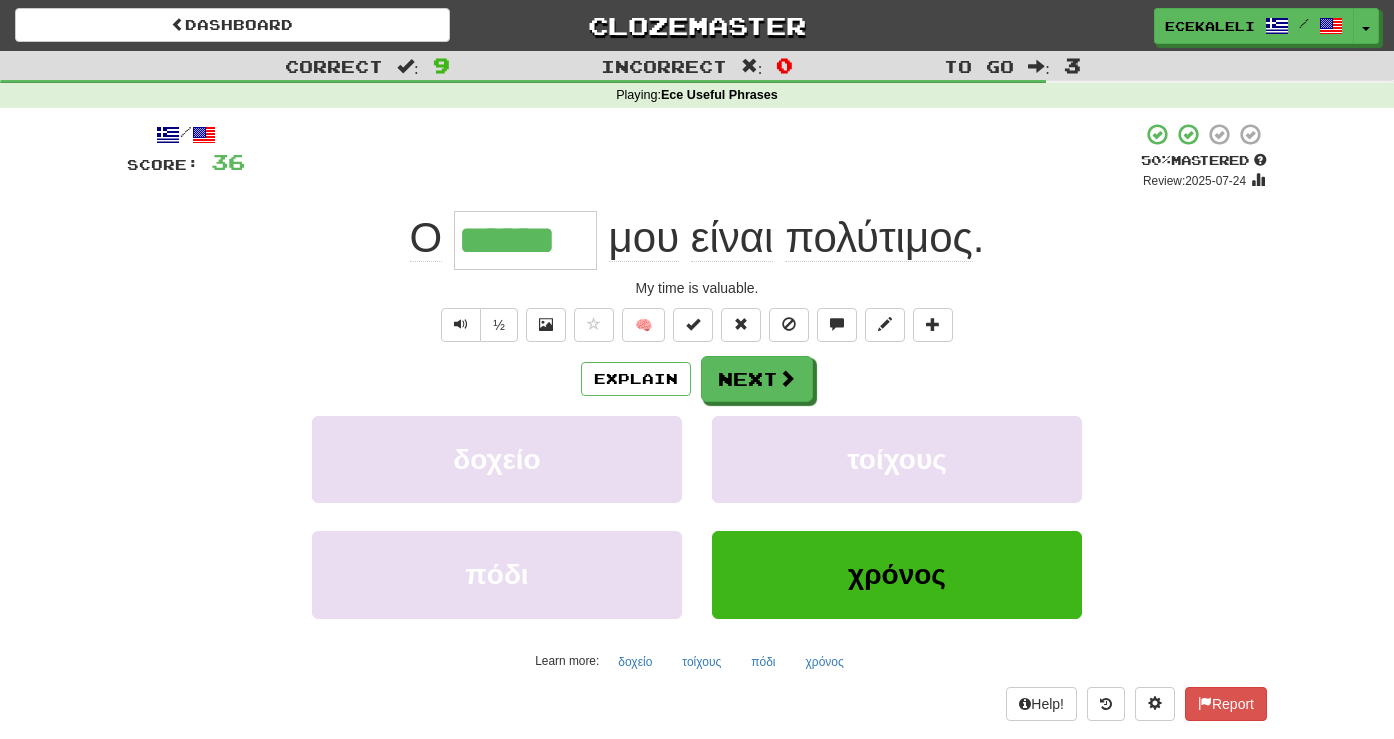 click on "πολύτιμος" at bounding box center [879, 238] 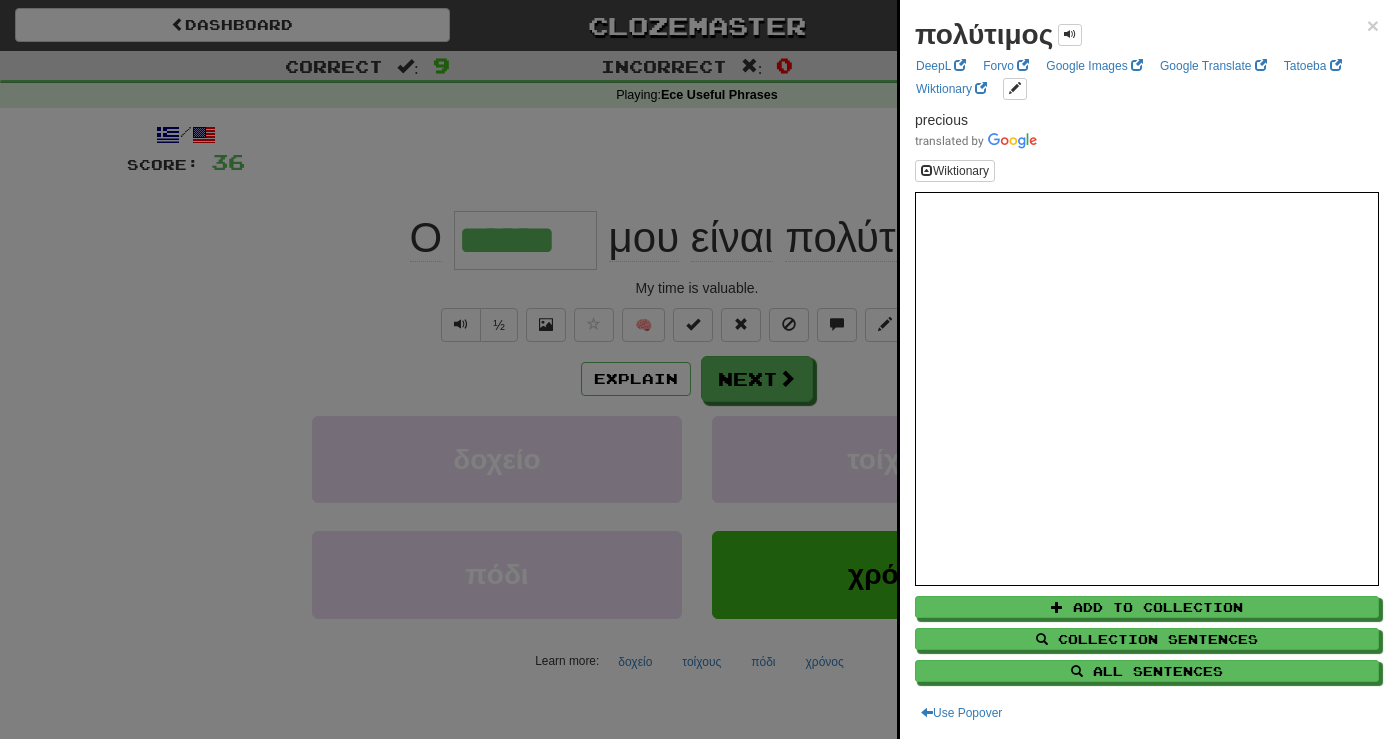 click at bounding box center [697, 369] 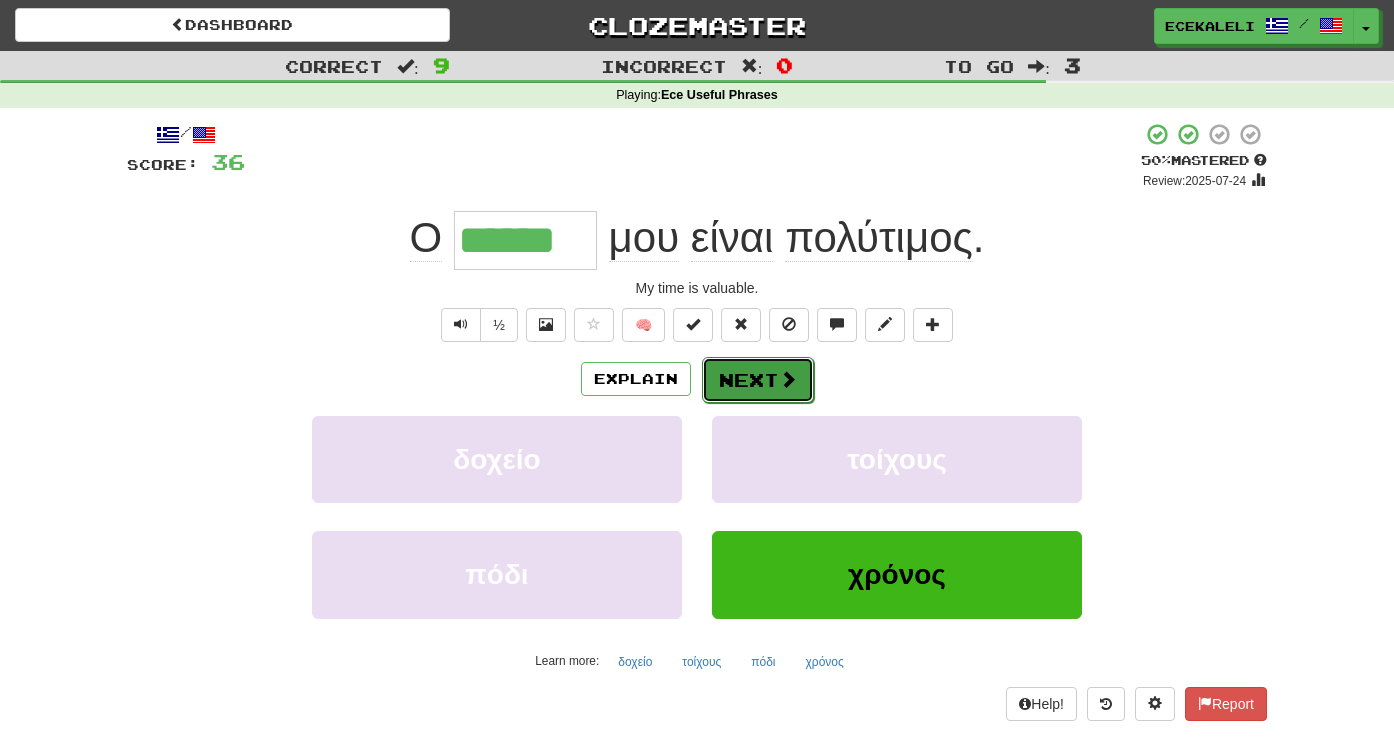 click on "Next" at bounding box center (758, 380) 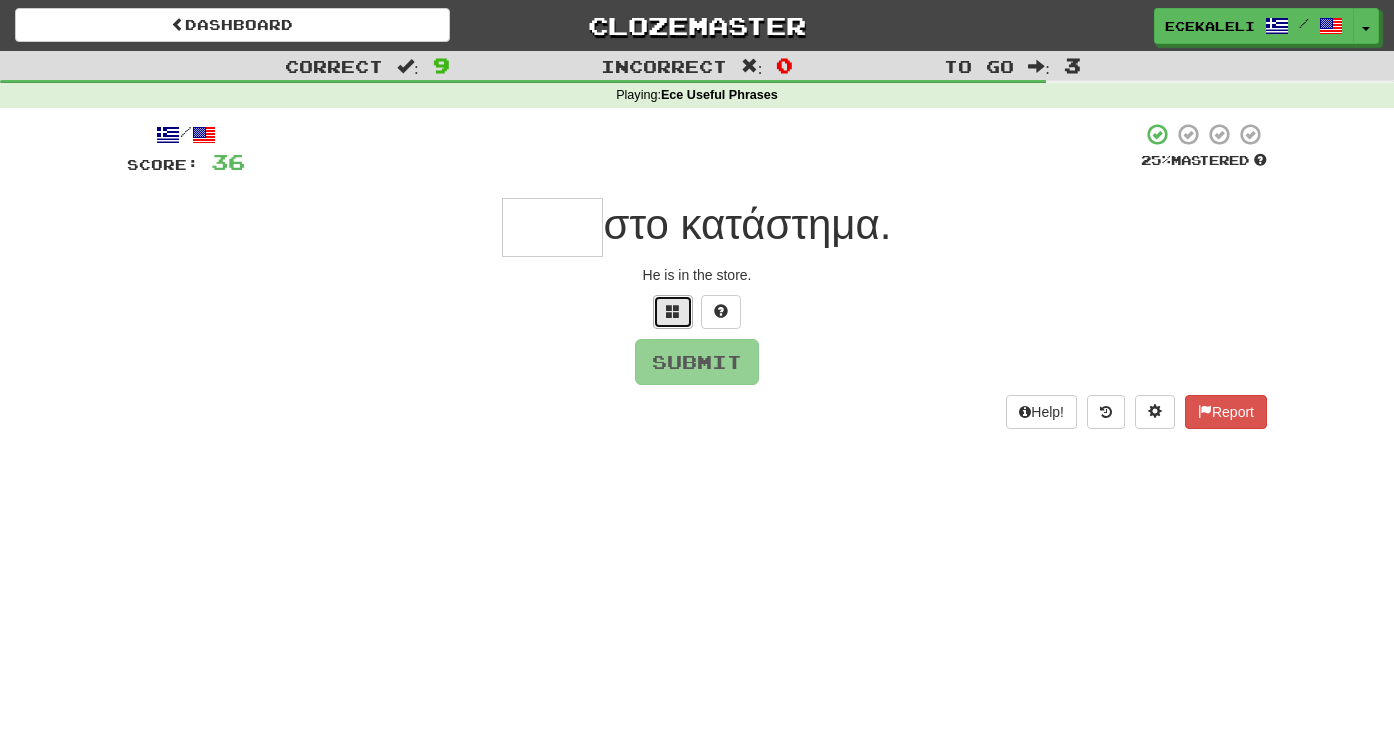 click at bounding box center [673, 312] 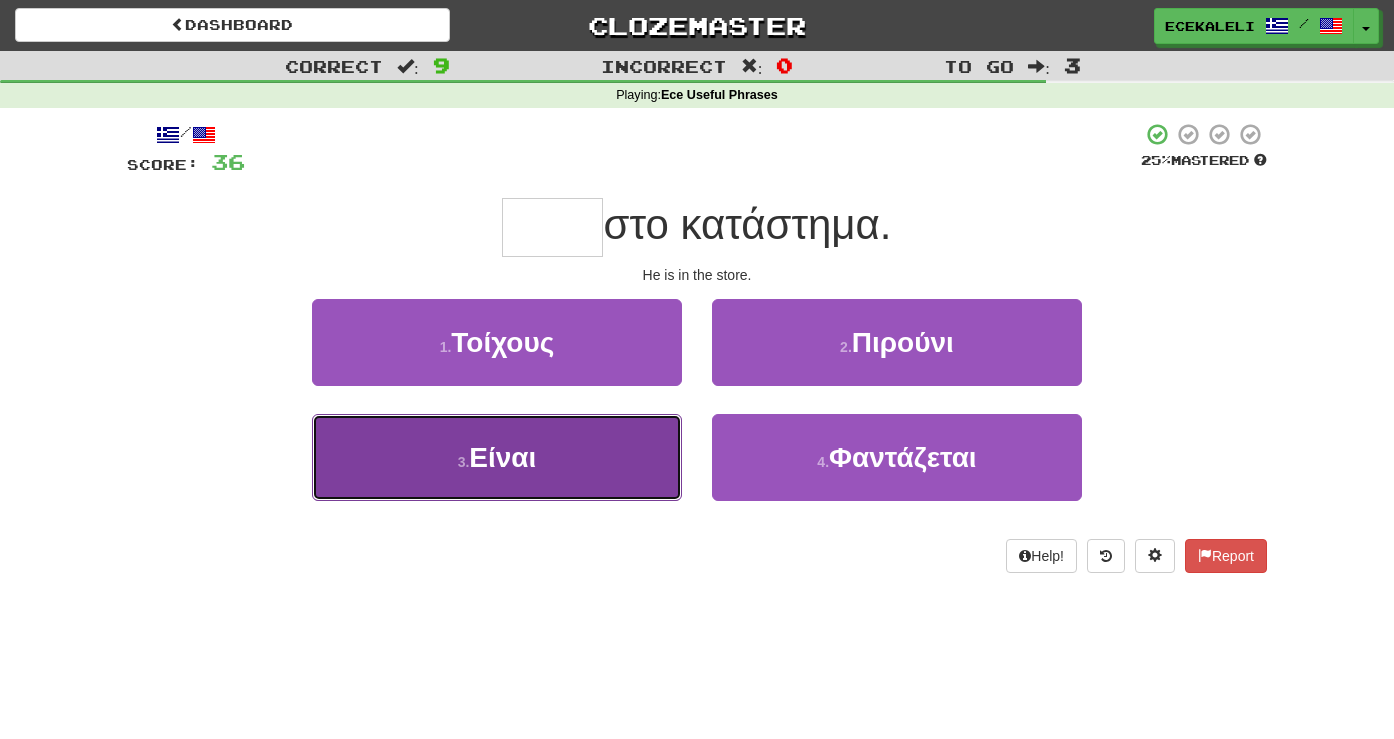 click on "3 .  Είναι" at bounding box center (497, 457) 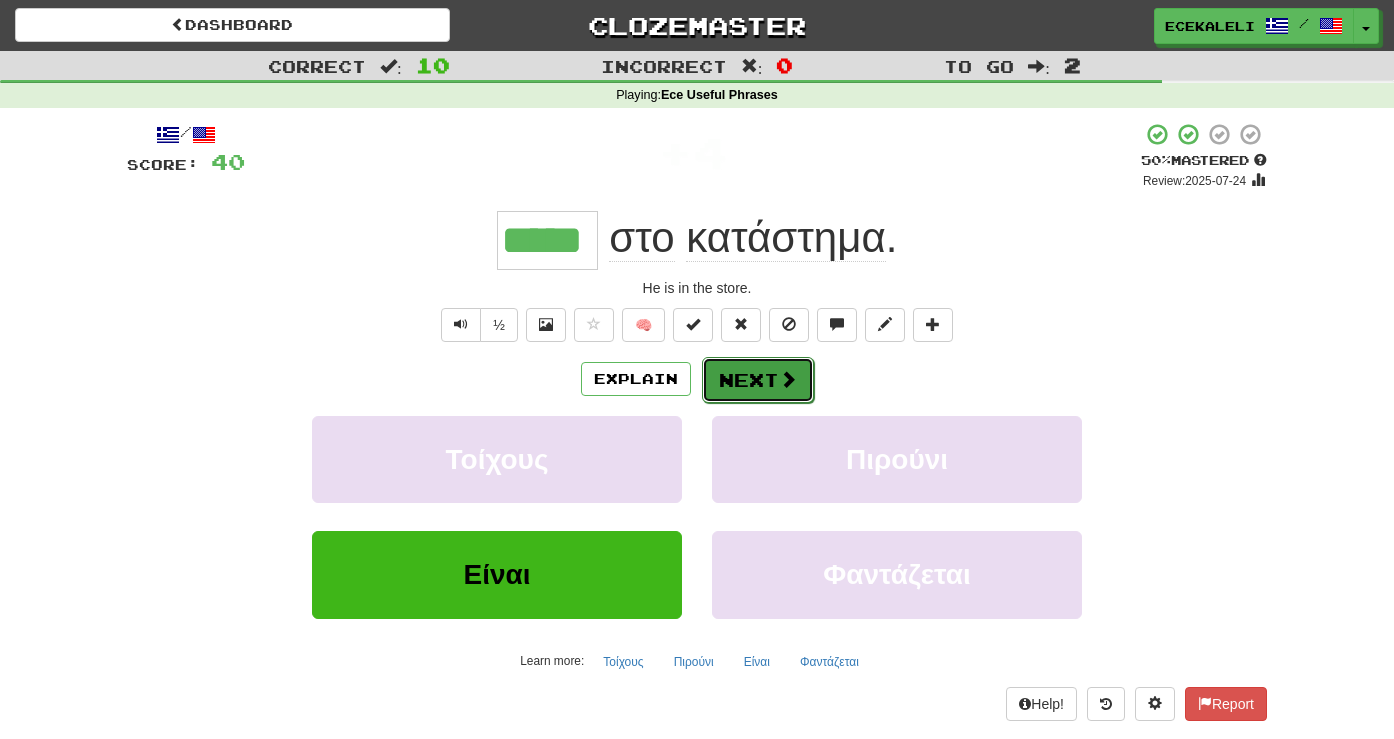 click on "Next" at bounding box center (758, 380) 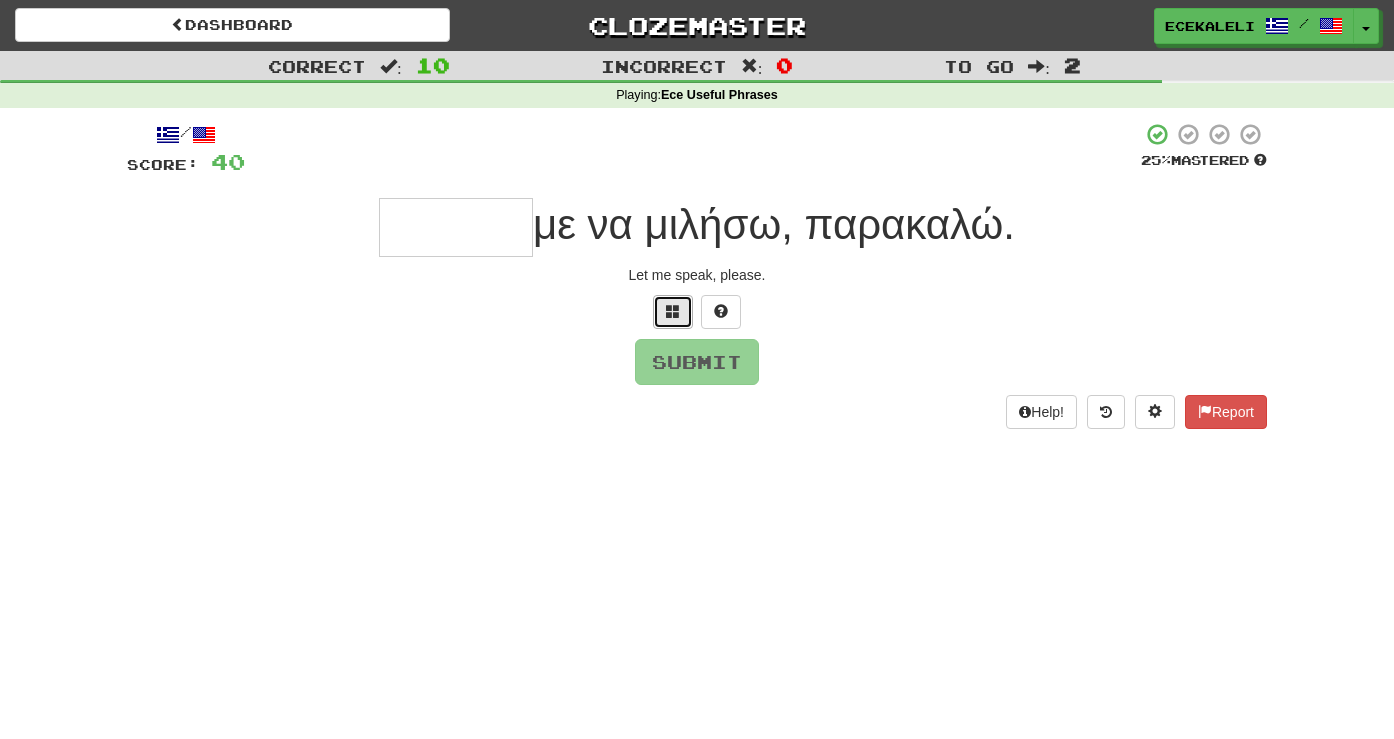 click at bounding box center (673, 311) 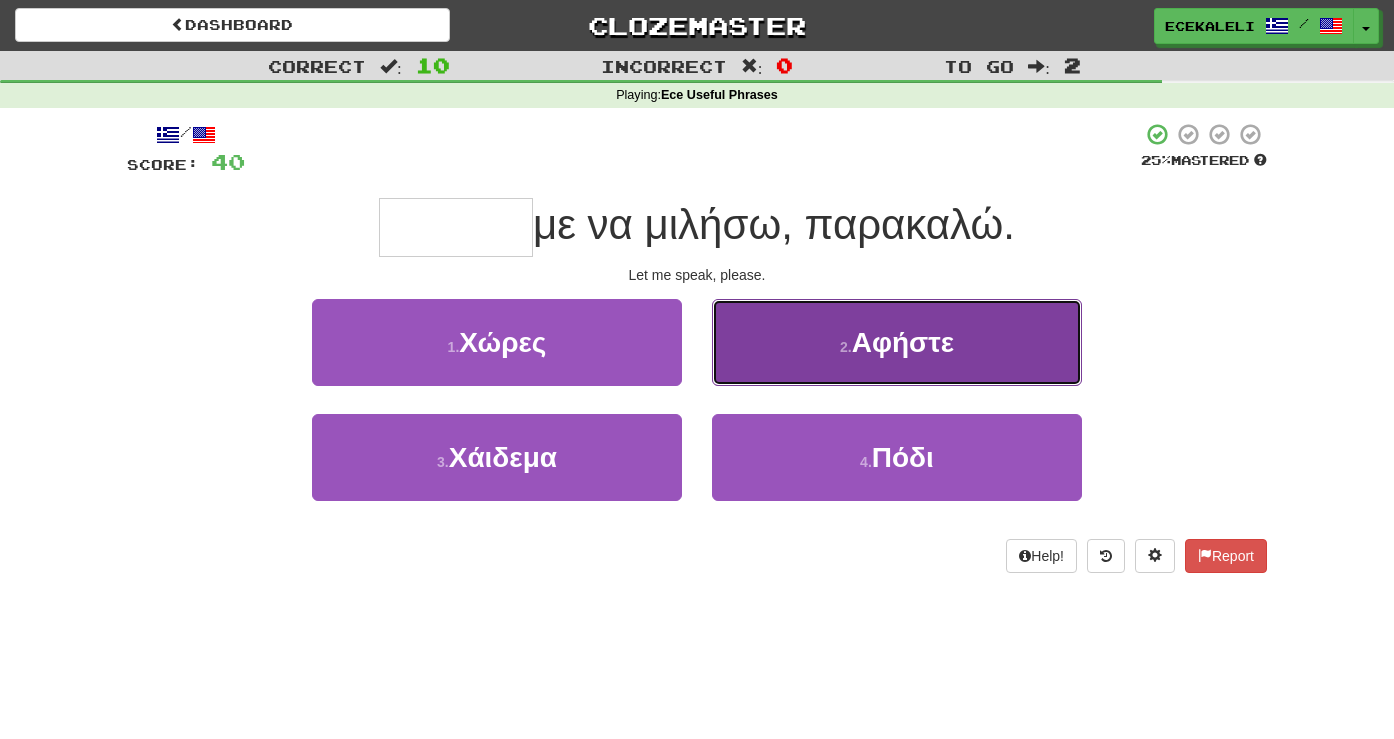 click on "2 .  Αφήστε" at bounding box center (897, 342) 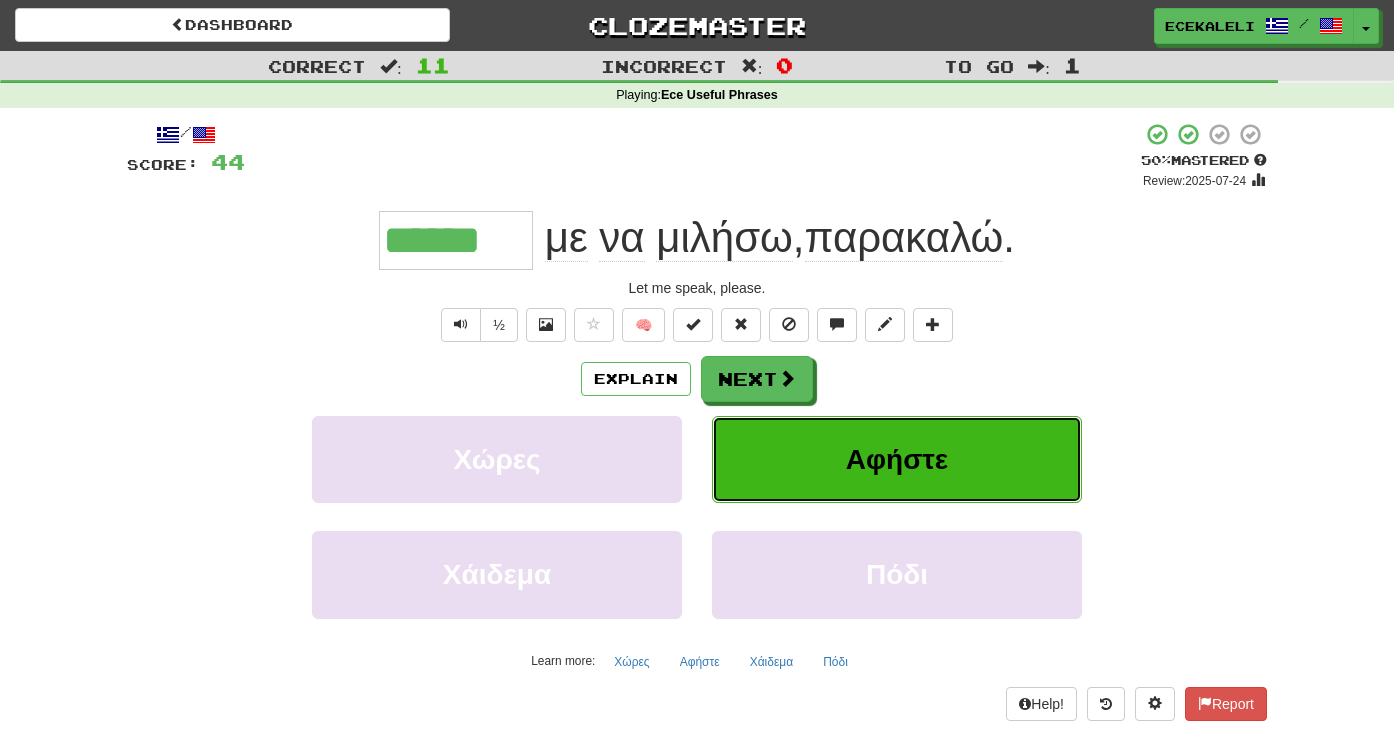 type 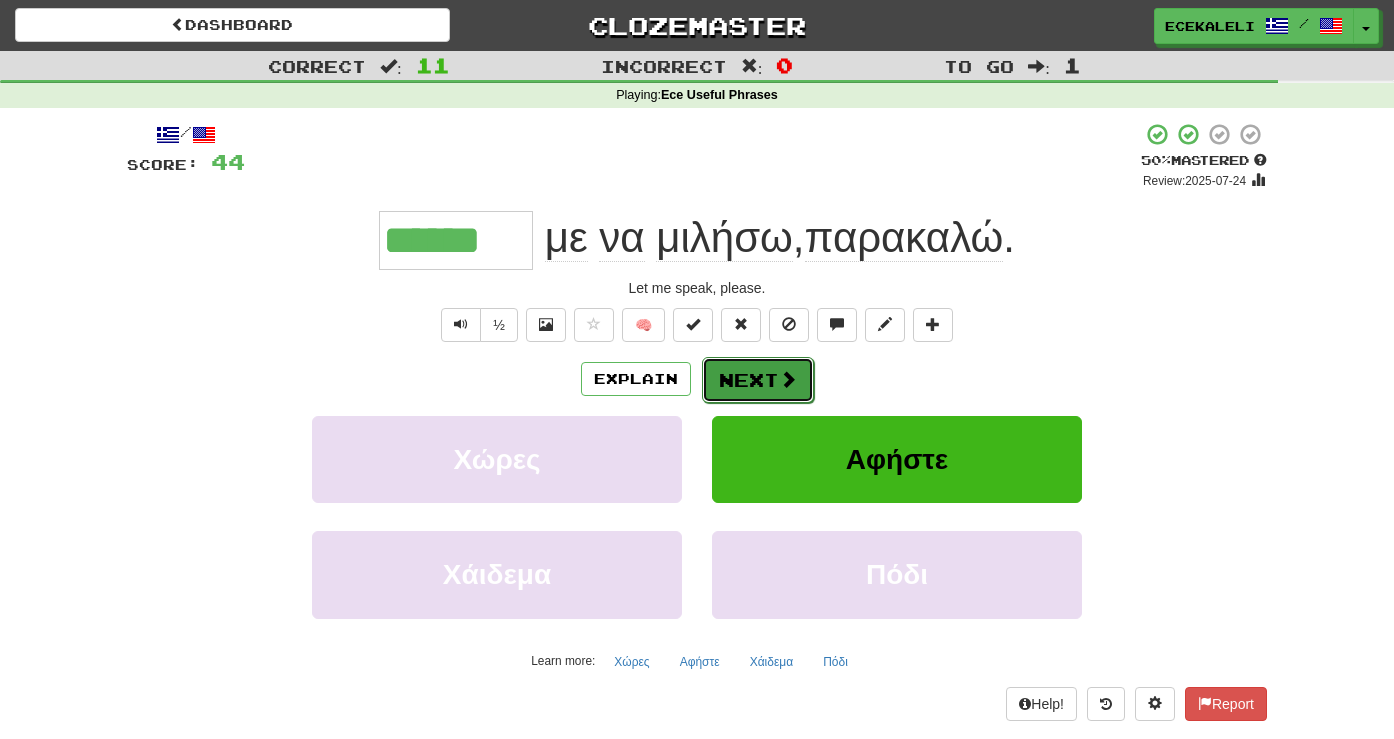 click on "Next" at bounding box center (758, 380) 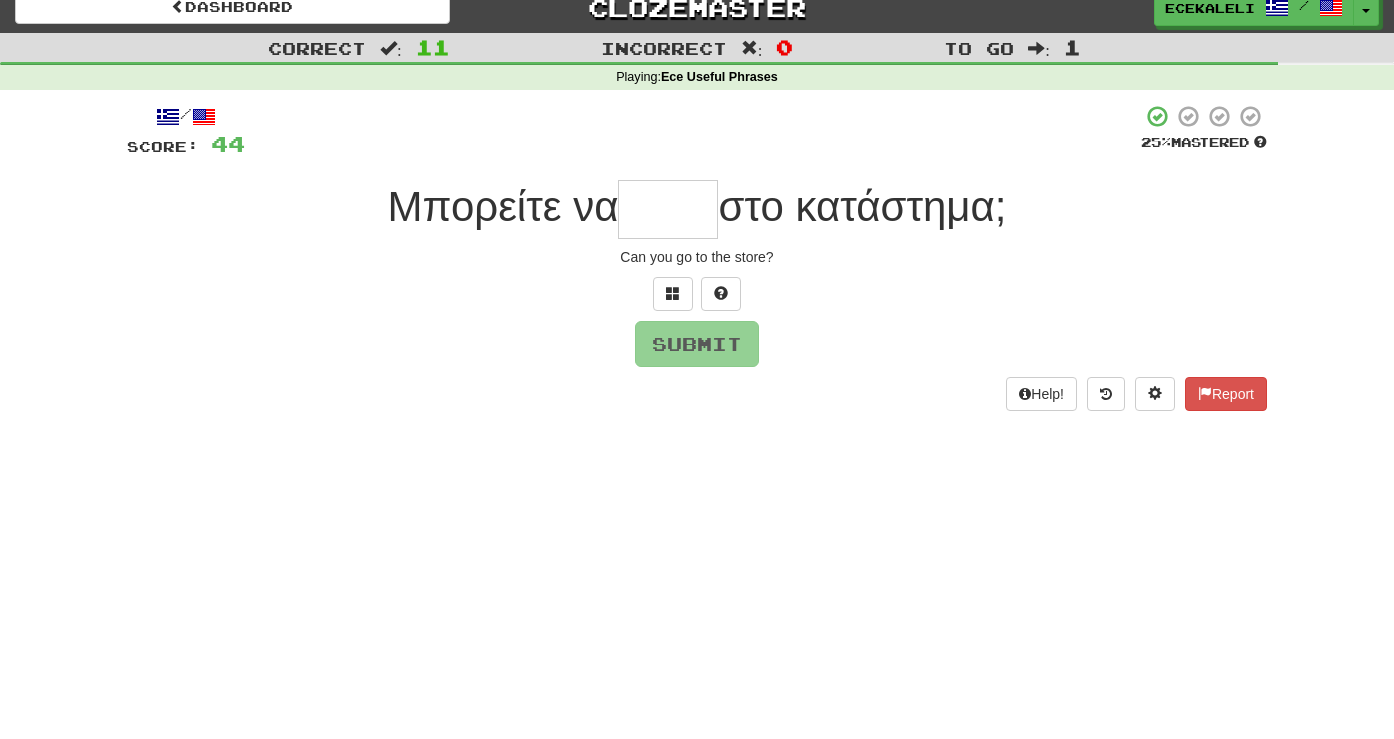 scroll, scrollTop: 0, scrollLeft: 0, axis: both 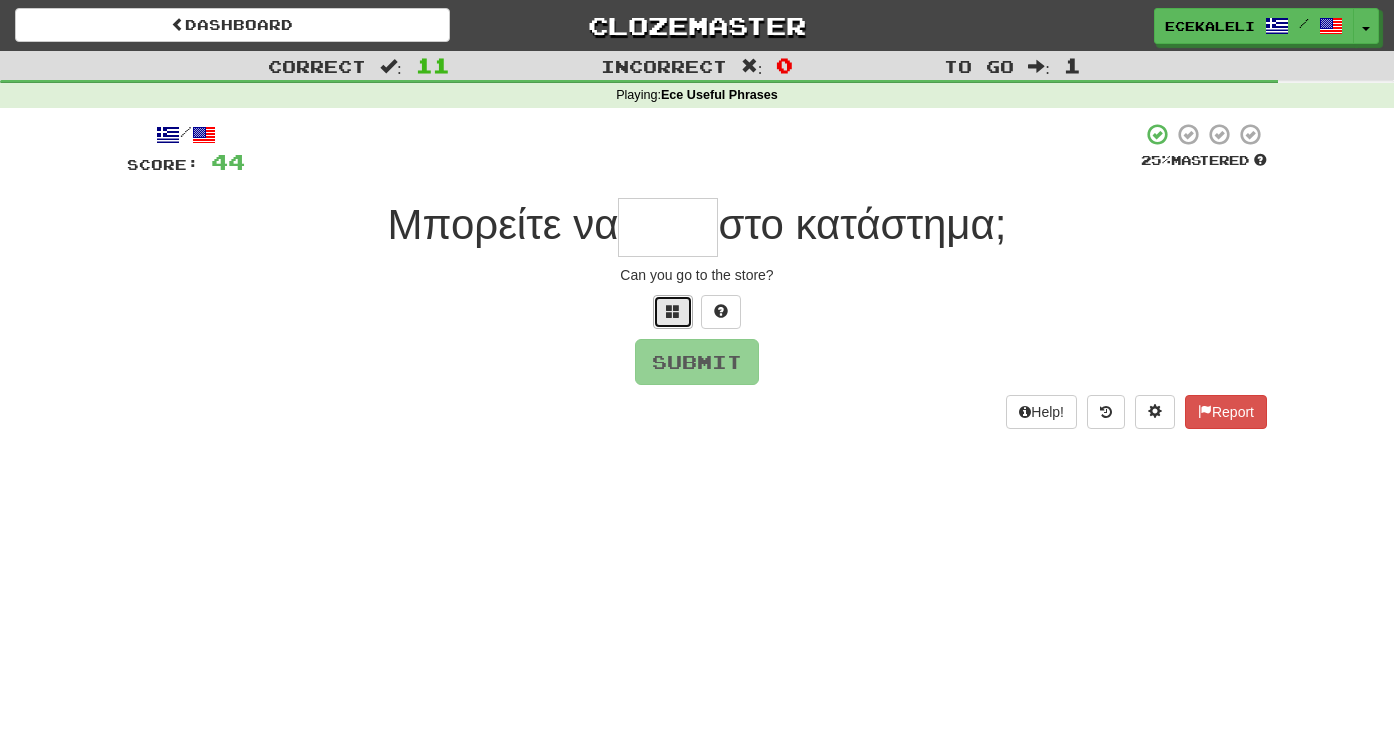 click at bounding box center [673, 311] 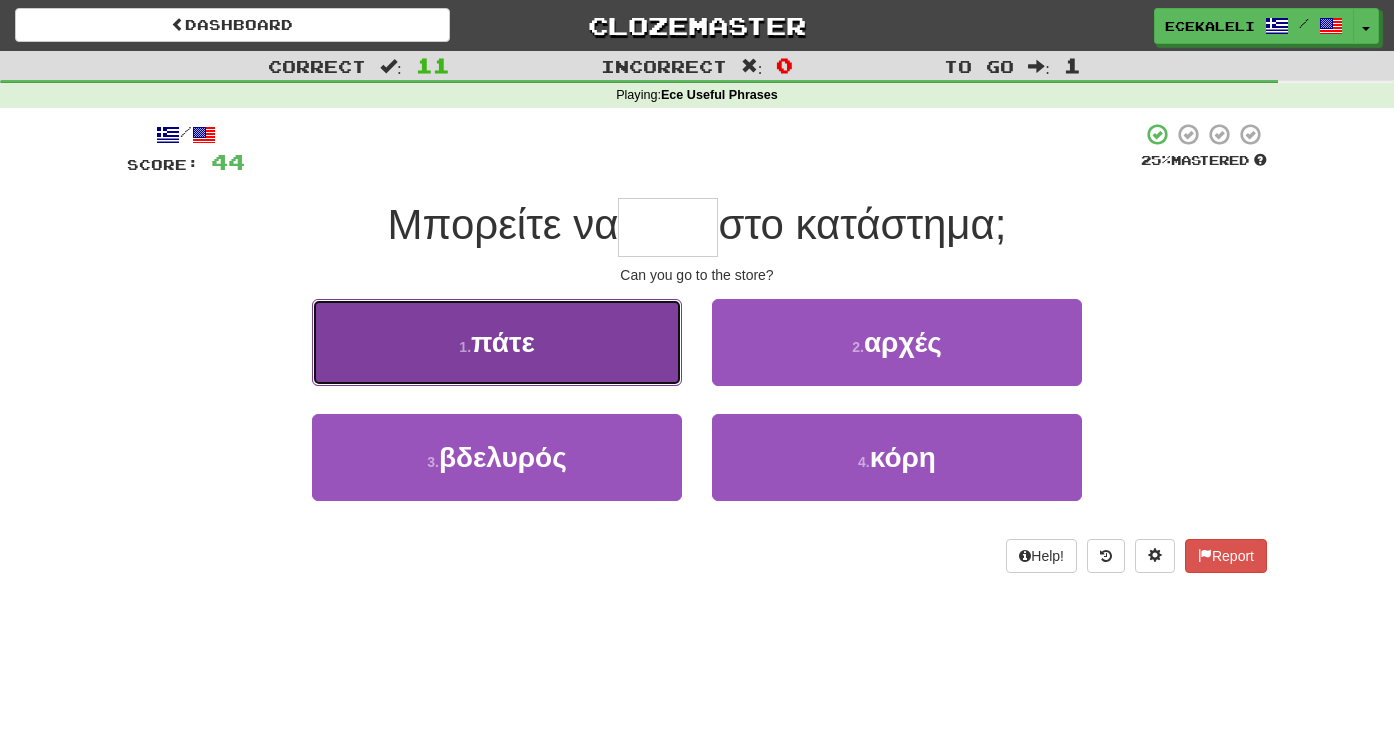 click on "1 .  πάτε" at bounding box center (497, 342) 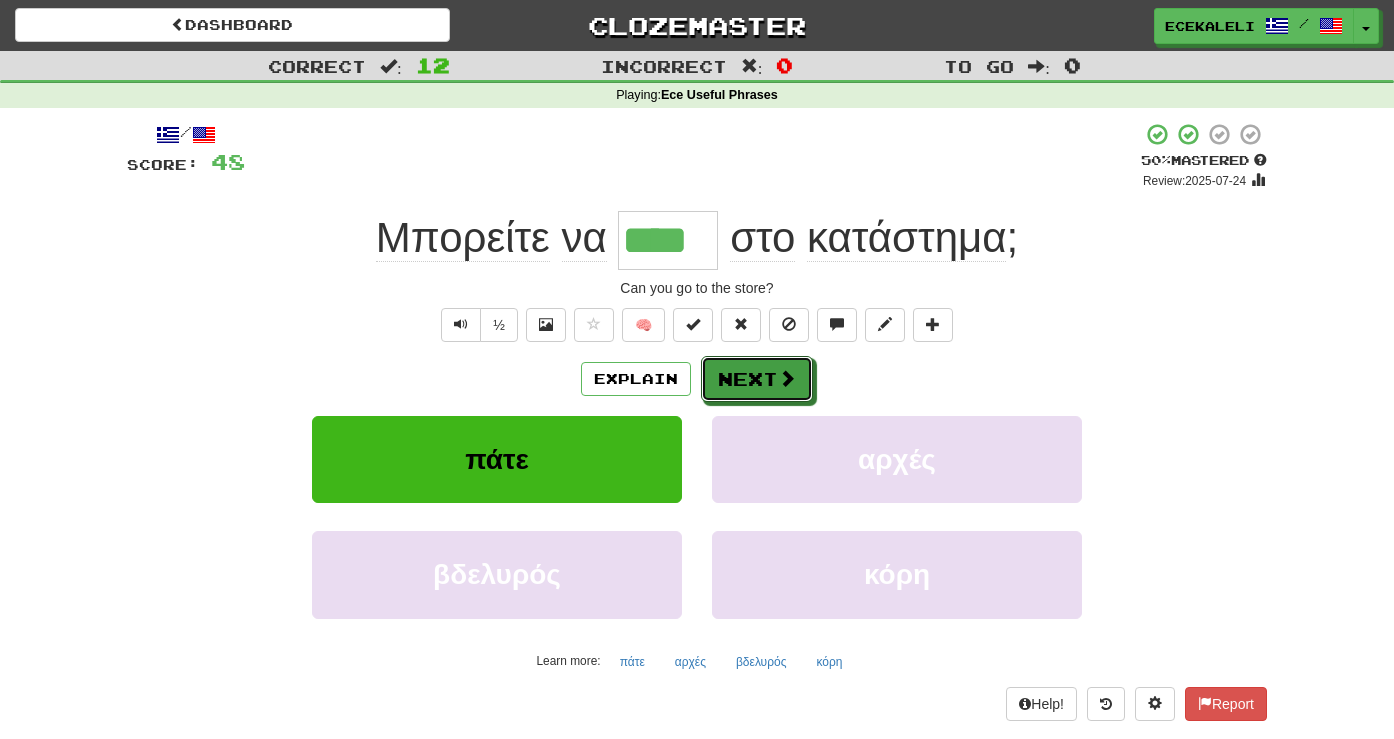 click on "Next" at bounding box center [757, 379] 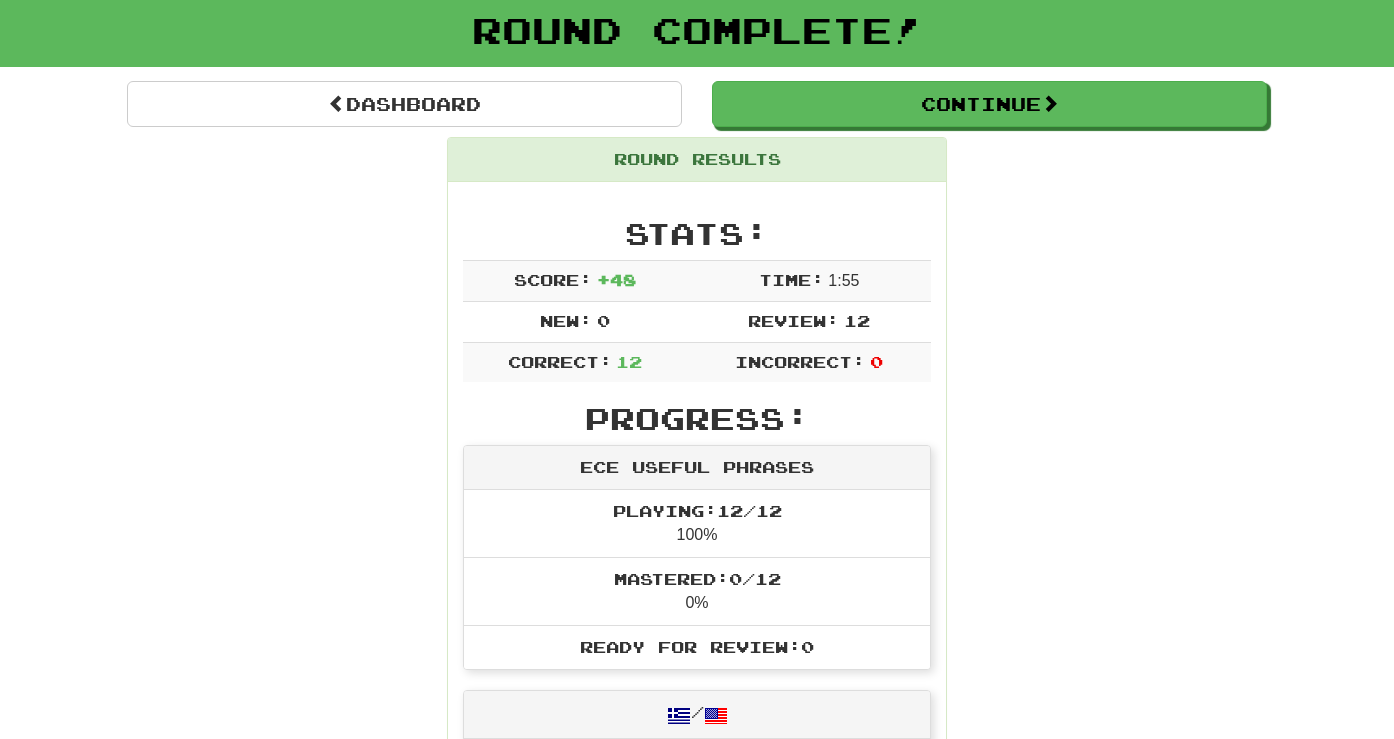 scroll, scrollTop: 0, scrollLeft: 0, axis: both 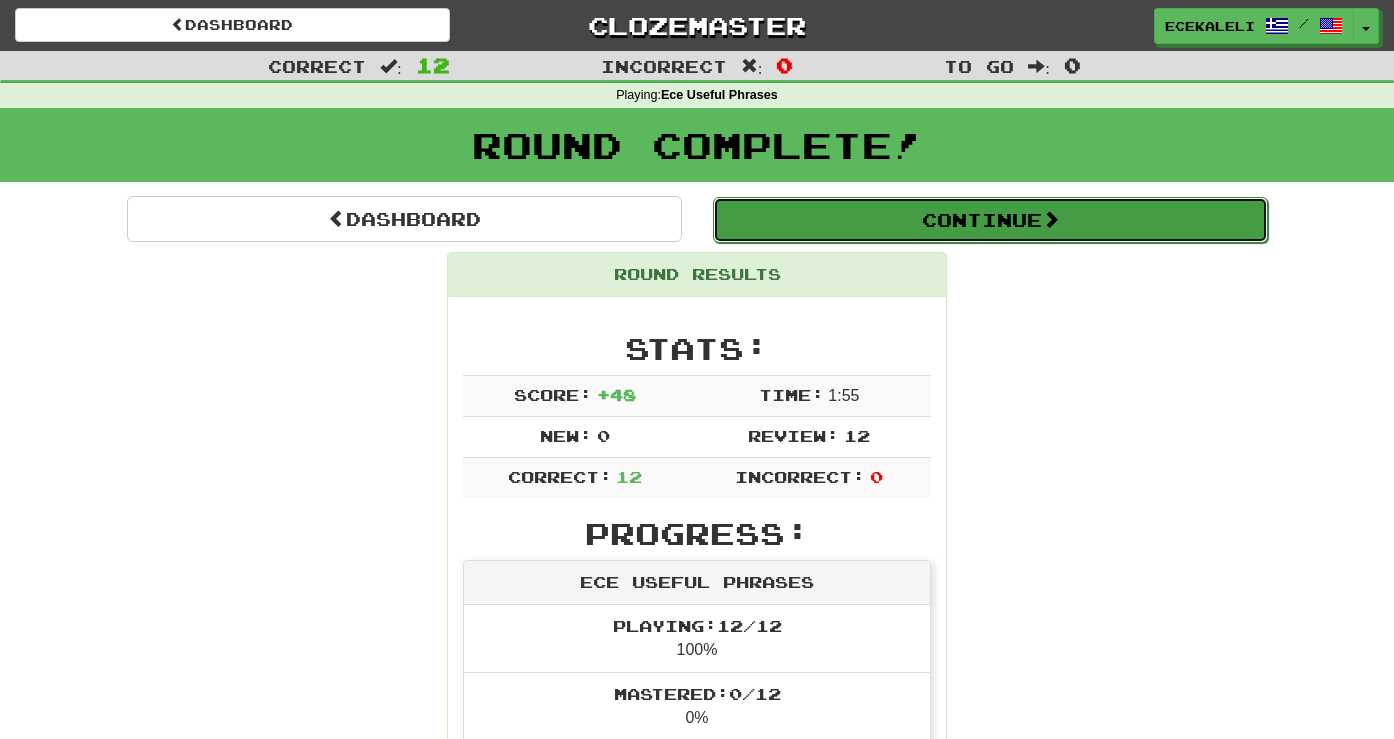 click on "Continue" at bounding box center [990, 220] 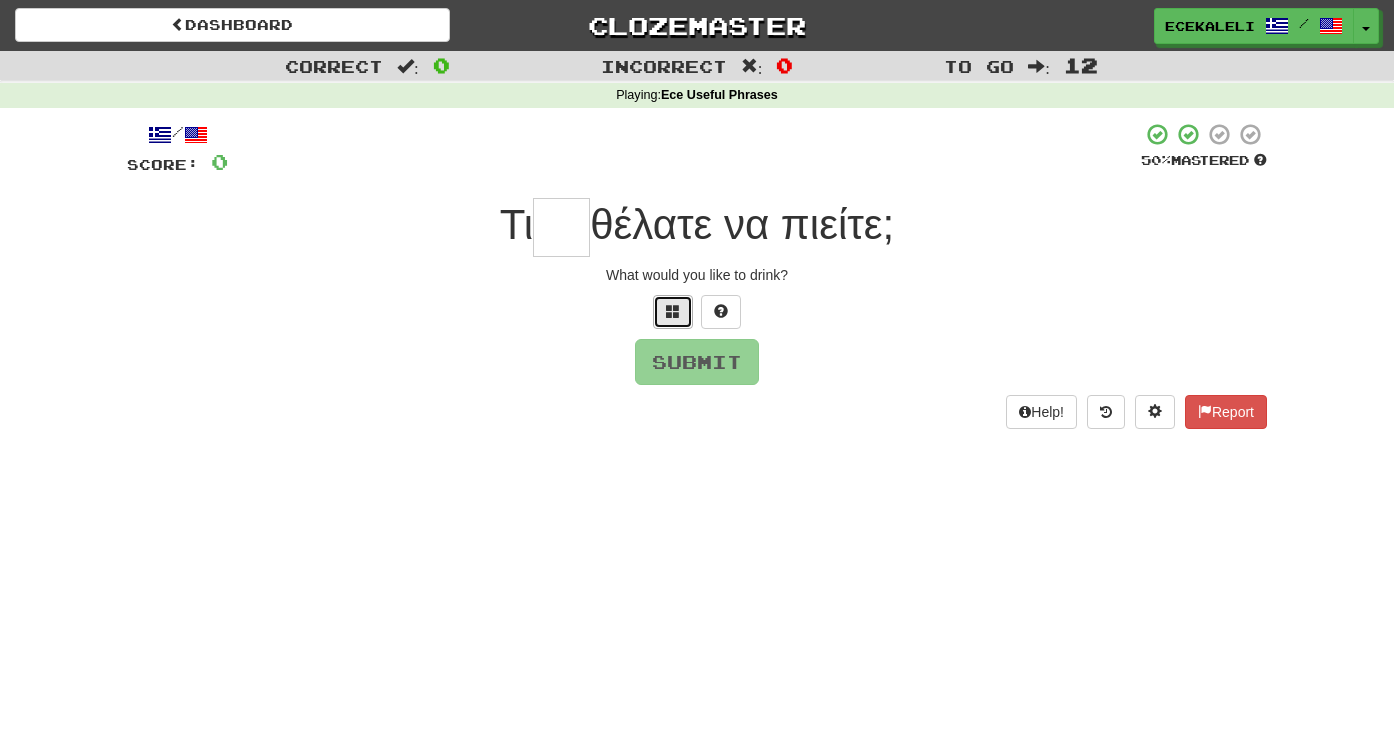 click at bounding box center (673, 311) 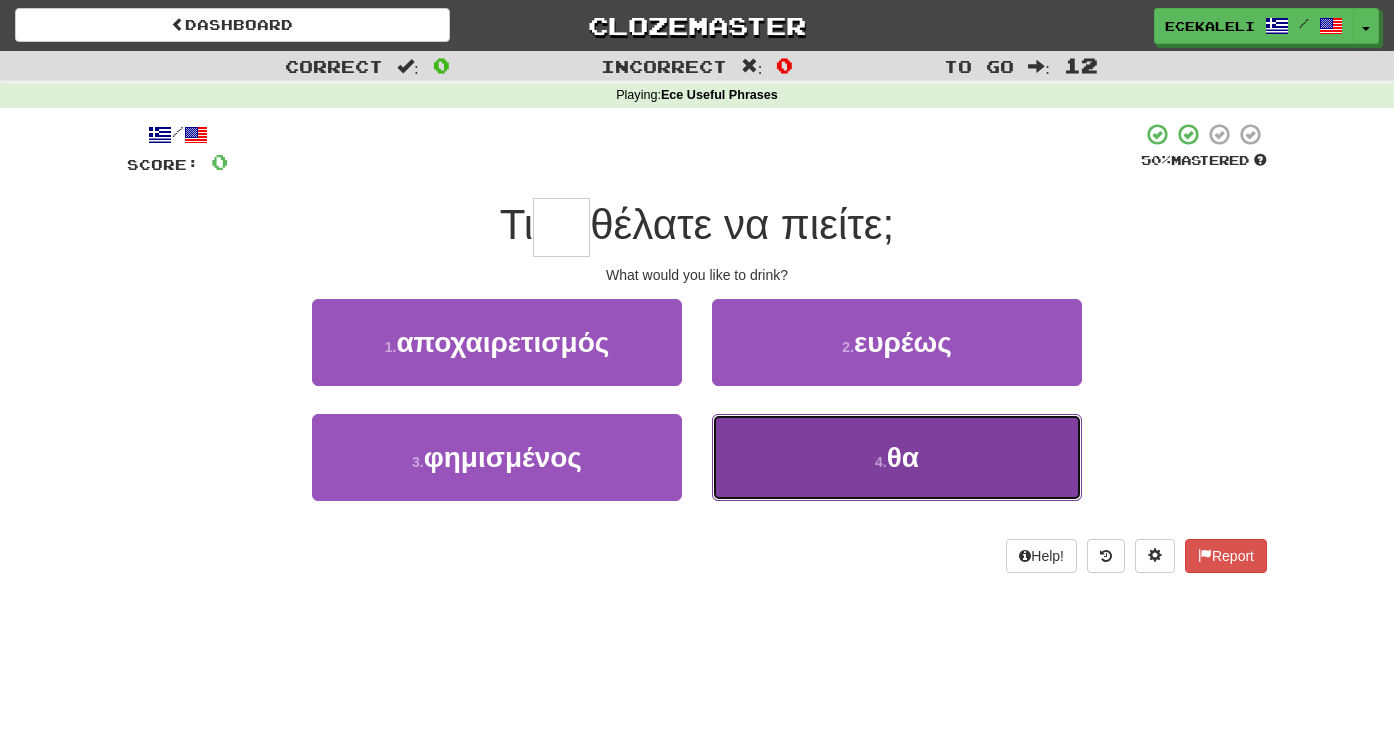 click on "4 .  θα" at bounding box center (897, 457) 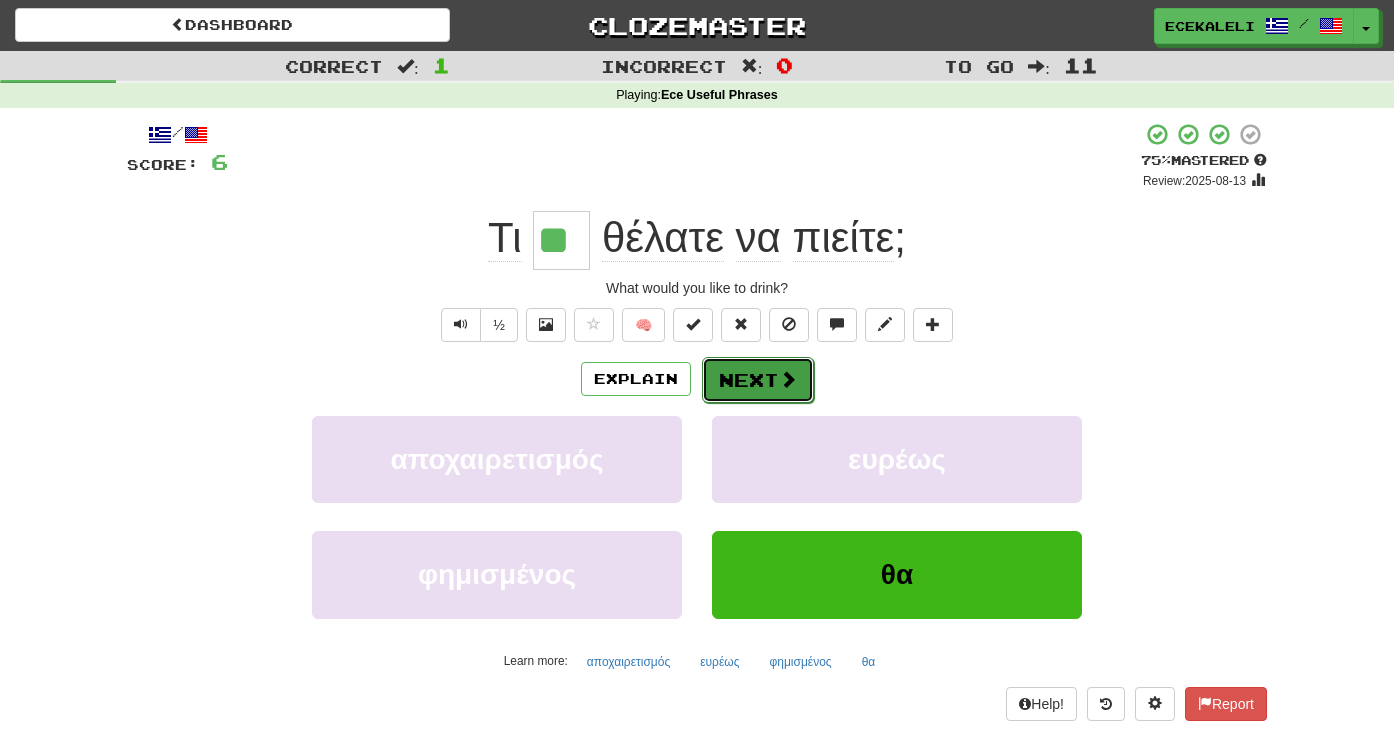 click on "Next" at bounding box center [758, 380] 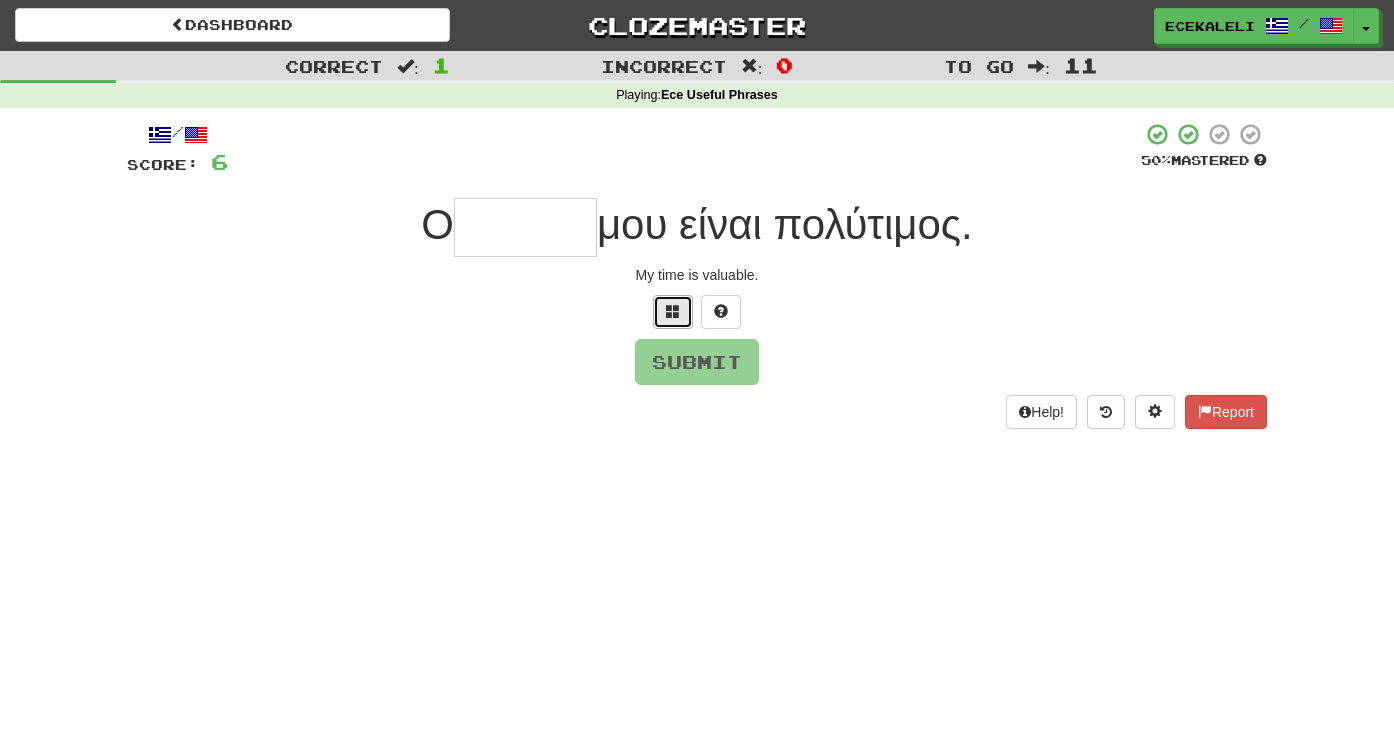click at bounding box center (673, 311) 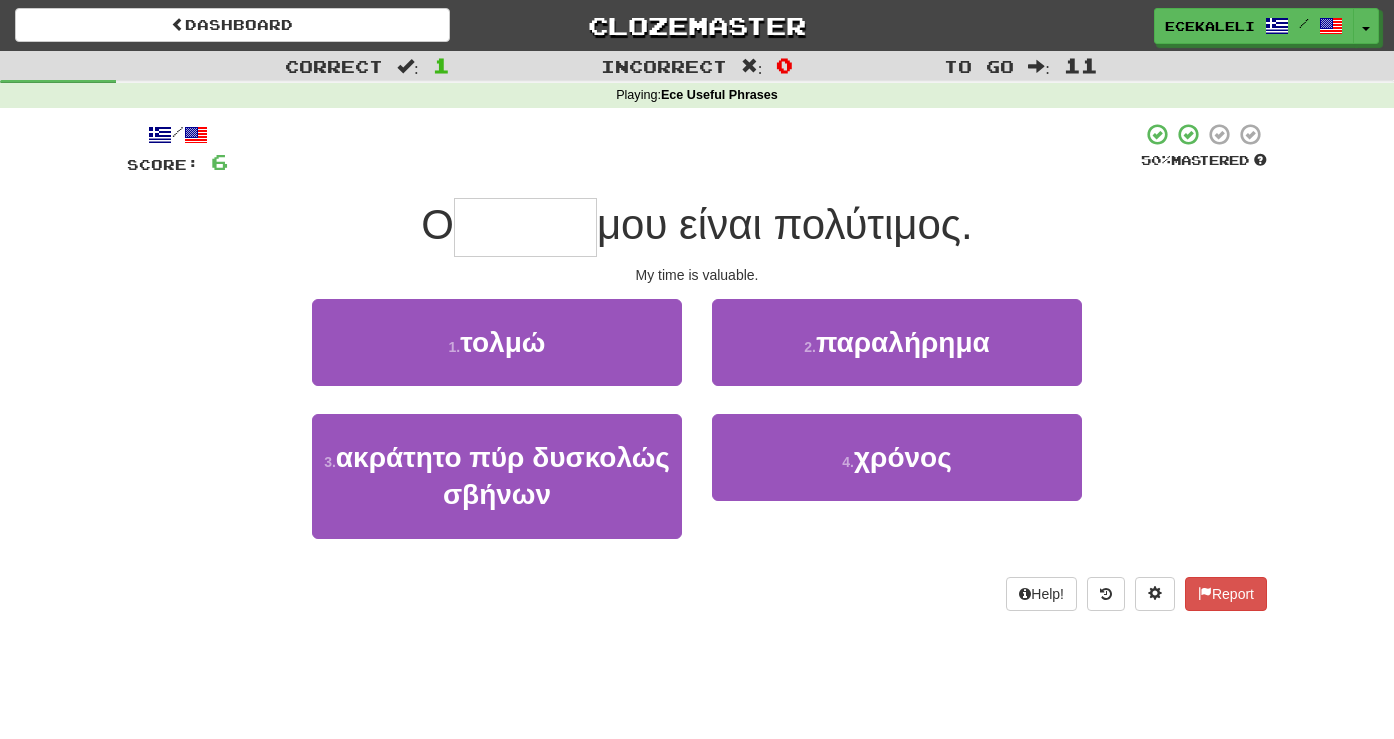 click on "4 .  χρόνος" at bounding box center (897, 471) 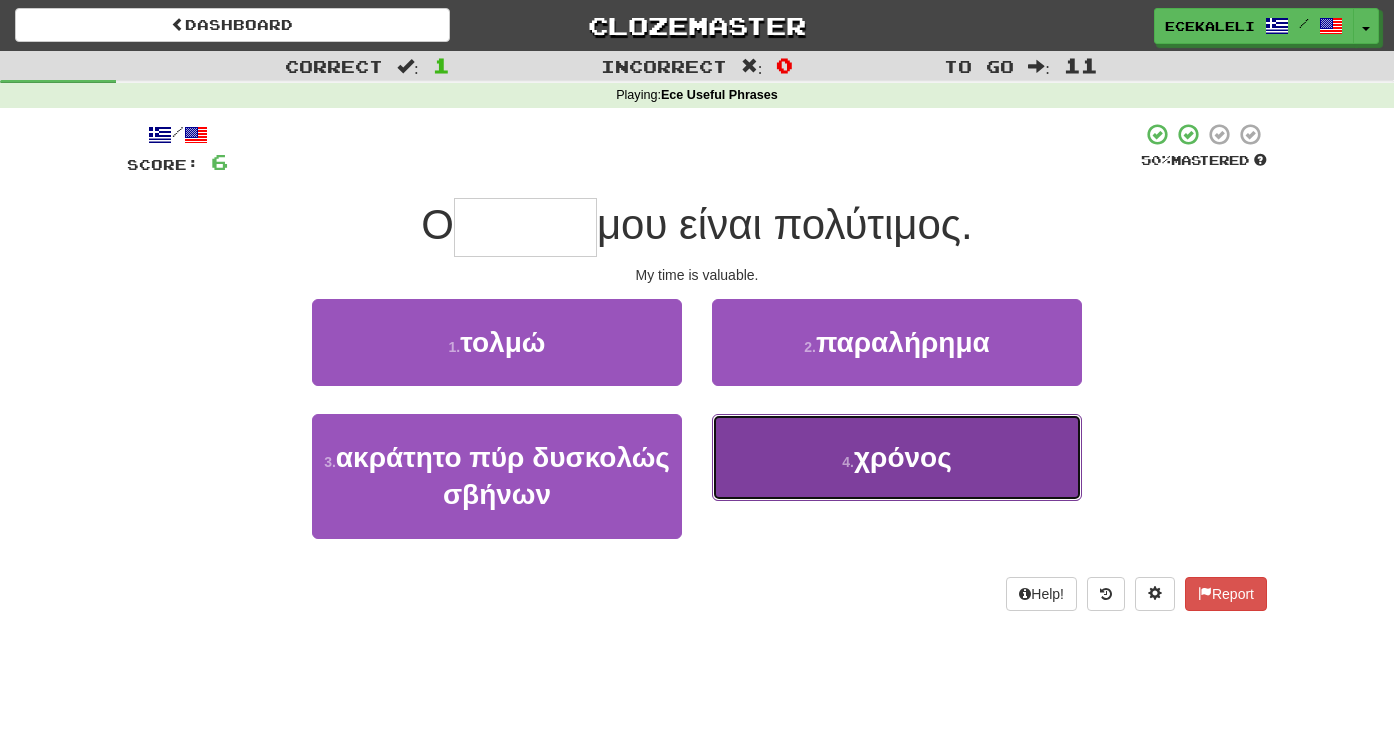 click on "χρόνος" at bounding box center [903, 457] 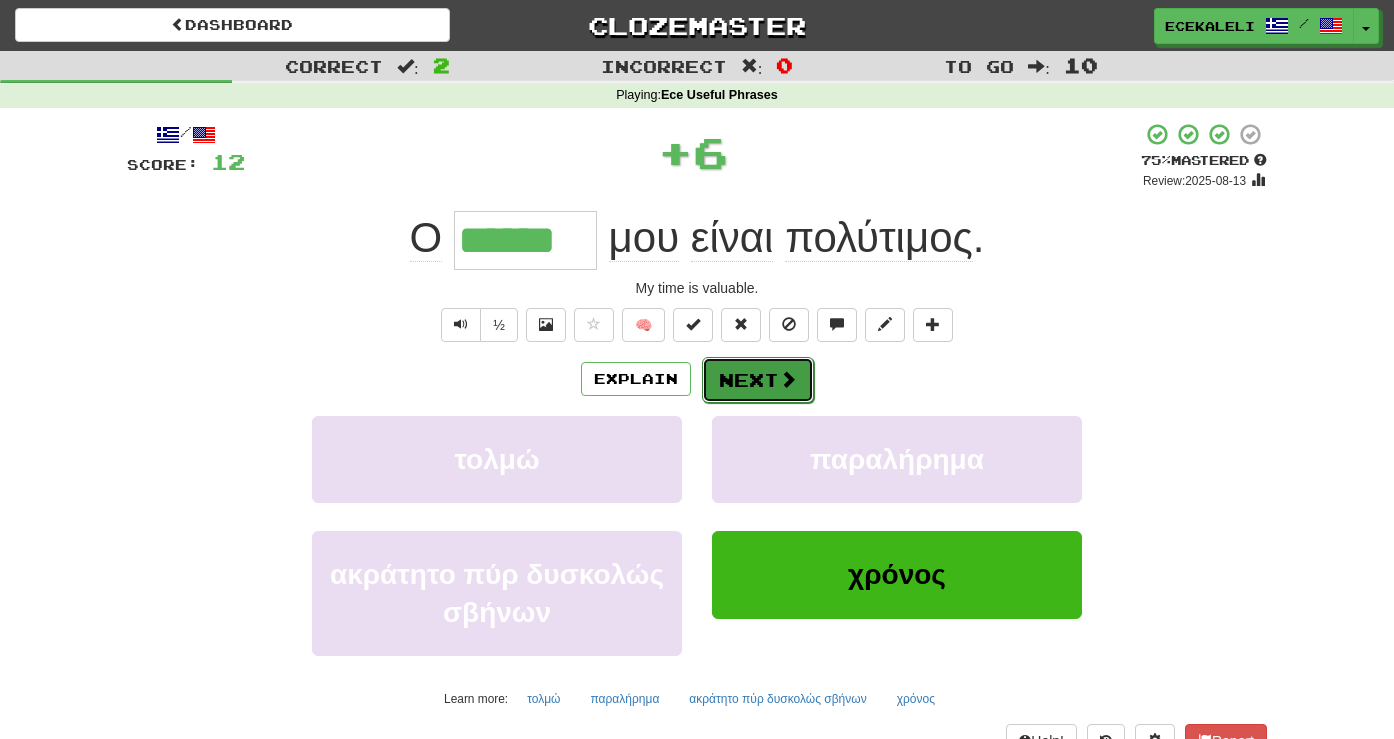 click on "Next" at bounding box center (758, 380) 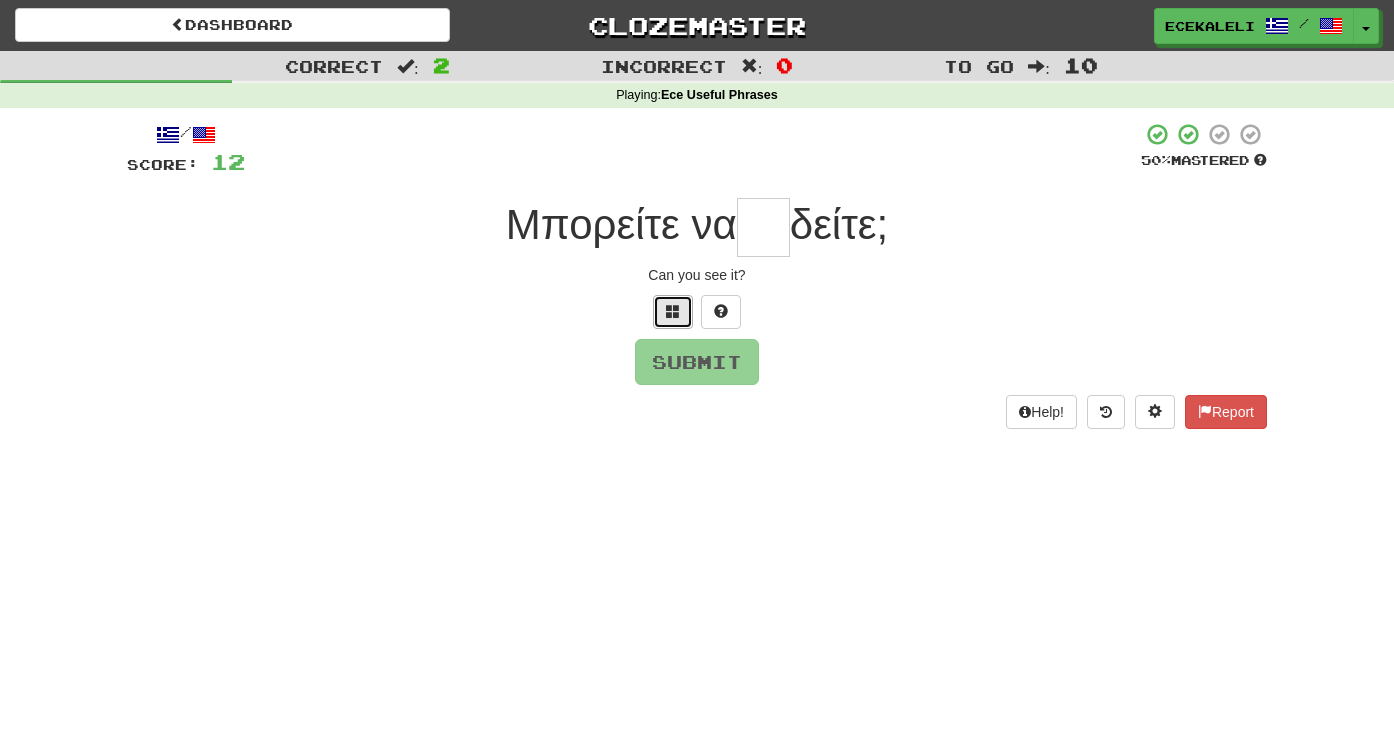 click at bounding box center (673, 311) 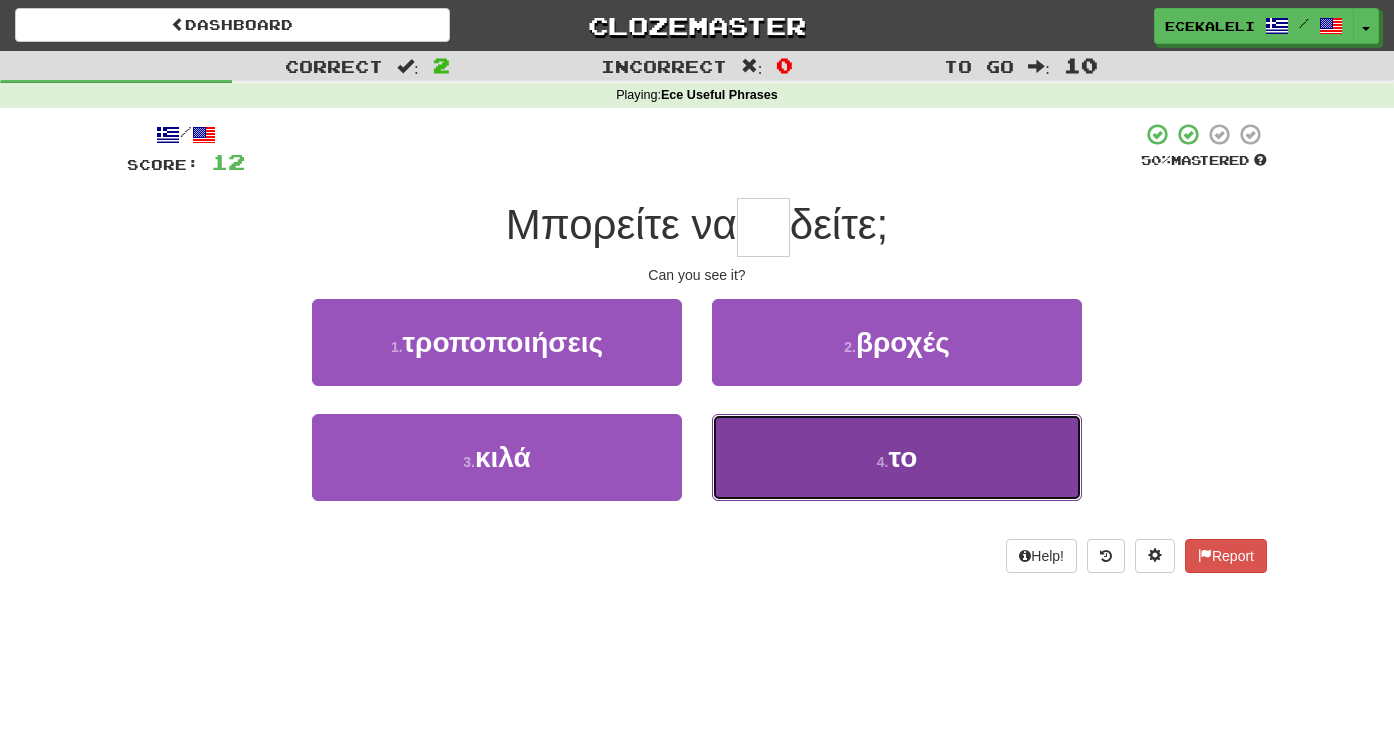 click on "4 .  το" at bounding box center [897, 457] 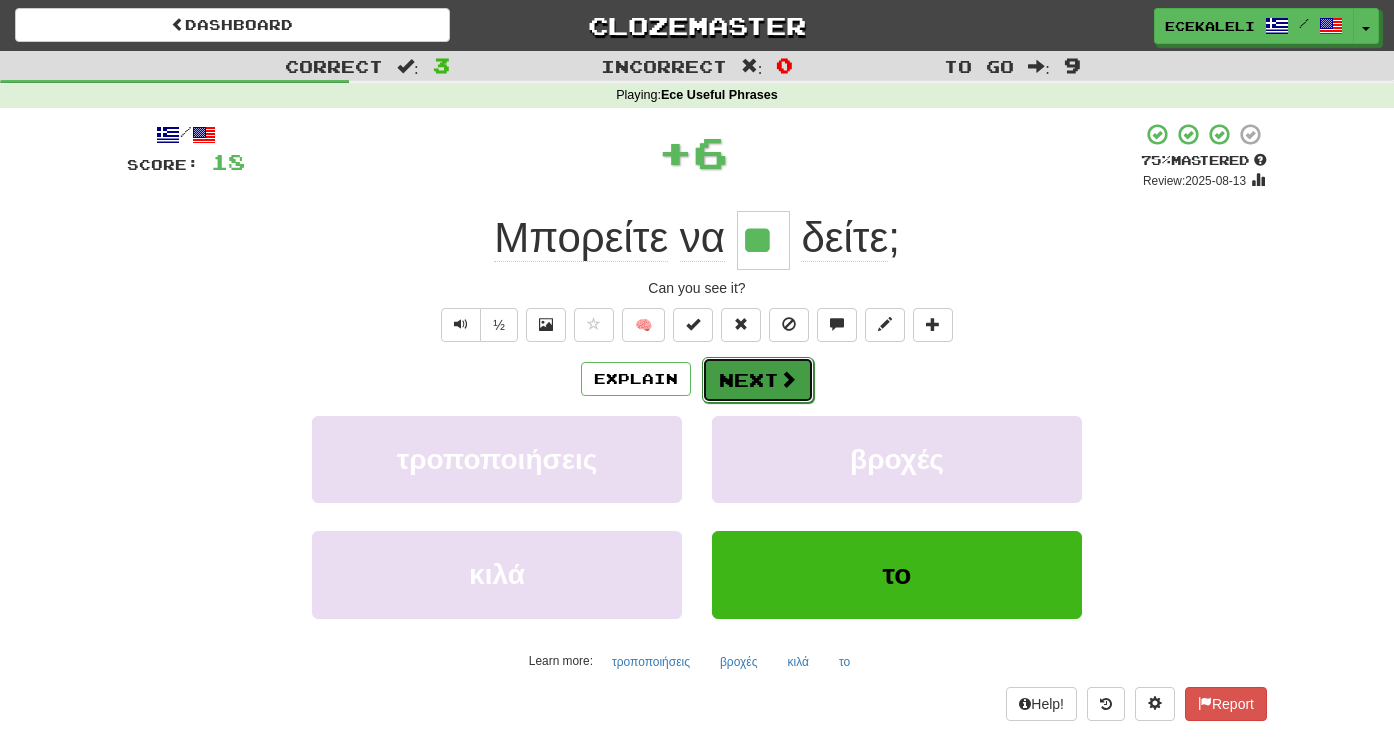 click on "Next" at bounding box center [758, 380] 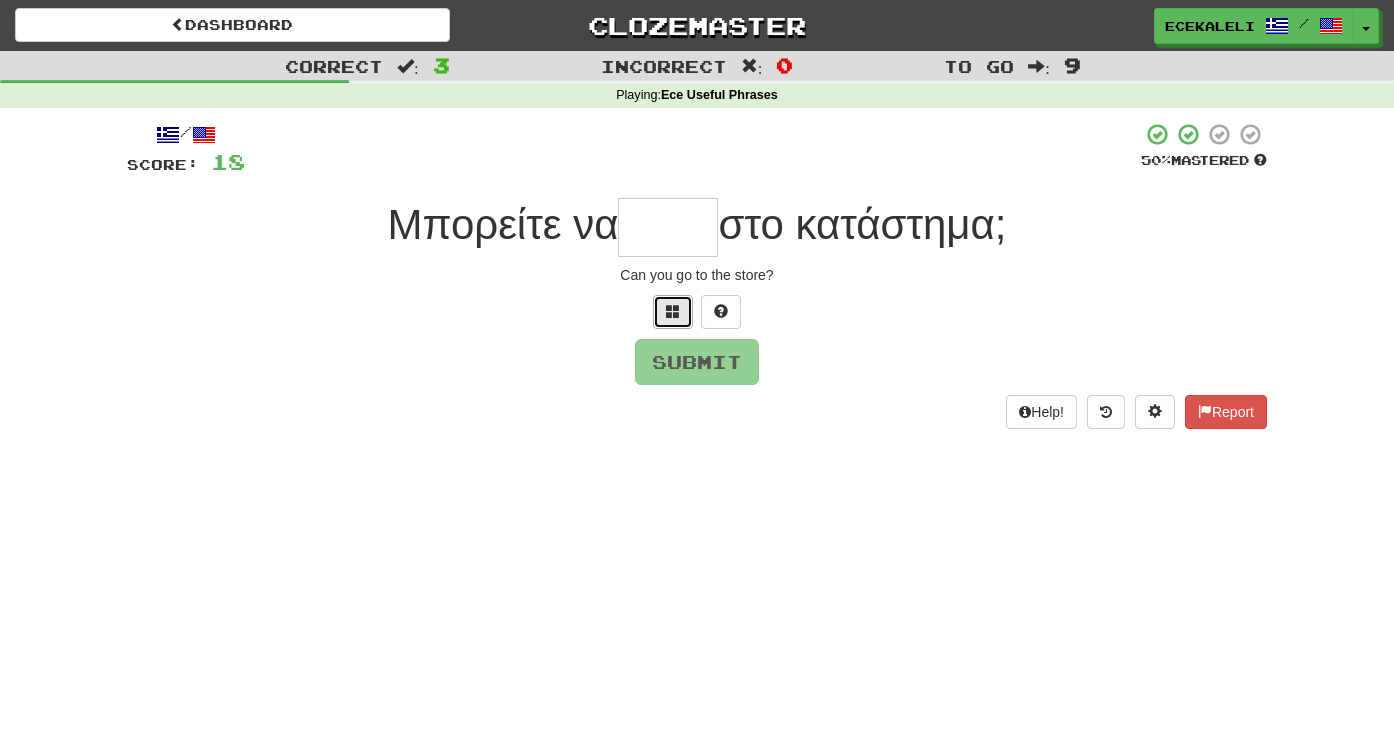 click at bounding box center (673, 311) 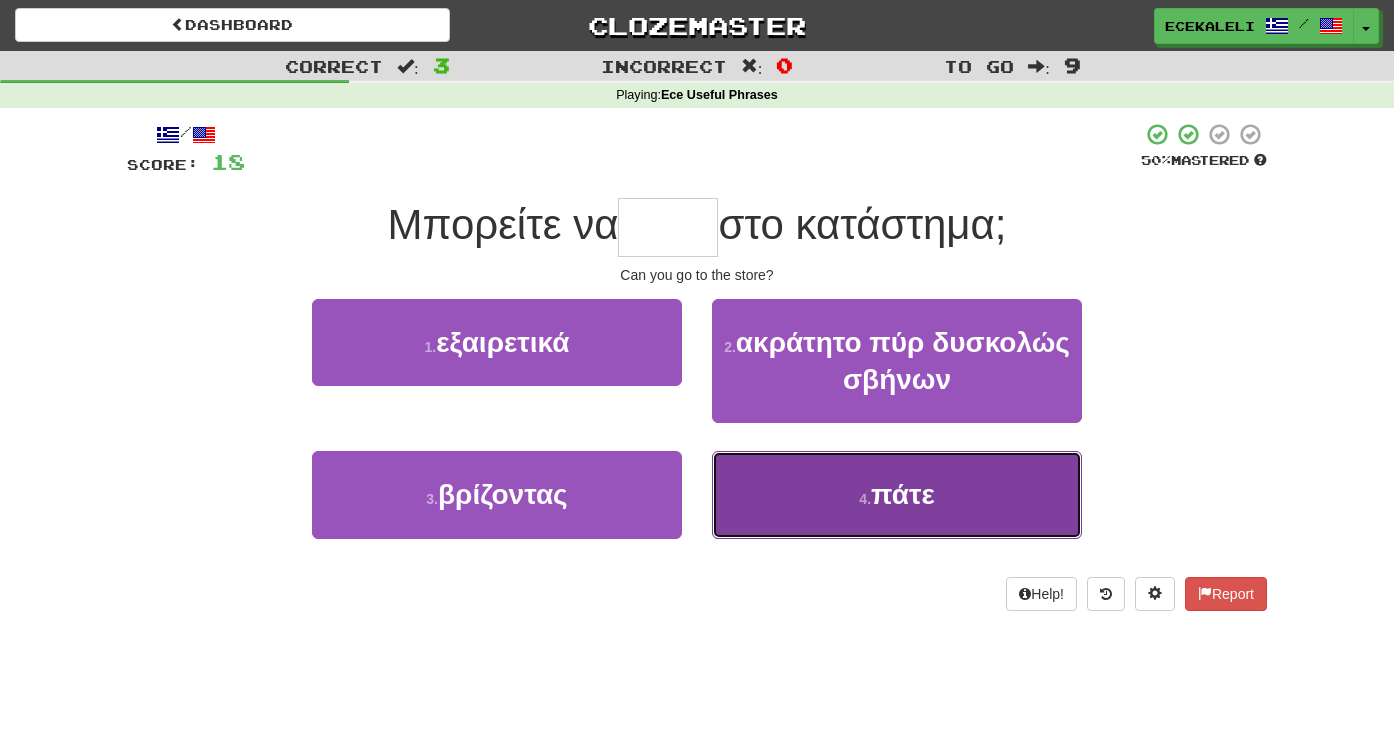 click on "4 .  πάτε" at bounding box center [897, 494] 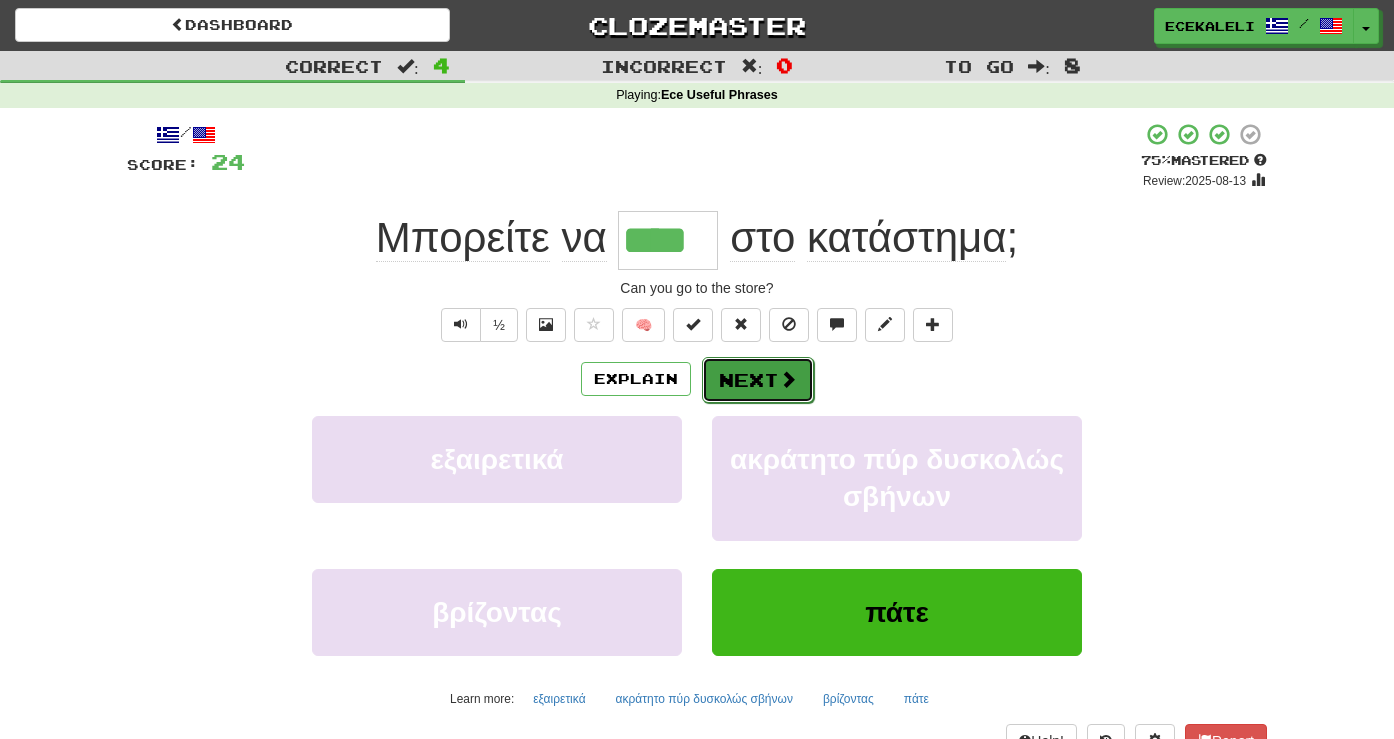 click on "Next" at bounding box center (758, 380) 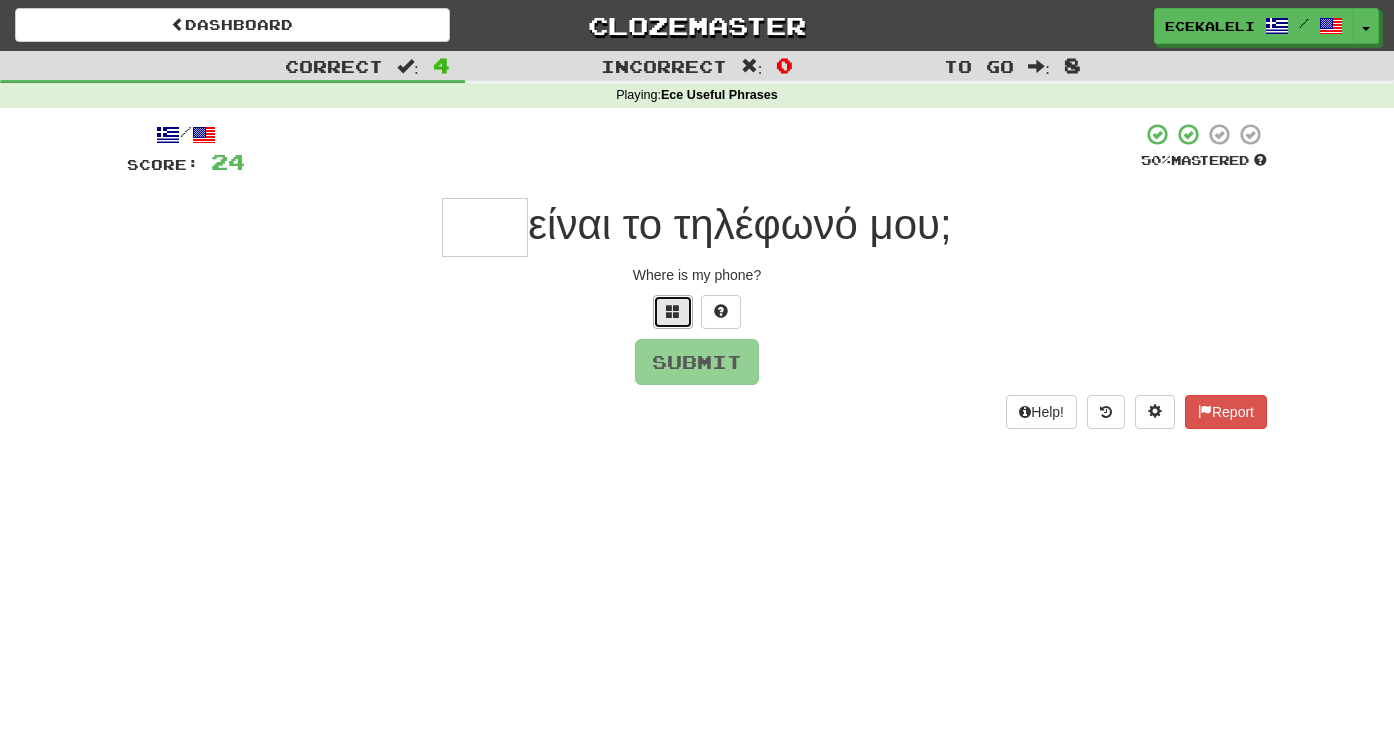 click at bounding box center (673, 312) 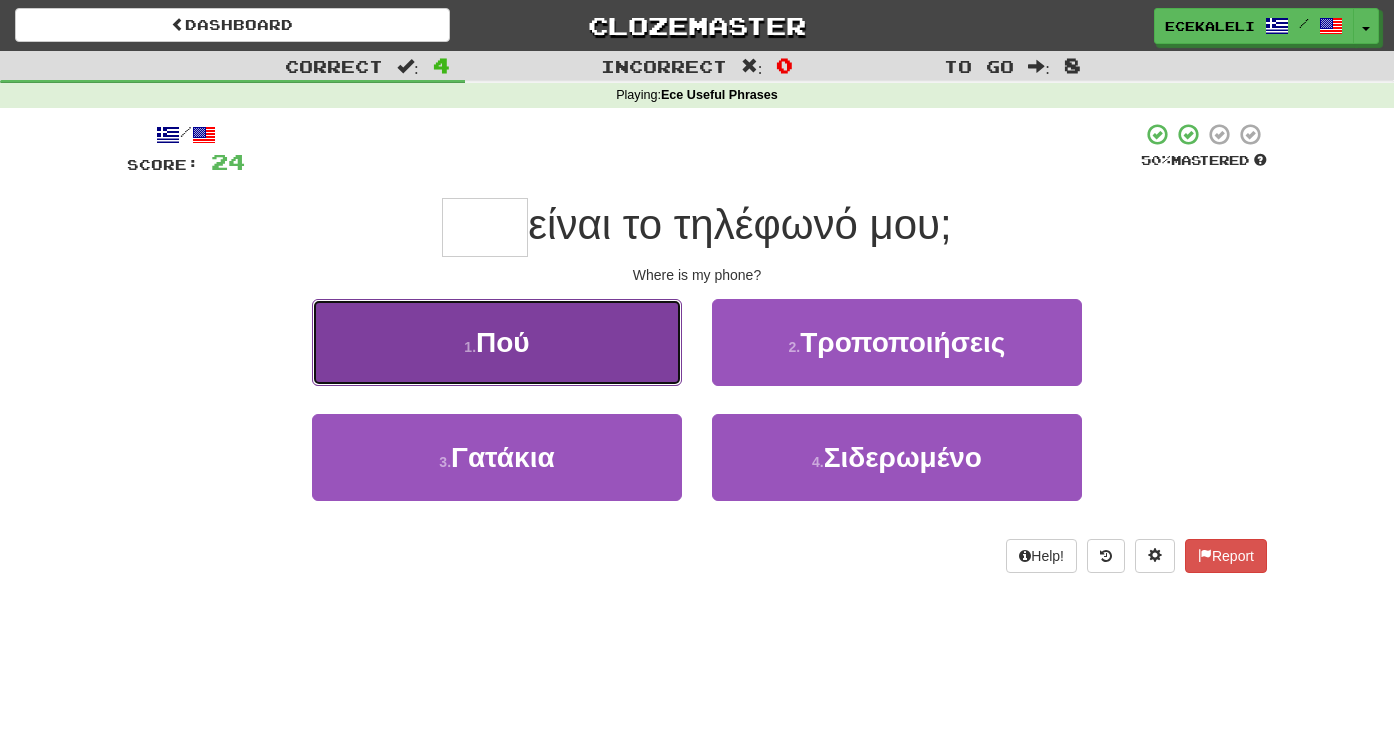 click on "1 .  Πού" at bounding box center (497, 342) 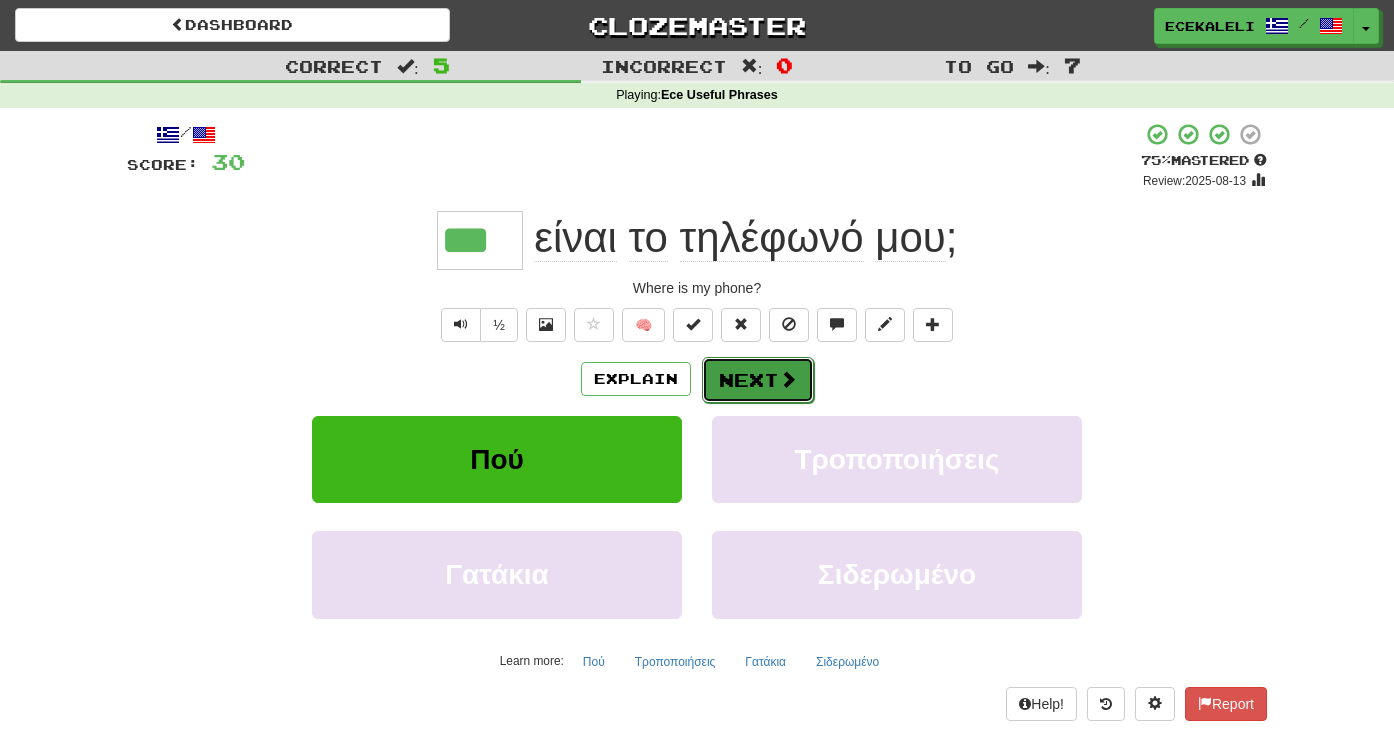 click on "Next" at bounding box center (758, 380) 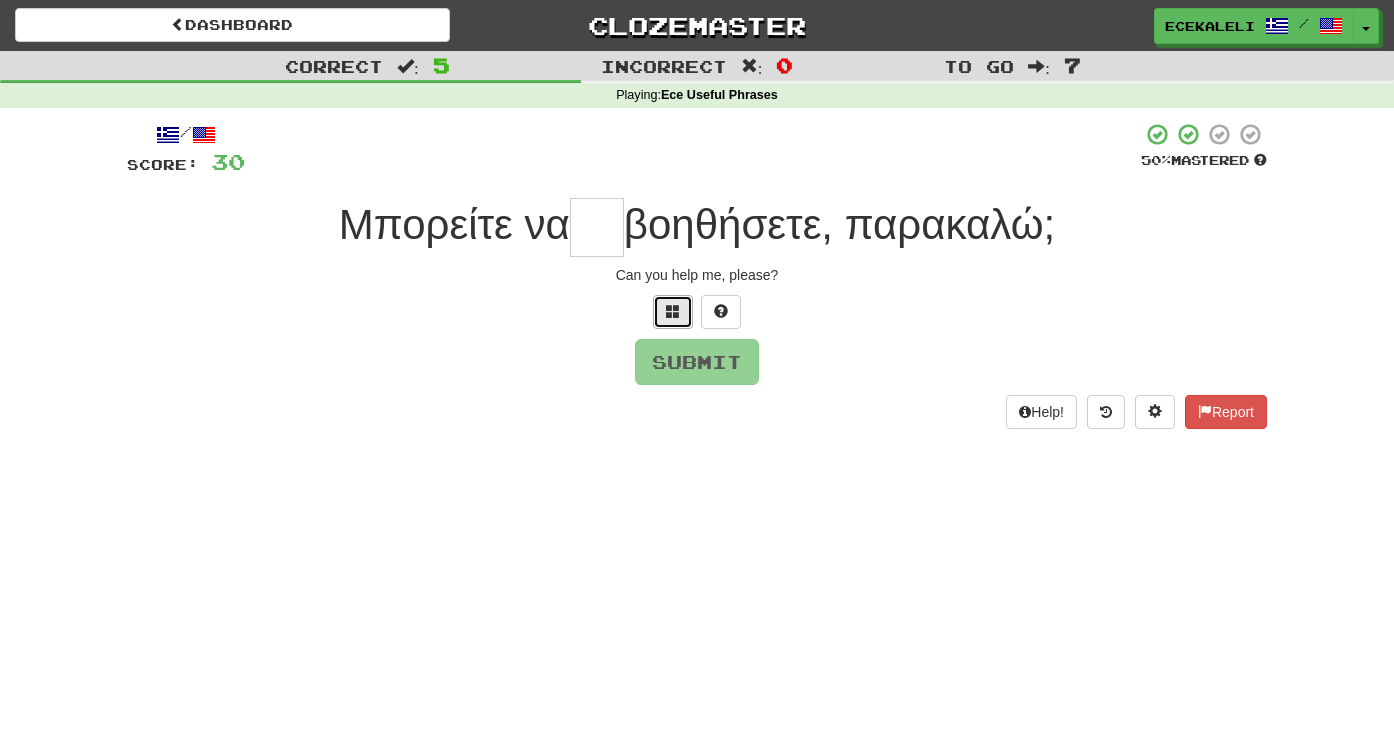click at bounding box center (673, 311) 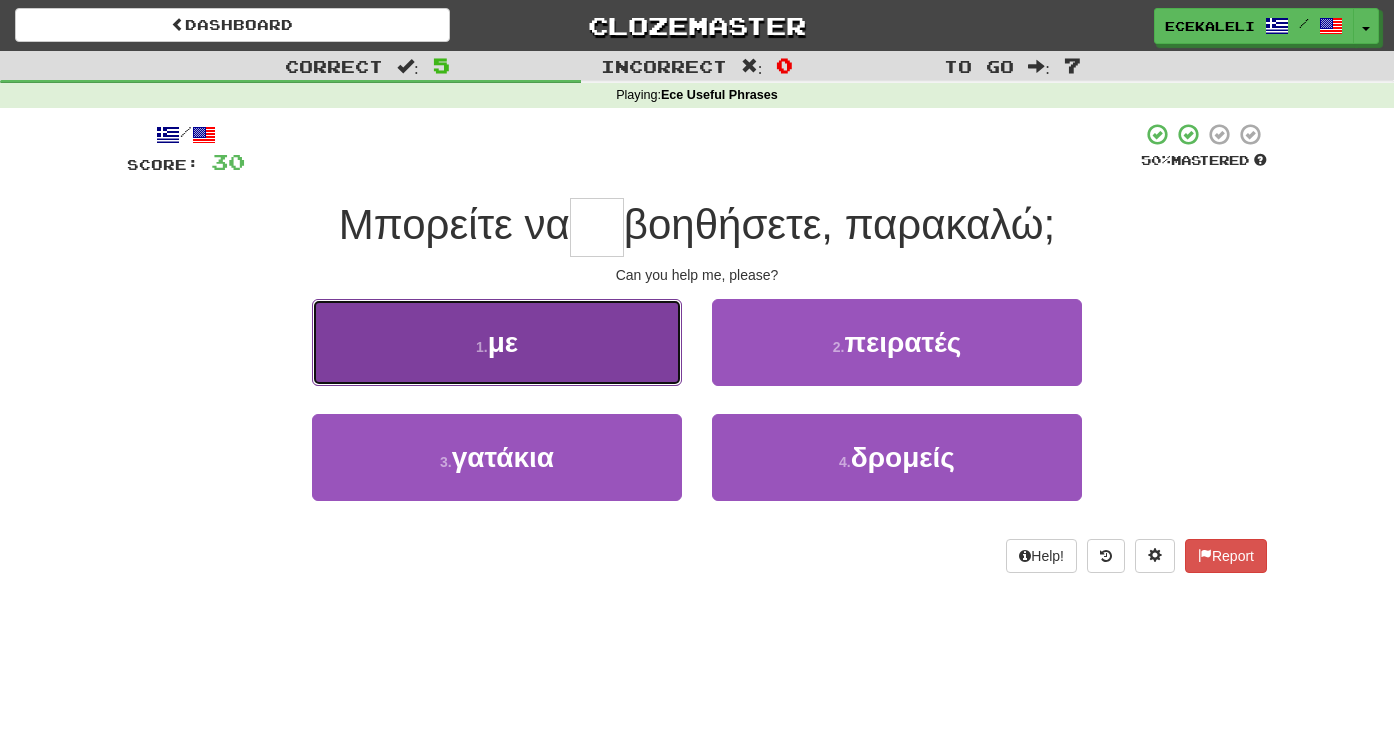 click on "1 .  με" at bounding box center (497, 342) 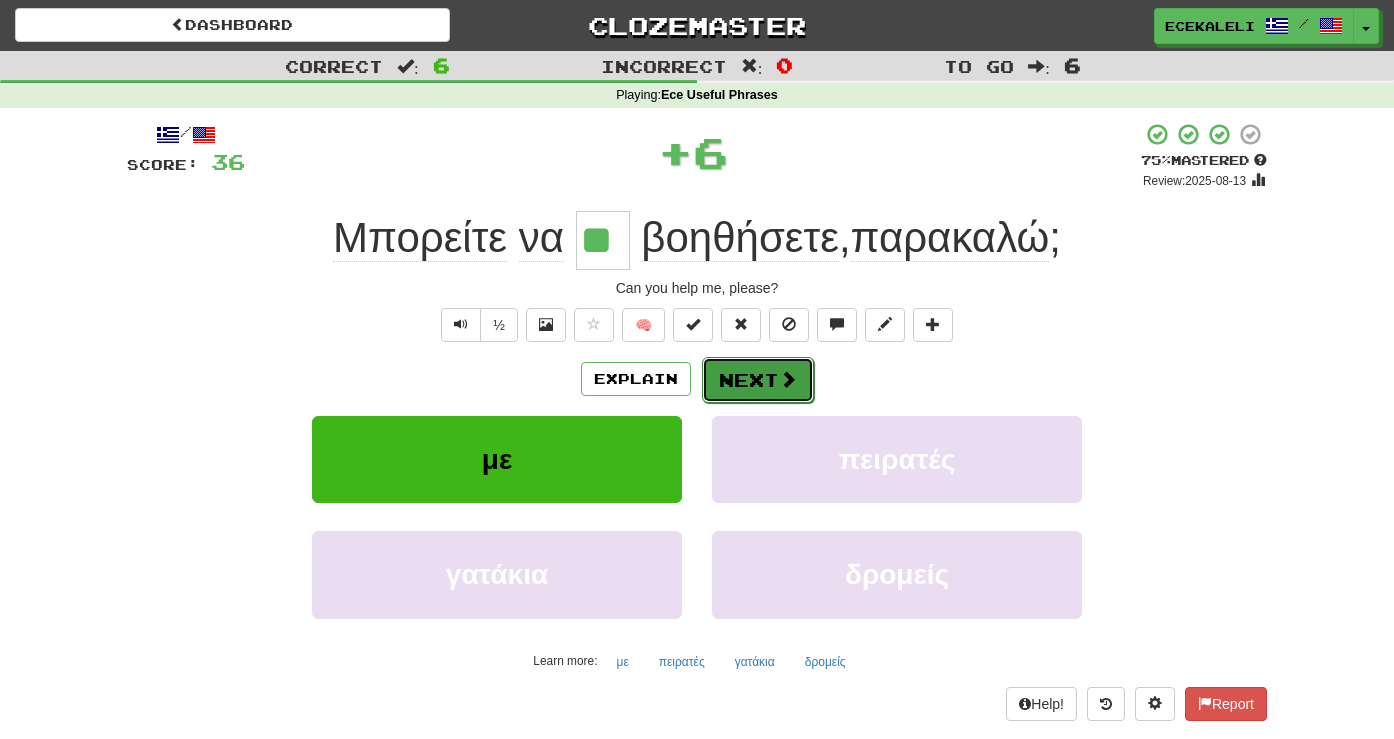 click on "Next" at bounding box center (758, 380) 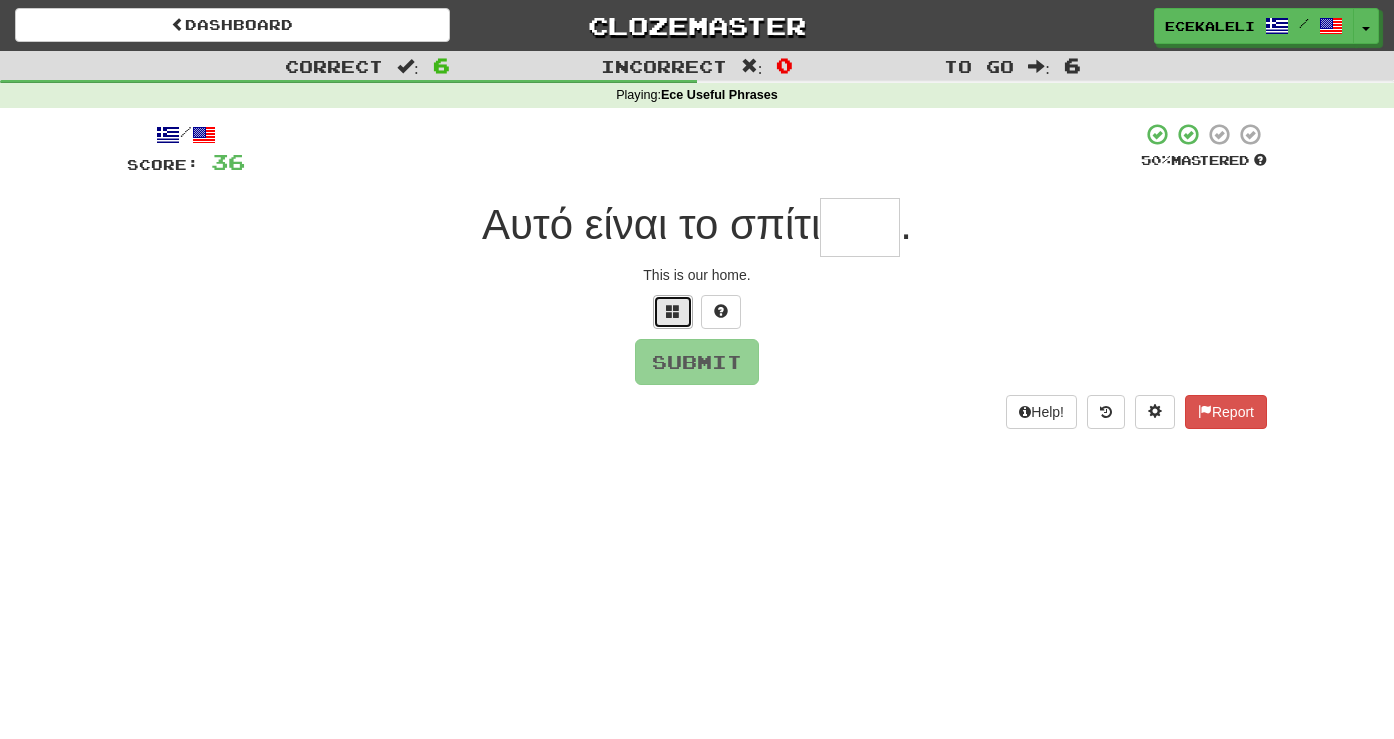 click at bounding box center [673, 311] 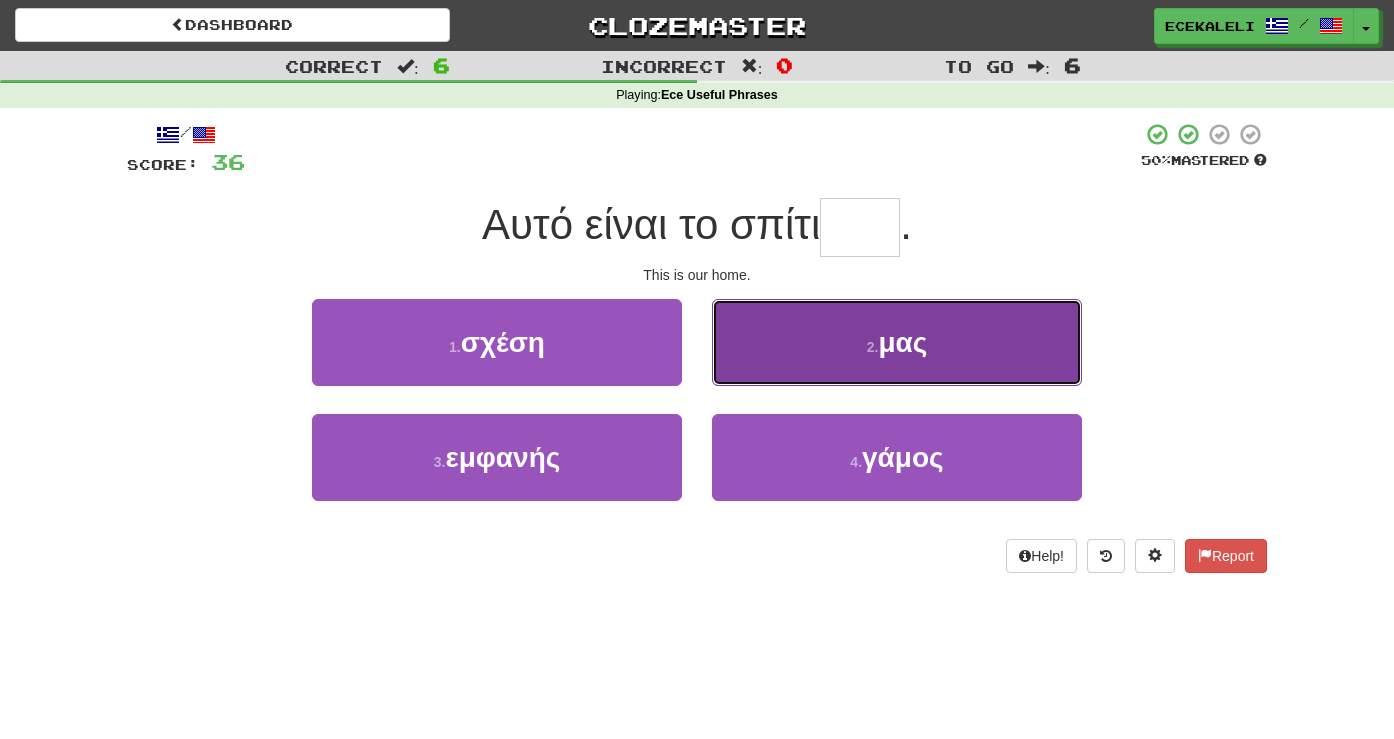 click on "2 .  μας" at bounding box center (897, 342) 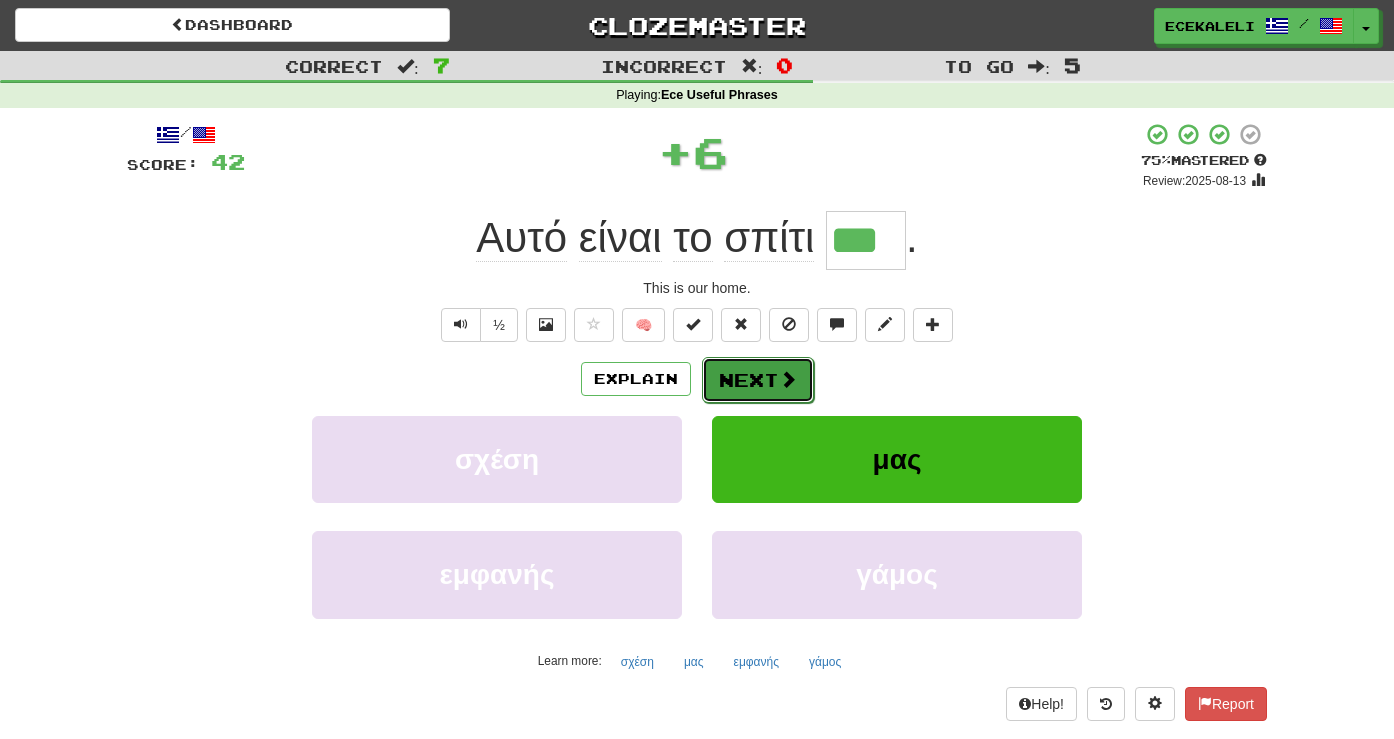 click on "Next" at bounding box center (758, 380) 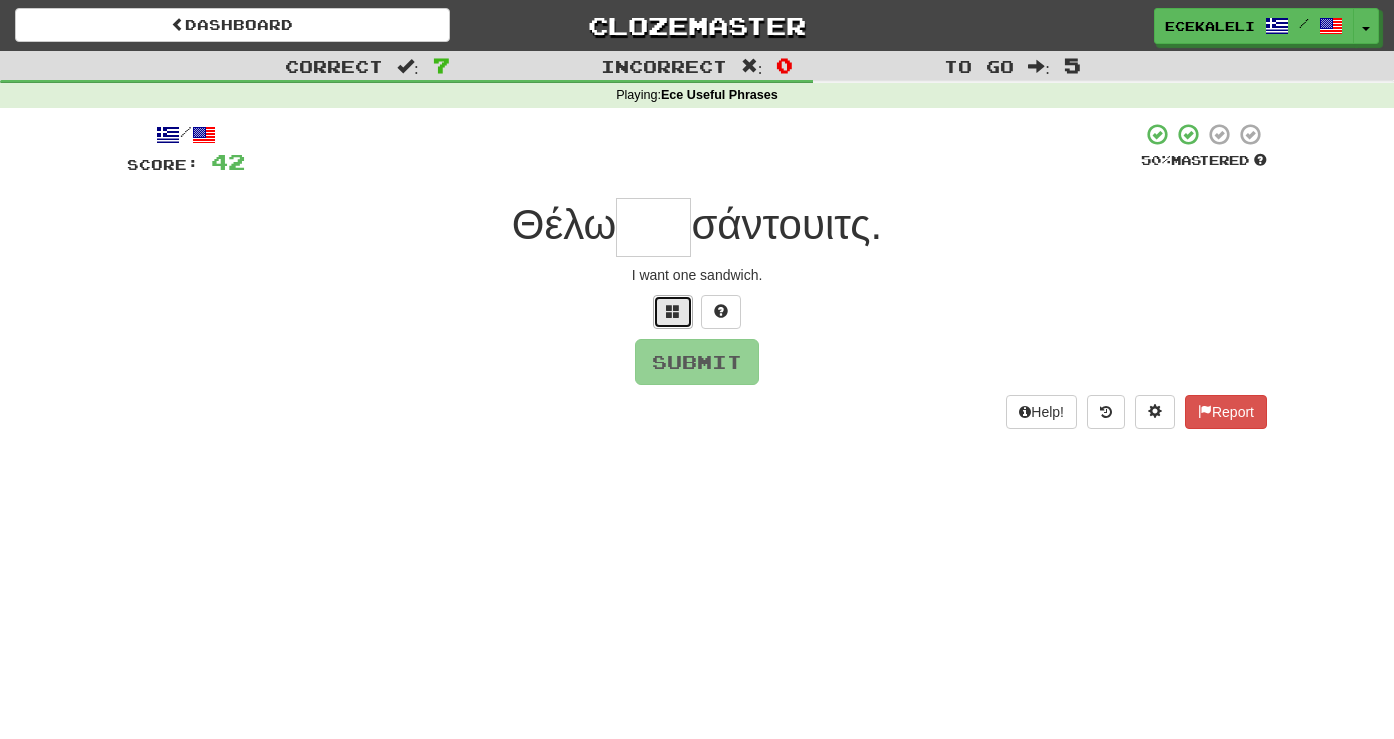 click at bounding box center [673, 311] 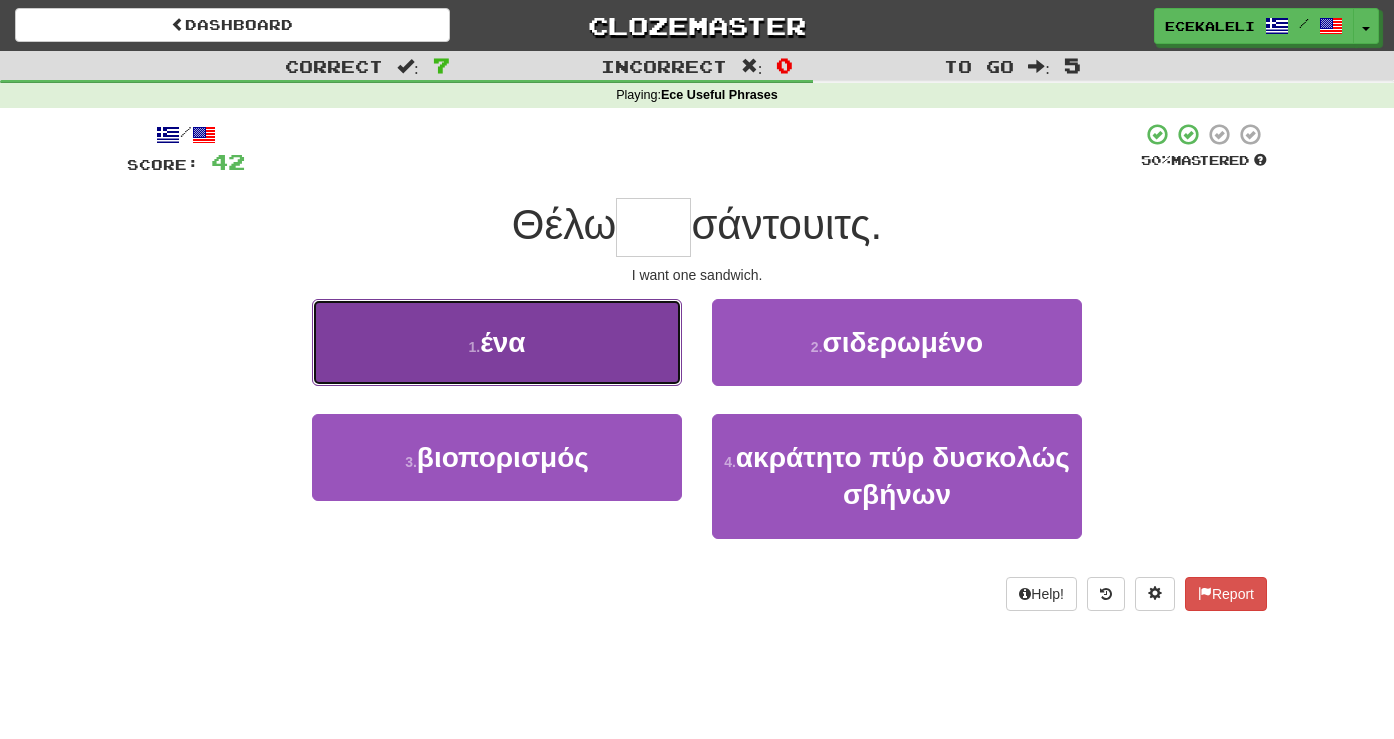 click on "1 .  ένα" at bounding box center [497, 342] 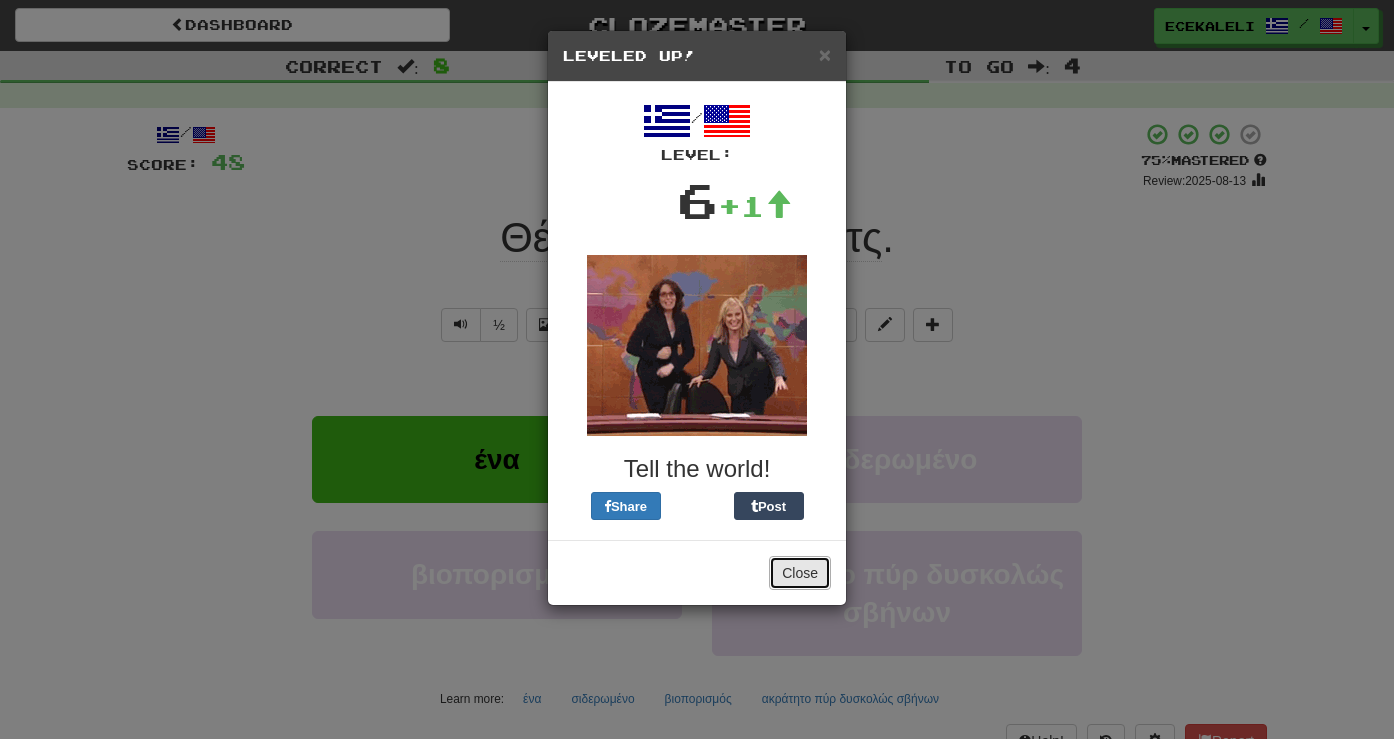 click on "Close" at bounding box center (800, 573) 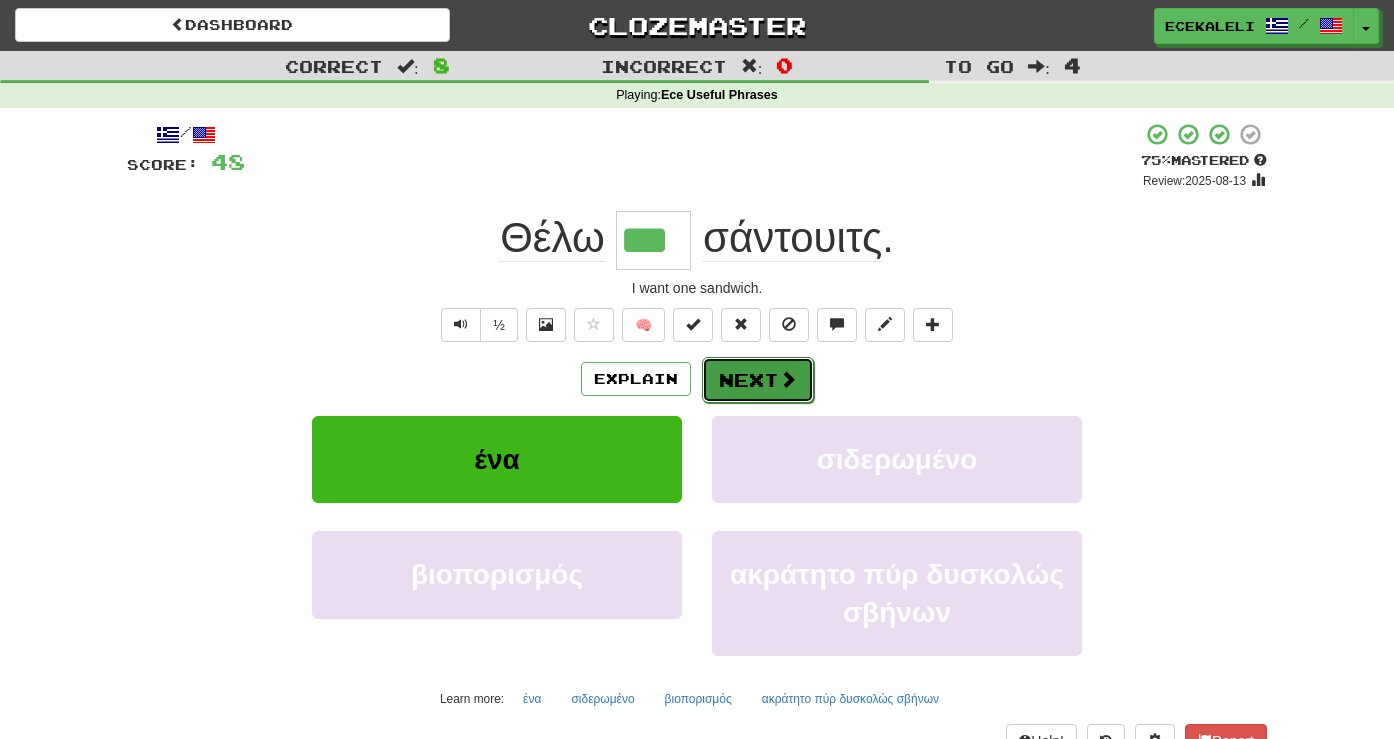 click on "Next" at bounding box center (758, 380) 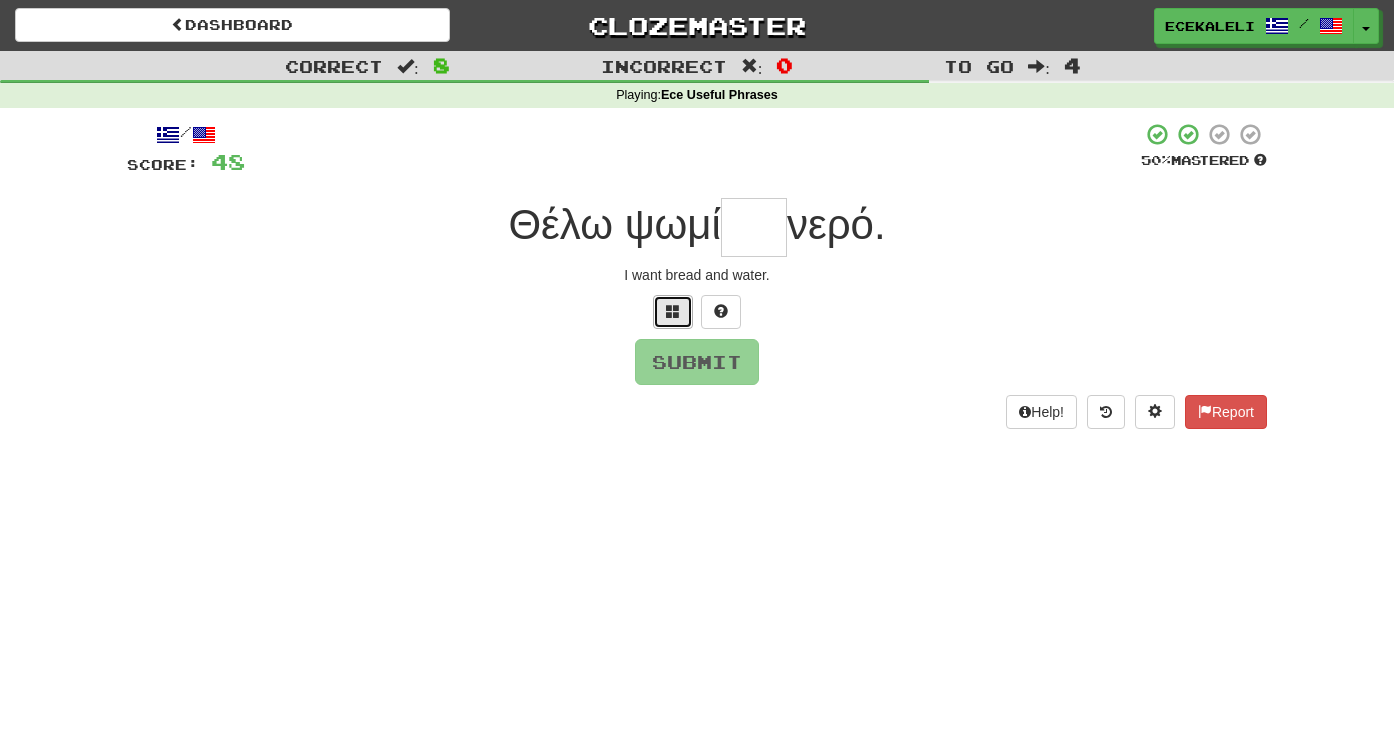 click at bounding box center [673, 311] 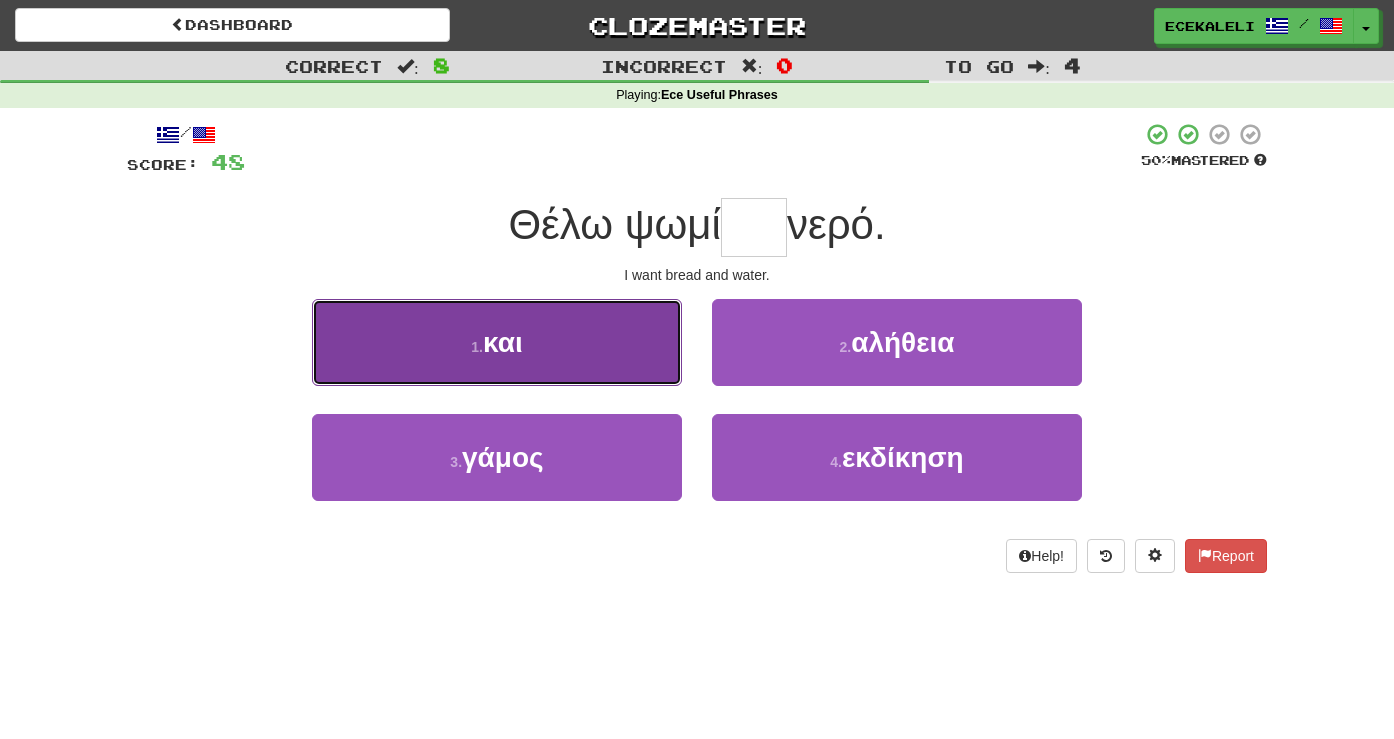 click on "1 .  και" at bounding box center [497, 342] 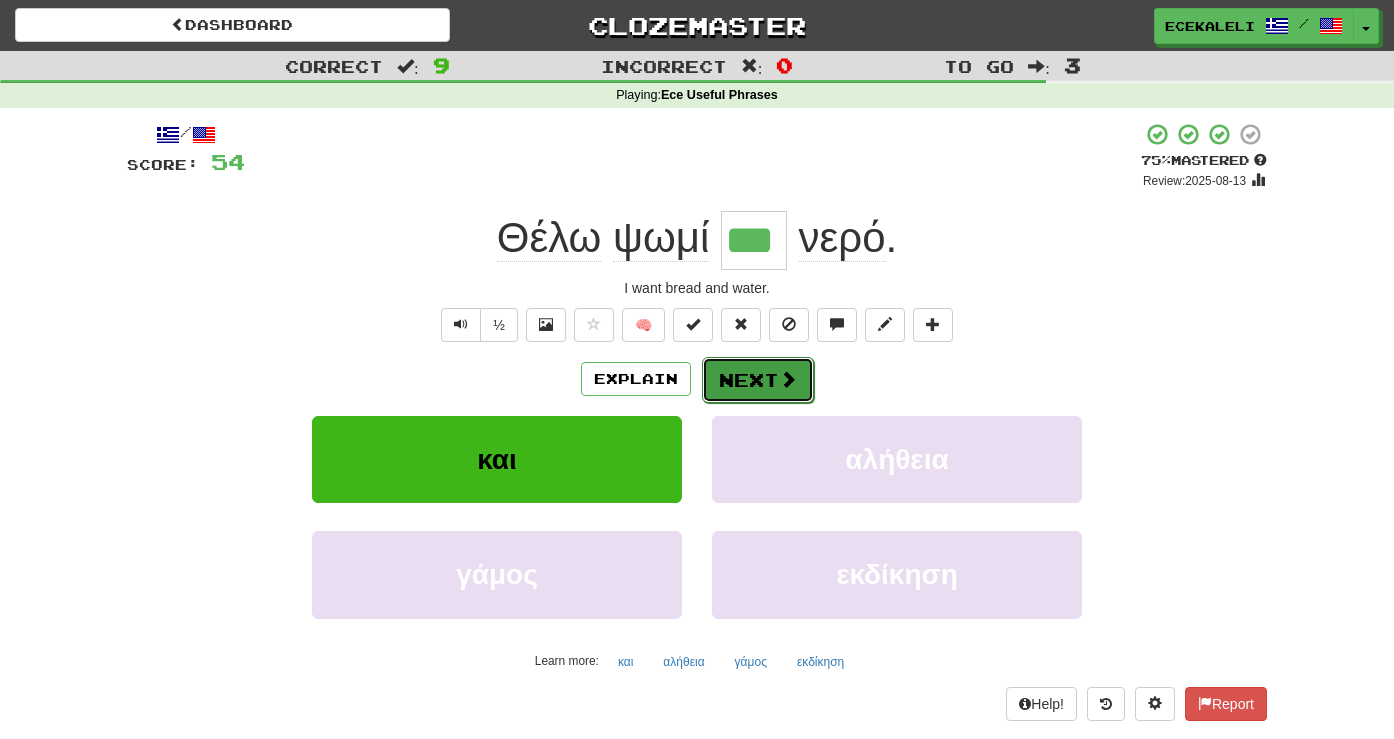 click on "Next" at bounding box center [758, 380] 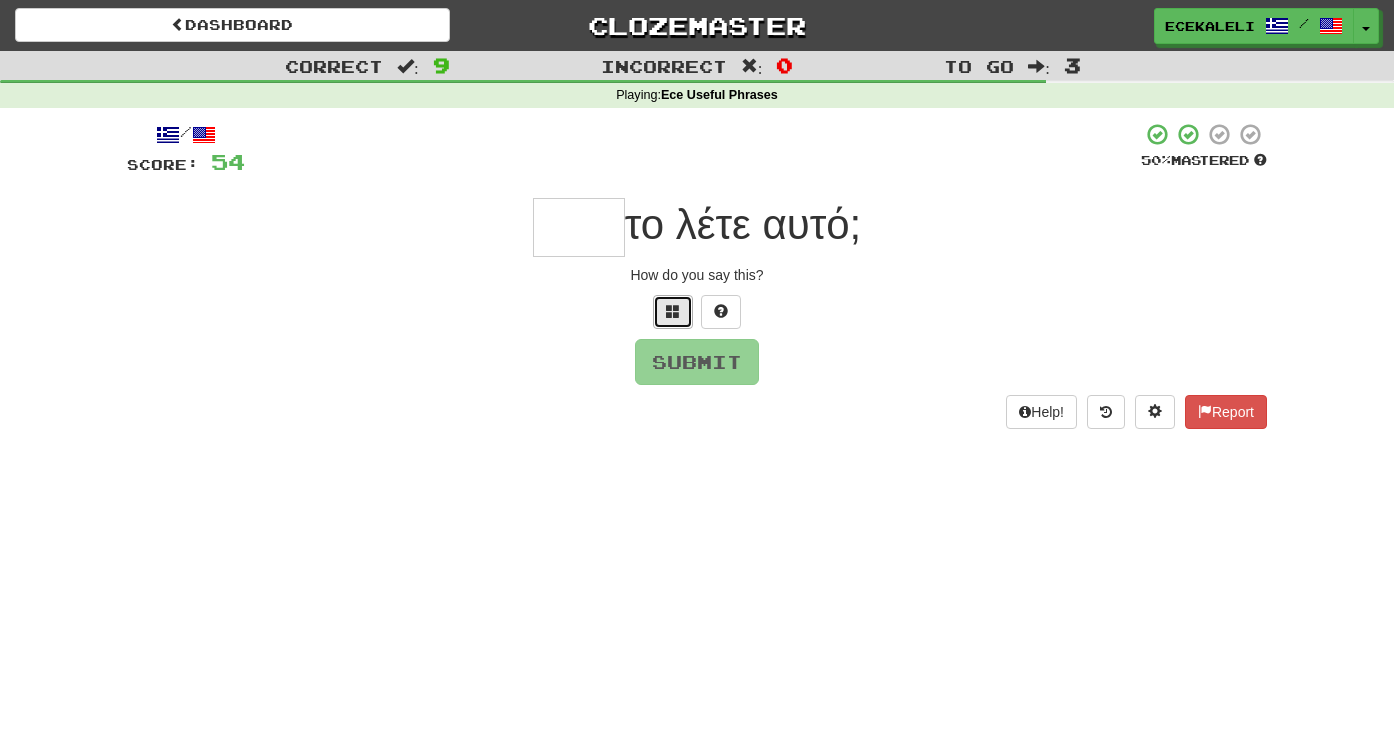 click at bounding box center (673, 311) 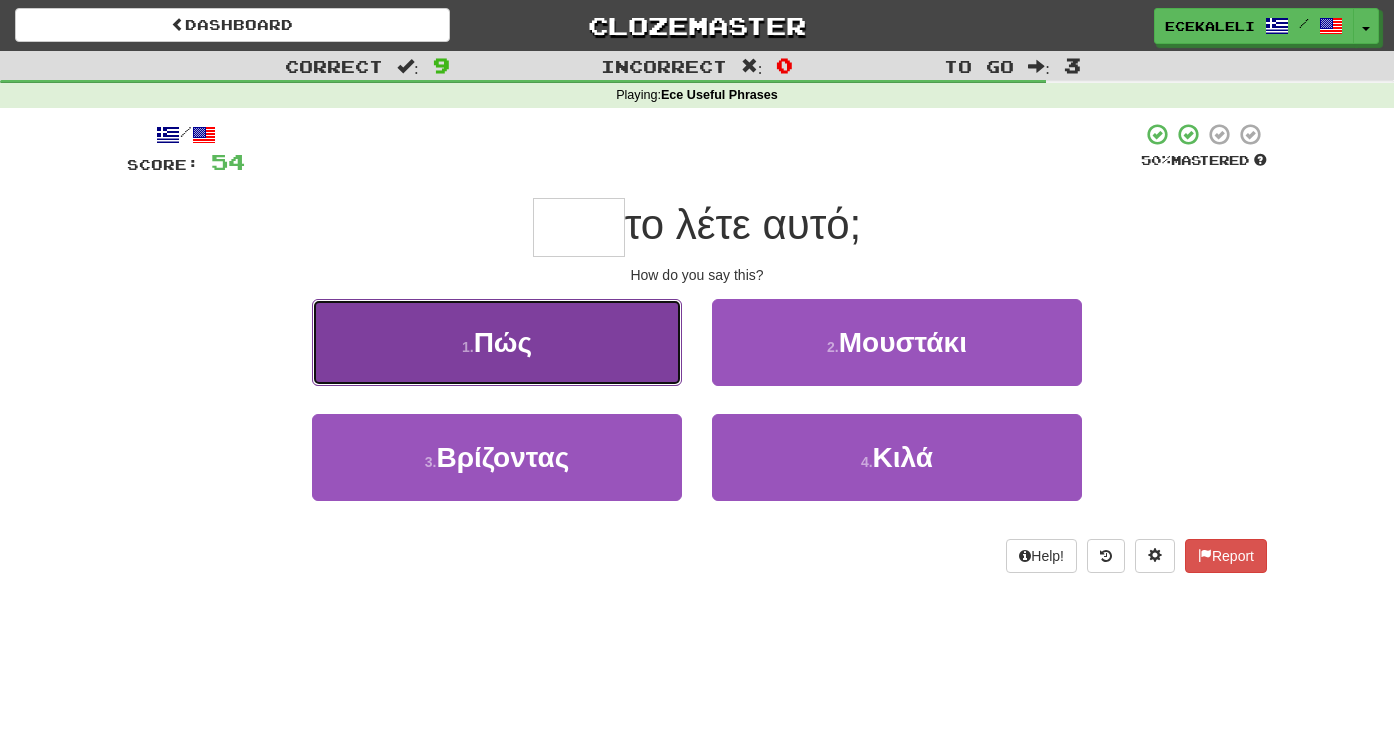 click on "Πώς" at bounding box center (503, 342) 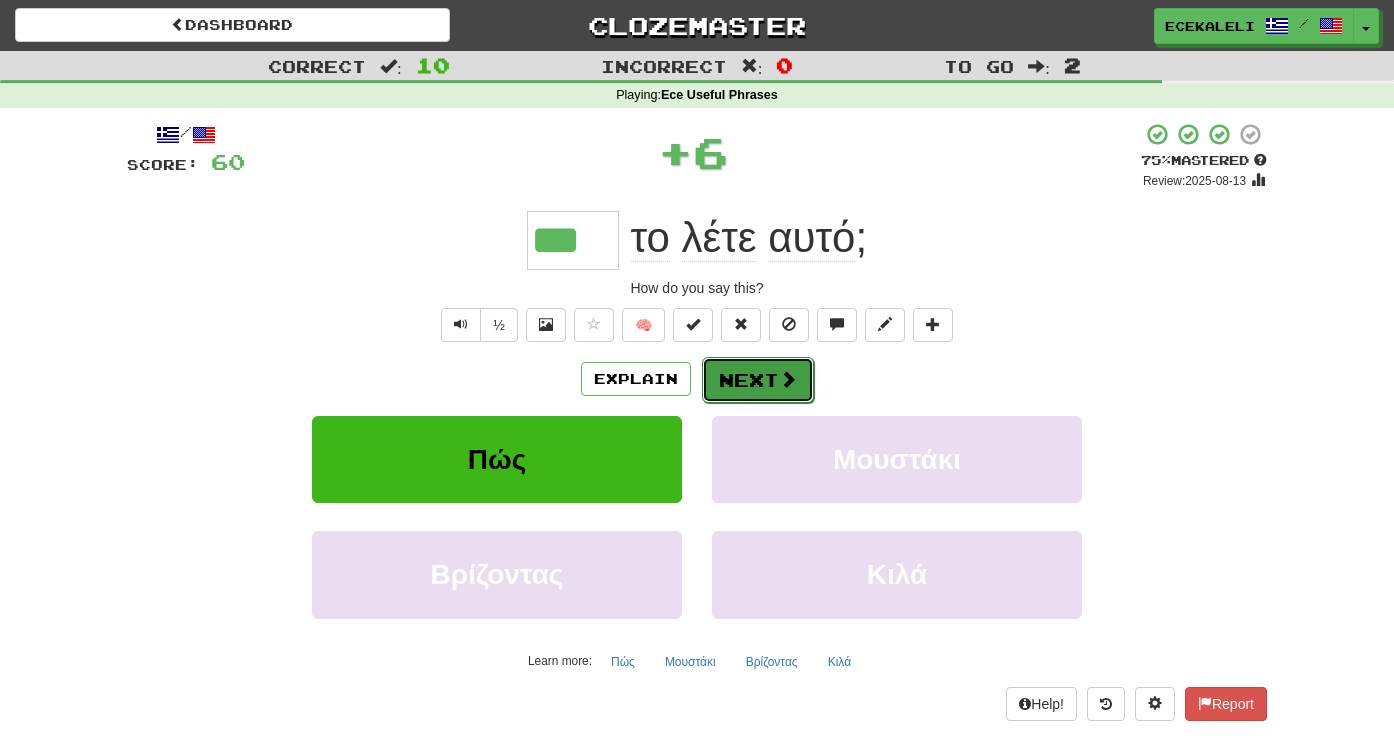 click on "Next" at bounding box center (758, 380) 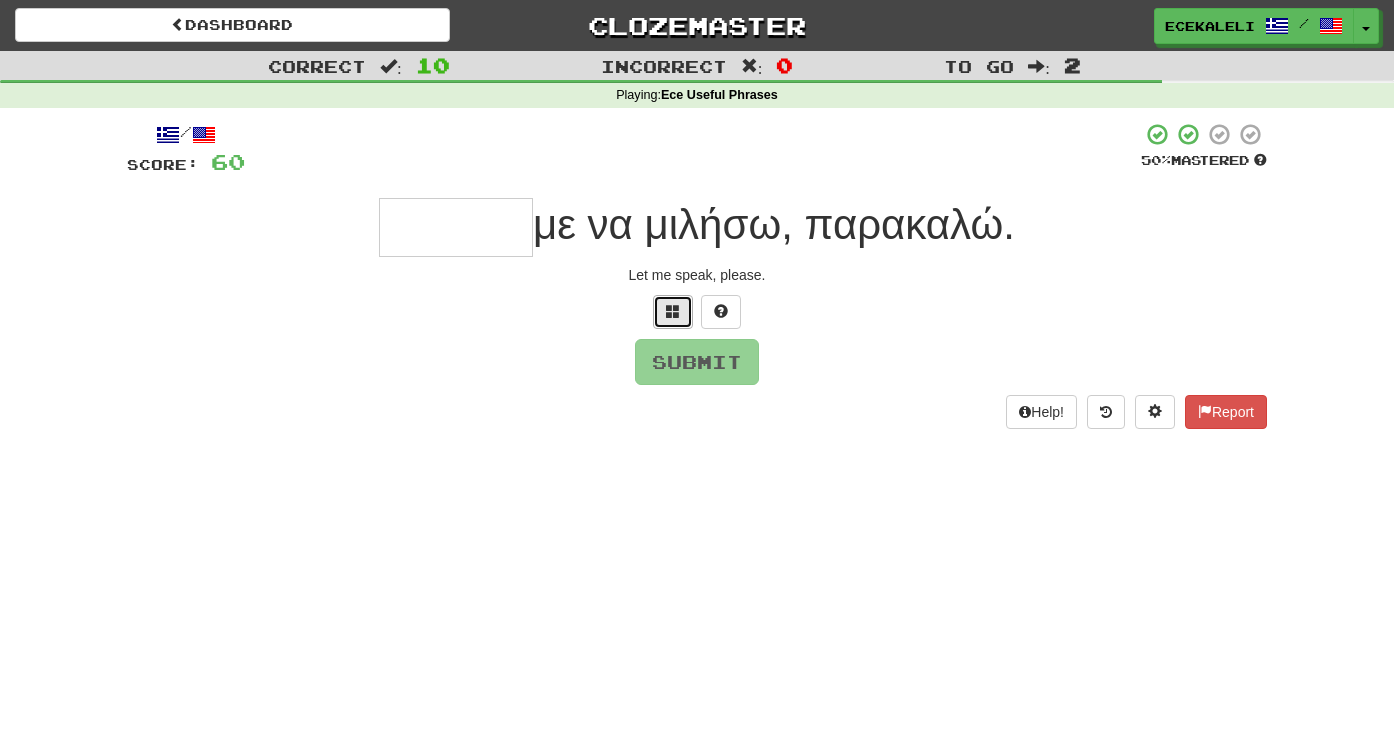 click at bounding box center (673, 311) 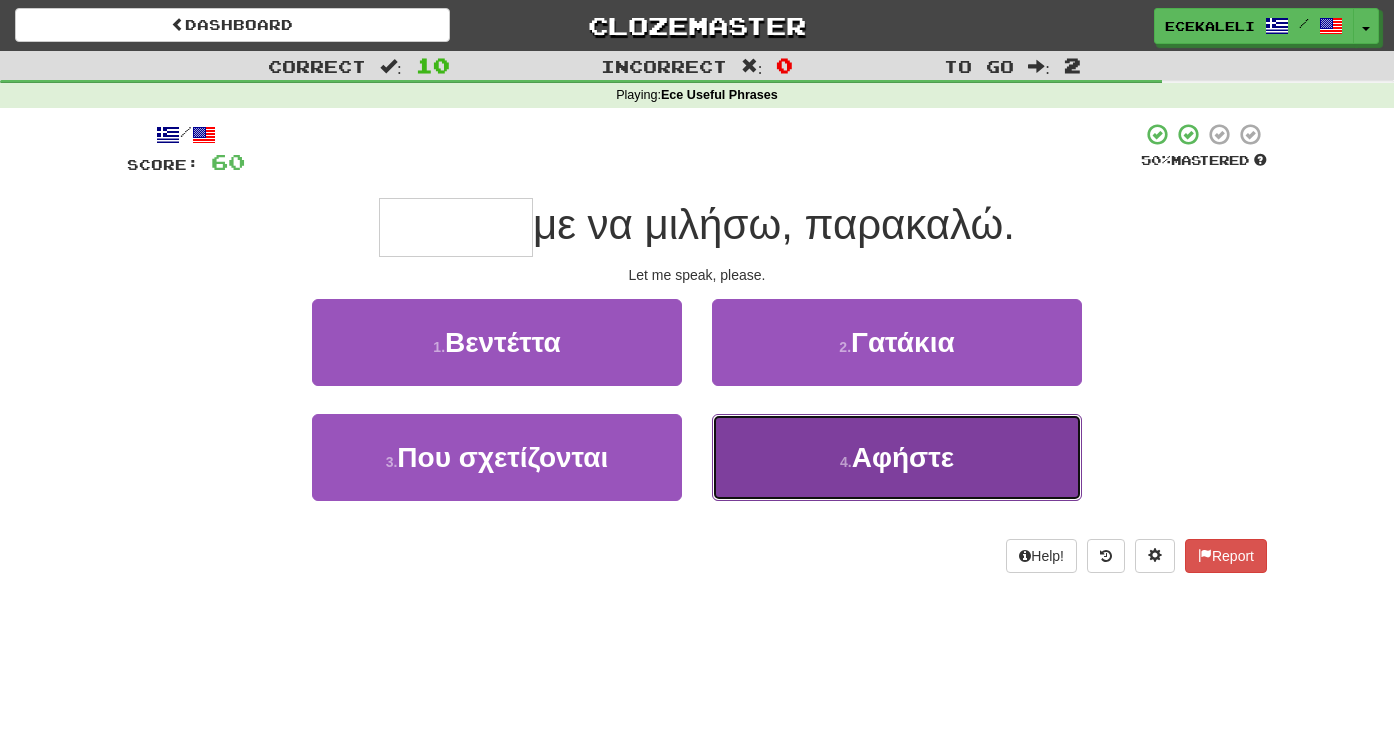 click on "Αφήστε" at bounding box center [903, 457] 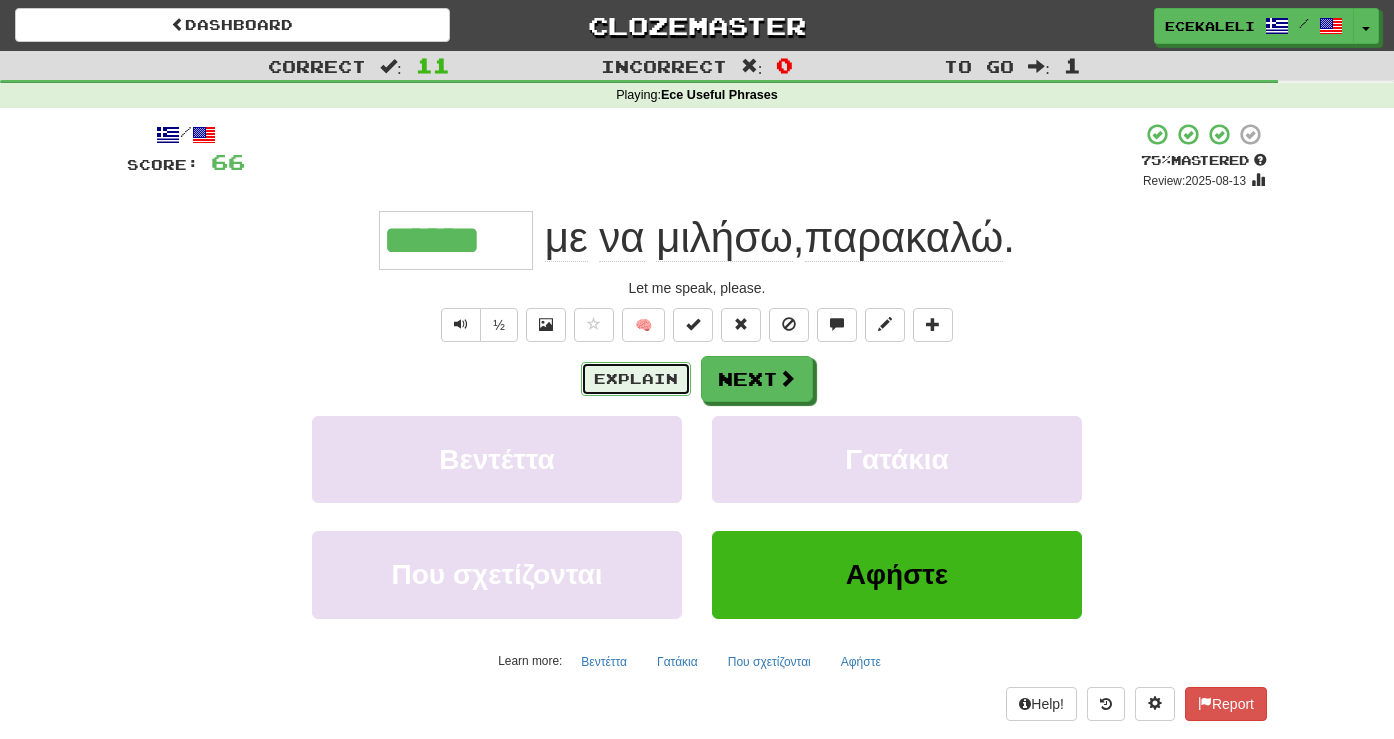 click on "Explain" at bounding box center (636, 379) 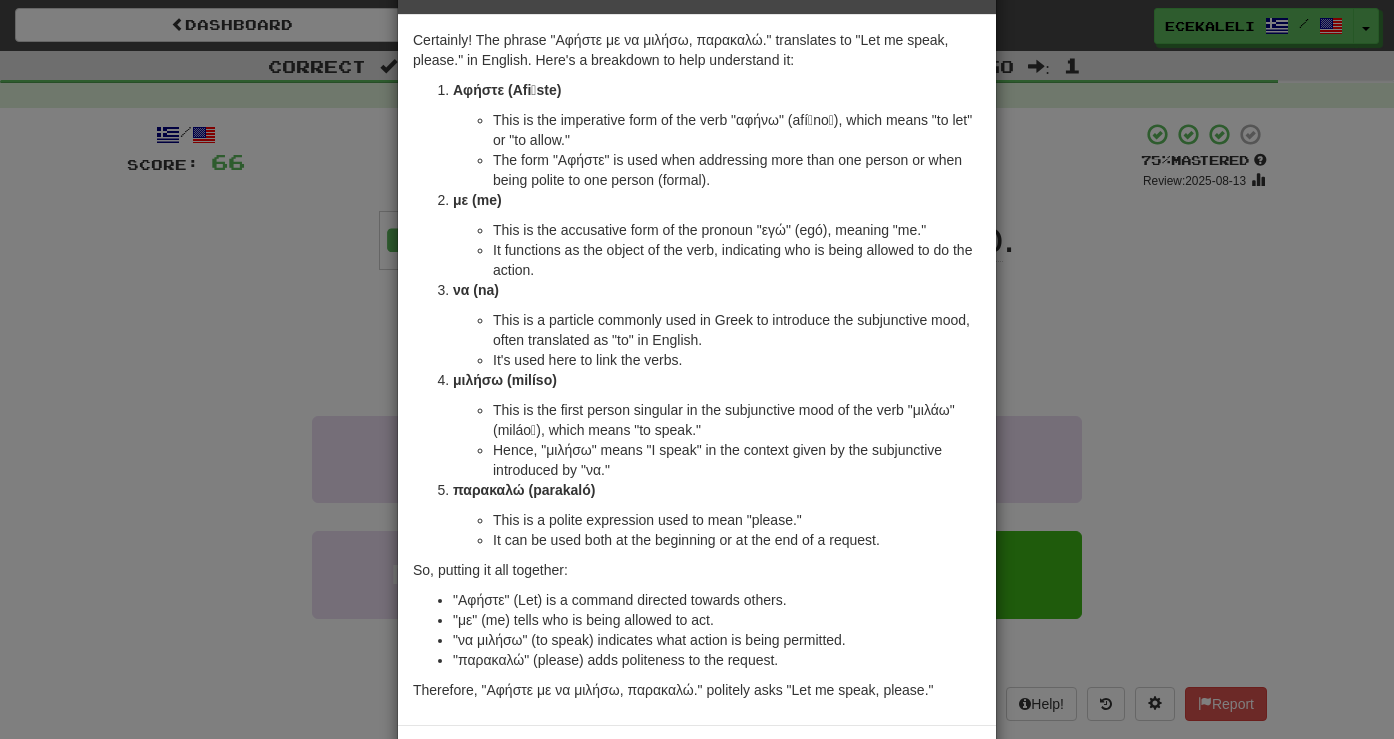 scroll, scrollTop: 149, scrollLeft: 0, axis: vertical 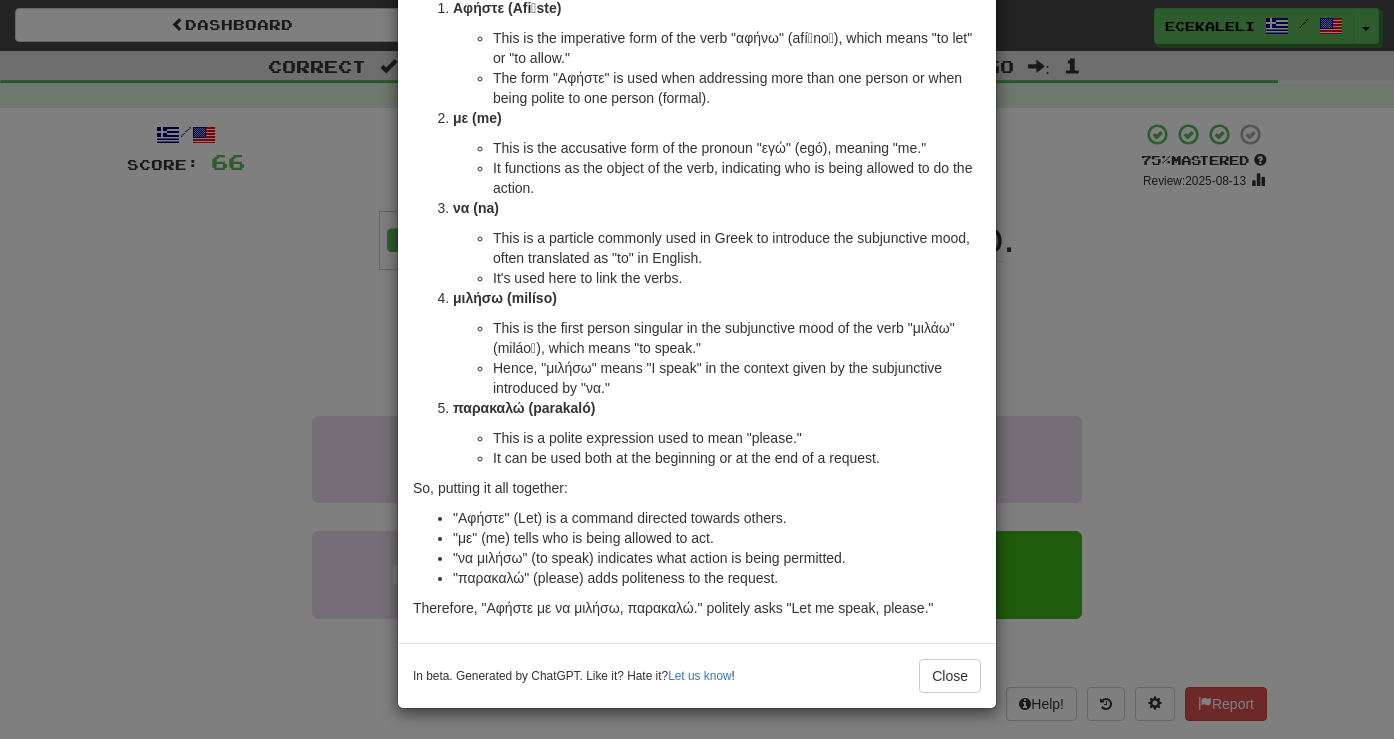 click on "× Explanation Certainly! The phrase "Αφήστε με να μιλήσω, παρακαλώ." translates to "Let me speak, please." in English. Here's a breakdown to help understand it:
Αφήστε (Afi̱ste)
This is the imperative form of the verb "αφήνω" (afí̱no̱), which means "to let" or "to allow."
The form "Αφήστε" is used when addressing more than one person or when being polite to one person (formal).
με (me)
This is the accusative form of the pronoun "εγώ" (egó), meaning "me."
It functions as the object of the verb, indicating who is being allowed to do the action.
να (na)
This is a particle commonly used in Greek to introduce the subjunctive mood, often translated as "to" in English.
It's used here to link the verbs.
μιλήσω (milíso)
This is the first person singular in the subjunctive mood of the verb "μιλάω" (miláo̱), which means "to speak."
παρακαλώ (parakaló)
!" at bounding box center (697, 369) 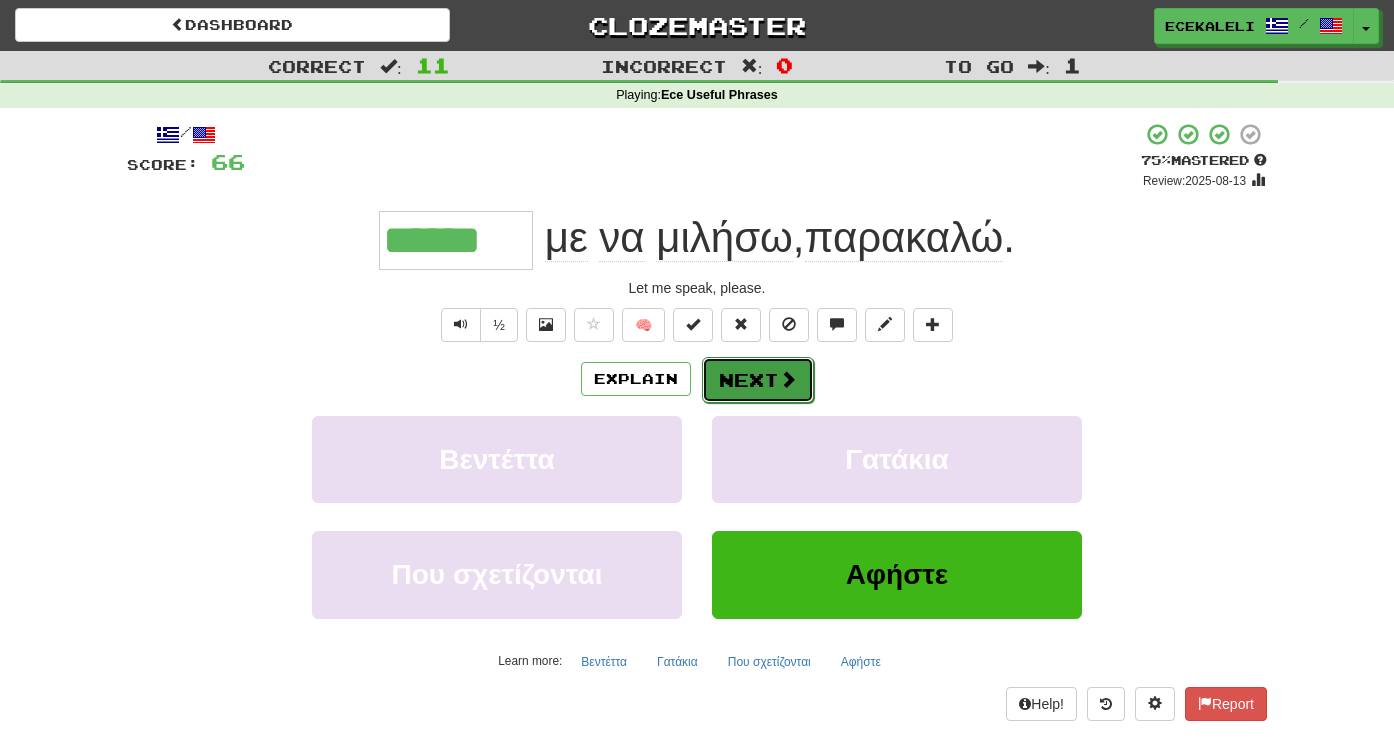 click on "Next" at bounding box center (758, 380) 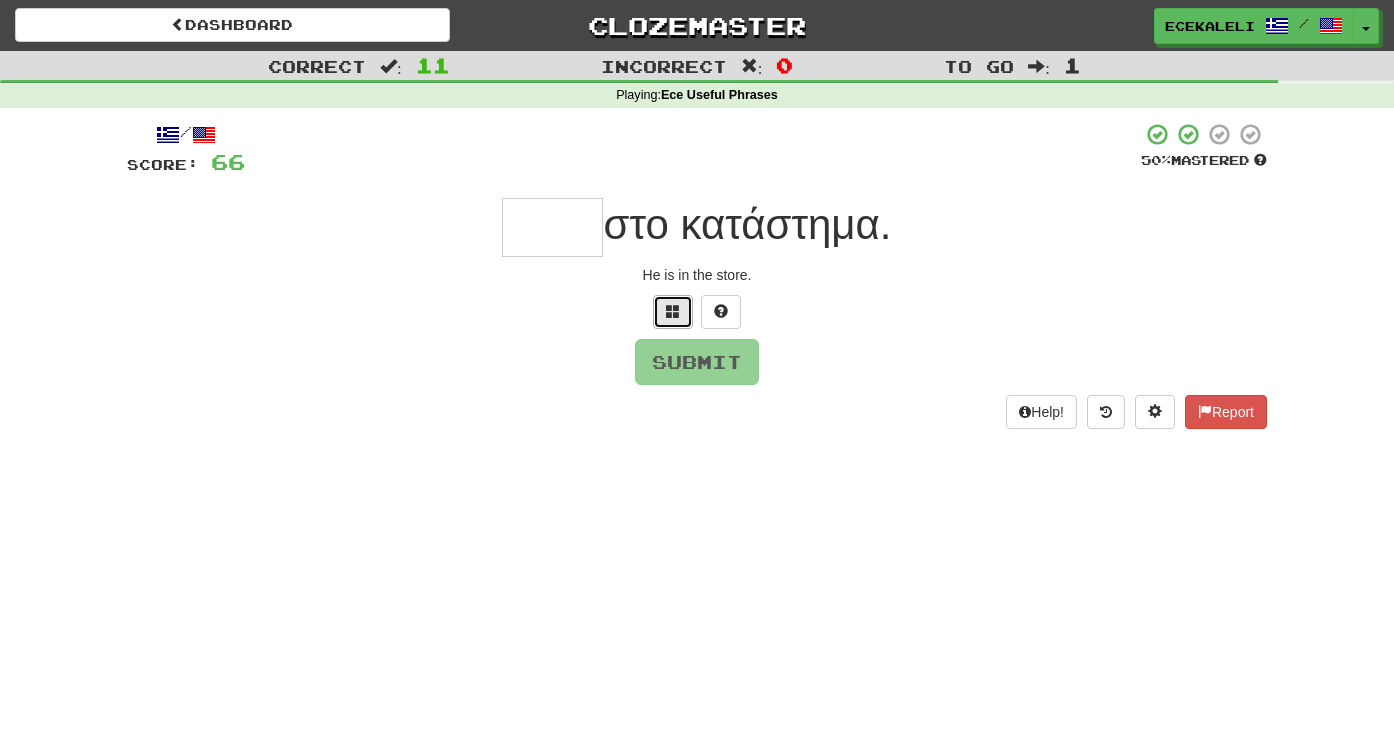 click at bounding box center (673, 311) 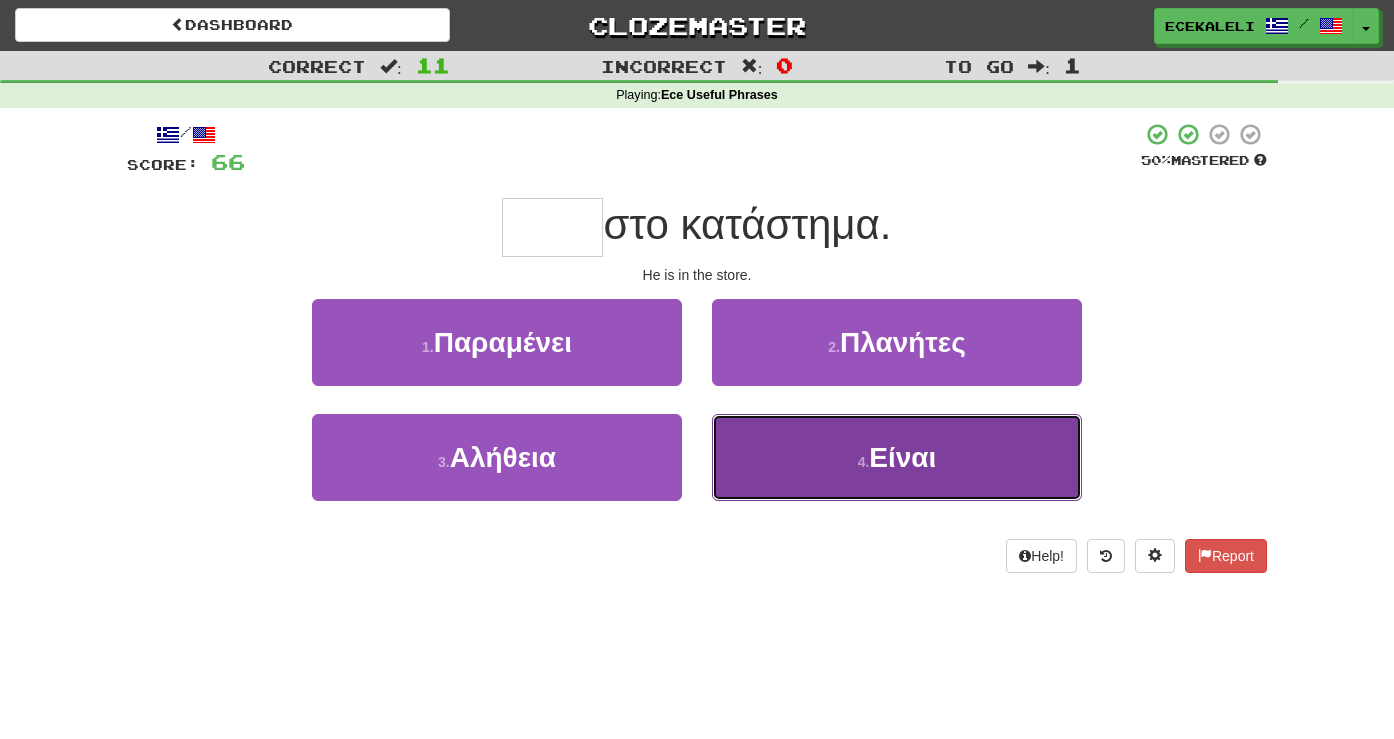 click on "4 .  Είναι" at bounding box center (897, 457) 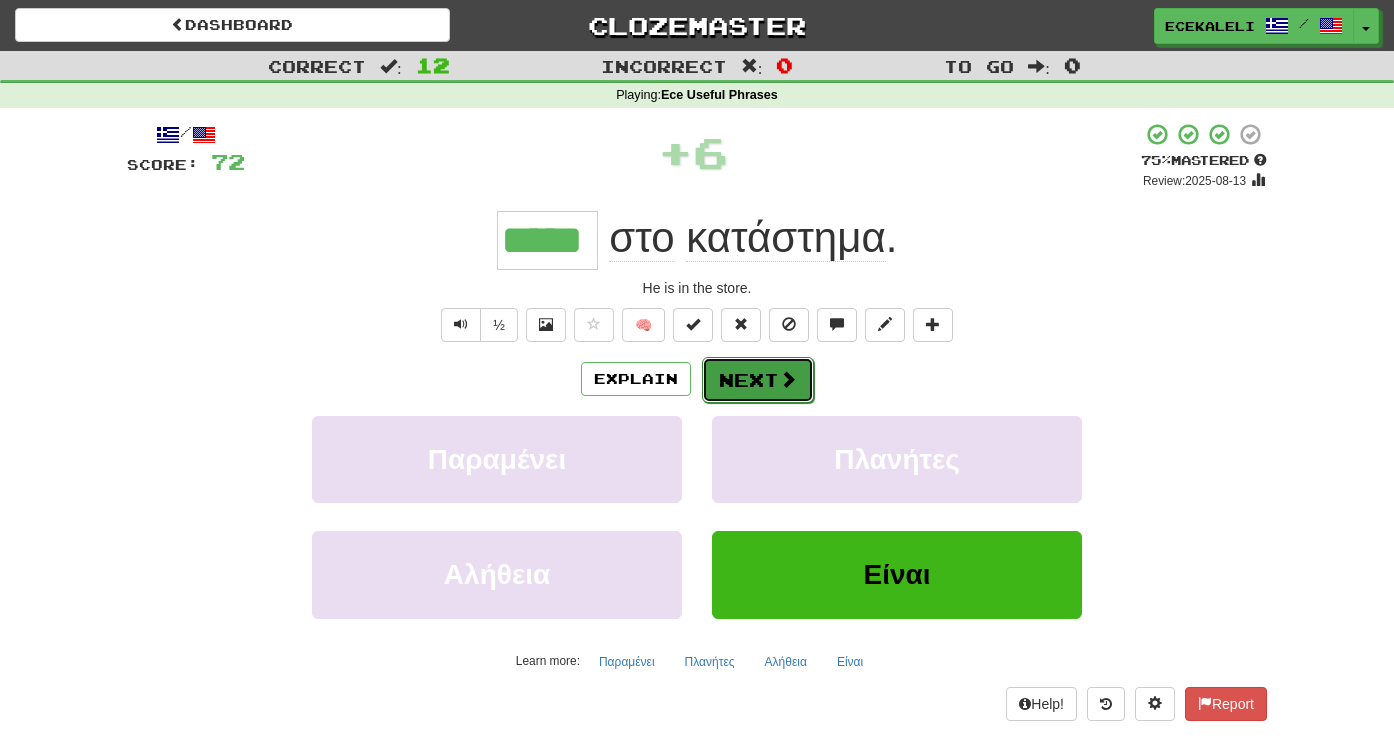 click on "Next" at bounding box center (758, 380) 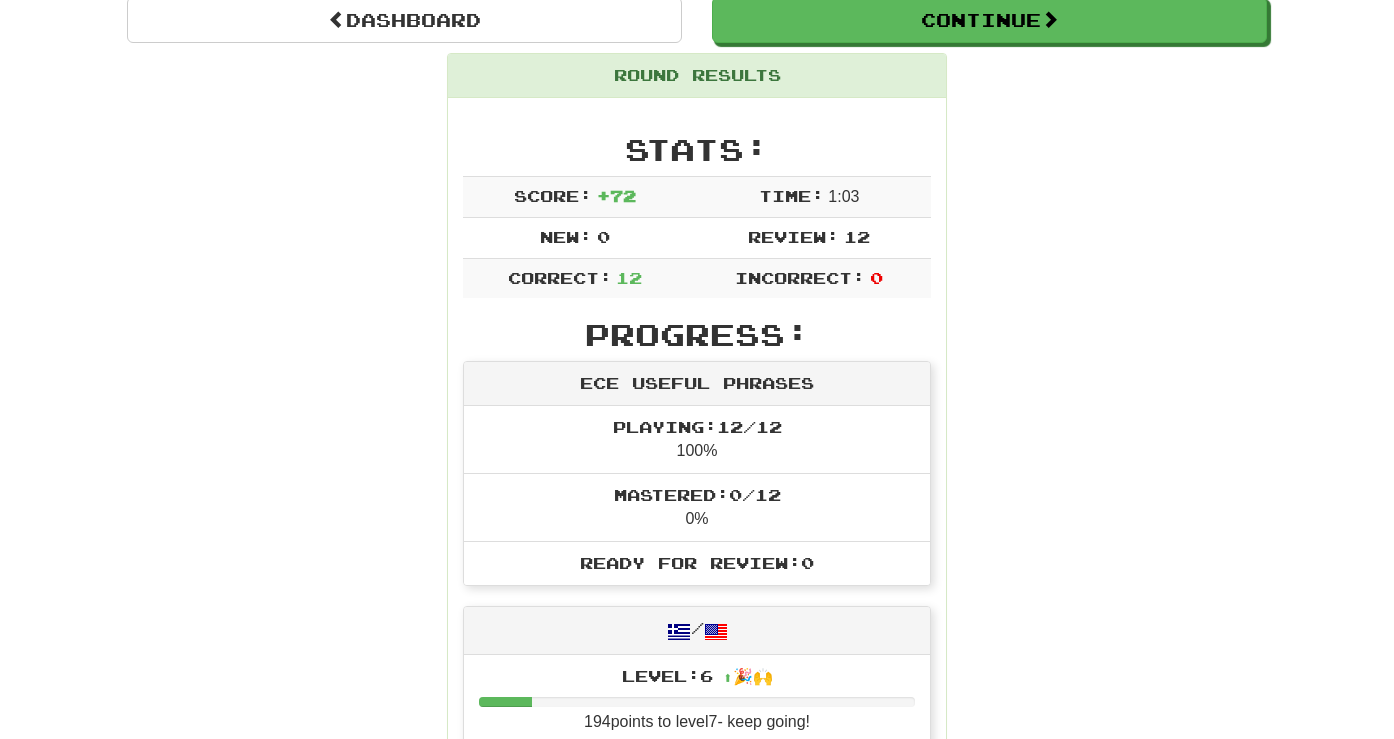 scroll, scrollTop: 0, scrollLeft: 0, axis: both 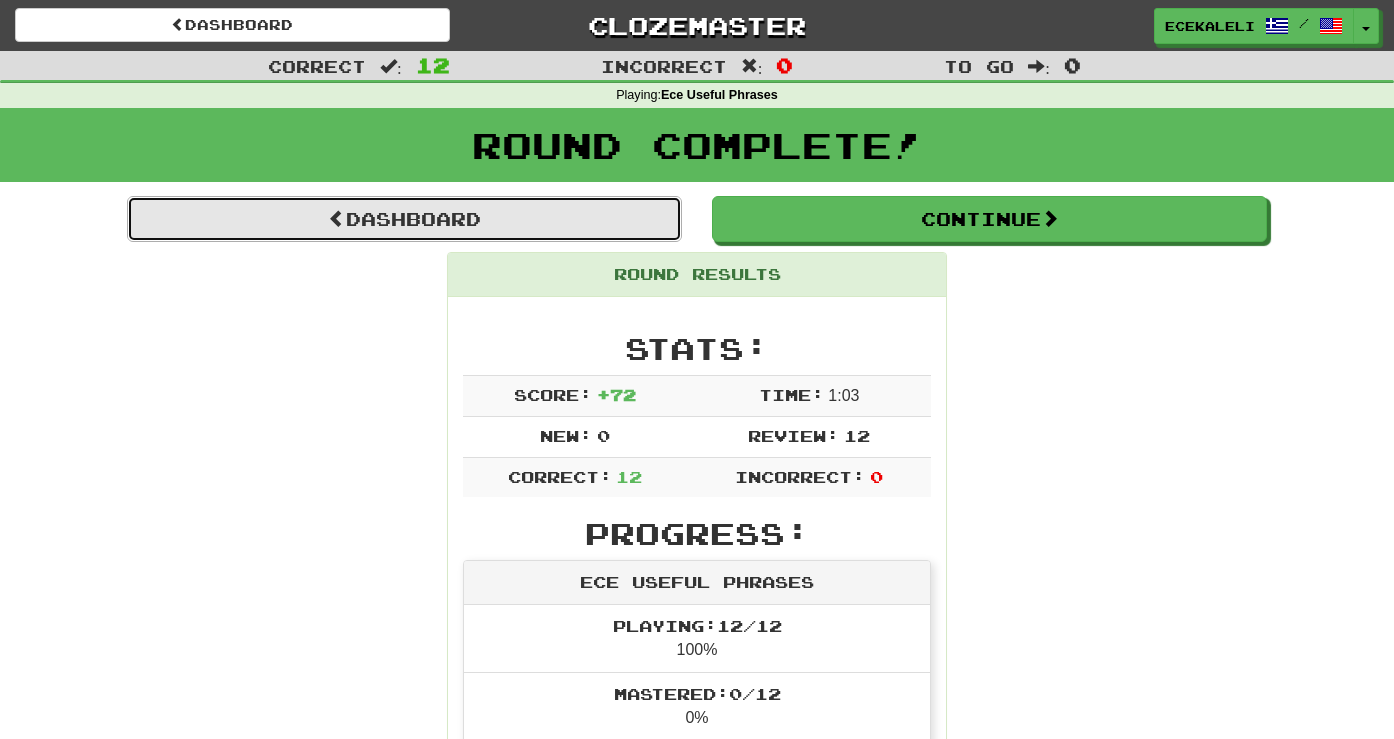 click on "Dashboard" at bounding box center (404, 219) 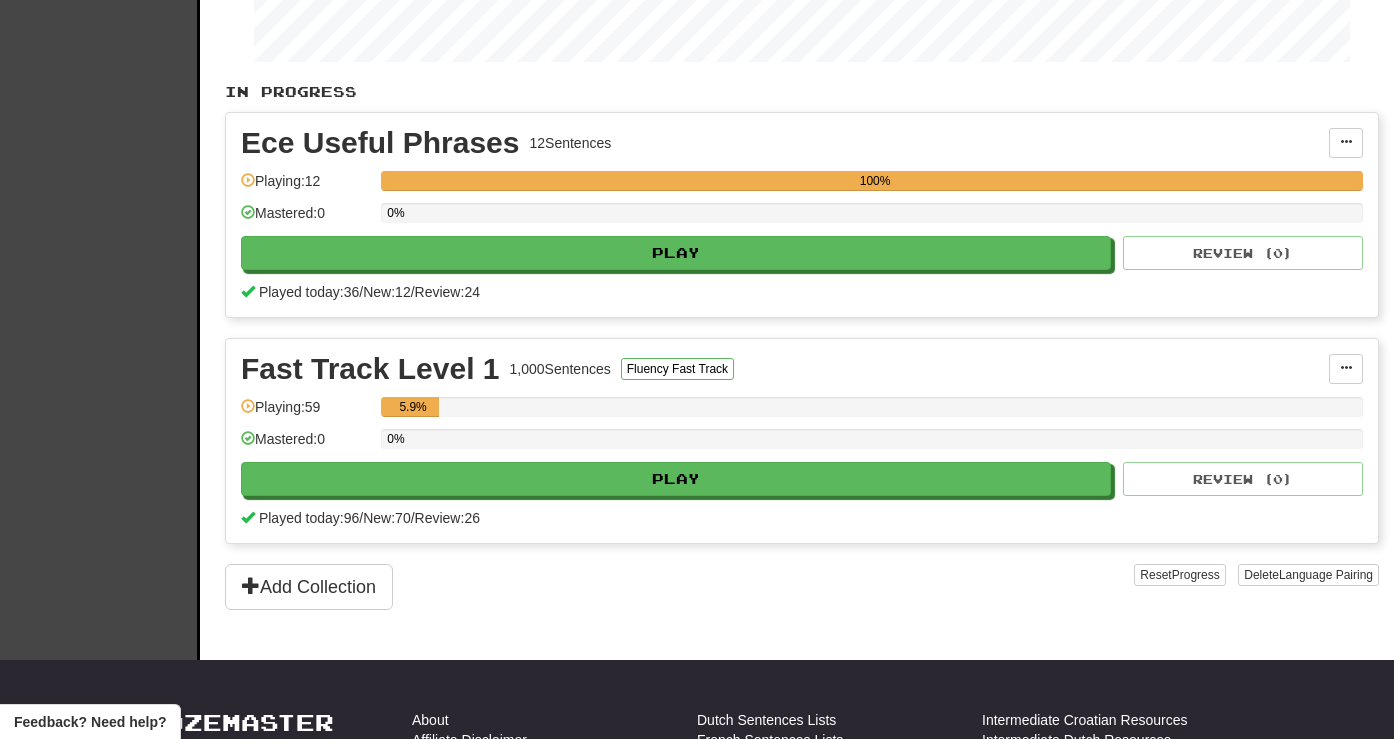 scroll, scrollTop: 0, scrollLeft: 0, axis: both 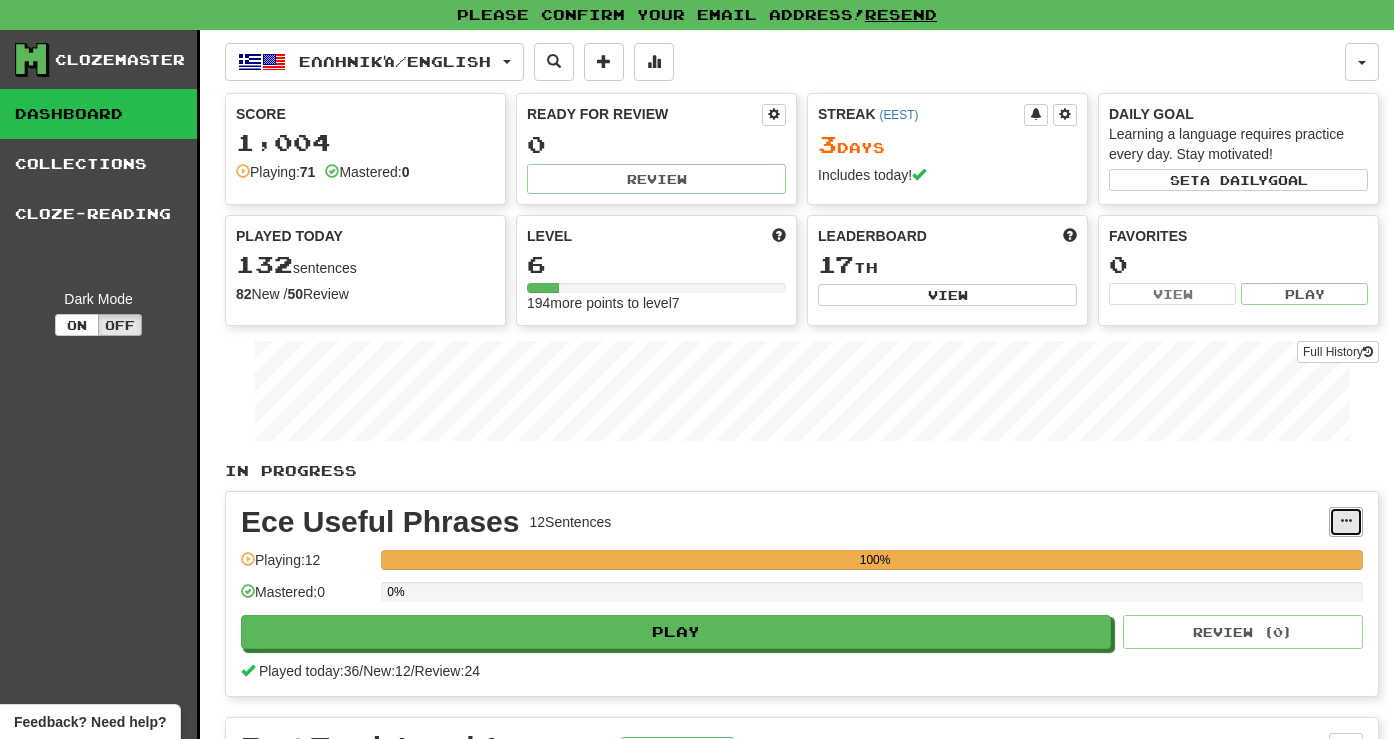 click at bounding box center (1346, 521) 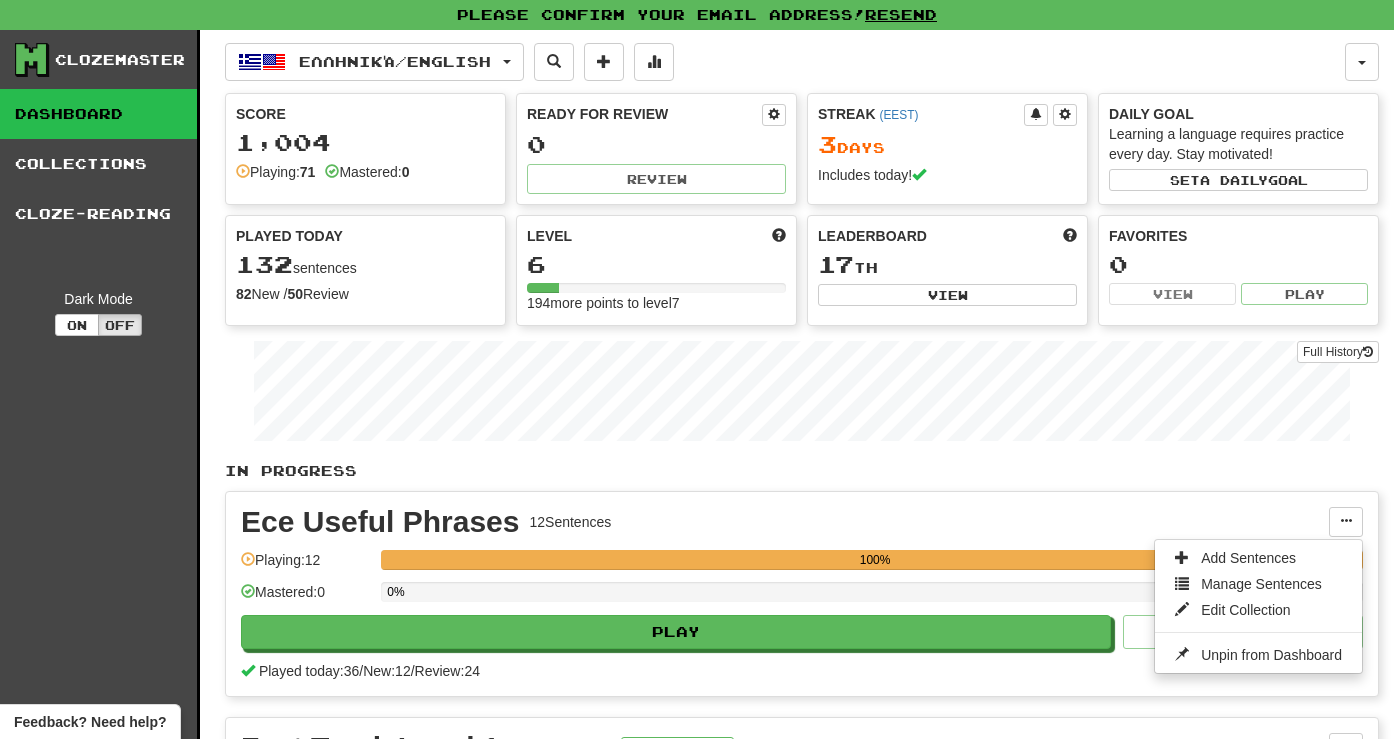 click on "In Progress" at bounding box center [802, 471] 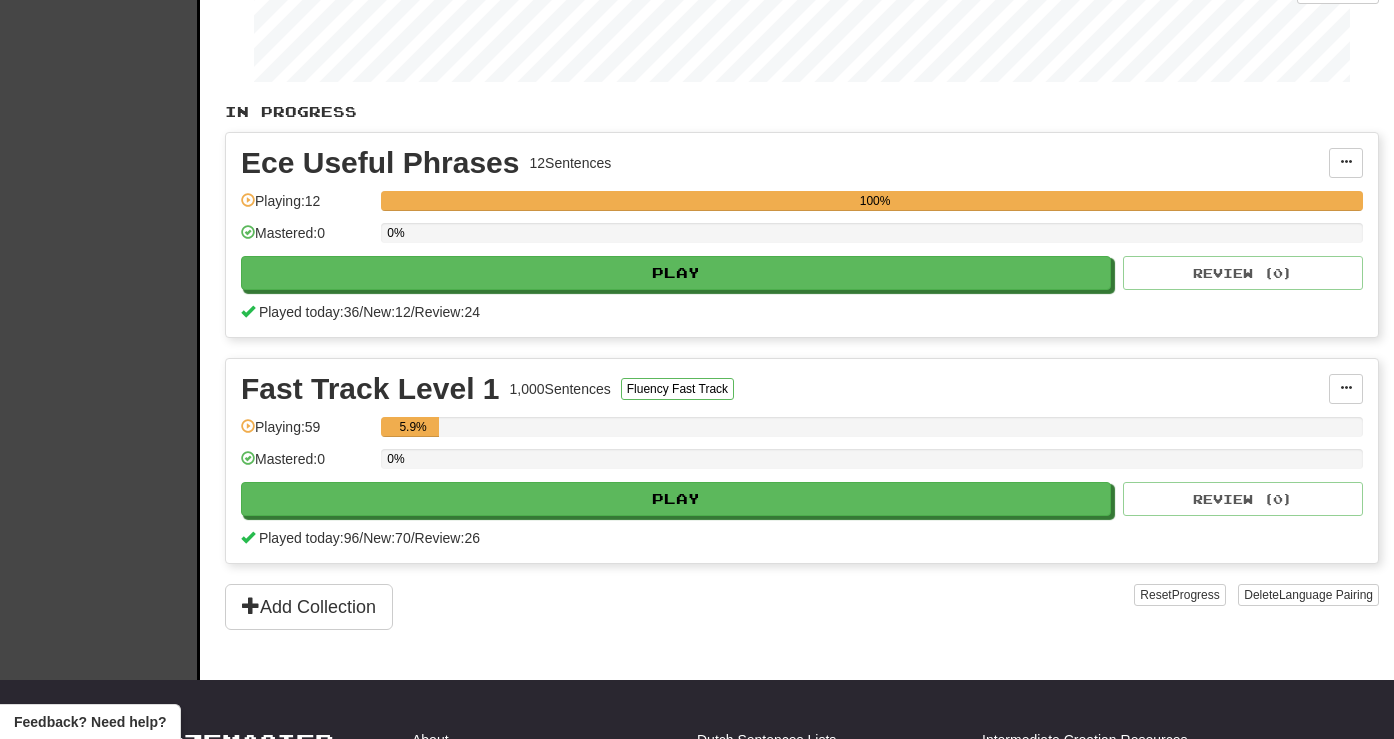 scroll, scrollTop: 505, scrollLeft: 0, axis: vertical 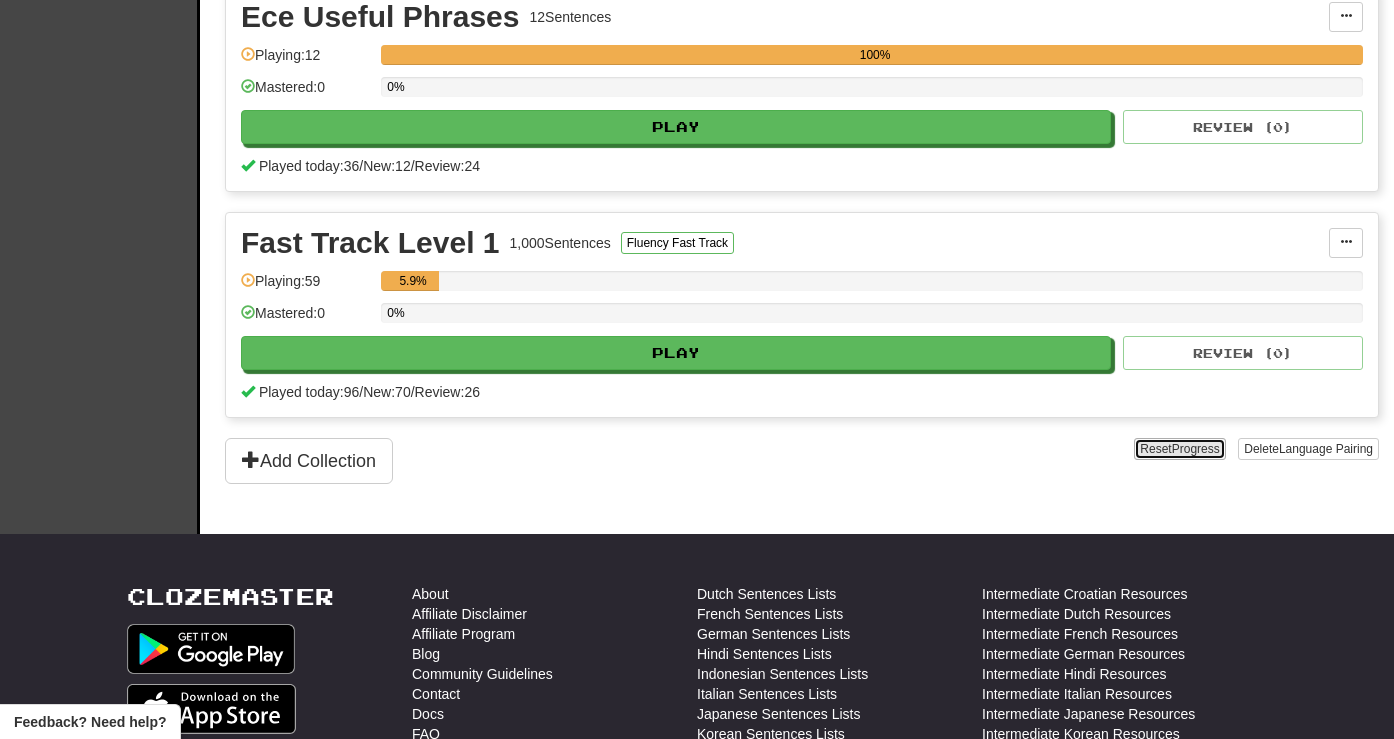 click on "Progress" at bounding box center (1196, 449) 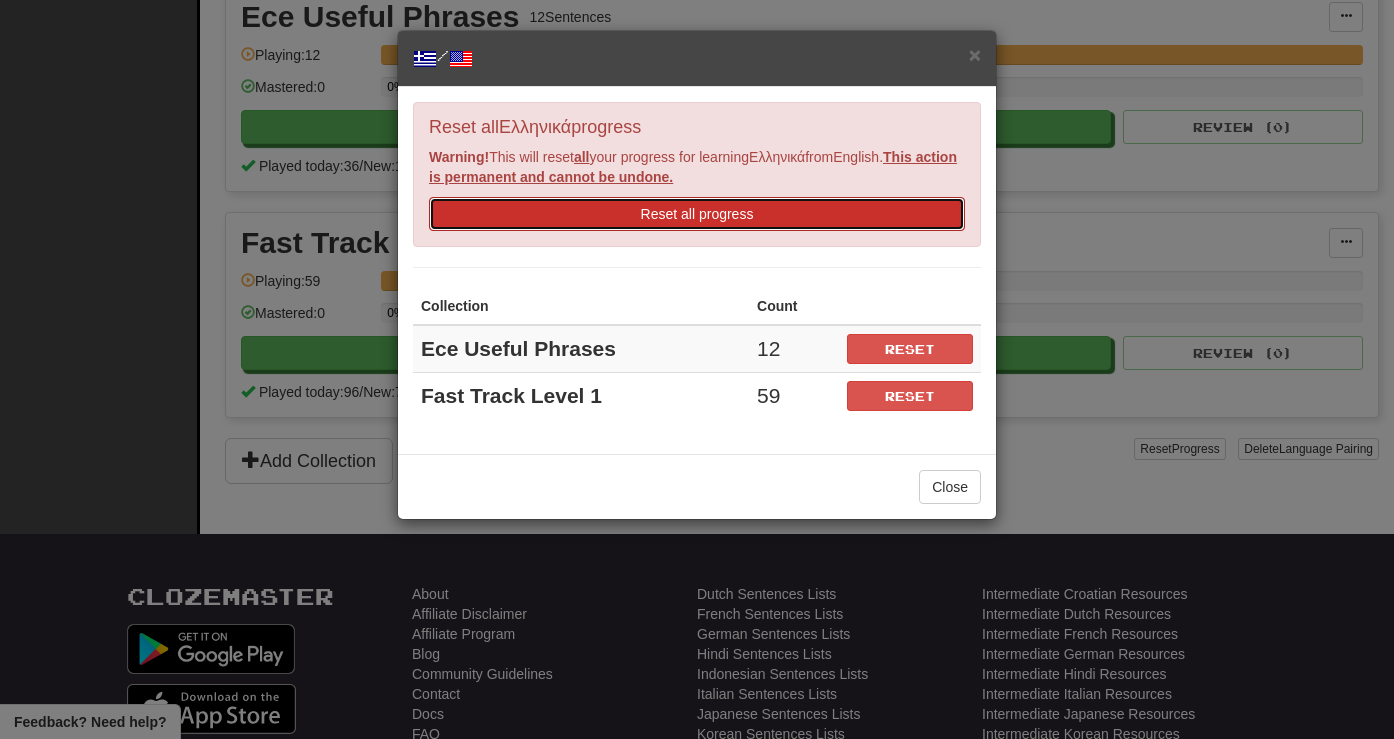 click on "Reset all progress" at bounding box center [697, 214] 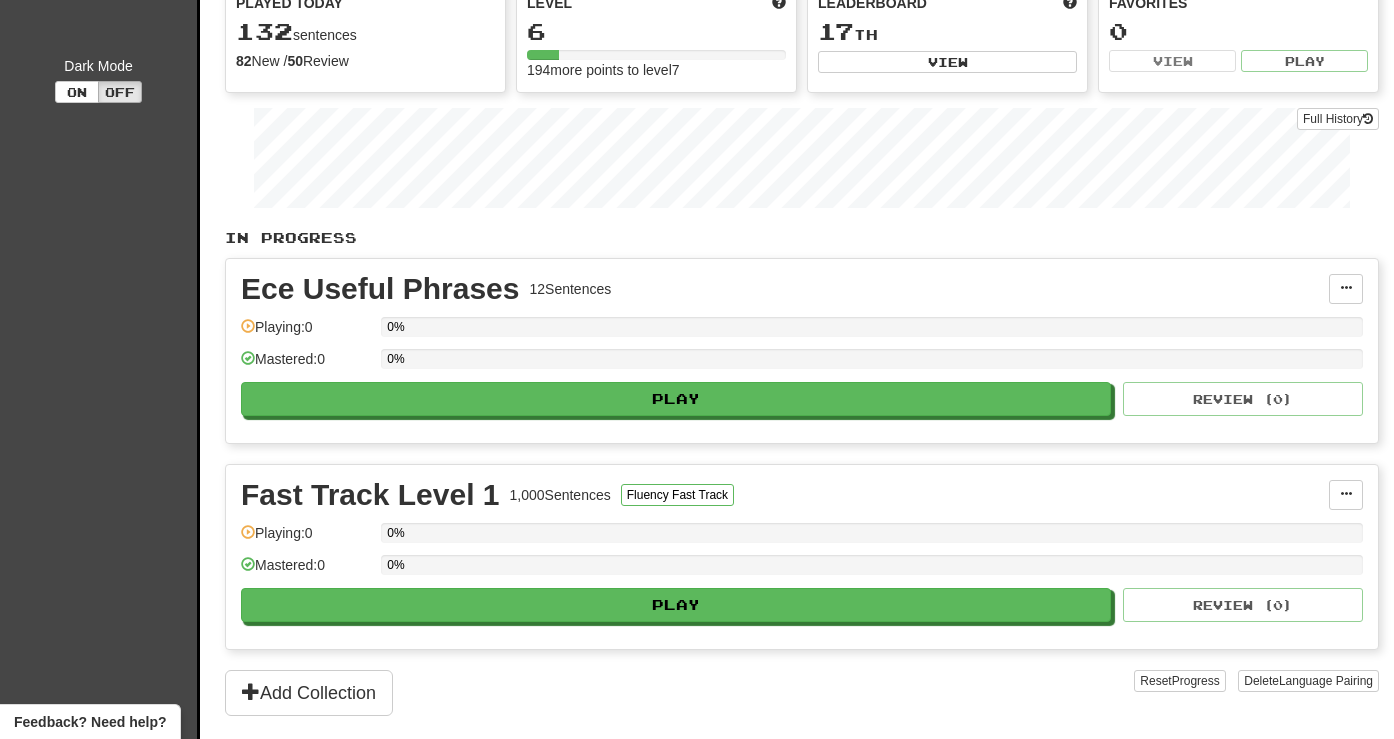 scroll, scrollTop: 0, scrollLeft: 0, axis: both 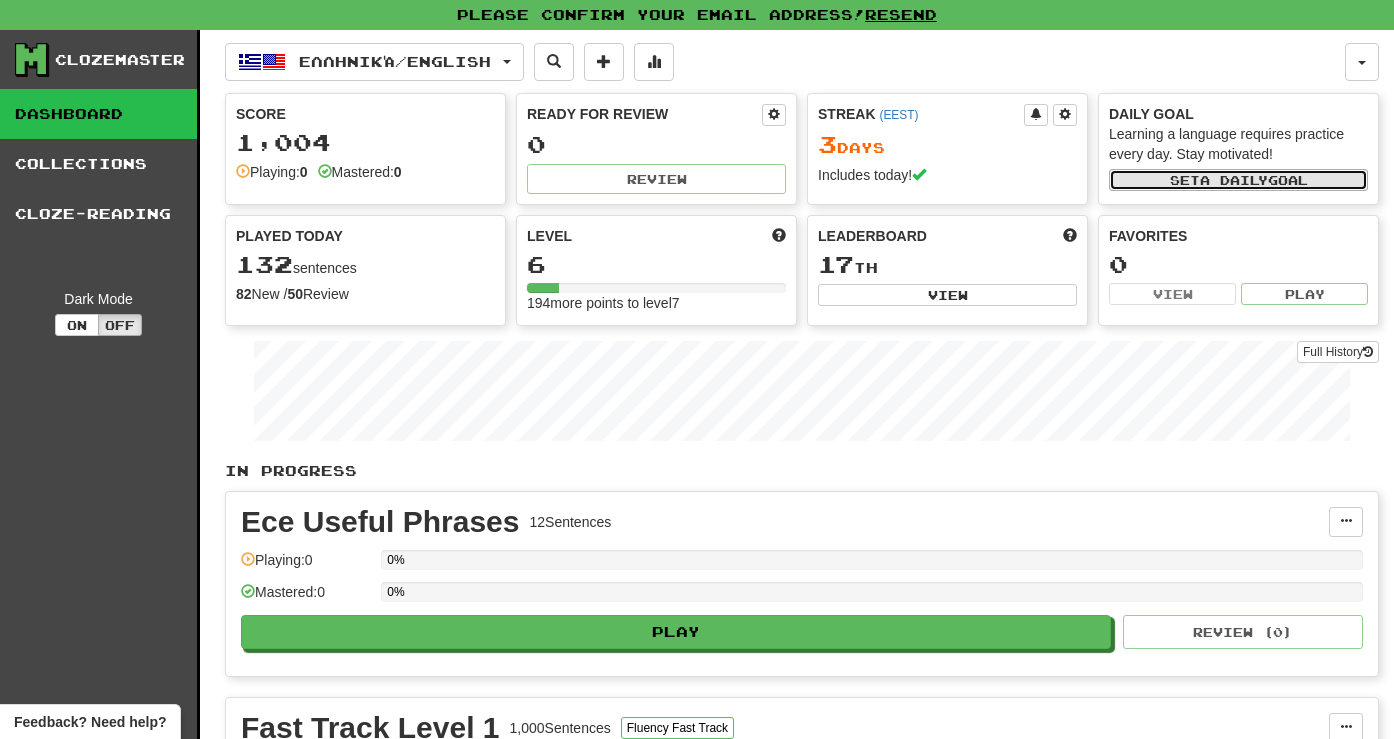 click on "a daily" at bounding box center (1234, 180) 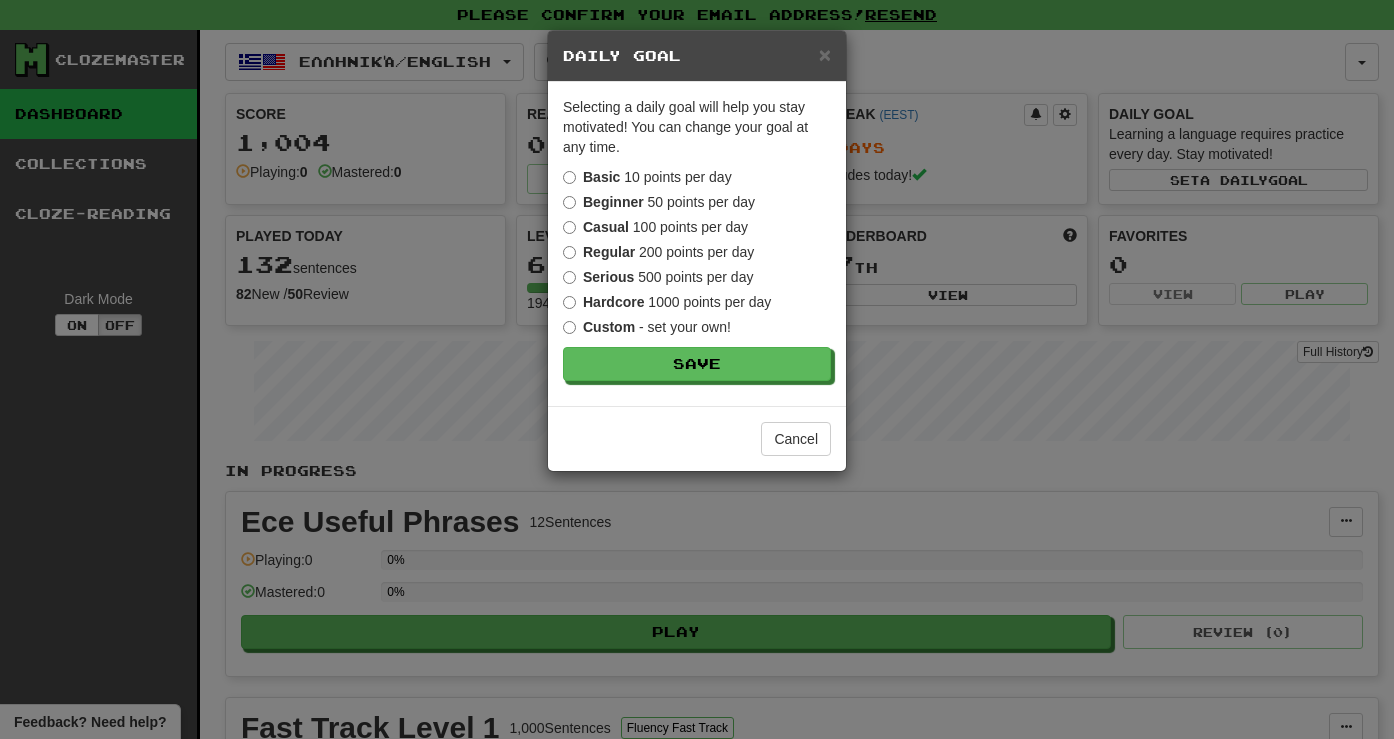 drag, startPoint x: 715, startPoint y: 63, endPoint x: 745, endPoint y: 95, distance: 43.863426 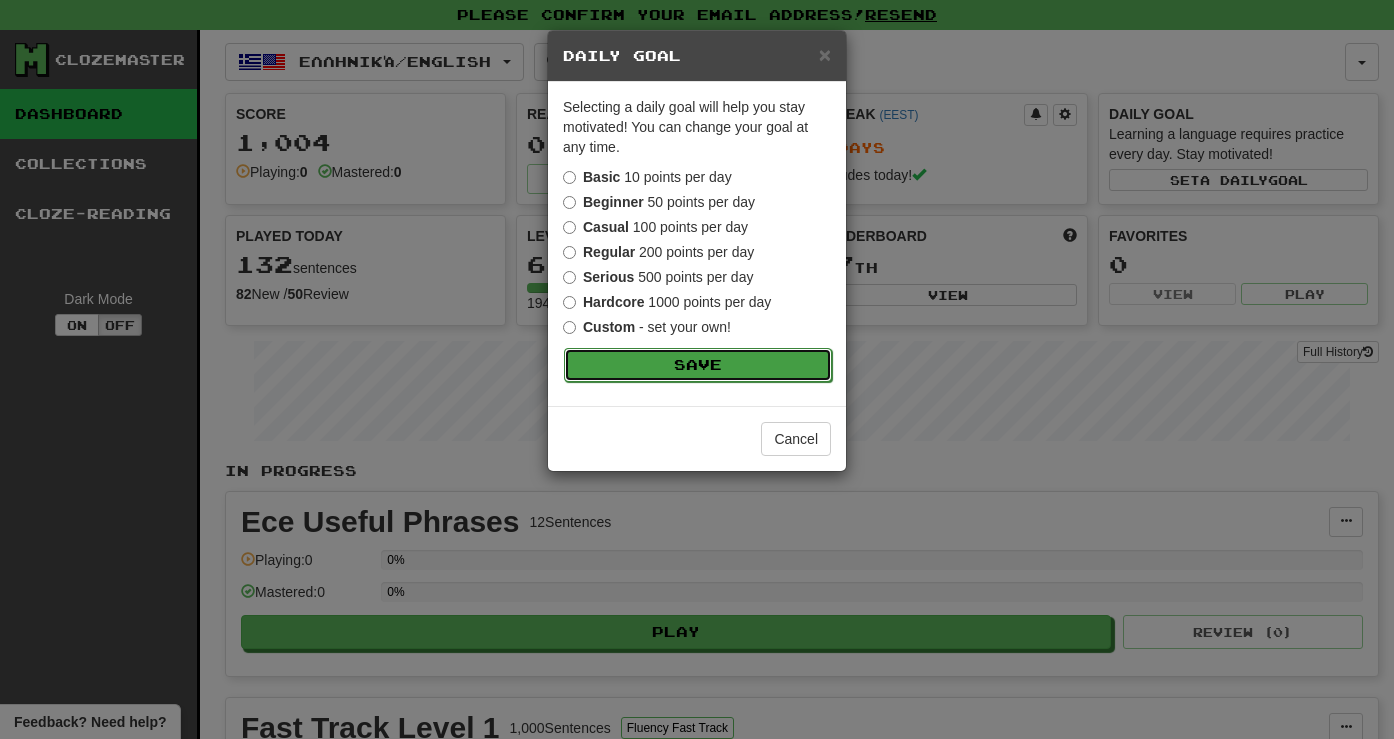 click on "Save" at bounding box center (698, 365) 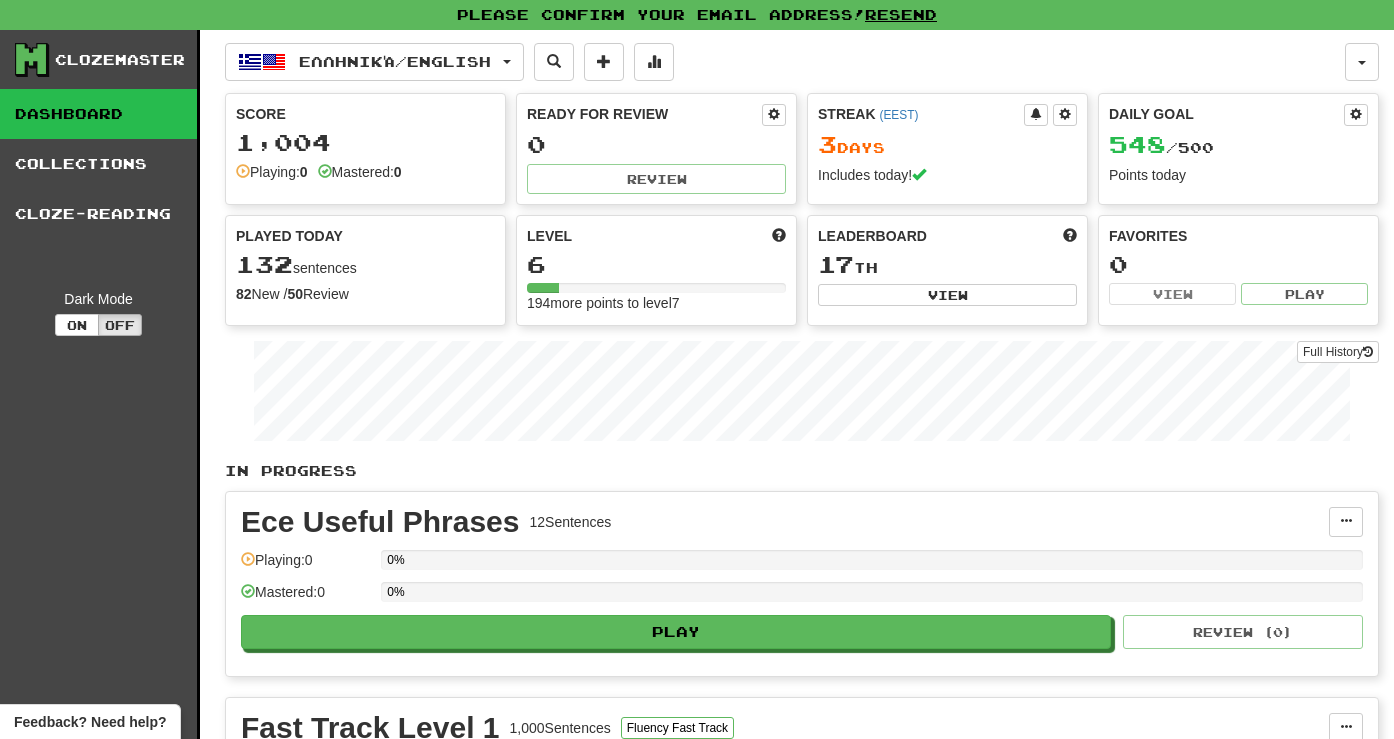 click on "548  /  500" at bounding box center (1238, 145) 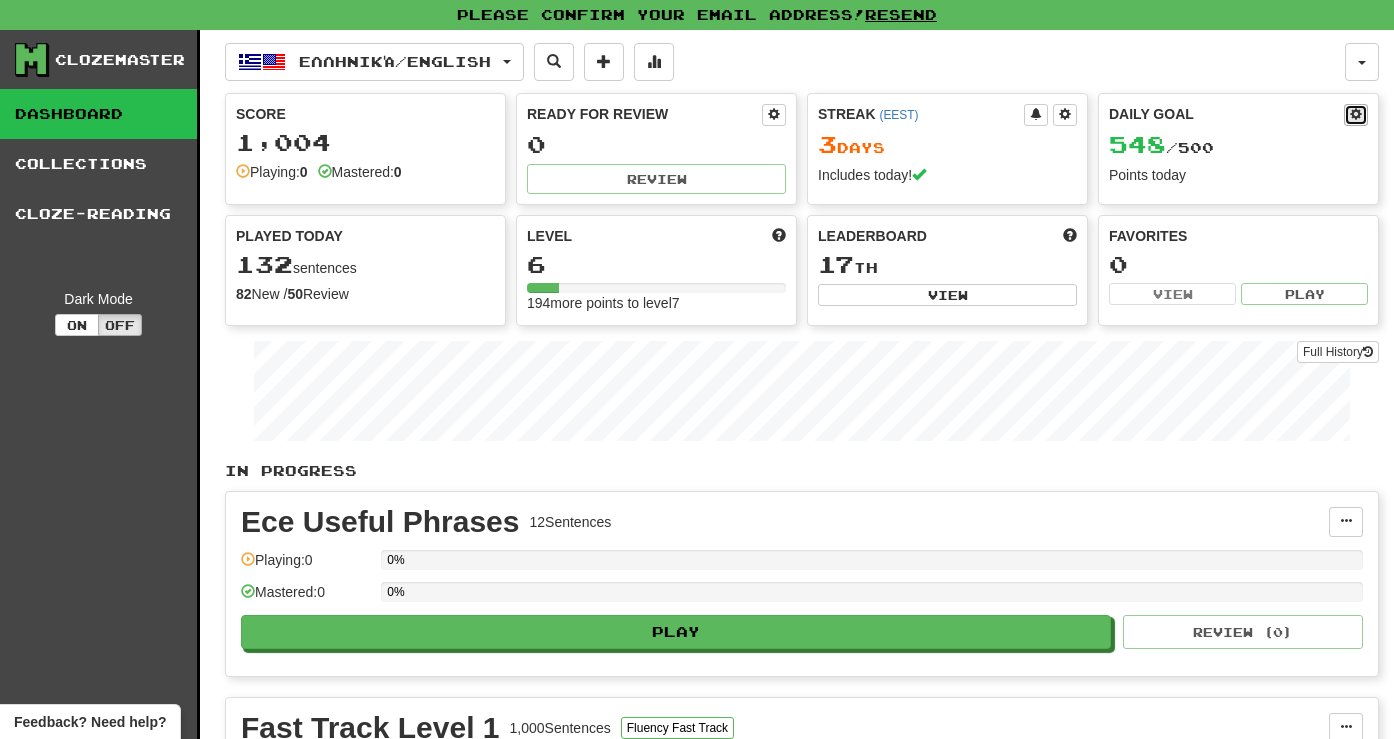 click at bounding box center (1356, 114) 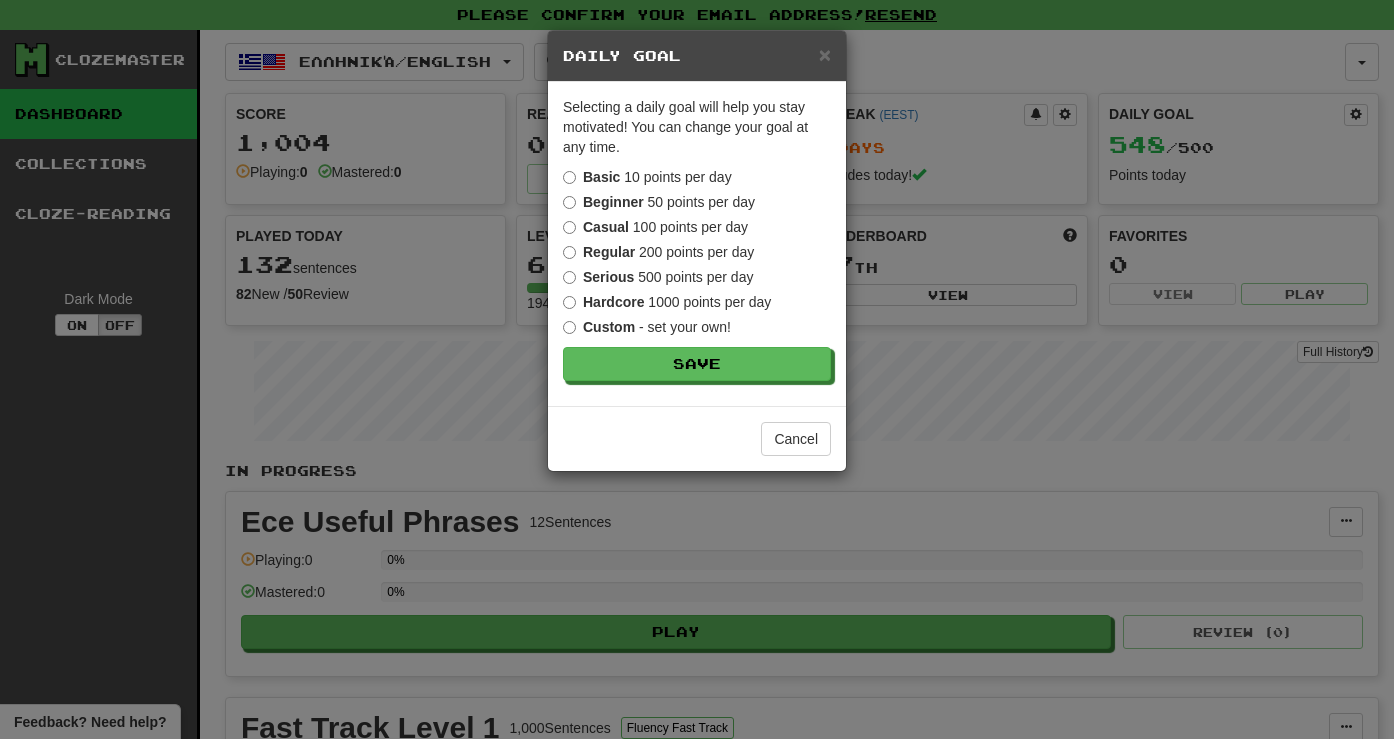 click on "Hardcore   1000 points per day" at bounding box center [667, 302] 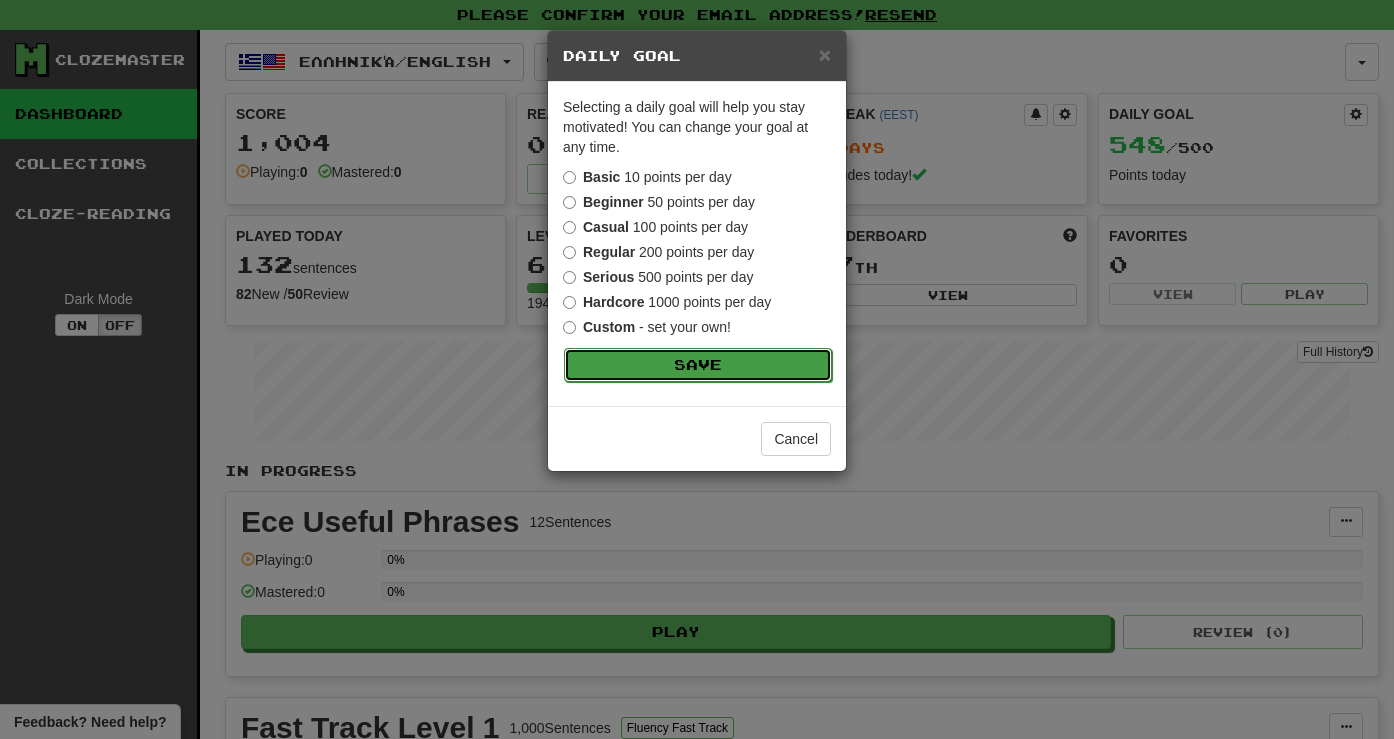 click on "Save" at bounding box center [698, 365] 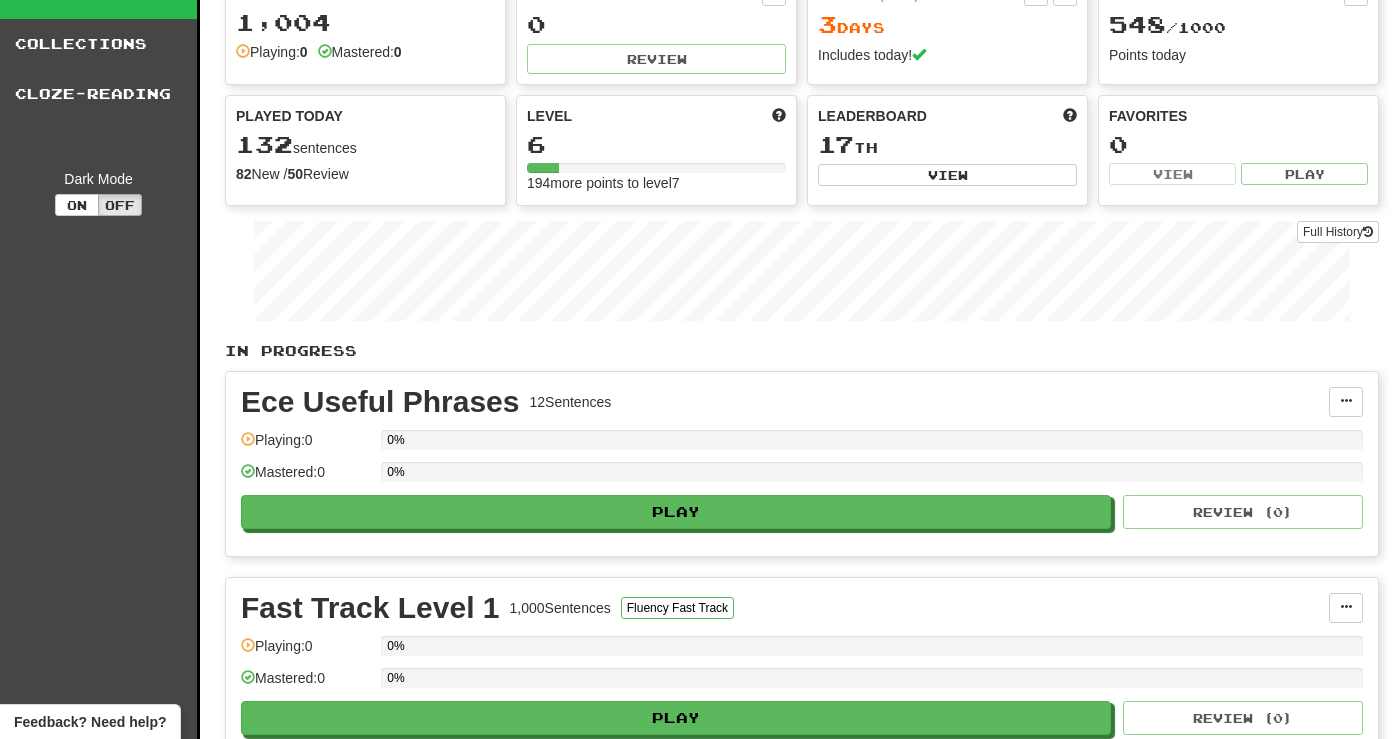 scroll, scrollTop: 121, scrollLeft: 0, axis: vertical 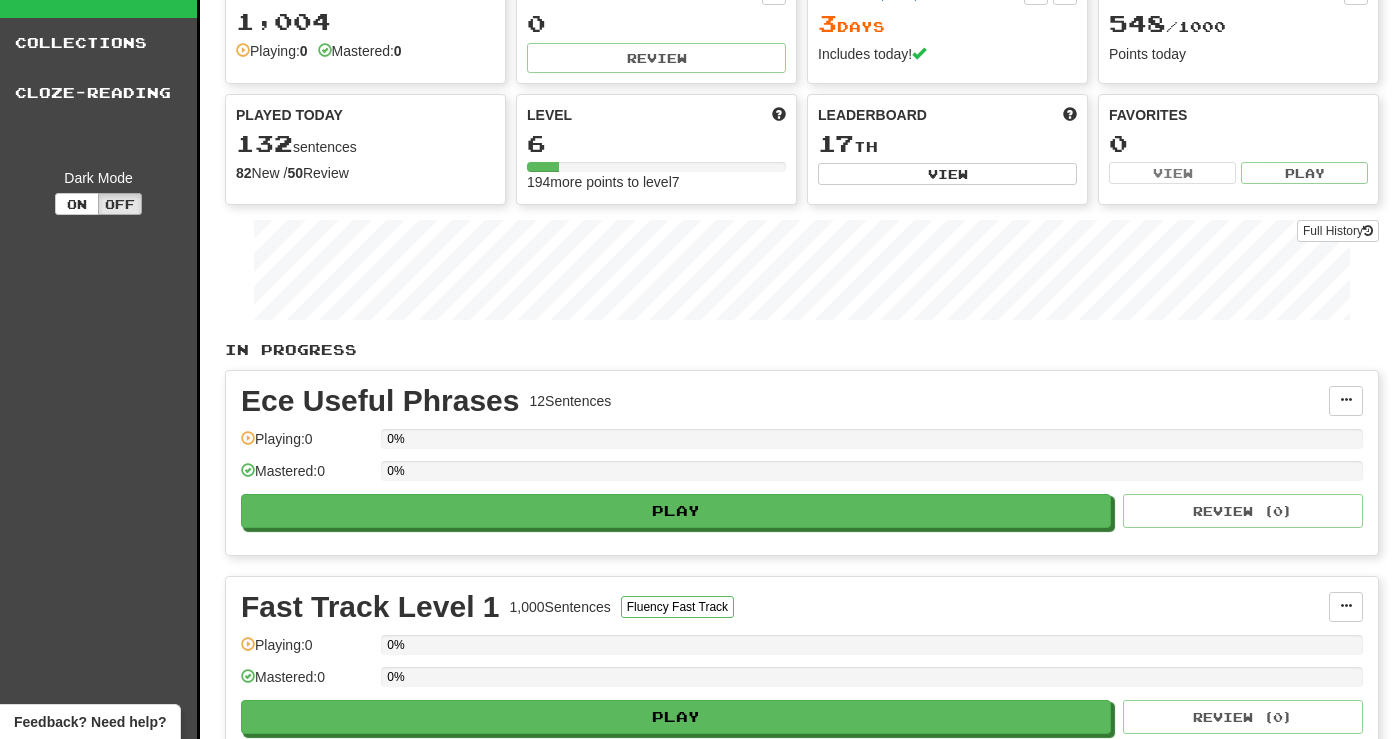 click on "6" at bounding box center [656, 143] 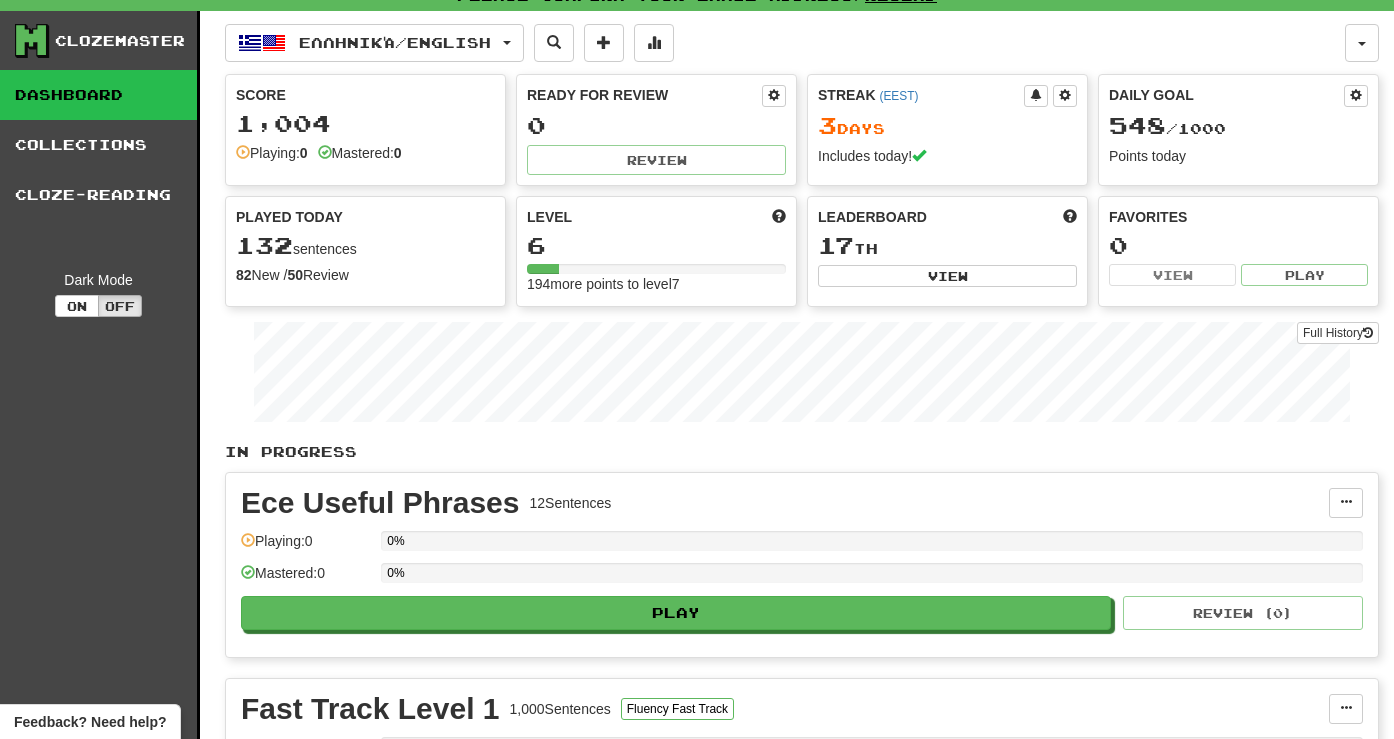 scroll, scrollTop: 0, scrollLeft: 0, axis: both 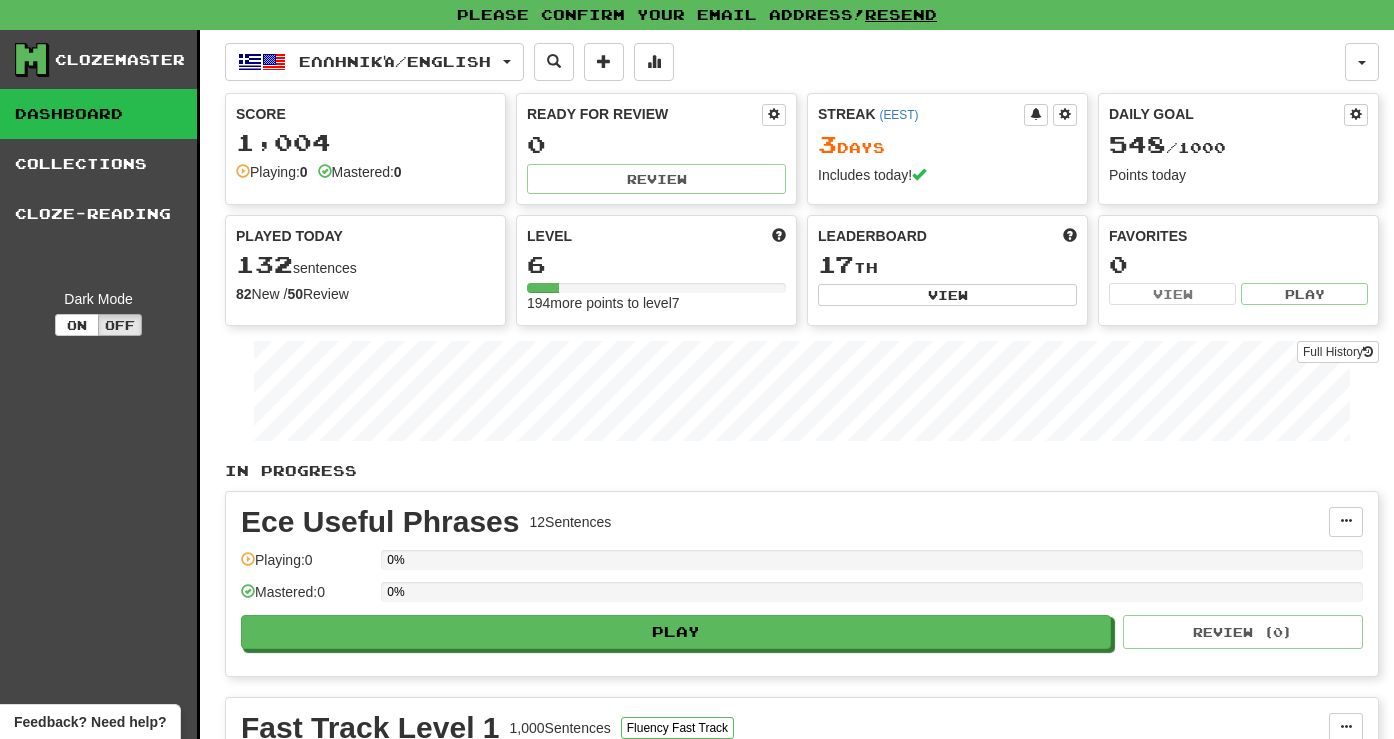 click on "Favorites 0 View Play" at bounding box center [1238, 266] 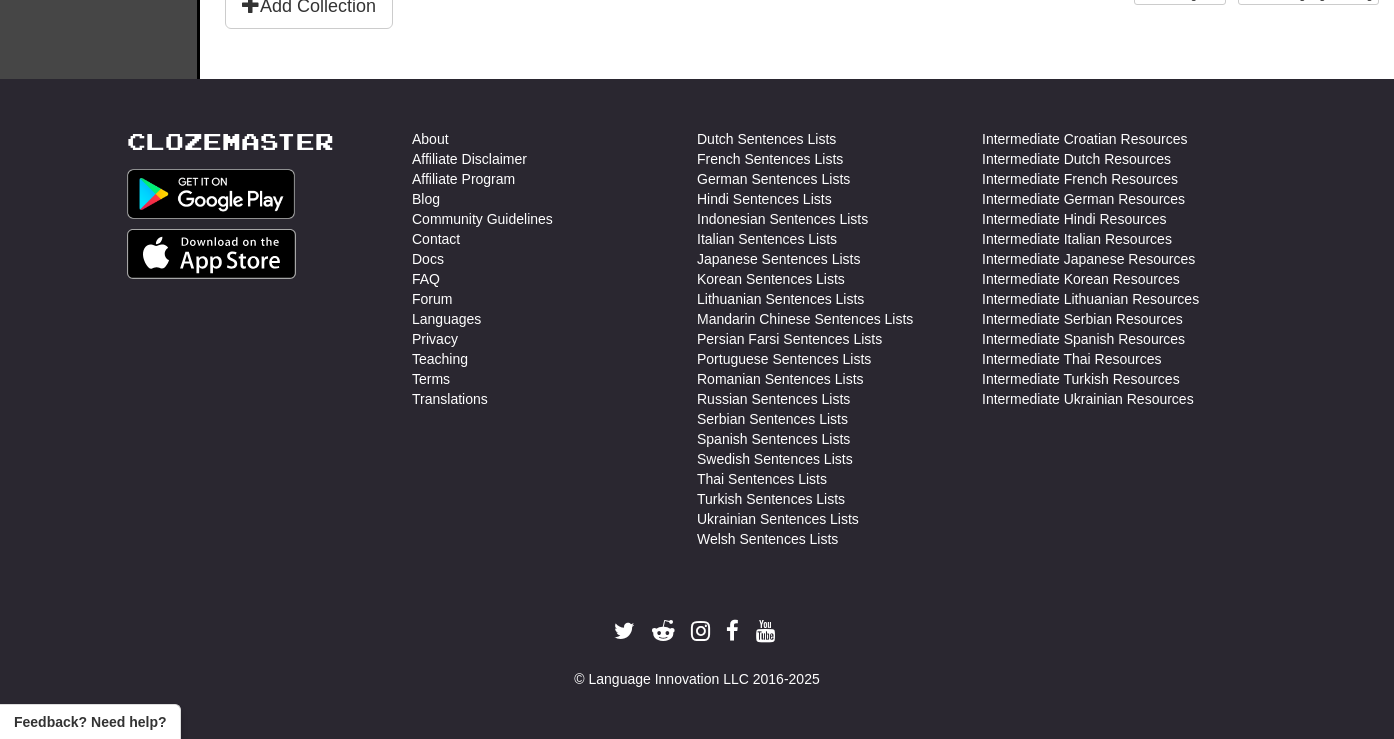 scroll, scrollTop: 0, scrollLeft: 0, axis: both 